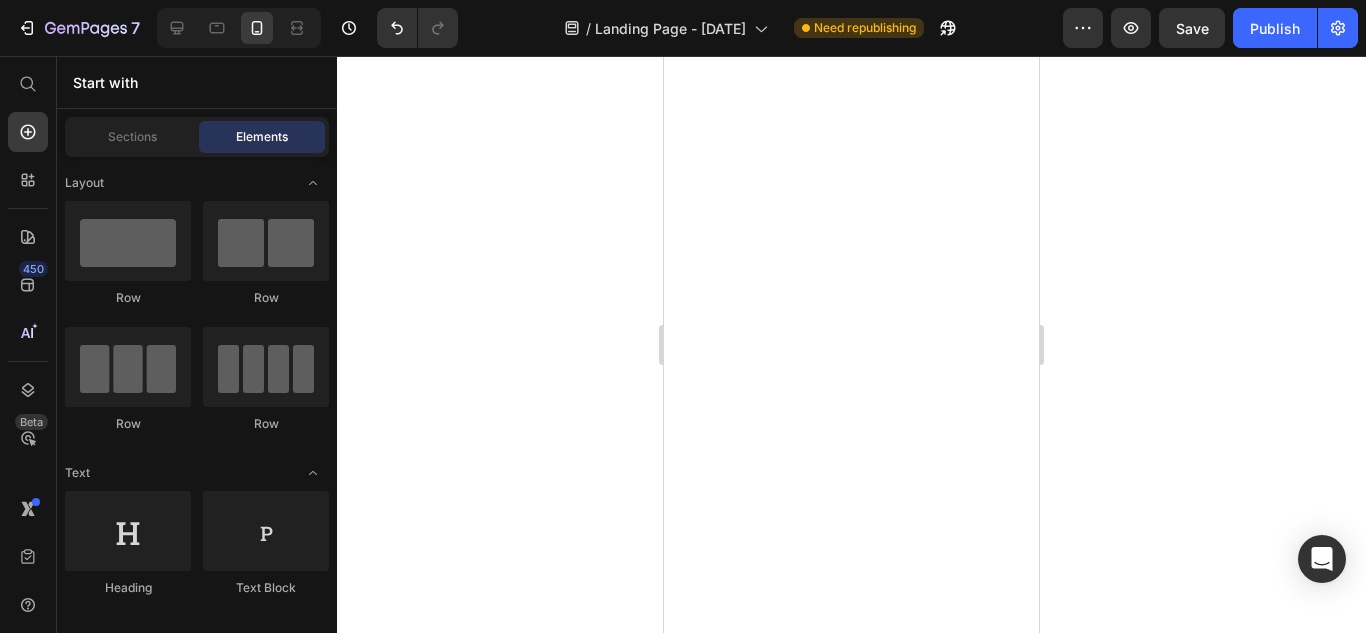 scroll, scrollTop: 0, scrollLeft: 0, axis: both 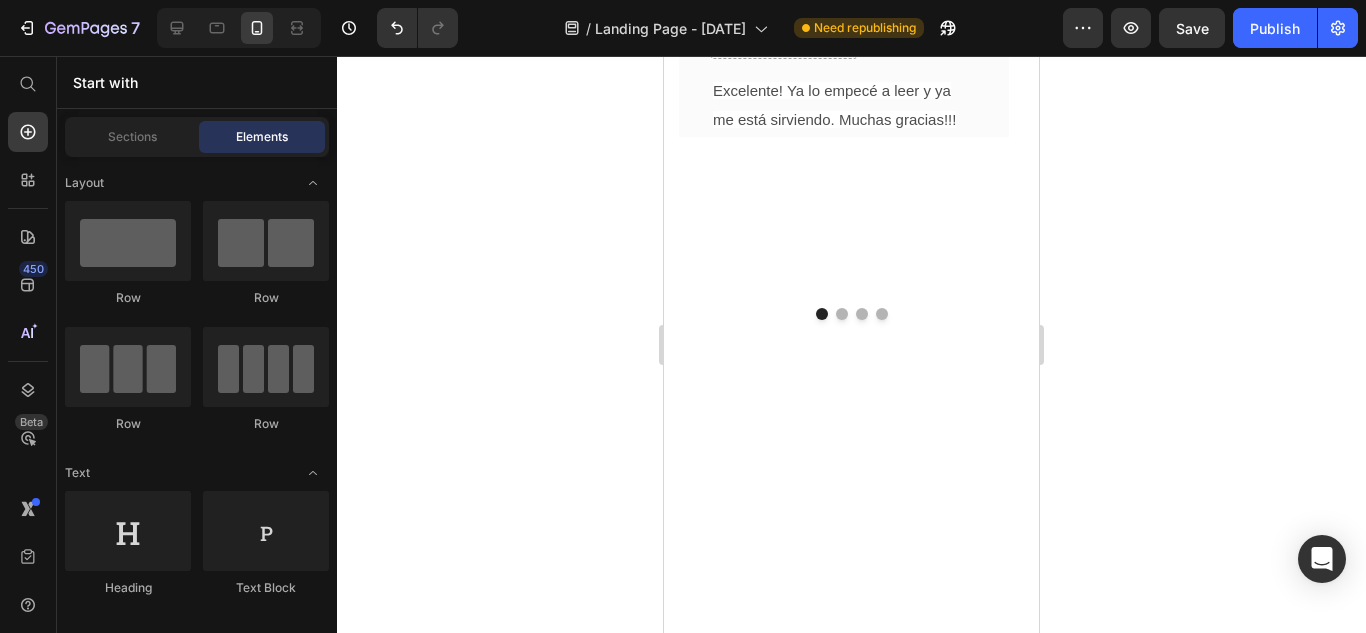 drag, startPoint x: 664, startPoint y: 56, endPoint x: 773, endPoint y: 355, distance: 318.24832 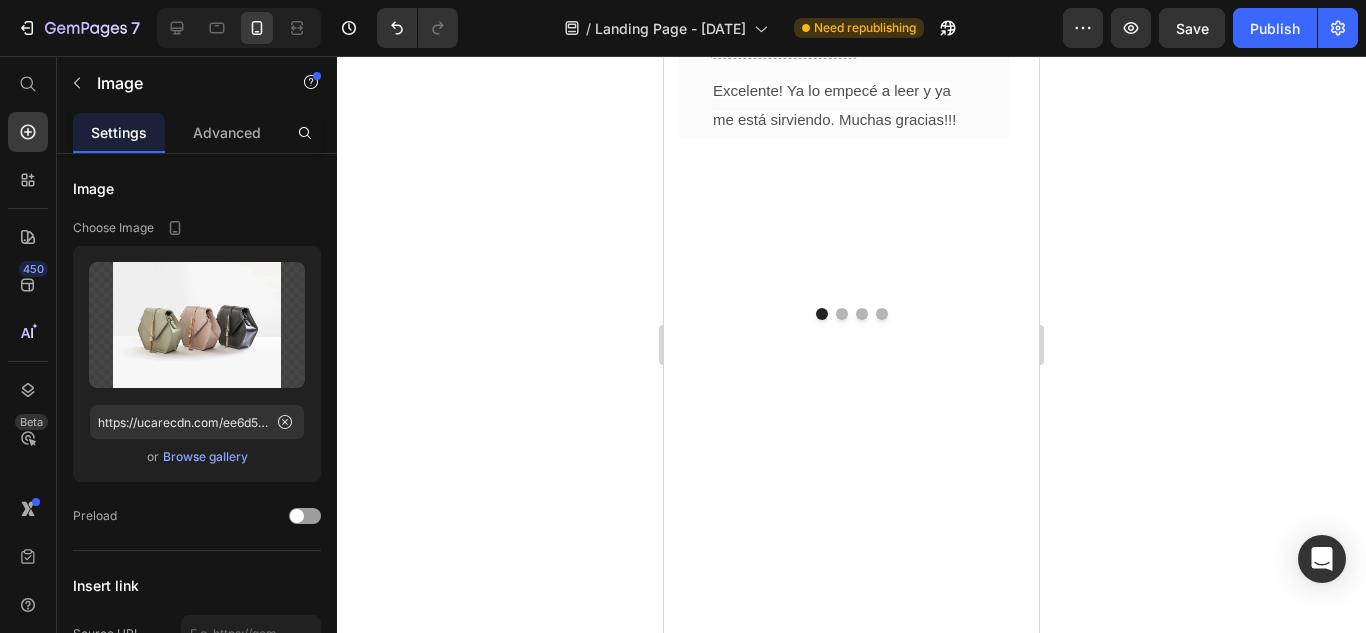 scroll, scrollTop: 5141, scrollLeft: 0, axis: vertical 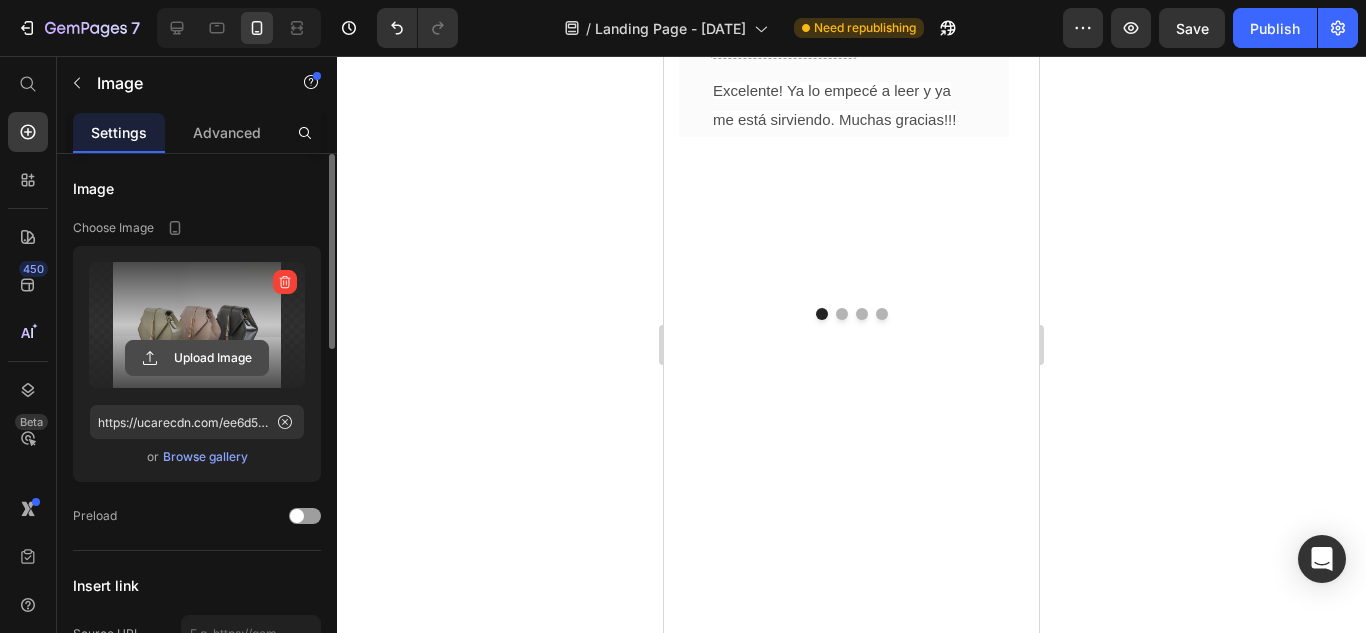 click 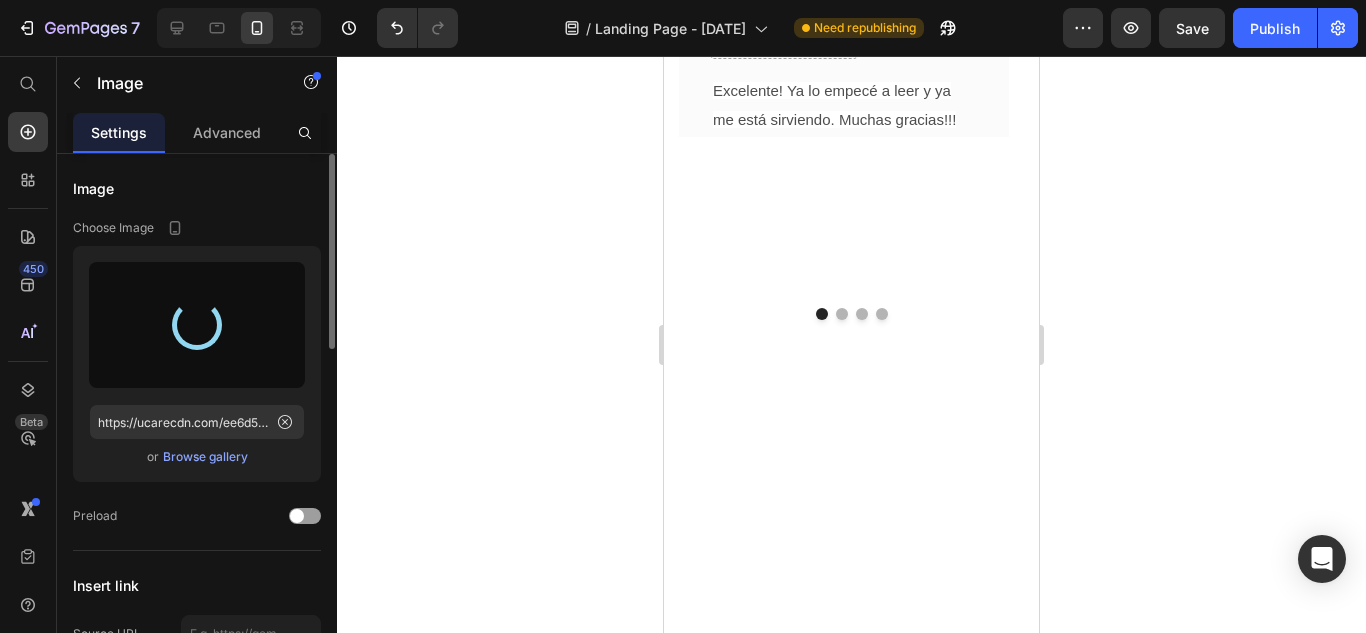 type on "https://cdn.shopify.com/s/files/1/0764/4761/3172/files/gempages_574332840972387179-82981bf5-a8f2-4281-846d-6ee81fb743b5.png" 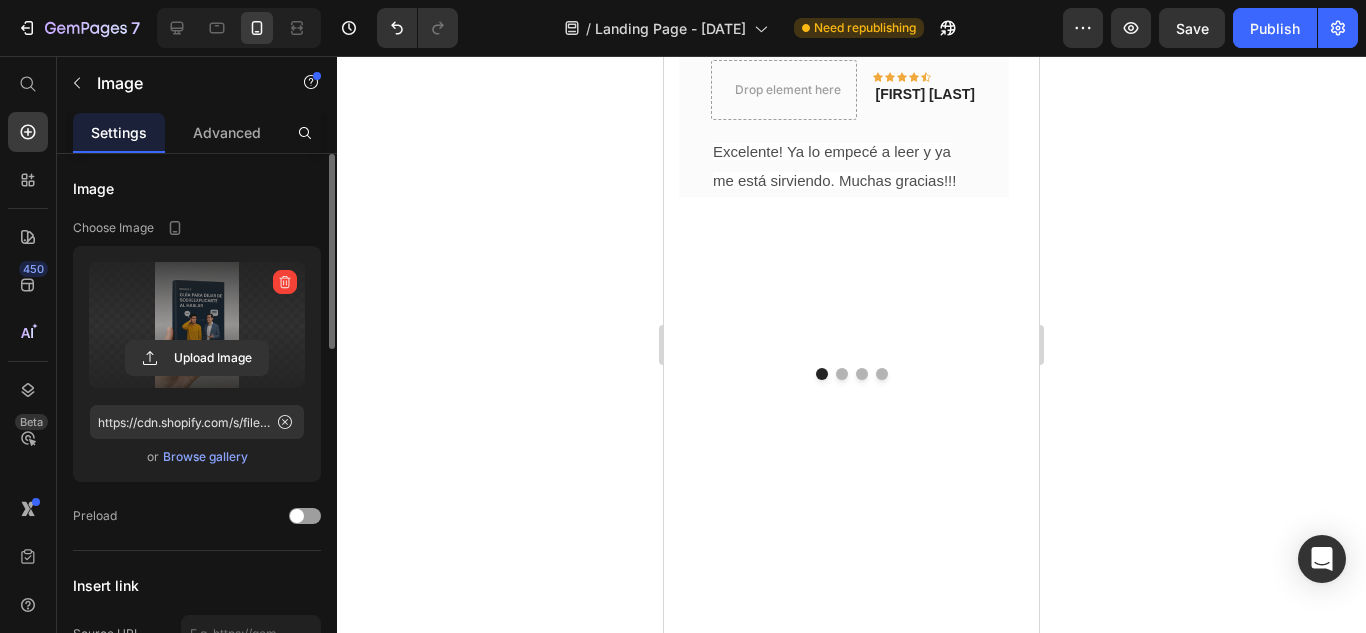 scroll, scrollTop: 5274, scrollLeft: 0, axis: vertical 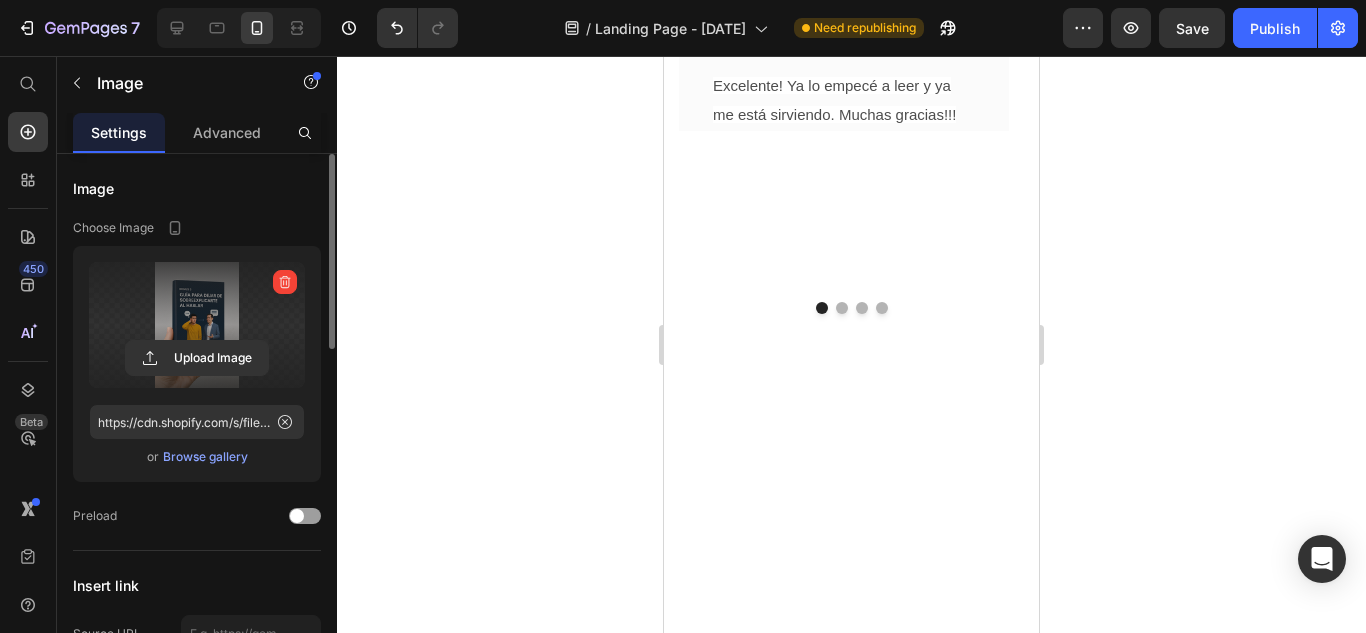 click on "TODO ESTO ESTA VALORADO EN $[PRICE]." at bounding box center [837, -409] 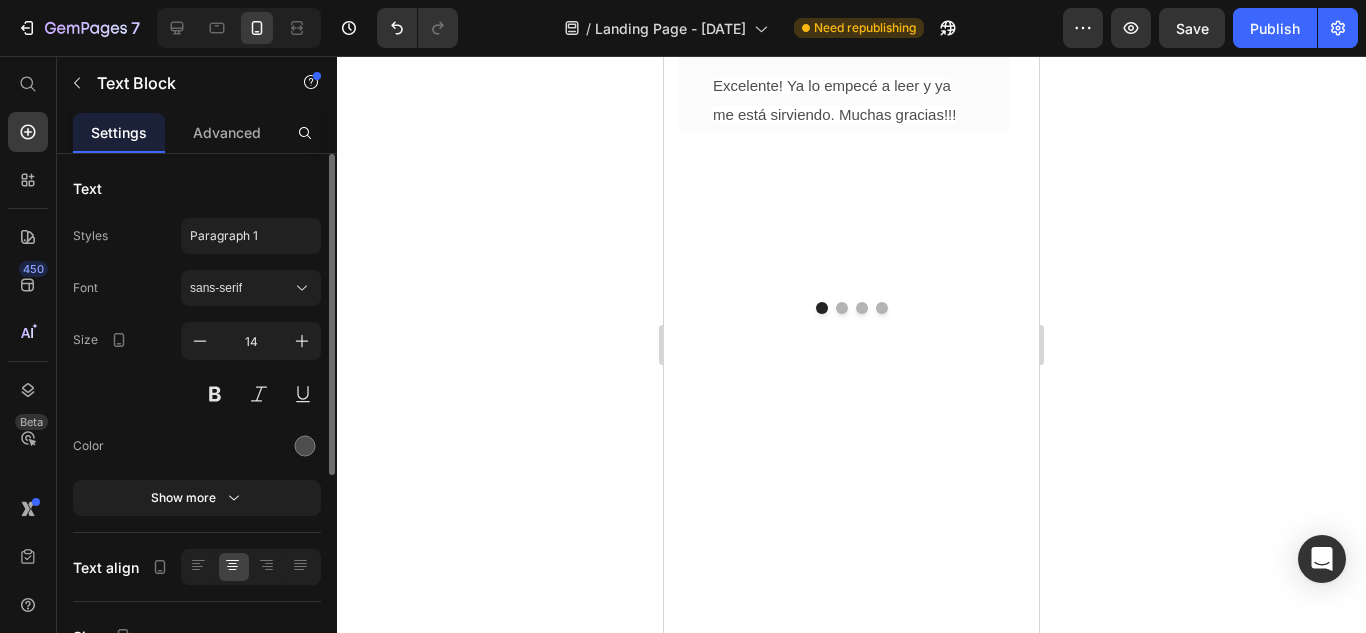 click on "TODO ESTO ESTA VALORADO EN $169.000." at bounding box center [837, -409] 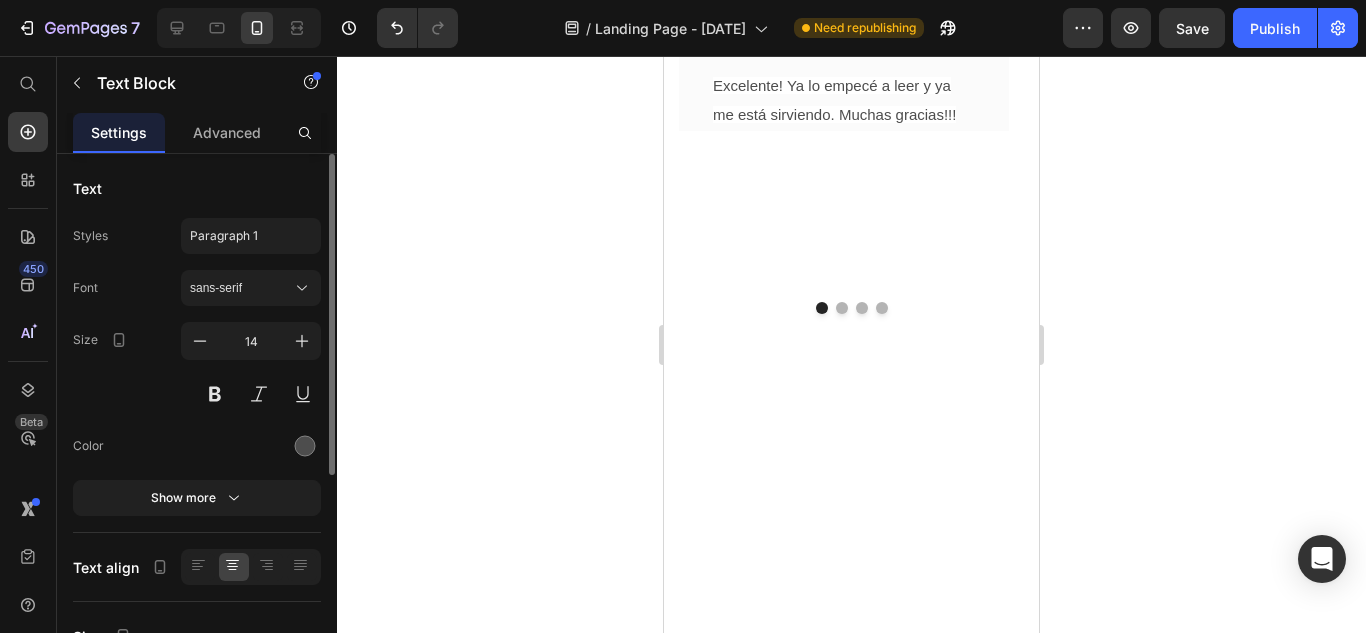 click 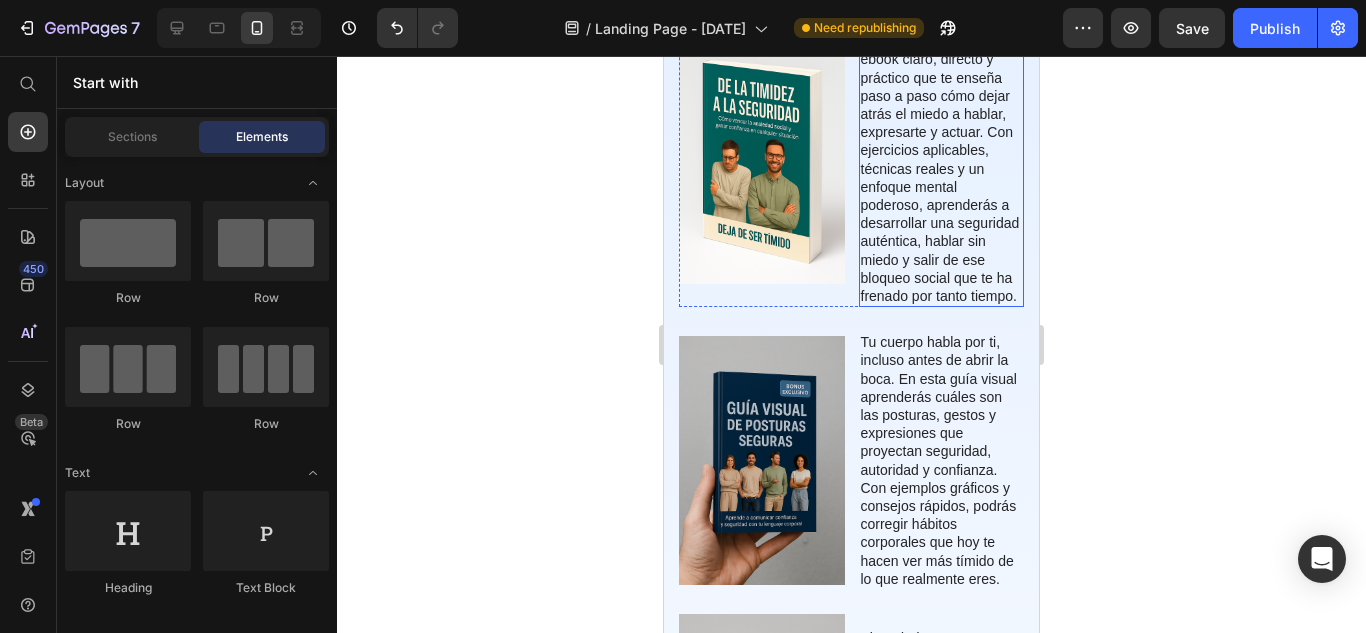 scroll, scrollTop: 3908, scrollLeft: 0, axis: vertical 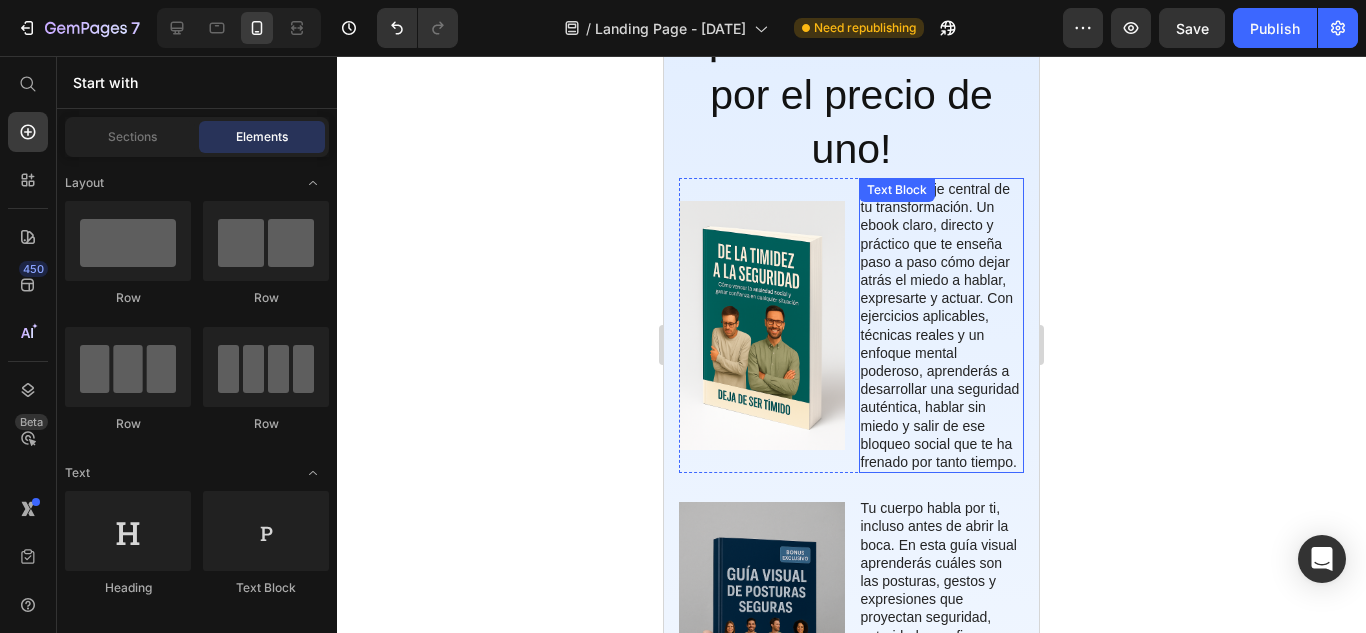click at bounding box center [851, -28] 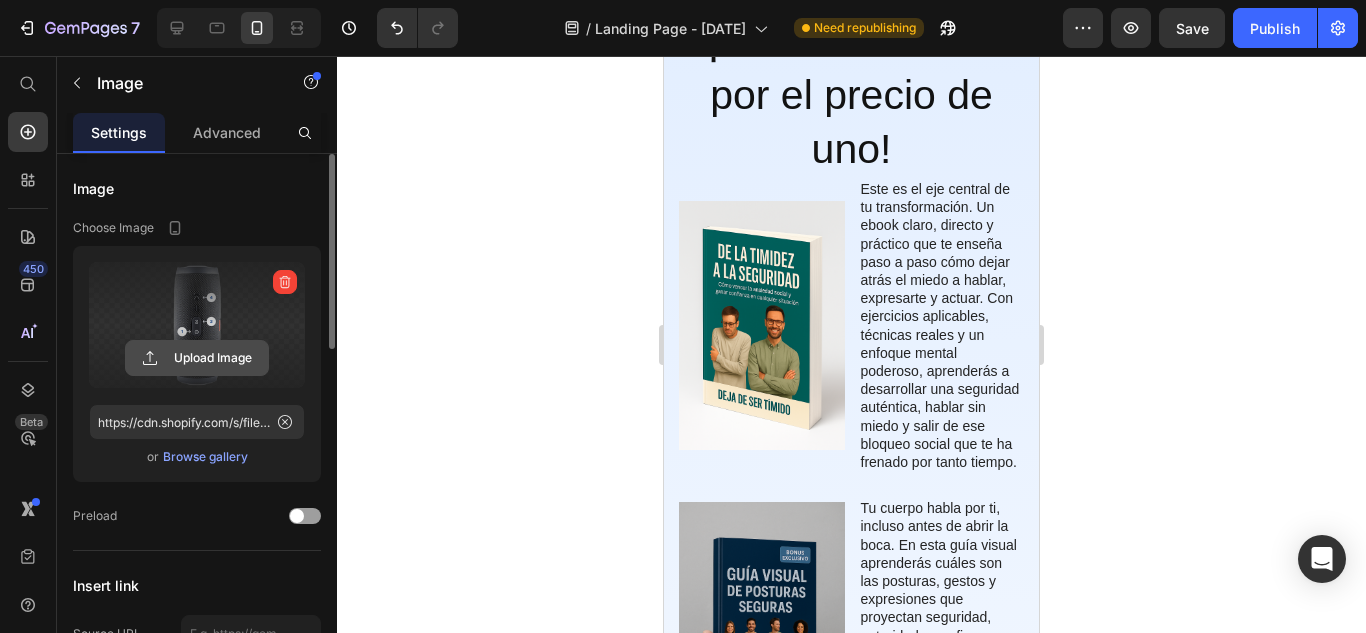 click 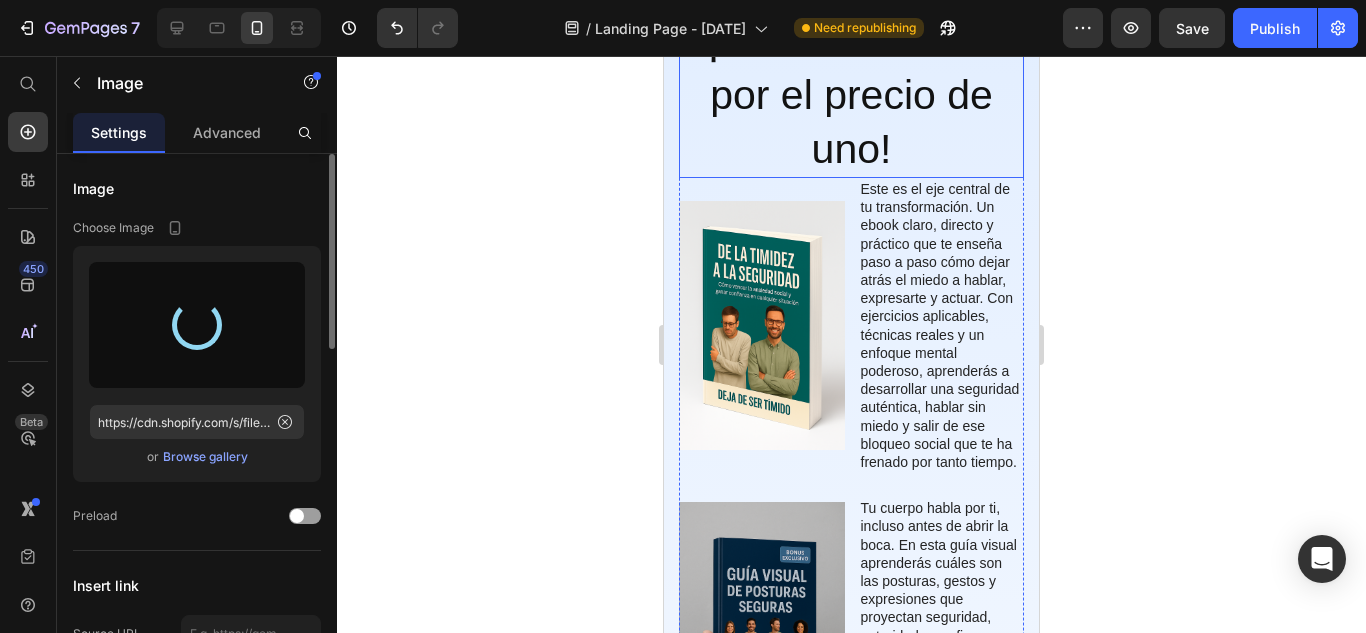 type on "https://cdn.shopify.com/s/files/1/0764/4761/3172/files/gempages_574332840972387179-90f0849e-edf6-4167-bb6f-06d8a28306b4.png" 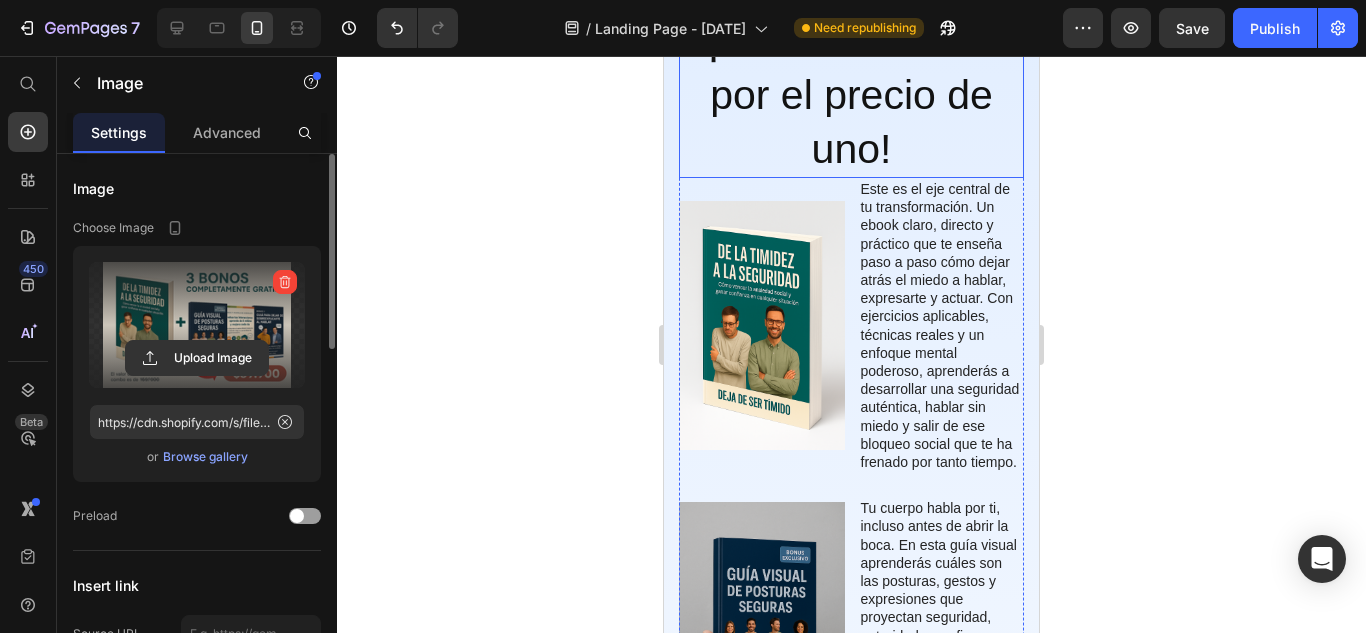scroll, scrollTop: 3779, scrollLeft: 0, axis: vertical 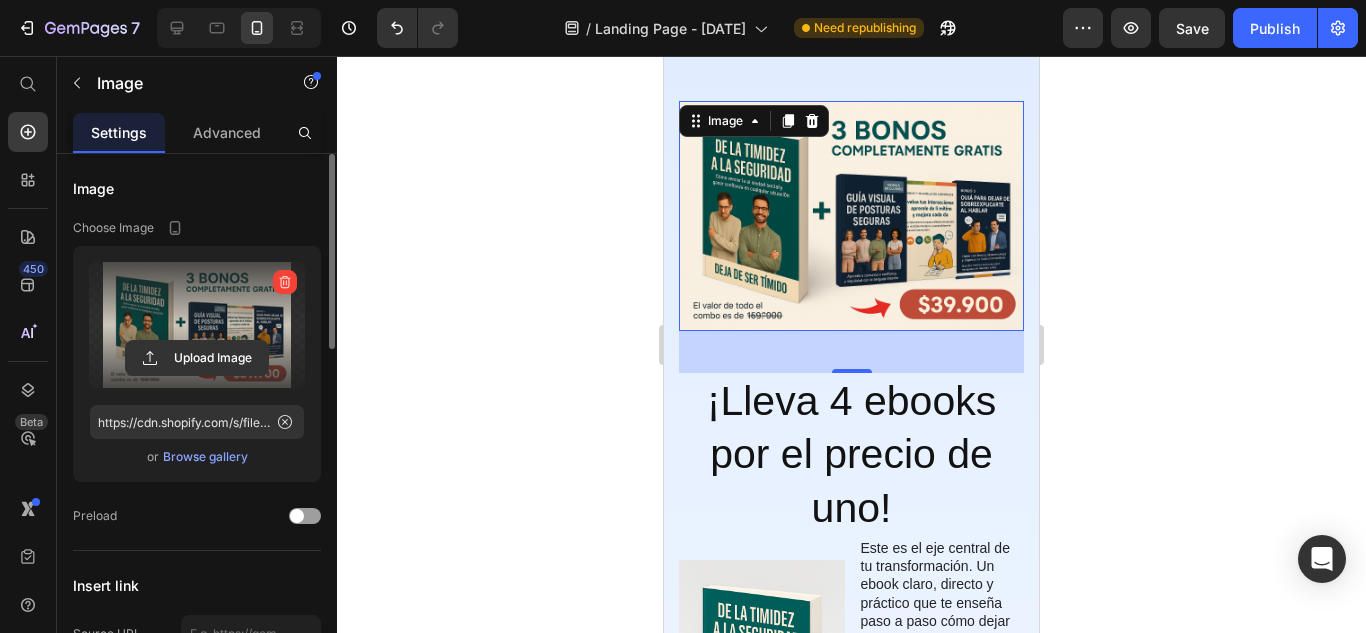 click 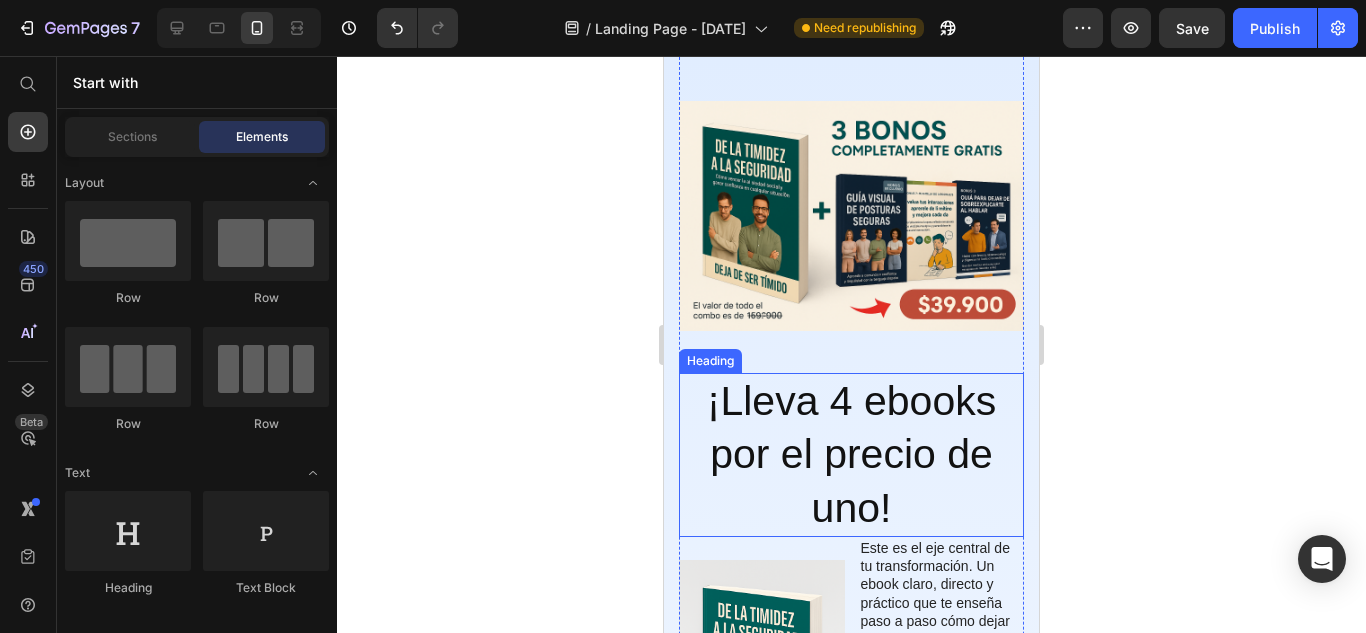 scroll, scrollTop: 3545, scrollLeft: 0, axis: vertical 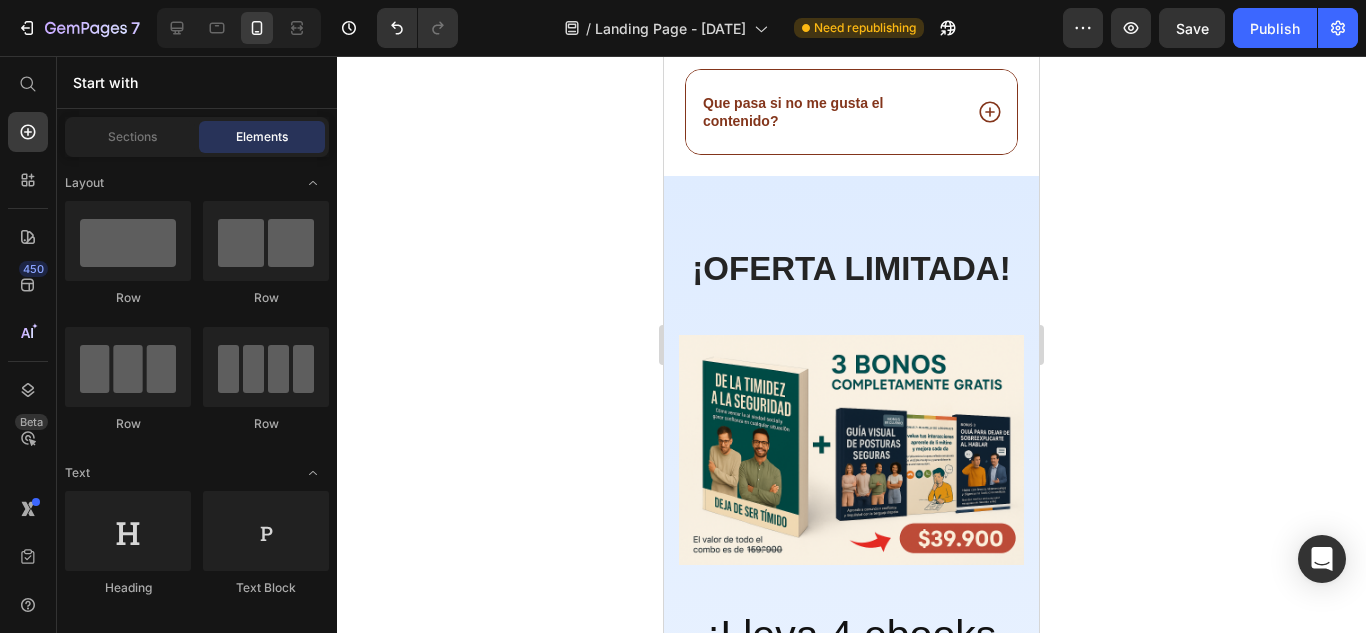 click 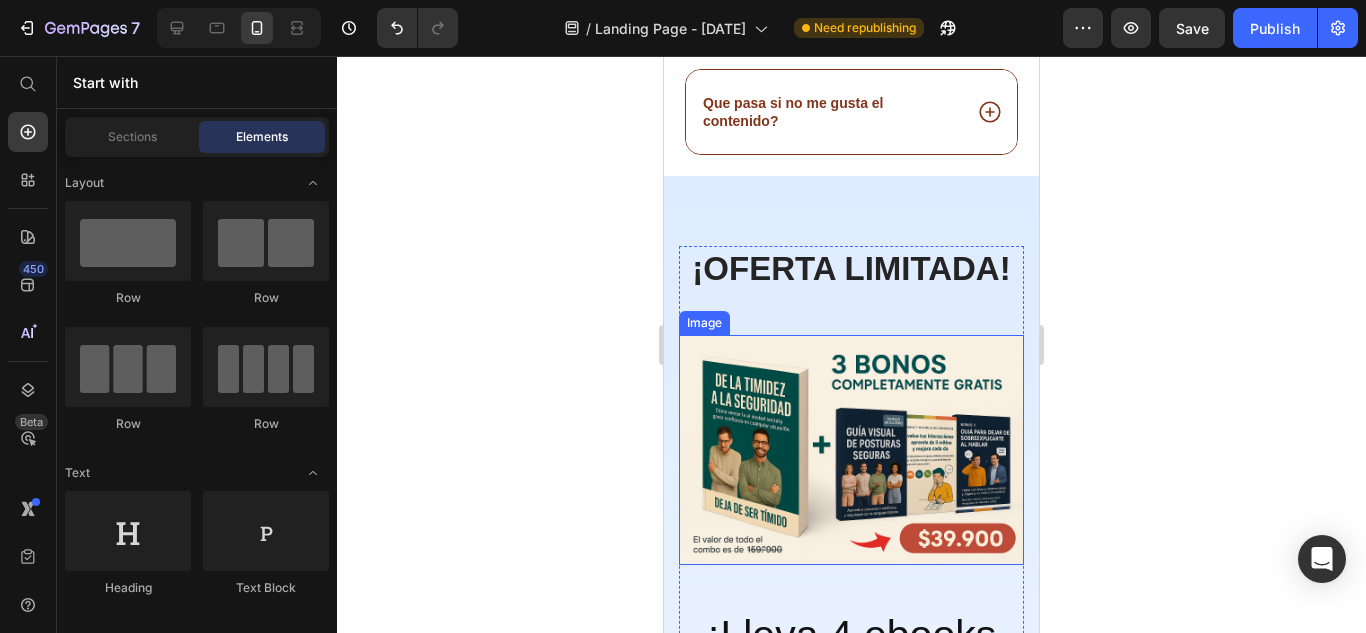 scroll, scrollTop: 3745, scrollLeft: 0, axis: vertical 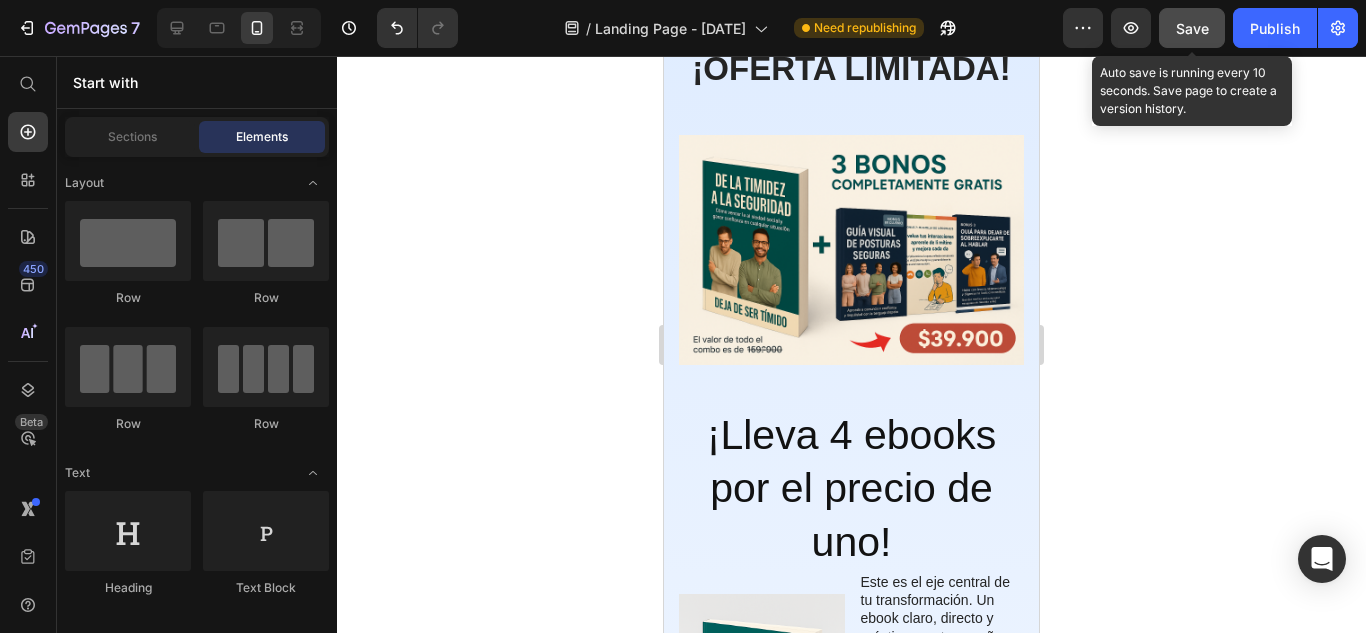 click on "Save" 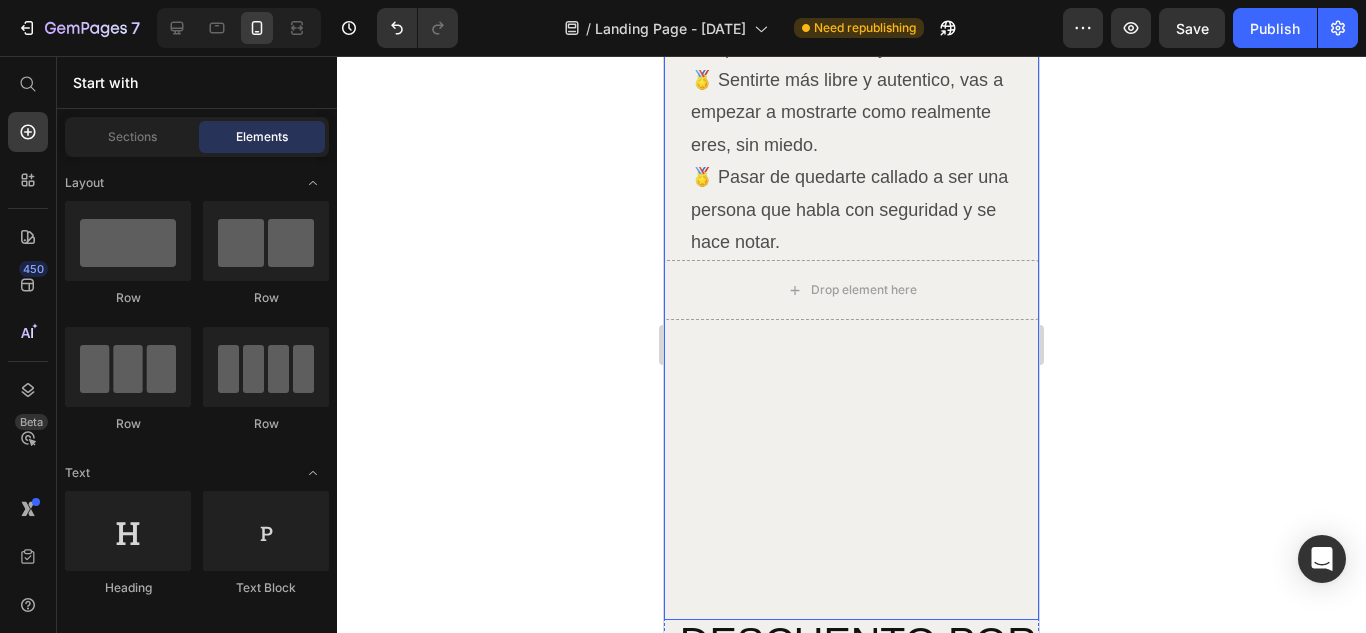 scroll, scrollTop: 2079, scrollLeft: 0, axis: vertical 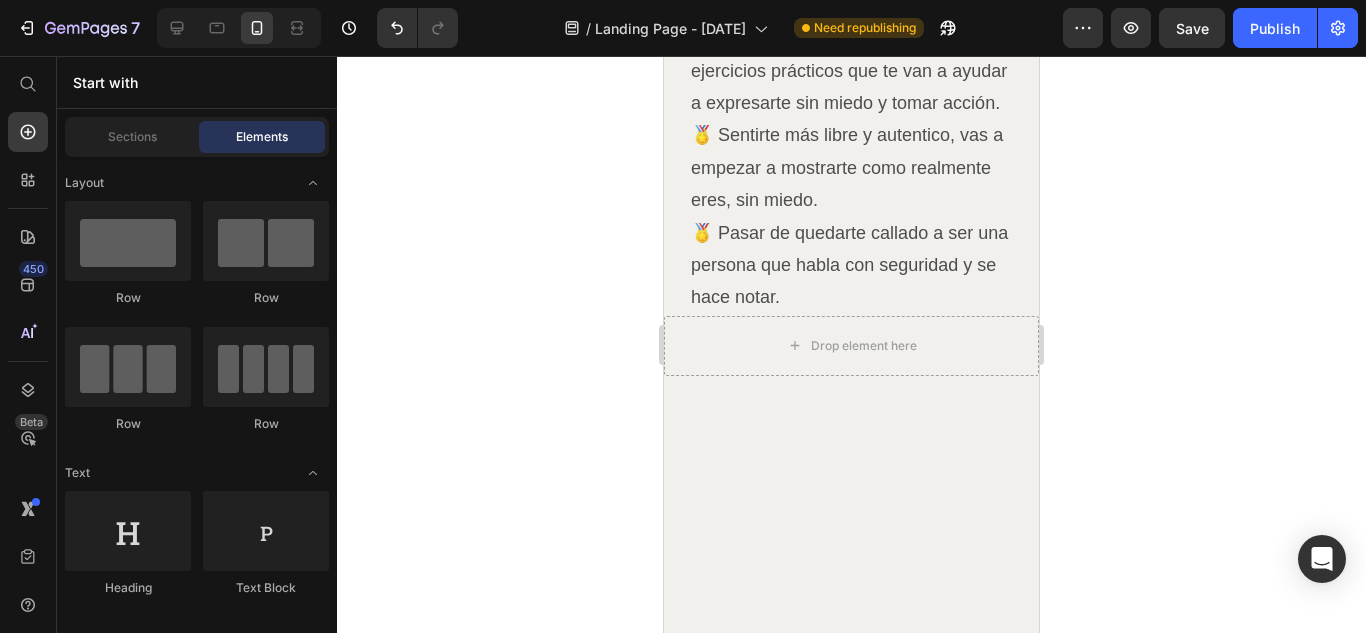 click 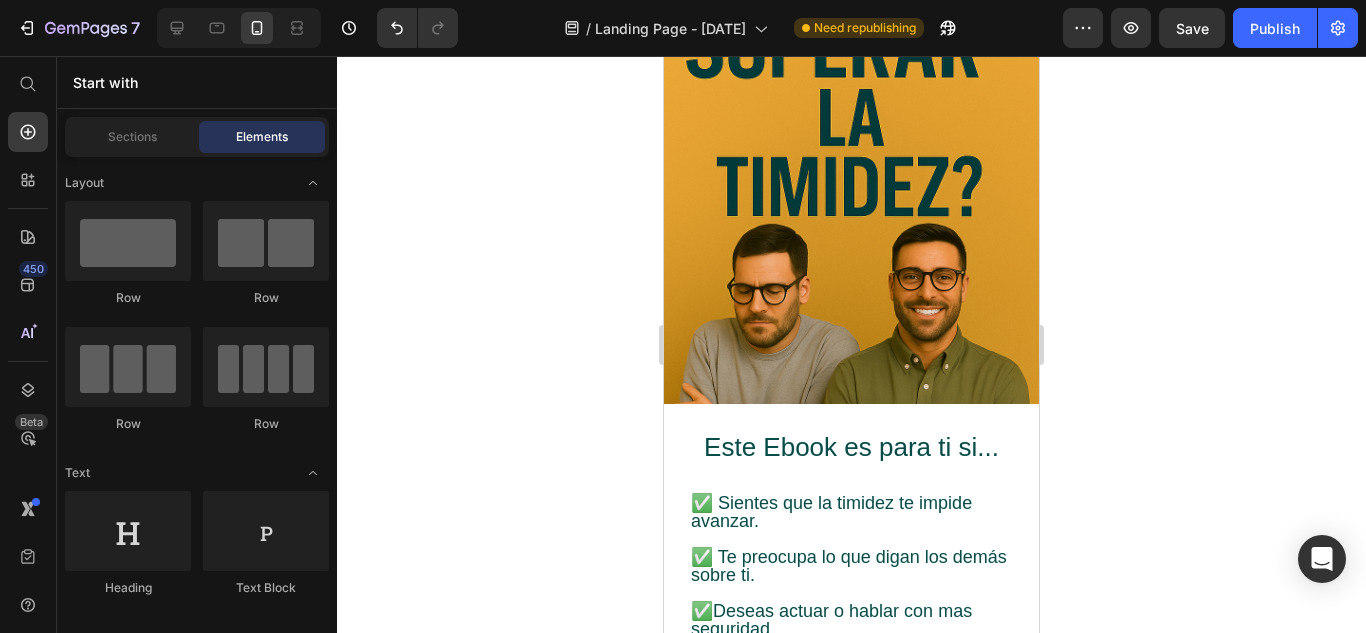 scroll, scrollTop: 0, scrollLeft: 0, axis: both 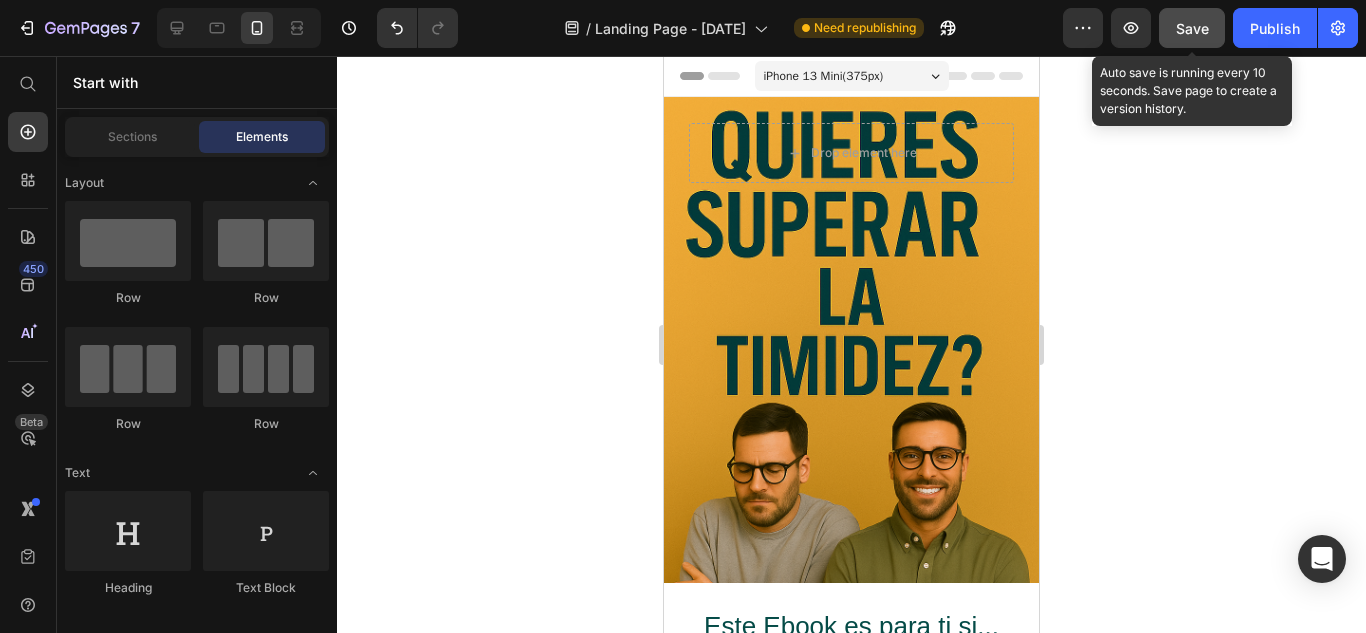 click on "Save" 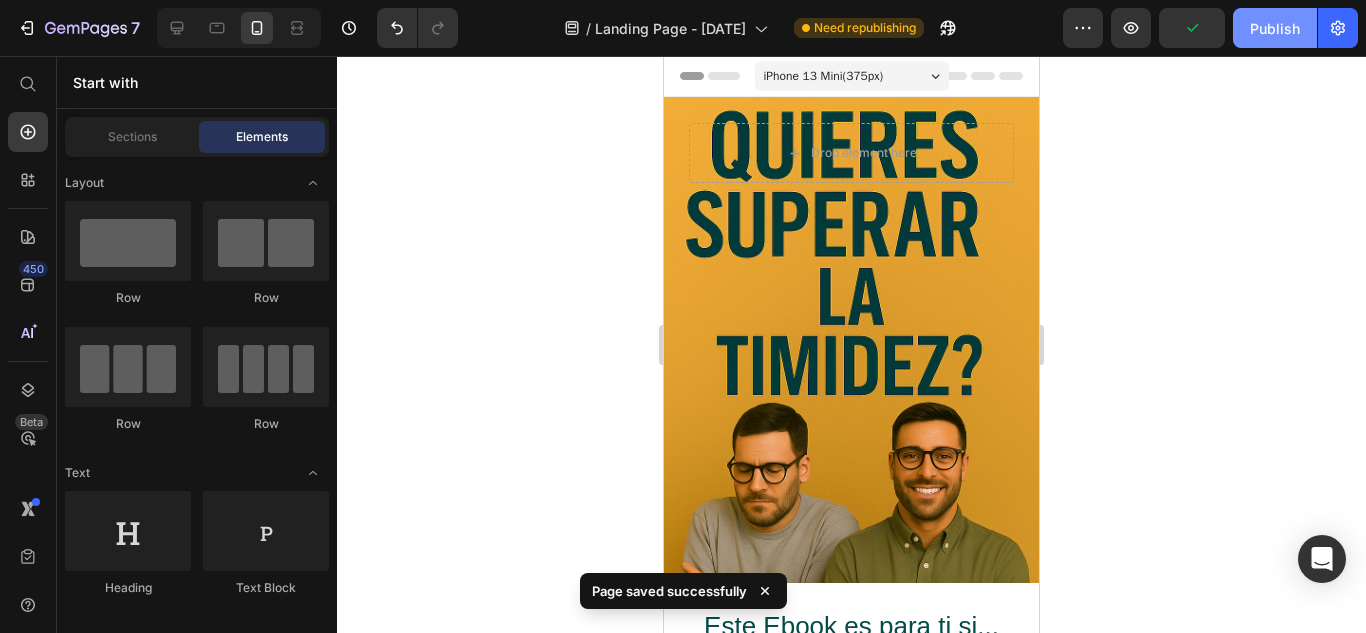 click on "Publish" at bounding box center [1275, 28] 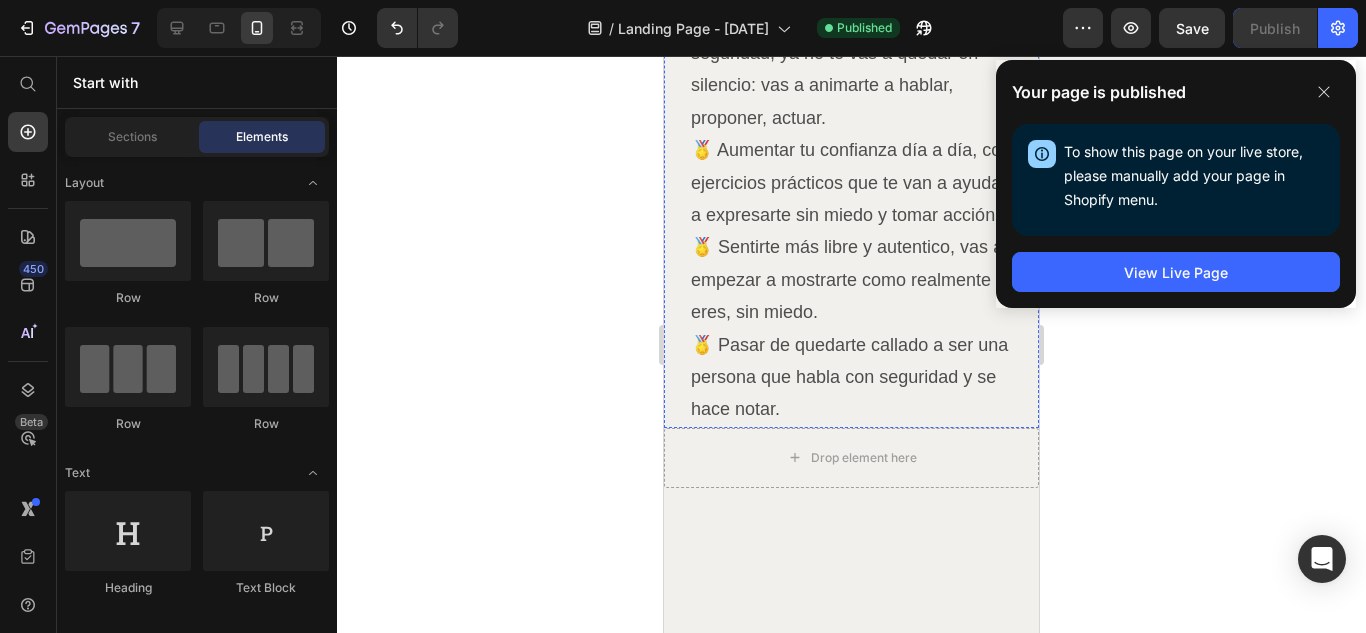 scroll, scrollTop: 2167, scrollLeft: 0, axis: vertical 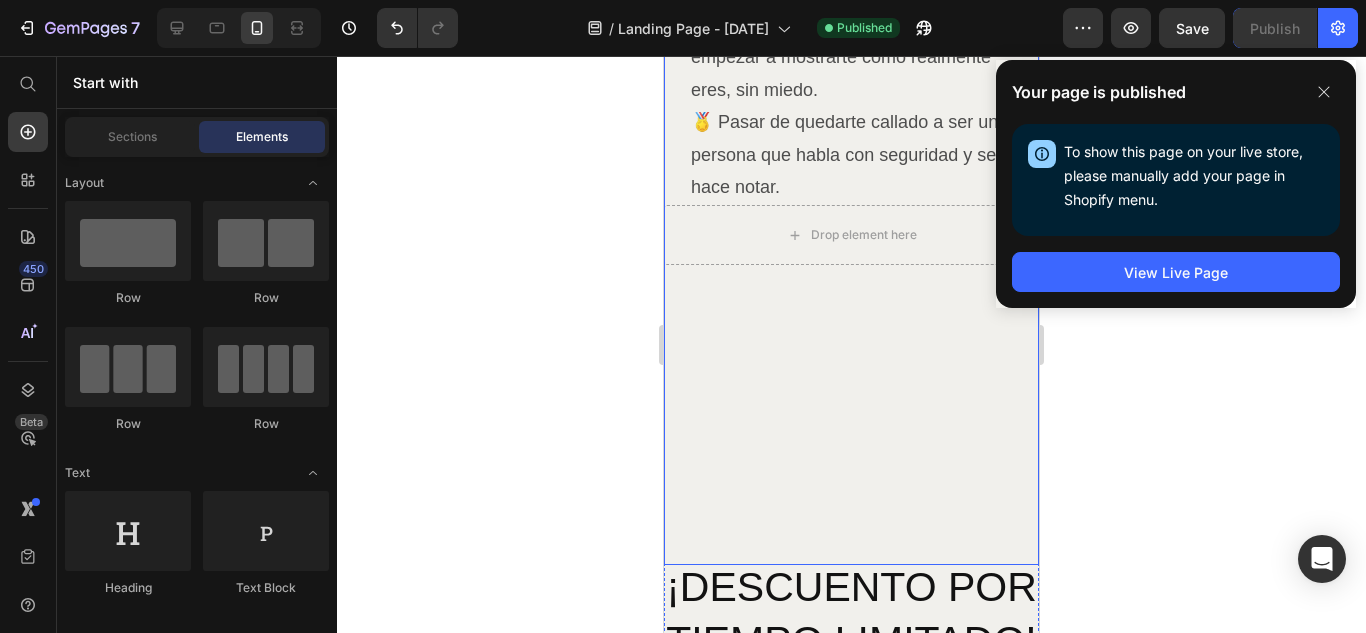 click on "¿Que vas a lograr con este Ebook? Heading 🏅 Superar el miedo al qué dirán, vas a dejar de frenarte por la opinión de los demás. 🏅 Dar tus primeros pasos con seguridad, ya no te vas a quedar en silencio: vas a animarte a hablar, proponer, actuar. 🏅 Aumentar tu confianza día a día, con ejercicios prácticos que te van a ayudar a expresarte sin miedo y tomar acción. 🏅 Sentirte más libre y autentico, vas a empezar a mostrarte como realmente eres, sin miedo. 🏅 Pasar de quedarte callado a ser una persona que habla con seguridad y se hace notar. Text Block Row
Drop element here" at bounding box center (851, 34) 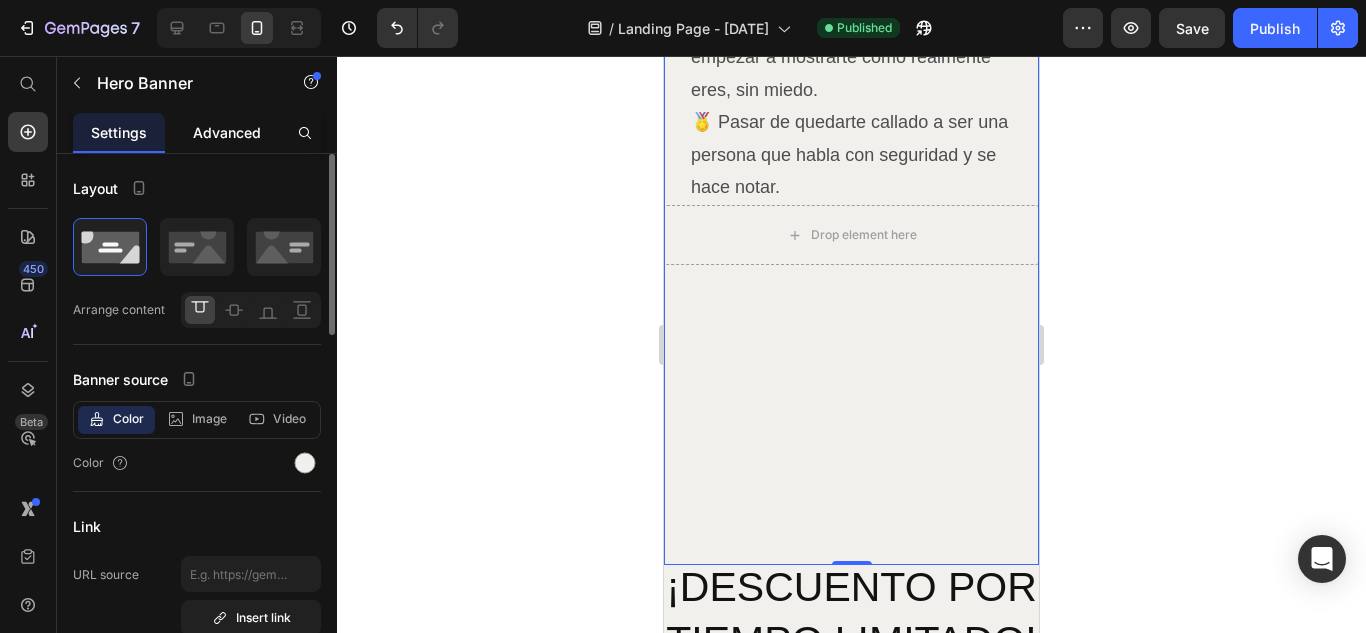 click on "Advanced" at bounding box center [227, 132] 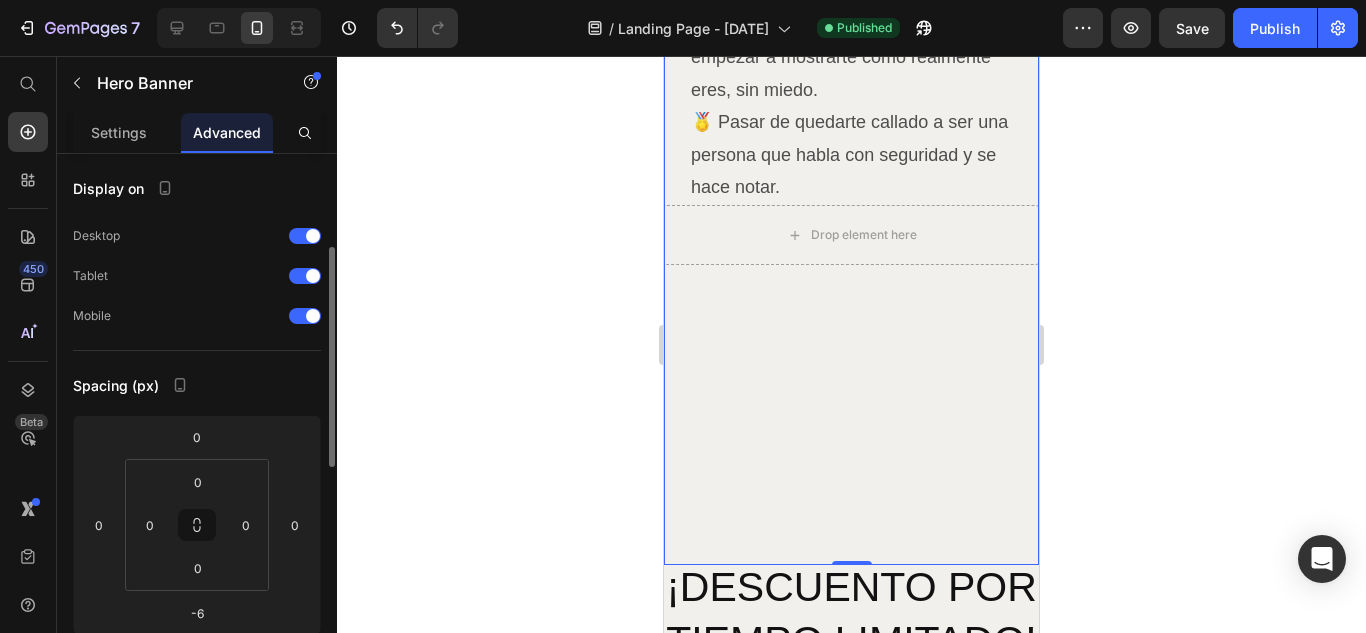 scroll, scrollTop: 66, scrollLeft: 0, axis: vertical 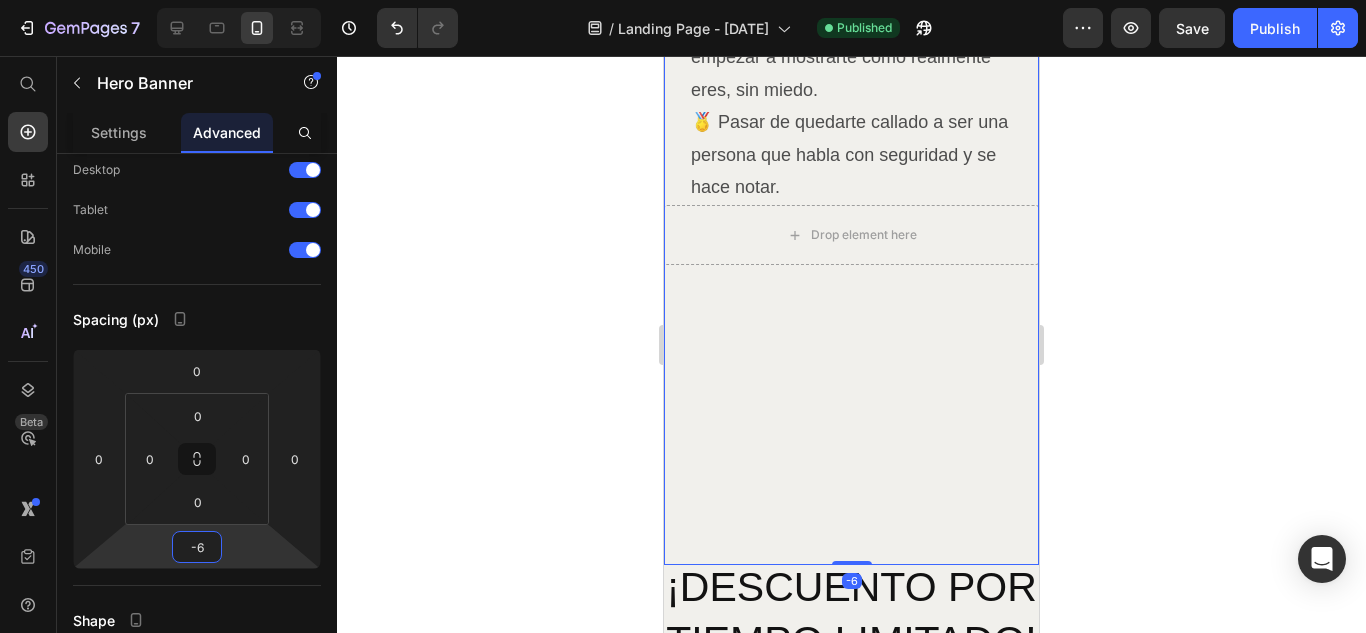 drag, startPoint x: 232, startPoint y: 525, endPoint x: 237, endPoint y: 551, distance: 26.476404 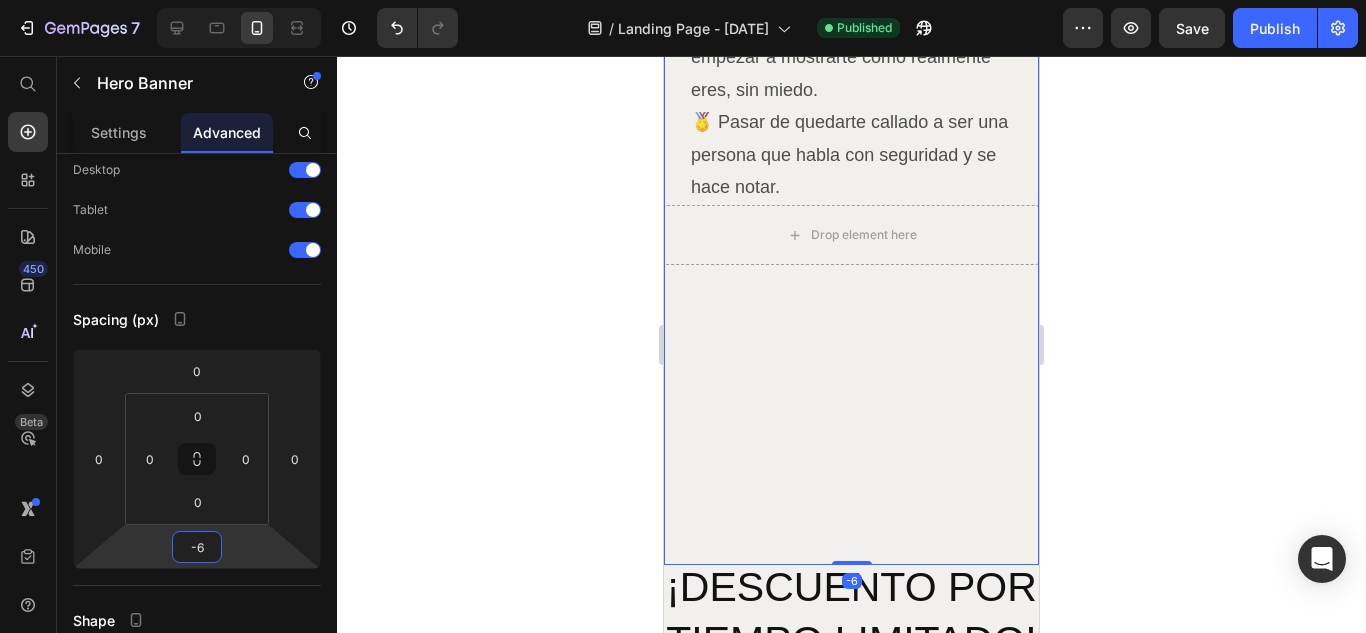 click on "7   /  Landing Page - Jul 12, 20:04:34 Published Preview  Save   Publish  450 Beta Start with Sections Elements Hero Section Product Detail Brands Trusted Badges Guarantee Product Breakdown How to use Testimonials Compare Bundle FAQs Social Proof Brand Story Product List Collection Blog List Contact Sticky Add to Cart Custom Footer Browse Library 450 Layout
Row
Row
Row
Row Text
Heading
Text Block Button
Button
Button
Sticky Back to top Media
Image
Image" at bounding box center [683, 0] 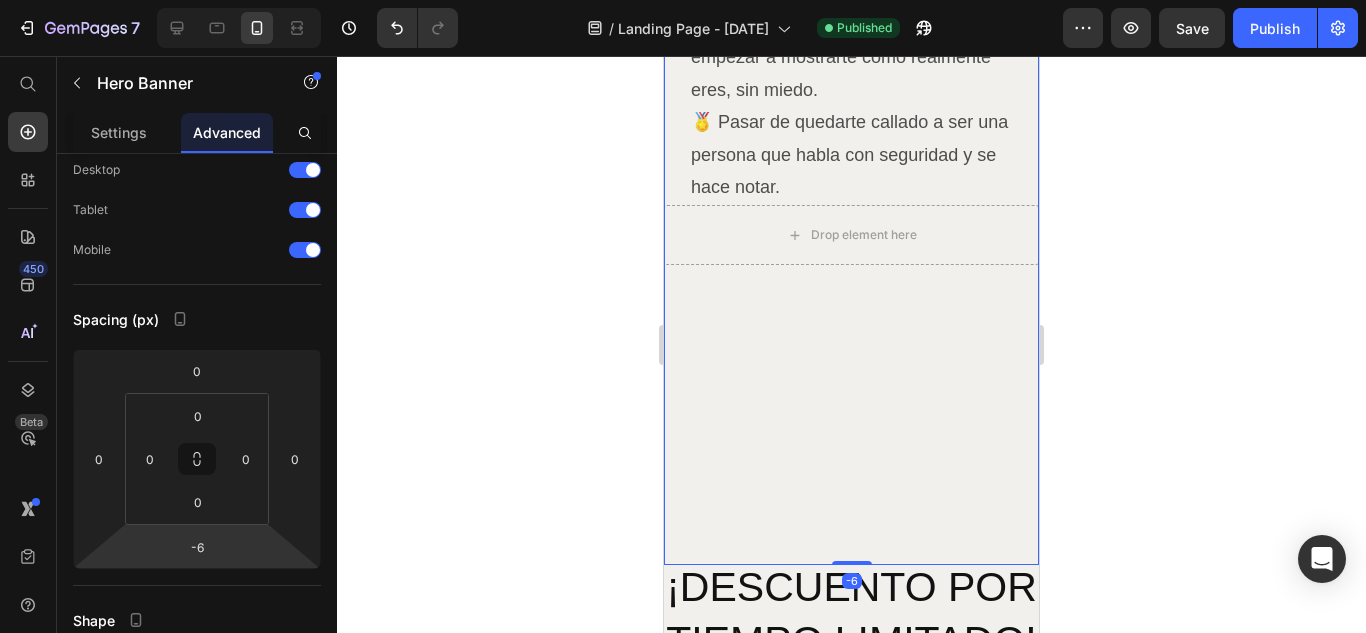 click on "¿Que vas a lograr con este Ebook? Heading 🏅 Superar el miedo al qué dirán, vas a dejar de frenarte por la opinión de los demás. 🏅 Dar tus primeros pasos con seguridad, ya no te vas a quedar en silencio: vas a animarte a hablar, proponer, actuar. 🏅 Aumentar tu confianza día a día, con ejercicios prácticos que te van a ayudar a expresarte sin miedo y tomar acción. 🏅 Sentirte más libre y autentico, vas a empezar a mostrarte como realmente eres, sin miedo. 🏅 Pasar de quedarte callado a ser una persona que habla con seguridad y se hace notar. Text Block Row
Drop element here" at bounding box center (851, 34) 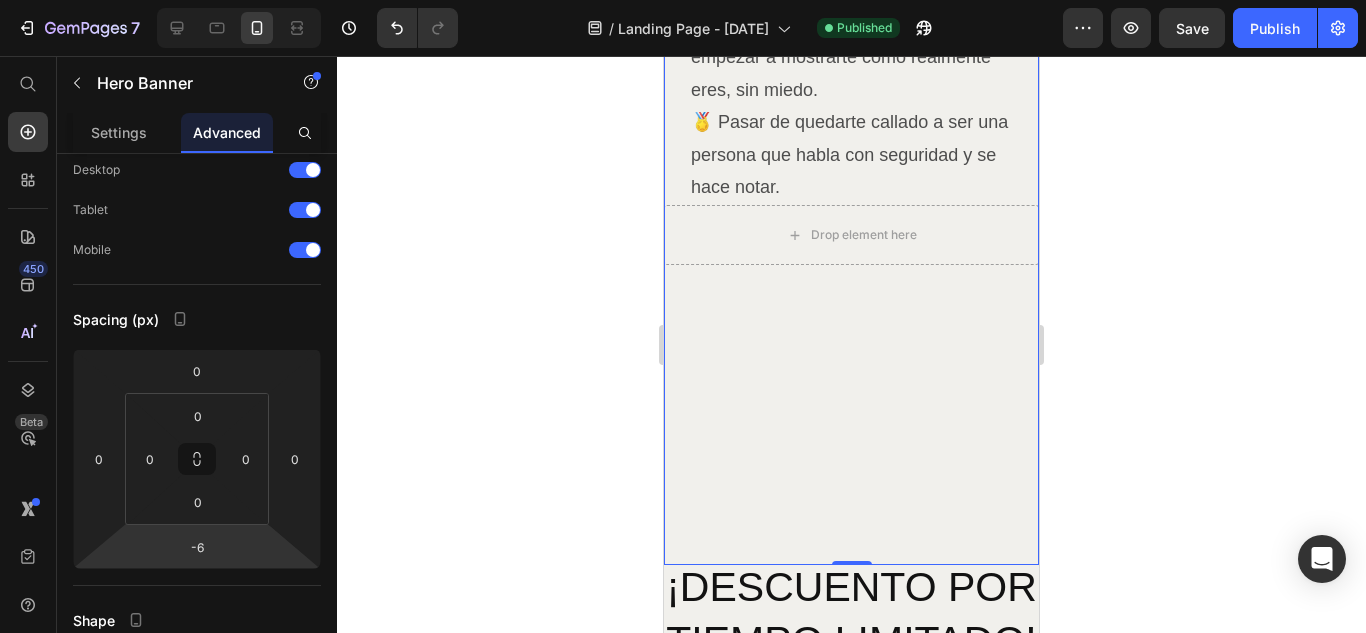 click on "¿Que vas a lograr con este Ebook? Heading 🏅 Superar el miedo al qué dirán, vas a dejar de frenarte por la opinión de los demás. 🏅 Dar tus primeros pasos con seguridad, ya no te vas a quedar en silencio: vas a animarte a hablar, proponer, actuar. 🏅 Aumentar tu confianza día a día, con ejercicios prácticos que te van a ayudar a expresarte sin miedo y tomar acción. 🏅 Sentirte más libre y autentico, vas a empezar a mostrarte como realmente eres, sin miedo. 🏅 Pasar de quedarte callado a ser una persona que habla con seguridad y se hace notar. Text Block Row
Drop element here" at bounding box center (851, 34) 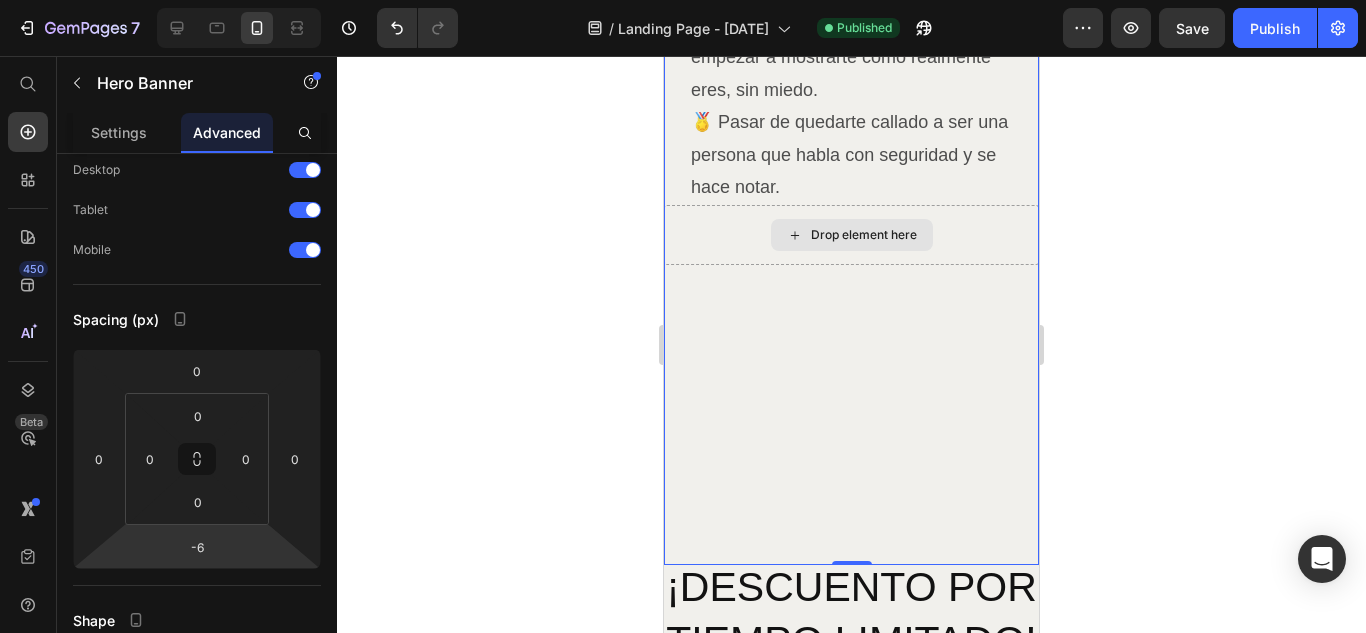 click on "Drop element here" at bounding box center (851, 235) 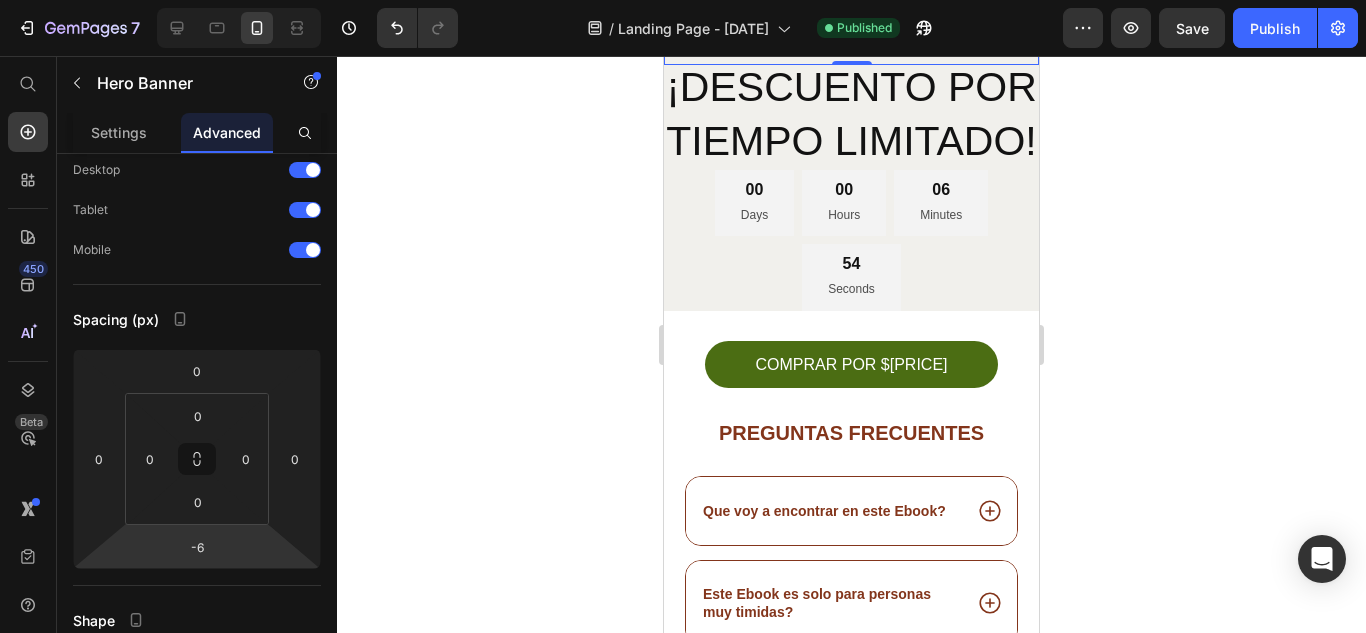 scroll, scrollTop: 2633, scrollLeft: 0, axis: vertical 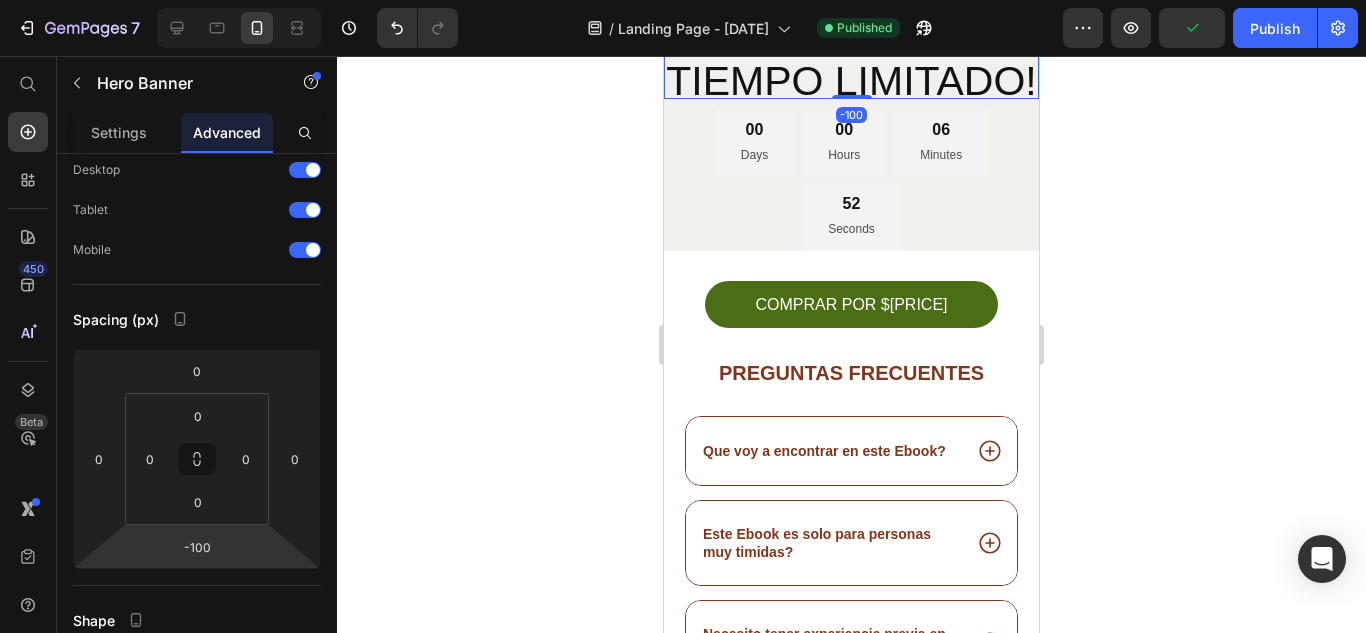 drag, startPoint x: 265, startPoint y: 541, endPoint x: 482, endPoint y: 525, distance: 217.58907 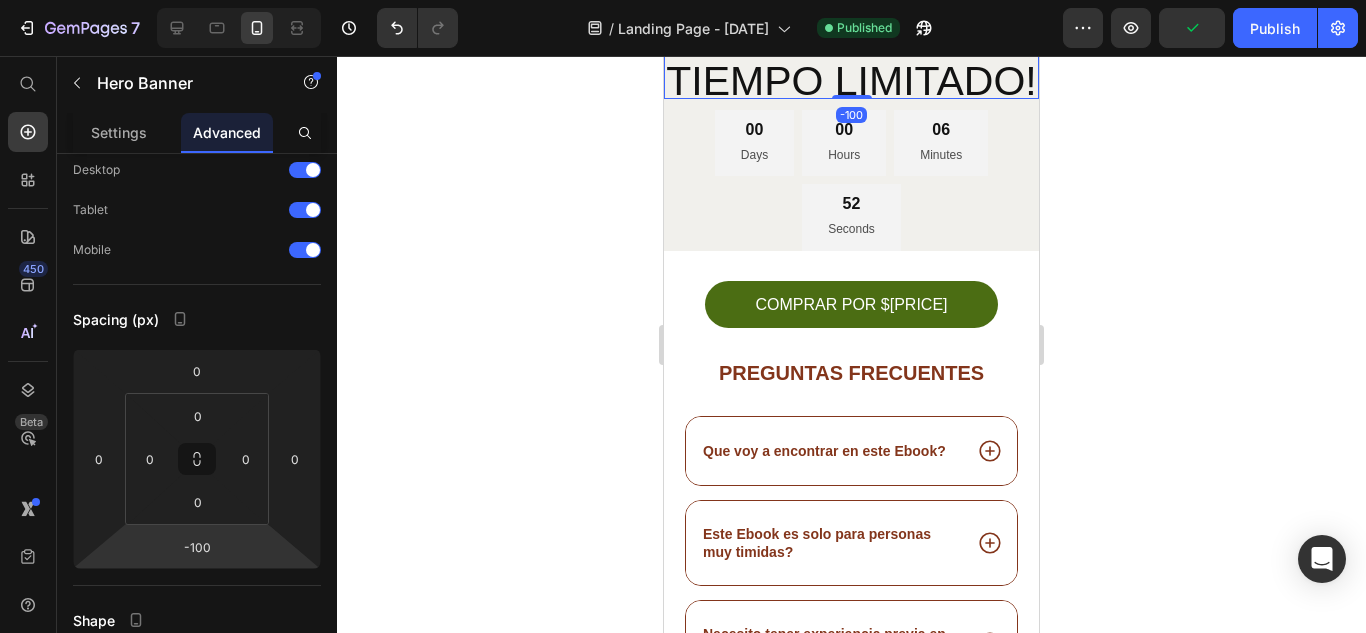 click on "7   /  Landing Page - Jul 12, 20:04:34 Published Preview  Publish  450 Beta Start with Sections Elements Hero Section Product Detail Brands Trusted Badges Guarantee Product Breakdown How to use Testimonials Compare Bundle FAQs Social Proof Brand Story Product List Collection Blog List Contact Sticky Add to Cart Custom Footer Browse Library 450 Layout
Row
Row
Row
Row Text
Heading
Text Block Button
Button
Button
Sticky Back to top Media
Image" at bounding box center (683, 0) 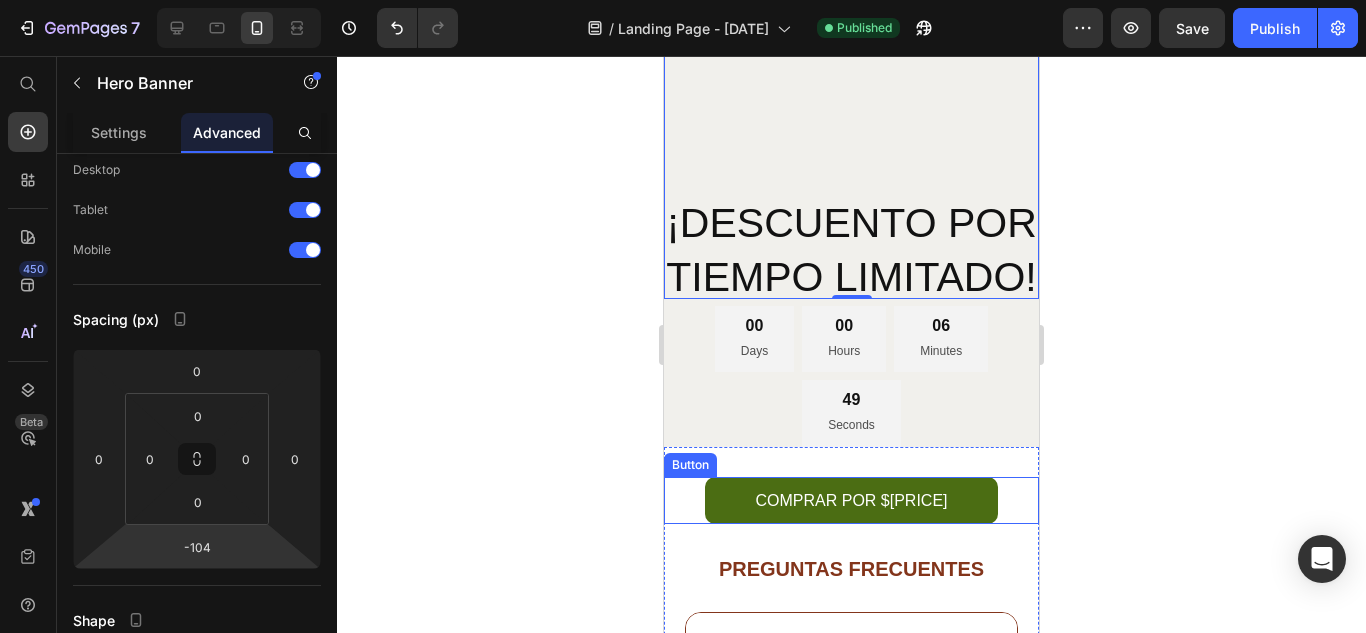 scroll, scrollTop: 2467, scrollLeft: 0, axis: vertical 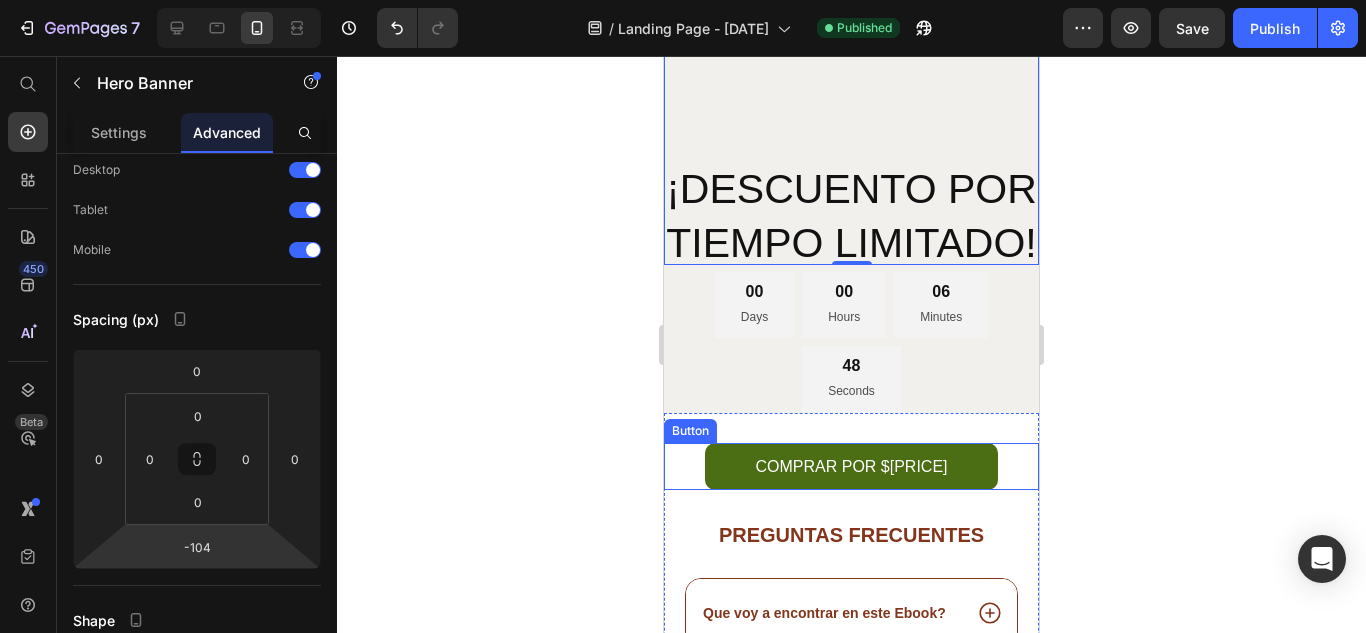 type on "-6" 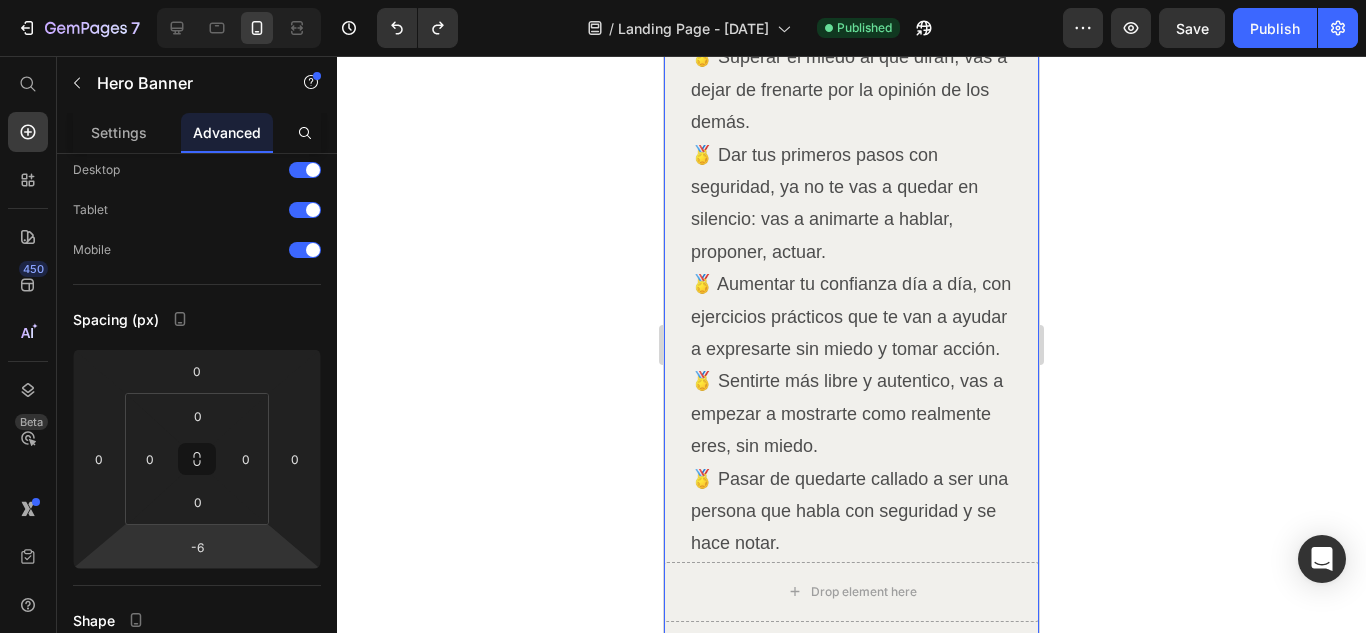 scroll, scrollTop: 1533, scrollLeft: 0, axis: vertical 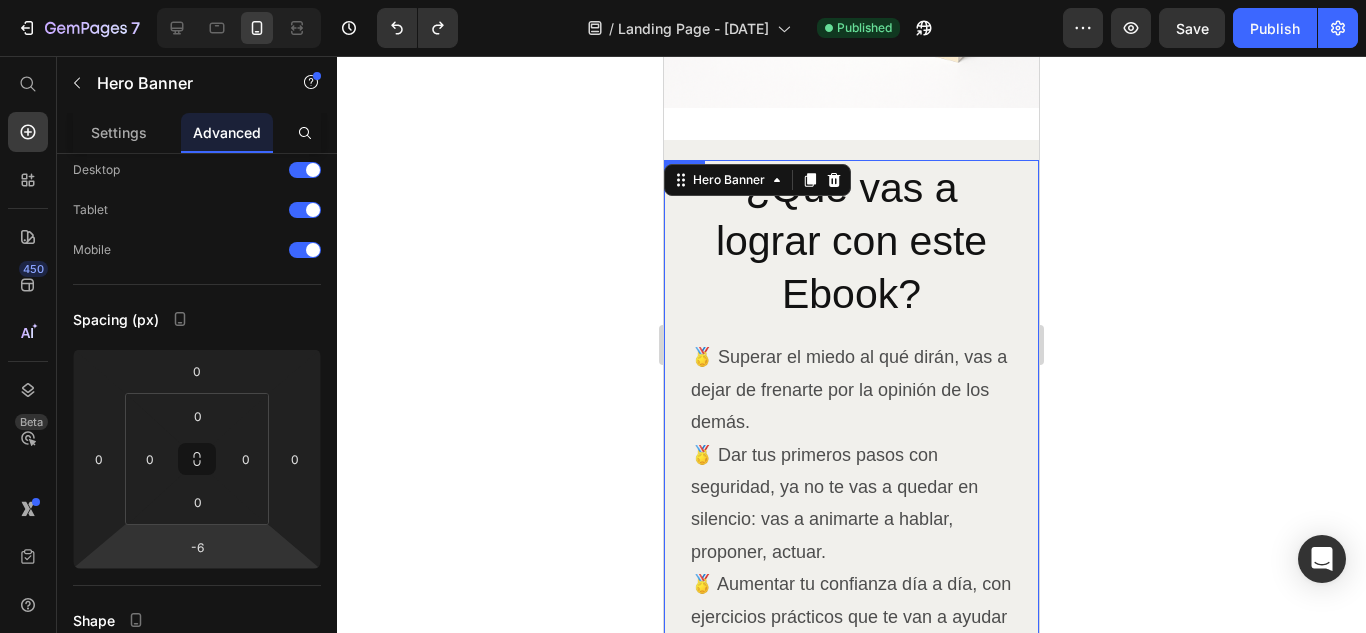 click on "¿Que vas a lograr con este Ebook?" at bounding box center [851, 242] 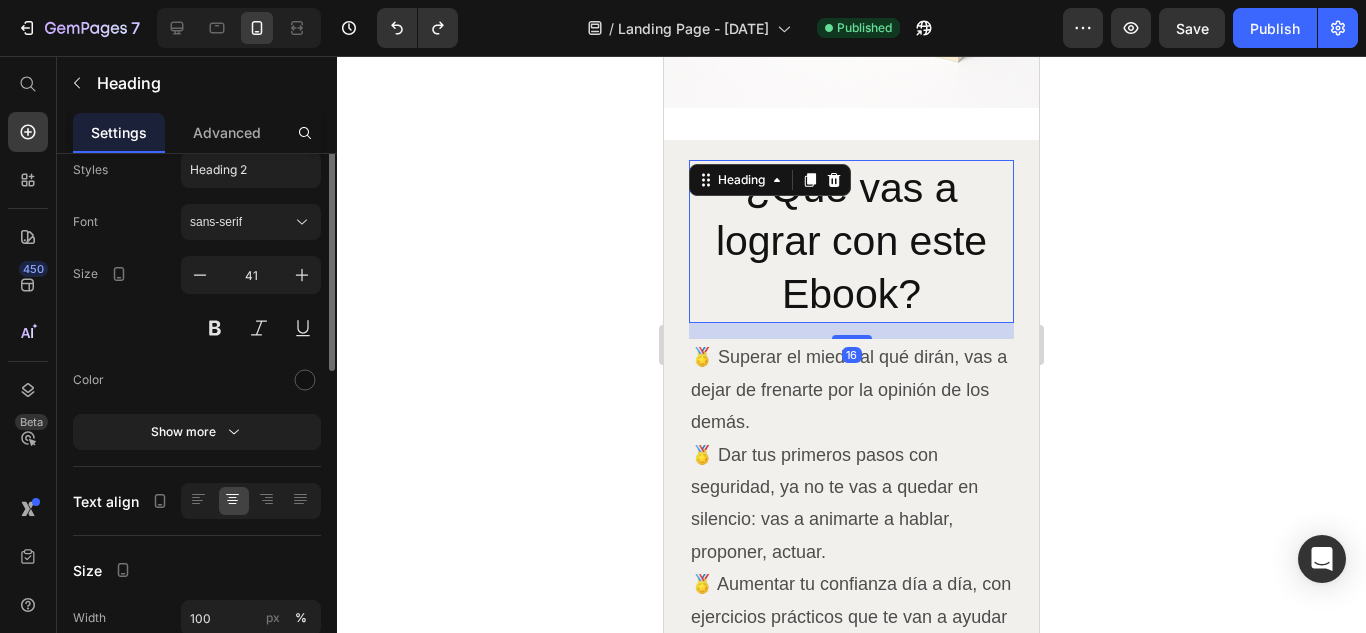 scroll, scrollTop: 0, scrollLeft: 0, axis: both 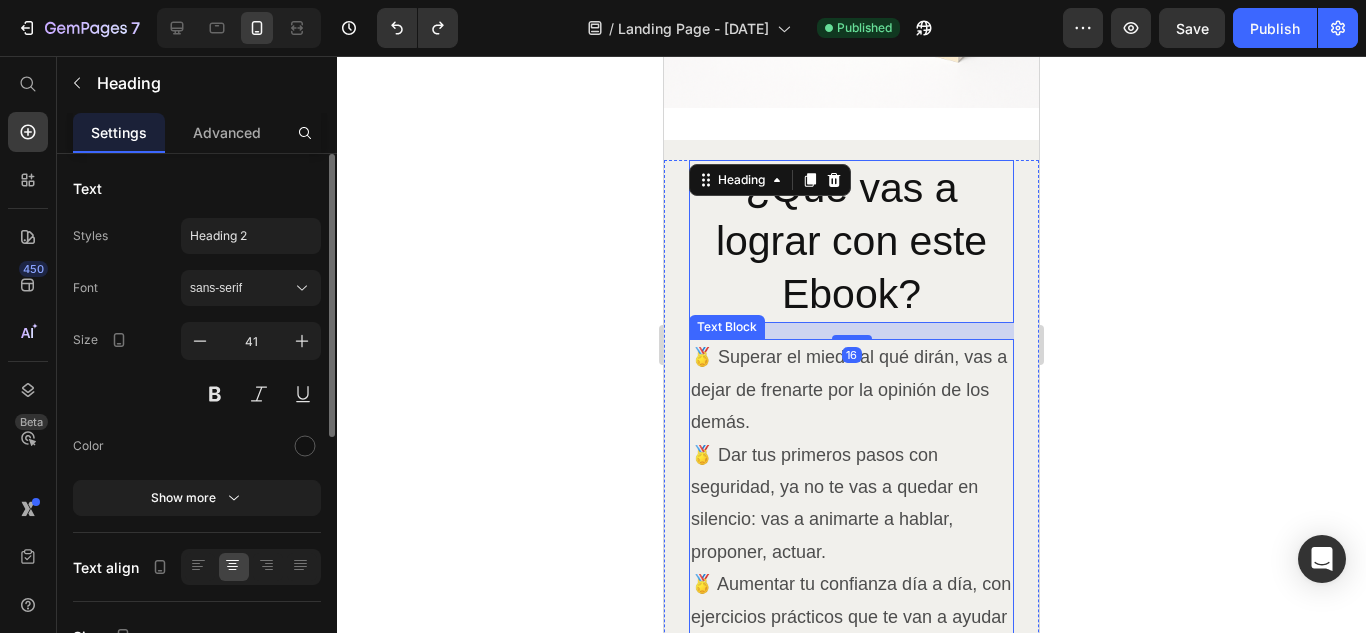 click on "🏅 Superar el miedo al qué dirán, vas a dejar de frenarte por la opinión de los demás." at bounding box center [851, 389] 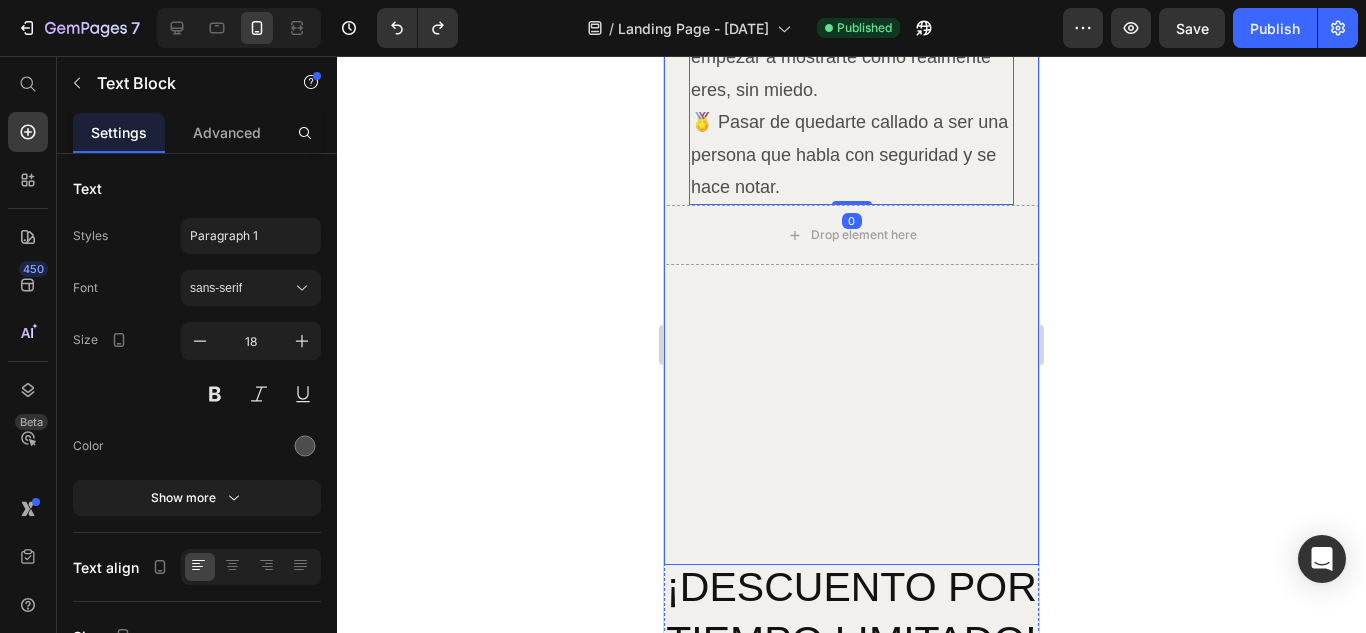 scroll, scrollTop: 2100, scrollLeft: 0, axis: vertical 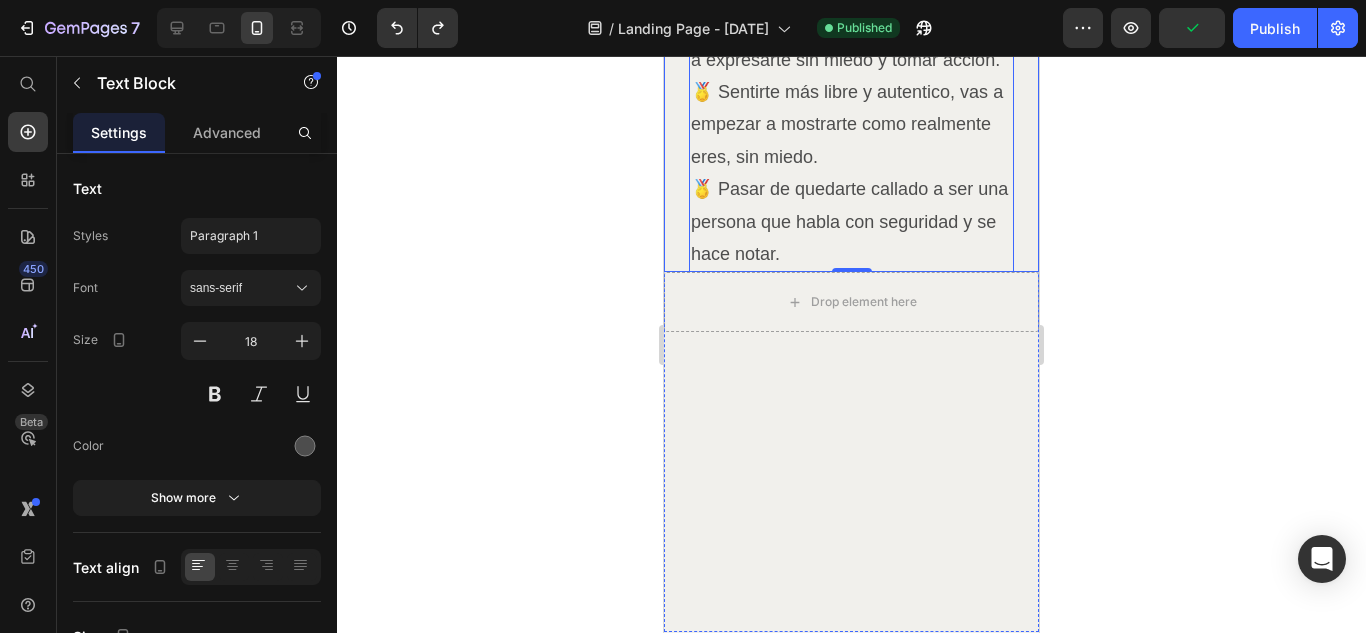 click on "¿Que vas a lograr con este Ebook? Heading 🏅 Superar el miedo al qué dirán, vas a dejar de frenarte por la opinión de los demás. 🏅 Dar tus primeros pasos con seguridad, ya no te vas a quedar en silencio: vas a animarte a hablar, proponer, actuar. 🏅 Aumentar tu confianza día a día, con ejercicios prácticos que te van a ayudar a expresarte sin miedo y tomar acción. 🏅 Sentirte más libre y autentico, vas a empezar a mostrarte como realmente eres, sin miedo. 🏅 Pasar de quedarte callado a ser una persona que habla con seguridad y se hace notar. Text Block   0 Row" at bounding box center (851, -79) 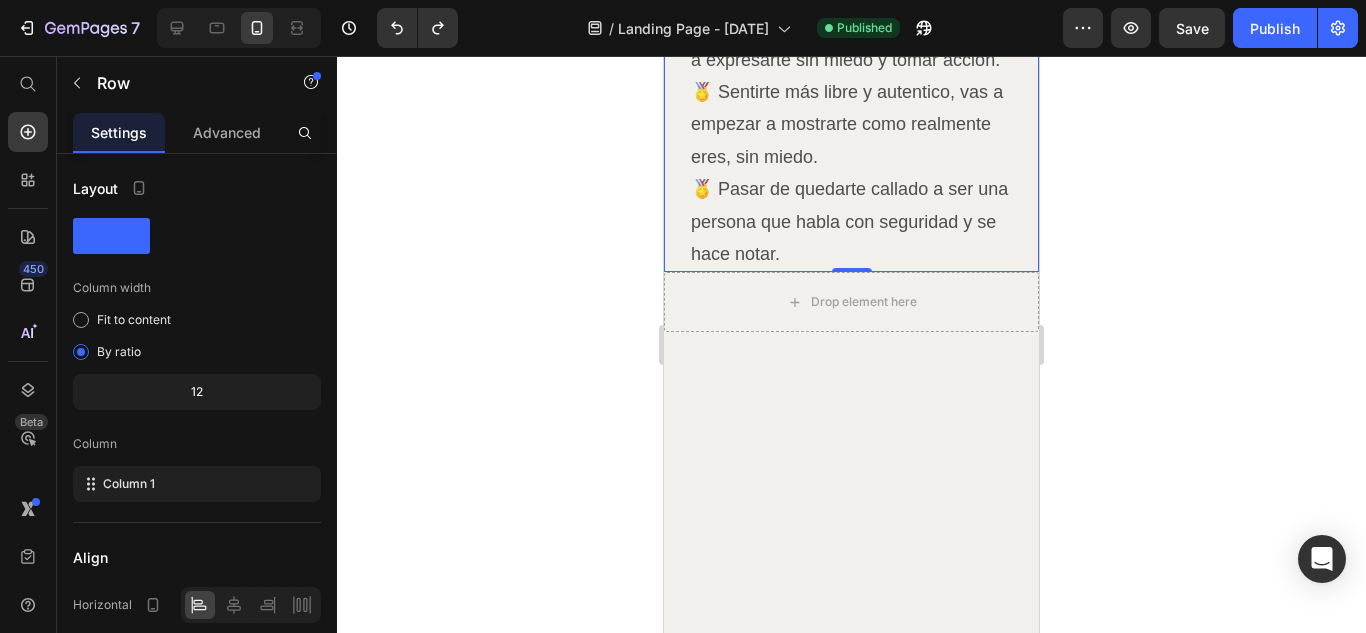 click on "¿Que vas a lograr con este Ebook? Heading 🏅 Superar el miedo al qué dirán, vas a dejar de frenarte por la opinión de los demás. 🏅 Dar tus primeros pasos con seguridad, ya no te vas a quedar en silencio: vas a animarte a hablar, proponer, actuar. 🏅 Aumentar tu confianza día a día, con ejercicios prácticos que te van a ayudar a expresarte sin miedo y tomar acción. 🏅 Sentirte más libre y autentico, vas a empezar a mostrarte como realmente eres, sin miedo. 🏅 Pasar de quedarte callado a ser una persona que habla con seguridad y se hace notar. Text Block Row   0" at bounding box center [851, -79] 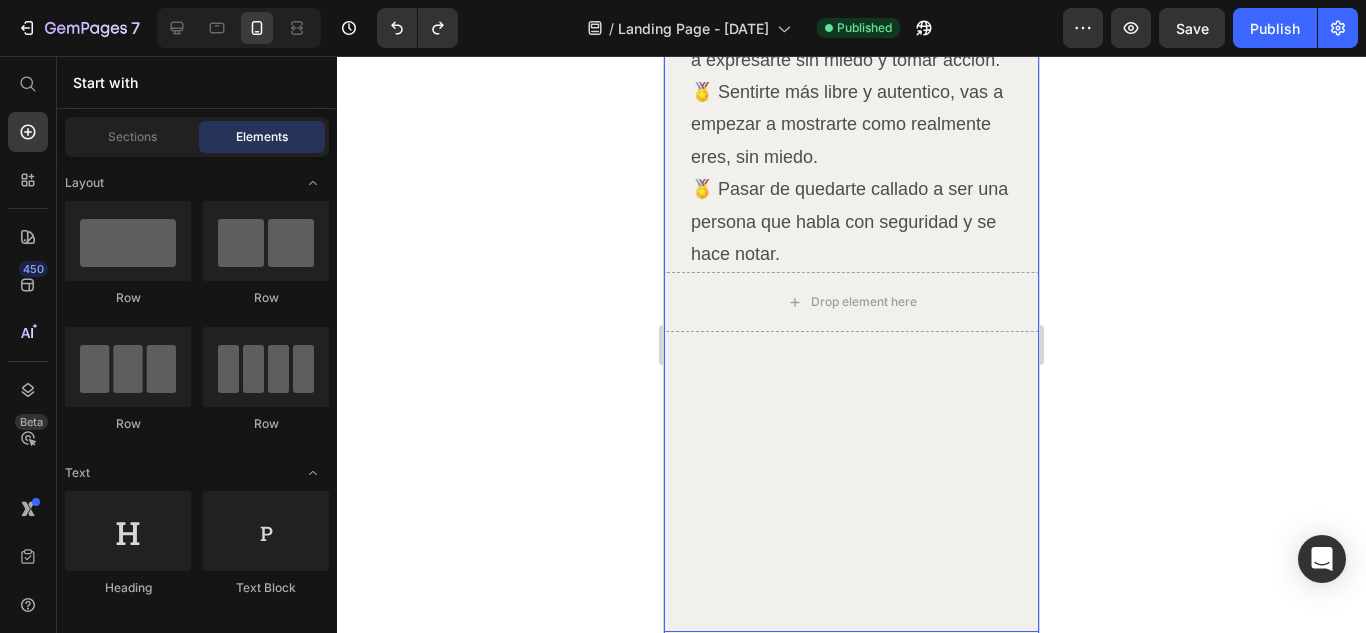 click on "¿Que vas a lograr con este Ebook? Heading 🏅 Superar el miedo al qué dirán, vas a dejar de frenarte por la opinión de los demás. 🏅 Dar tus primeros pasos con seguridad, ya no te vas a quedar en silencio: vas a animarte a hablar, proponer, actuar. 🏅 Aumentar tu confianza día a día, con ejercicios prácticos que te van a ayudar a expresarte sin miedo y tomar acción. 🏅 Sentirte más libre y autentico, vas a empezar a mostrarte como realmente eres, sin miedo. 🏅 Pasar de quedarte callado a ser una persona que habla con seguridad y se hace notar. Text Block Row
Drop element here" at bounding box center (851, 101) 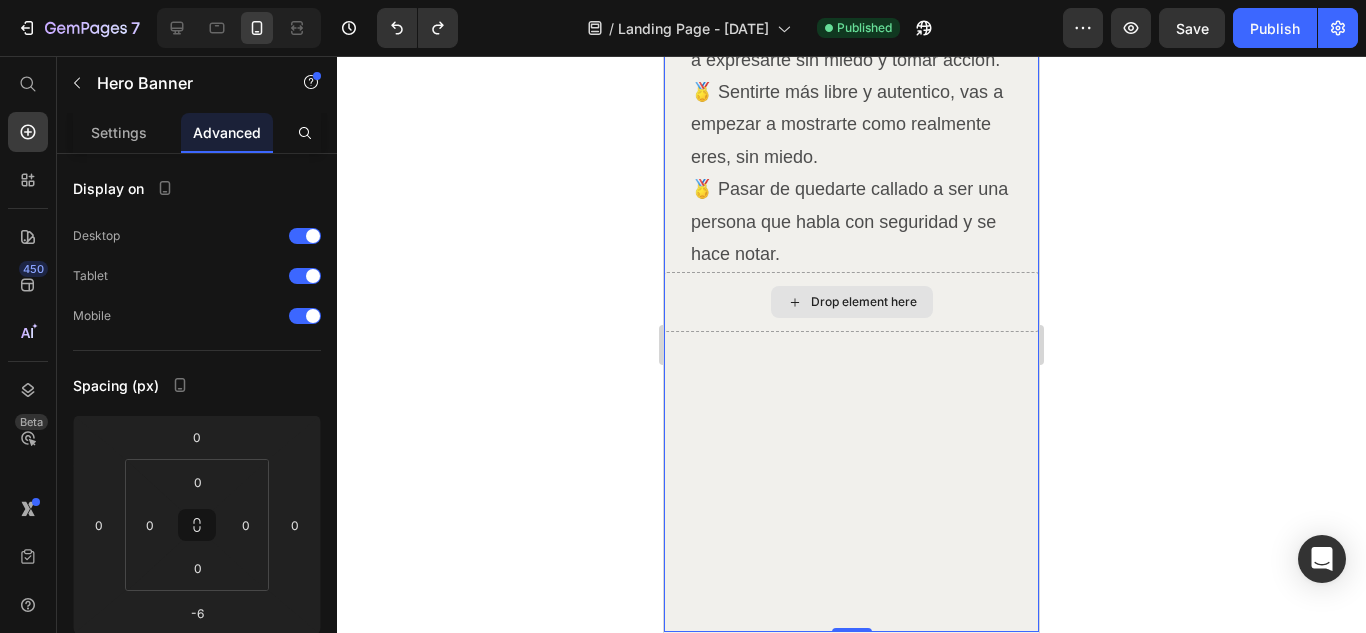 click on "Drop element here" at bounding box center [851, 302] 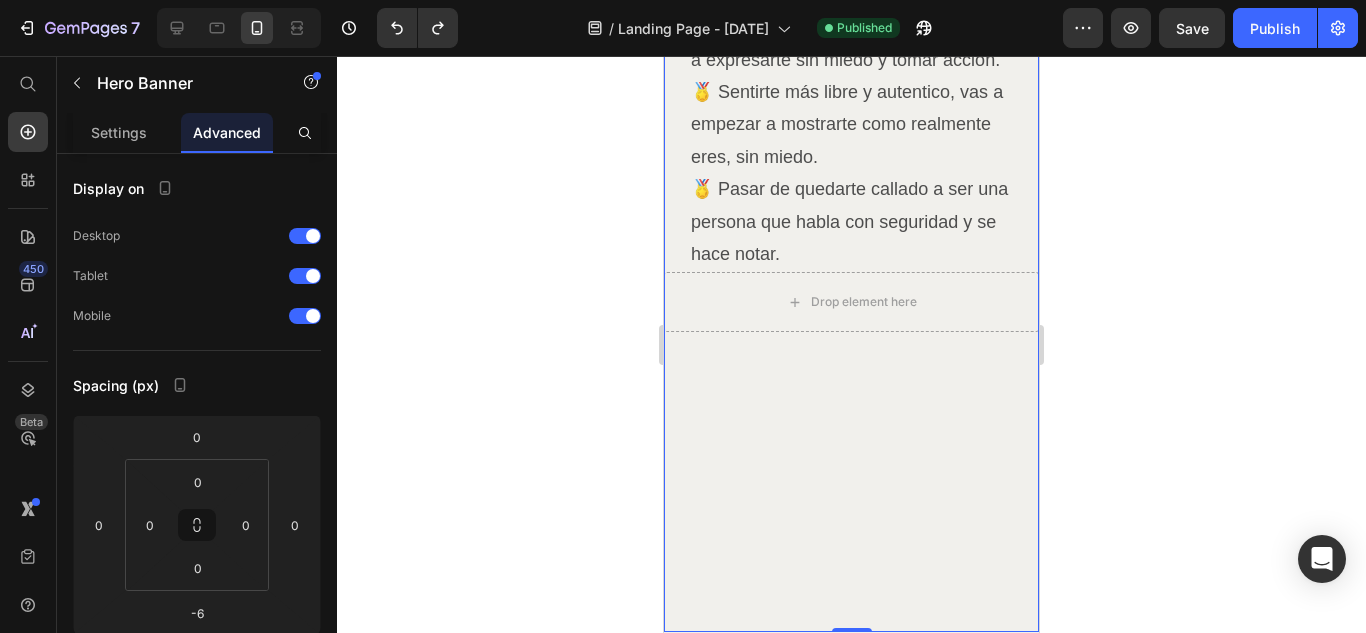 scroll, scrollTop: 2200, scrollLeft: 0, axis: vertical 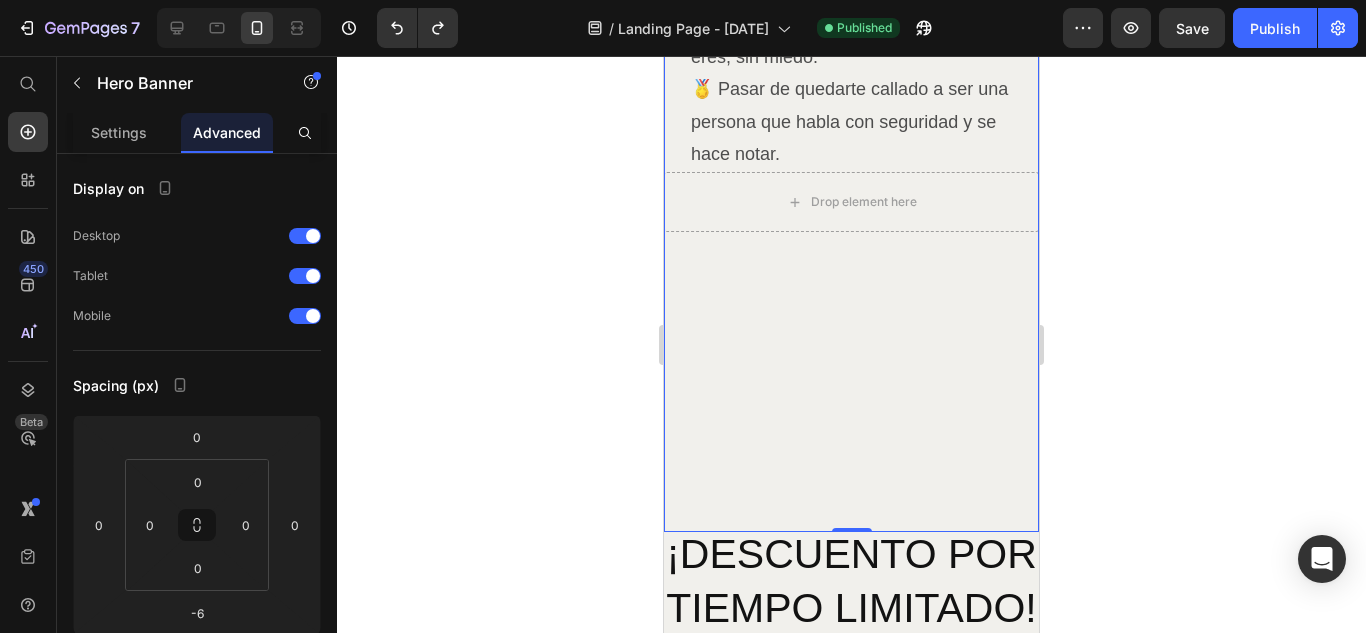 click on "¿Que vas a lograr con este Ebook? Heading 🏅 Superar el miedo al qué dirán, vas a dejar de frenarte por la opinión de los demás. 🏅 Dar tus primeros pasos con seguridad, ya no te vas a quedar en silencio: vas a animarte a hablar, proponer, actuar. 🏅 Aumentar tu confianza día a día, con ejercicios prácticos que te van a ayudar a expresarte sin miedo y tomar acción. 🏅 Sentirte más libre y autentico, vas a empezar a mostrarte como realmente eres, sin miedo. 🏅 Pasar de quedarte callado a ser una persona que habla con seguridad y se hace notar. Text Block Row
Drop element here" at bounding box center [851, 1] 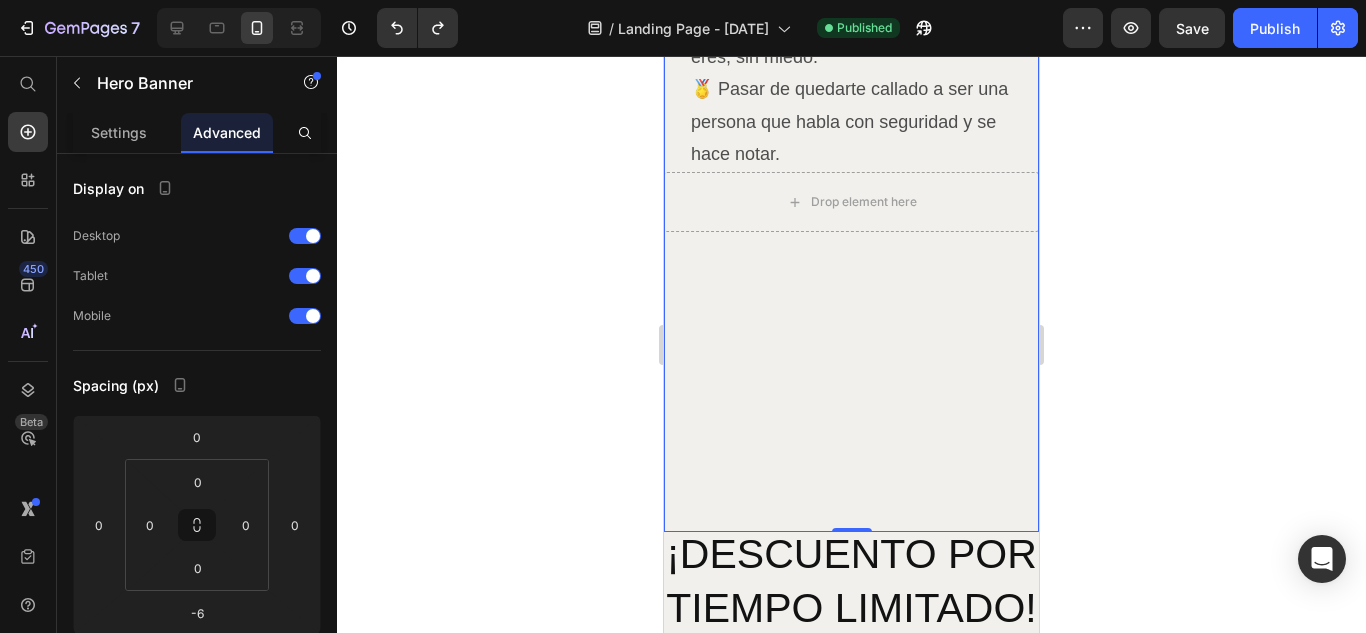 click on "¿Que vas a lograr con este Ebook? Heading 🏅 Superar el miedo al qué dirán, vas a dejar de frenarte por la opinión de los demás. 🏅 Dar tus primeros pasos con seguridad, ya no te vas a quedar en silencio: vas a animarte a hablar, proponer, actuar. 🏅 Aumentar tu confianza día a día, con ejercicios prácticos que te van a ayudar a expresarte sin miedo y tomar acción. 🏅 Sentirte más libre y autentico, vas a empezar a mostrarte como realmente eres, sin miedo. 🏅 Pasar de quedarte callado a ser una persona que habla con seguridad y se hace notar. Text Block Row
Drop element here" at bounding box center [851, 1] 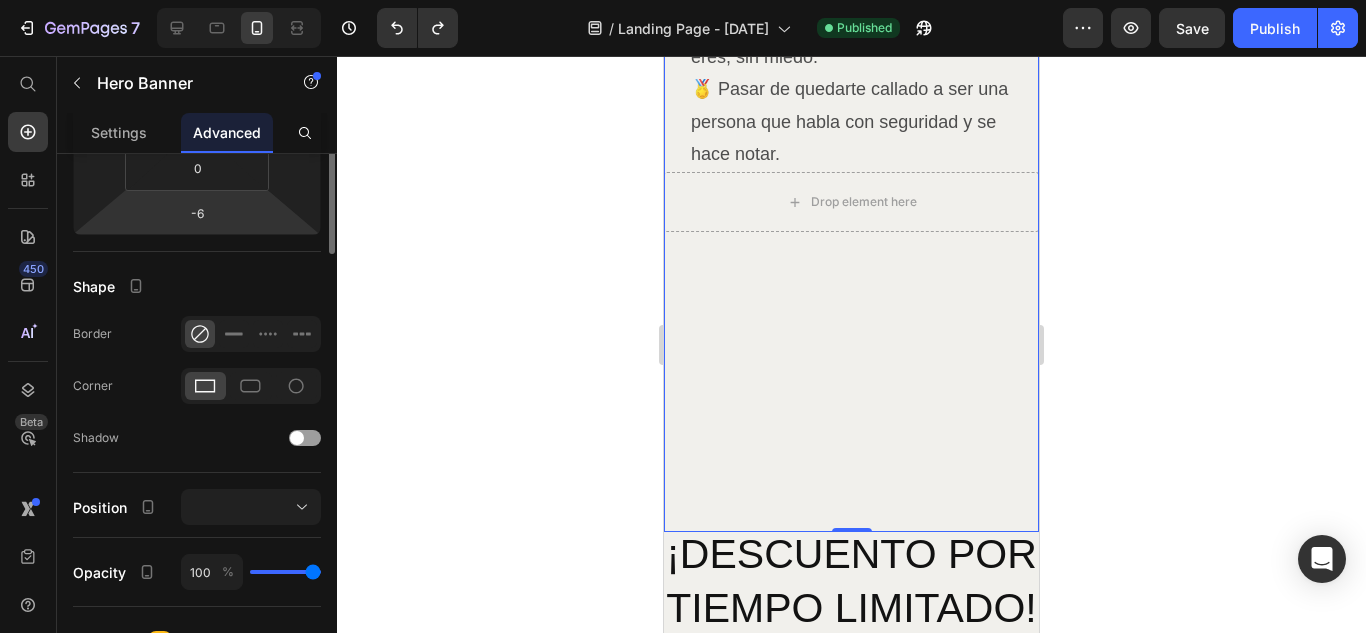 scroll, scrollTop: 166, scrollLeft: 0, axis: vertical 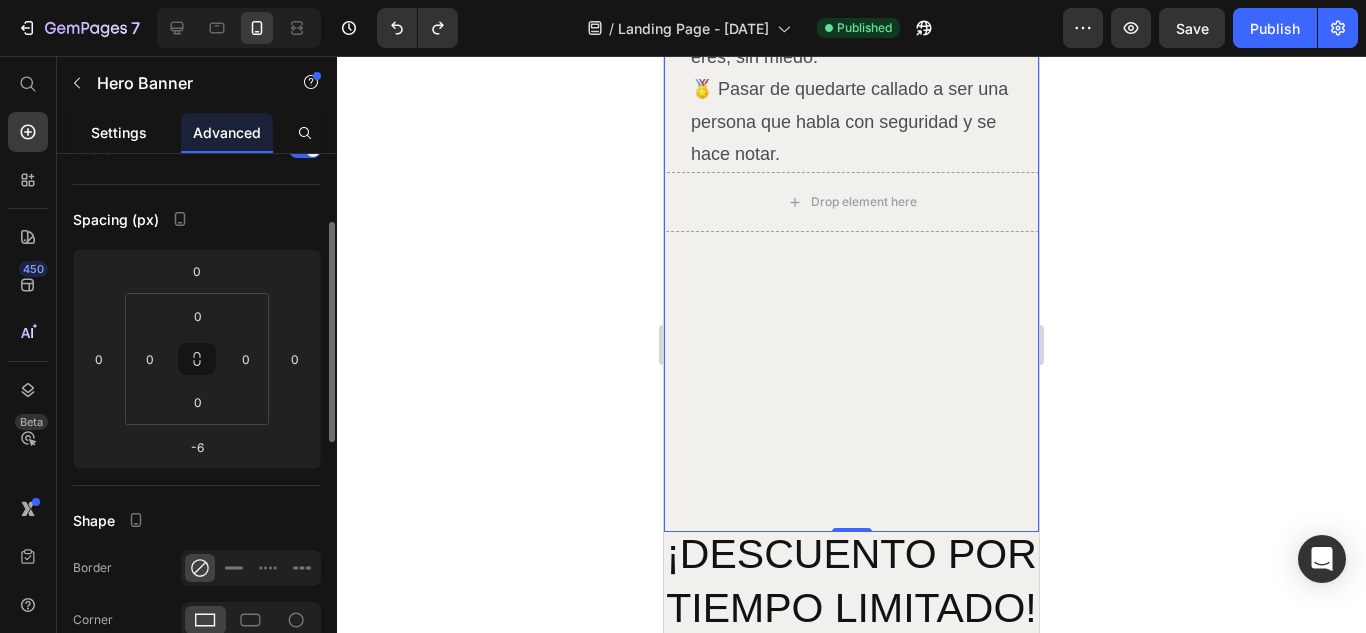 click on "Settings" at bounding box center (119, 132) 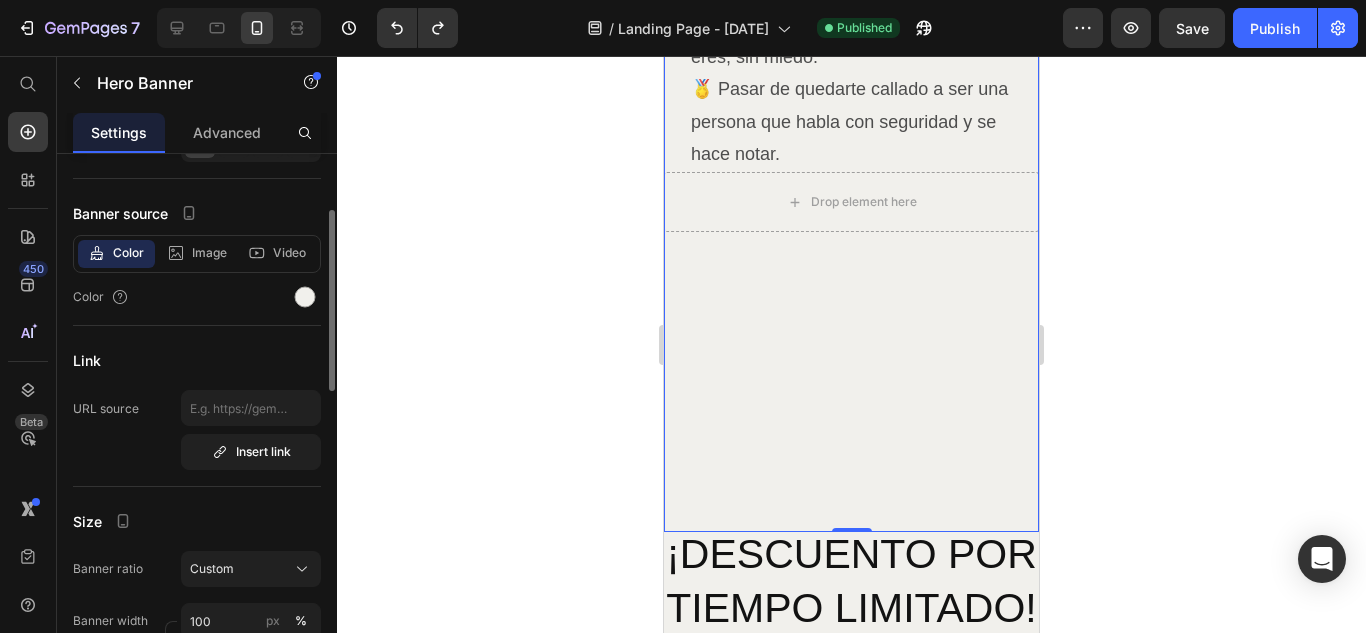 scroll, scrollTop: 0, scrollLeft: 0, axis: both 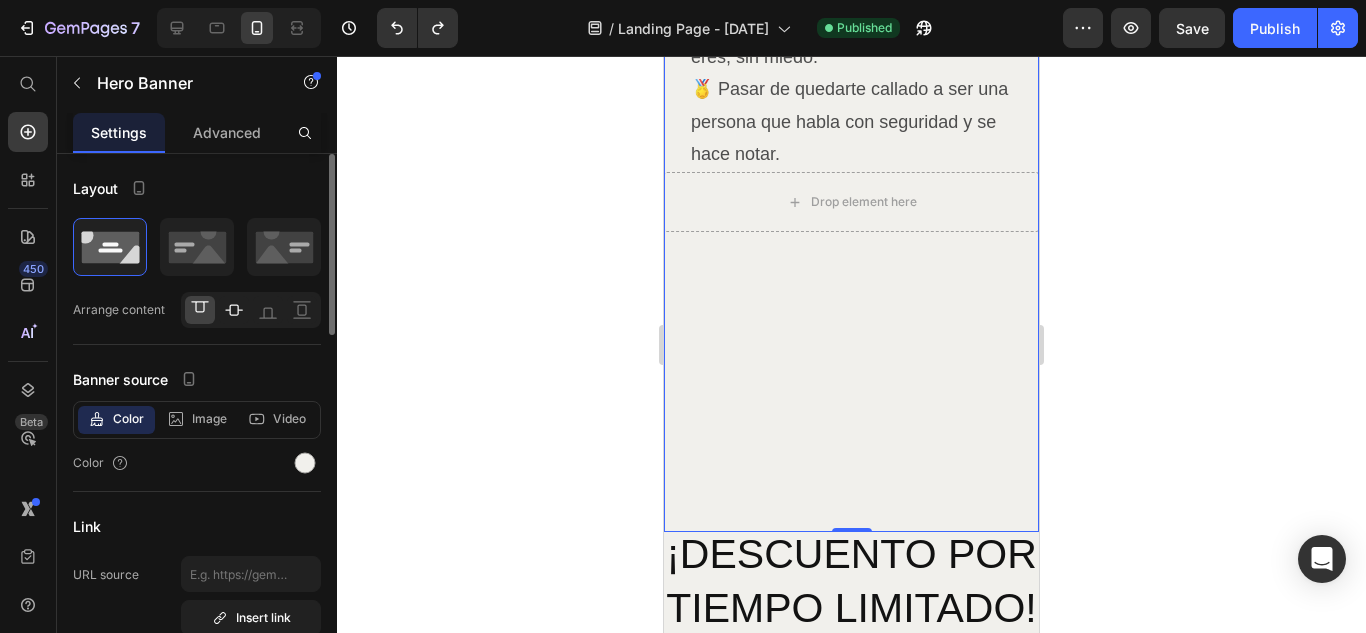 click 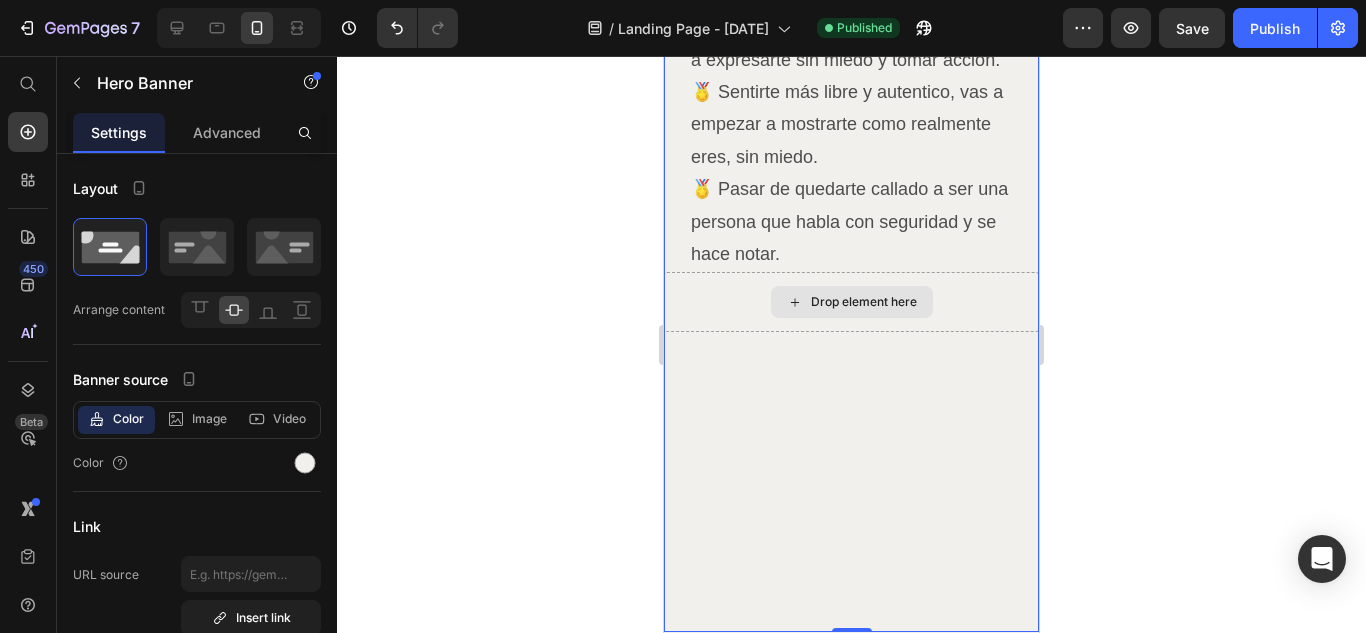 scroll, scrollTop: 2200, scrollLeft: 0, axis: vertical 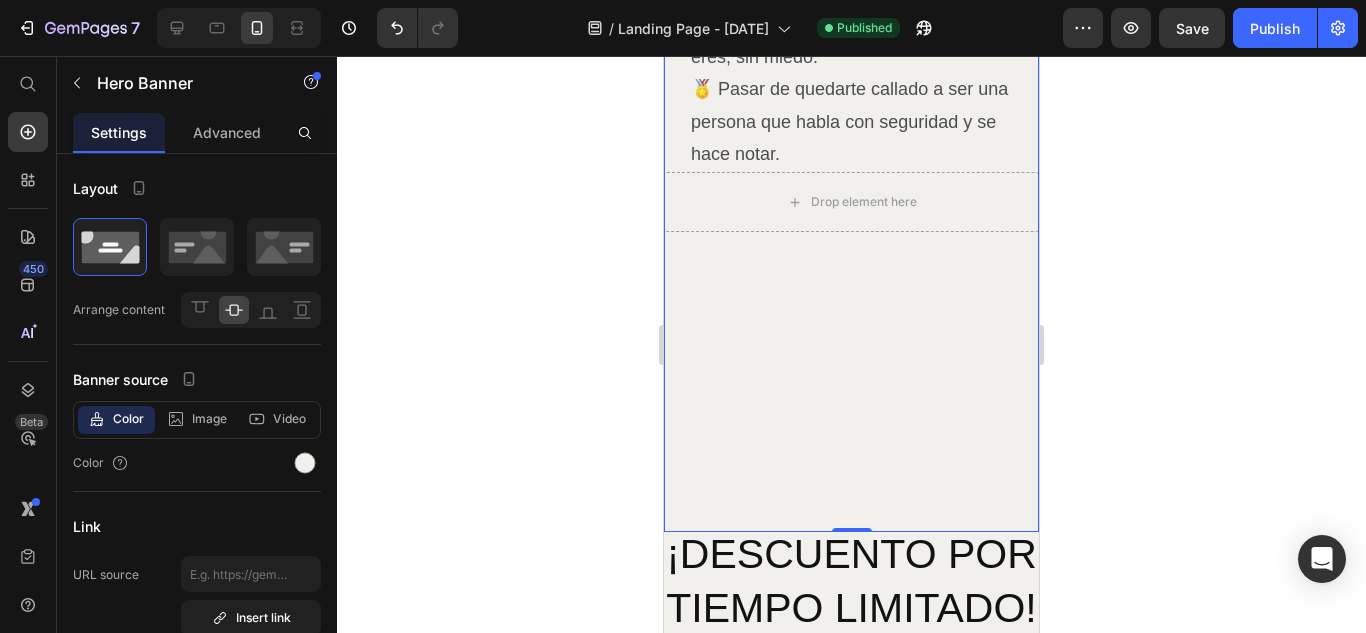 click on "¿Que vas a lograr con este Ebook? Heading 🏅 Superar el miedo al qué dirán, vas a dejar de frenarte por la opinión de los demás. 🏅 Dar tus primeros pasos con seguridad, ya no te vas a quedar en silencio: vas a animarte a hablar, proponer, actuar. 🏅 Aumentar tu confianza día a día, con ejercicios prácticos que te van a ayudar a expresarte sin miedo y tomar acción. 🏅 Sentirte más libre y autentico, vas a empezar a mostrarte como realmente eres, sin miedo. 🏅 Pasar de quedarte callado a ser una persona que habla con seguridad y se hace notar. Text Block Row
Drop element here" at bounding box center (851, 1) 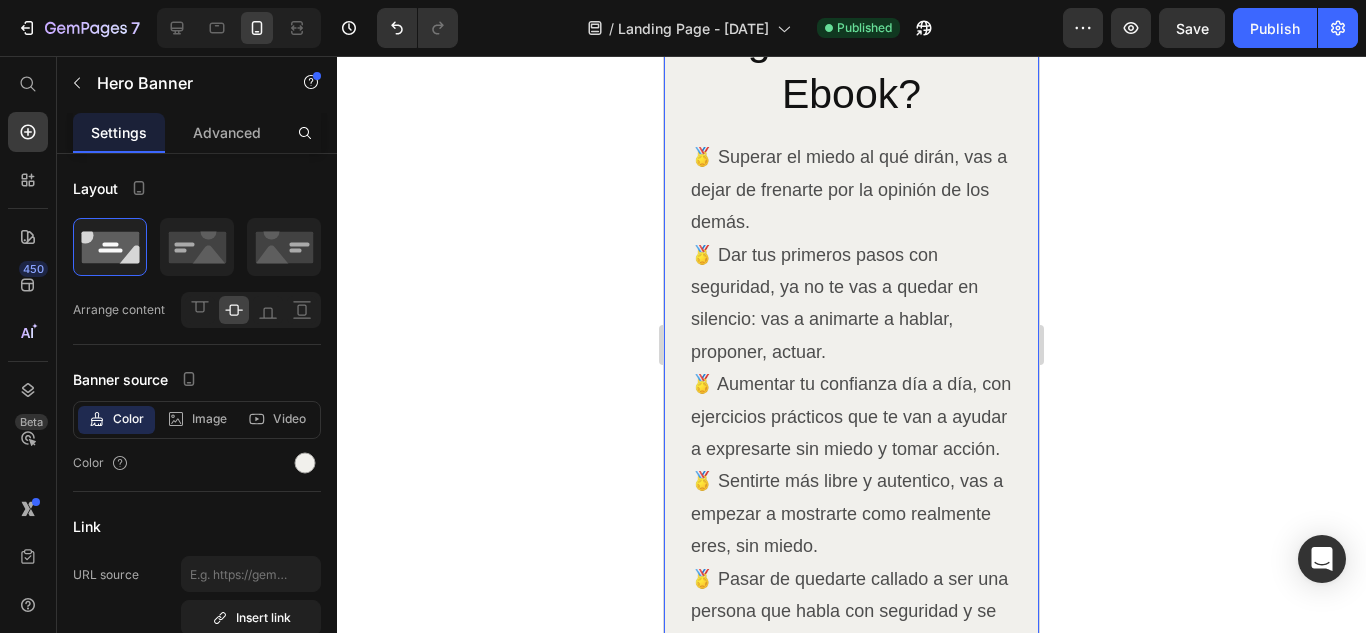 scroll, scrollTop: 1567, scrollLeft: 0, axis: vertical 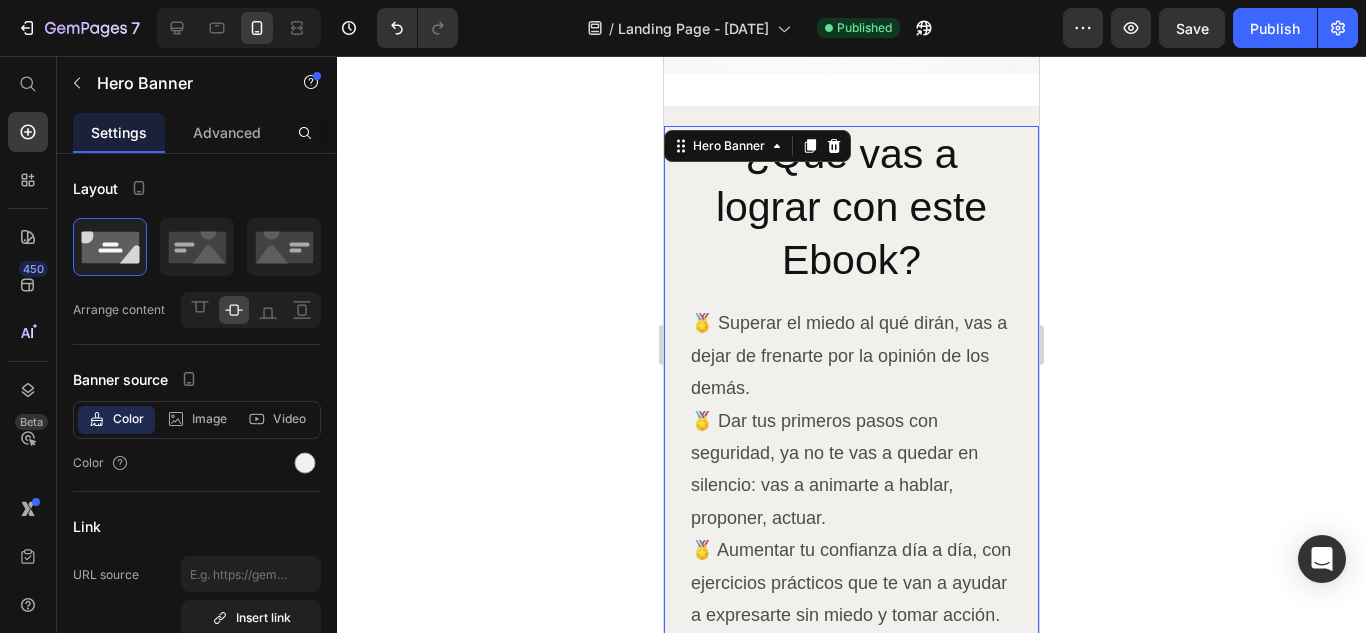 click 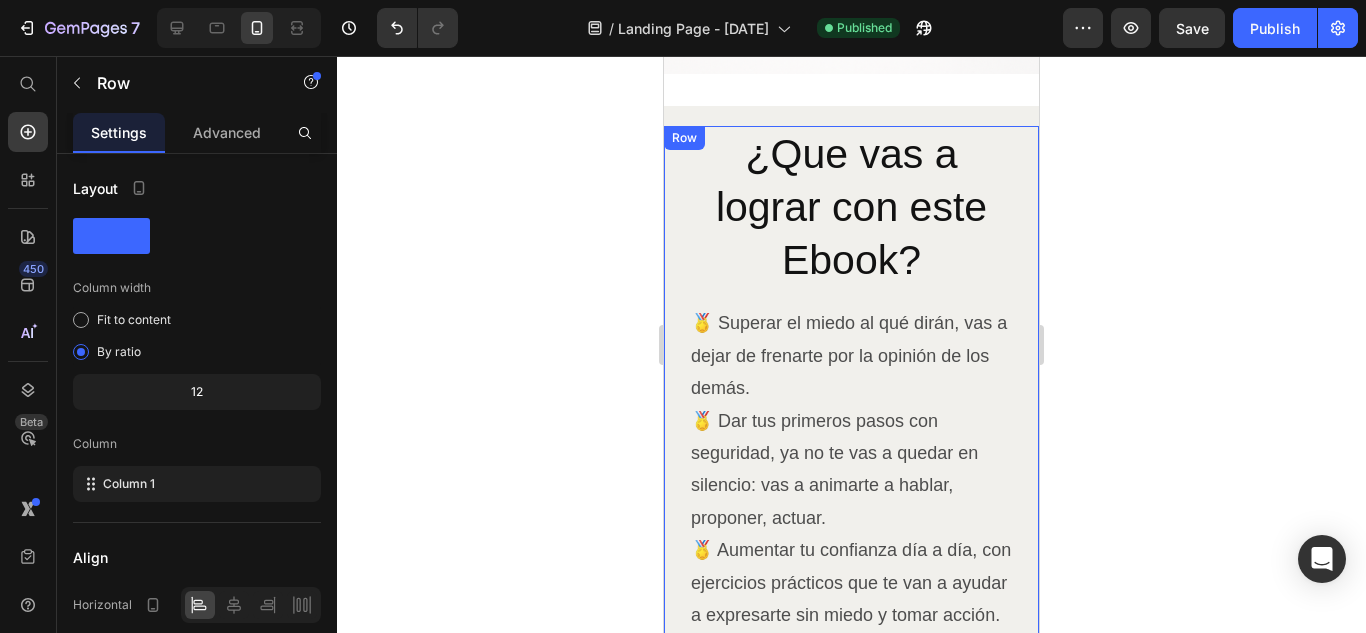 click on "¿Que vas a lograr con este Ebook? Heading 🏅 Superar el miedo al qué dirán, vas a dejar de frenarte por la opinión de los demás. 🏅 Dar tus primeros pasos con seguridad, ya no te vas a quedar en silencio: vas a animarte a hablar, proponer, actuar. 🏅 Aumentar tu confianza día a día, con ejercicios prácticos que te van a ayudar a expresarte sin miedo y tomar acción. 🏅 Sentirte más libre y autentico, vas a empezar a mostrarte como realmente eres, sin miedo. 🏅 Pasar de quedarte callado a ser una persona que habla con seguridad y se hace notar. Text Block Row" at bounding box center (851, 477) 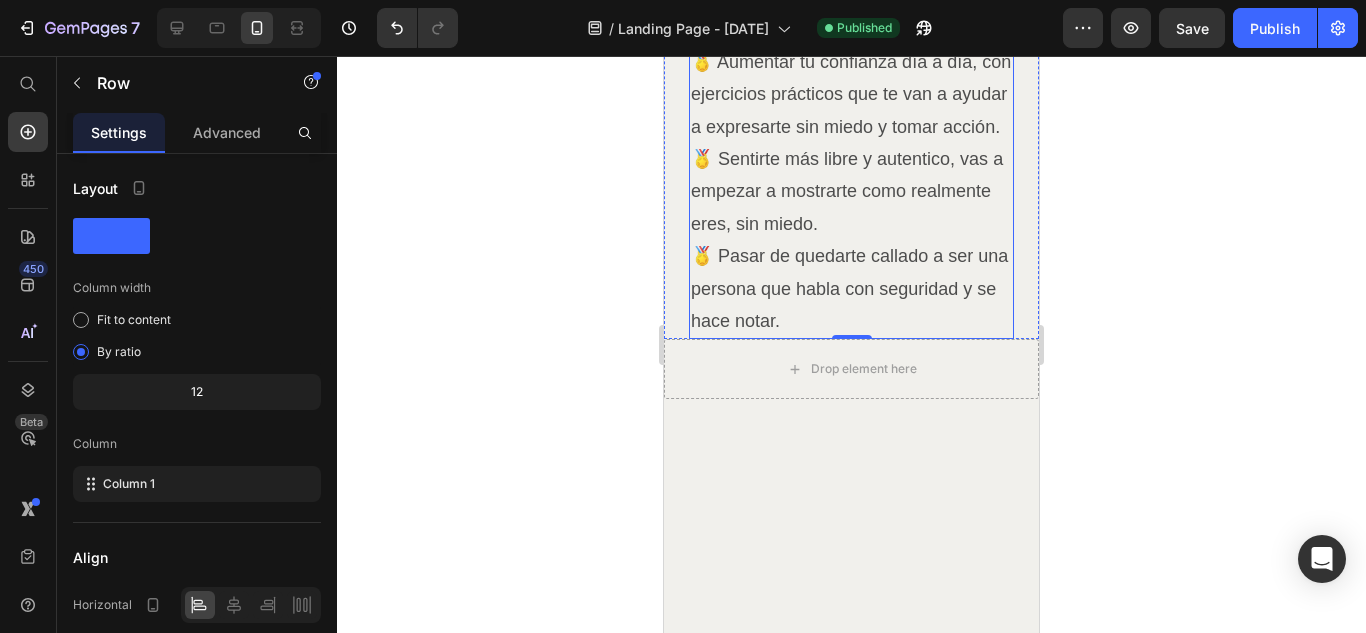 scroll, scrollTop: 2200, scrollLeft: 0, axis: vertical 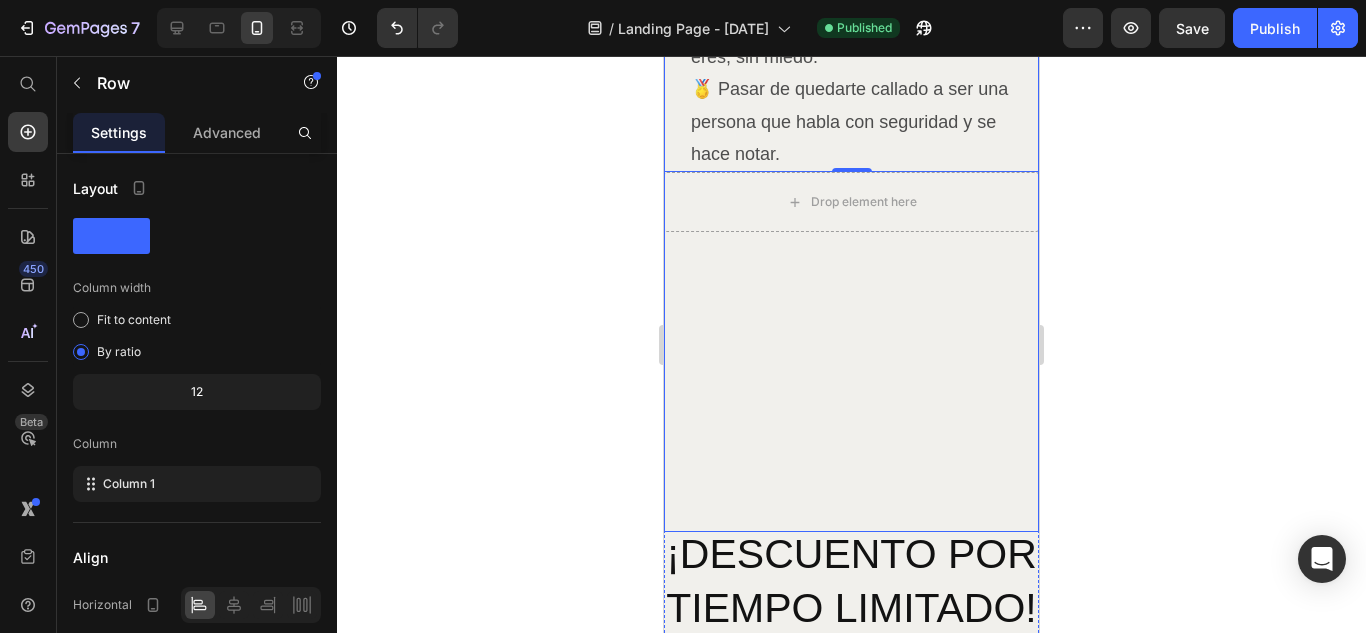 click on "¿Que vas a lograr con este Ebook? Heading 🏅 Superar el miedo al qué dirán, vas a dejar de frenarte por la opinión de los demás. 🏅 Dar tus primeros pasos con seguridad, ya no te vas a quedar en silencio: vas a animarte a hablar, proponer, actuar. 🏅 Aumentar tu confianza día a día, con ejercicios prácticos que te van a ayudar a expresarte sin miedo y tomar acción. 🏅 Sentirte más libre y autentico, vas a empezar a mostrarte como realmente eres, sin miedo. 🏅 Pasar de quedarte callado a ser una persona que habla con seguridad y se hace notar. Text Block Row   0
Drop element here" at bounding box center [851, 1] 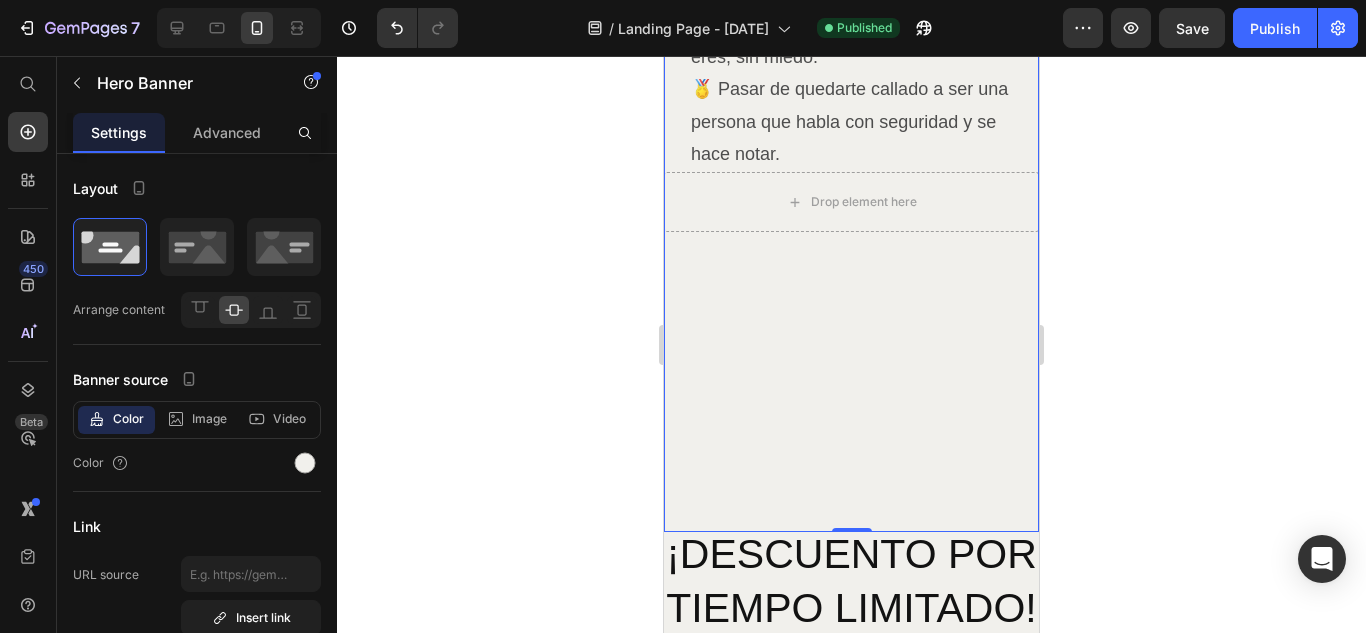 click on "¿Que vas a lograr con este Ebook? Heading 🏅 Superar el miedo al qué dirán, vas a dejar de frenarte por la opinión de los demás. 🏅 Dar tus primeros pasos con seguridad, ya no te vas a quedar en silencio: vas a animarte a hablar, proponer, actuar. 🏅 Aumentar tu confianza día a día, con ejercicios prácticos que te van a ayudar a expresarte sin miedo y tomar acción. 🏅 Sentirte más libre y autentico, vas a empezar a mostrarte como realmente eres, sin miedo. 🏅 Pasar de quedarte callado a ser una persona que habla con seguridad y se hace notar. Text Block Row
Drop element here" at bounding box center [851, 1] 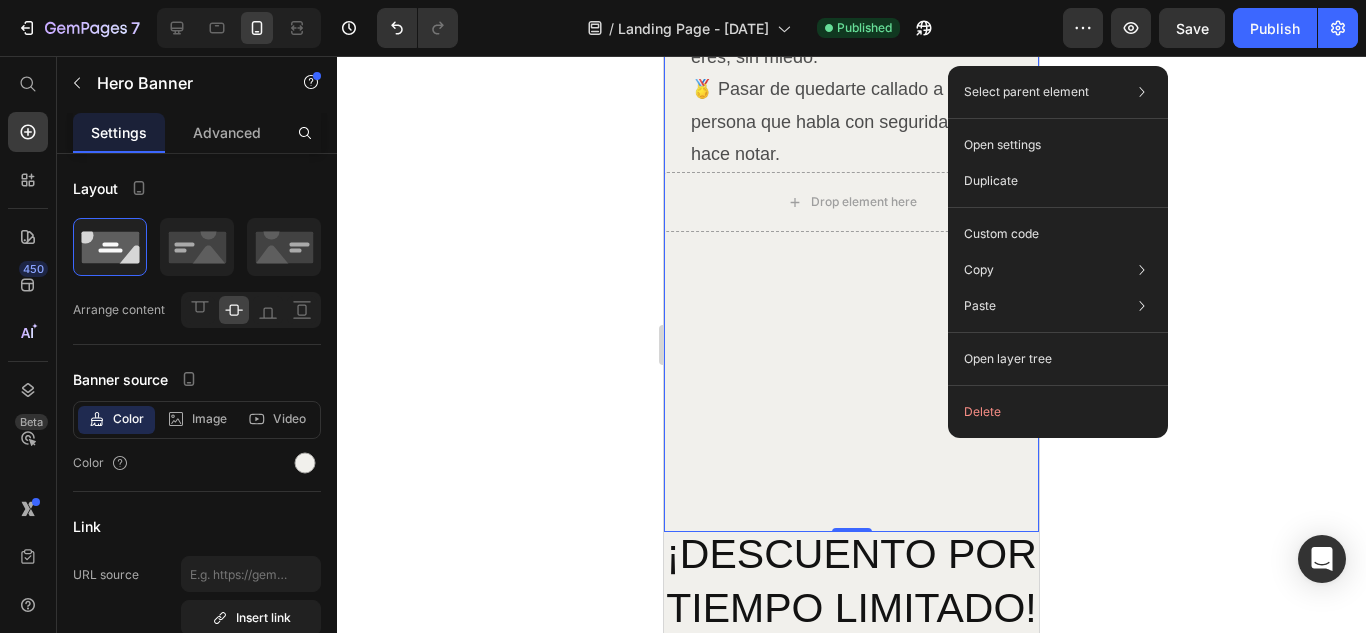 click on "¿Que vas a lograr con este Ebook? Heading 🏅 Superar el miedo al qué dirán, vas a dejar de frenarte por la opinión de los demás. 🏅 Dar tus primeros pasos con seguridad, ya no te vas a quedar en silencio: vas a animarte a hablar, proponer, actuar. 🏅 Aumentar tu confianza día a día, con ejercicios prácticos que te van a ayudar a expresarte sin miedo y tomar acción. 🏅 Sentirte más libre y autentico, vas a empezar a mostrarte como realmente eres, sin miedo. 🏅 Pasar de quedarte callado a ser una persona que habla con seguridad y se hace notar. Text Block Row
Drop element here" at bounding box center (851, 1) 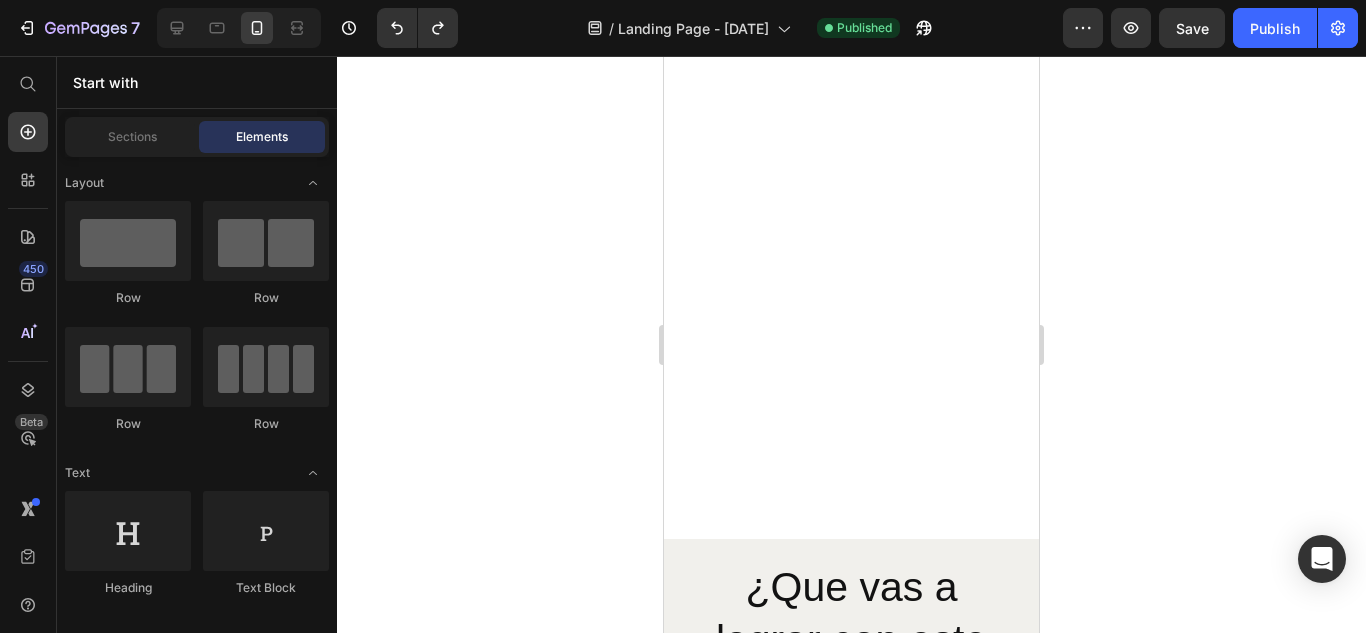 scroll, scrollTop: 2200, scrollLeft: 0, axis: vertical 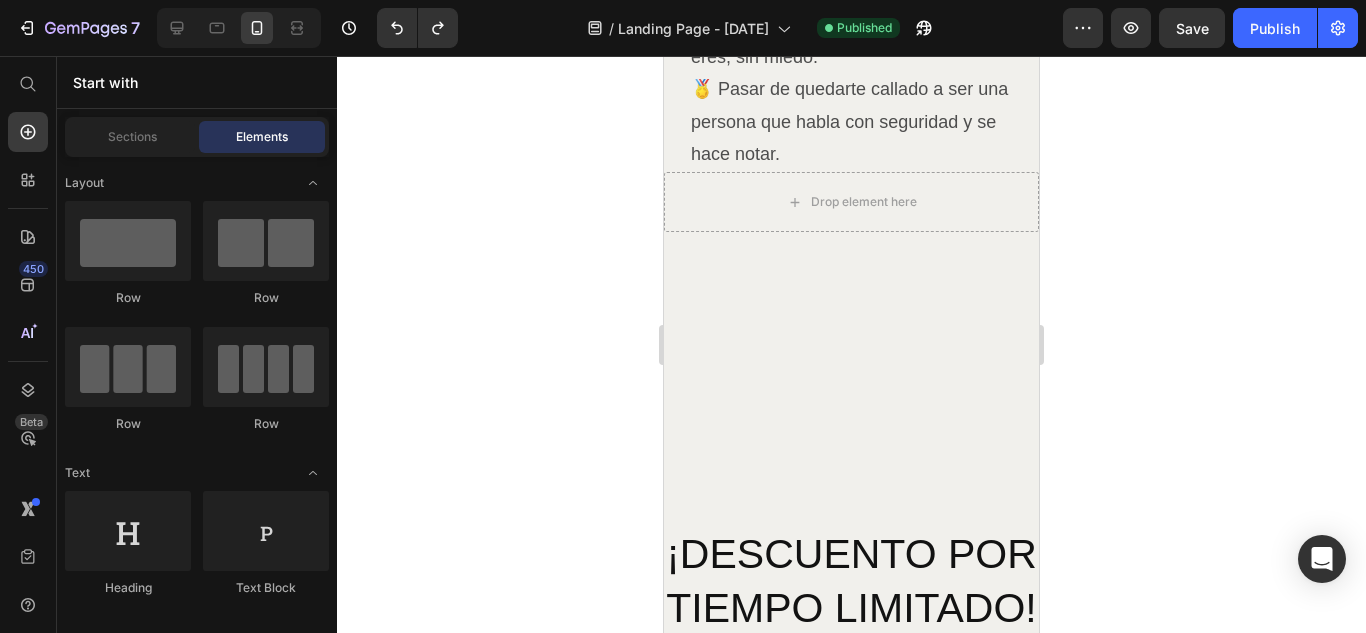 click 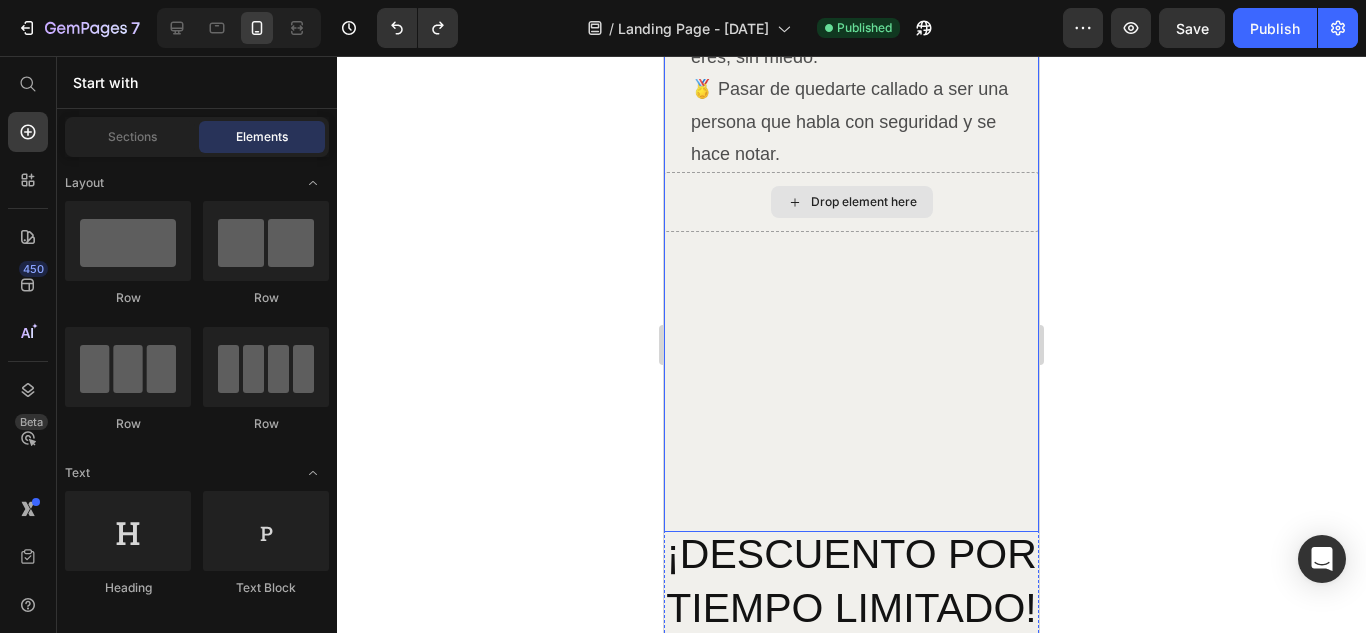 click on "Drop element here" at bounding box center [851, 202] 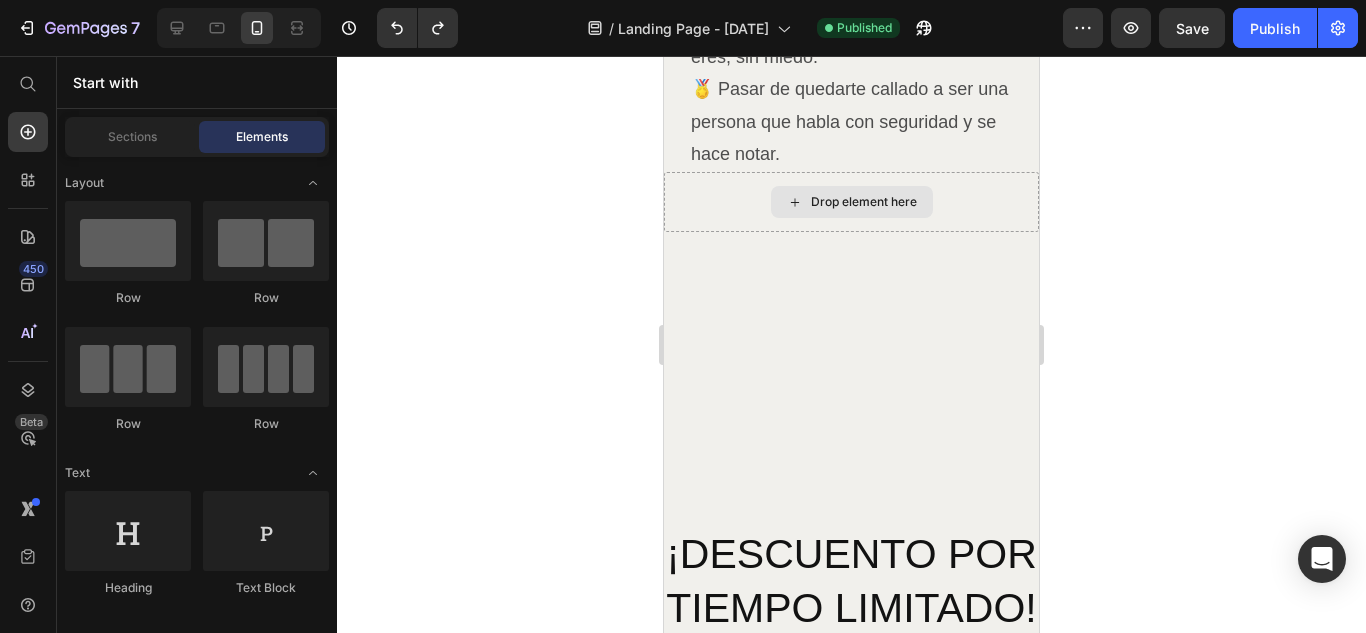click on "Drop element here" at bounding box center (864, 202) 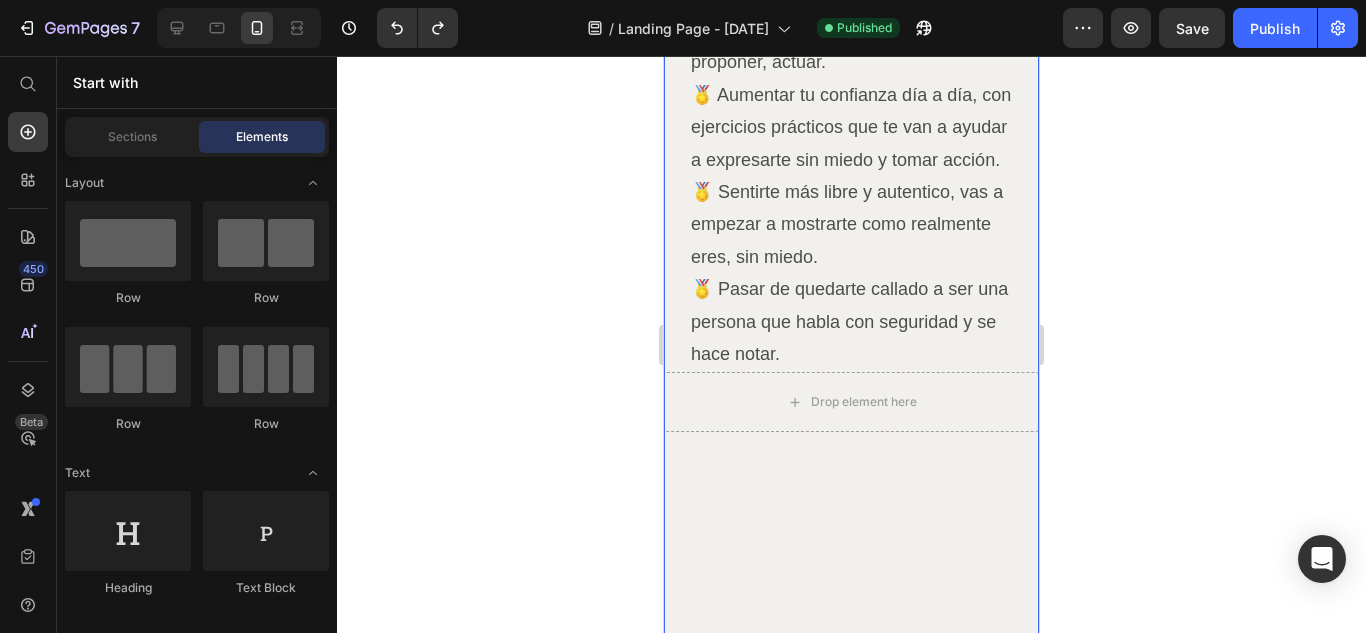 scroll, scrollTop: 2233, scrollLeft: 0, axis: vertical 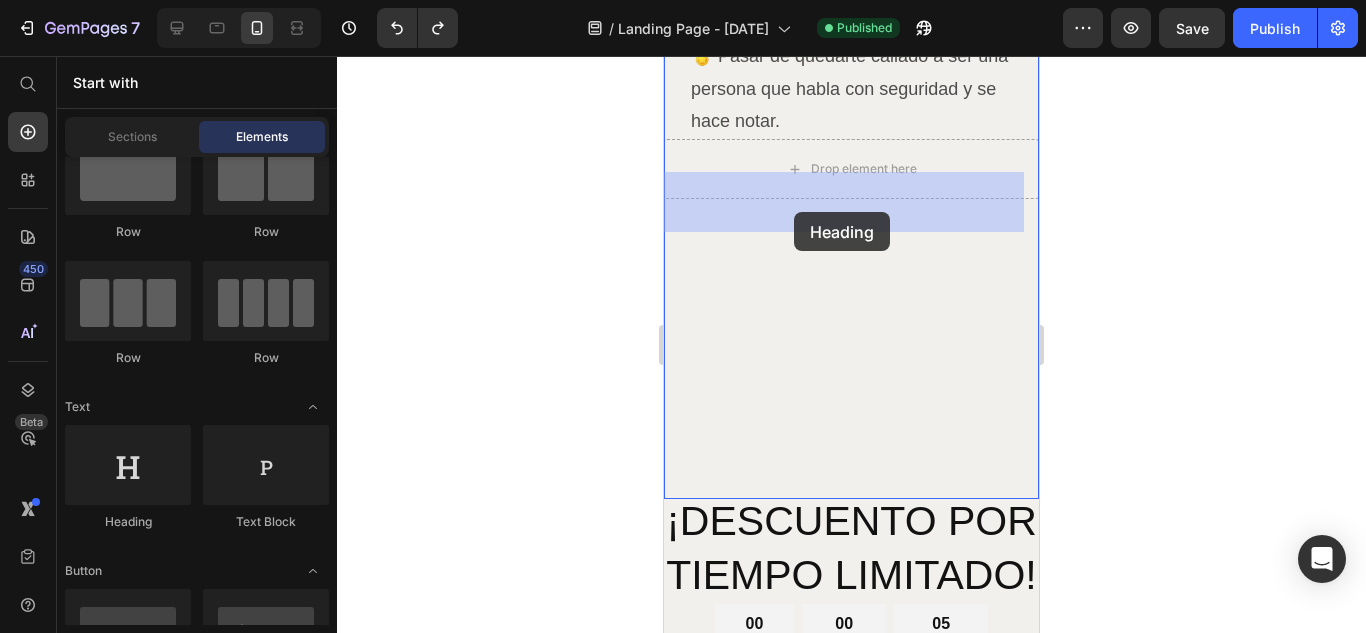 drag, startPoint x: 777, startPoint y: 548, endPoint x: 1893, endPoint y: 396, distance: 1126.3037 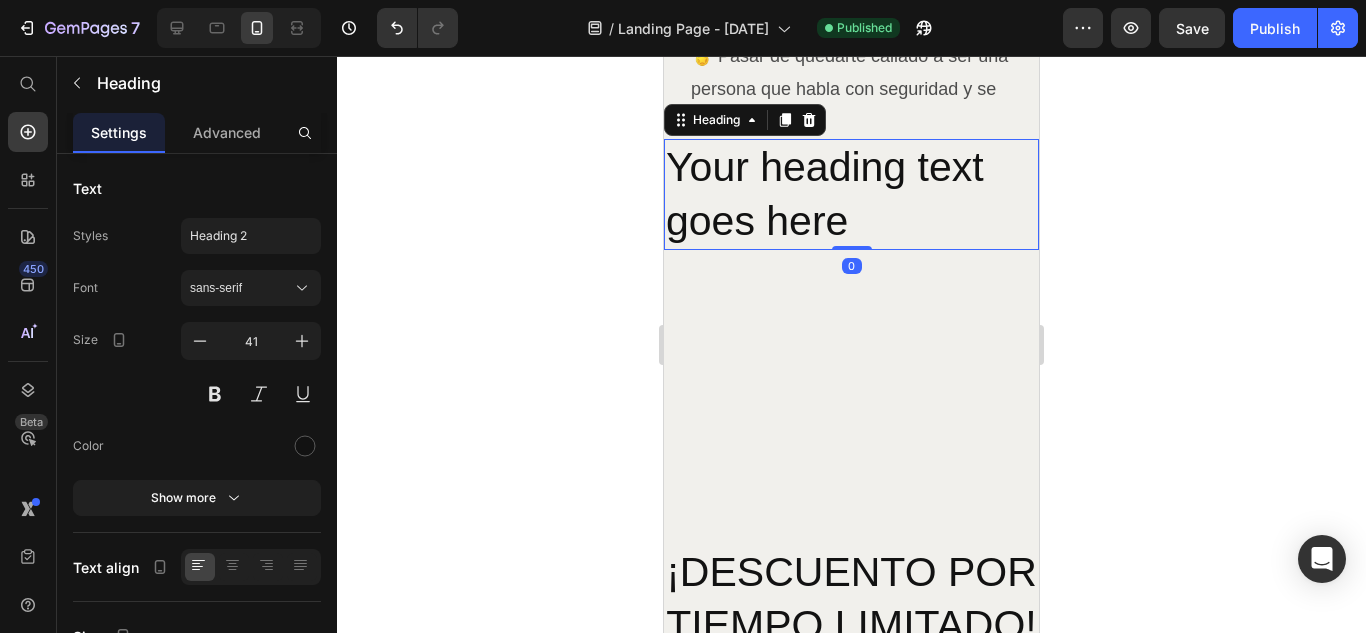 click 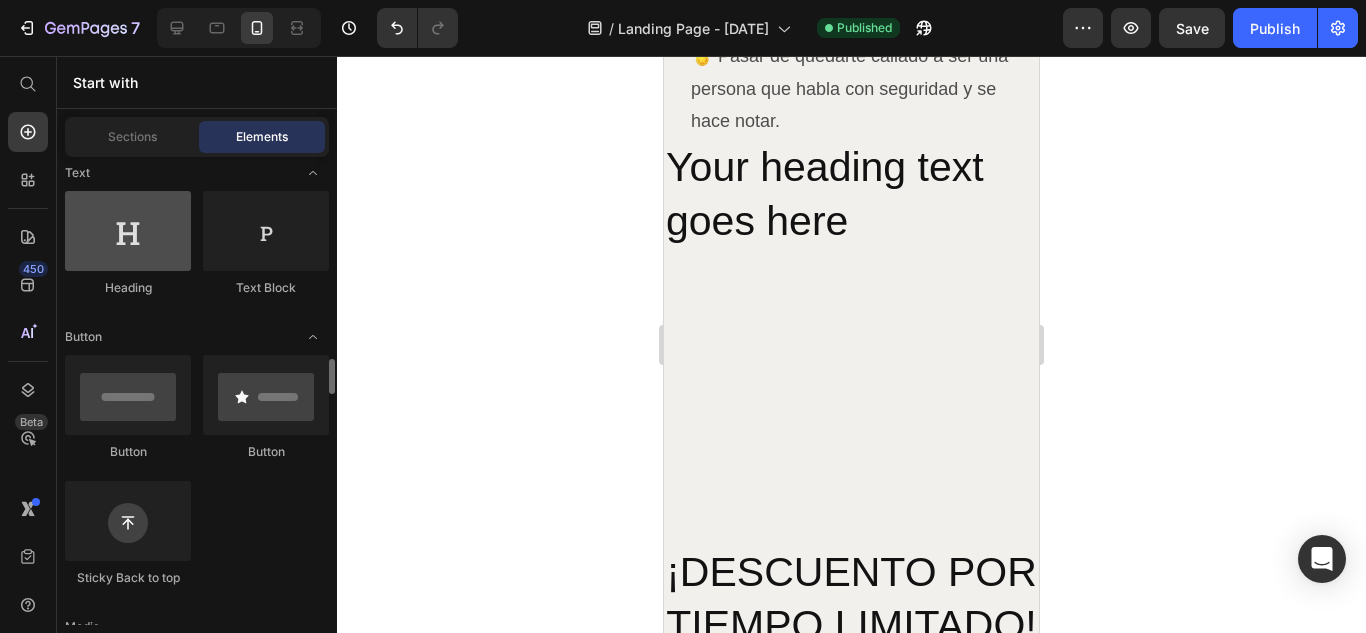 scroll, scrollTop: 500, scrollLeft: 0, axis: vertical 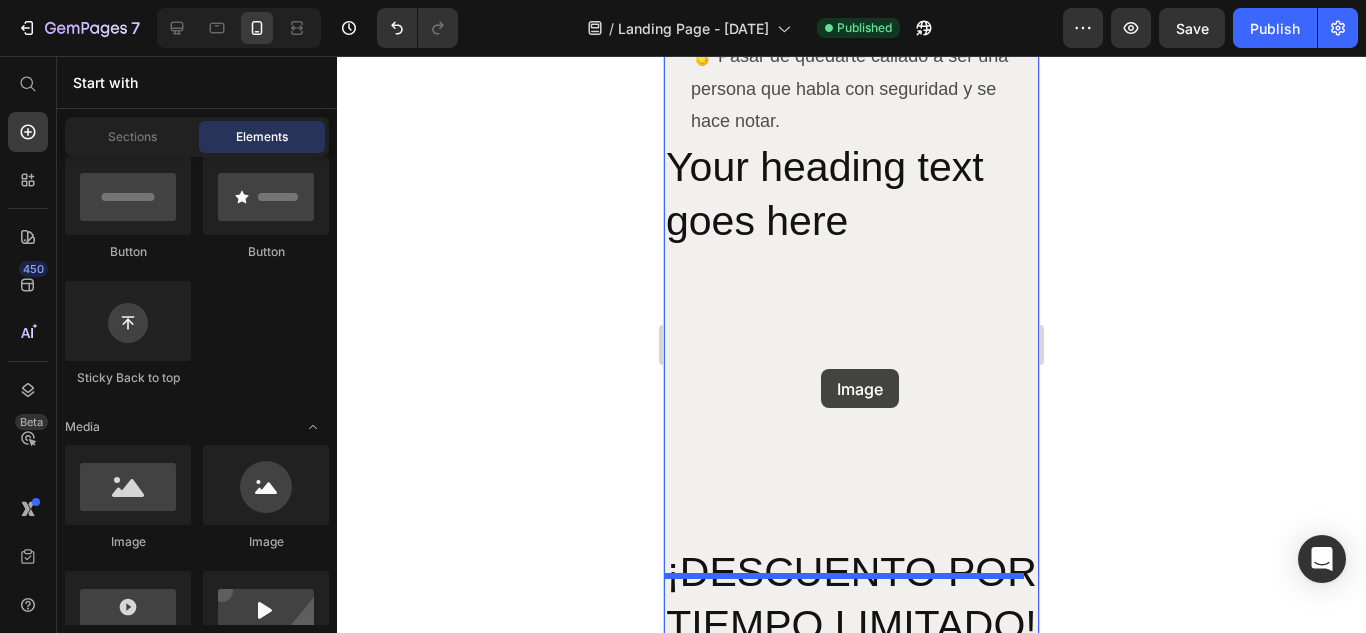 drag, startPoint x: 803, startPoint y: 554, endPoint x: 821, endPoint y: 369, distance: 185.87361 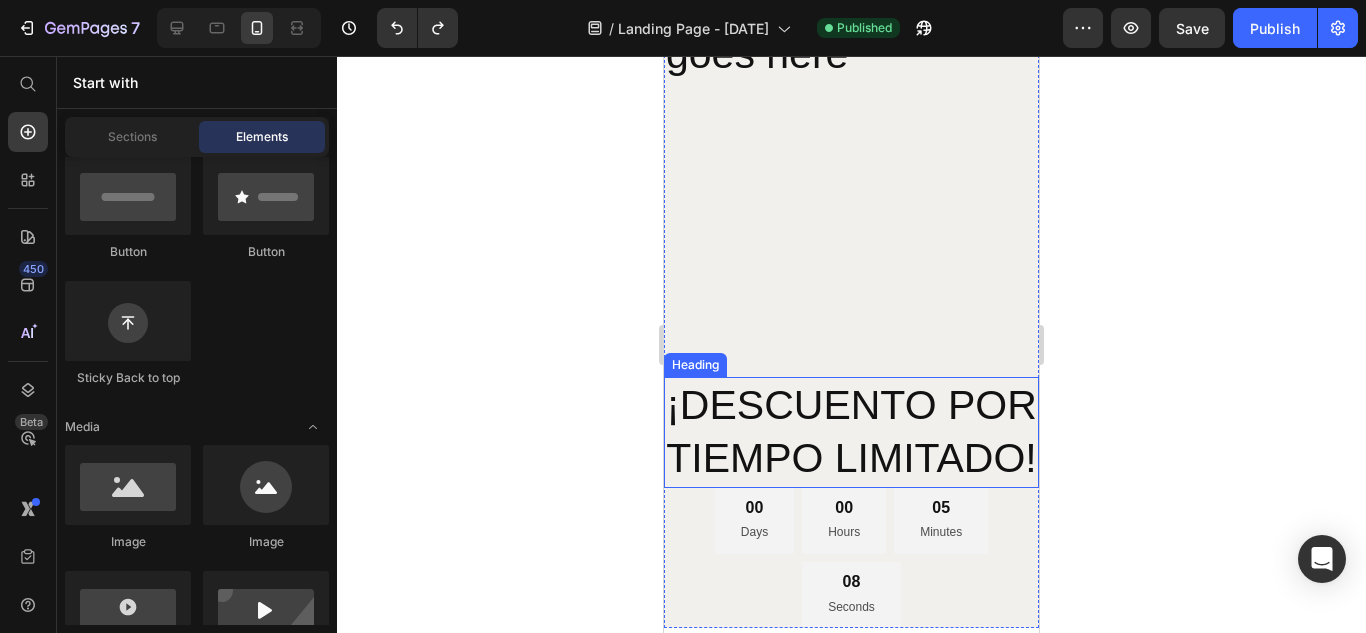 scroll, scrollTop: 2300, scrollLeft: 0, axis: vertical 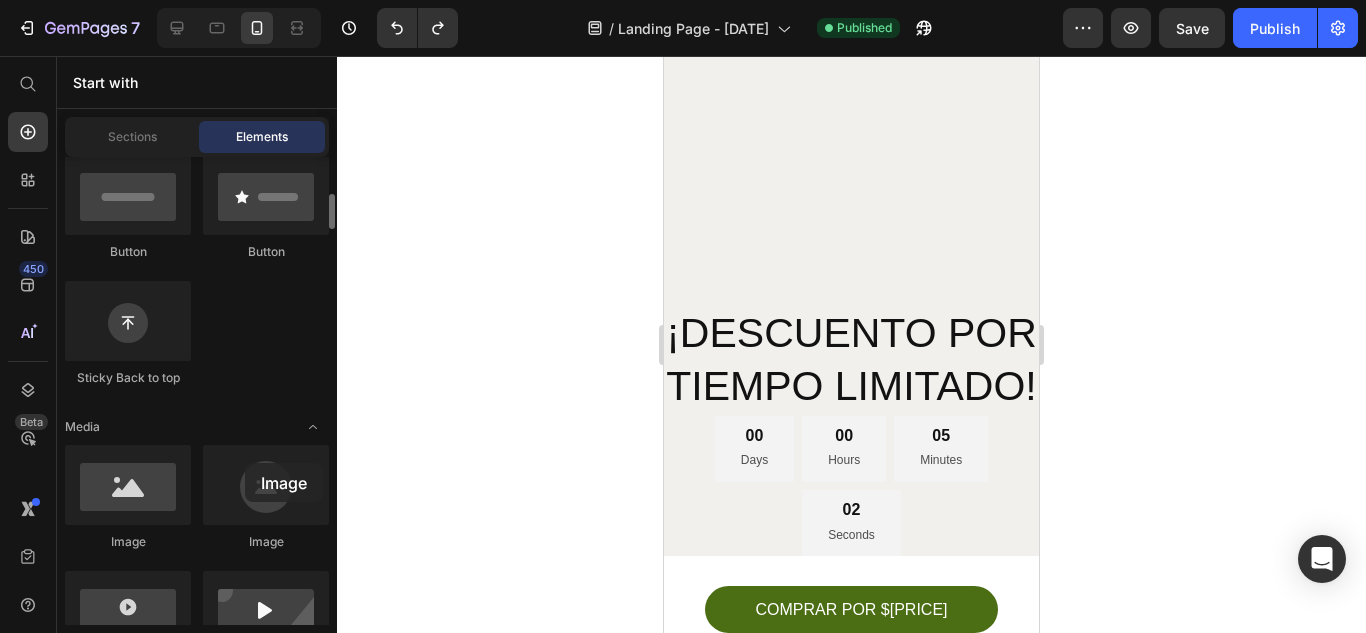 drag, startPoint x: 250, startPoint y: 508, endPoint x: 194, endPoint y: 474, distance: 65.51336 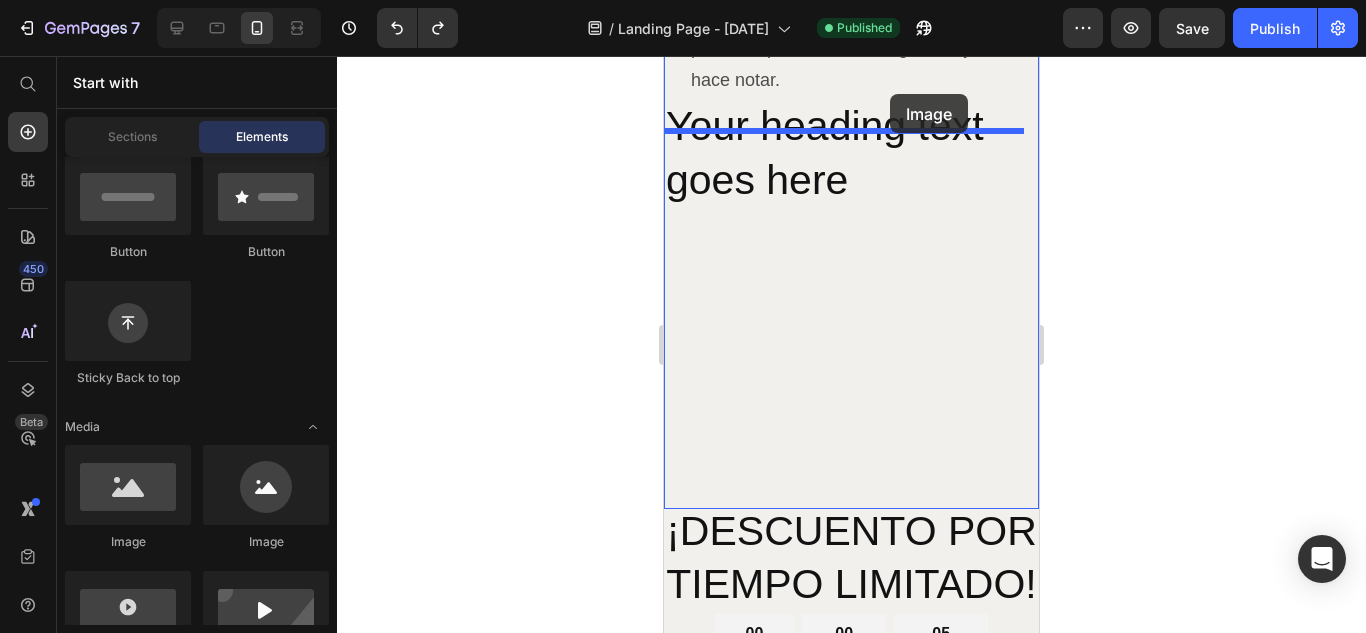 scroll, scrollTop: 2229, scrollLeft: 0, axis: vertical 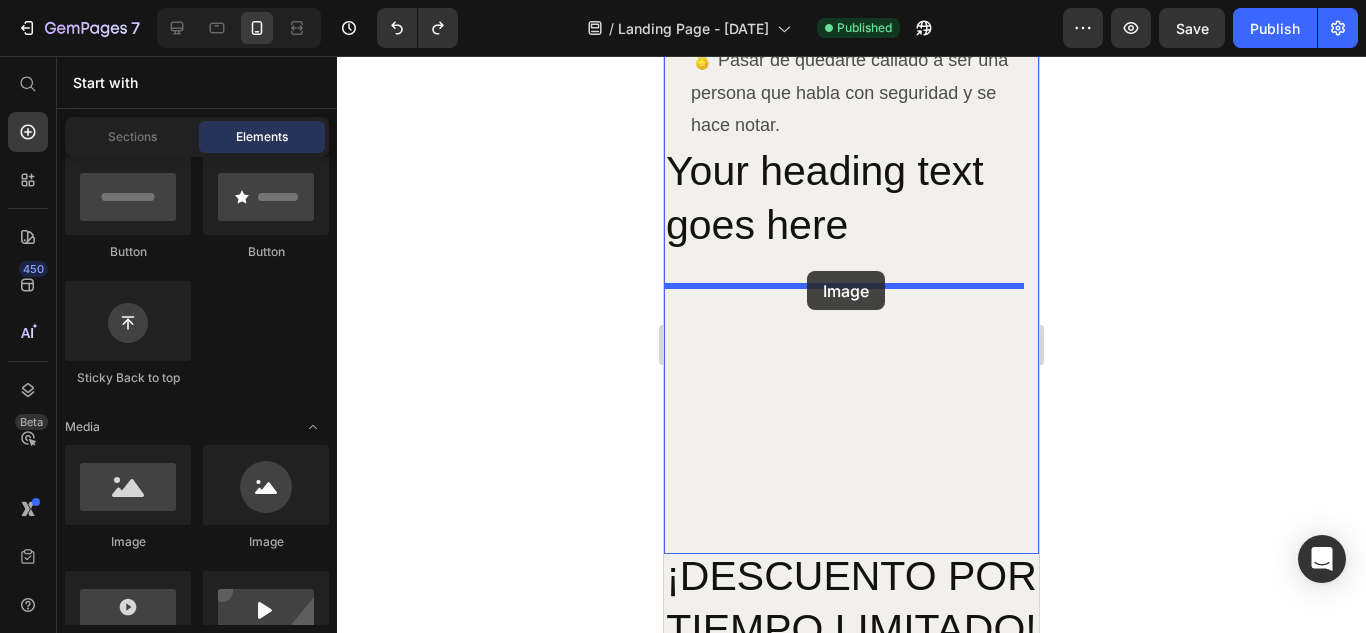 drag, startPoint x: 814, startPoint y: 551, endPoint x: 807, endPoint y: 271, distance: 280.0875 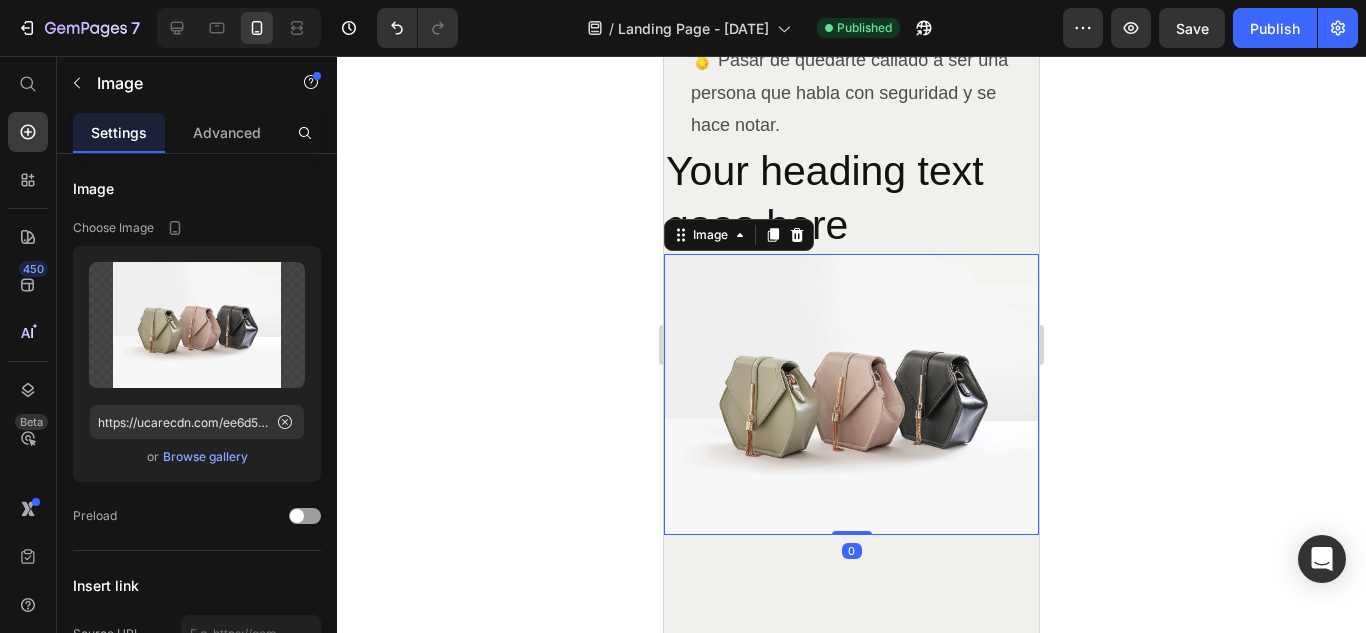 click 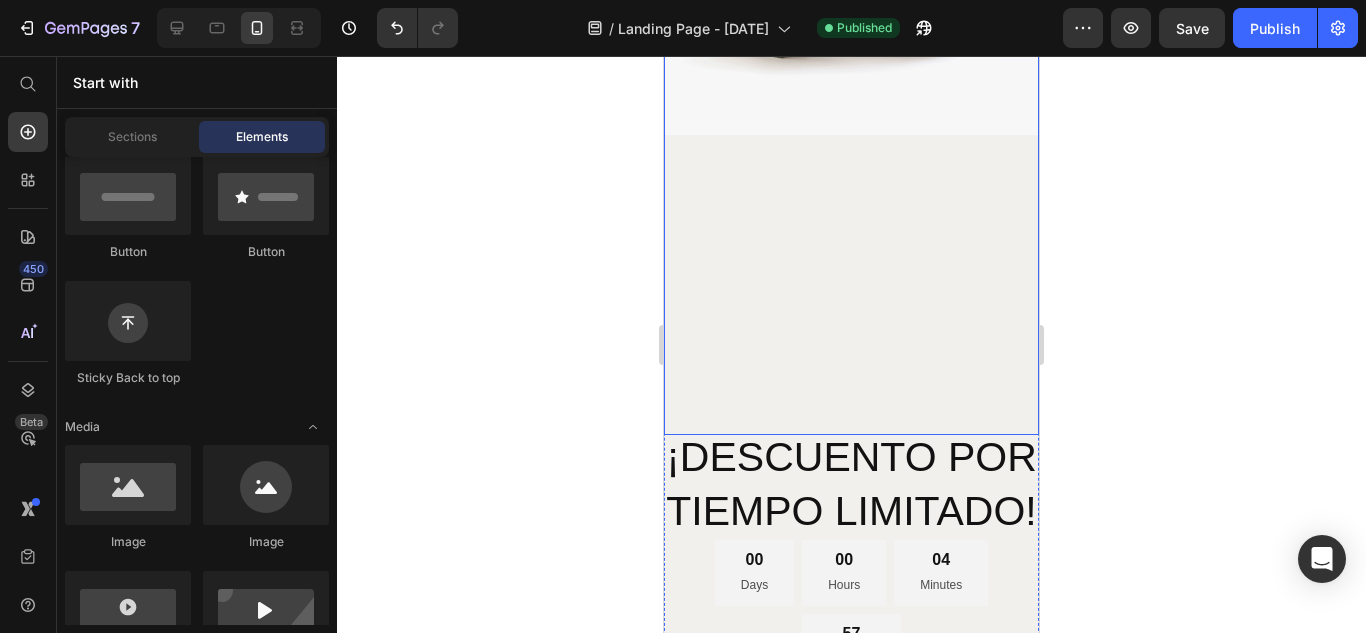 scroll, scrollTop: 2496, scrollLeft: 0, axis: vertical 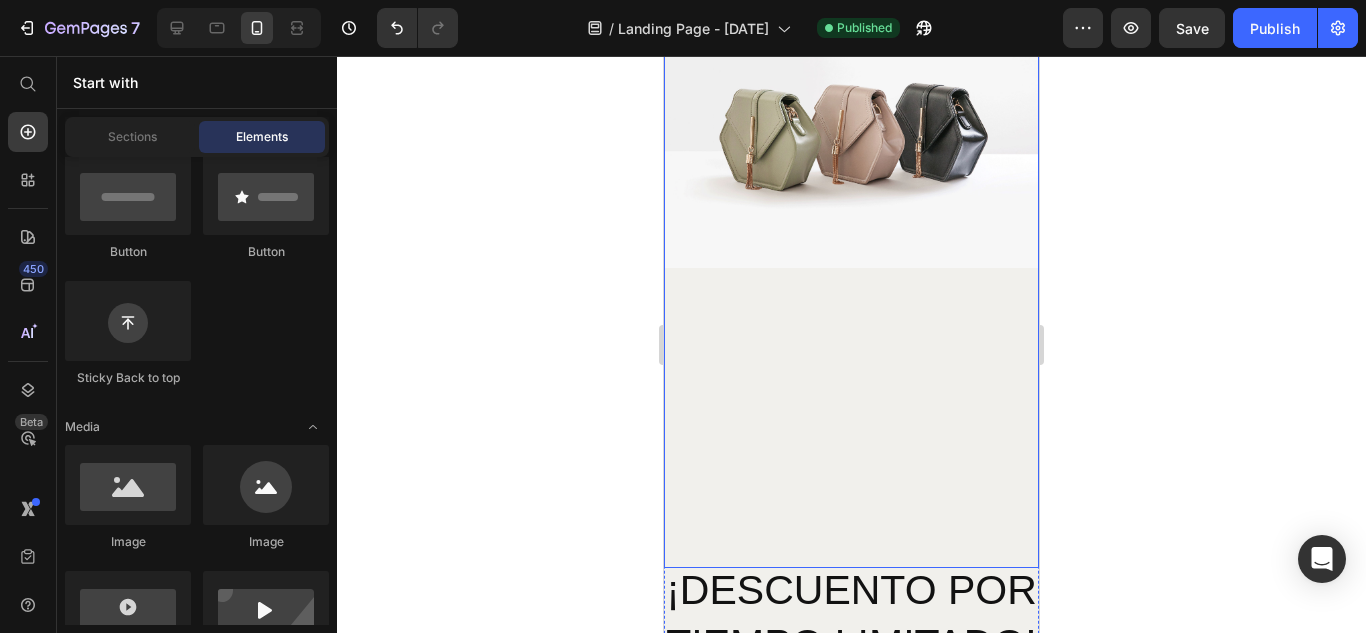 click on "¿Que vas a lograr con este Ebook? Heading 🏅 Superar el miedo al qué dirán, vas a dejar de frenarte por la opinión de los demás. 🏅 Dar tus primeros pasos con seguridad, ya no te vas a quedar en silencio: vas a animarte a hablar, proponer, actuar. 🏅 Aumentar tu confianza día a día, con ejercicios prácticos que te van a ayudar a expresarte sin miedo y tomar acción. 🏅 Sentirte más libre y autentico, vas a empezar a mostrarte como realmente eres, sin miedo. 🏅 Pasar de quedarte callado a ser una persona que habla con seguridad y se hace notar. Text Block Row Your heading text goes here Heading Image" at bounding box center [851, -129] 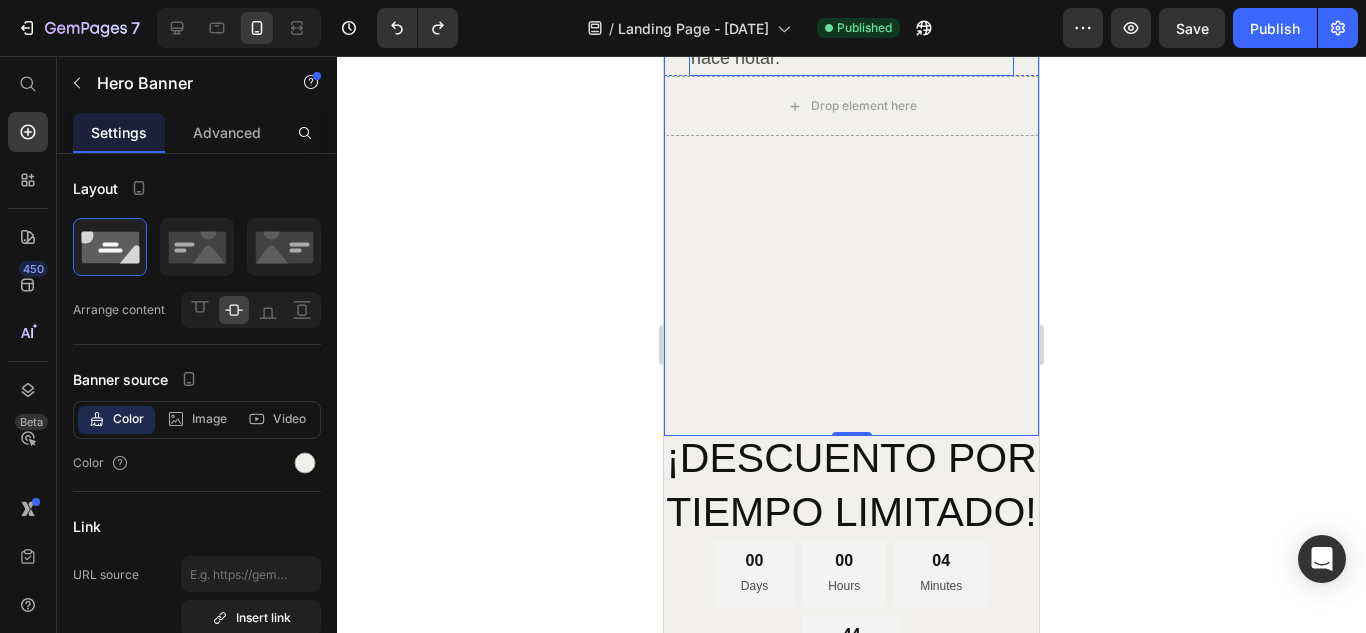 scroll, scrollTop: 2329, scrollLeft: 0, axis: vertical 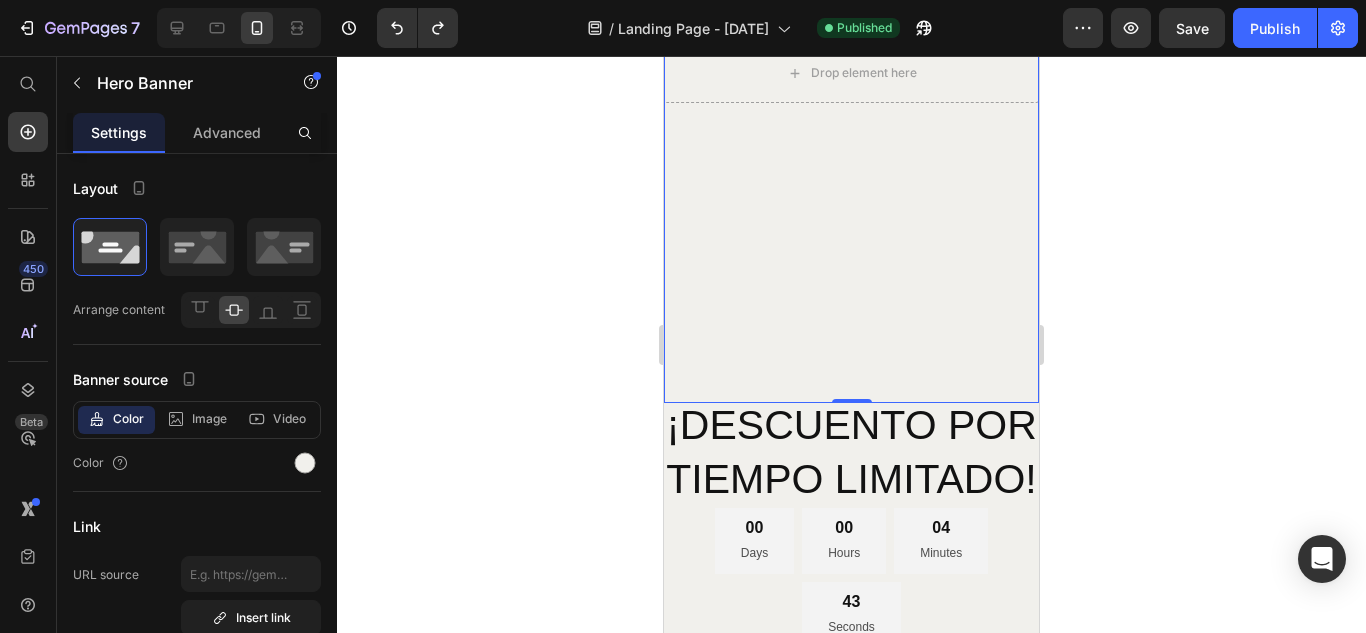 click on "¿Que vas a lograr con este Ebook? Heading 🏅 Superar el miedo al qué dirán, vas a dejar de frenarte por la opinión de los demás. 🏅 Dar tus primeros pasos con seguridad, ya no te vas a quedar en silencio: vas a animarte a hablar, proponer, actuar. 🏅 Aumentar tu confianza día a día, con ejercicios prácticos que te van a ayudar a expresarte sin miedo y tomar acción. 🏅 Sentirte más libre y autentico, vas a empezar a mostrarte como realmente eres, sin miedo. 🏅 Pasar de quedarte callado a ser una persona que habla con seguridad y se hace notar. Text Block Row
Drop element here" at bounding box center [851, -128] 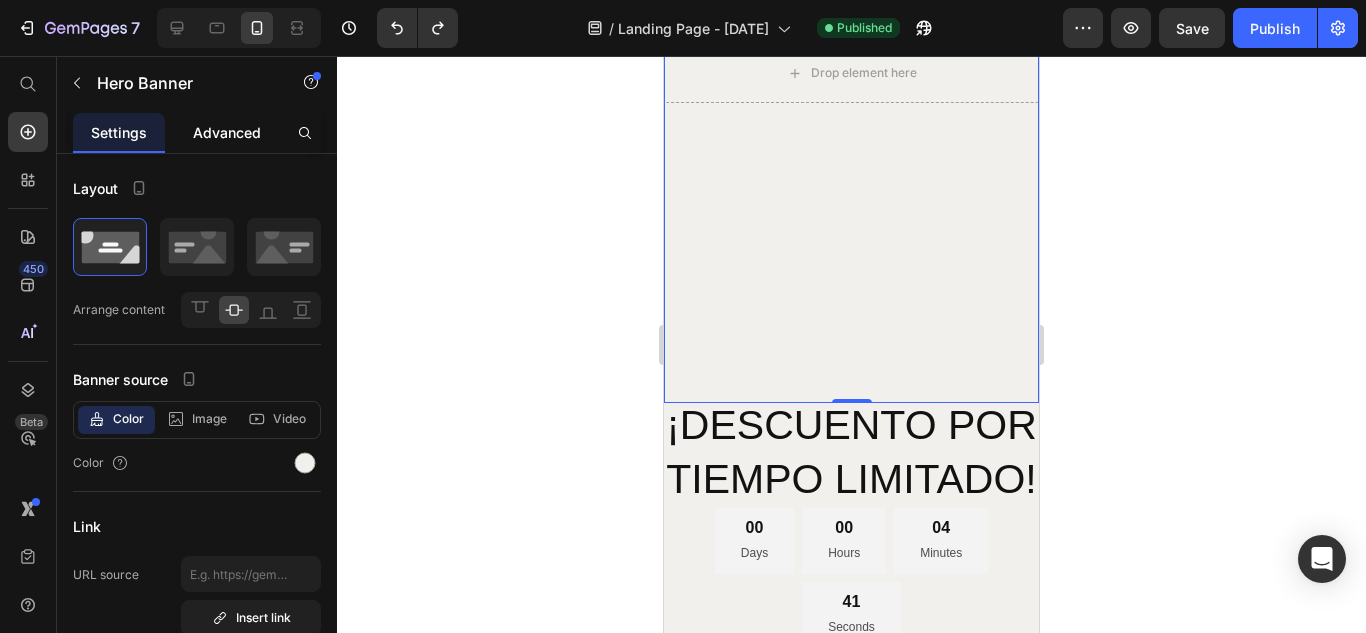 click on "Advanced" at bounding box center (227, 132) 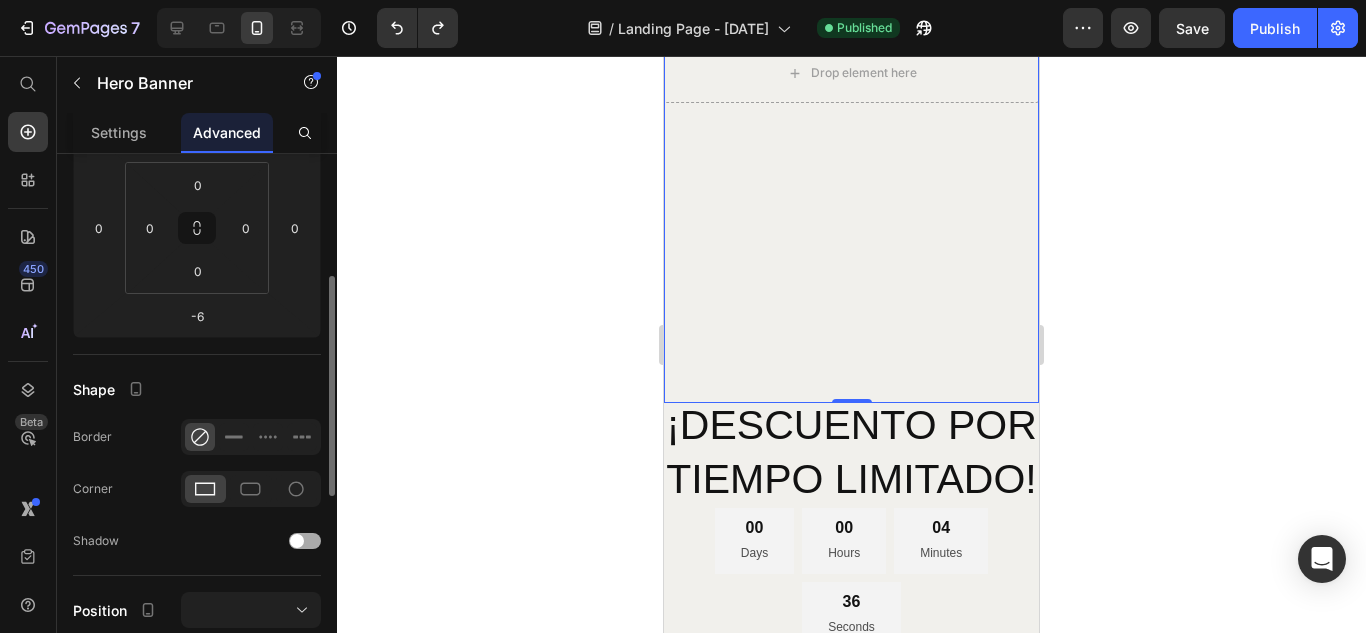 scroll, scrollTop: 198, scrollLeft: 0, axis: vertical 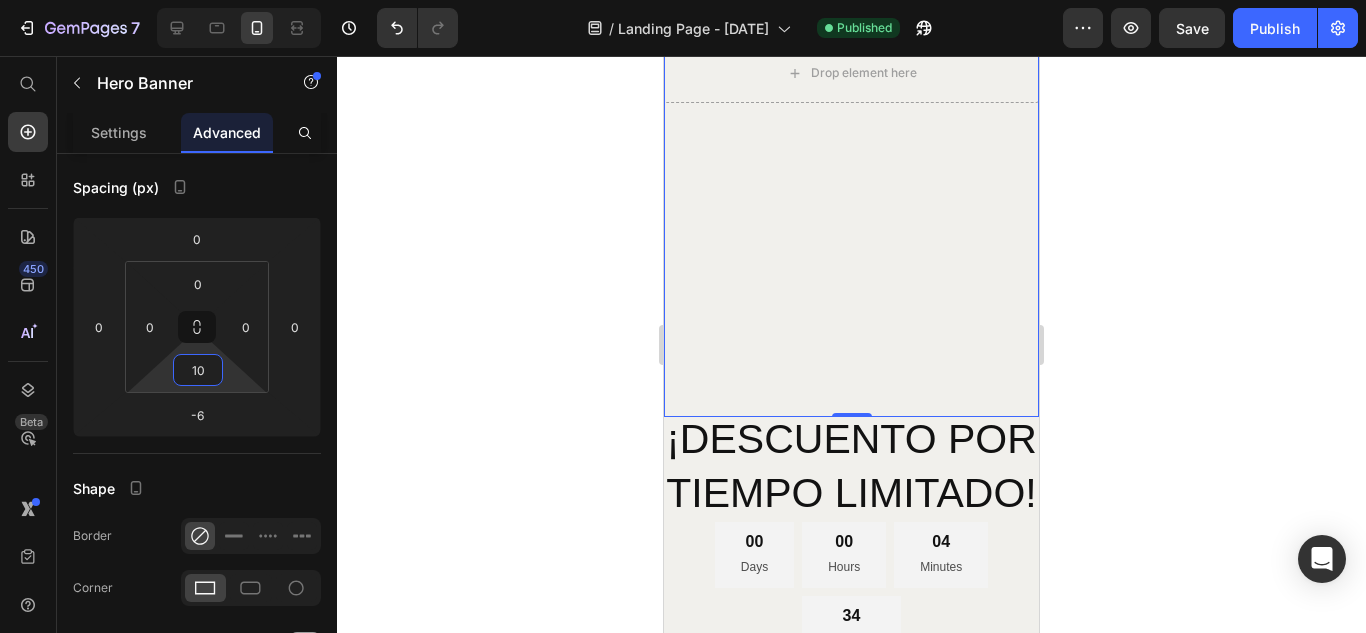 type on "0" 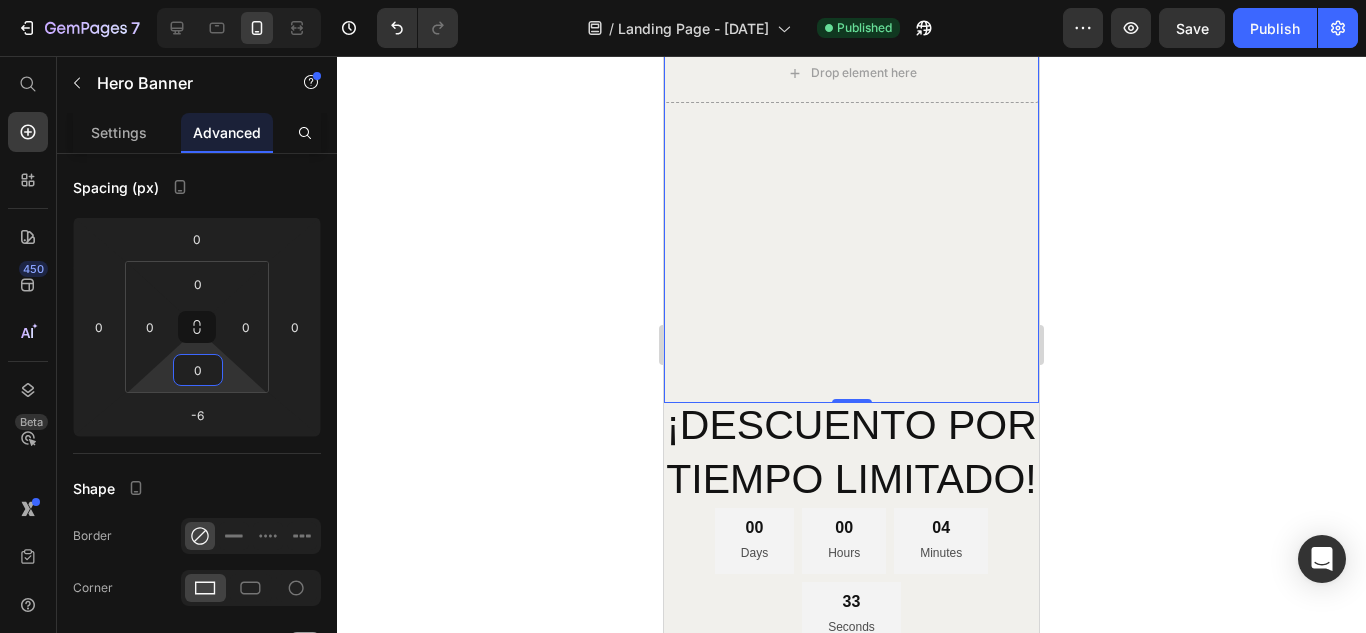 drag, startPoint x: 228, startPoint y: 340, endPoint x: 240, endPoint y: 439, distance: 99.724625 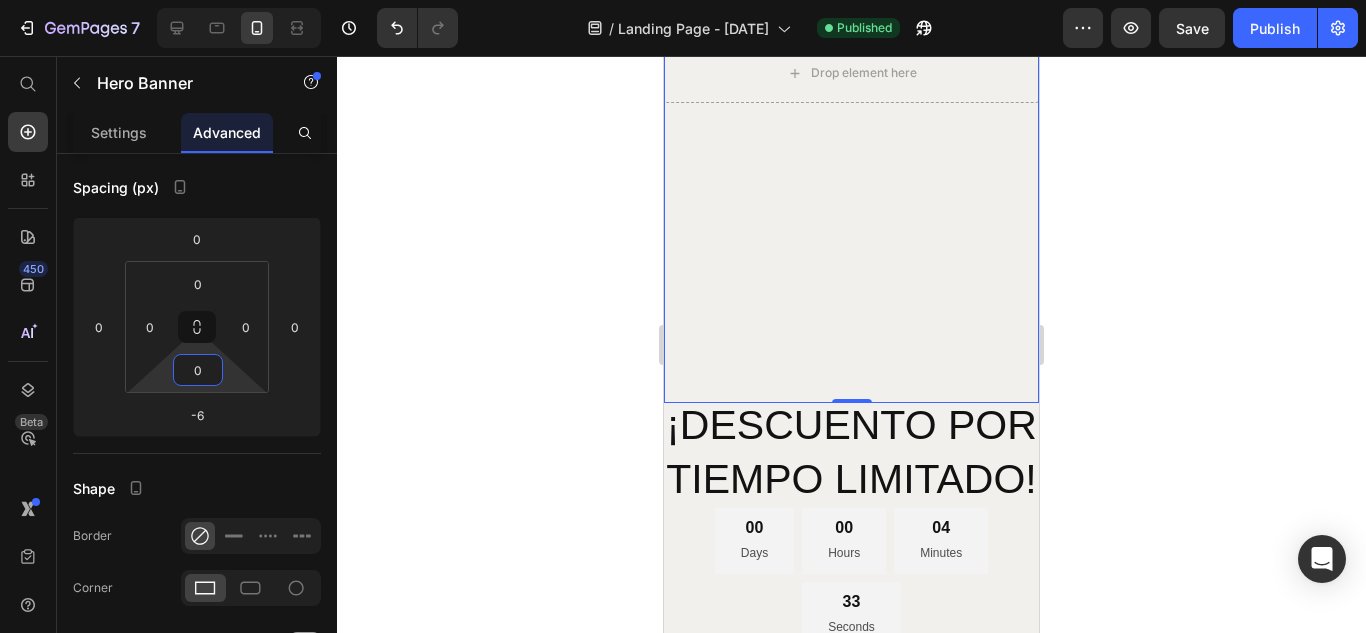click on "7   /  Landing Page - Jul 12, 20:04:34 Published Preview  Save   Publish  450 Beta Start with Sections Elements Hero Section Product Detail Brands Trusted Badges Guarantee Product Breakdown How to use Testimonials Compare Bundle FAQs Social Proof Brand Story Product List Collection Blog List Contact Sticky Add to Cart Custom Footer Browse Library 450 Layout
Row
Row
Row
Row Text
Heading
Text Block Button
Button
Button
Sticky Back to top Media
Image
Image" at bounding box center (683, 0) 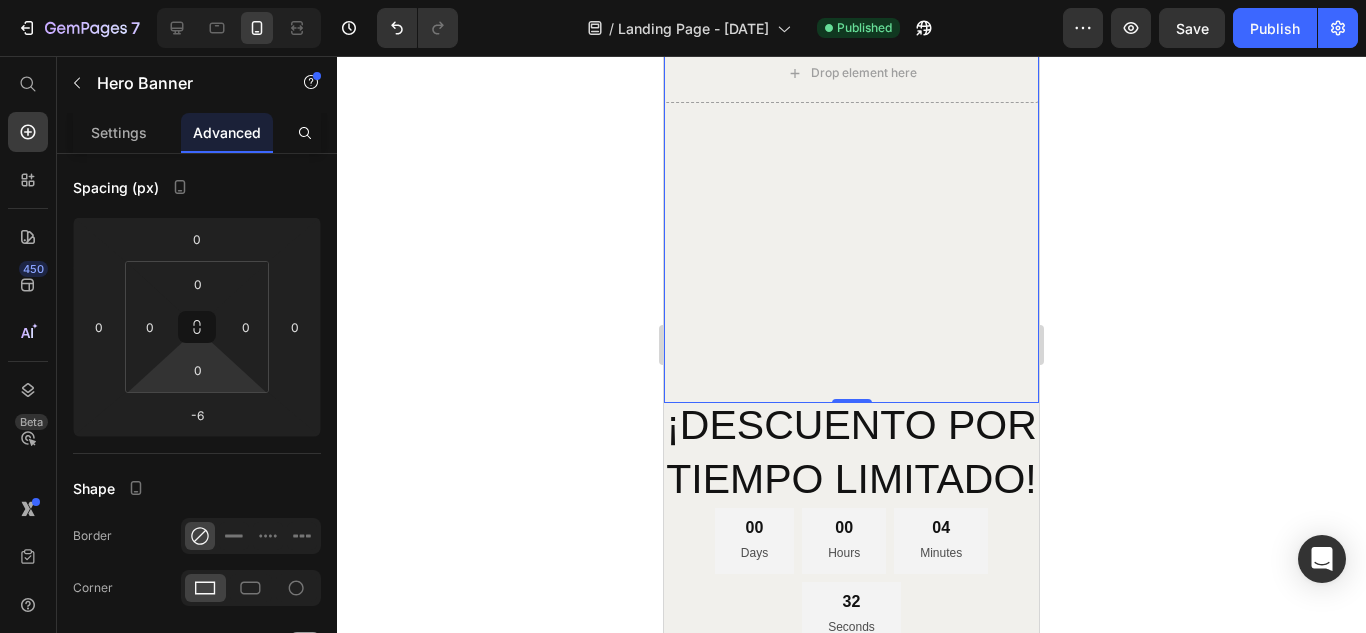 drag, startPoint x: 239, startPoint y: 385, endPoint x: 238, endPoint y: 424, distance: 39.012817 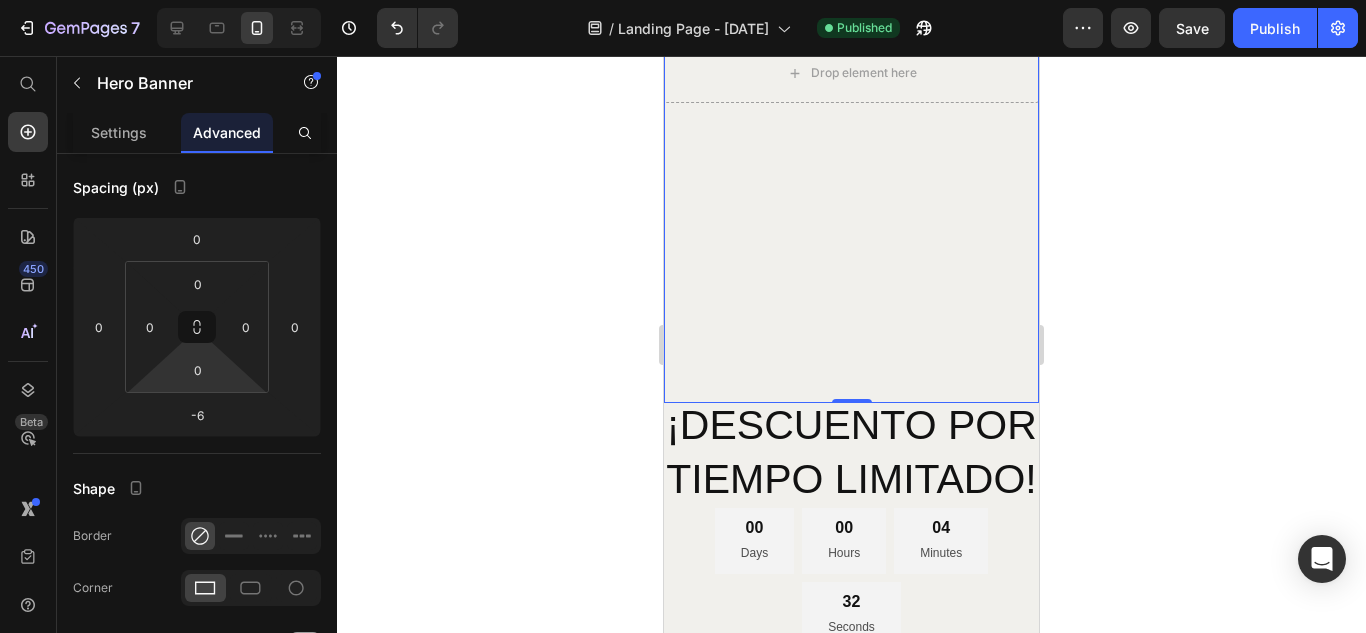click on "7   /  Landing Page - Jul 12, 20:04:34 Published Preview  Save   Publish  450 Beta Start with Sections Elements Hero Section Product Detail Brands Trusted Badges Guarantee Product Breakdown How to use Testimonials Compare Bundle FAQs Social Proof Brand Story Product List Collection Blog List Contact Sticky Add to Cart Custom Footer Browse Library 450 Layout
Row
Row
Row
Row Text
Heading
Text Block Button
Button
Button
Sticky Back to top Media
Image
Image" at bounding box center [683, 0] 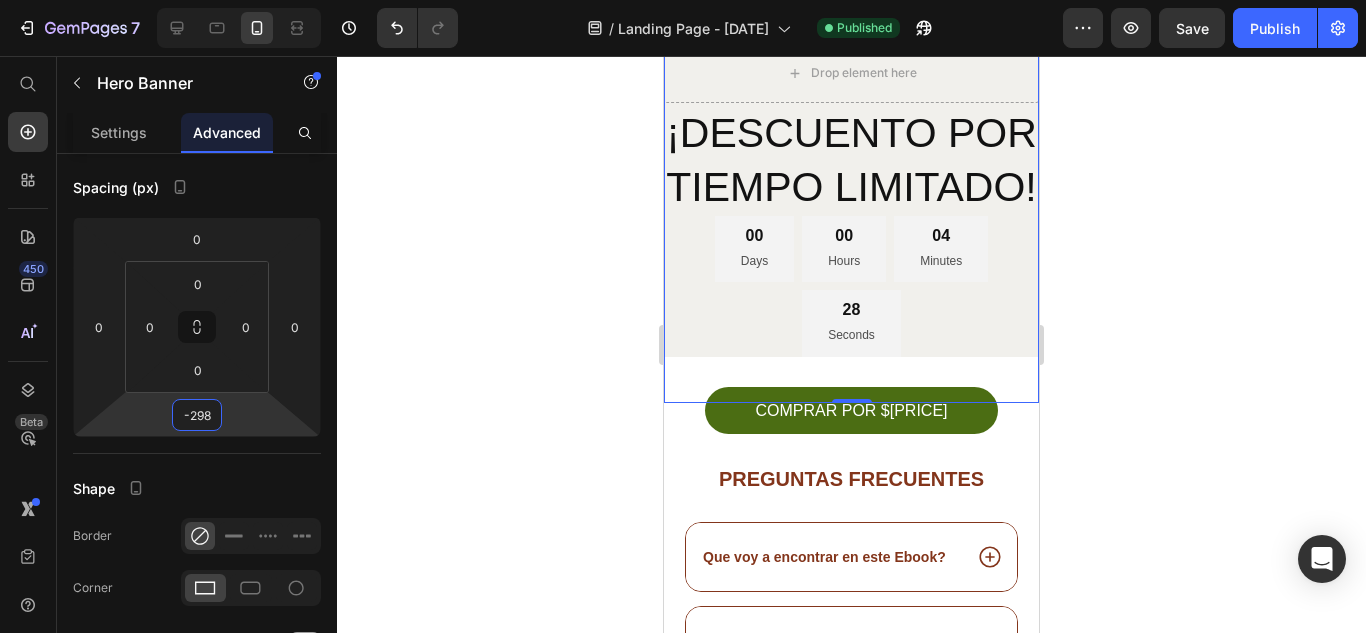 drag, startPoint x: 234, startPoint y: 432, endPoint x: 223, endPoint y: 555, distance: 123.49089 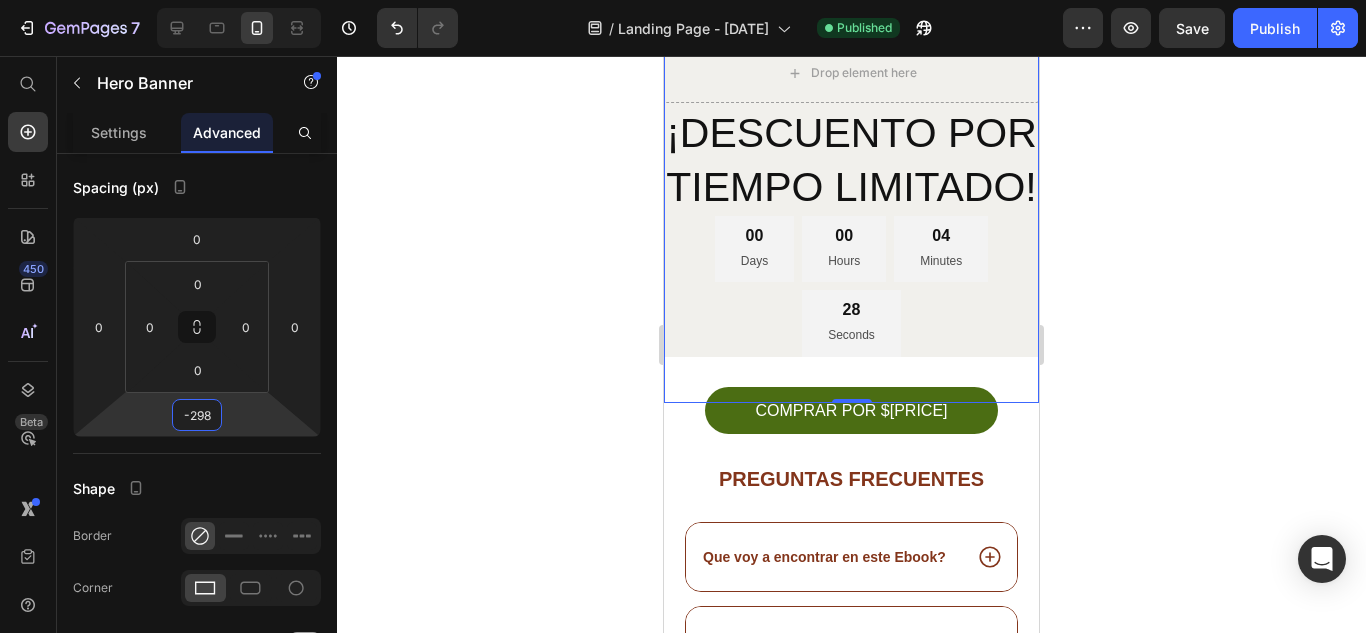 click on "7   /  Landing Page - Jul 12, 20:04:34 Published Preview  Save   Publish  450 Beta Start with Sections Elements Hero Section Product Detail Brands Trusted Badges Guarantee Product Breakdown How to use Testimonials Compare Bundle FAQs Social Proof Brand Story Product List Collection Blog List Contact Sticky Add to Cart Custom Footer Browse Library 450 Layout
Row
Row
Row
Row Text
Heading
Text Block Button
Button
Button
Sticky Back to top Media
Image
Image" at bounding box center [683, 0] 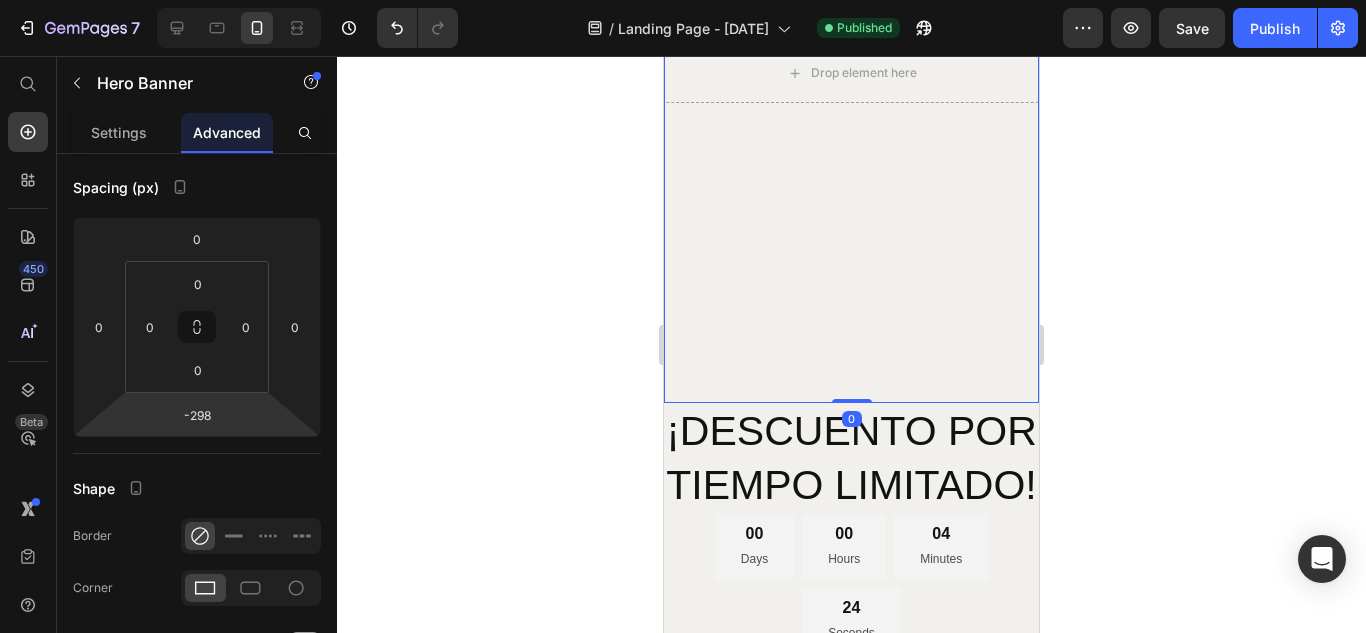 drag, startPoint x: 840, startPoint y: 430, endPoint x: 845, endPoint y: 355, distance: 75.16648 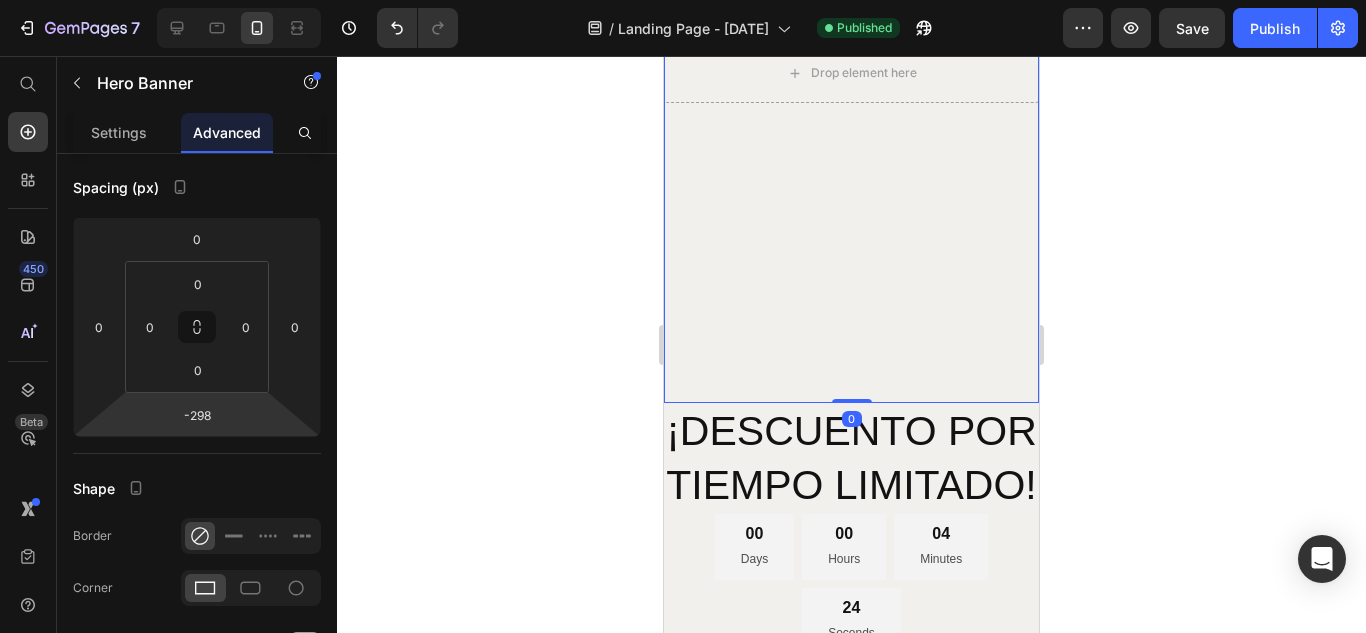 click on "¿Que vas a lograr con este Ebook? Heading 🏅 Superar el miedo al qué dirán, vas a dejar de frenarte por la opinión de los demás. 🏅 Dar tus primeros pasos con seguridad, ya no te vas a quedar en silencio: vas a animarte a hablar, proponer, actuar. 🏅 Aumentar tu confianza día a día, con ejercicios prácticos que te van a ayudar a expresarte sin miedo y tomar acción. 🏅 Sentirte más libre y autentico, vas a empezar a mostrarte como realmente eres, sin miedo. 🏅 Pasar de quedarte callado a ser una persona que habla con seguridad y se hace notar. Text Block Row
Drop element here Hero Banner   0" at bounding box center (851, -128) 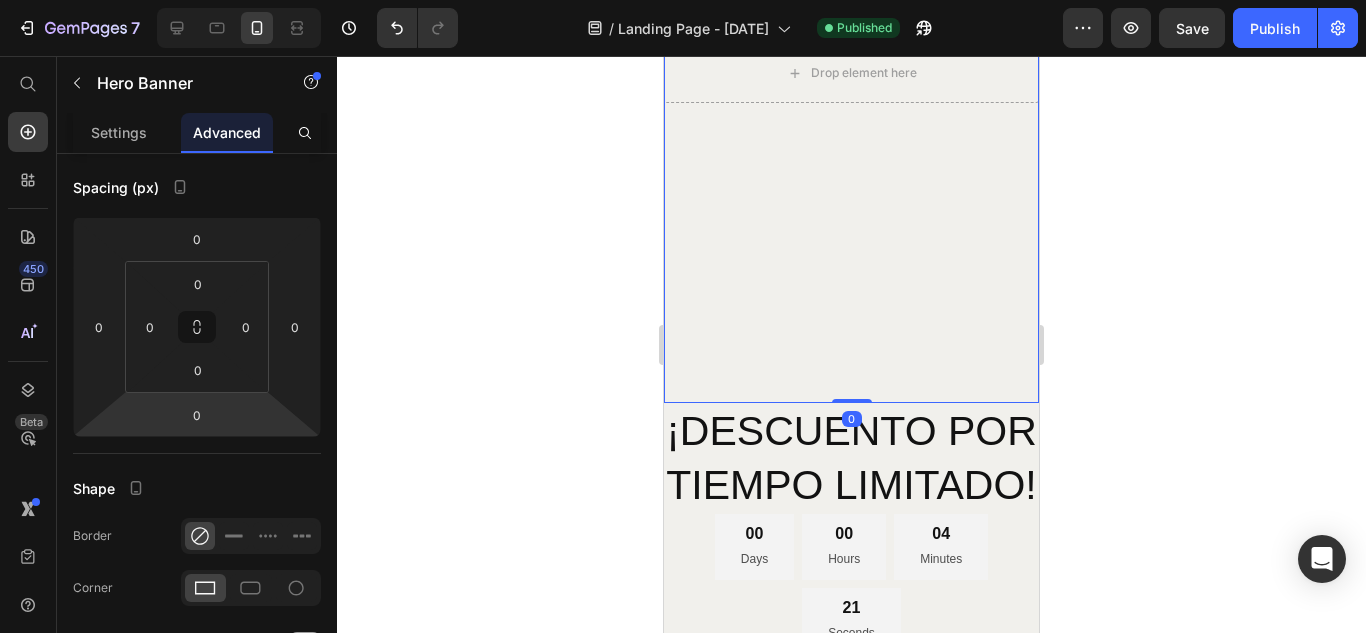 drag, startPoint x: 838, startPoint y: 435, endPoint x: 843, endPoint y: 317, distance: 118.10589 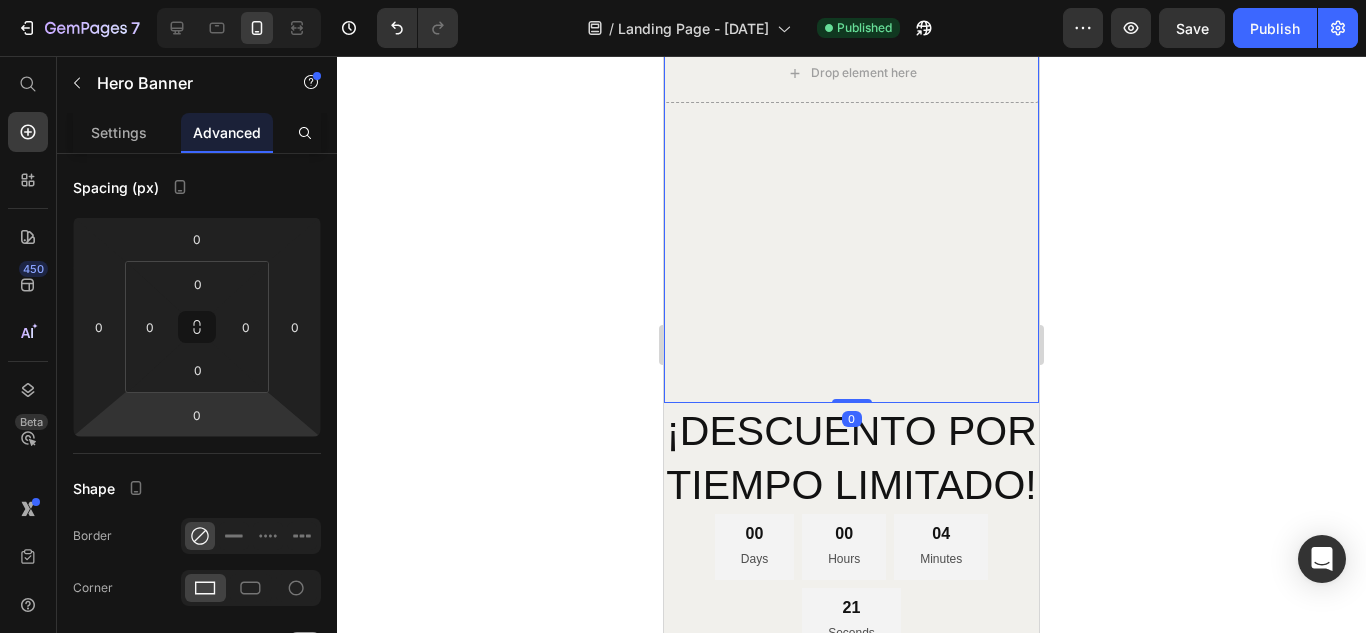 click on "¿Que vas a lograr con este Ebook? Heading 🏅 Superar el miedo al qué dirán, vas a dejar de frenarte por la opinión de los demás. 🏅 Dar tus primeros pasos con seguridad, ya no te vas a quedar en silencio: vas a animarte a hablar, proponer, actuar. 🏅 Aumentar tu confianza día a día, con ejercicios prácticos que te van a ayudar a expresarte sin miedo y tomar acción. 🏅 Sentirte más libre y autentico, vas a empezar a mostrarte como realmente eres, sin miedo. 🏅 Pasar de quedarte callado a ser una persona que habla con seguridad y se hace notar. Text Block Row
Drop element here Hero Banner   0" at bounding box center [851, -128] 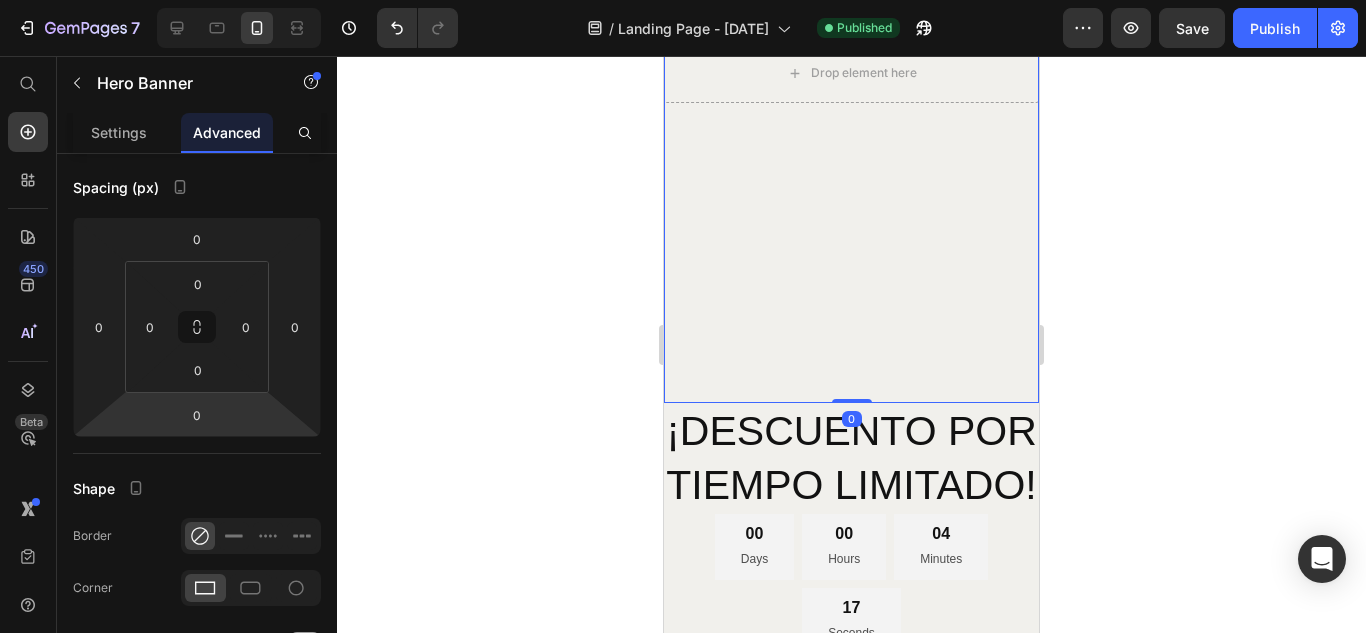 drag, startPoint x: 842, startPoint y: 433, endPoint x: 844, endPoint y: 407, distance: 26.076809 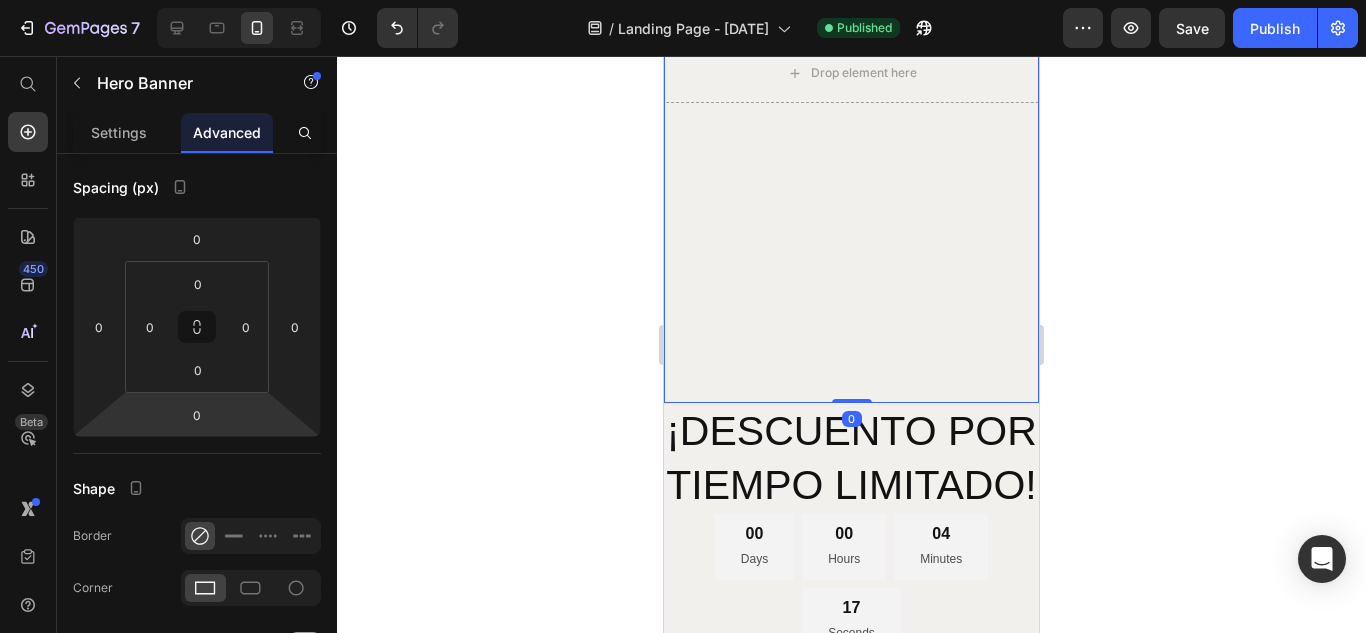 click on "¿Que vas a lograr con este Ebook? Heading 🏅 Superar el miedo al qué dirán, vas a dejar de frenarte por la opinión de los demás. 🏅 Dar tus primeros pasos con seguridad, ya no te vas a quedar en silencio: vas a animarte a hablar, proponer, actuar. 🏅 Aumentar tu confianza día a día, con ejercicios prácticos que te van a ayudar a expresarte sin miedo y tomar acción. 🏅 Sentirte más libre y autentico, vas a empezar a mostrarte como realmente eres, sin miedo. 🏅 Pasar de quedarte callado a ser una persona que habla con seguridad y se hace notar. Text Block Row
Drop element here Hero Banner   0" at bounding box center (851, -128) 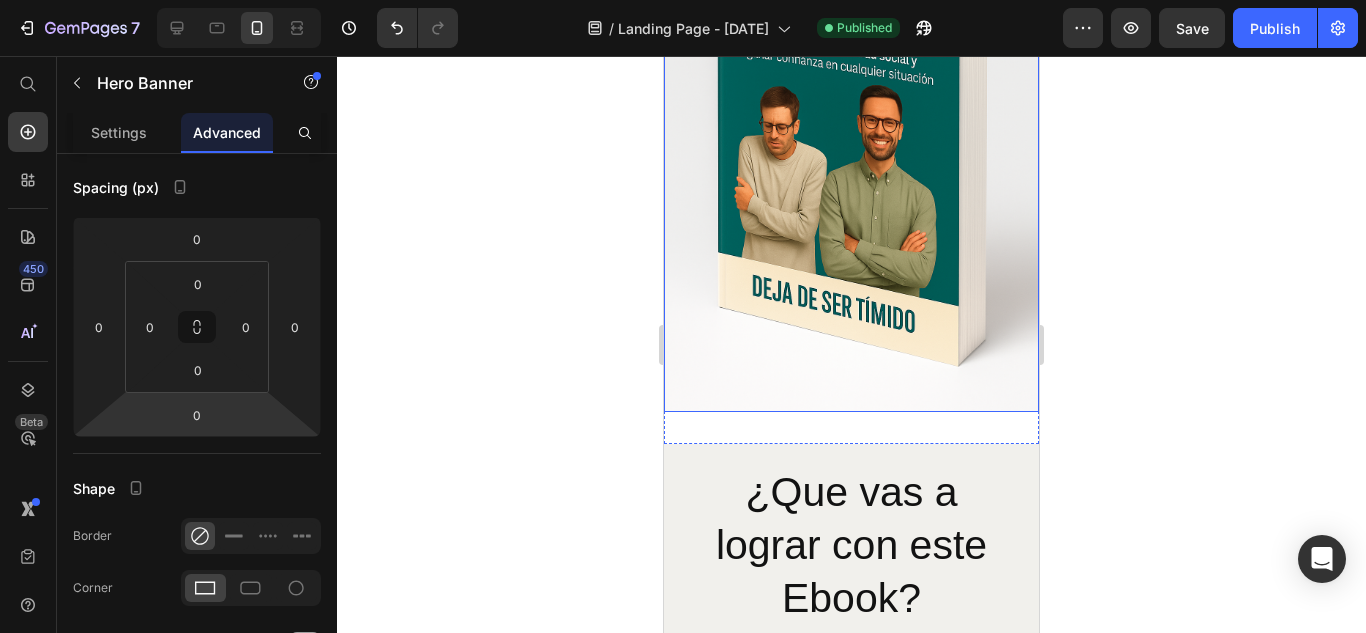scroll, scrollTop: 1462, scrollLeft: 0, axis: vertical 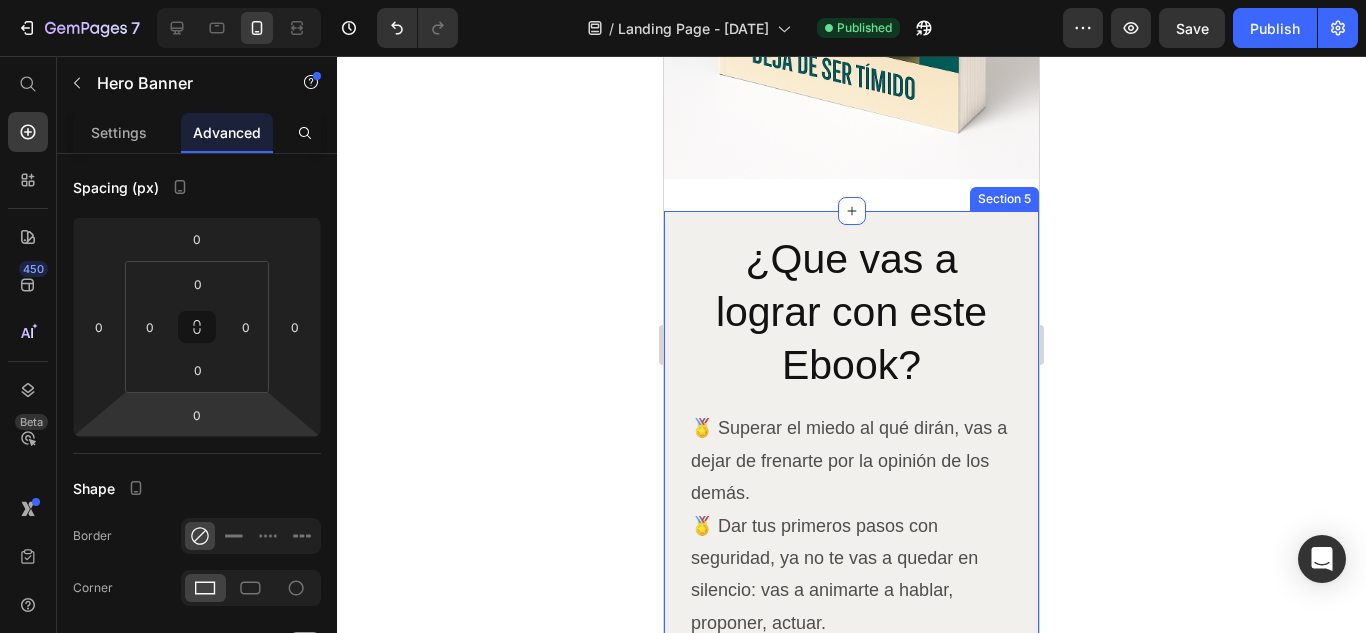 click on "Why Choose Our Essential Fatty Acid Capsules? Heading Row ¿Que vas a lograr con este Ebook? Heading 🏅 Superar el miedo al qué dirán, vas a dejar de frenarte por la opinión de los demás. 🏅 Dar tus primeros pasos con seguridad, ya no te vas a quedar en silencio: vas a animarte a hablar, proponer, actuar. 🏅 Aumentar tu confianza día a día, con ejercicios prácticos que te van a ayudar a expresarte sin miedo y tomar acción. 🏅 Sentirte más libre y autentico, vas a empezar a mostrarte como realmente eres, sin miedo. 🏅 Pasar de quedarte callado a ser una persona que habla con seguridad y se hace notar. Text Block Row
Drop element here Hero Banner ¡DESCUENTO POR TIEMPO LIMITADO! Heading 00 Days 00 Hours 04 Minutes 08 Seconds Countdown Timer Section 5" at bounding box center (851, 878) 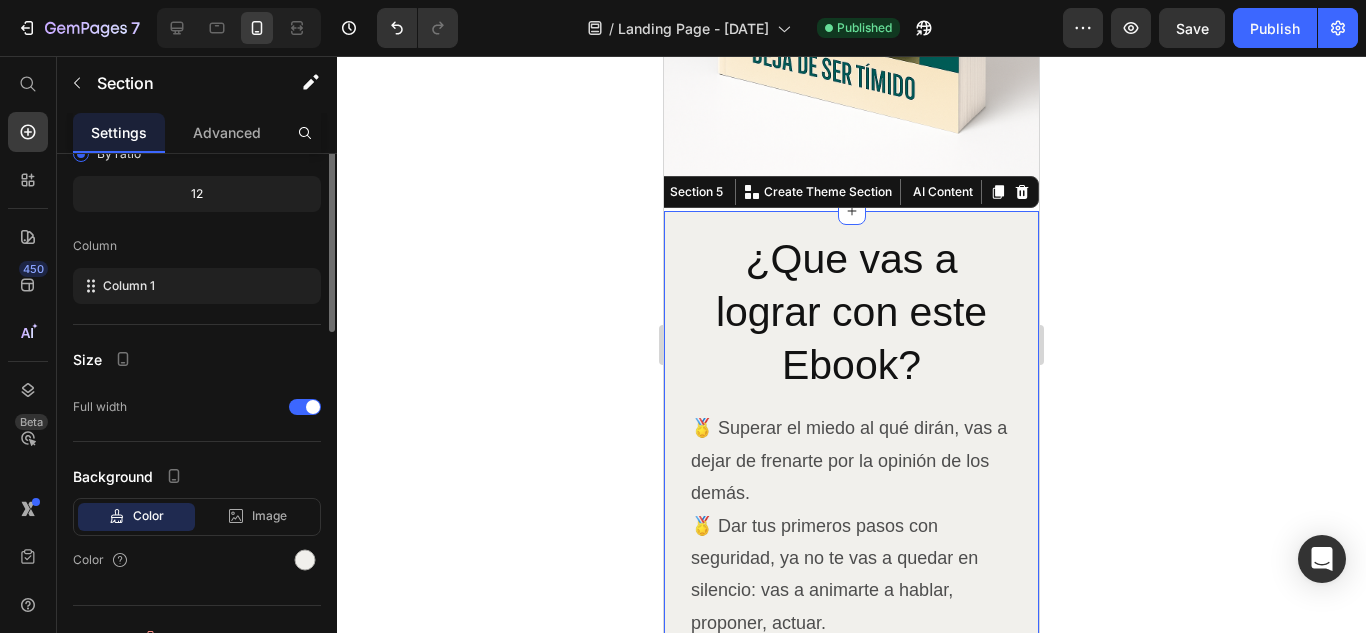 scroll, scrollTop: 0, scrollLeft: 0, axis: both 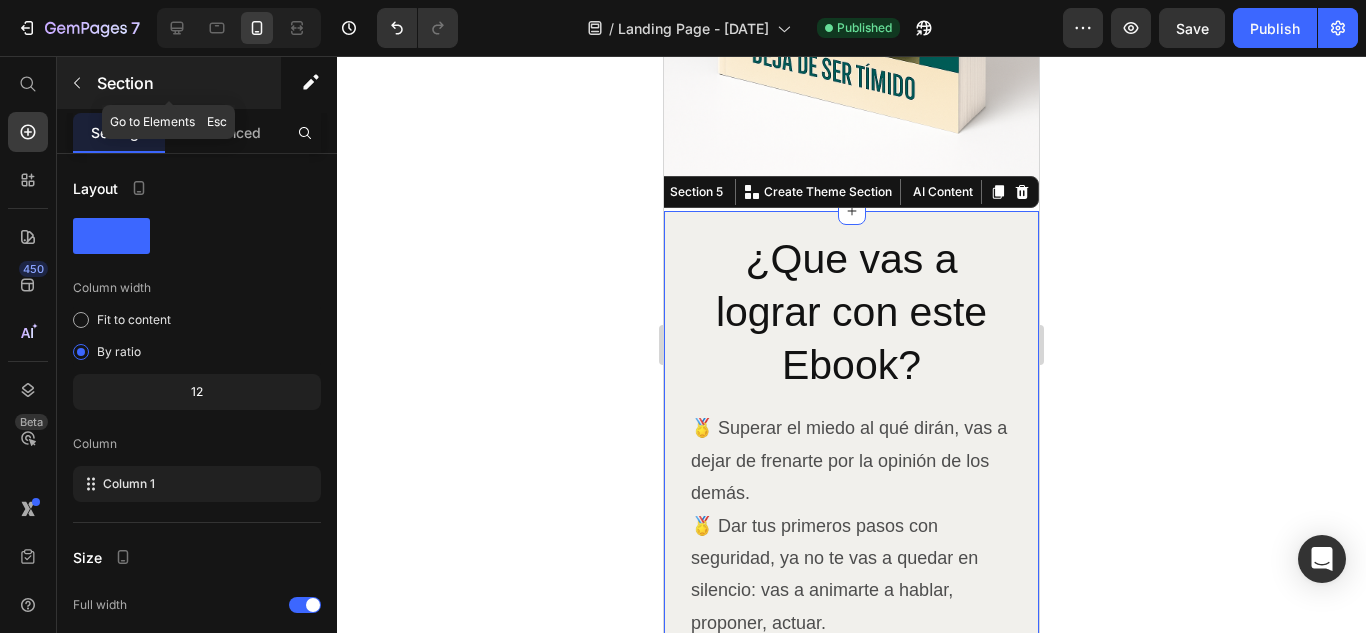 click on "Section" at bounding box center (187, 83) 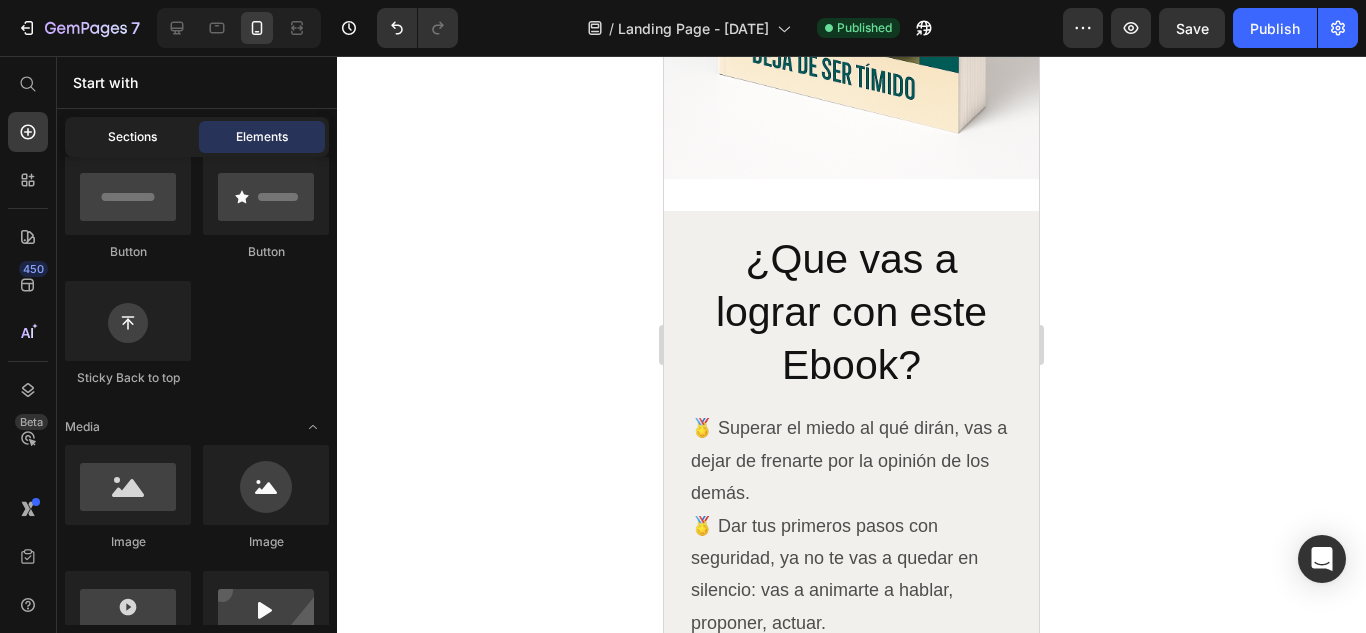 click on "Sections" at bounding box center (132, 137) 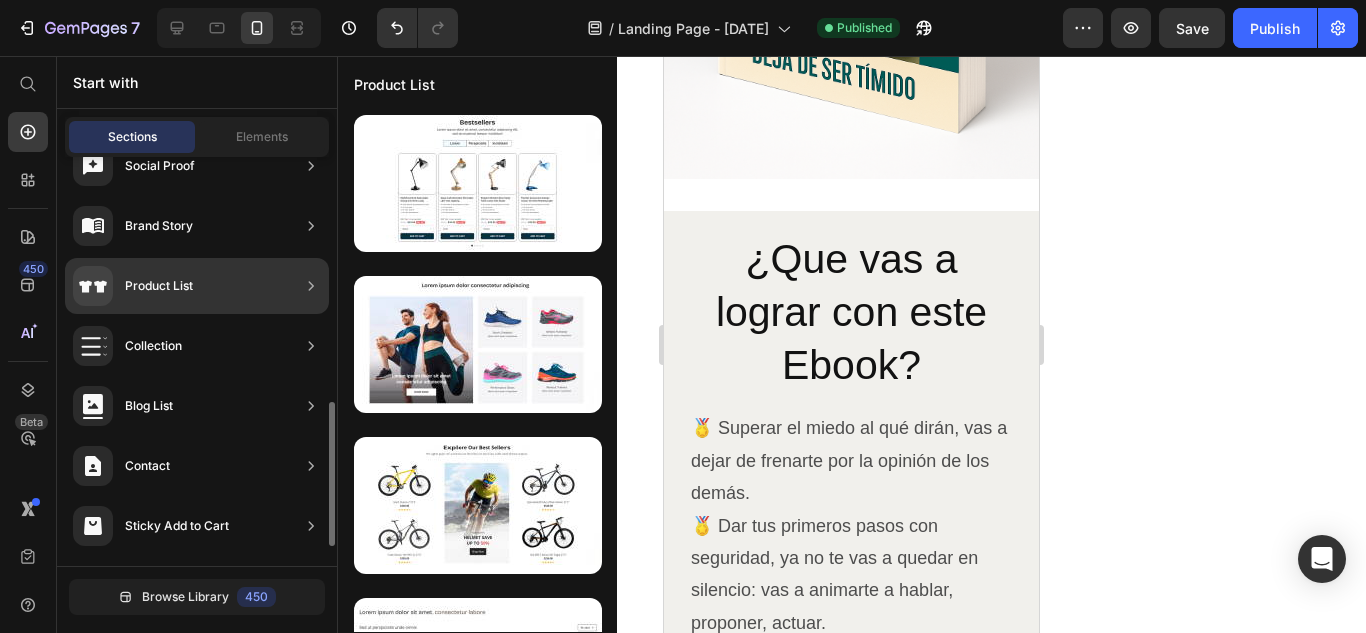 scroll, scrollTop: 751, scrollLeft: 0, axis: vertical 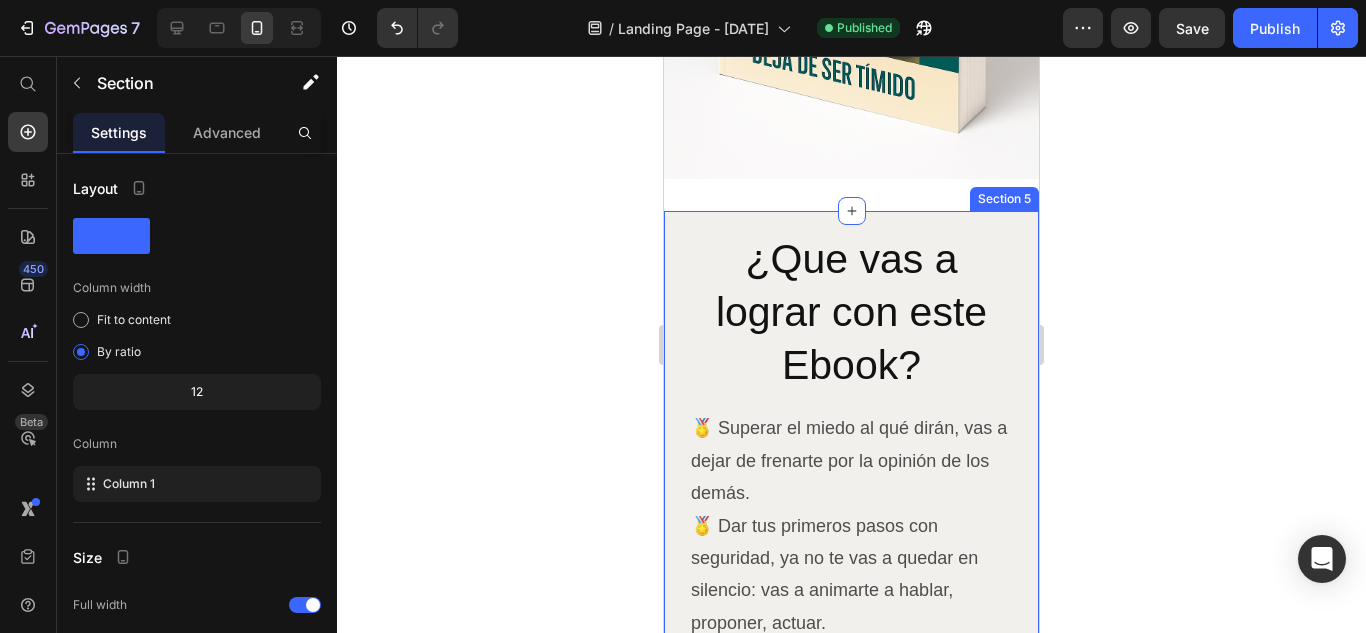 click on "Why Choose Our Essential Fatty Acid Capsules? Heading Row ¿Que vas a lograr con este Ebook? Heading 🏅 Superar el miedo al qué dirán, vas a dejar de frenarte por la opinión de los demás. 🏅 Dar tus primeros pasos con seguridad, ya no te vas a quedar en silencio: vas a animarte a hablar, proponer, actuar. 🏅 Aumentar tu confianza día a día, con ejercicios prácticos que te van a ayudar a expresarte sin miedo y tomar acción. 🏅 Sentirte más libre y autentico, vas a empezar a mostrarte como realmente eres, sin miedo. 🏅 Pasar de quedarte callado a ser una persona que habla con seguridad y se hace notar. Text Block Row
Drop element here Hero Banner ¡DESCUENTO POR TIEMPO LIMITADO! Heading 00 Days 00 Hours 03 Minutes 43 Seconds Countdown Timer Section 5" at bounding box center [851, 878] 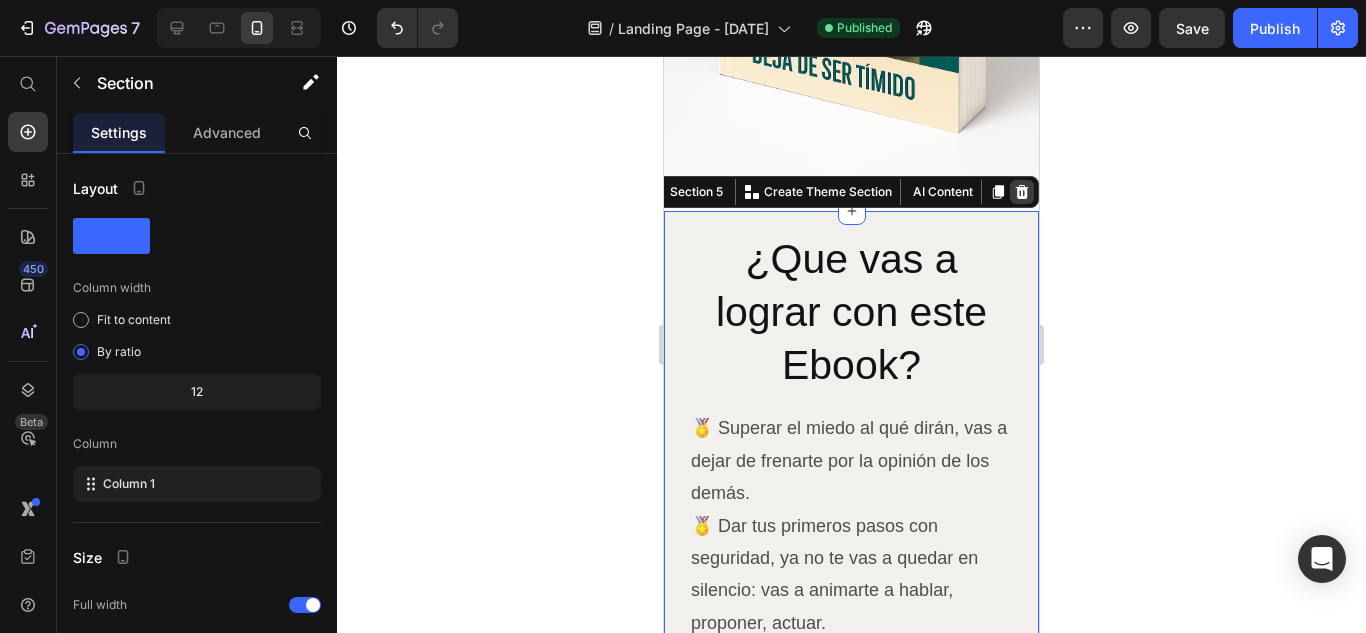 click at bounding box center (1022, 192) 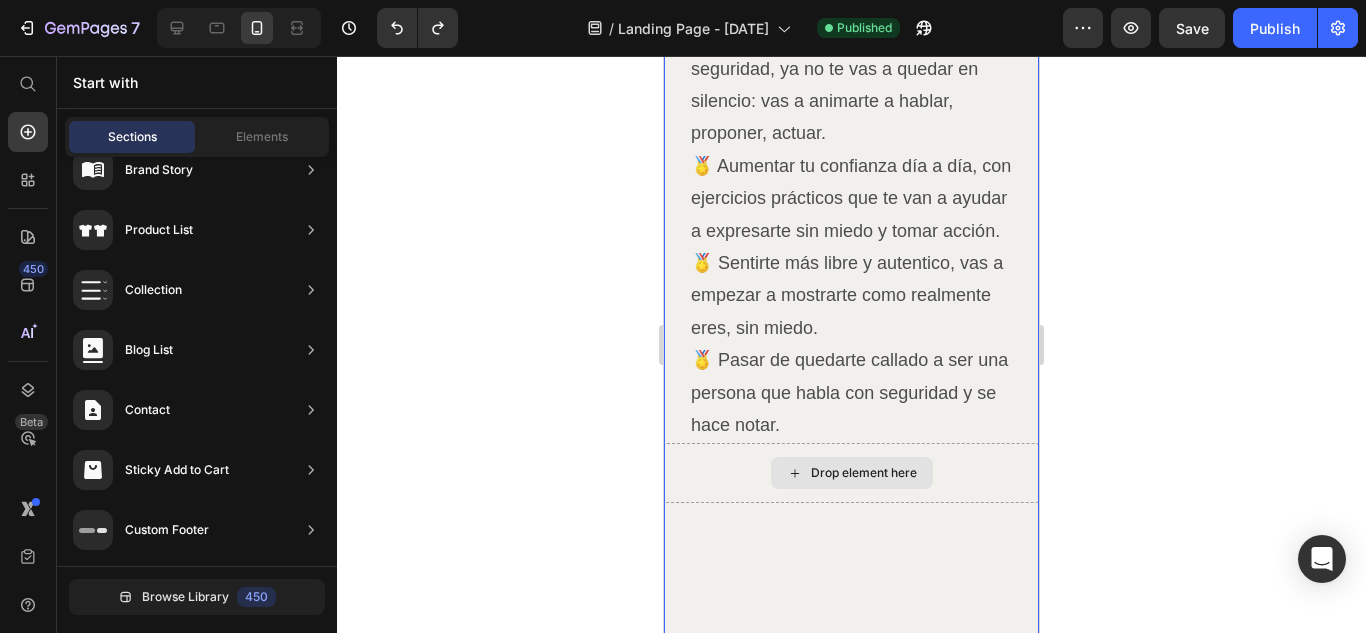 scroll, scrollTop: 2162, scrollLeft: 0, axis: vertical 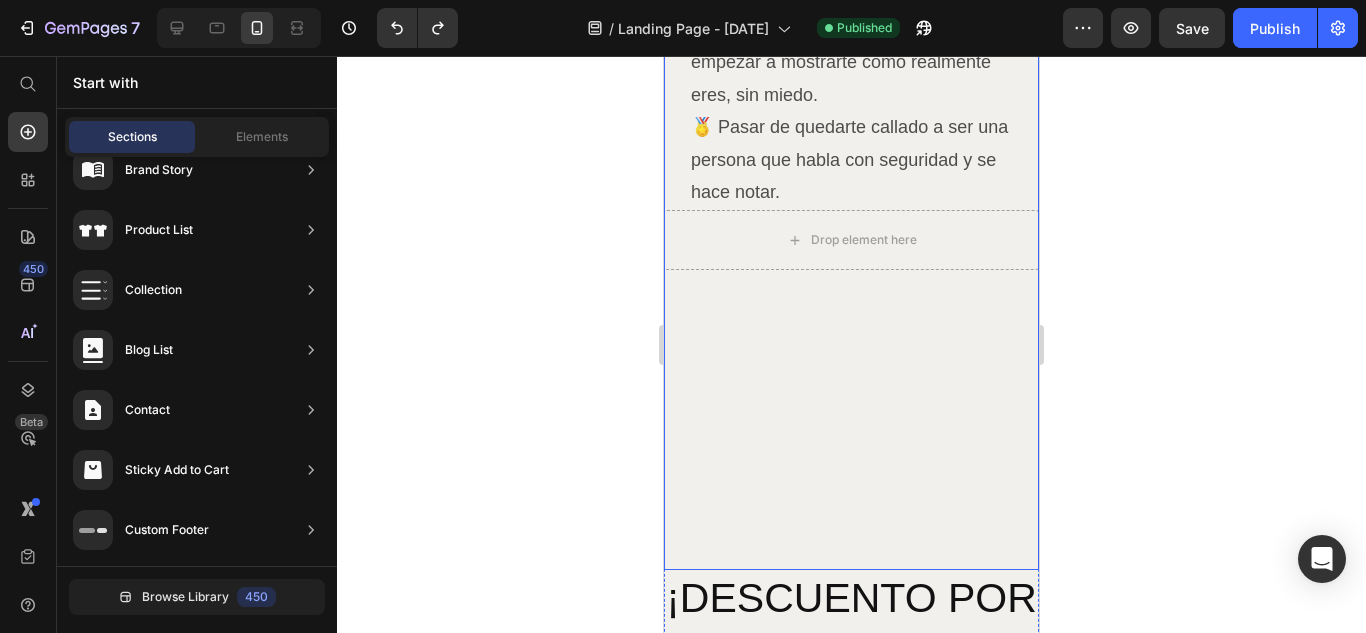click on "¿Que vas a lograr con este Ebook? Heading 🏅 Superar el miedo al qué dirán, vas a dejar de frenarte por la opinión de los demás. 🏅 Dar tus primeros pasos con seguridad, ya no te vas a quedar en silencio: vas a animarte a hablar, proponer, actuar. 🏅 Aumentar tu confianza día a día, con ejercicios prácticos que te van a ayudar a expresarte sin miedo y tomar acción. 🏅 Sentirte más libre y autentico, vas a empezar a mostrarte como realmente eres, sin miedo. 🏅 Pasar de quedarte callado a ser una persona que habla con seguridad y se hace notar. Text Block Row
Drop element here" at bounding box center (851, 39) 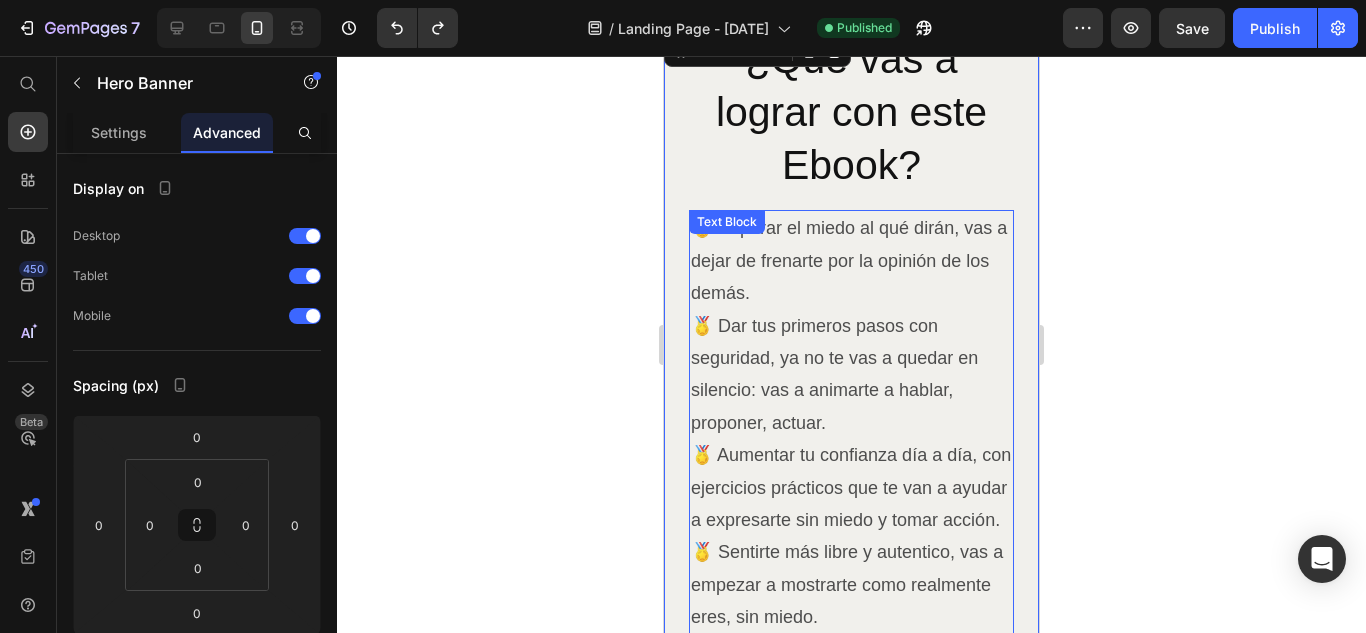 scroll, scrollTop: 1462, scrollLeft: 0, axis: vertical 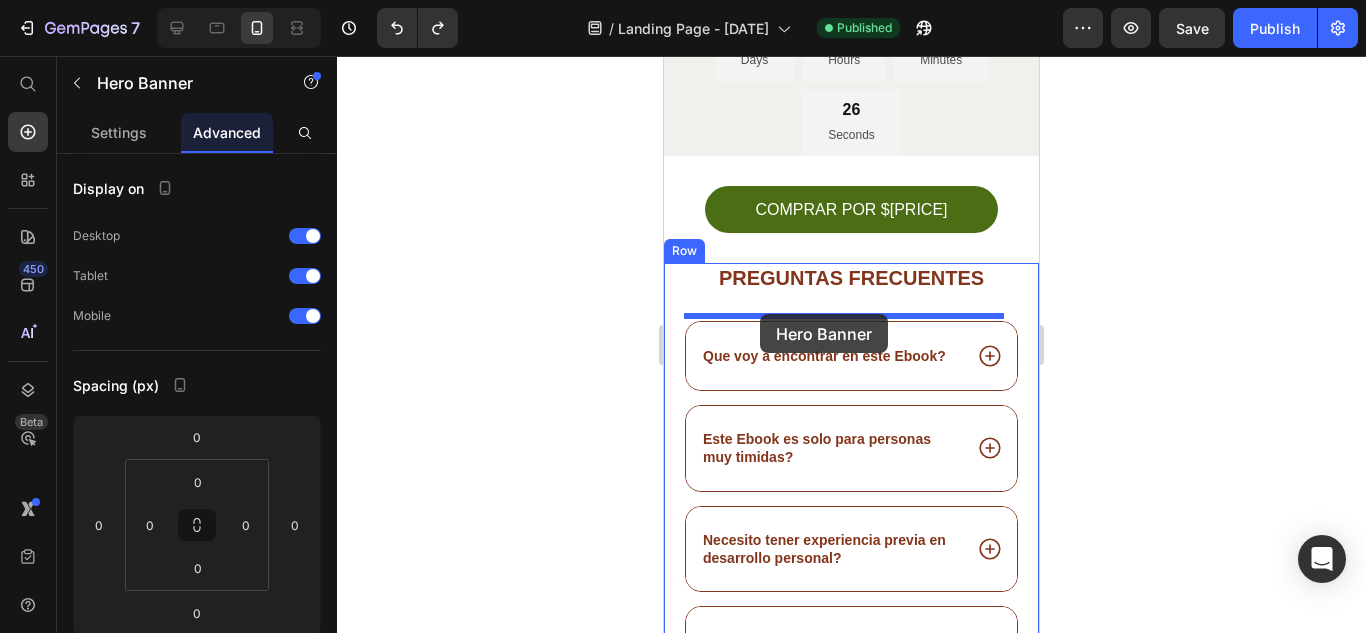 drag, startPoint x: 712, startPoint y: 236, endPoint x: 760, endPoint y: 314, distance: 91.58602 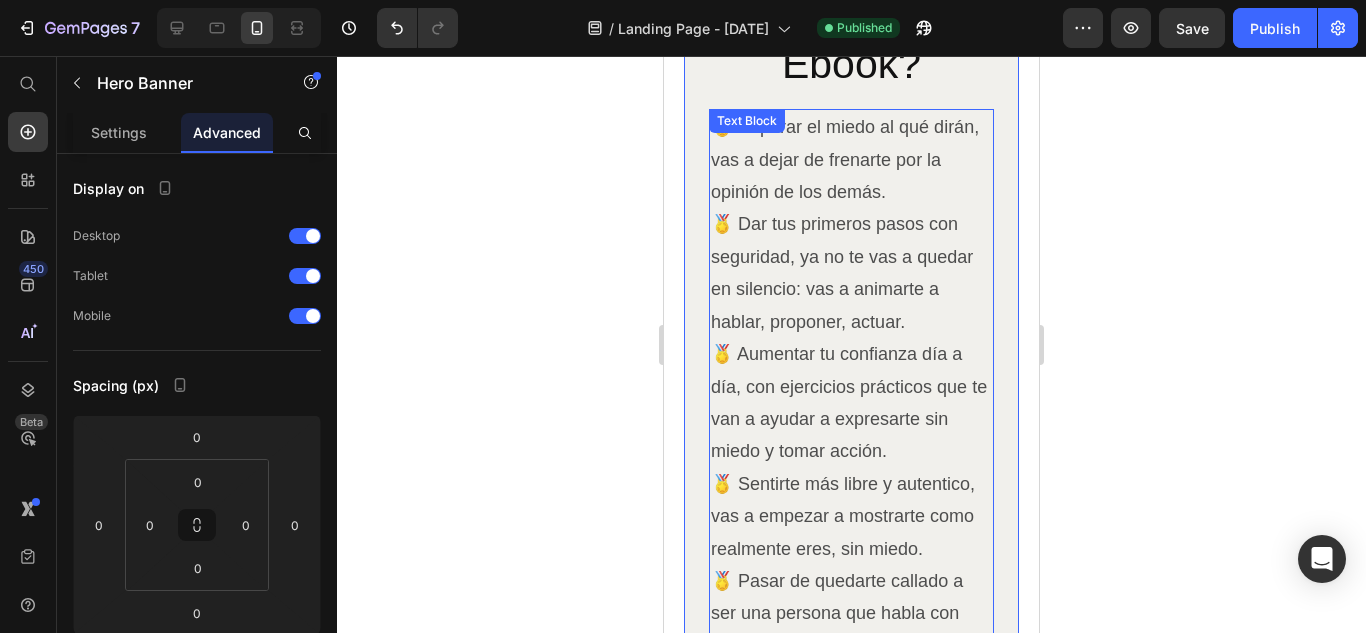 scroll, scrollTop: 1865, scrollLeft: 0, axis: vertical 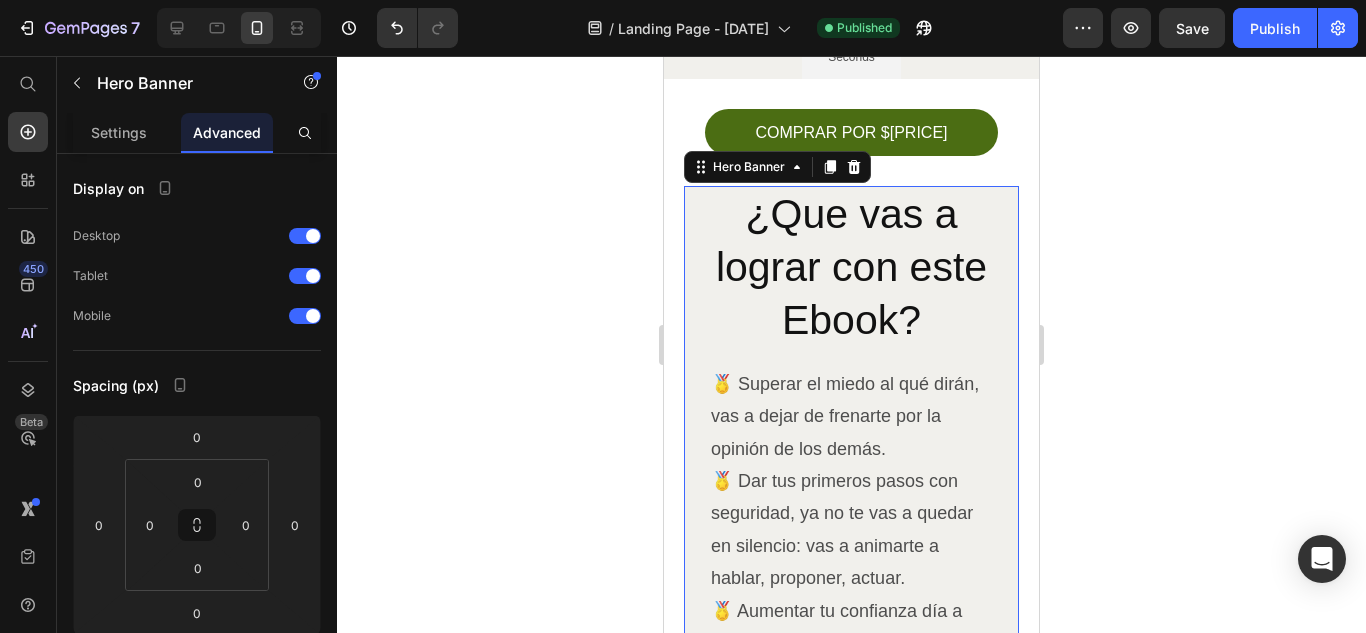 click 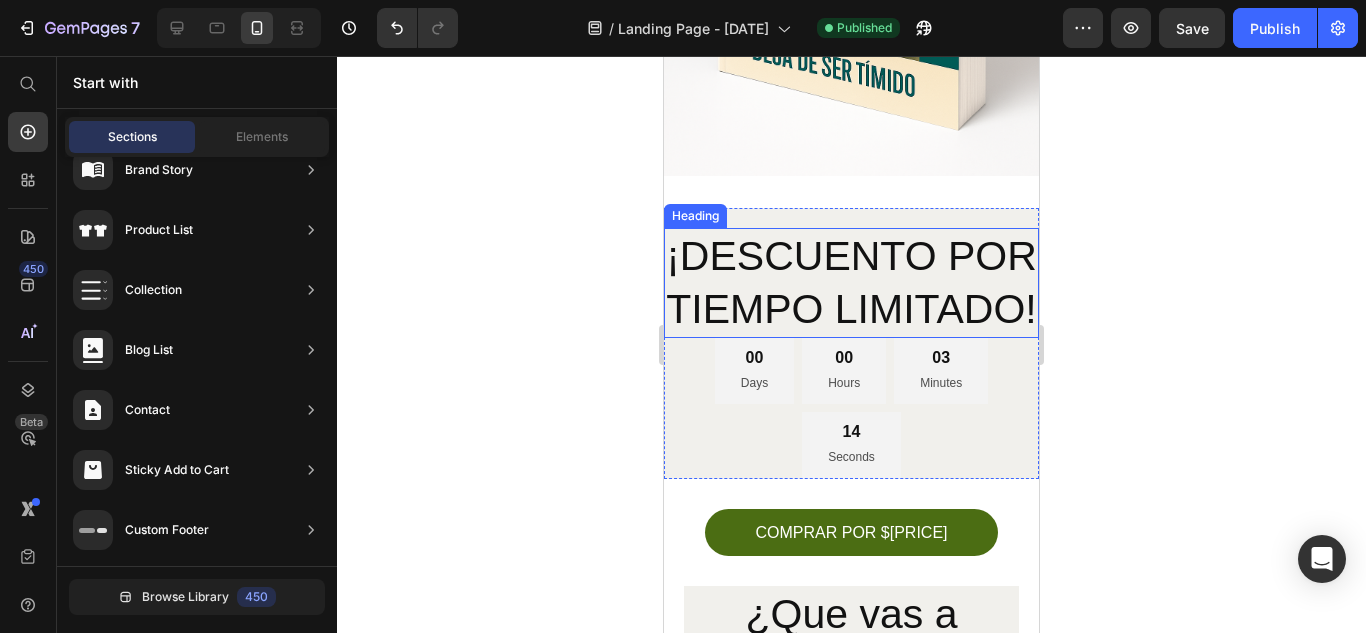 scroll, scrollTop: 1565, scrollLeft: 0, axis: vertical 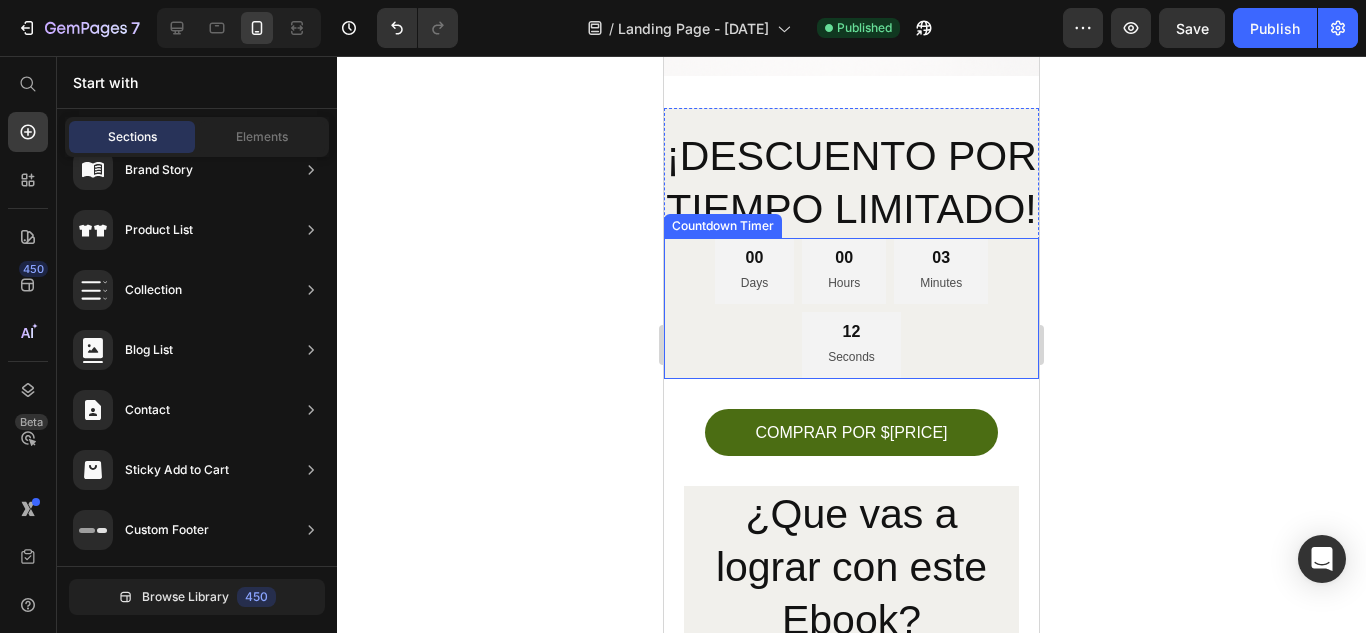 click on "Hours" at bounding box center [844, 284] 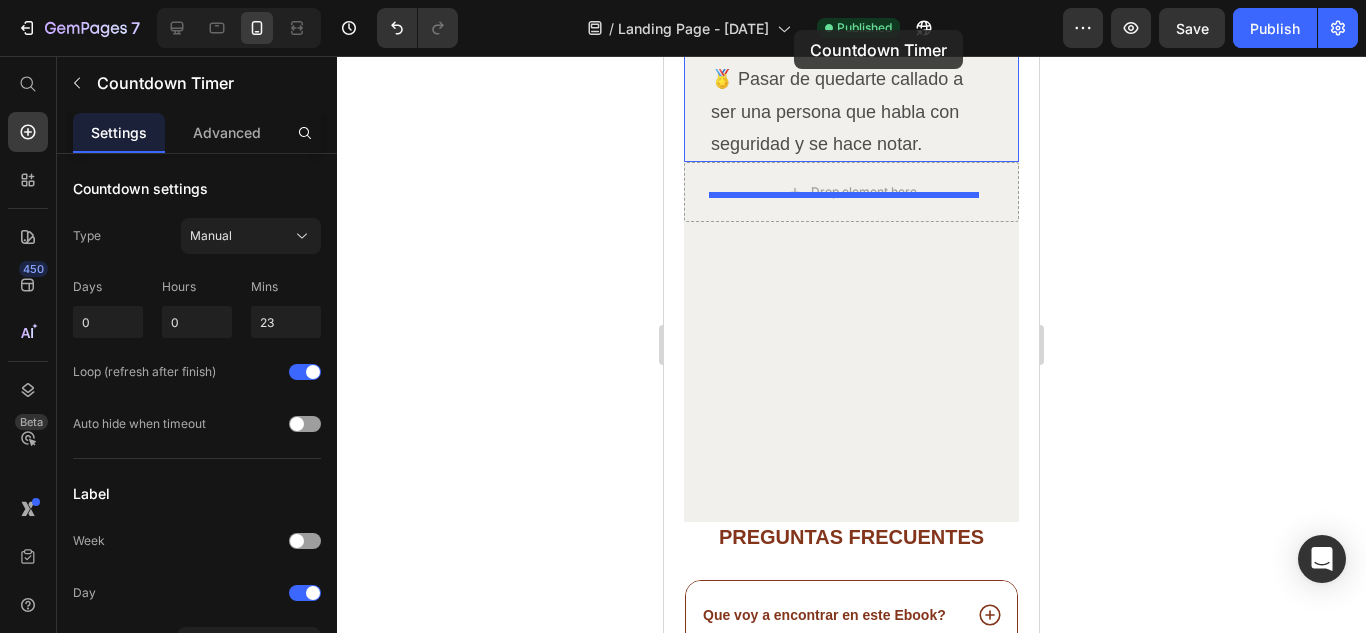 scroll, scrollTop: 2504, scrollLeft: 0, axis: vertical 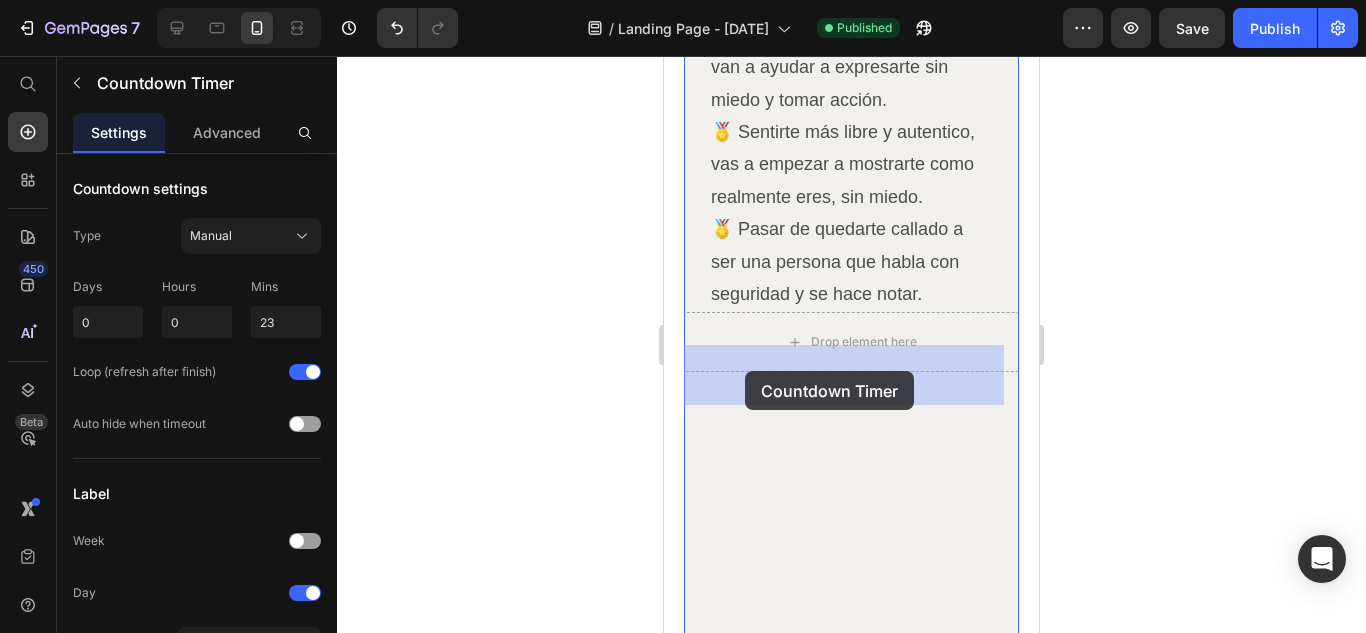 drag, startPoint x: 704, startPoint y: 247, endPoint x: 746, endPoint y: 370, distance: 129.97307 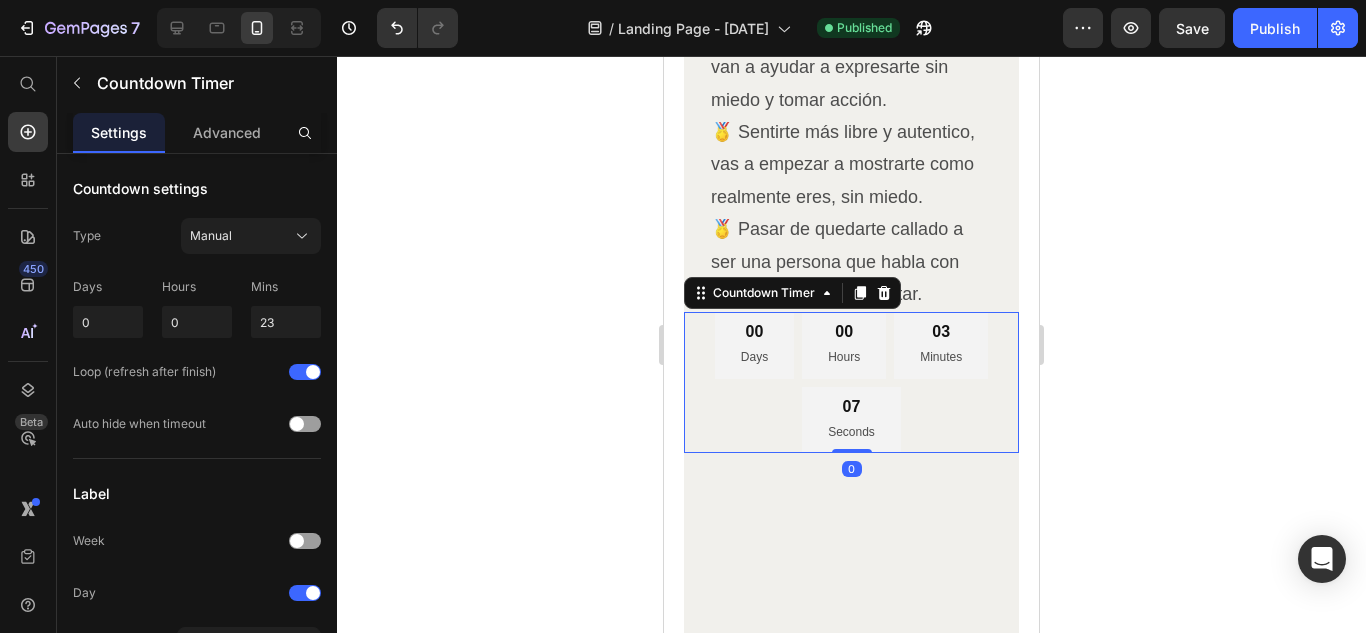 scroll, scrollTop: 2538, scrollLeft: 0, axis: vertical 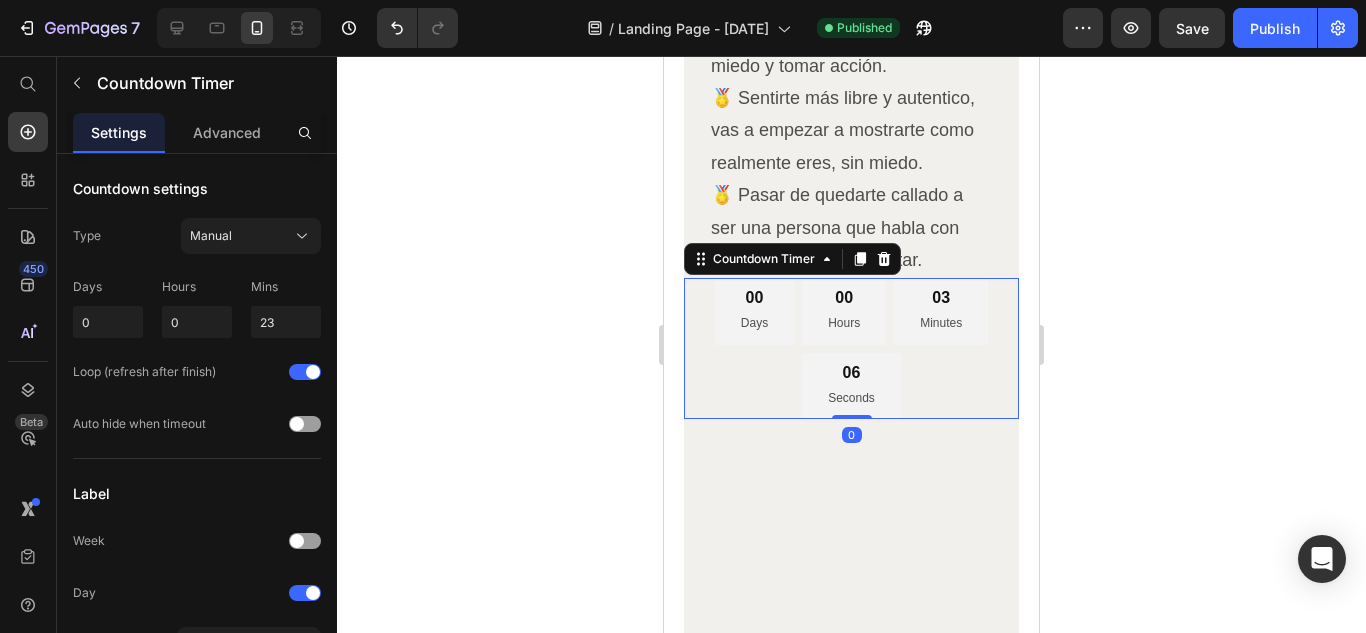 click 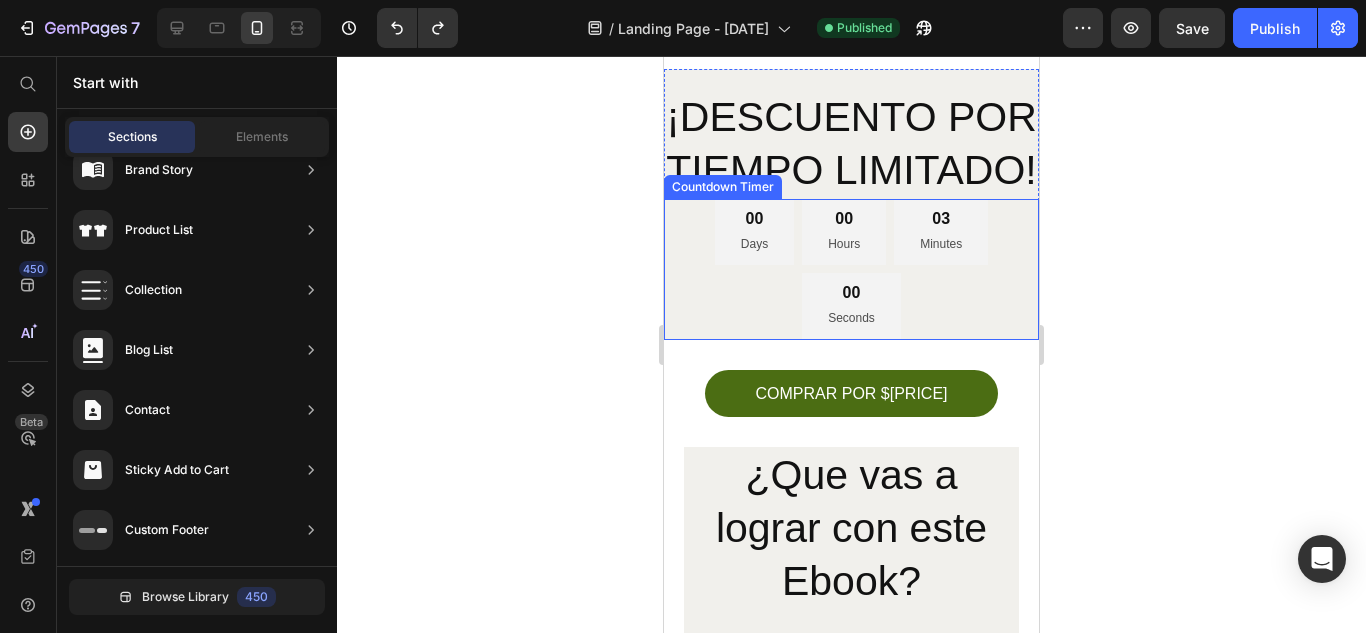 scroll, scrollTop: 1504, scrollLeft: 0, axis: vertical 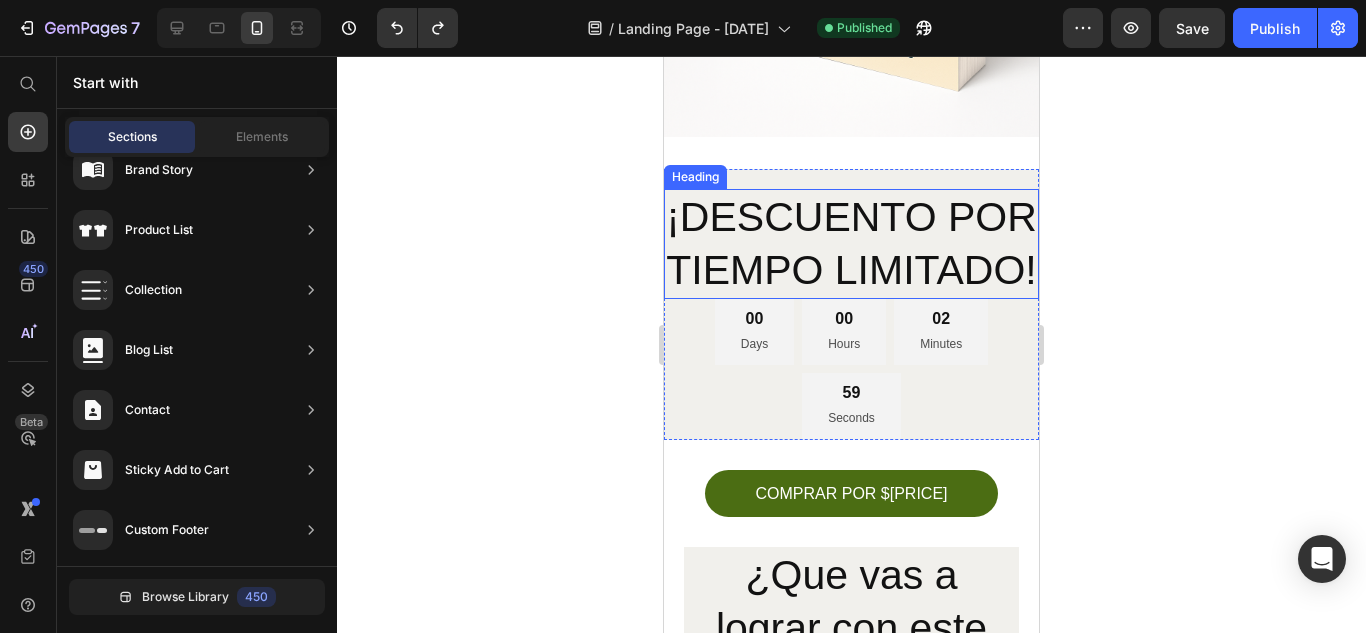 click on "¡DESCUENTO POR TIEMPO LIMITADO!" at bounding box center (851, 244) 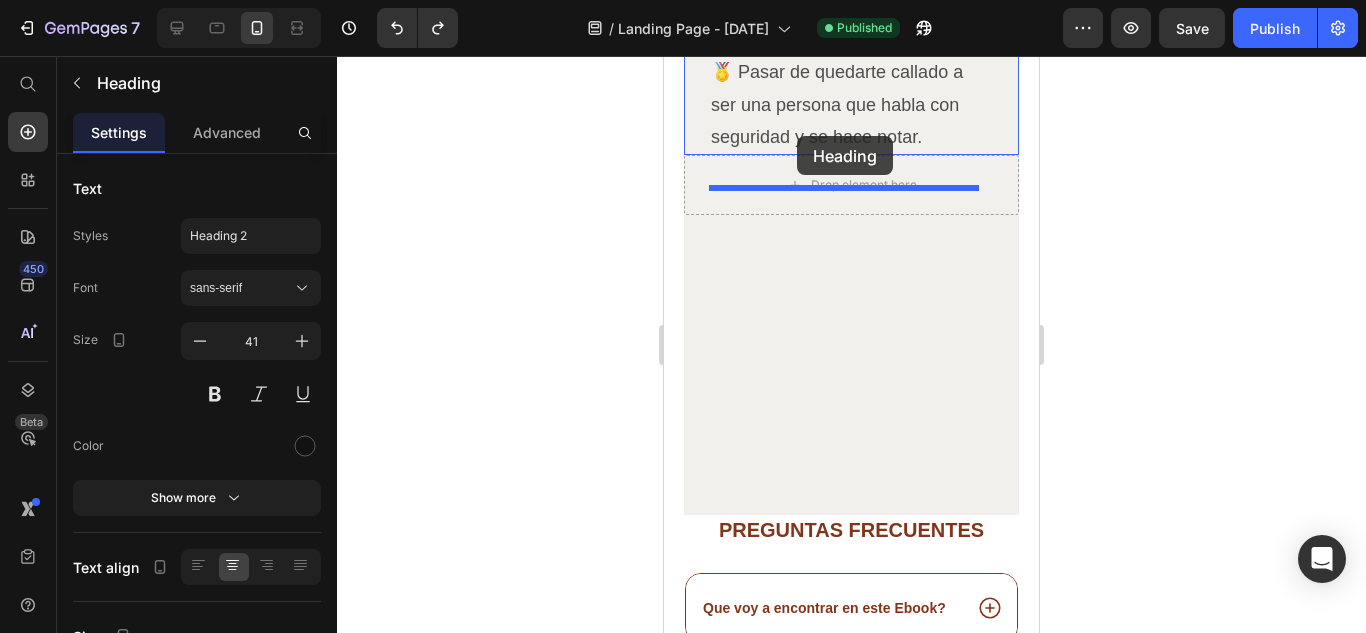 scroll, scrollTop: 2496, scrollLeft: 0, axis: vertical 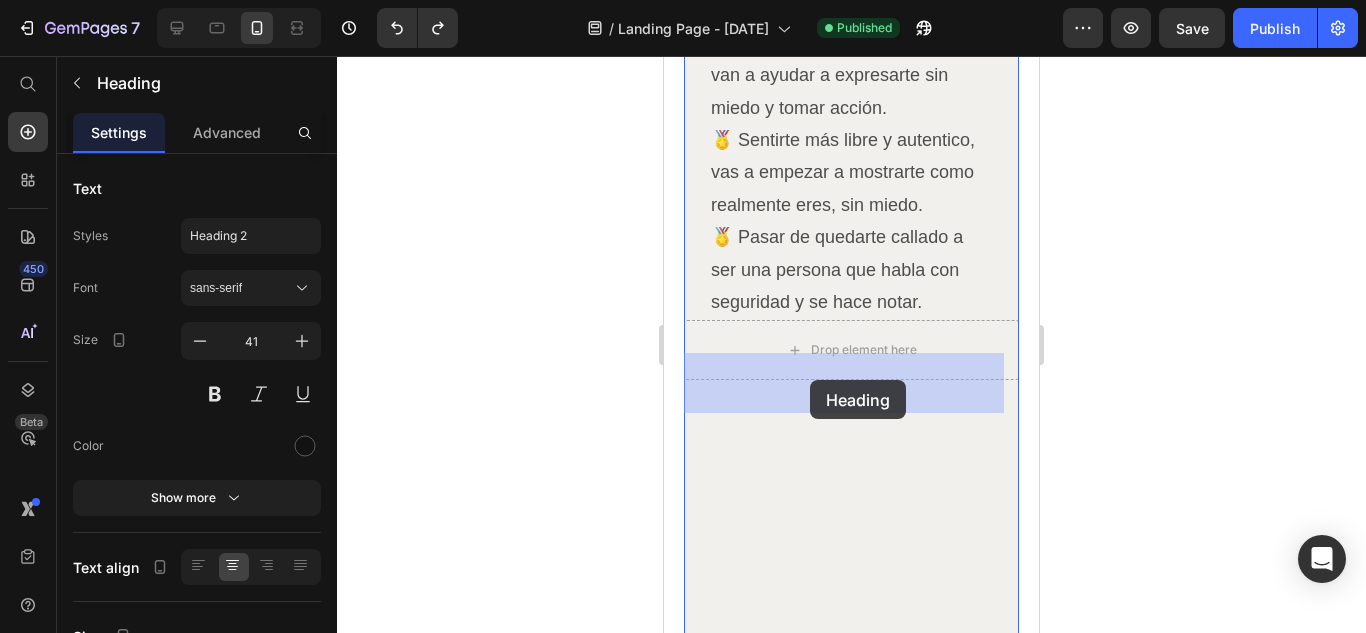 drag, startPoint x: 702, startPoint y: 147, endPoint x: 810, endPoint y: 380, distance: 256.81317 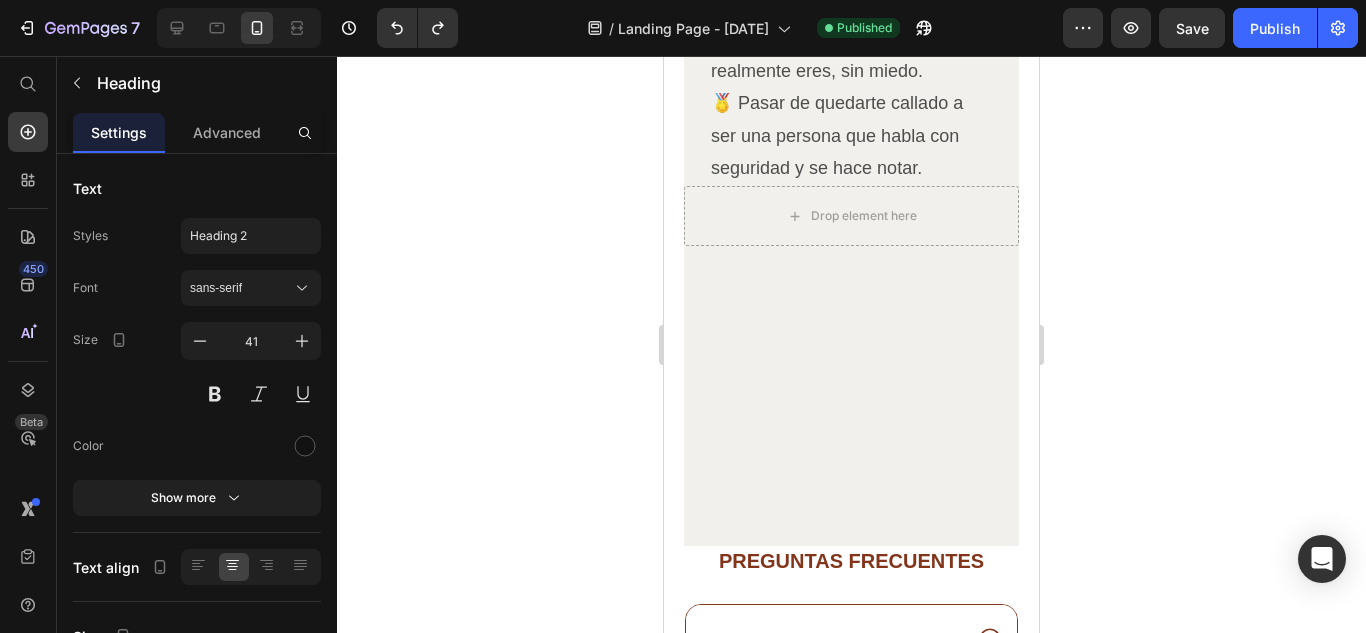 scroll, scrollTop: 2930, scrollLeft: 0, axis: vertical 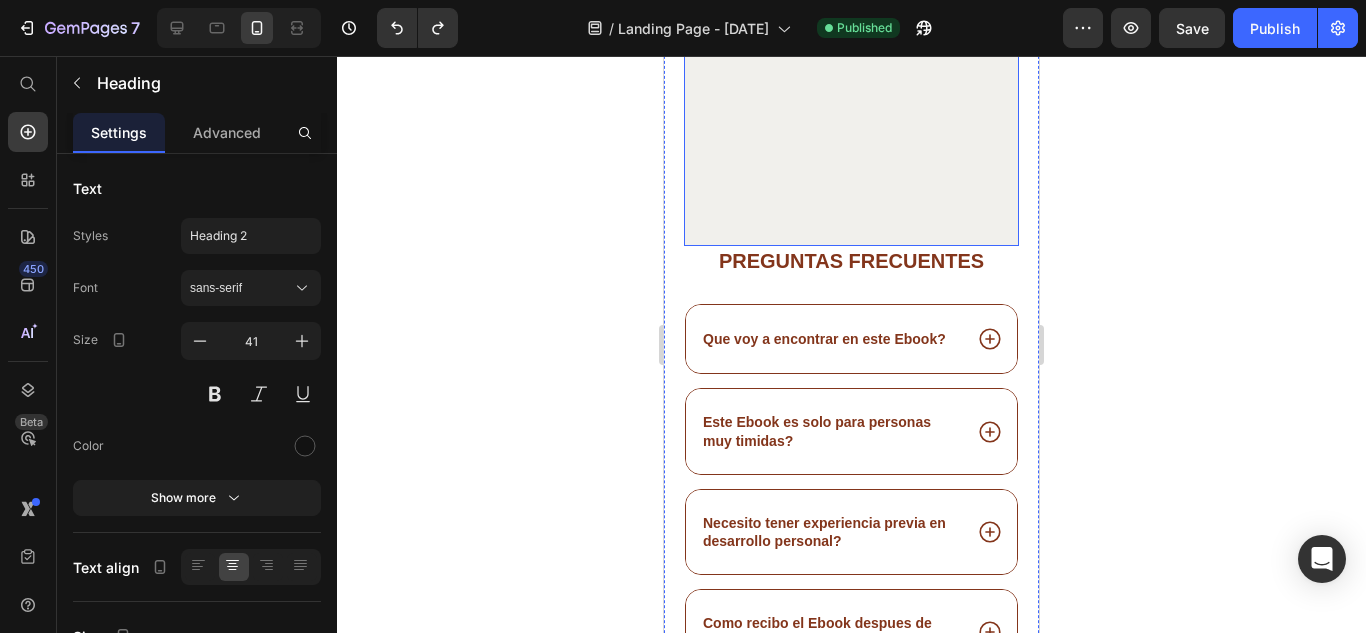 click on "¿Que vas a lograr con este Ebook? Heading 🏅 Superar el miedo al qué dirán, vas a dejar de frenarte por la opinión de los demás. 🏅 Dar tus primeros pasos con seguridad, ya no te vas a quedar en silencio: vas a animarte a hablar, proponer, actuar. 🏅 Aumentar tu confianza día a día, con ejercicios prácticos que te van a ayudar a expresarte sin miedo y tomar acción. 🏅 Sentirte más libre y autentico, vas a empezar a mostrarte como realmente eres, sin miedo. 🏅 Pasar de quedarte callado a ser una persona que habla con seguridad y se hace notar. Text Block Row
Drop element here" at bounding box center (851, -301) 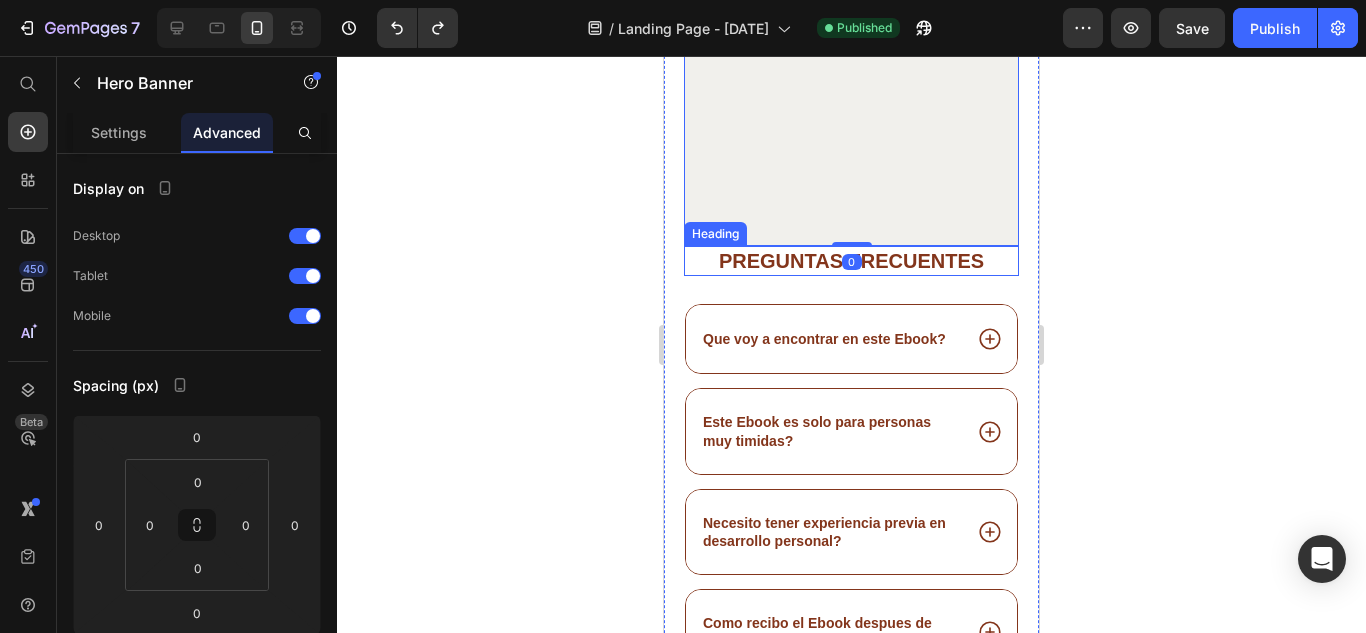 click on "pREGUNTAS FRECUENTES" at bounding box center [851, 261] 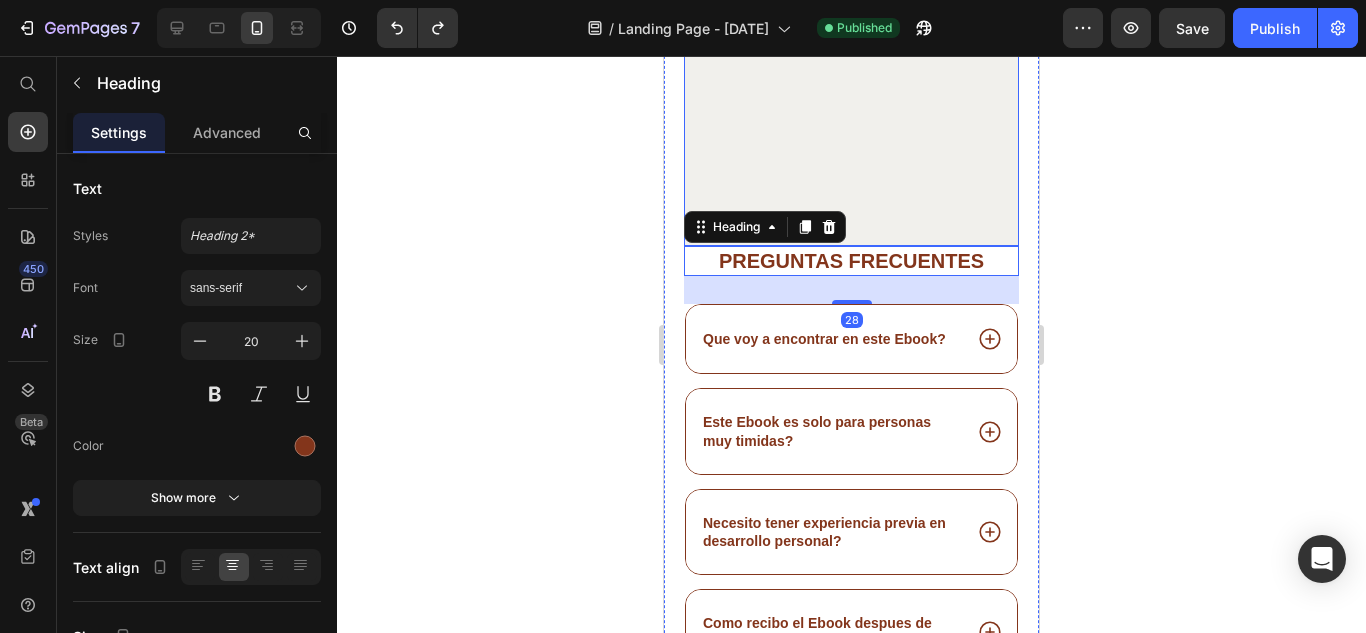 click on "¿Que vas a lograr con este Ebook? Heading 🏅 Superar el miedo al qué dirán, vas a dejar de frenarte por la opinión de los demás. 🏅 Dar tus primeros pasos con seguridad, ya no te vas a quedar en silencio: vas a animarte a hablar, proponer, actuar. 🏅 Aumentar tu confianza día a día, con ejercicios prácticos que te van a ayudar a expresarte sin miedo y tomar acción. 🏅 Sentirte más libre y autentico, vas a empezar a mostrarte como realmente eres, sin miedo. 🏅 Pasar de quedarte callado a ser una persona que habla con seguridad y se hace notar. Text Block Row
Drop element here" at bounding box center [851, -301] 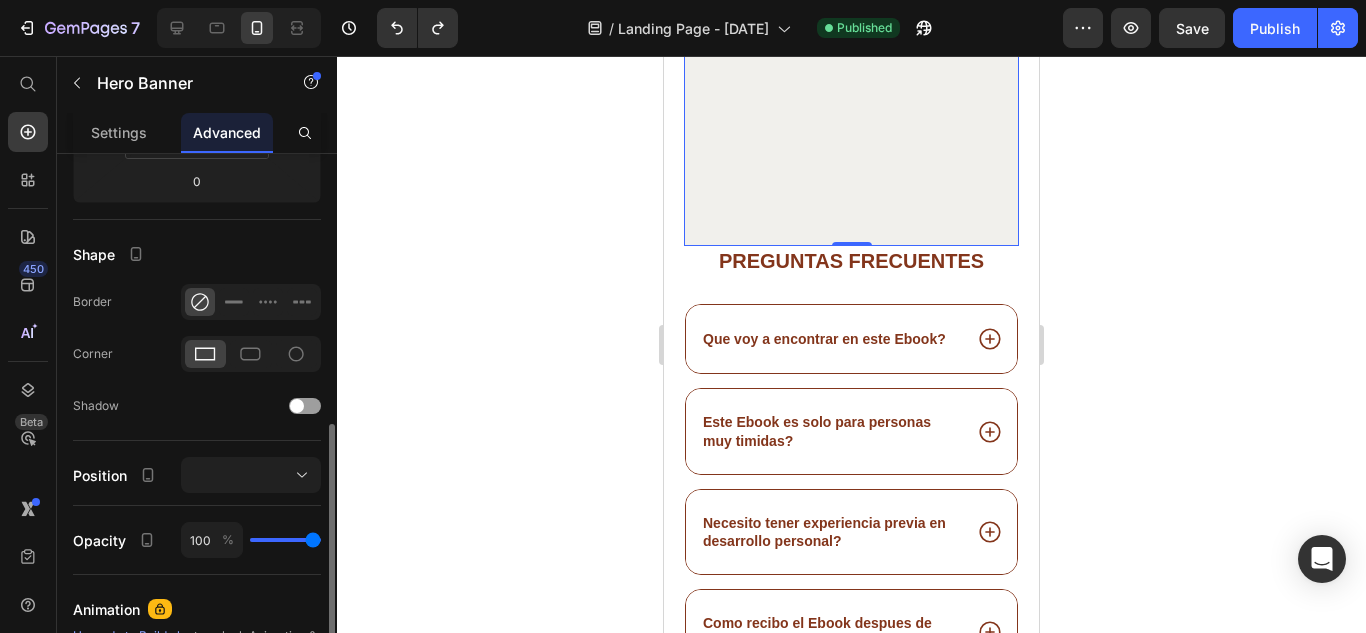 scroll, scrollTop: 531, scrollLeft: 0, axis: vertical 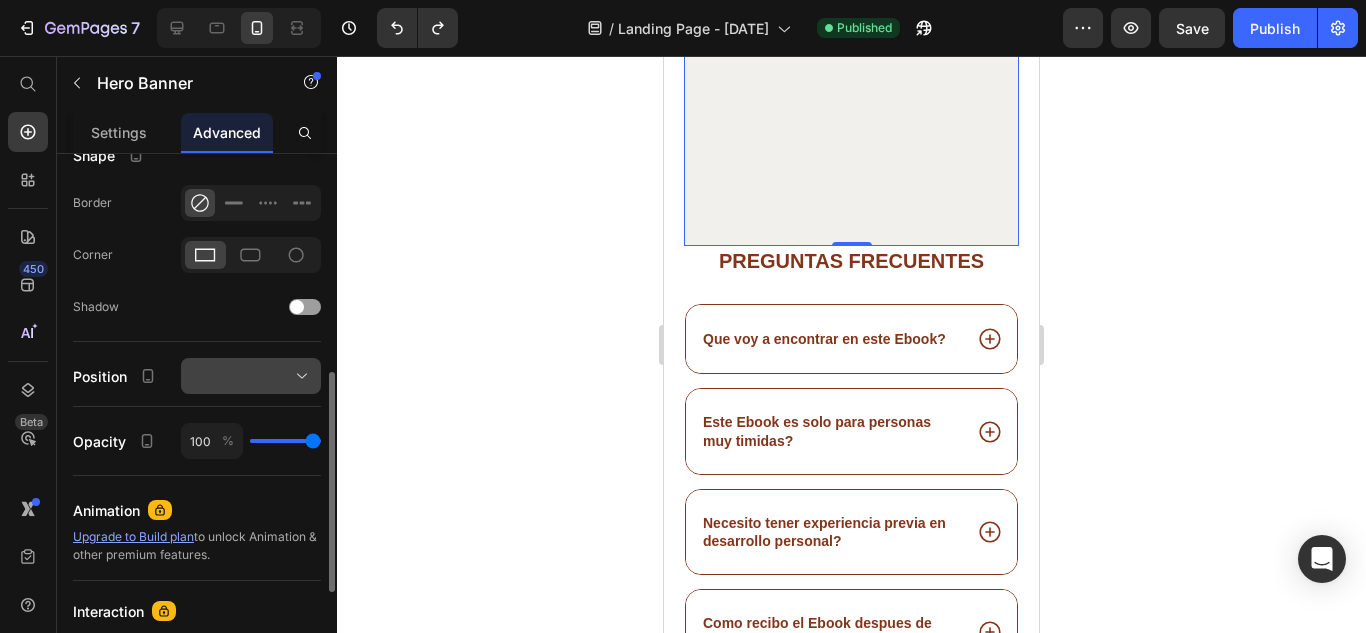 click at bounding box center (251, 376) 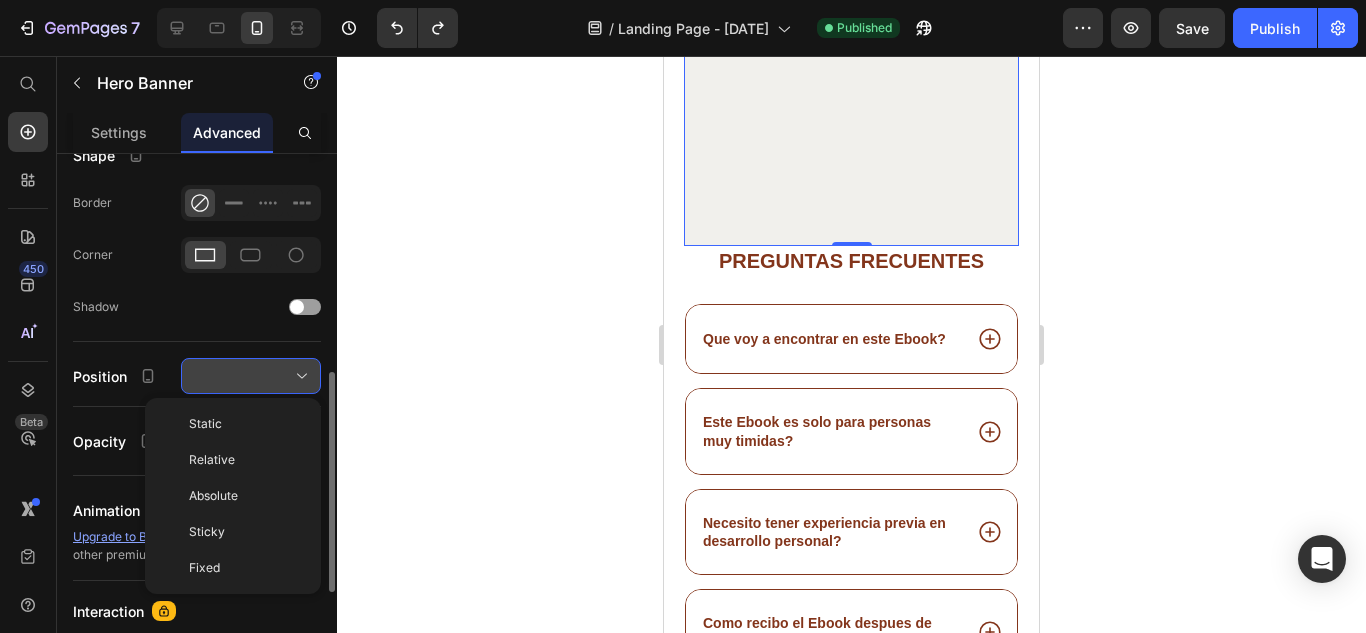 click at bounding box center [251, 376] 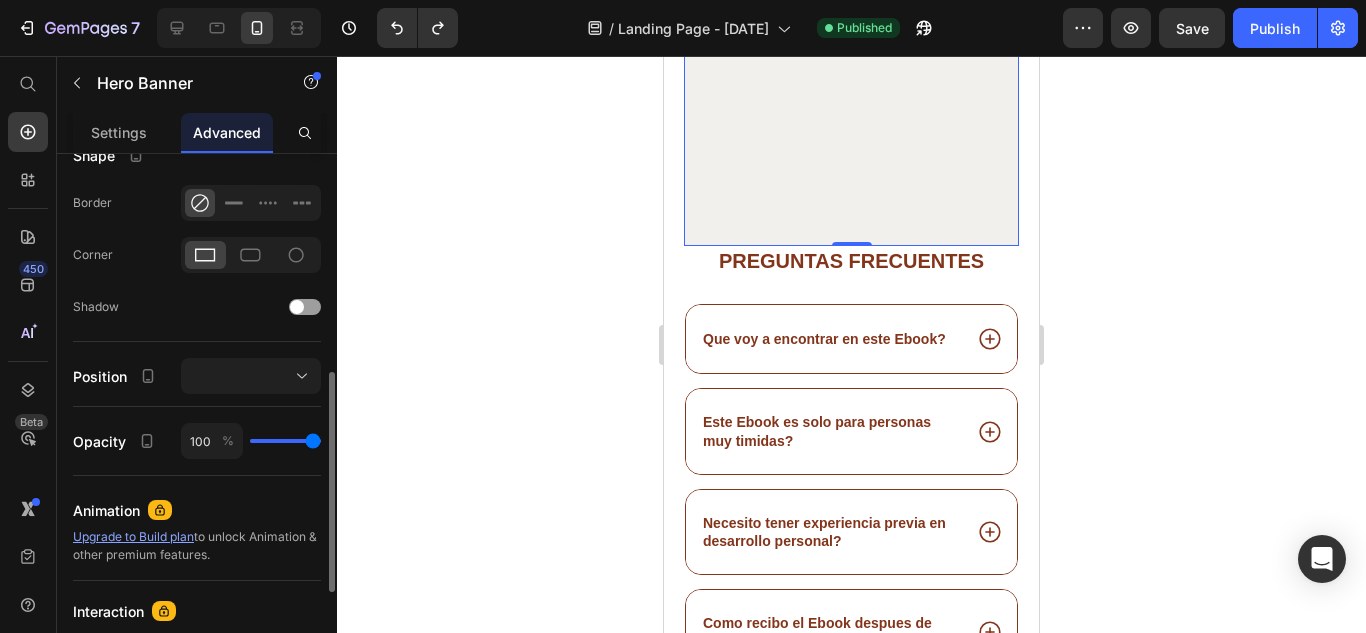 scroll, scrollTop: 663, scrollLeft: 0, axis: vertical 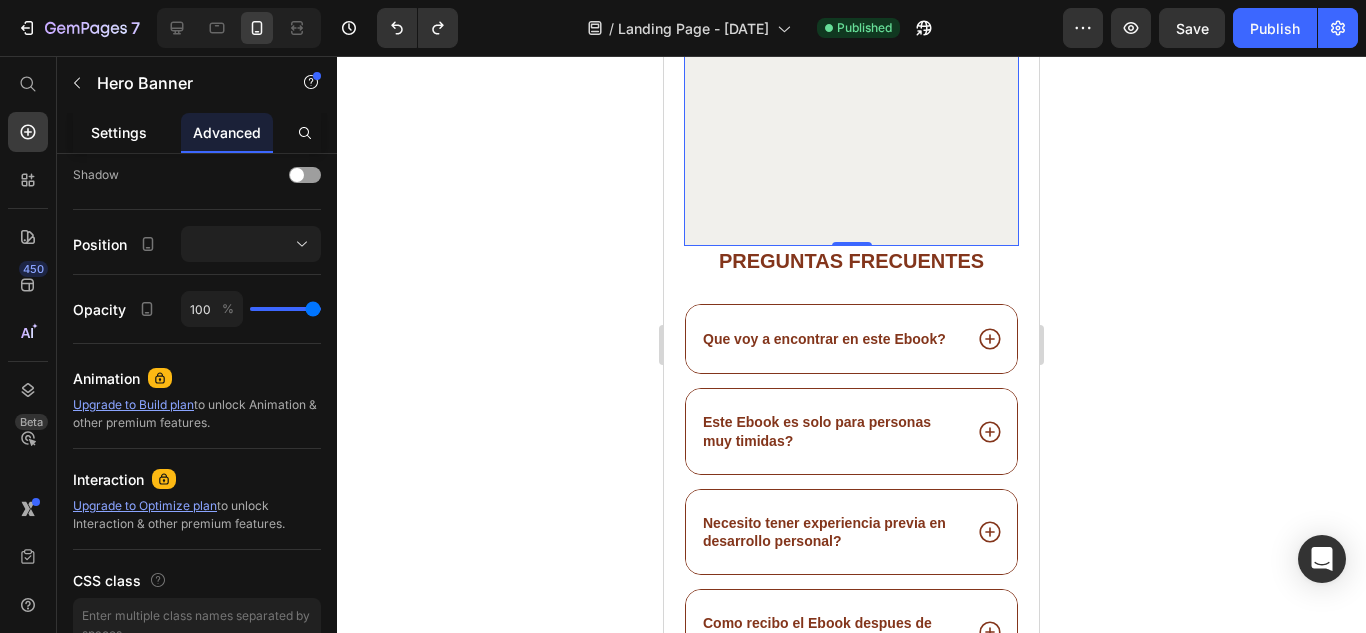 click on "Settings" 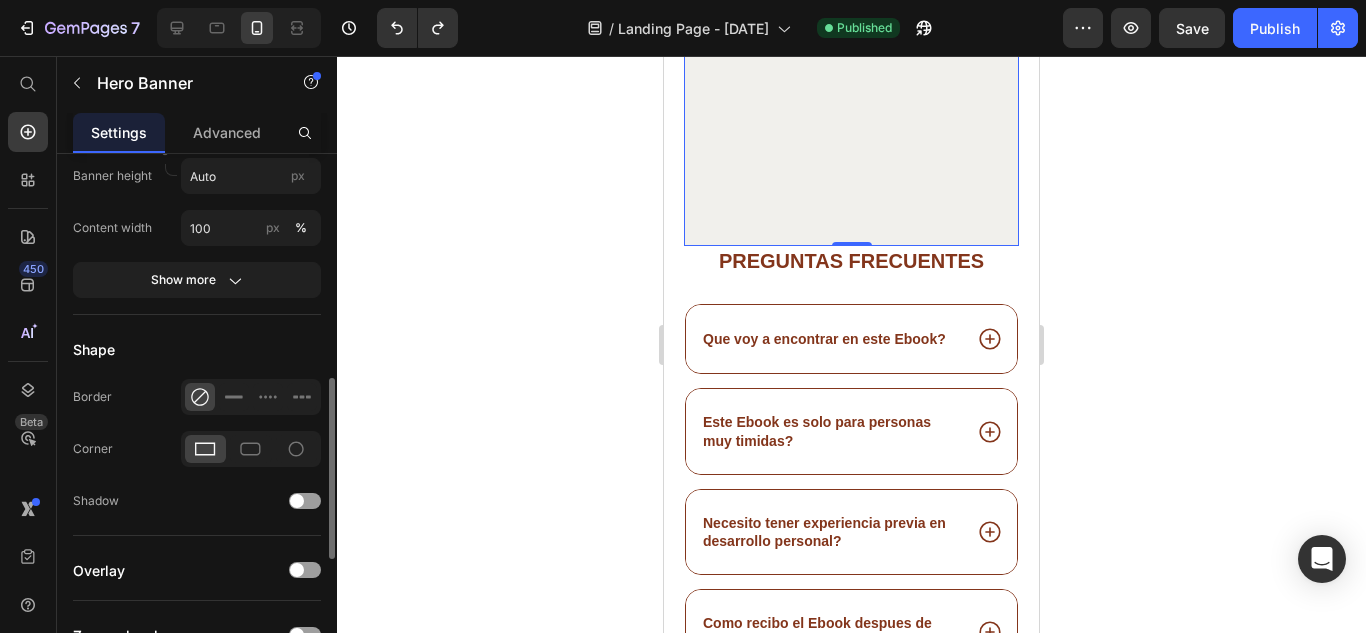 scroll, scrollTop: 0, scrollLeft: 0, axis: both 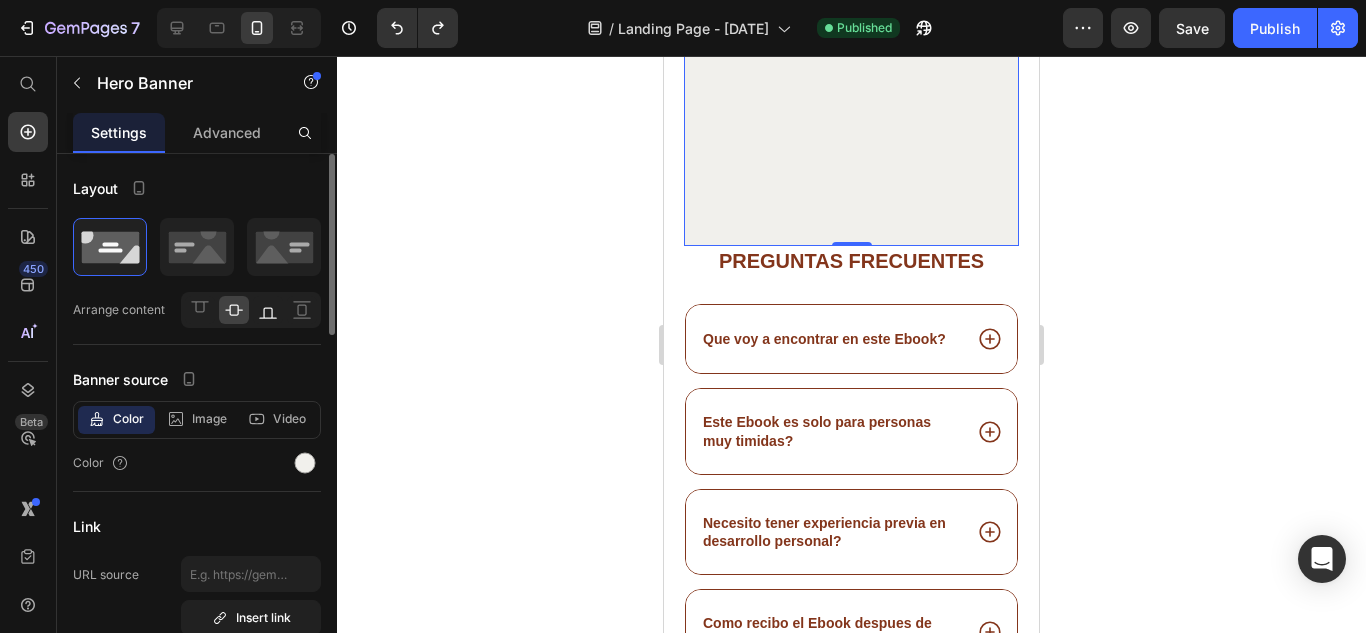click 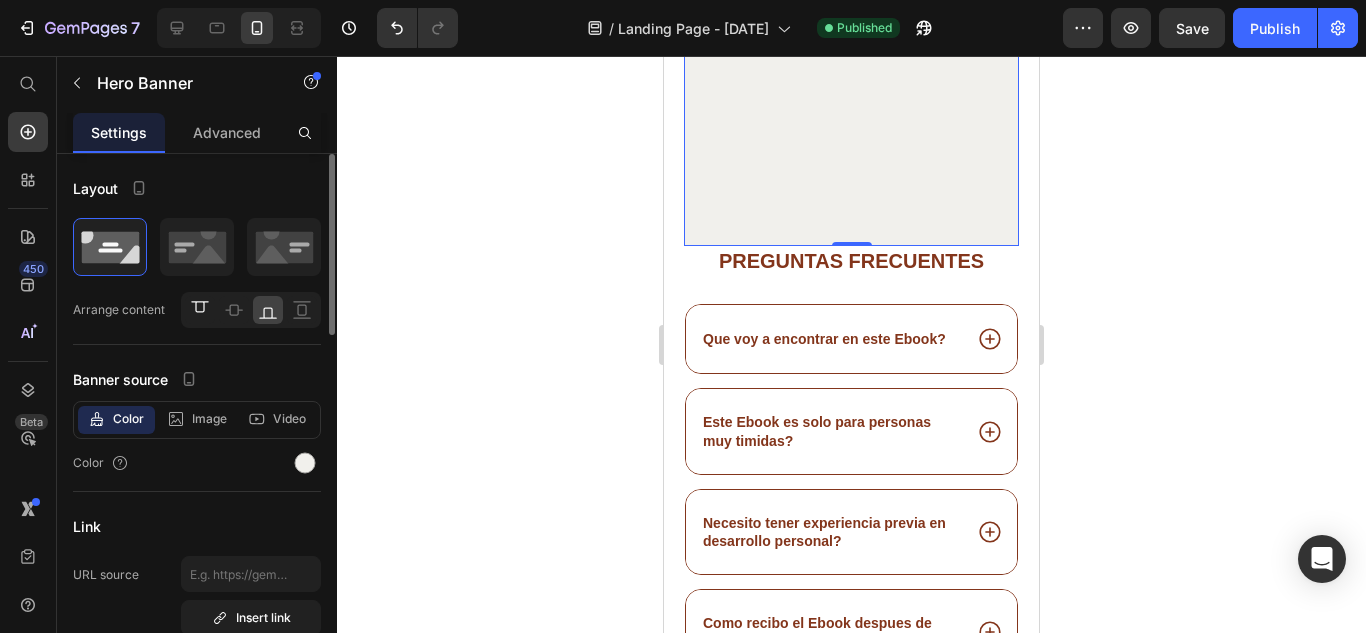 click 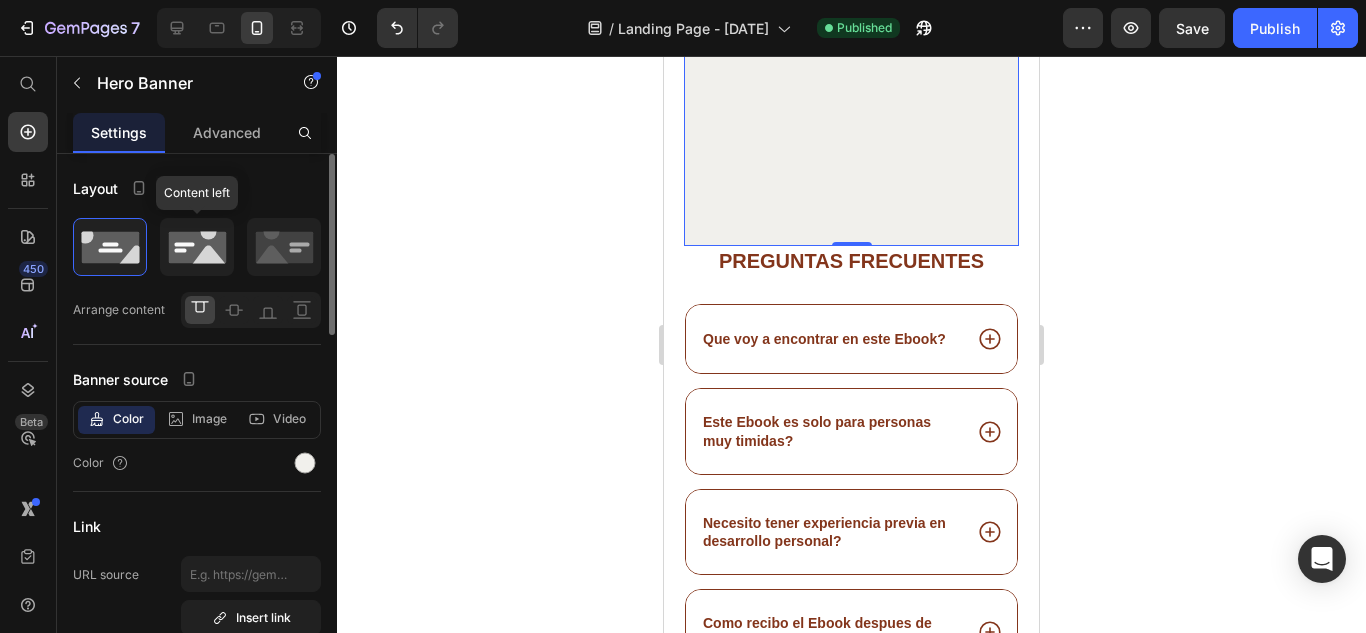 click 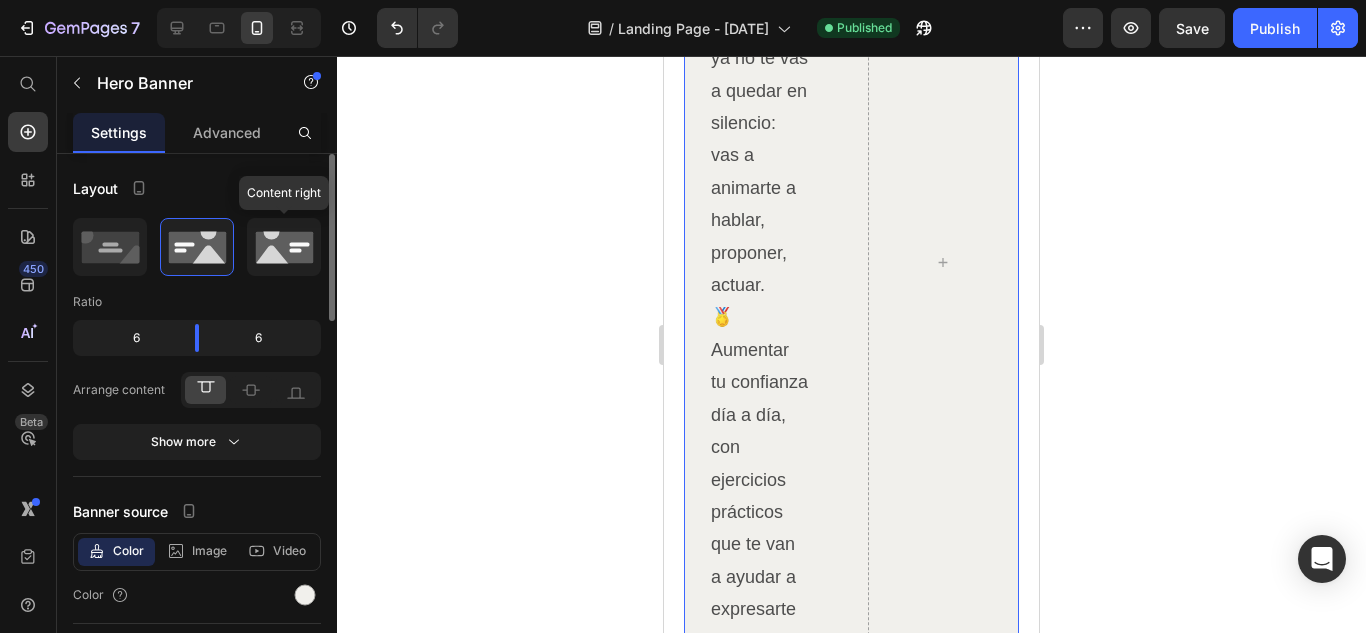 click 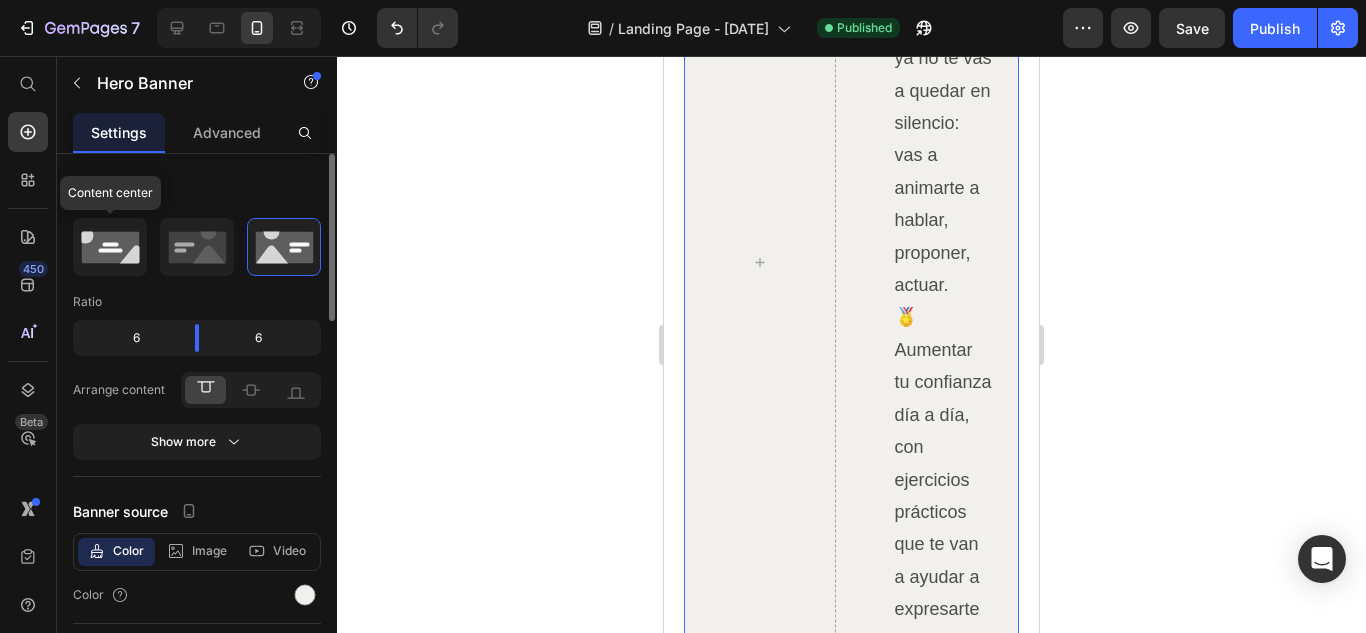 click 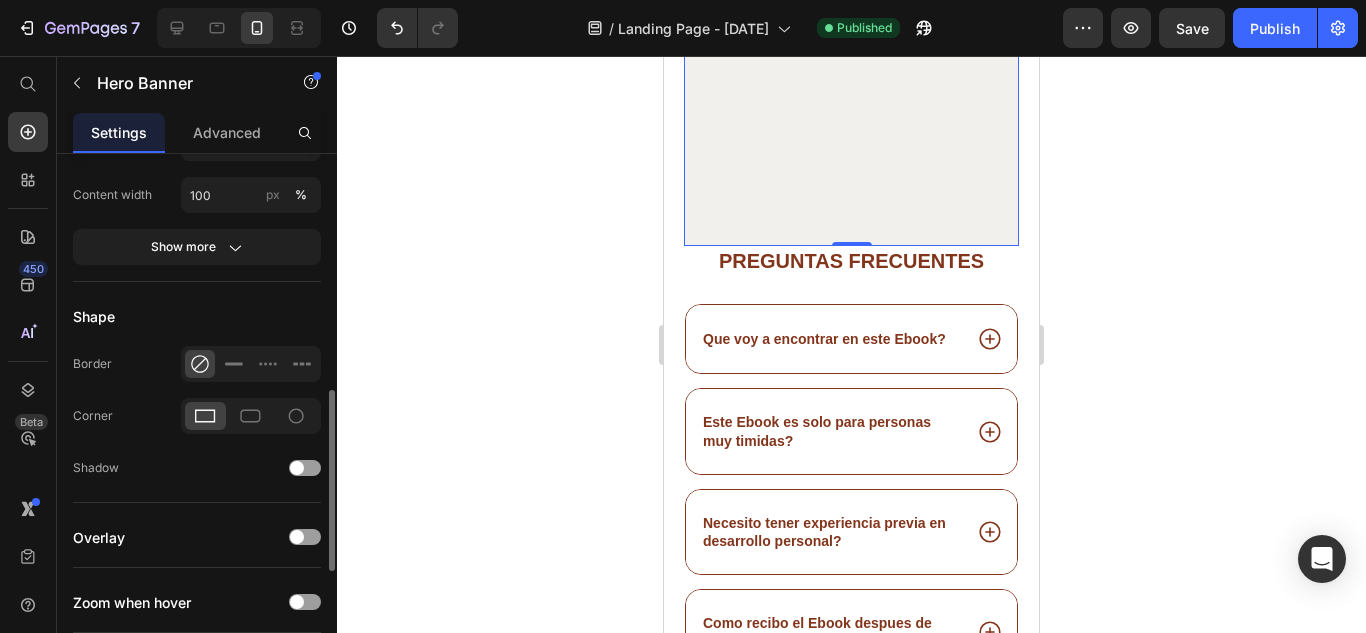 scroll, scrollTop: 829, scrollLeft: 0, axis: vertical 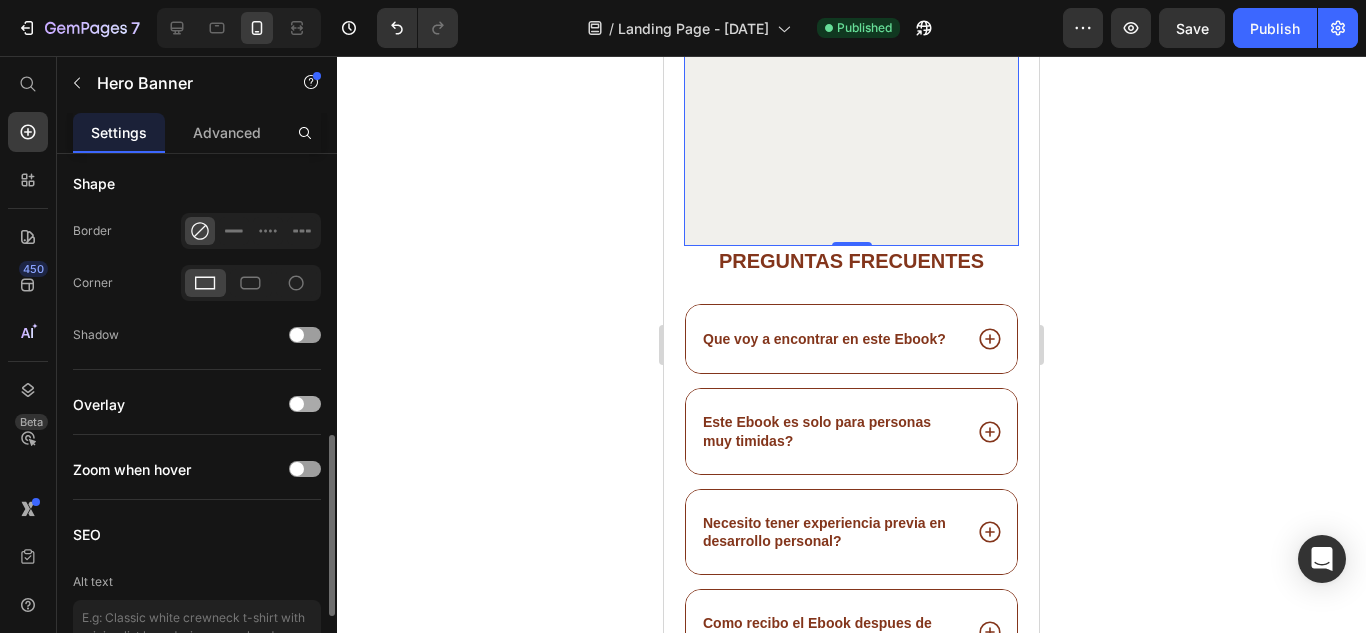 click at bounding box center (305, 404) 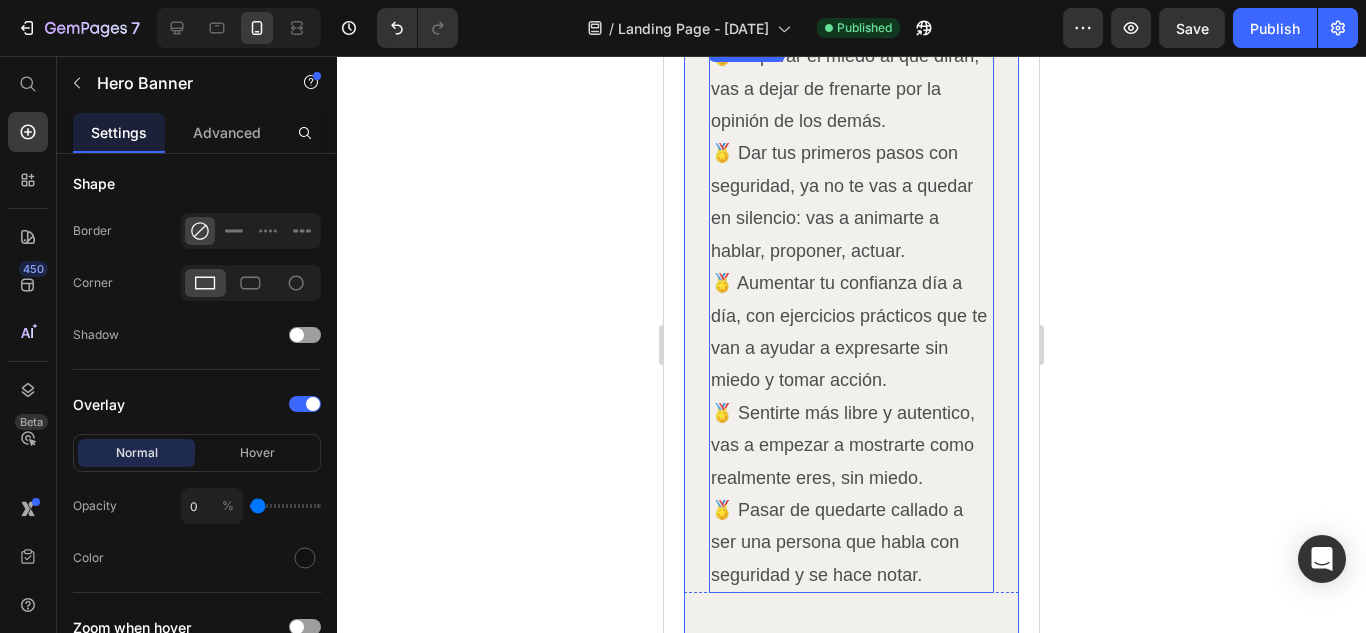 scroll, scrollTop: 2396, scrollLeft: 0, axis: vertical 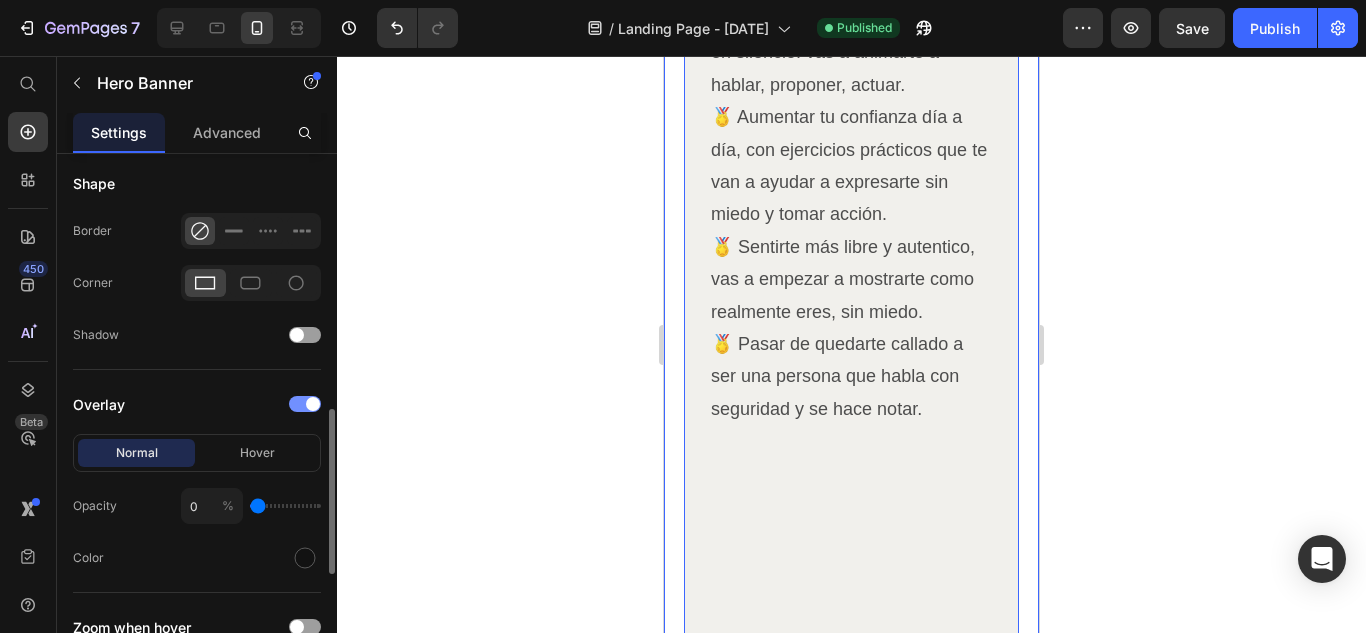 click at bounding box center (305, 404) 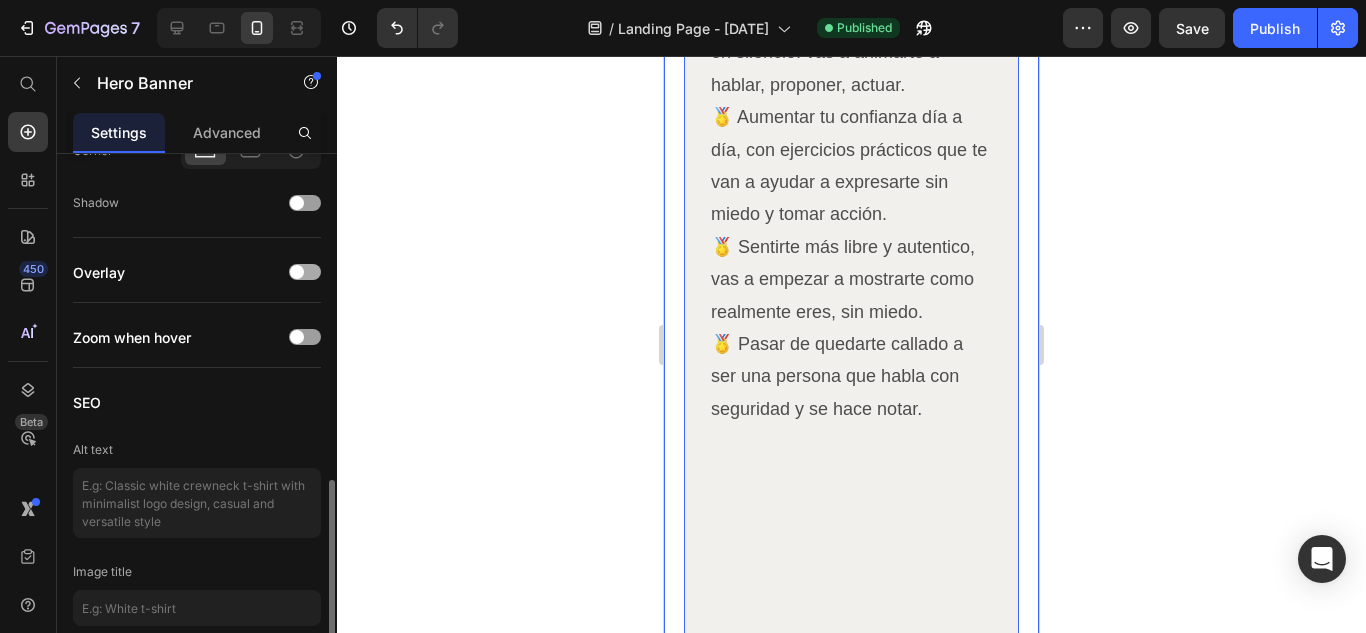 scroll, scrollTop: 1045, scrollLeft: 0, axis: vertical 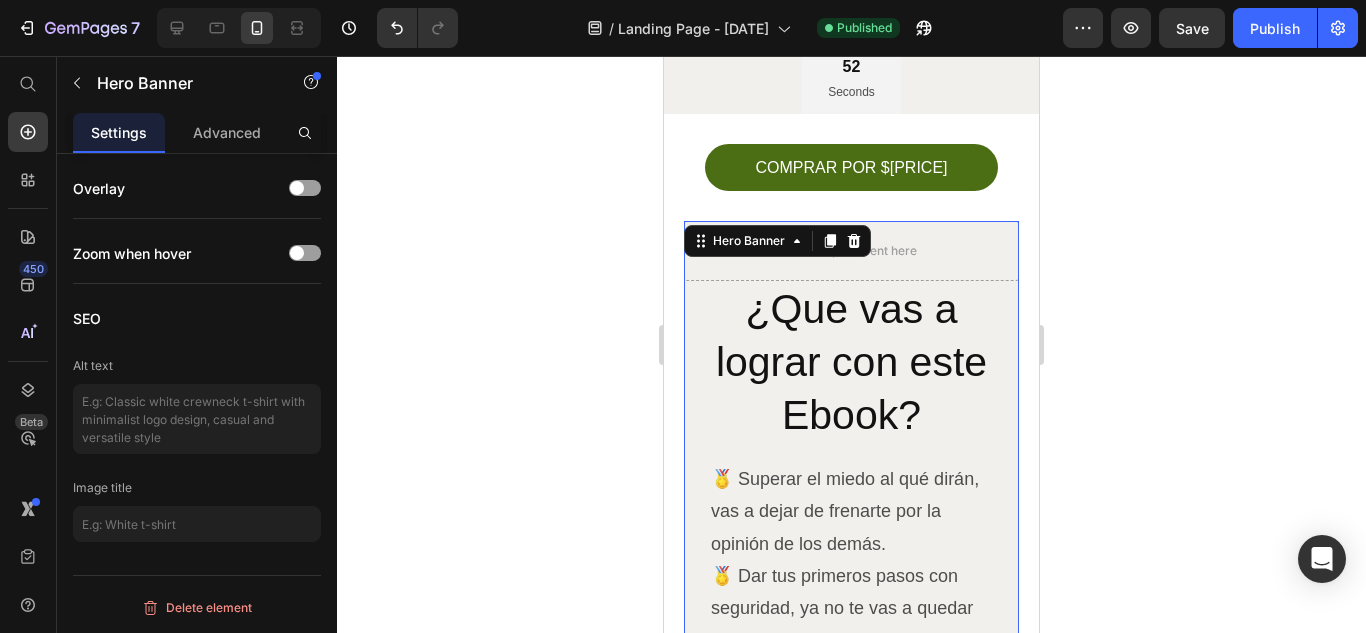 click 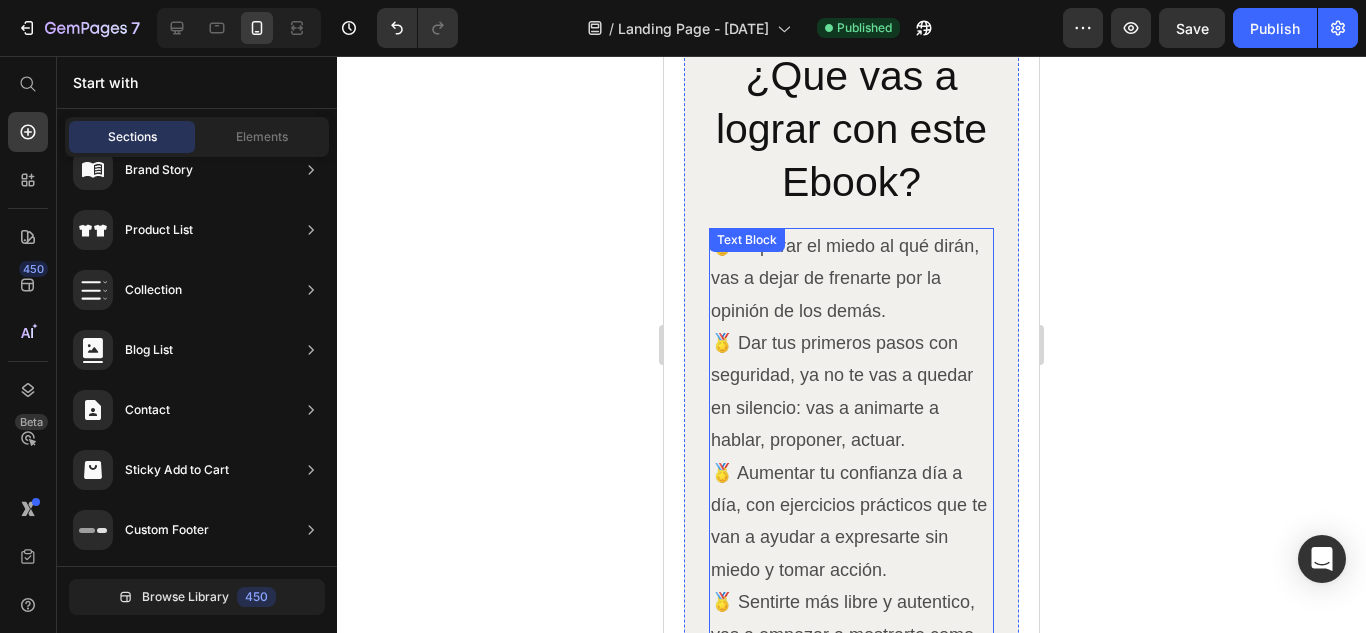 scroll, scrollTop: 2030, scrollLeft: 0, axis: vertical 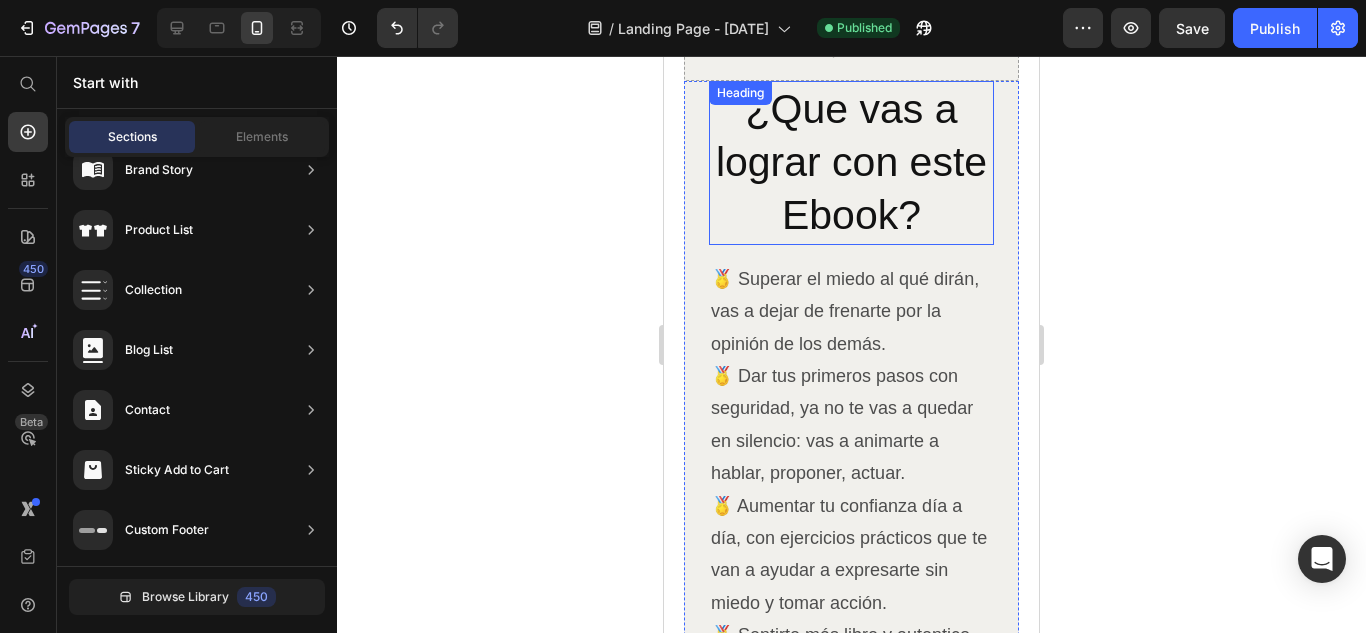 click on "¿Que vas a lograr con este Ebook?" at bounding box center (851, 163) 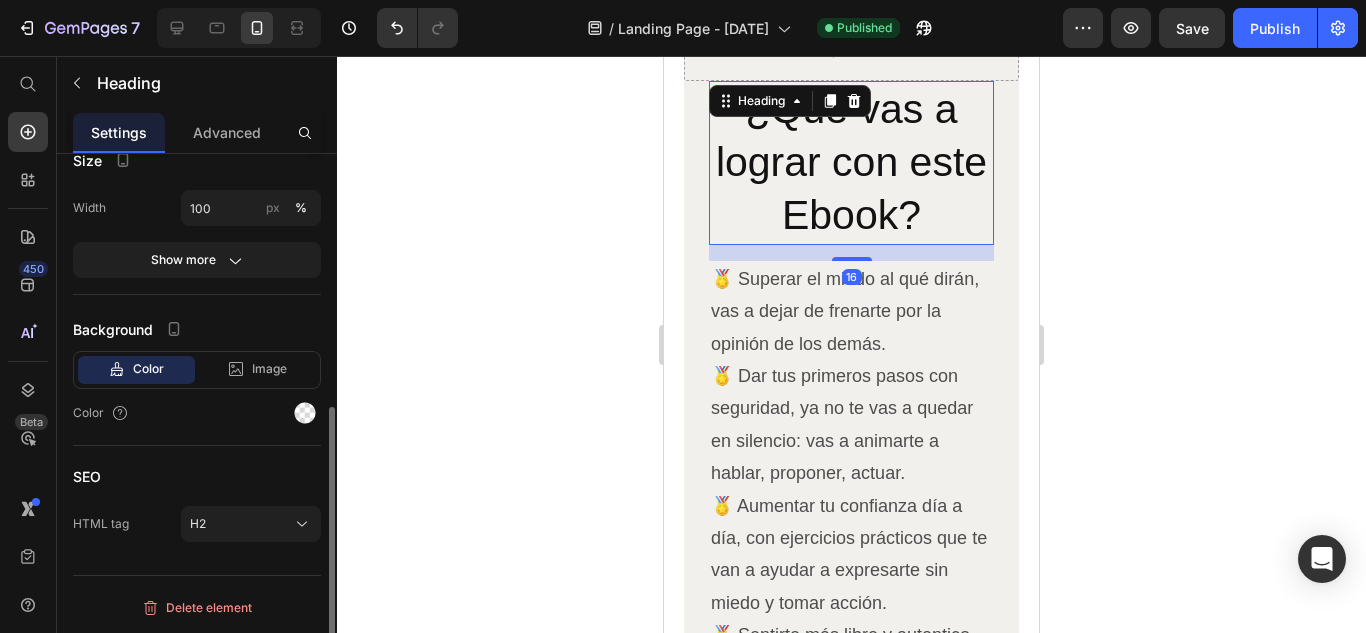 scroll, scrollTop: 0, scrollLeft: 0, axis: both 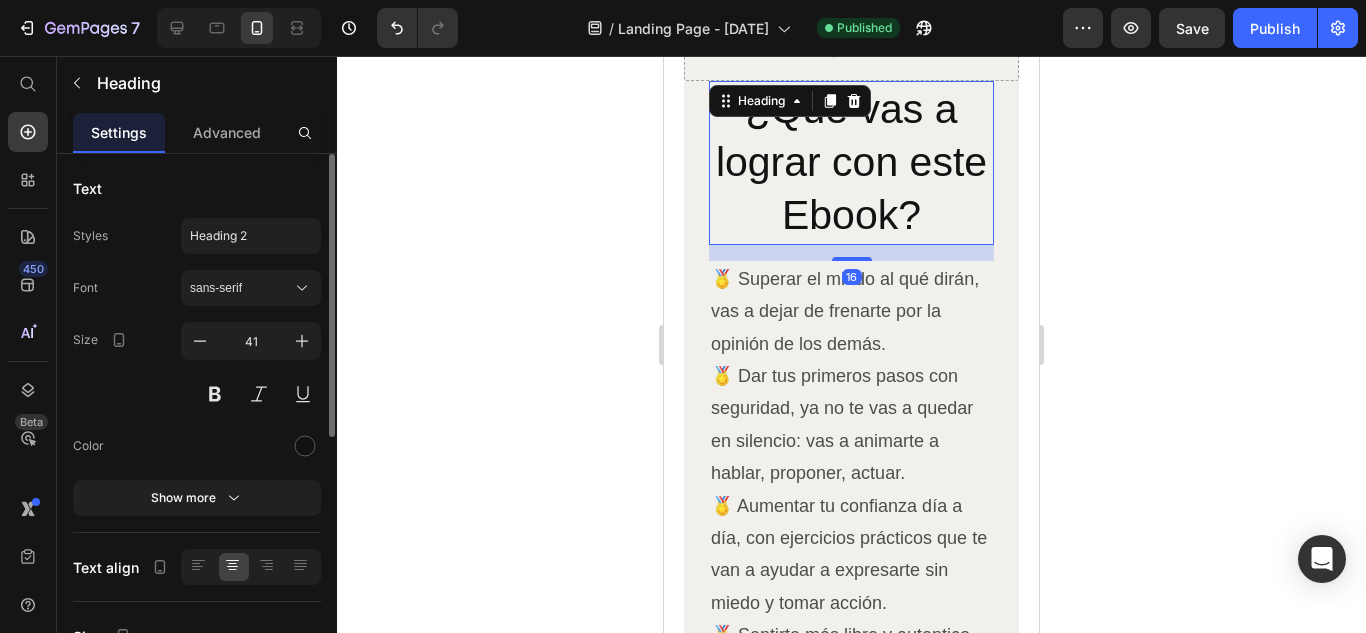 click on "¿Que vas a lograr con este Ebook?" at bounding box center (851, 163) 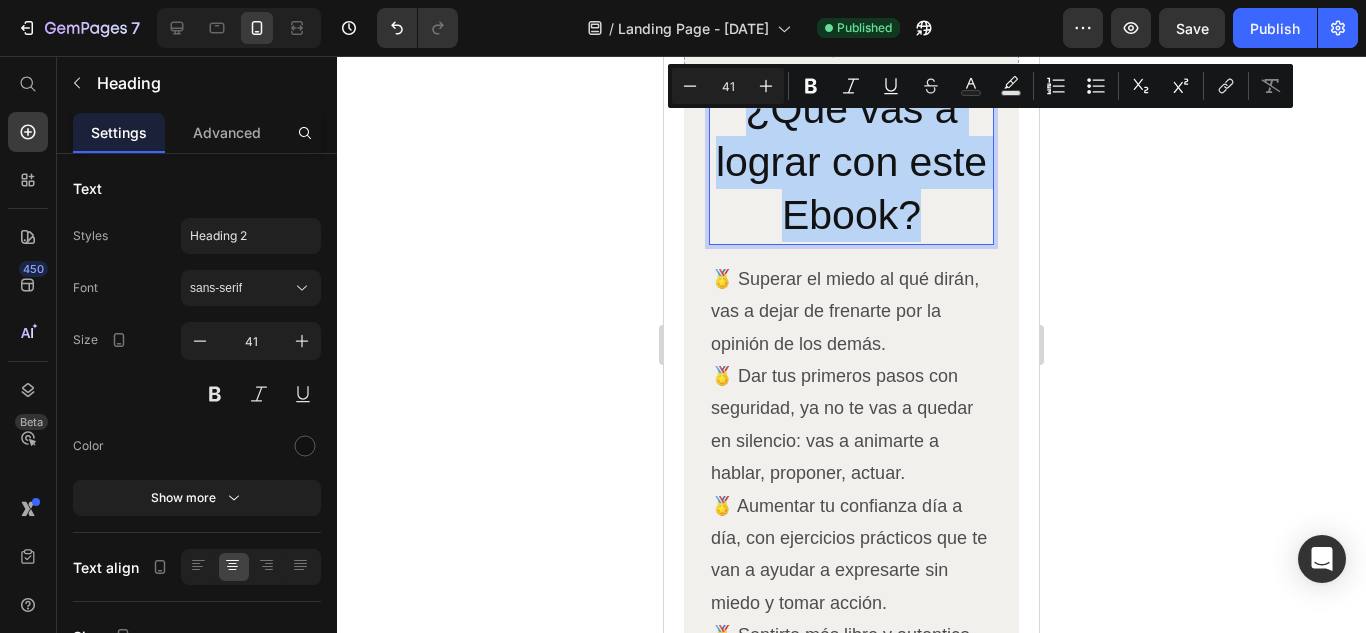 drag, startPoint x: 741, startPoint y: 155, endPoint x: 966, endPoint y: 253, distance: 245.41597 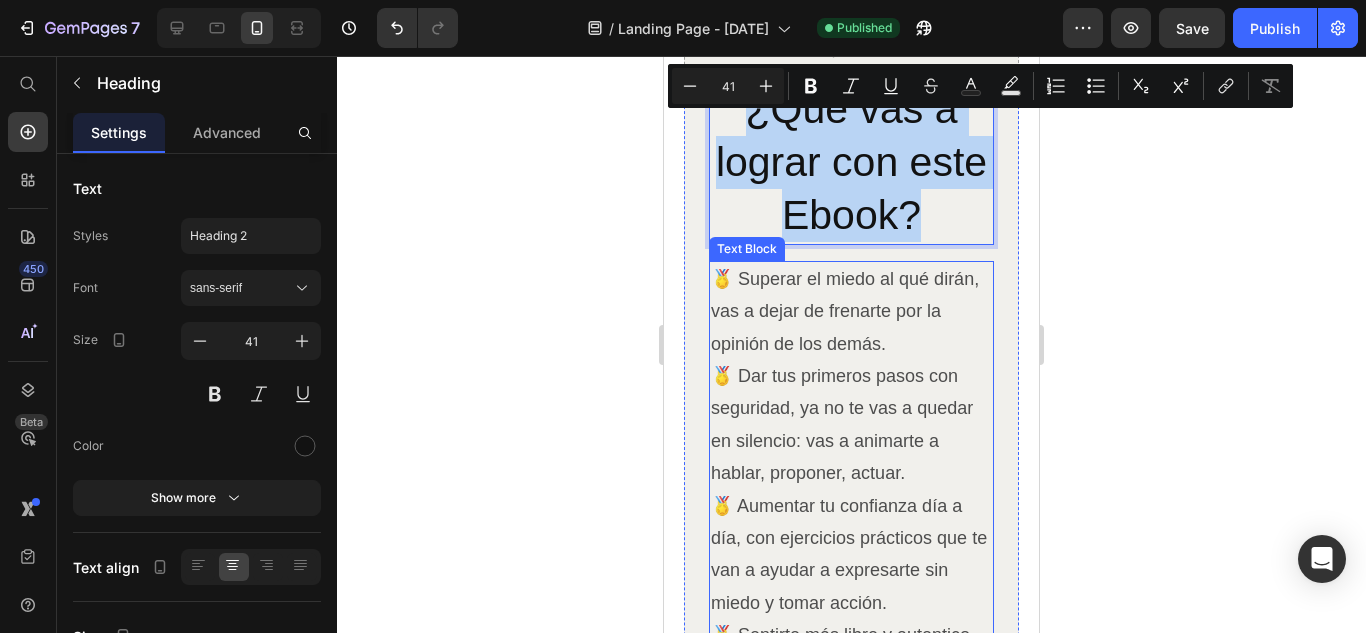 click on "🏅 Superar el miedo al qué dirán, vas a dejar de frenarte por la opinión de los demás." at bounding box center (851, 311) 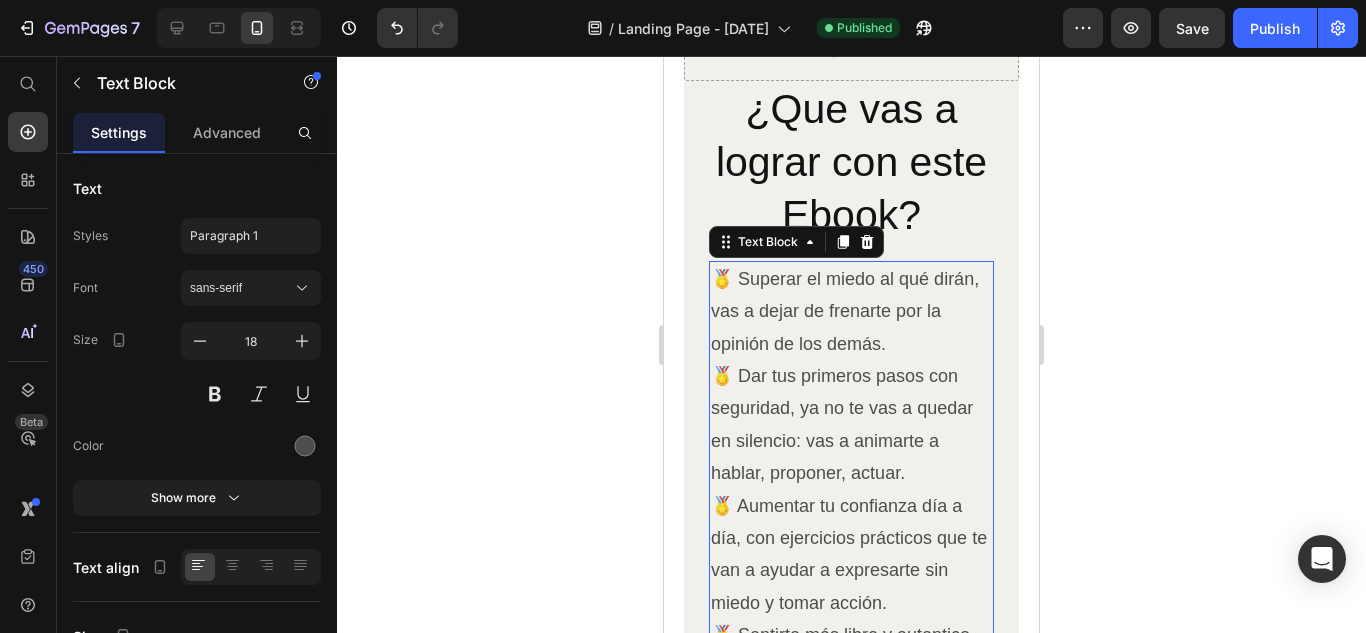 click on "🏅 Superar el miedo al qué dirán, vas a dejar de frenarte por la opinión de los demás." at bounding box center [851, 311] 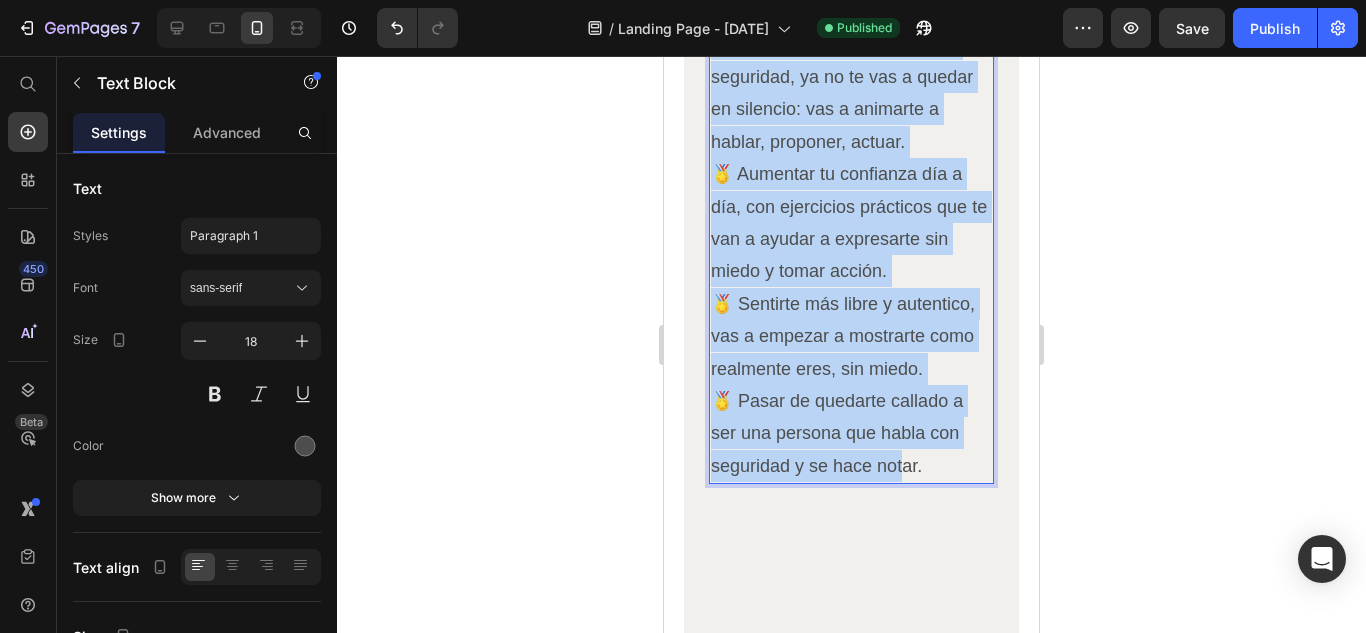 scroll, scrollTop: 2419, scrollLeft: 0, axis: vertical 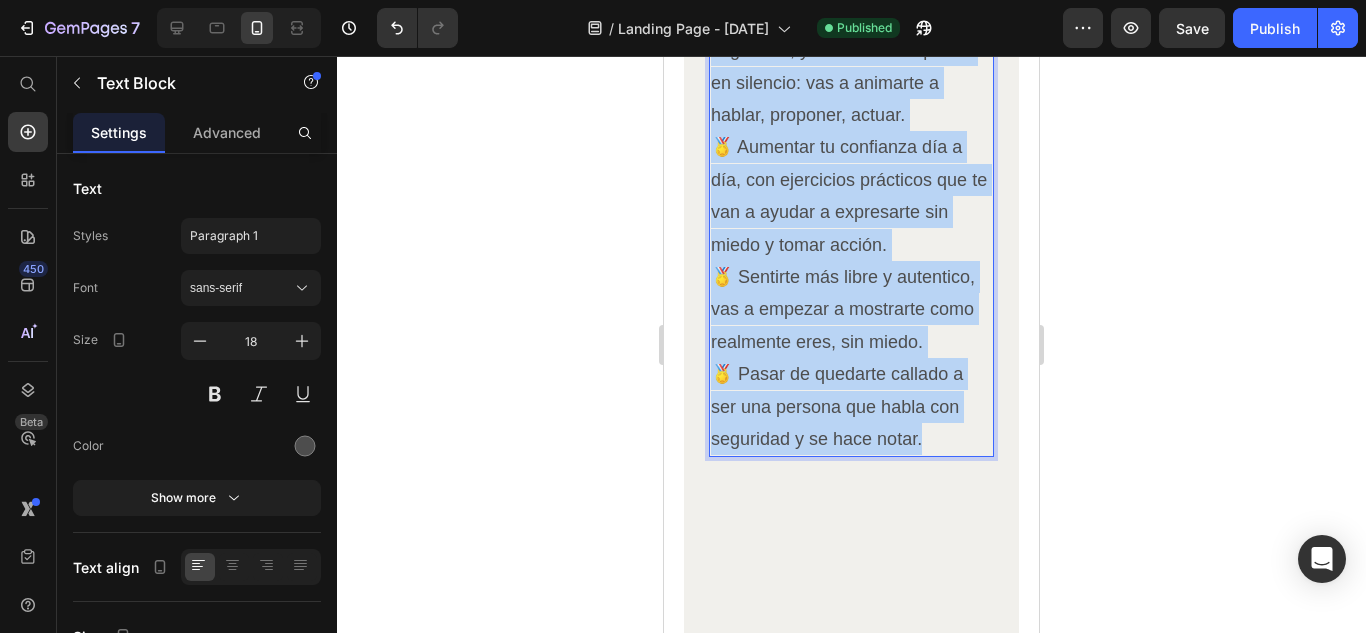 drag, startPoint x: 714, startPoint y: 307, endPoint x: 940, endPoint y: 477, distance: 282.8003 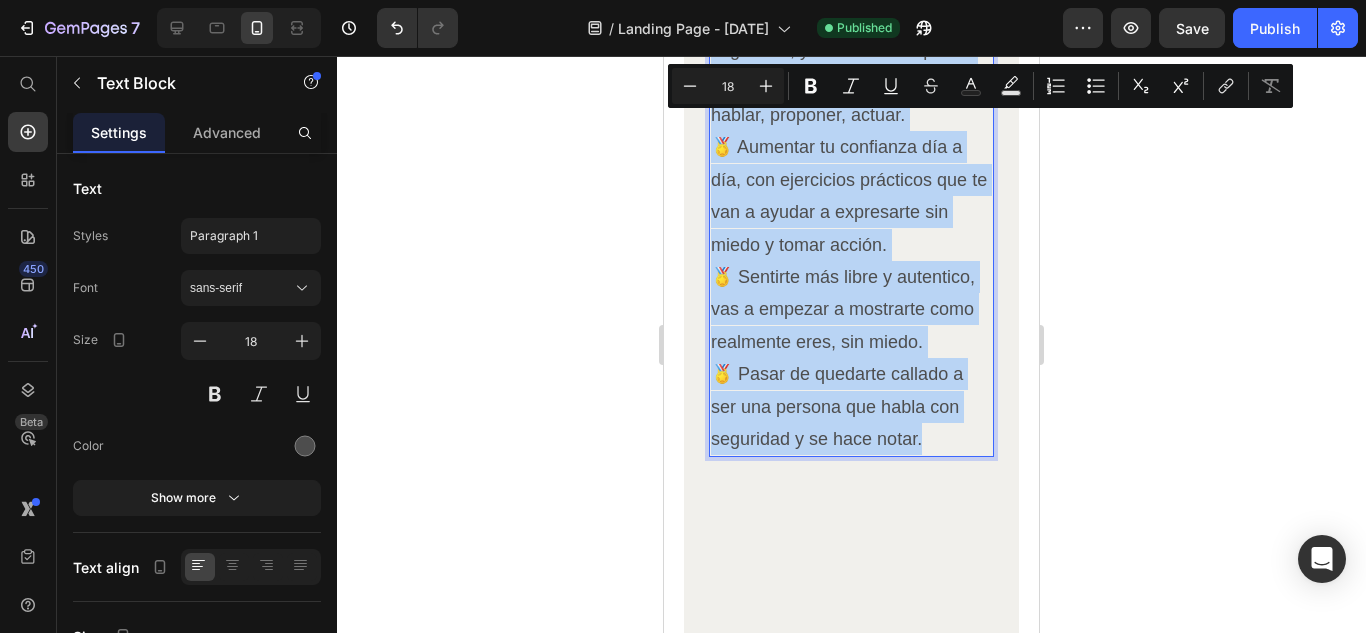 copy on "🏅 Superar el miedo al qué dirán, vas a dejar de frenarte por la opinión de los demás. 🏅 Dar tus primeros pasos con seguridad, ya no te vas a quedar en silencio: vas a animarte a hablar, proponer, actuar. 🏅 Aumentar tu confianza día a día, con ejercicios prácticos que te van a ayudar a expresarte sin miedo y tomar acción. 🏅 Sentirte más libre y autentico, vas a empezar a mostrarte como realmente eres, sin miedo. 🏅 Pasar de quedarte callado a ser una persona que habla con seguridad y se hace notar." 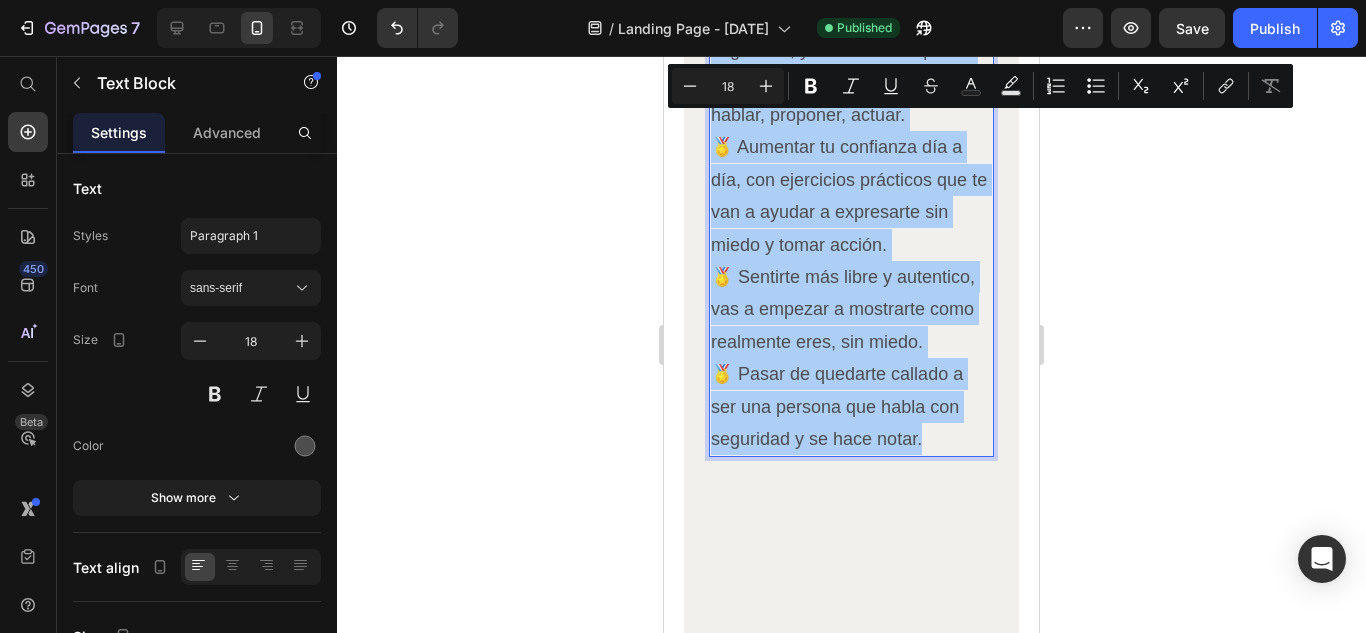 click 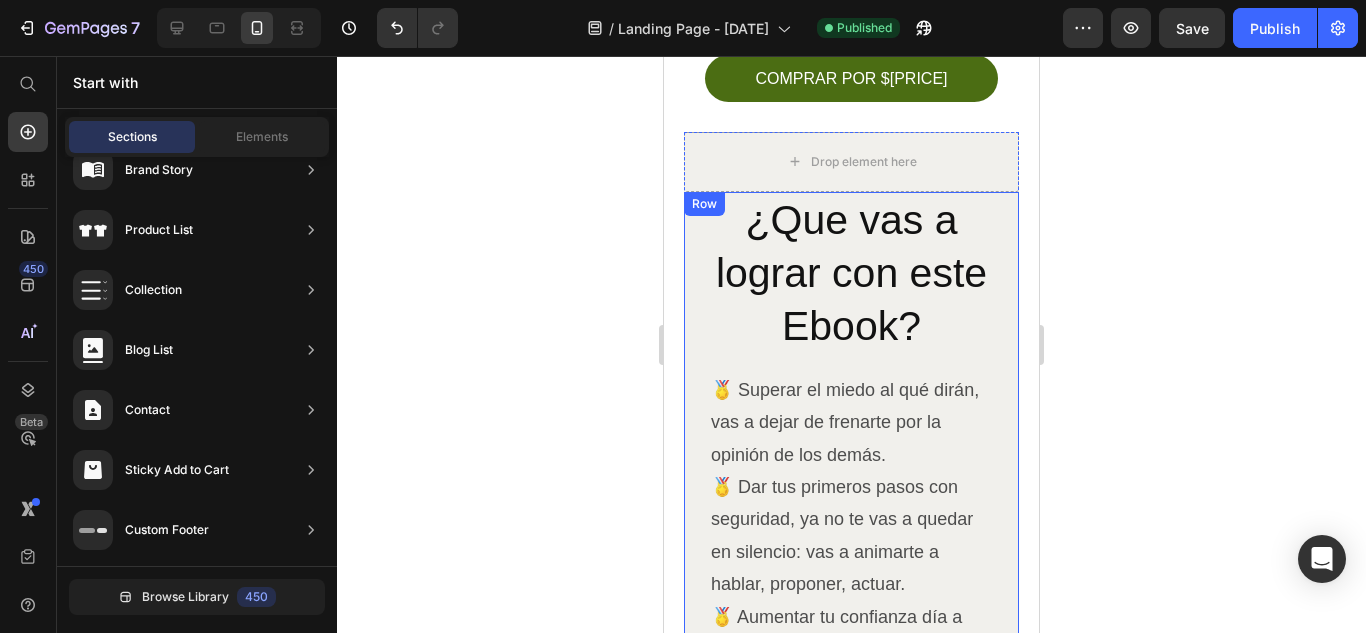 scroll, scrollTop: 1885, scrollLeft: 0, axis: vertical 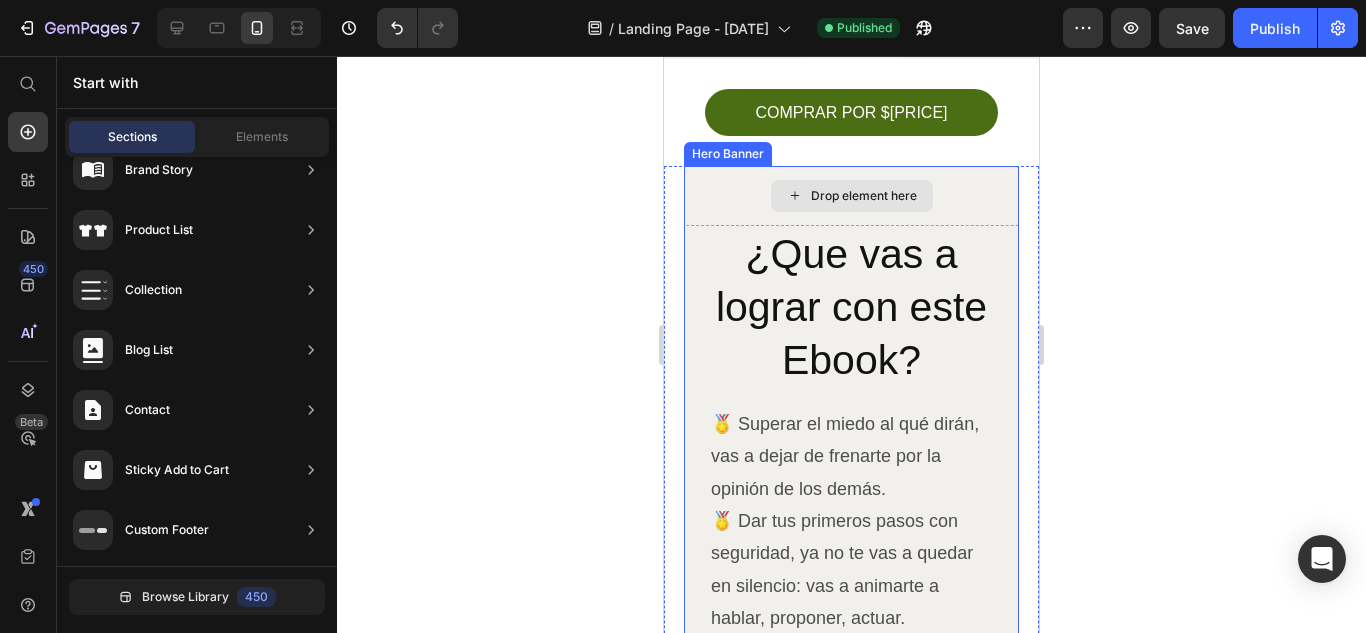 click on "Drop element here" at bounding box center (851, 196) 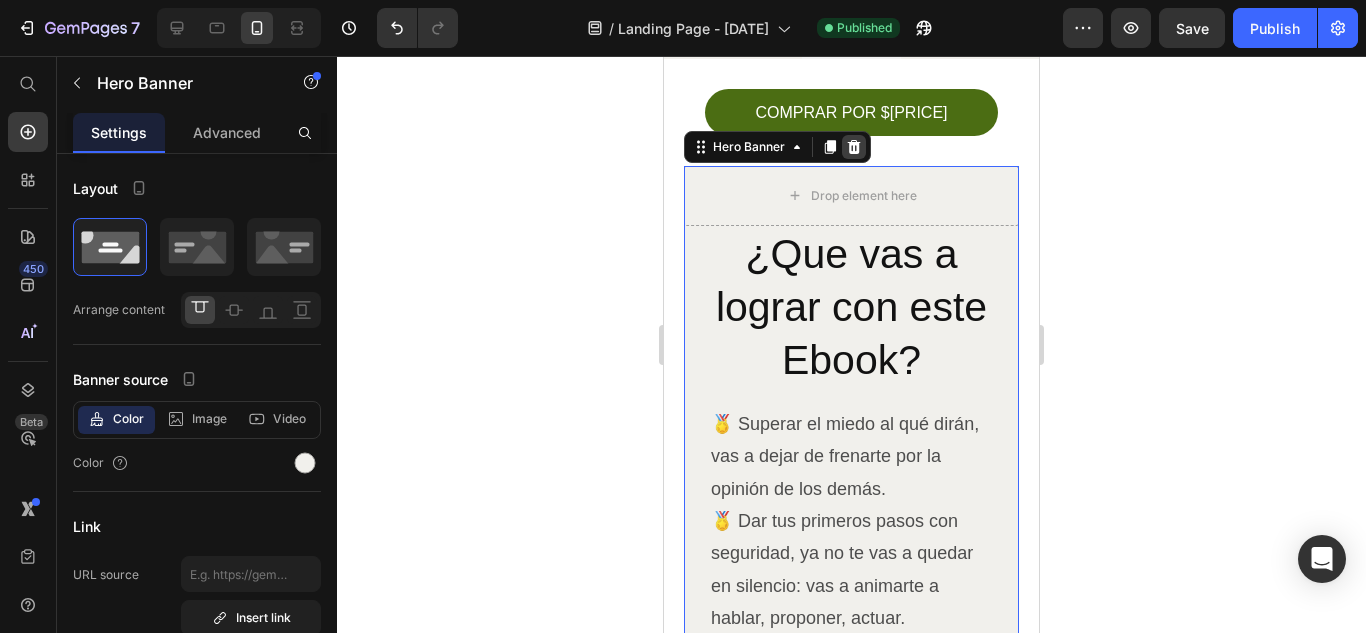 click 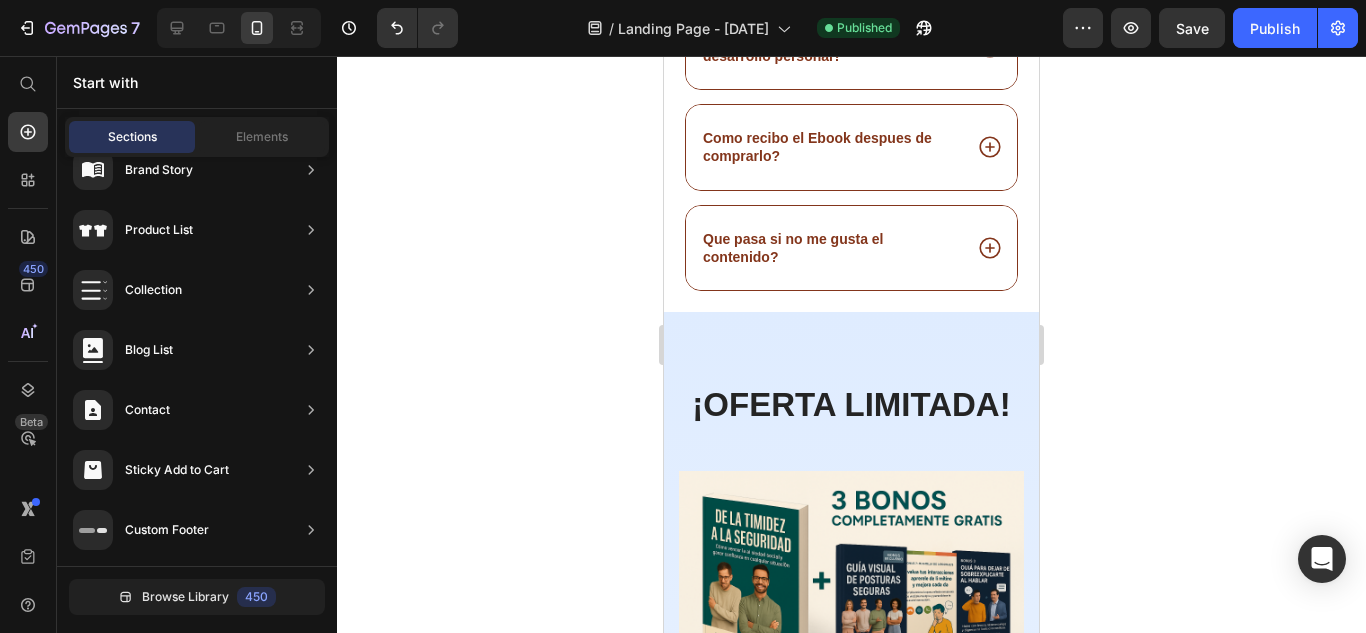 scroll, scrollTop: 2433, scrollLeft: 0, axis: vertical 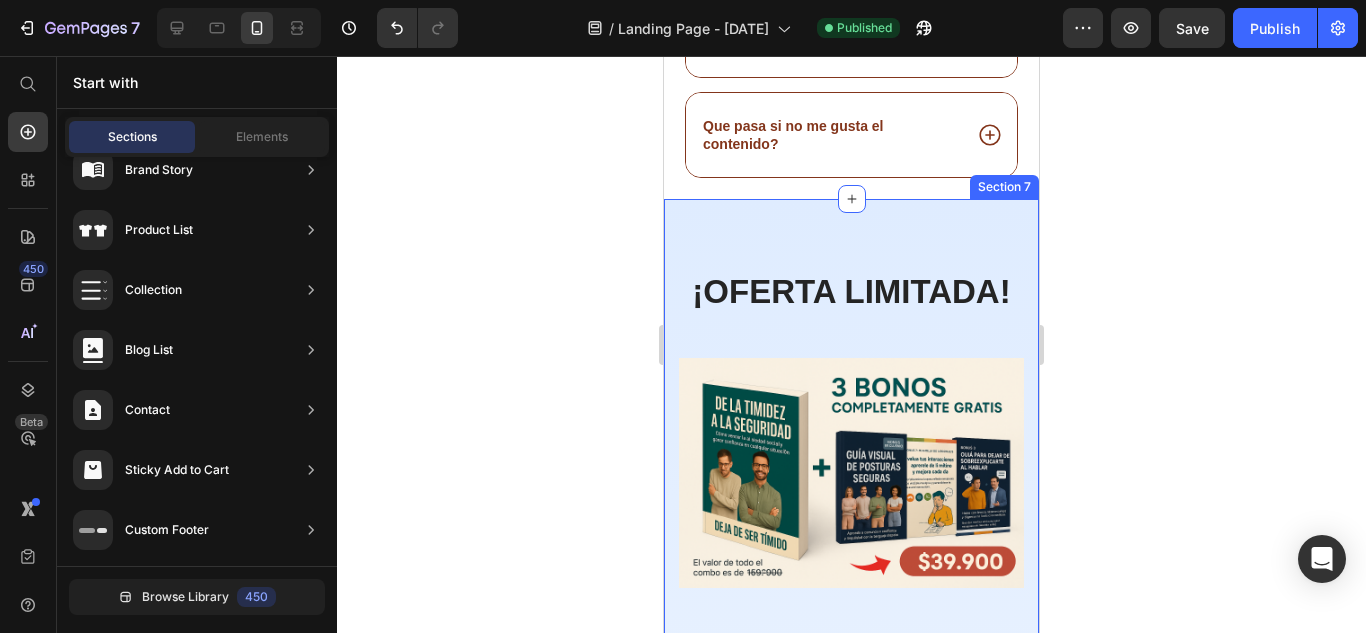 click on "The standard Lorem Heading Image Este es el eje central de tu transformación. Un ebook claro, directo y práctico que te enseña paso a paso cómo dejar atrás el miedo a hablar, expresarte y actuar. Con ejercicios aplicables, técnicas reales y un enfoque mental poderoso, aprenderás a desarrollar una seguridad auténtica, hablar sin miedo y salir de ese bloqueo social que te ha frenado por tanto tiempo. Text Block Row Image Tu cuerpo habla por ti, incluso antes de abrir la boca. En esta guía visual aprenderás cuáles son las posturas, gestos y expresiones que proyectan seguridad, autoridad y confianza. Con ejemplos gráficos y consejos rápidos, podrás corregir hábitos corporales que hoy te hacen ver más tímido de lo que realmente eres. Text Block Row Image Text Block Row Image Text Block Row TODO ESTO ESTA VALORADO EN $169.900.  Pero solo por pocos minutos estara disponible por $39.900 Text Block COMPRAR POR $39.900 Button ¡OFERTA LIMITADA! Heading Image ¡Lleva 4 ebooks por el precio de uno! Row" at bounding box center (851, 1176) 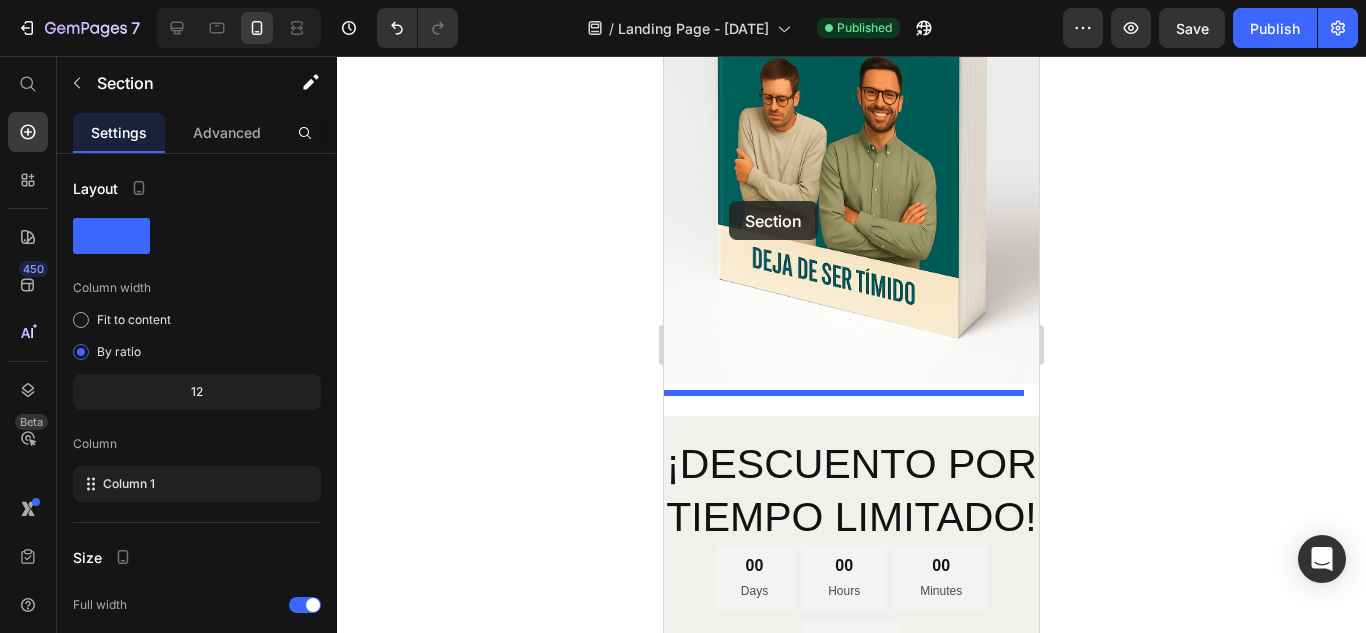 scroll, scrollTop: 1230, scrollLeft: 0, axis: vertical 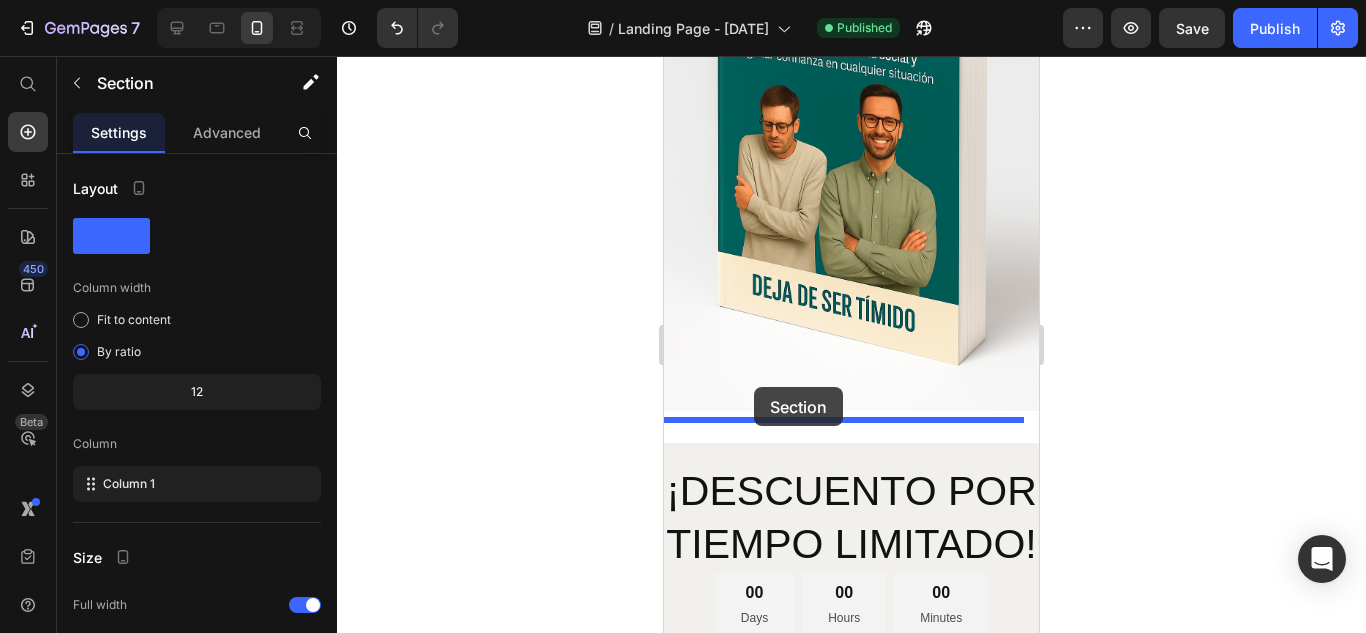 drag, startPoint x: 688, startPoint y: 200, endPoint x: 754, endPoint y: 387, distance: 198.30531 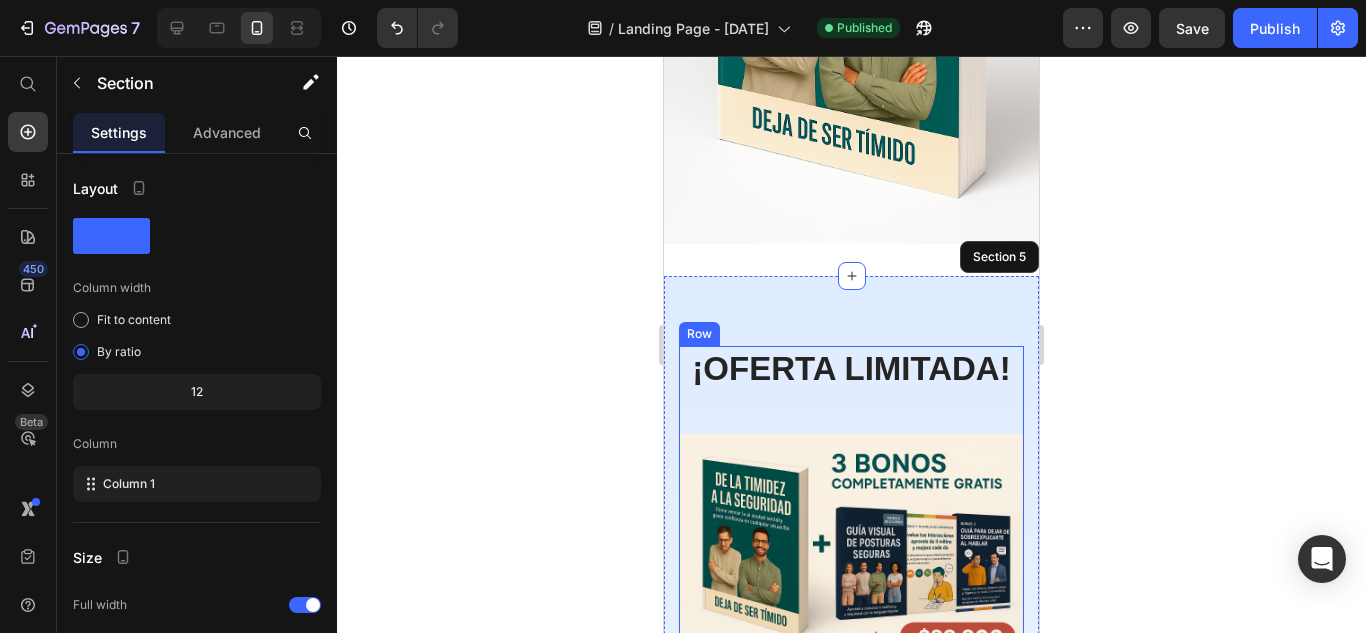 scroll, scrollTop: 1464, scrollLeft: 0, axis: vertical 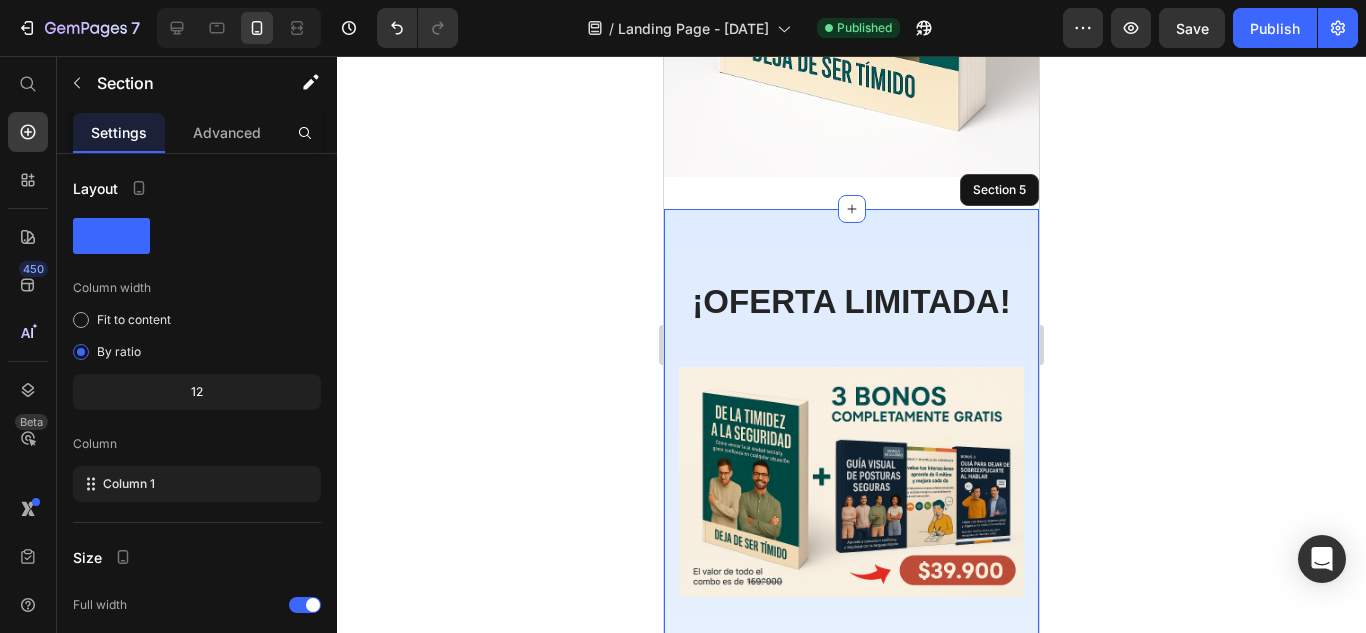 click 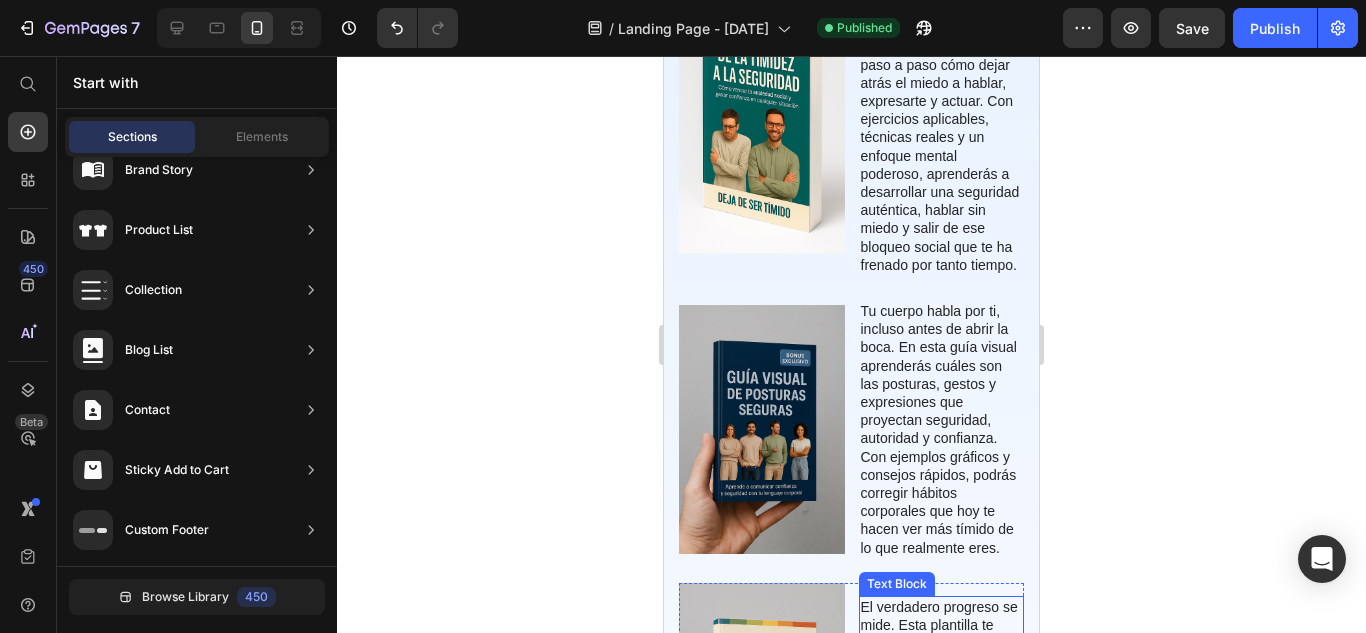 scroll, scrollTop: 1997, scrollLeft: 0, axis: vertical 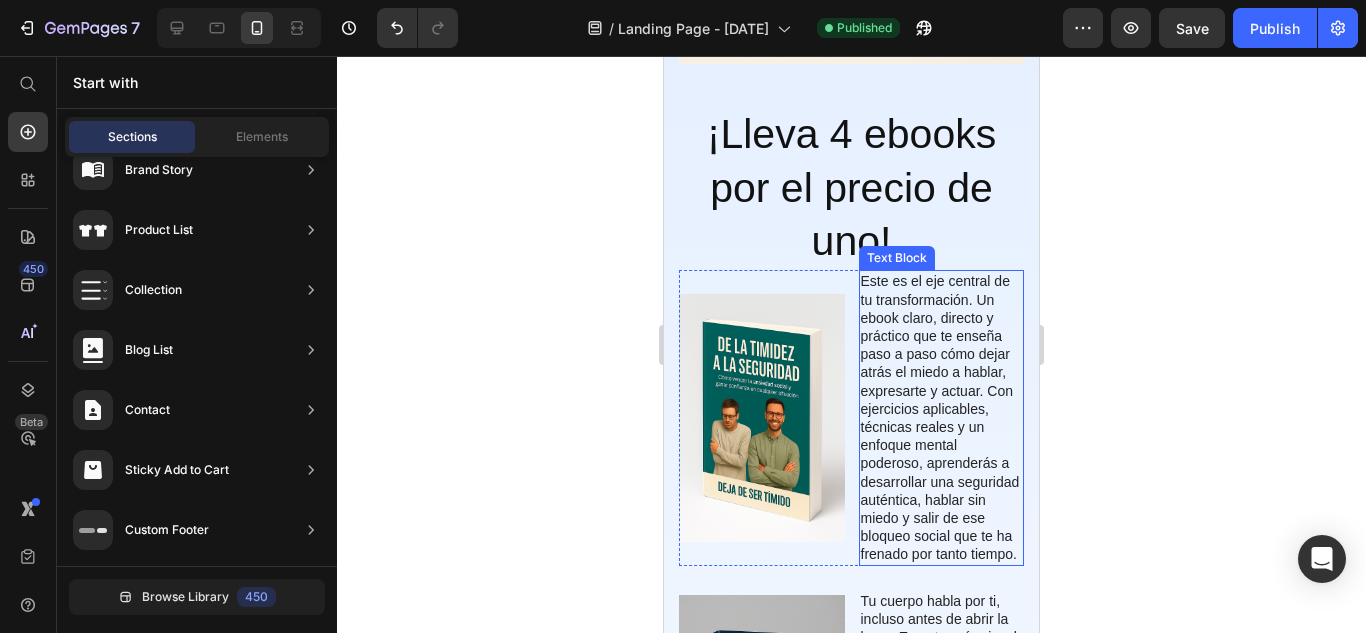 click on "Este es el eje central de tu transformación. Un ebook claro, directo y práctico que te enseña paso a paso cómo dejar atrás el miedo a hablar, expresarte y actuar. Con ejercicios aplicables, técnicas reales y un enfoque mental poderoso, aprenderás a desarrollar una seguridad auténtica, hablar sin miedo y salir de ese bloqueo social que te ha frenado por tanto tiempo." at bounding box center (942, 417) 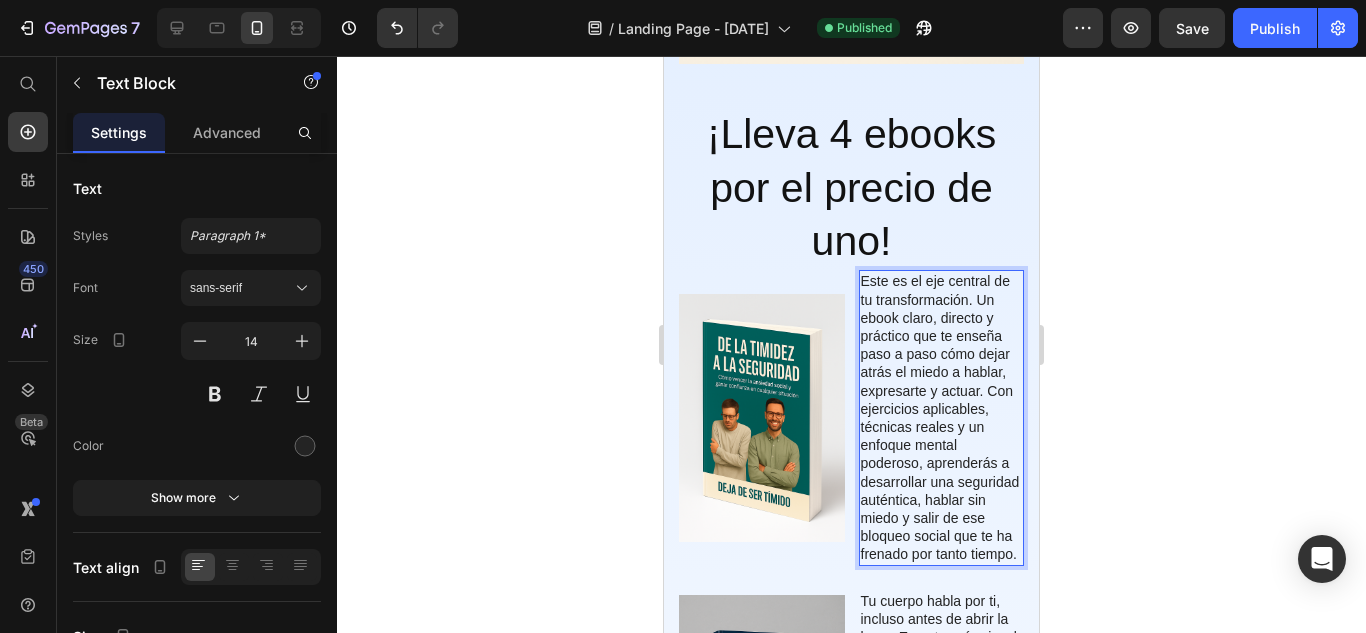 click on "Este es el eje central de tu transformación. Un ebook claro, directo y práctico que te enseña paso a paso cómo dejar atrás el miedo a hablar, expresarte y actuar. Con ejercicios aplicables, técnicas reales y un enfoque mental poderoso, aprenderás a desarrollar una seguridad auténtica, hablar sin miedo y salir de ese bloqueo social que te ha frenado por tanto tiempo." at bounding box center [942, 417] 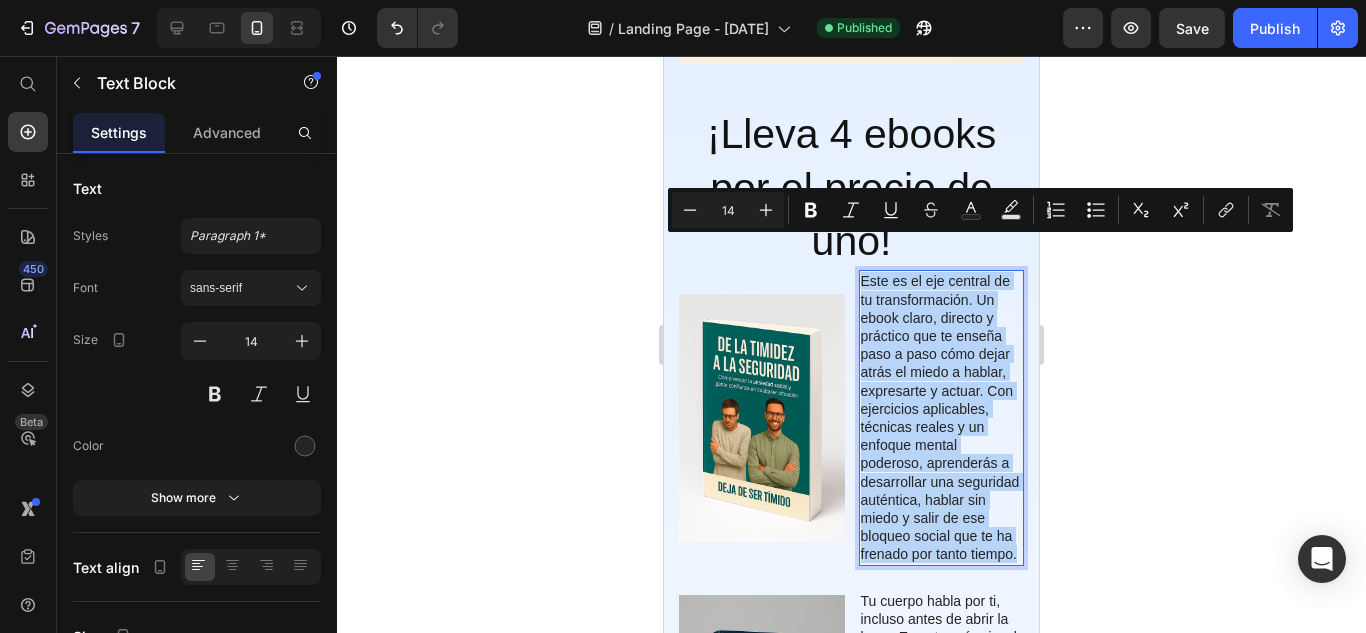 drag, startPoint x: 949, startPoint y: 539, endPoint x: 857, endPoint y: 252, distance: 301.38513 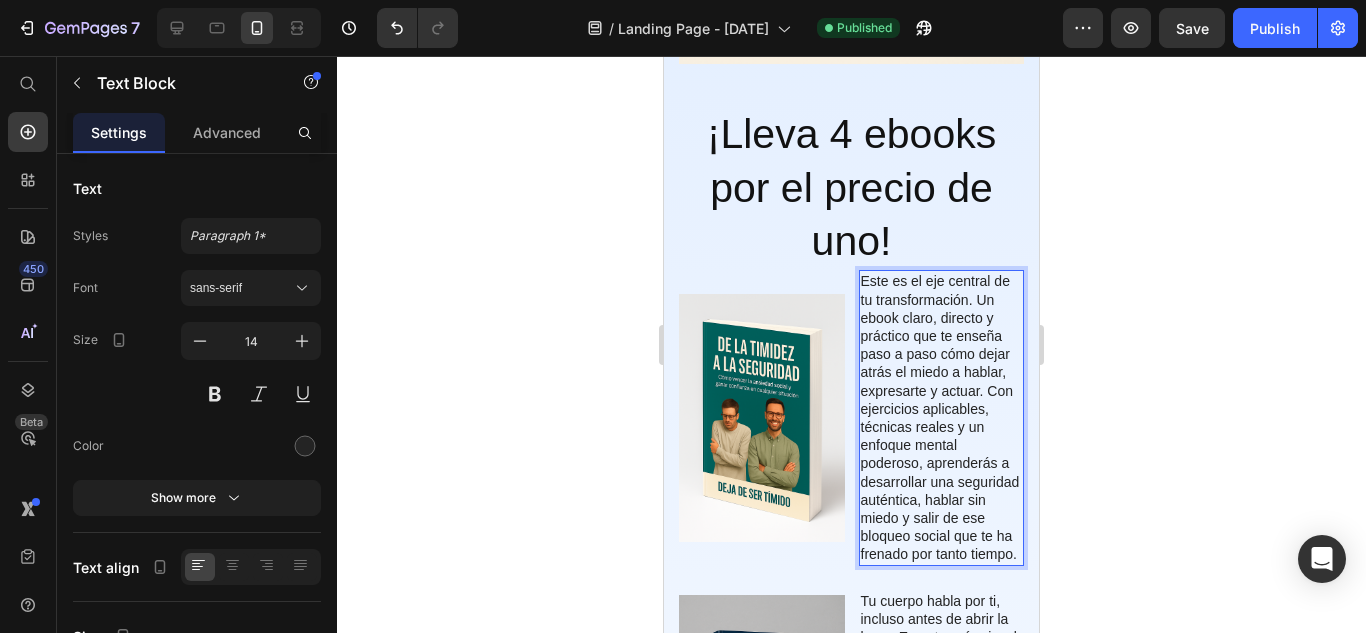 scroll, scrollTop: 2031, scrollLeft: 0, axis: vertical 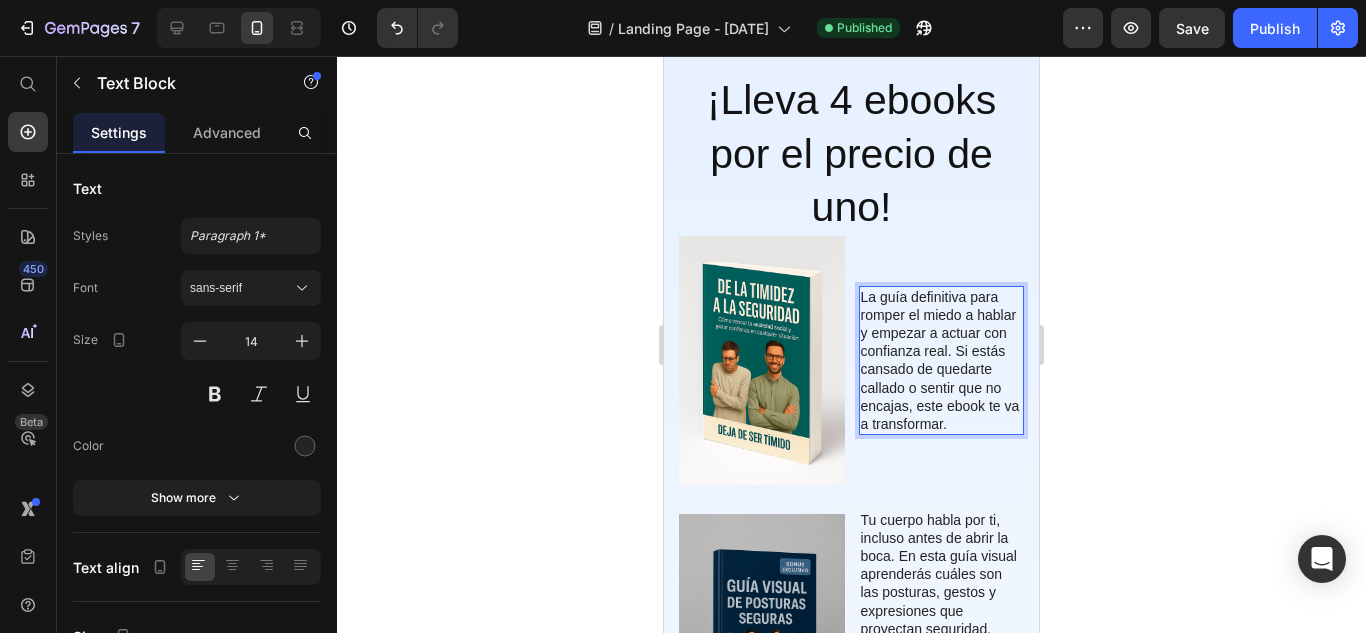 click 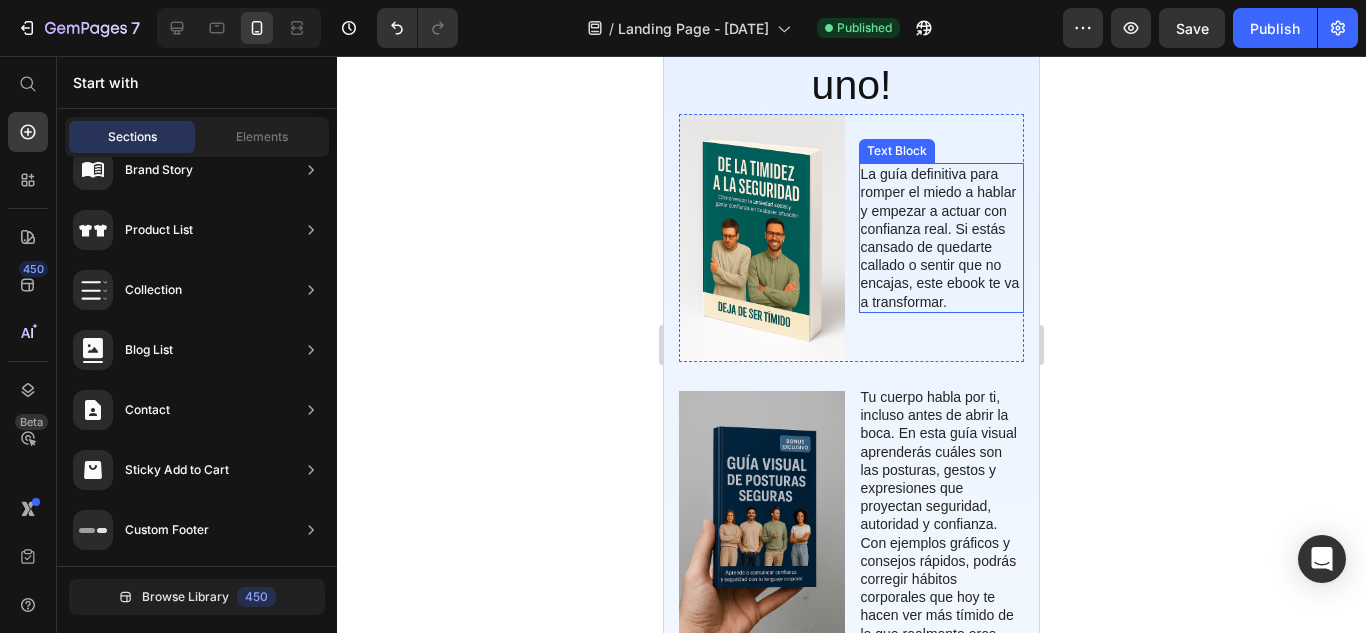 scroll, scrollTop: 2231, scrollLeft: 0, axis: vertical 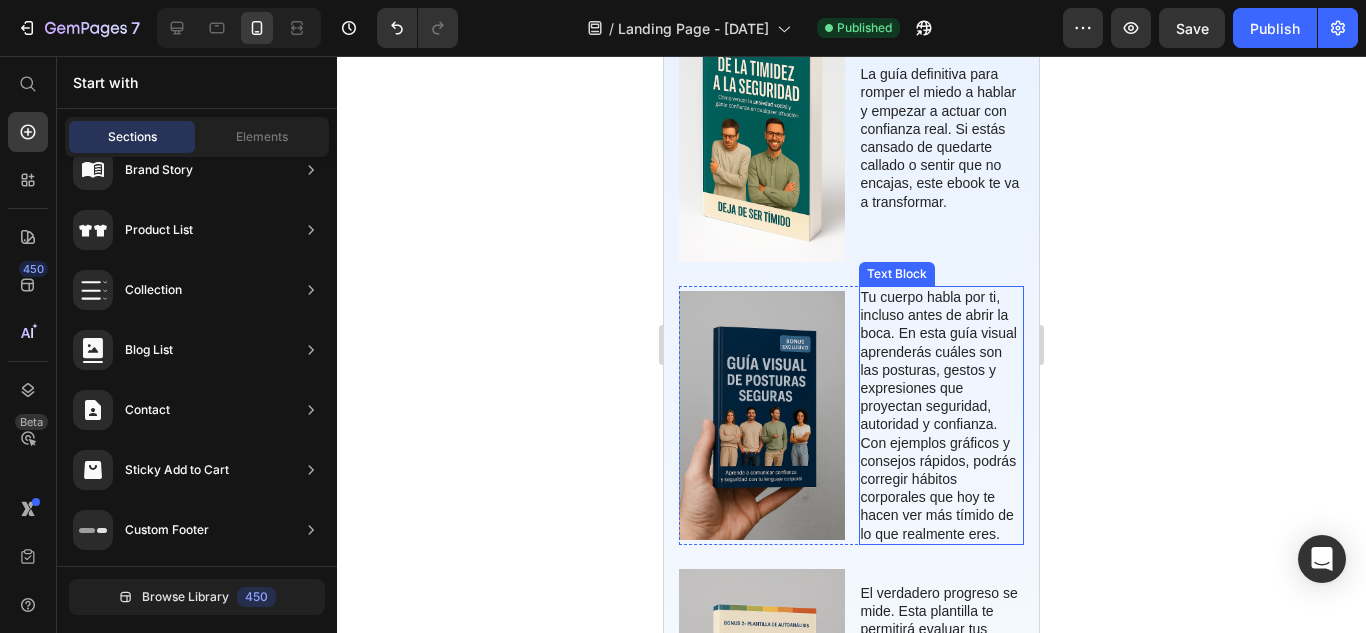click on "Tu cuerpo habla por ti, incluso antes de abrir la boca. En esta guía visual aprenderás cuáles son las posturas, gestos y expresiones que proyectan seguridad, autoridad y confianza. Con ejemplos gráficos y consejos rápidos, podrás corregir hábitos corporales que hoy te hacen ver más tímido de lo que realmente eres." at bounding box center [942, 415] 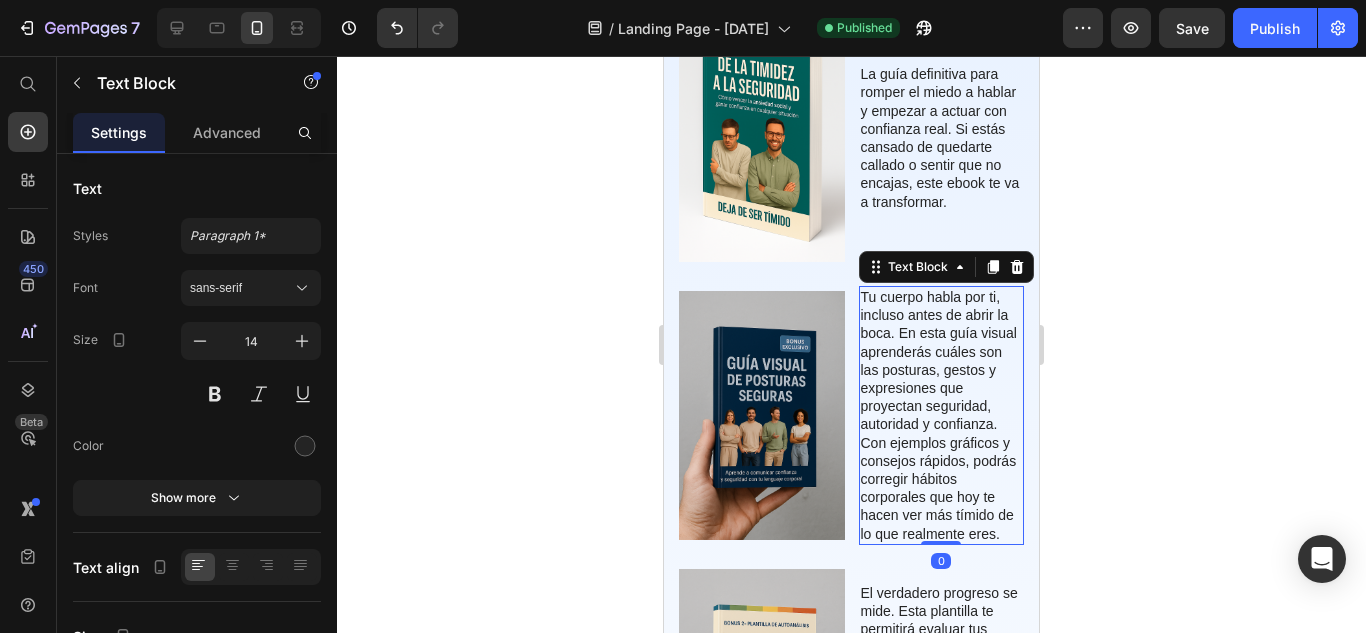 click on "Tu cuerpo habla por ti, incluso antes de abrir la boca. En esta guía visual aprenderás cuáles son las posturas, gestos y expresiones que proyectan seguridad, autoridad y confianza. Con ejemplos gráficos y consejos rápidos, podrás corregir hábitos corporales que hoy te hacen ver más tímido de lo que realmente eres." at bounding box center [942, 415] 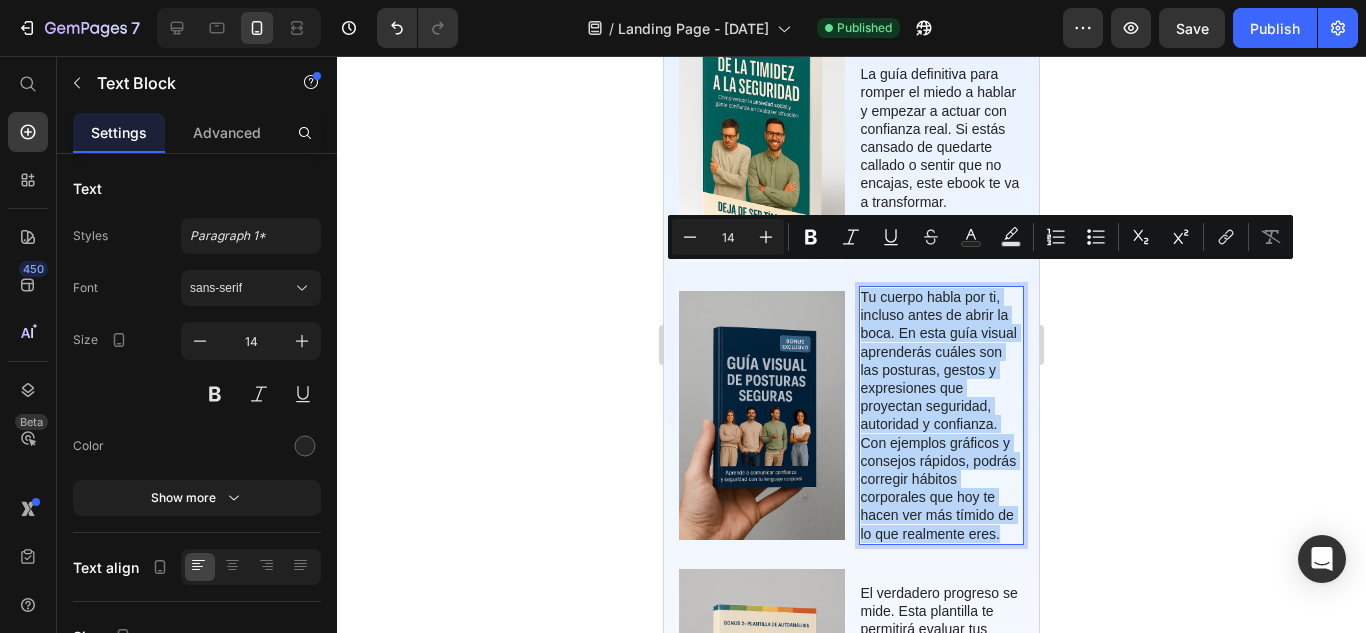 drag, startPoint x: 952, startPoint y: 532, endPoint x: 852, endPoint y: 275, distance: 275.76984 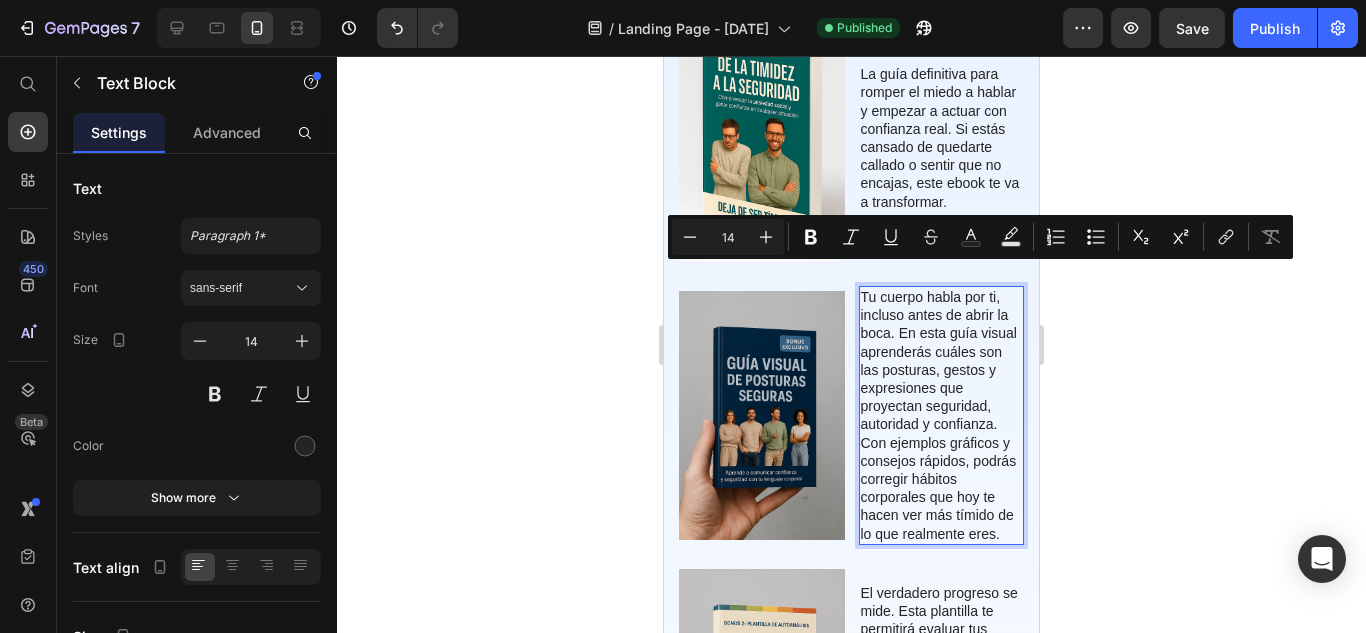 scroll, scrollTop: 2256, scrollLeft: 0, axis: vertical 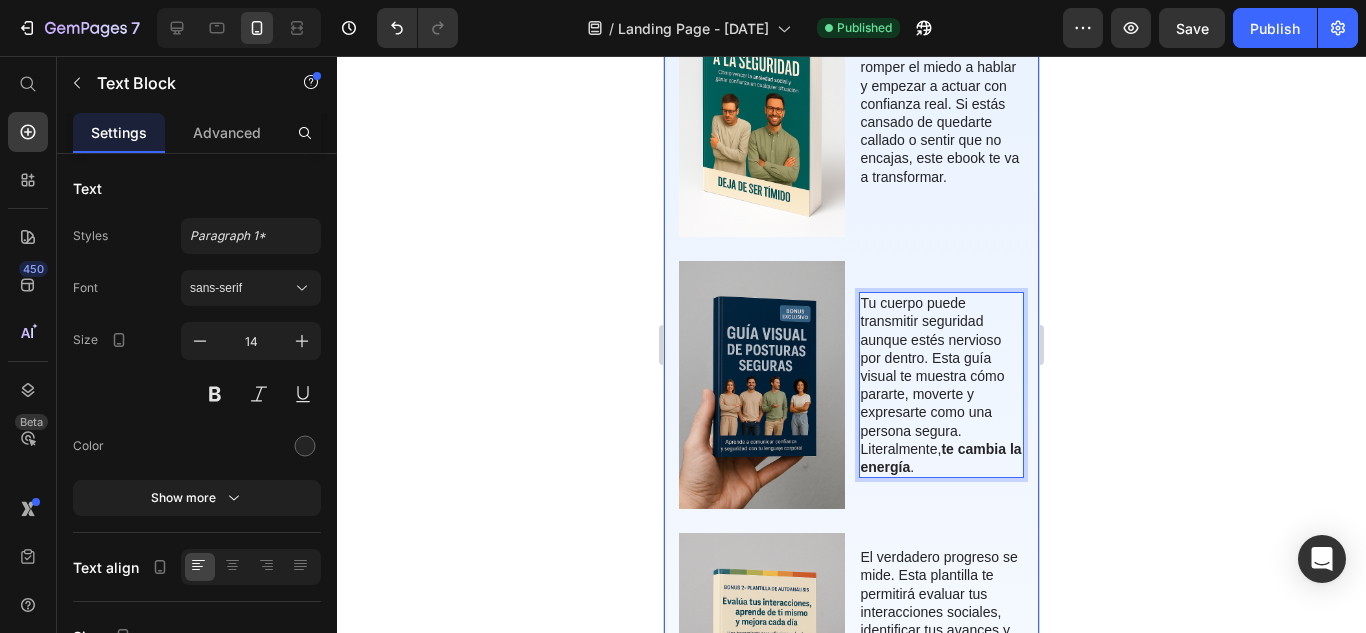 click 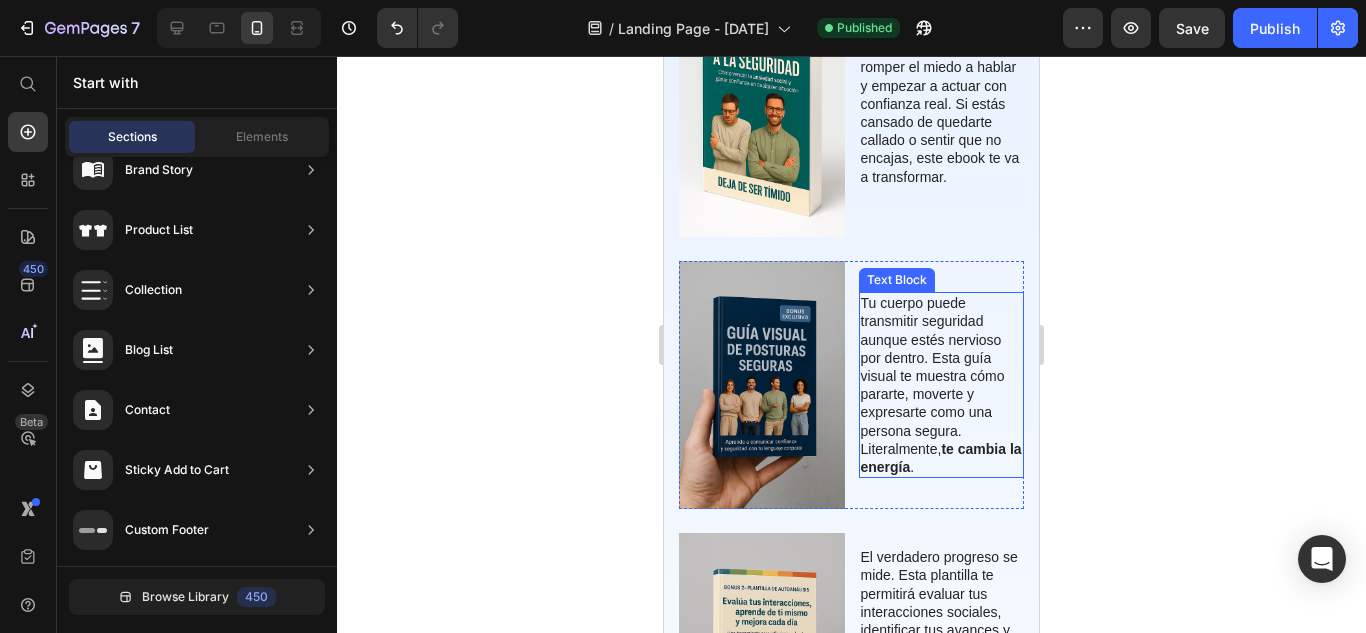 click on "Tu cuerpo puede transmitir seguridad aunque estés nervioso por dentro. Esta guía visual te muestra cómo pararte, moverte y expresarte como una persona segura. Literalmente,  te cambia la energía ." at bounding box center (942, 385) 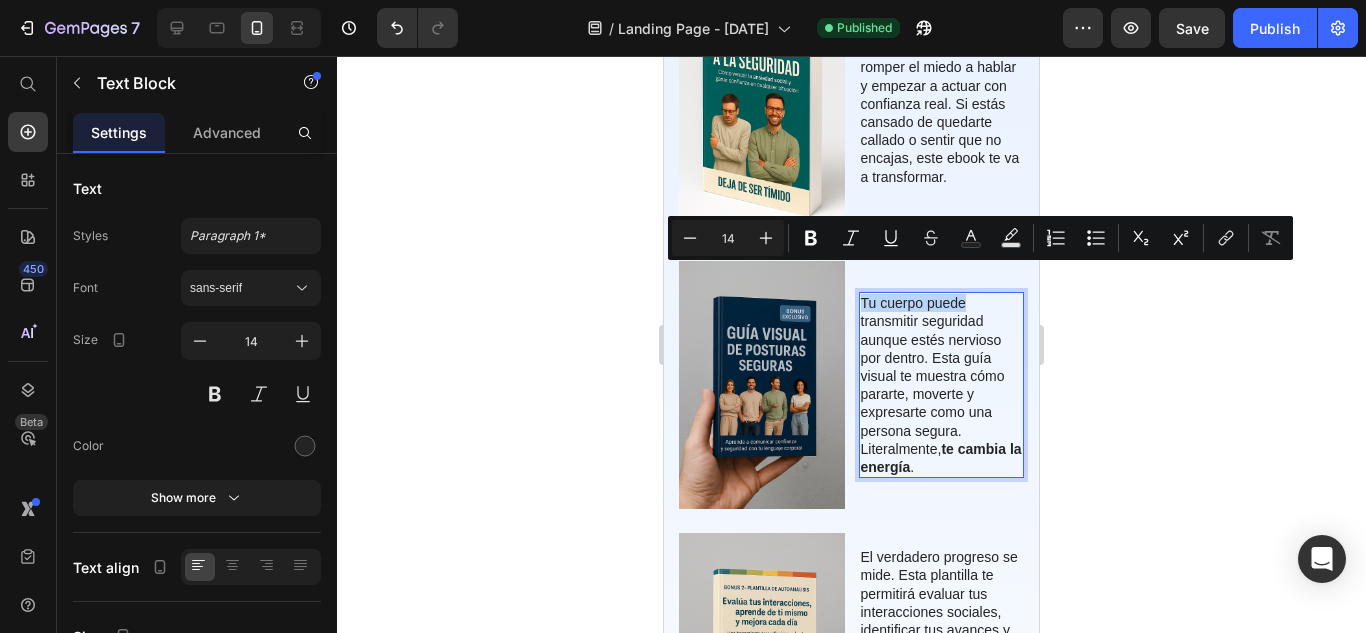 drag, startPoint x: 965, startPoint y: 279, endPoint x: 848, endPoint y: 266, distance: 117.72001 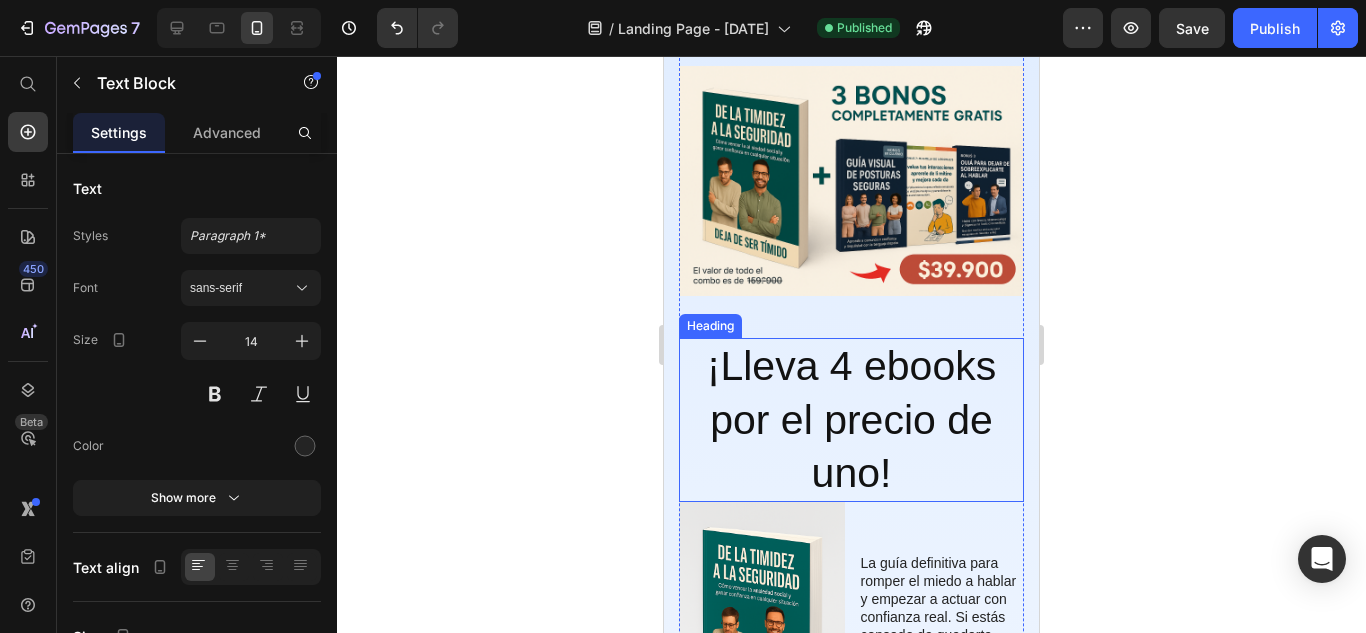 scroll, scrollTop: 1932, scrollLeft: 0, axis: vertical 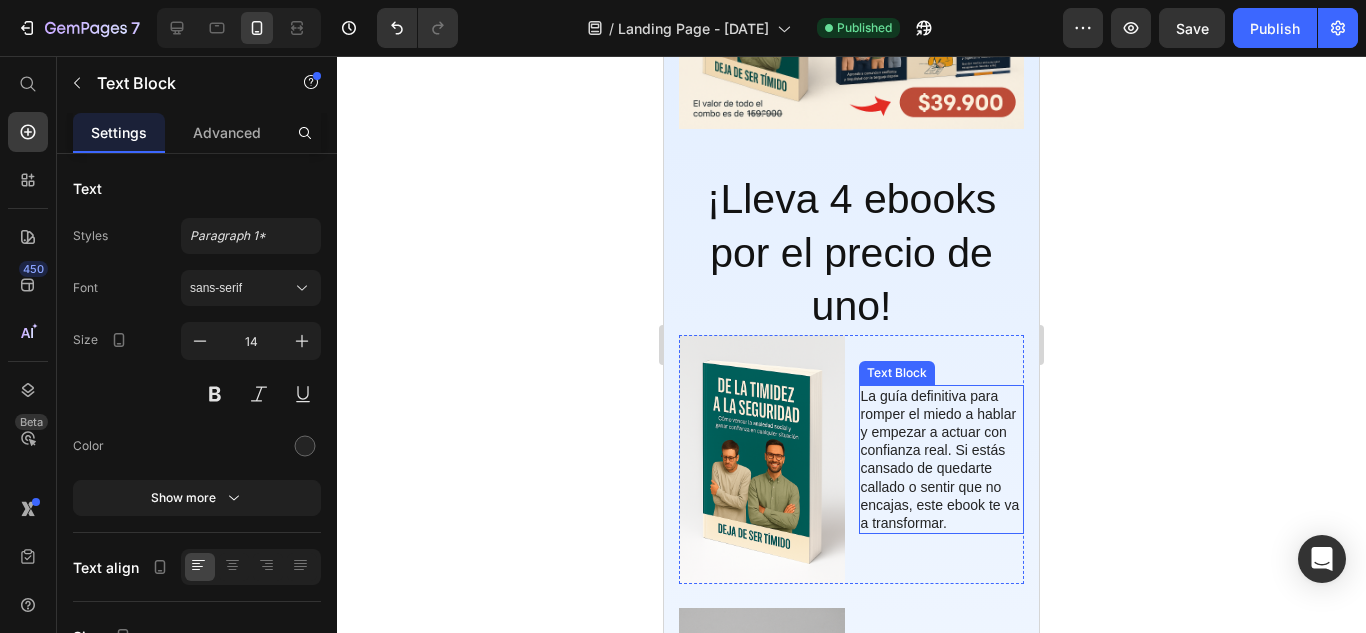 click on "La guía definitiva para romper el miedo a hablar y empezar a actuar con confianza real. Si estás cansado de quedarte callado o sentir que no encajas, este ebook te va a transformar." at bounding box center [942, 460] 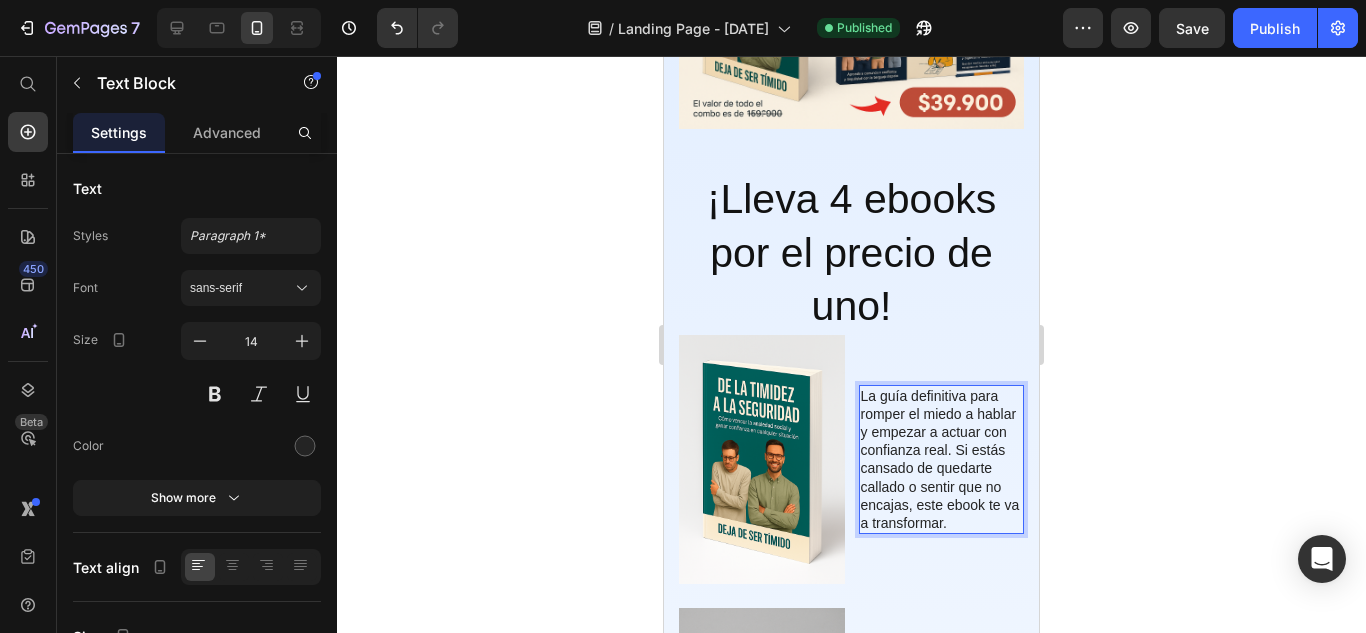 click on "La guía definitiva para romper el miedo a hablar y empezar a actuar con confianza real. Si estás cansado de quedarte callado o sentir que no encajas, este ebook te va a transformar." at bounding box center [942, 460] 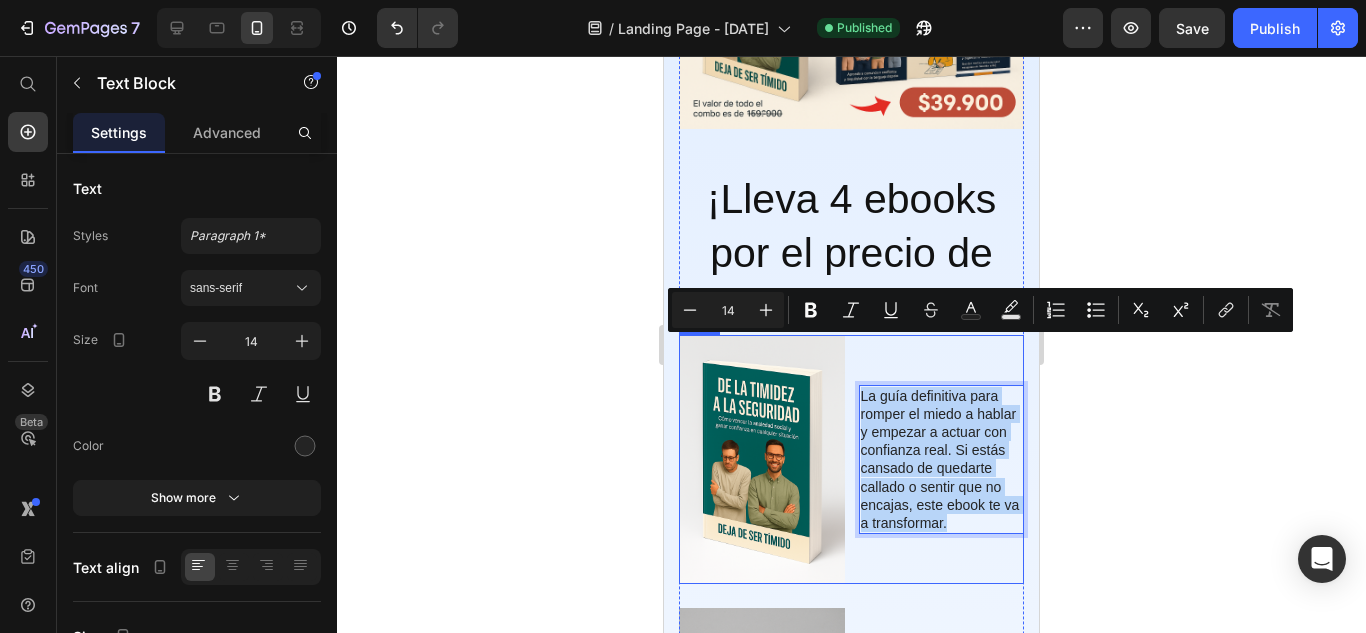 drag, startPoint x: 946, startPoint y: 496, endPoint x: 848, endPoint y: 344, distance: 180.85353 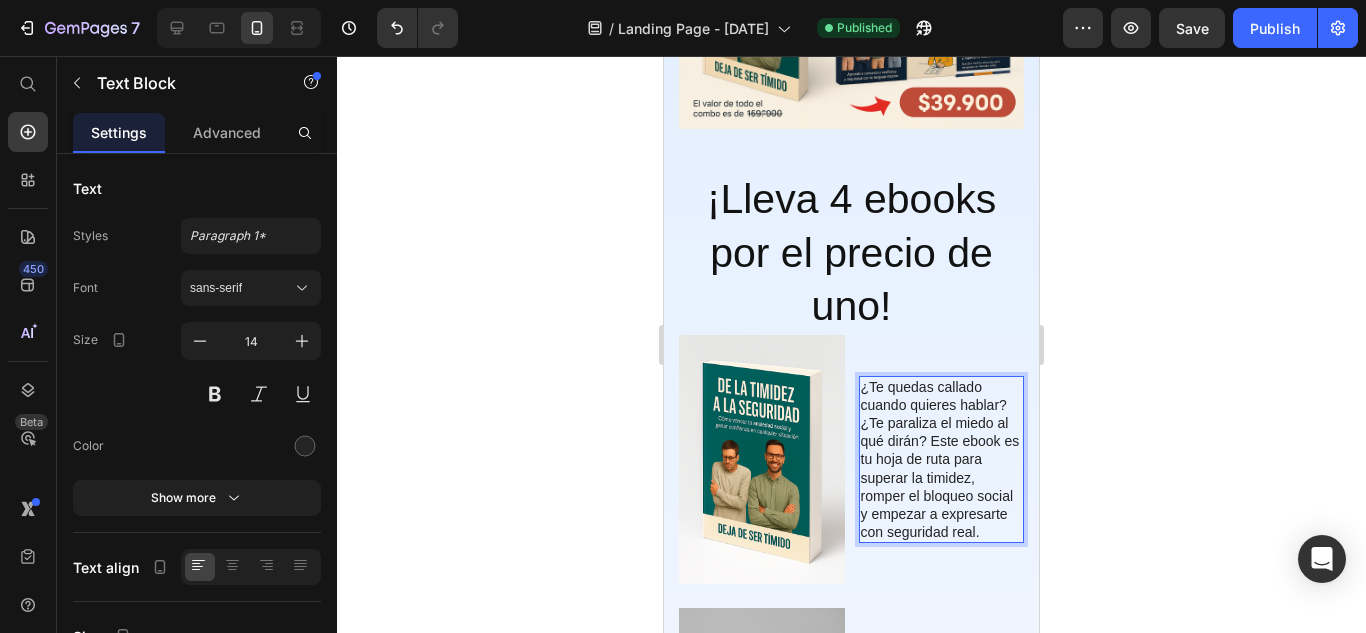 click 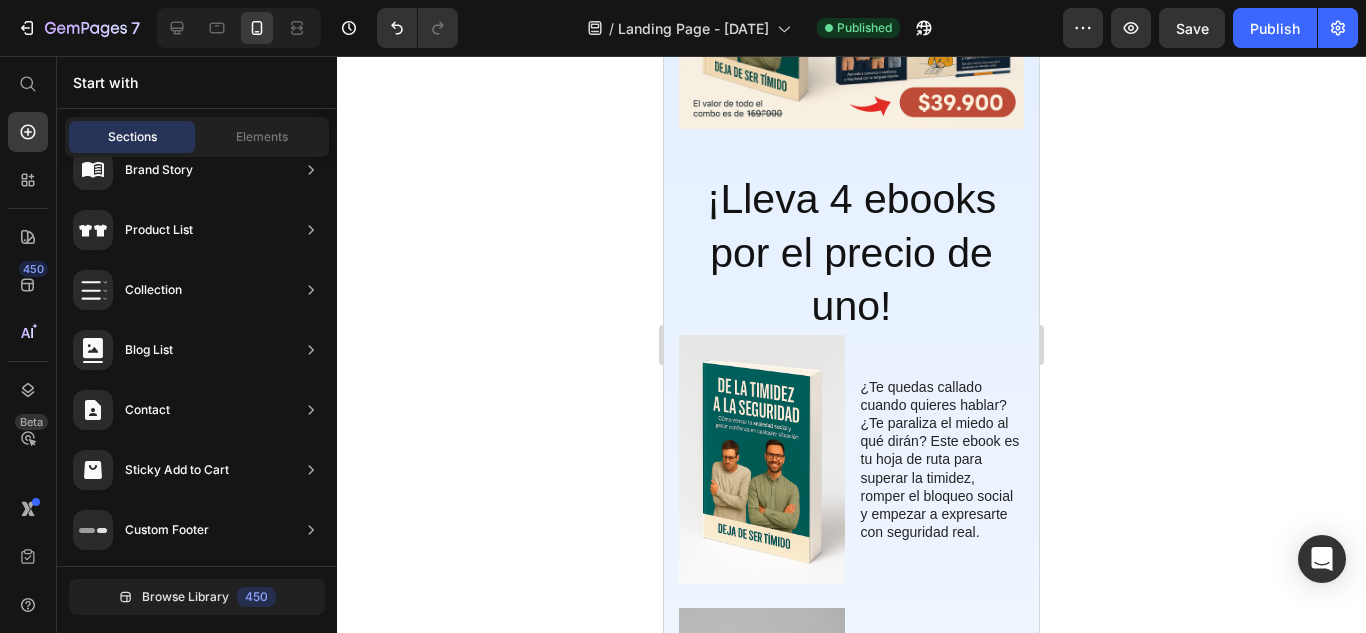 click 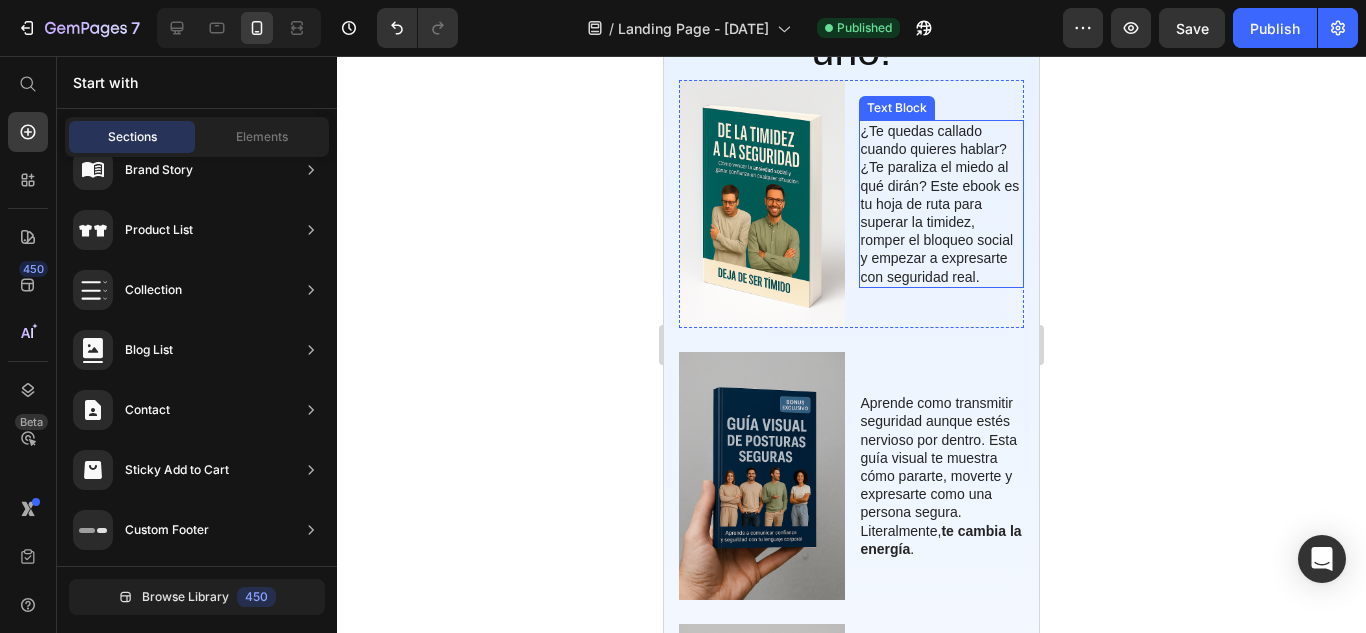 scroll, scrollTop: 2198, scrollLeft: 0, axis: vertical 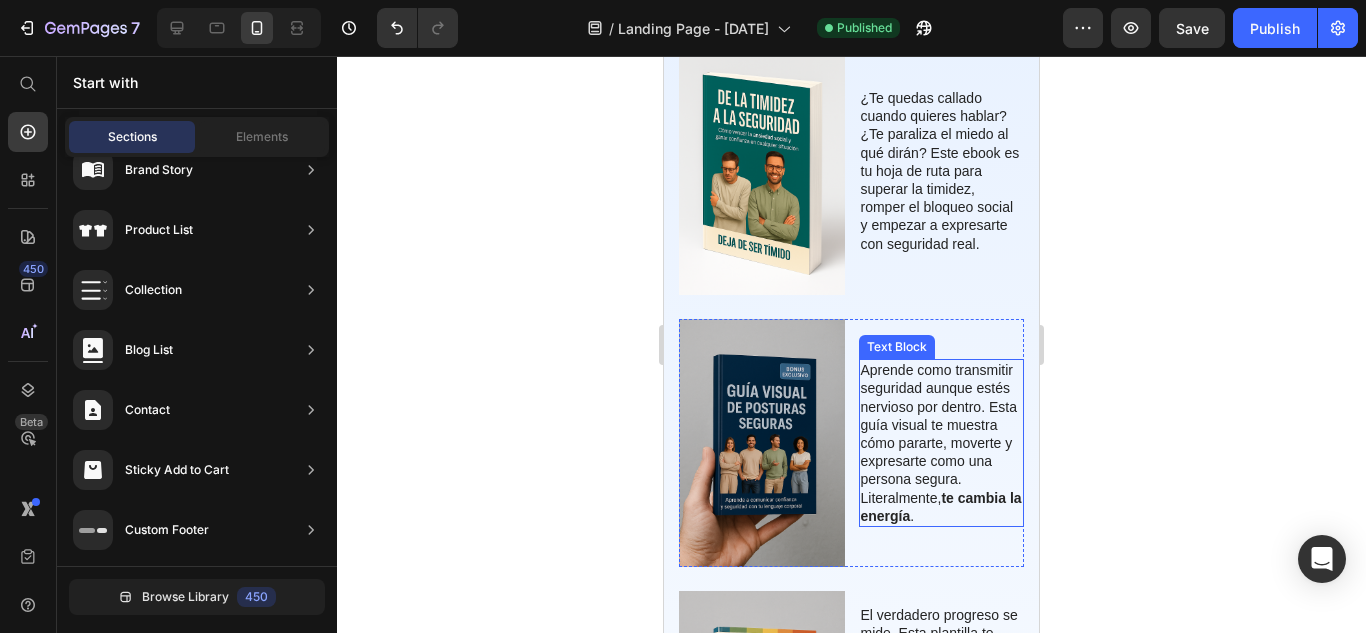 drag, startPoint x: 940, startPoint y: 464, endPoint x: 955, endPoint y: 467, distance: 15.297058 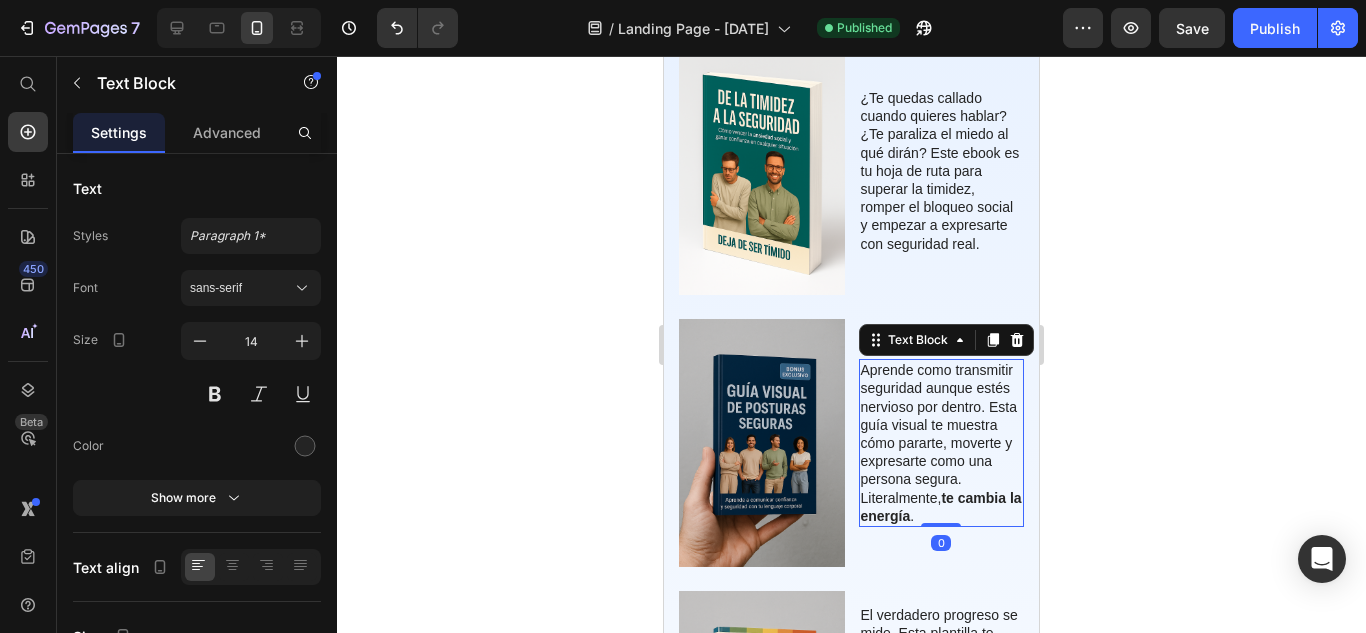 click on "Aprende como transmitir seguridad aunque estés nervioso por dentro. Esta guía visual te muestra cómo pararte, moverte y expresarte como una persona segura. Literalmente,  te cambia la energía ." at bounding box center (942, 443) 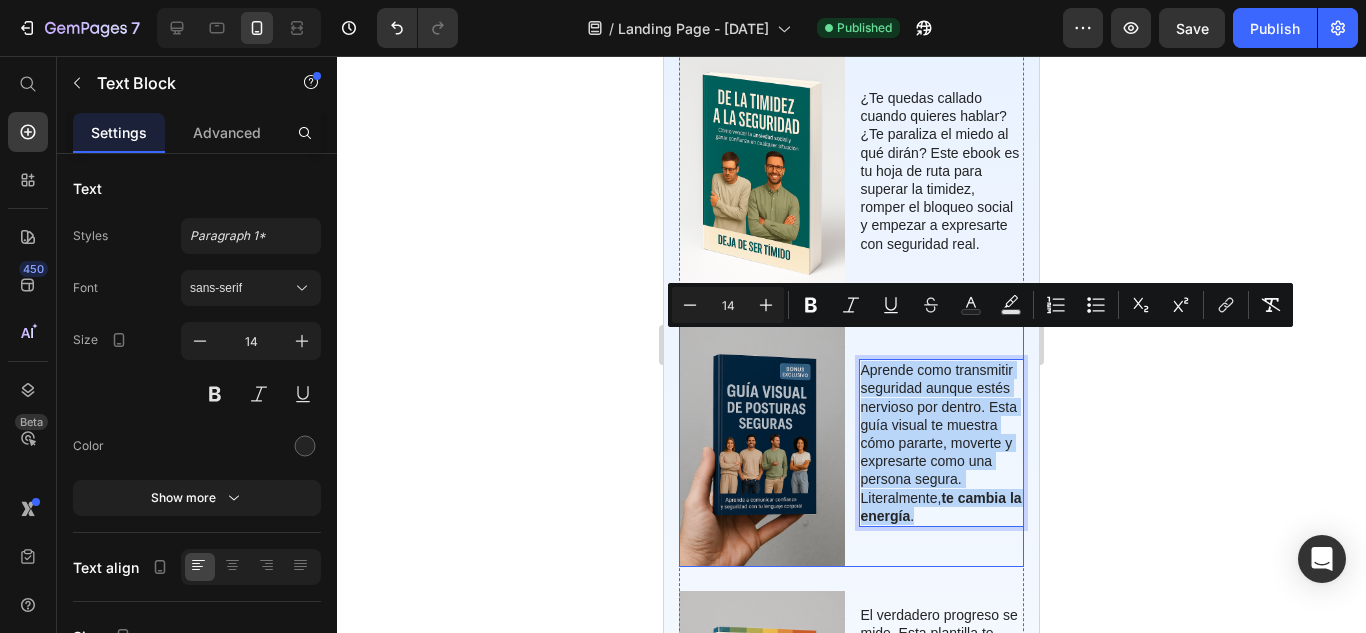 drag, startPoint x: 983, startPoint y: 494, endPoint x: 846, endPoint y: 334, distance: 210.6395 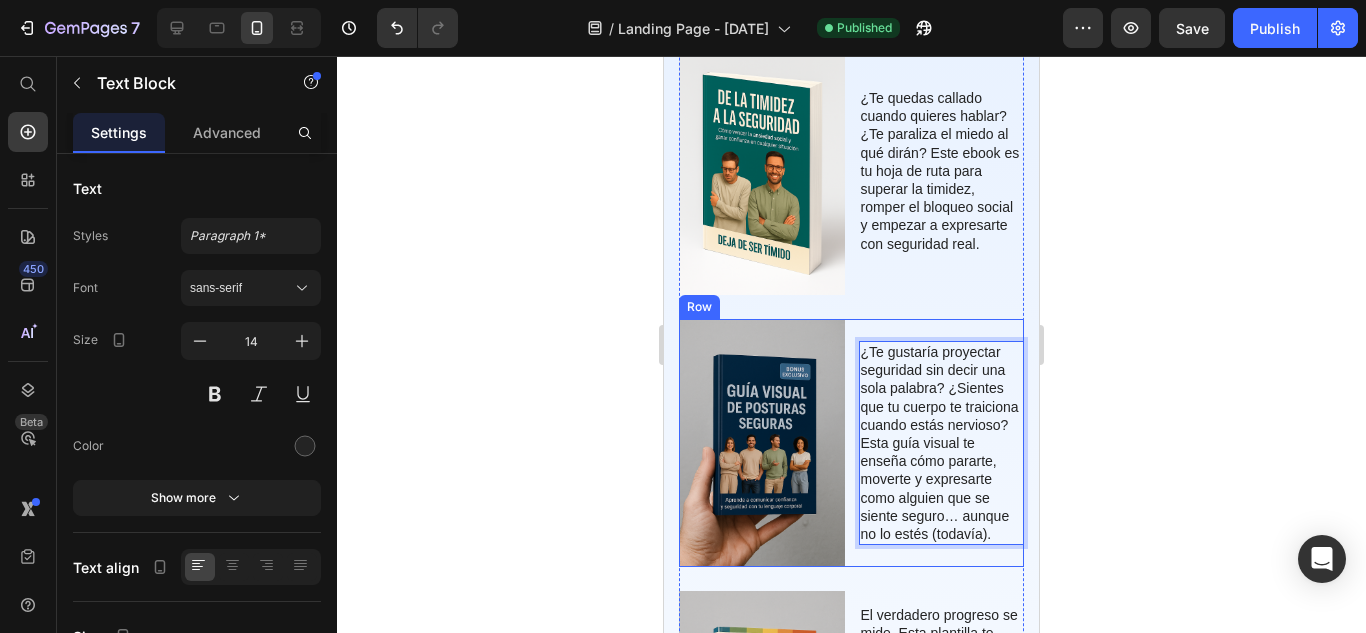 scroll, scrollTop: 2171, scrollLeft: 0, axis: vertical 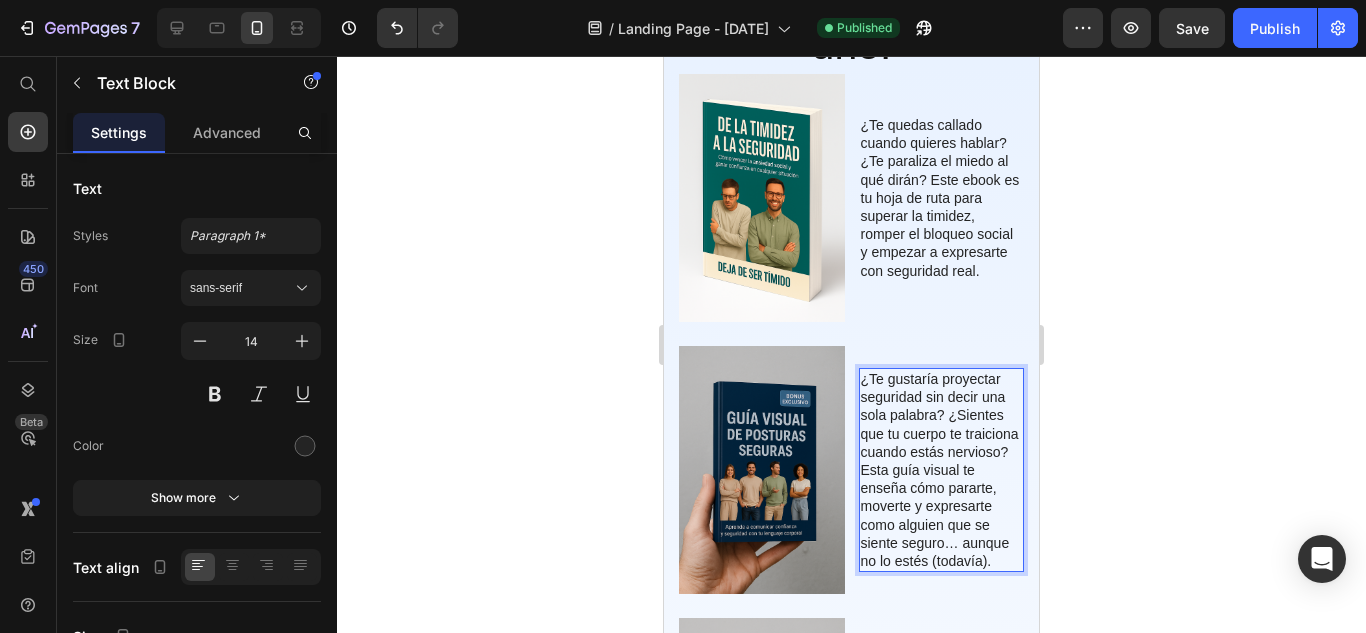 click 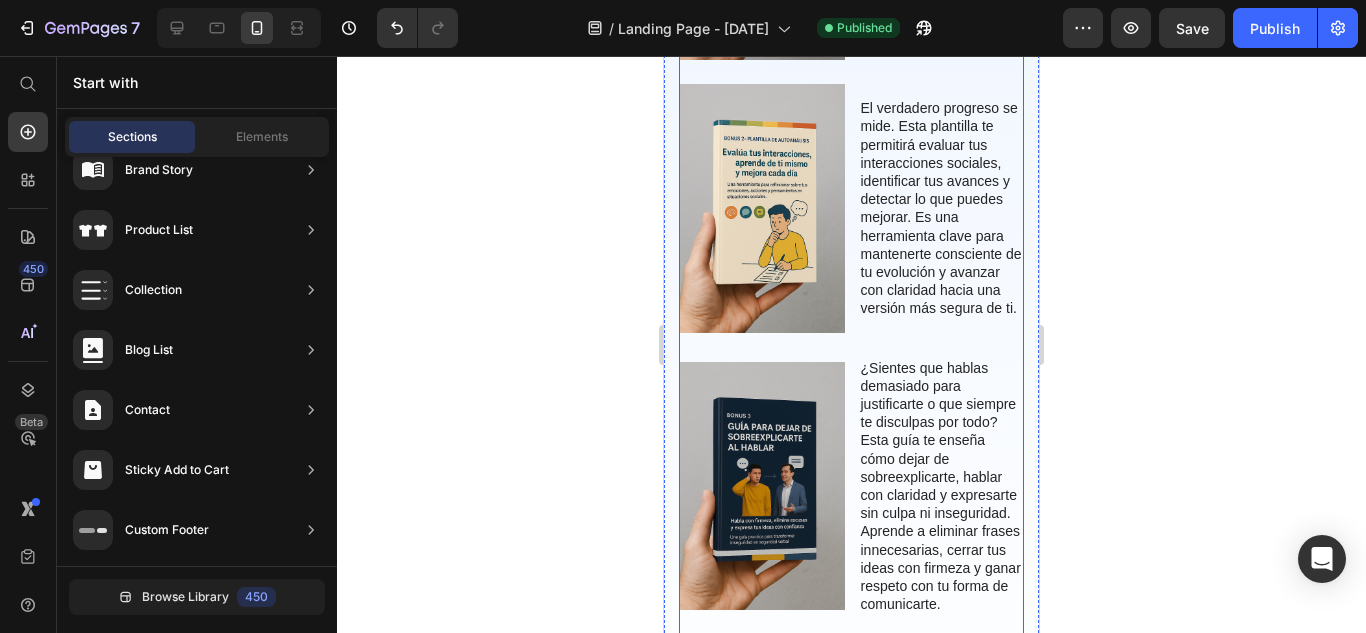scroll, scrollTop: 2438, scrollLeft: 0, axis: vertical 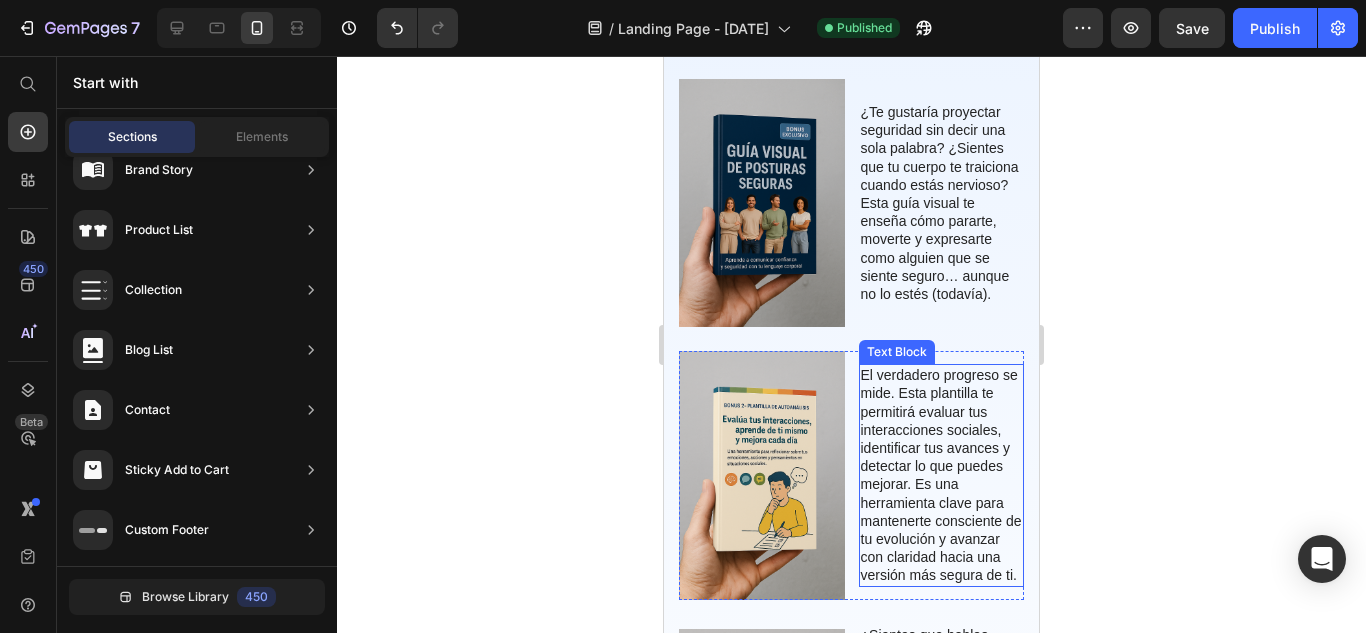 click on "El verdadero progreso se mide. Esta plantilla te permitirá evaluar tus interacciones sociales, identificar tus avances y detectar lo que puedes mejorar. Es una herramienta clave para mantenerte consciente de tu evolución y avanzar con claridad hacia una versión más segura de ti." at bounding box center [942, 475] 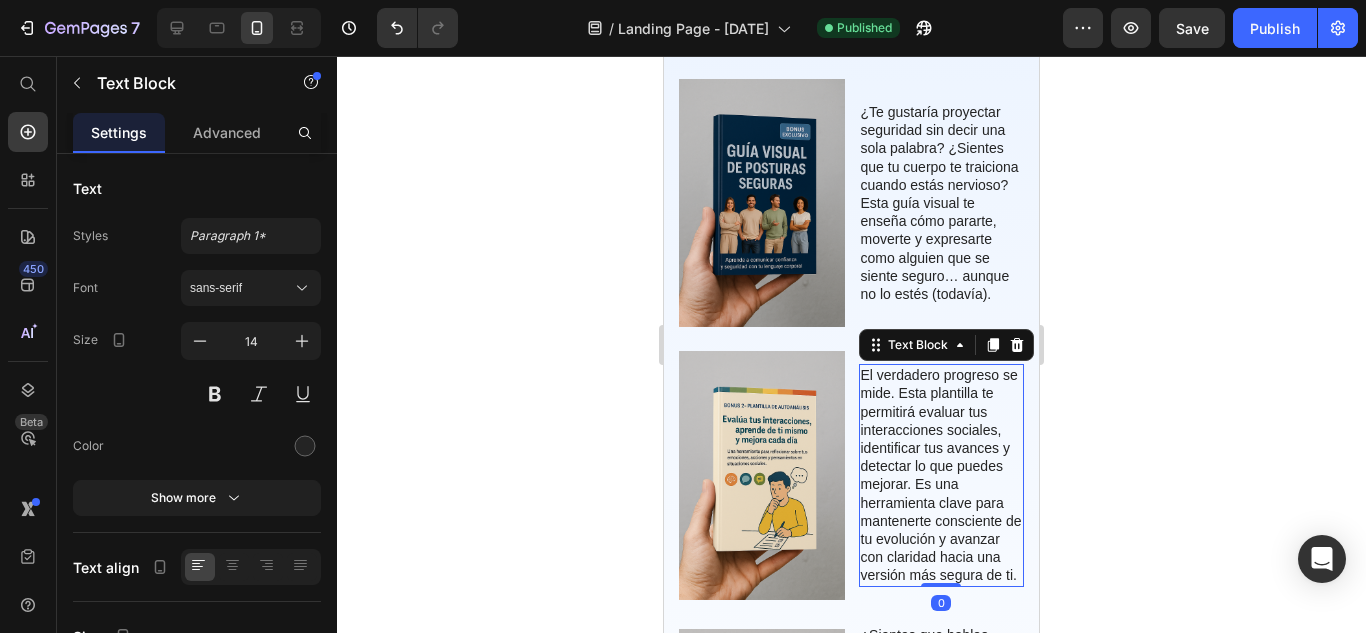 click on "El verdadero progreso se mide. Esta plantilla te permitirá evaluar tus interacciones sociales, identificar tus avances y detectar lo que puedes mejorar. Es una herramienta clave para mantenerte consciente de tu evolución y avanzar con claridad hacia una versión más segura de ti." at bounding box center [942, 475] 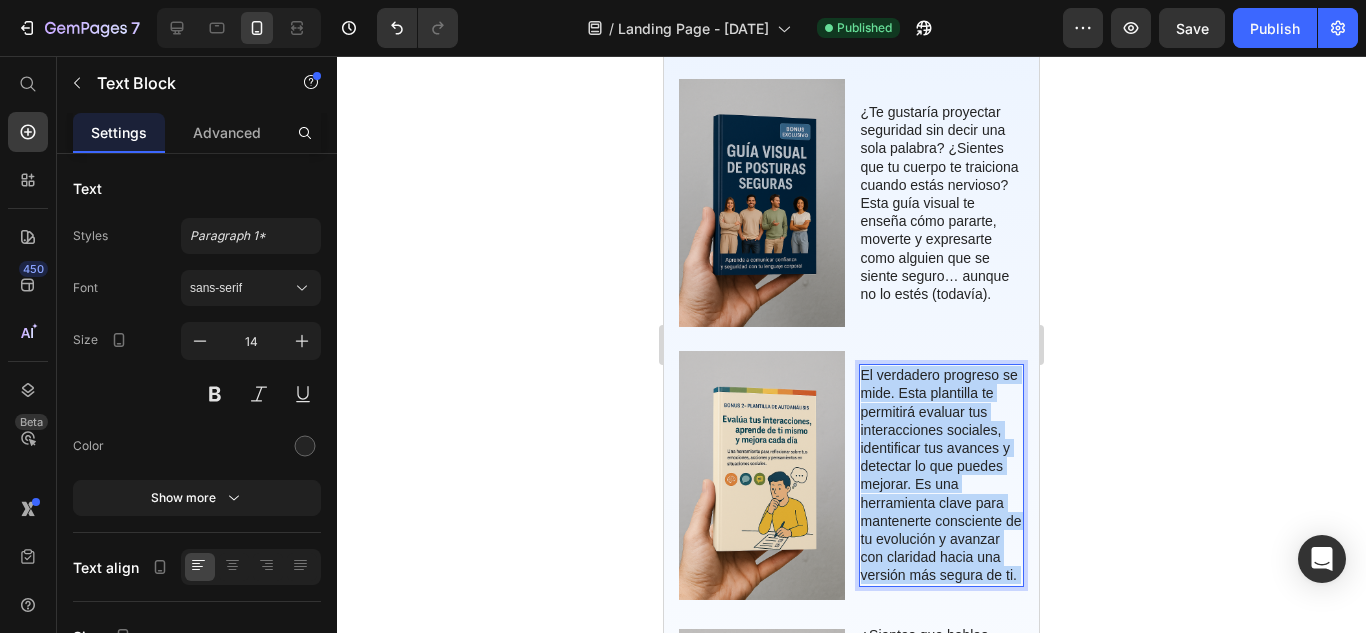 drag, startPoint x: 941, startPoint y: 548, endPoint x: 864, endPoint y: 362, distance: 201.30823 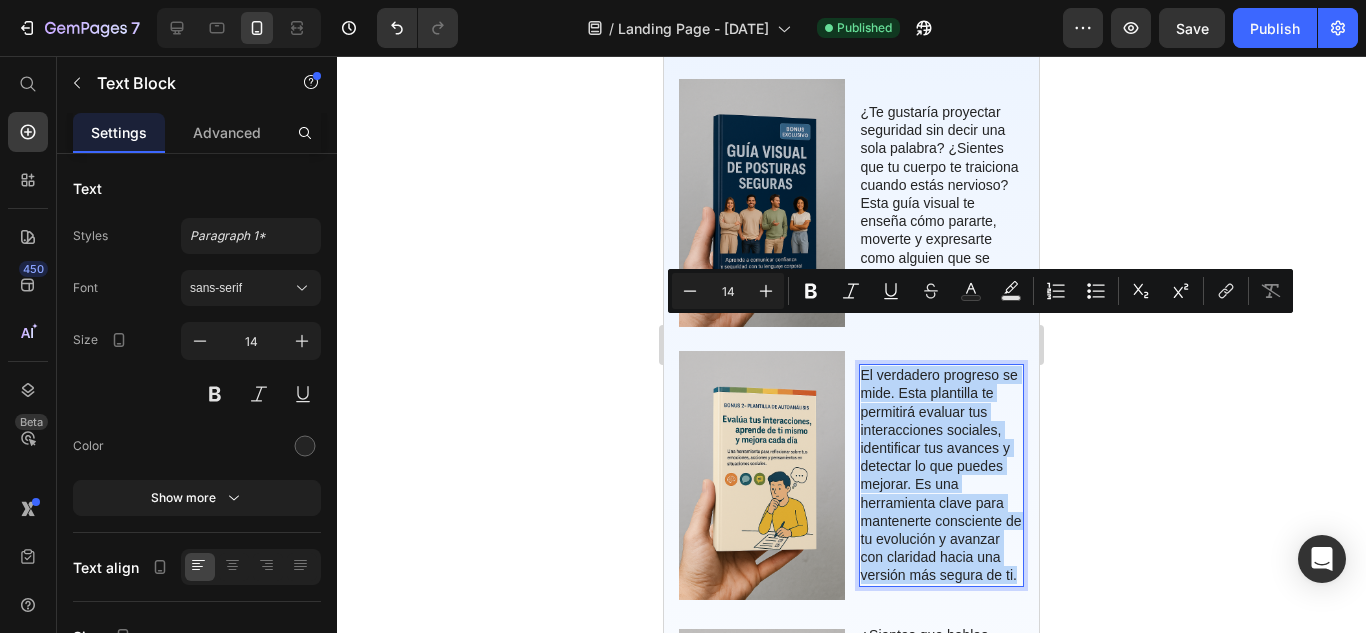 drag, startPoint x: 951, startPoint y: 547, endPoint x: 853, endPoint y: 329, distance: 239.01465 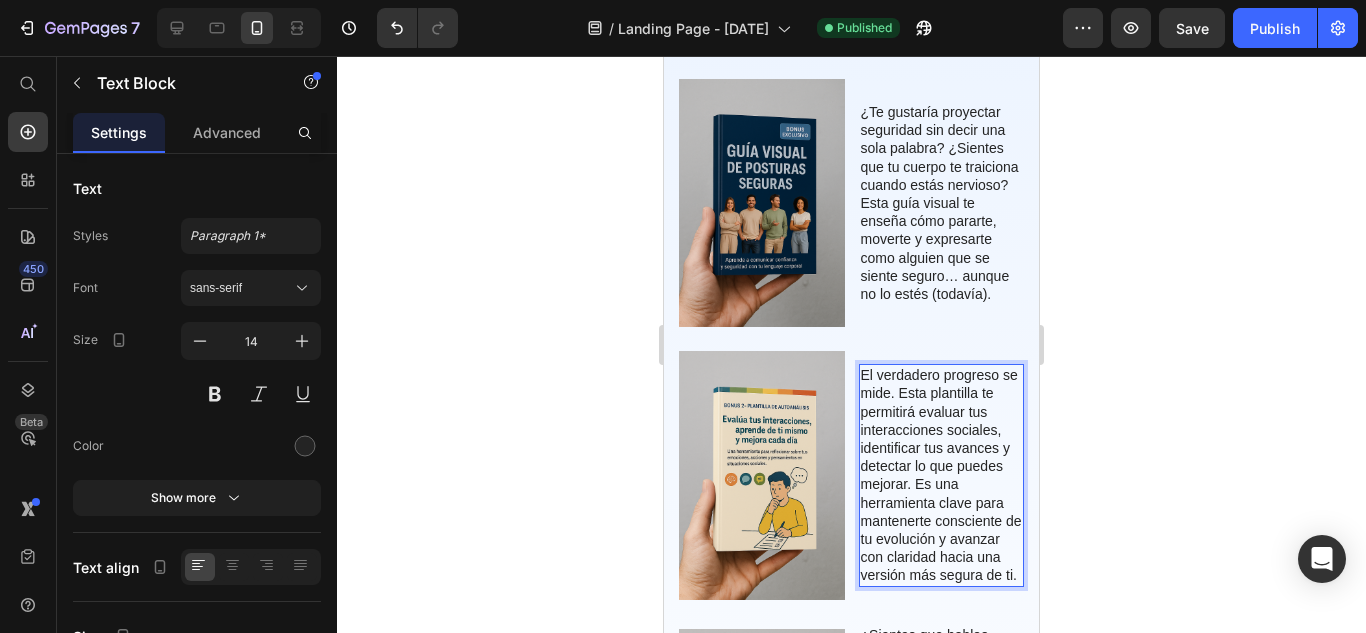 scroll, scrollTop: 2472, scrollLeft: 0, axis: vertical 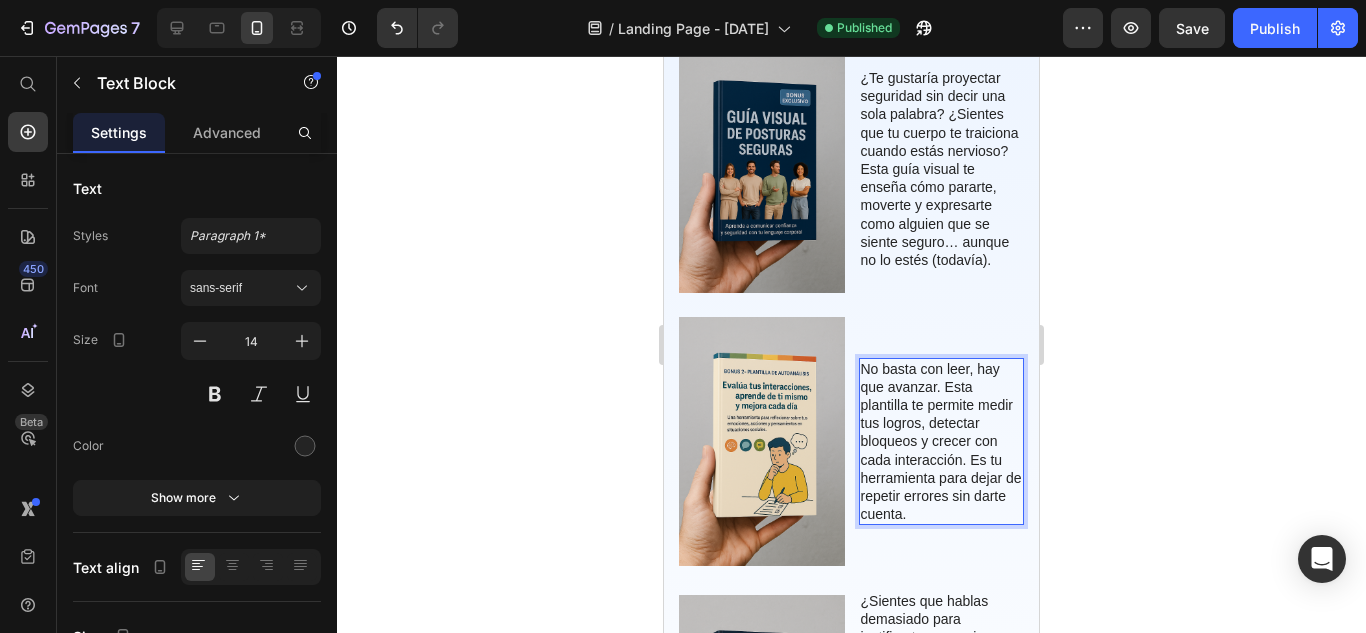 click 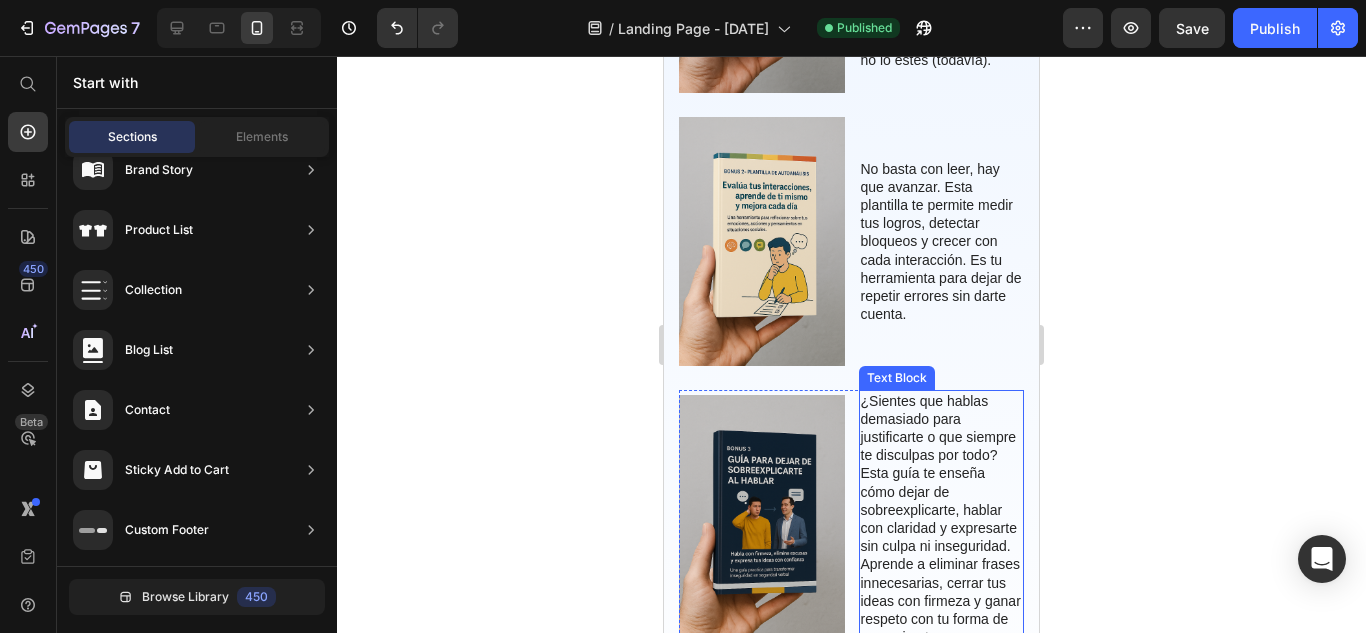 scroll, scrollTop: 2739, scrollLeft: 0, axis: vertical 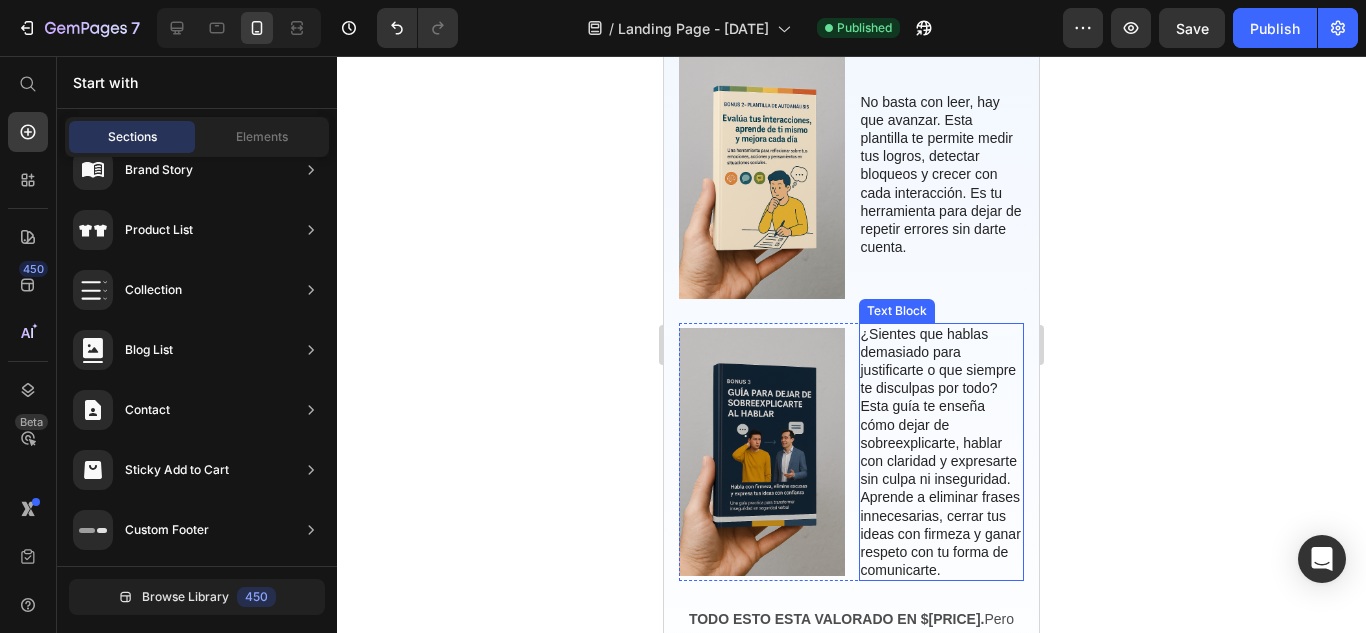 click on "¿Sientes que hablas demasiado para justificarte o que siempre te disculpas por todo? Esta guía te enseña cómo dejar de sobreexplicarte, hablar con claridad y expresarte sin culpa ni inseguridad. Aprende a eliminar frases innecesarias, cerrar tus ideas con firmeza y ganar respeto con tu forma de comunicarte." at bounding box center [942, 452] 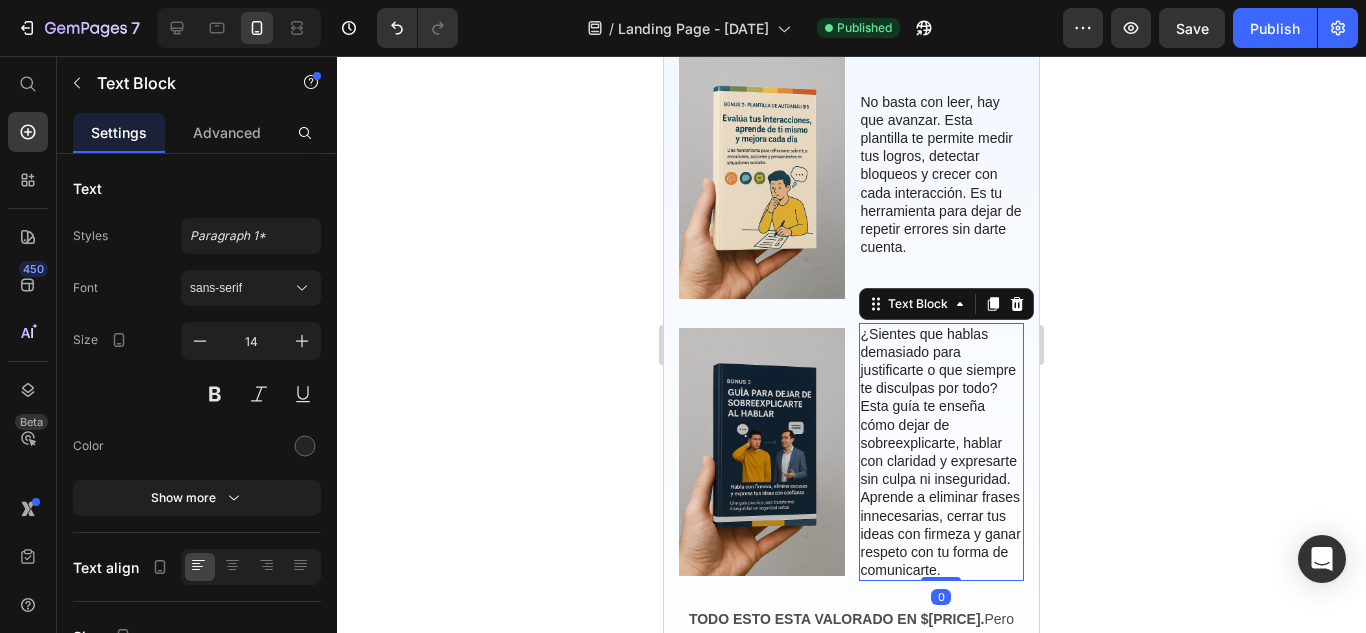 click on "¿Sientes que hablas demasiado para justificarte o que siempre te disculpas por todo? Esta guía te enseña cómo dejar de sobreexplicarte, hablar con claridad y expresarte sin culpa ni inseguridad. Aprende a eliminar frases innecesarias, cerrar tus ideas con firmeza y ganar respeto con tu forma de comunicarte." at bounding box center (942, 452) 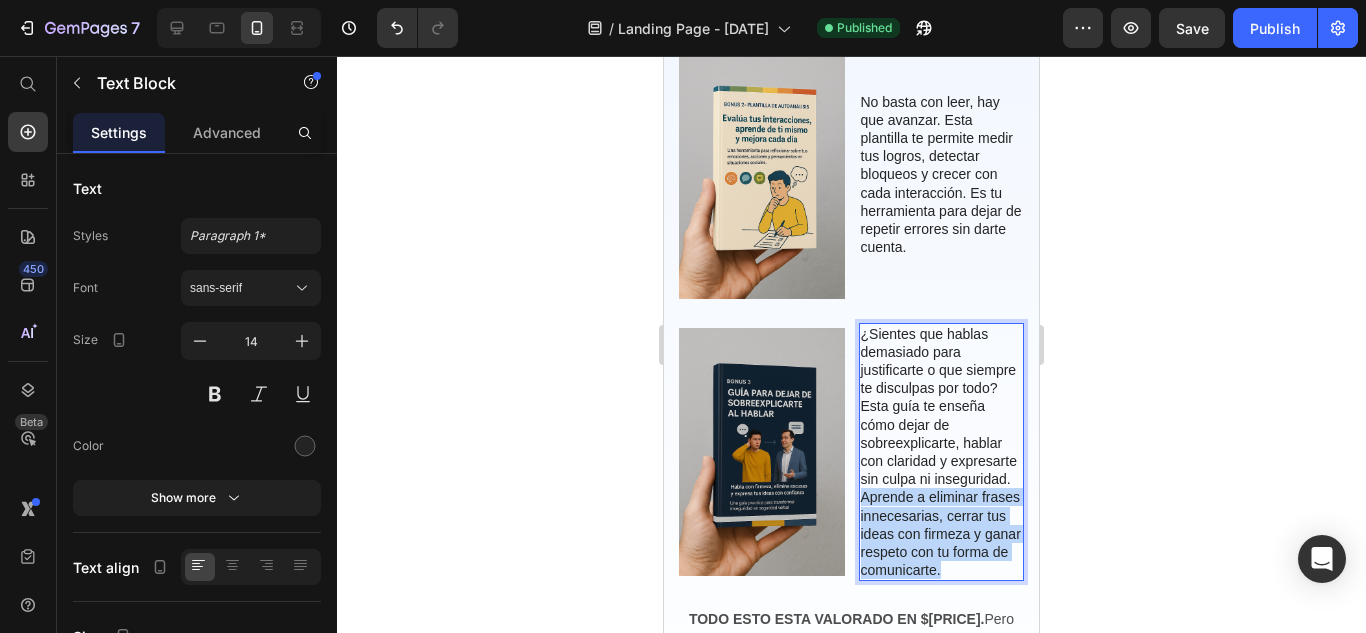 drag, startPoint x: 931, startPoint y: 456, endPoint x: 992, endPoint y: 545, distance: 107.8981 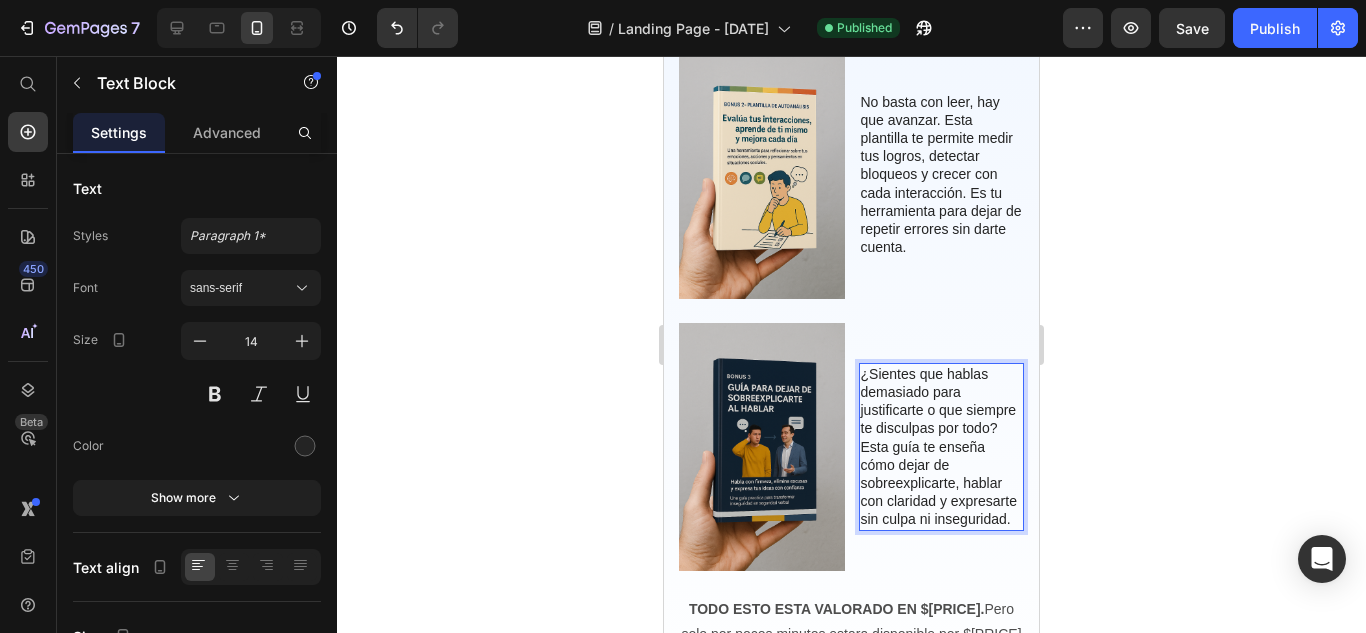 scroll, scrollTop: 2764, scrollLeft: 0, axis: vertical 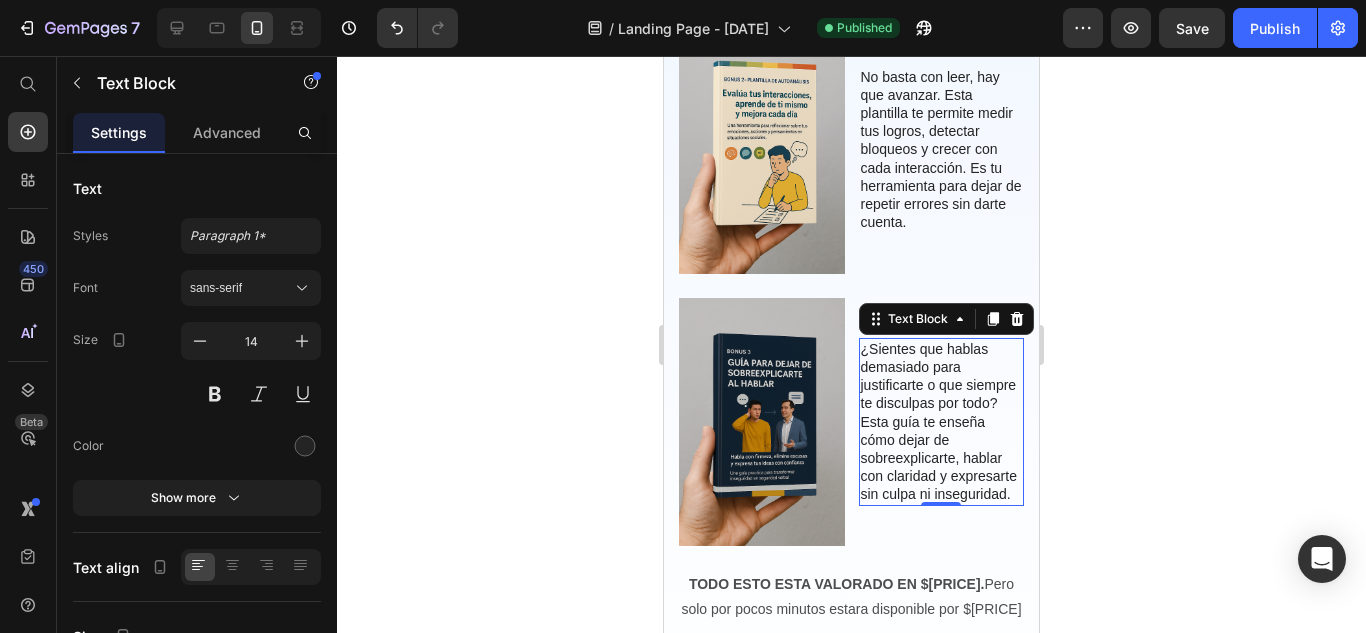 click 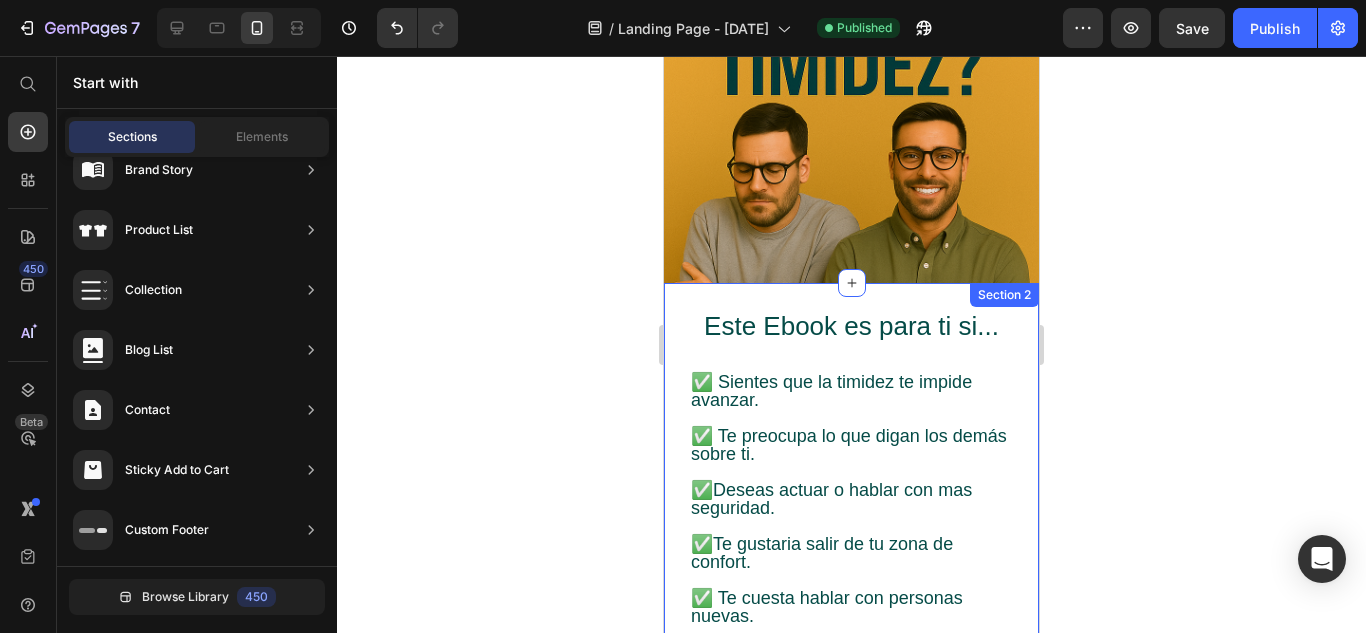 scroll, scrollTop: 367, scrollLeft: 0, axis: vertical 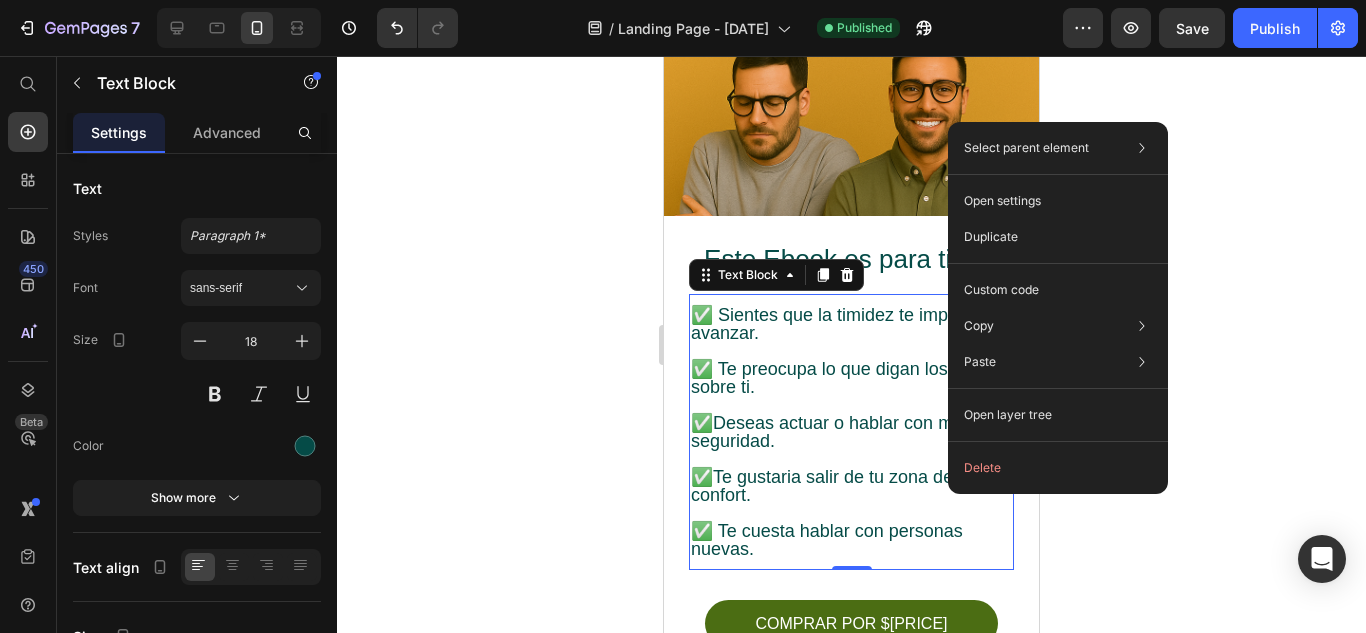 click 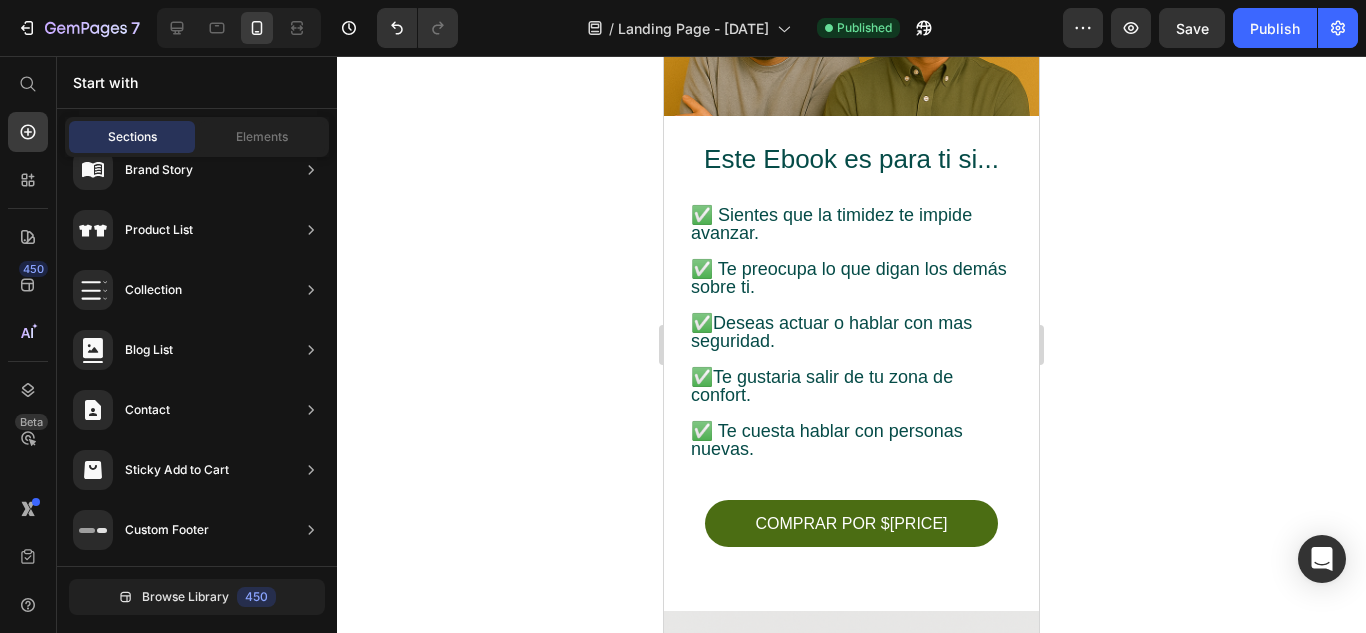 scroll, scrollTop: 500, scrollLeft: 0, axis: vertical 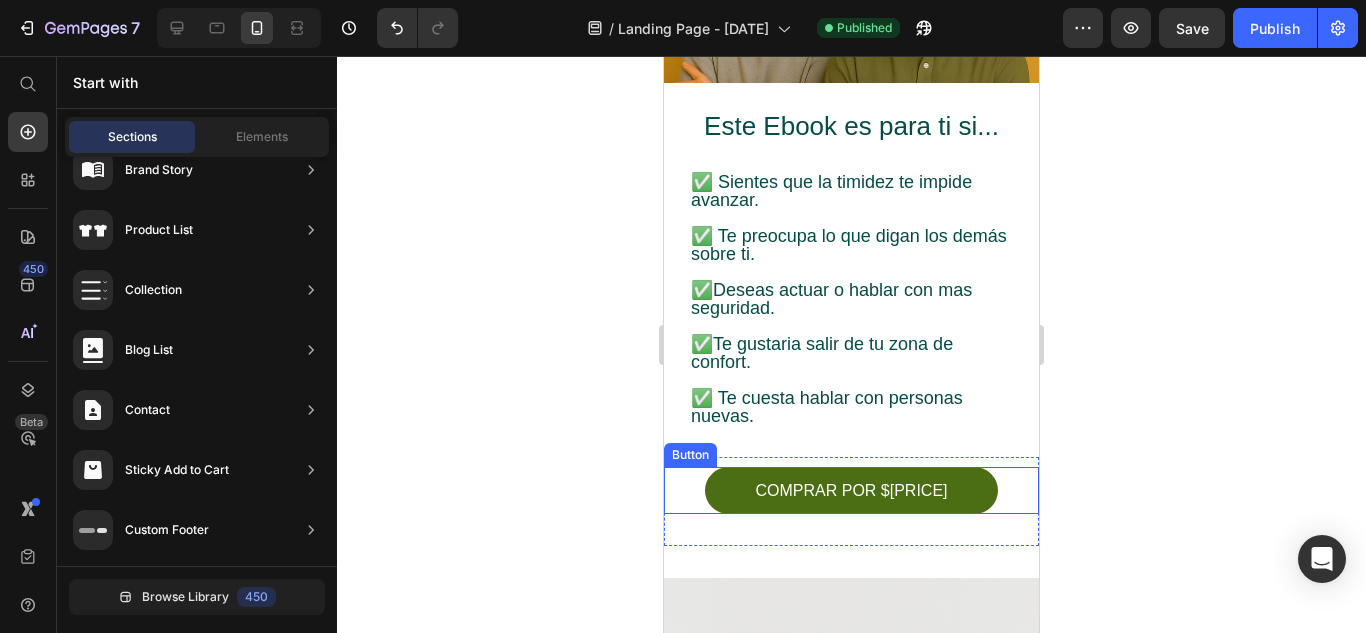 click on "COMPRAR POR [PRICE] Button" at bounding box center (851, 490) 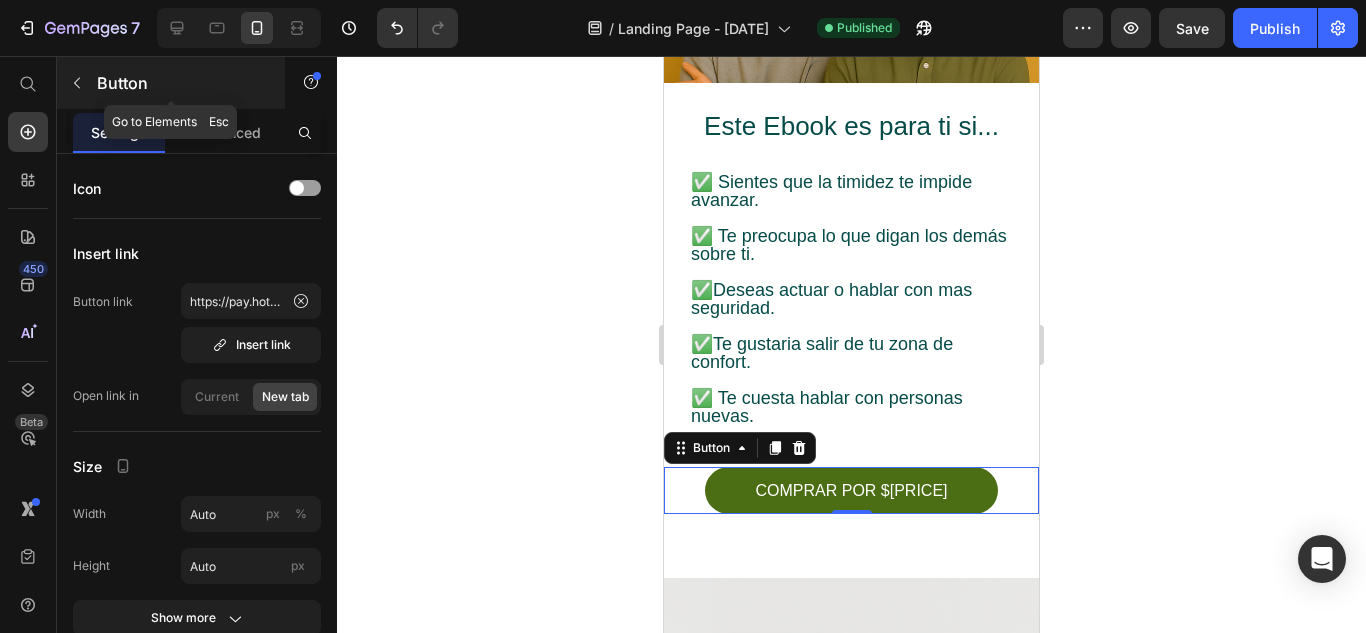 click at bounding box center (77, 83) 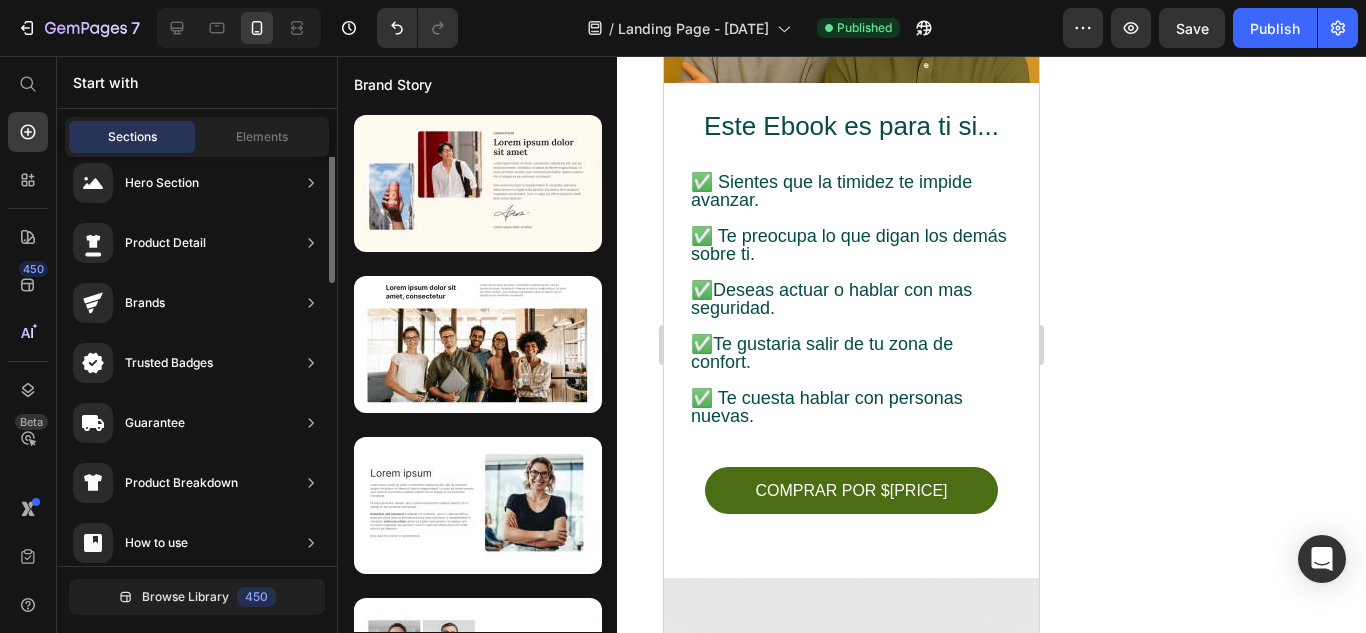 scroll, scrollTop: 0, scrollLeft: 0, axis: both 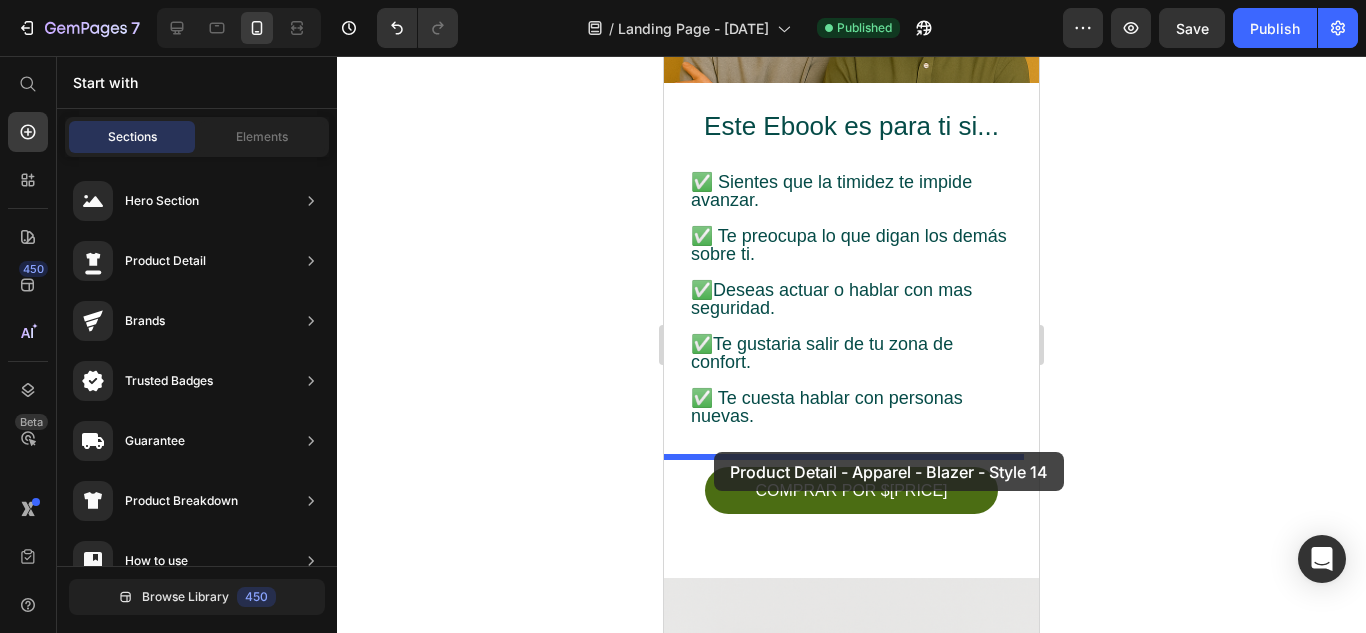 drag, startPoint x: 1082, startPoint y: 258, endPoint x: 714, endPoint y: 452, distance: 416.00482 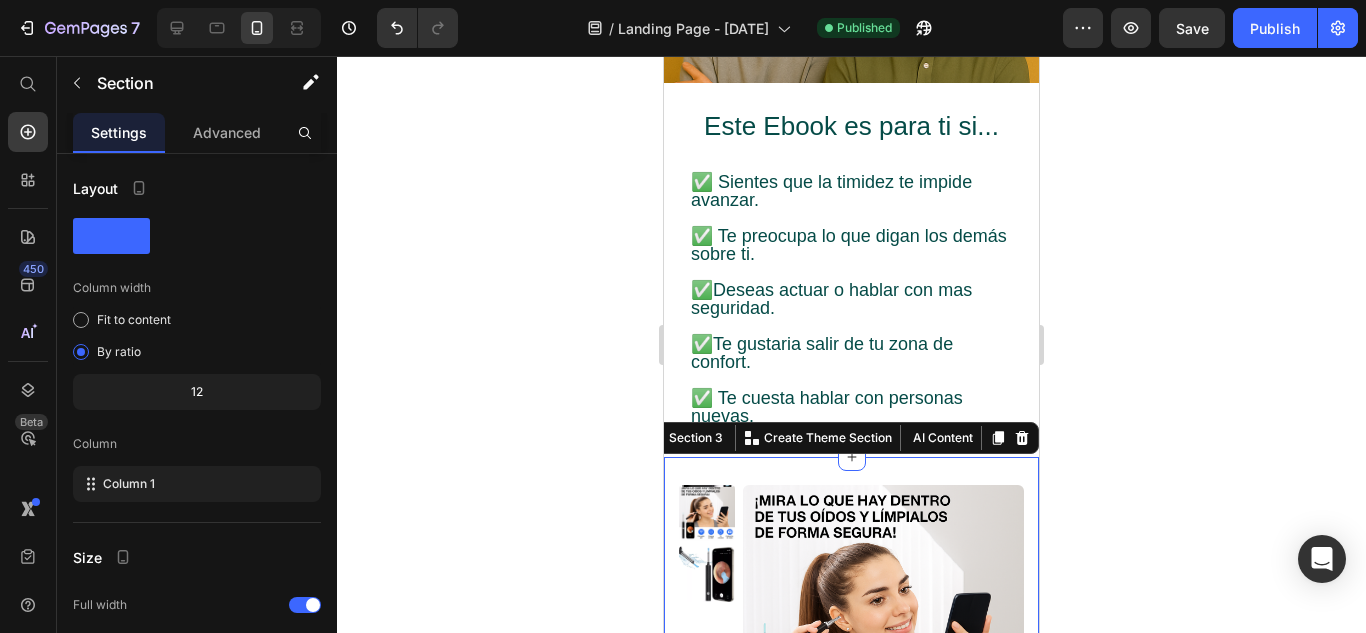 scroll, scrollTop: 831, scrollLeft: 0, axis: vertical 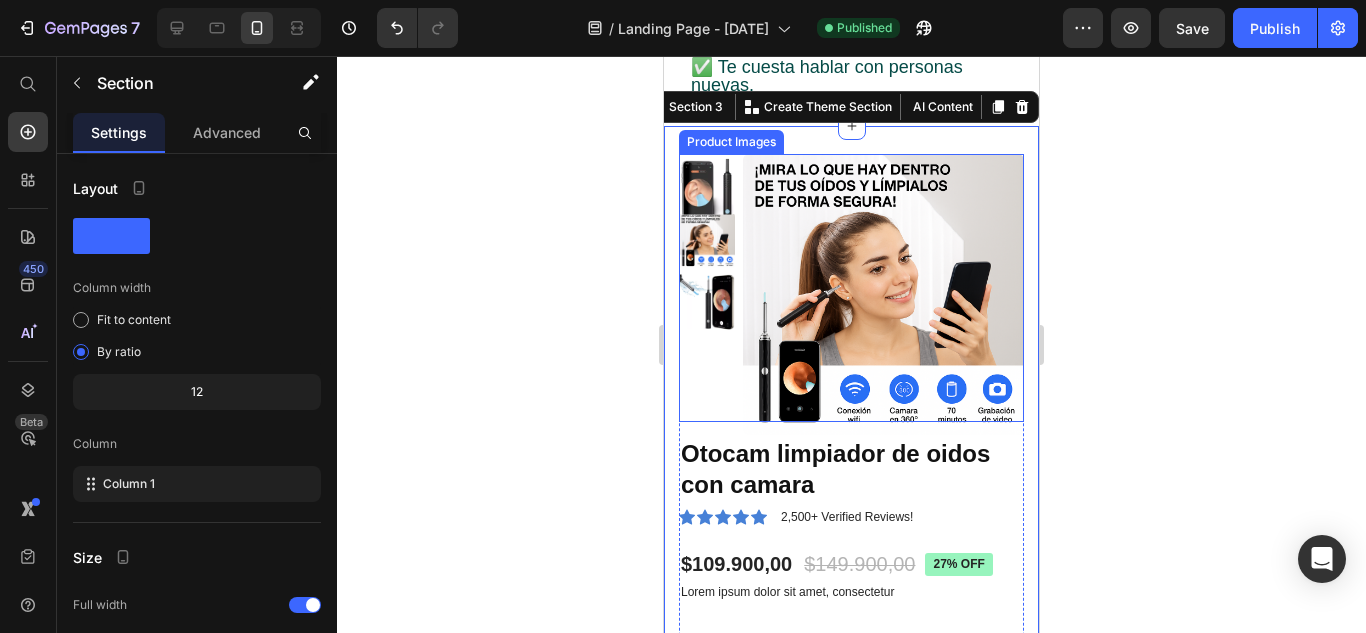 click at bounding box center (883, 294) 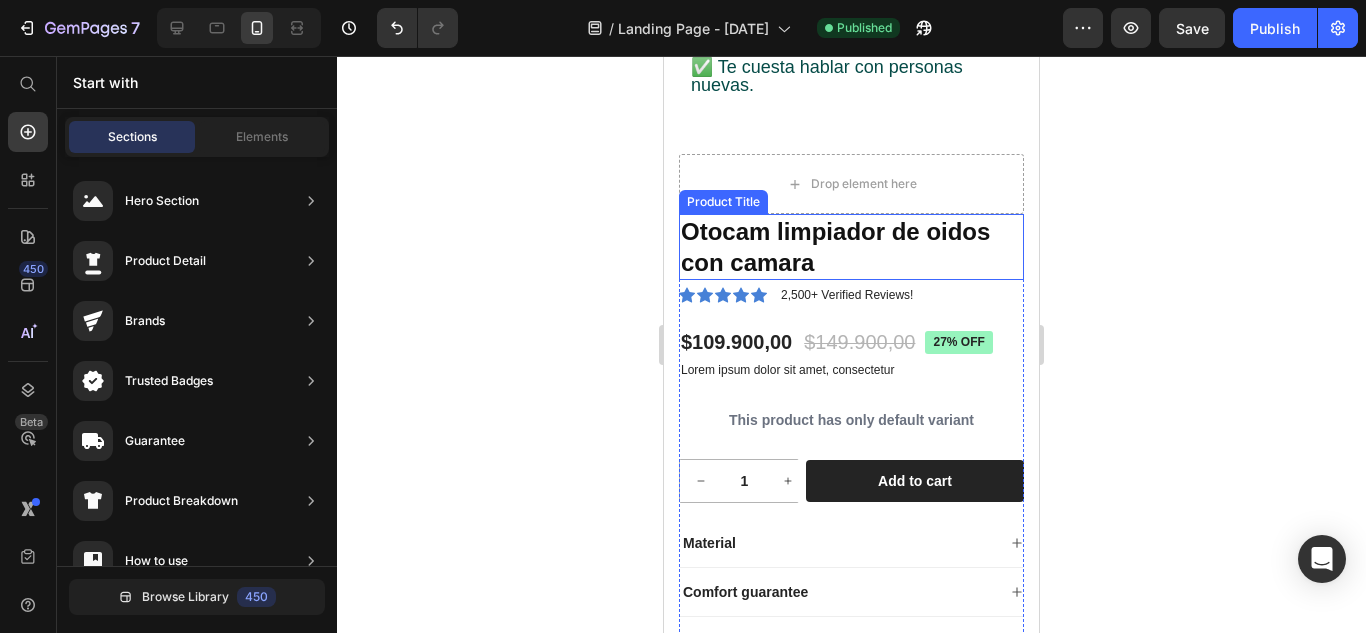 click on "Otocam limpiador de oidos con camara" at bounding box center (851, 247) 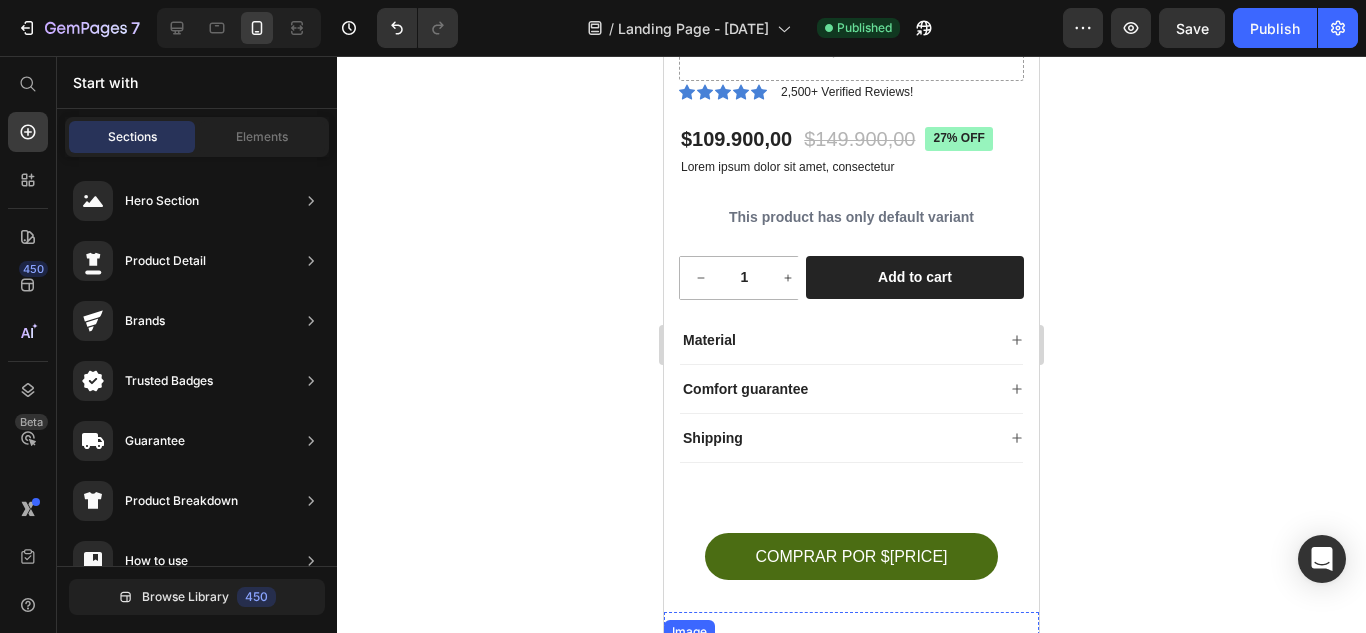 scroll, scrollTop: 898, scrollLeft: 0, axis: vertical 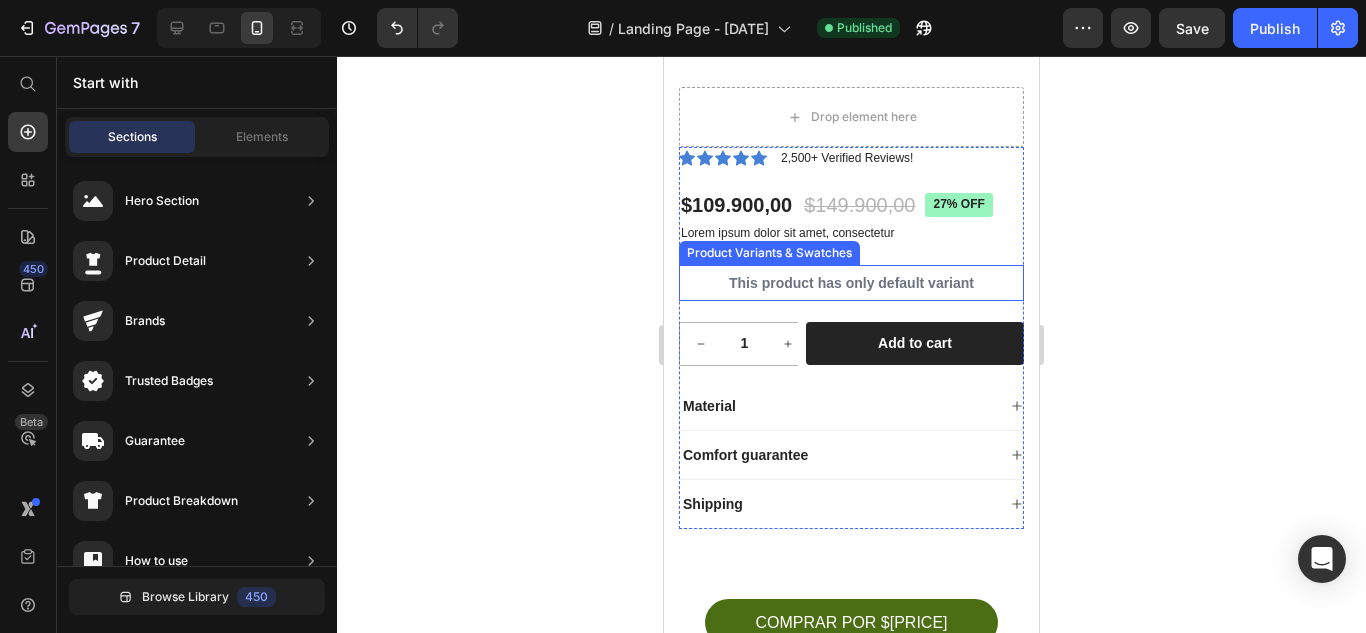 click on "This product has only default variant" at bounding box center (851, 283) 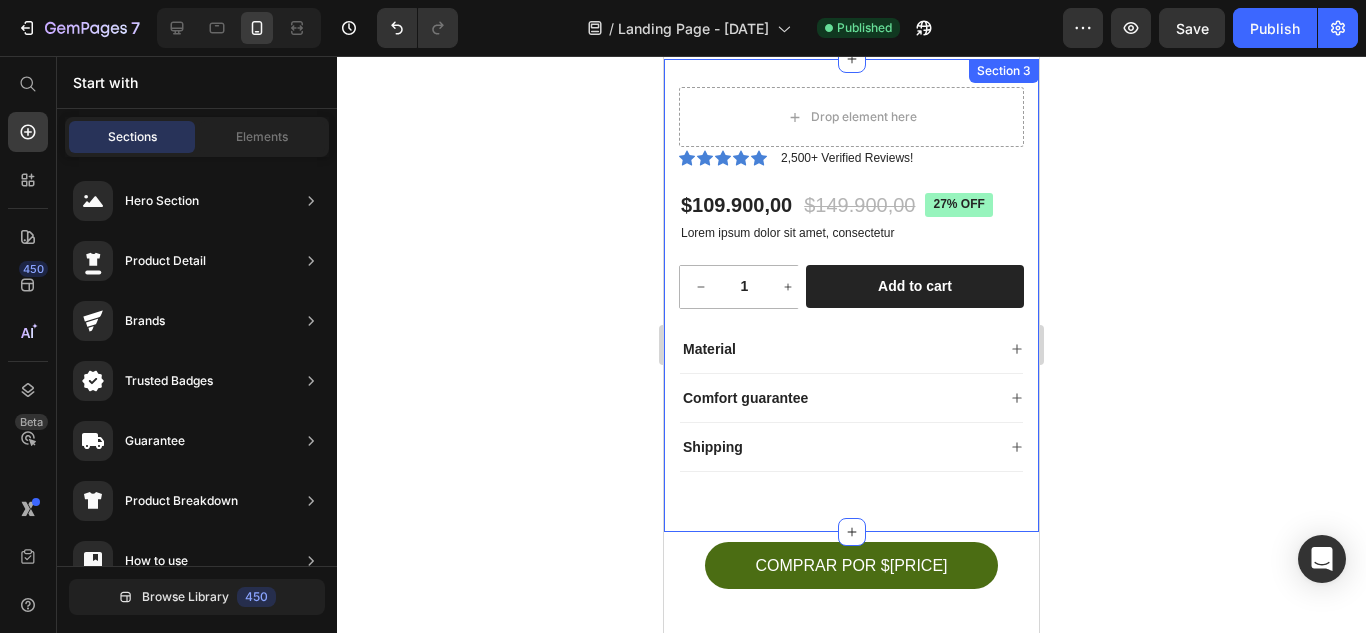 click on "Drop element here Icon Icon Icon Icon Icon Icon List 2,500+ Verified Reviews! Text Block Row $109.900,00 Product Price $149.900,00 Product Price 27% off Product Badge Row Lorem ipsum dolor sit amet, consectetur  Text Block 1 Product Quantity Row Add to cart Add to Cart Row
Material
Comfort guarantee
Shipping Accordion Row Product Section 3" at bounding box center (851, 295) 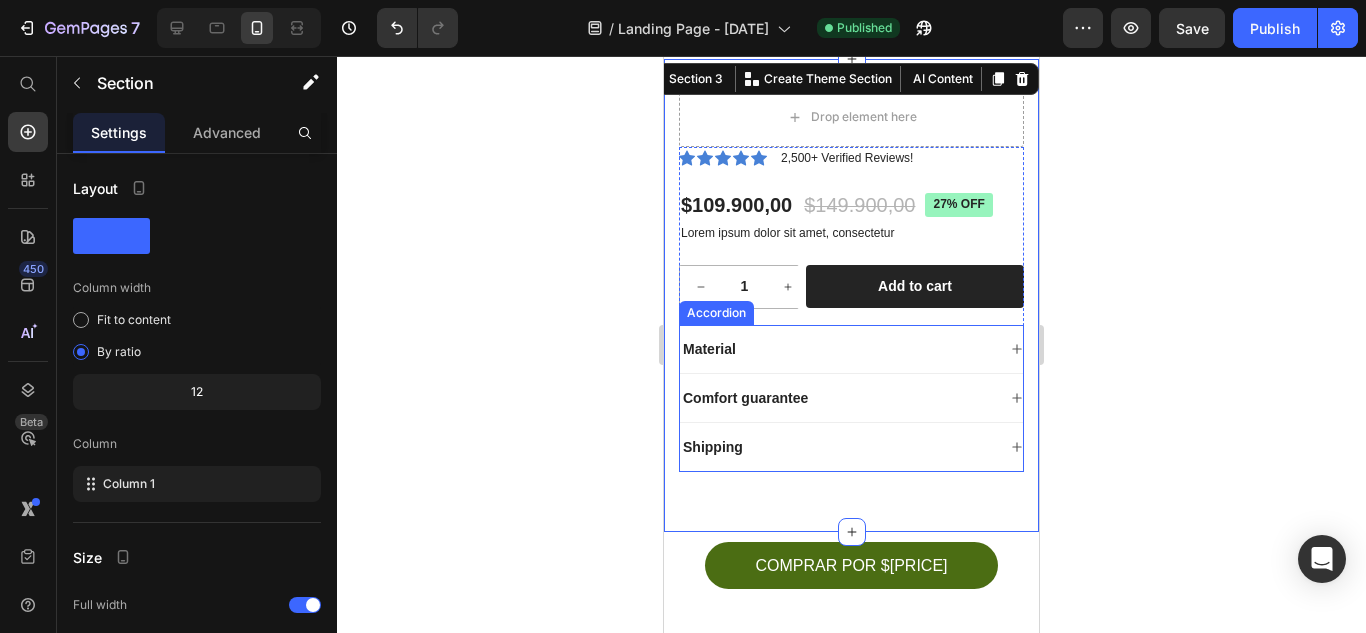 scroll, scrollTop: 764, scrollLeft: 0, axis: vertical 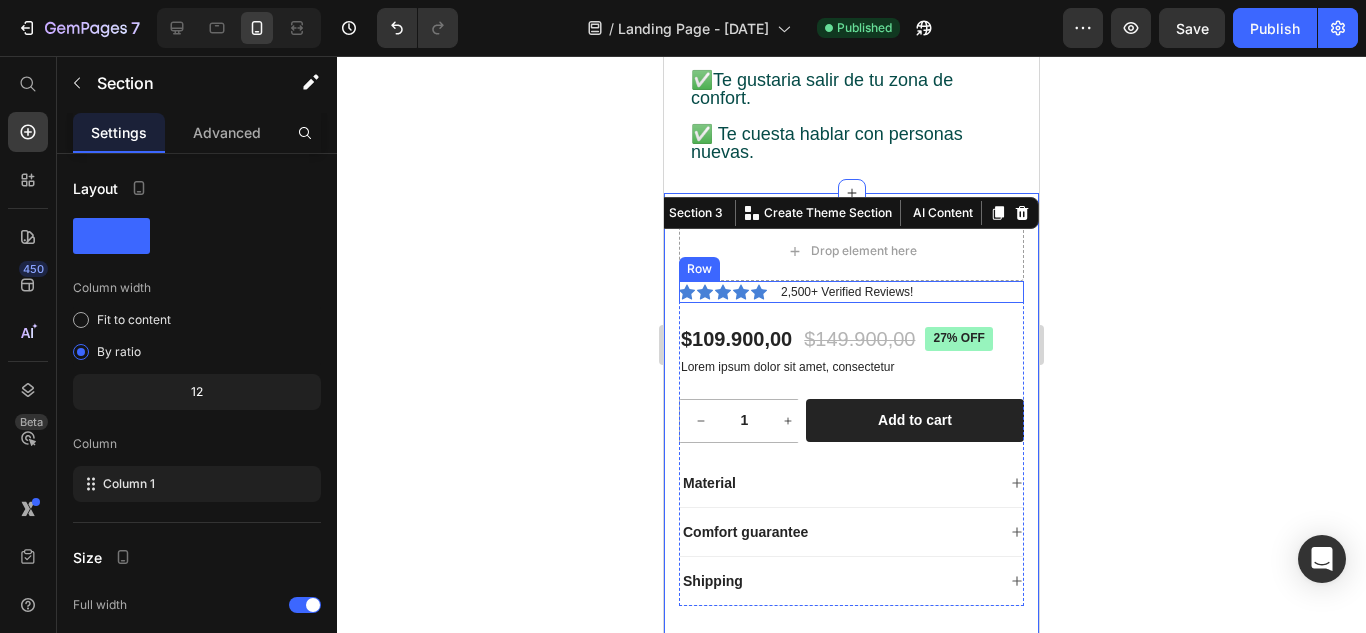 click on "Icon Icon Icon Icon Icon Icon List 2,500+ Verified Reviews! Text Block Row" at bounding box center (851, 292) 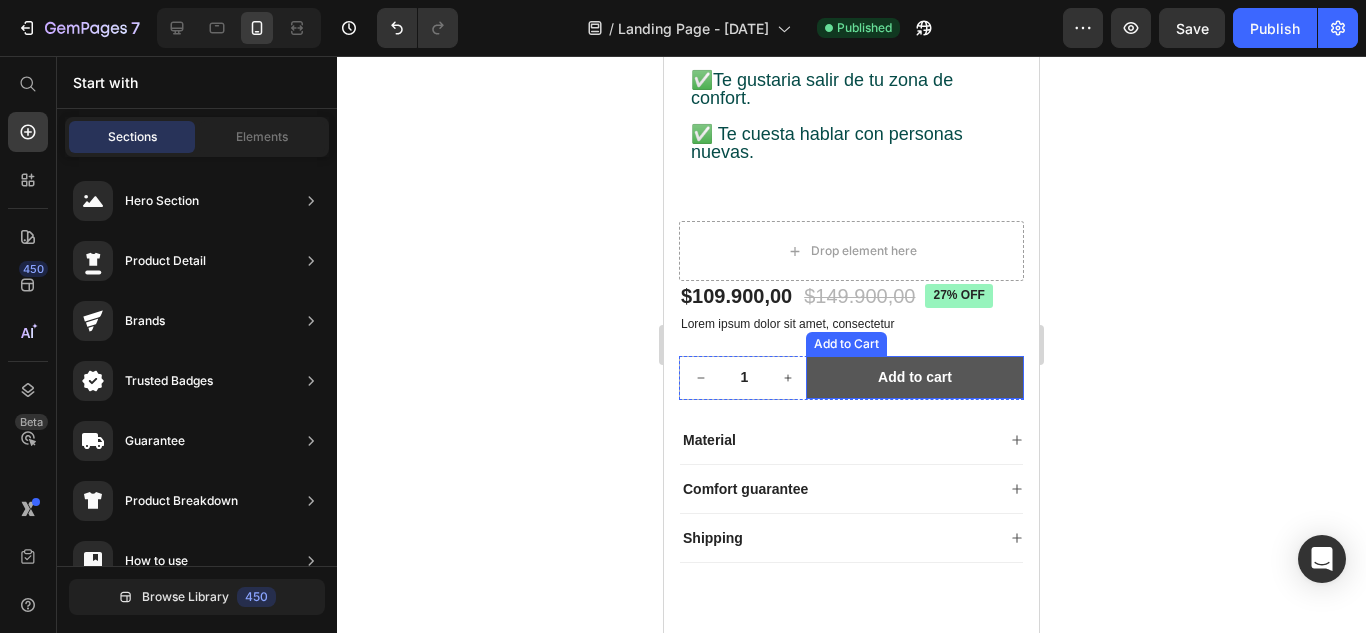 click on "Add to cart" at bounding box center (915, 377) 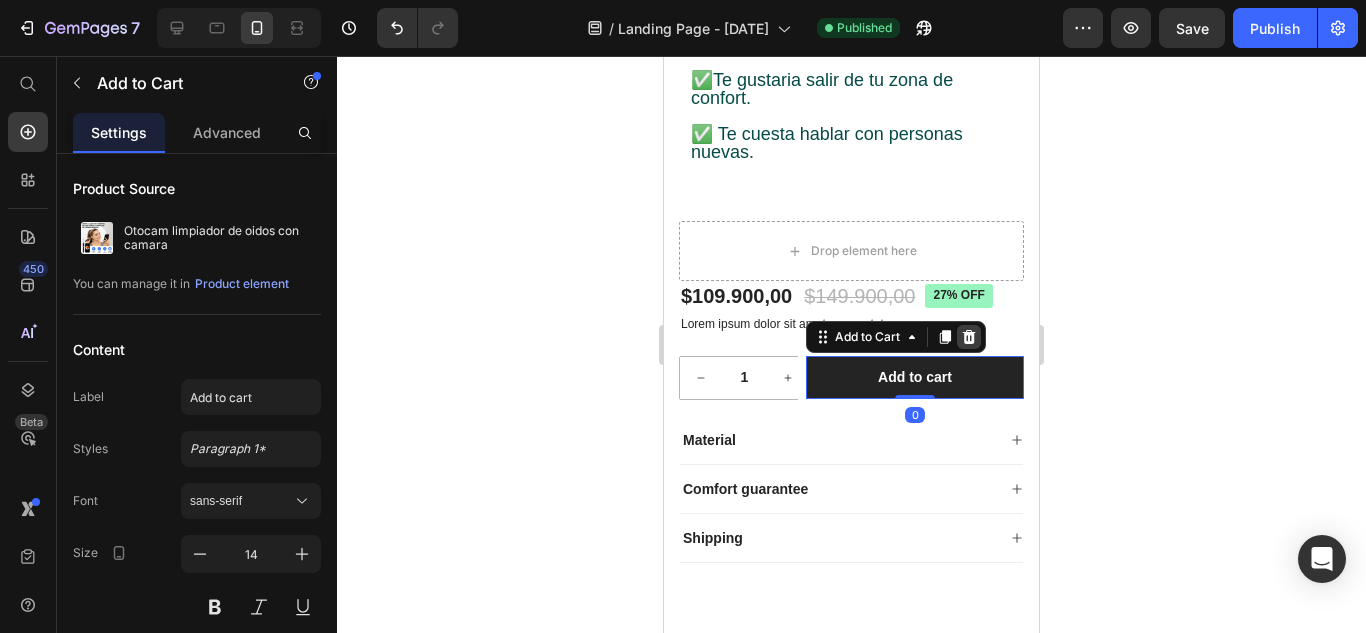 click 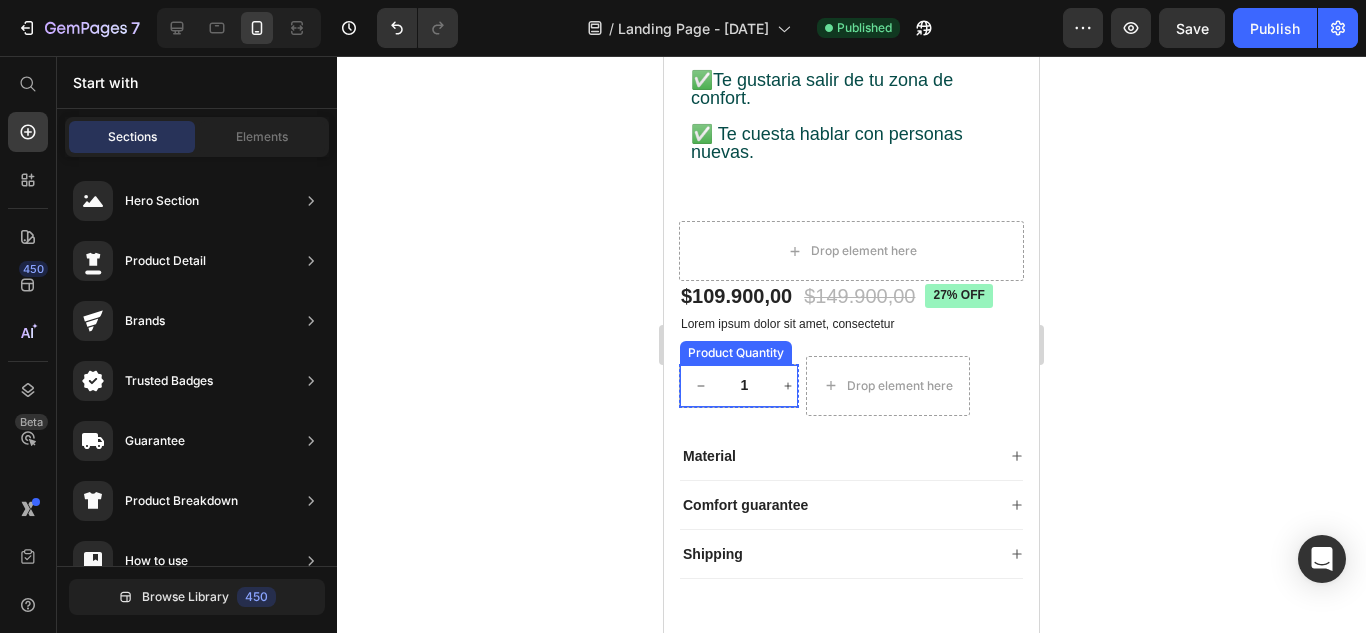 click at bounding box center (788, 386) 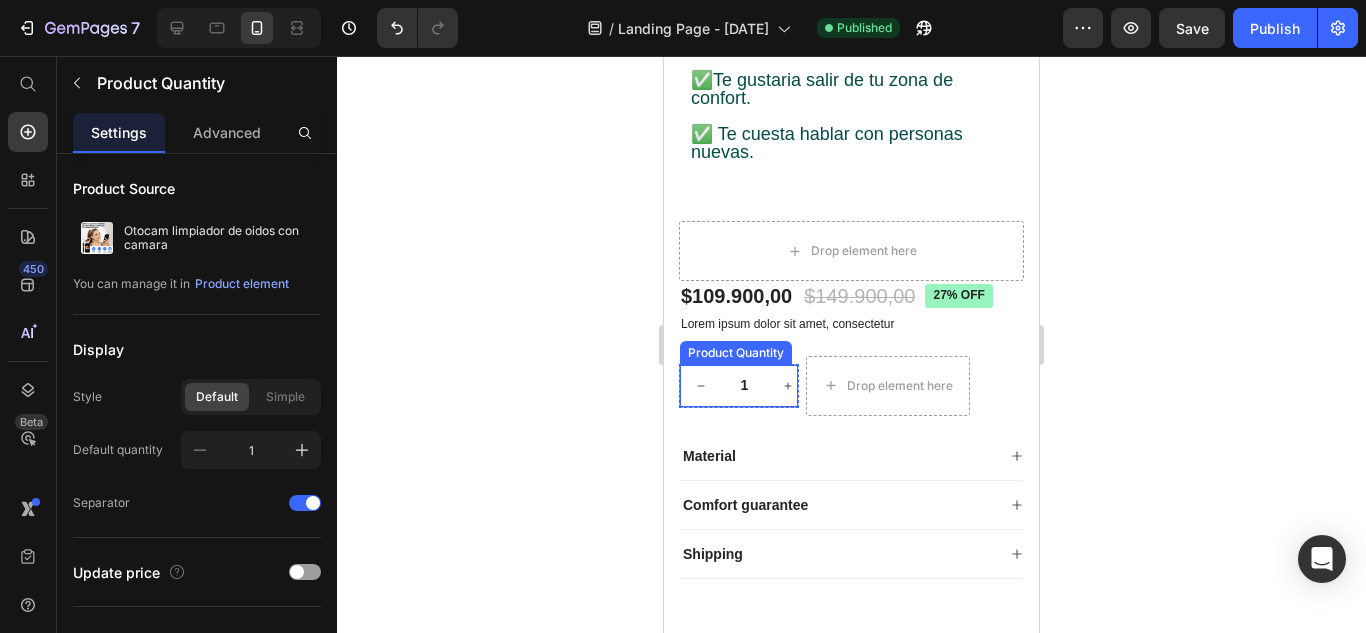 type on "2" 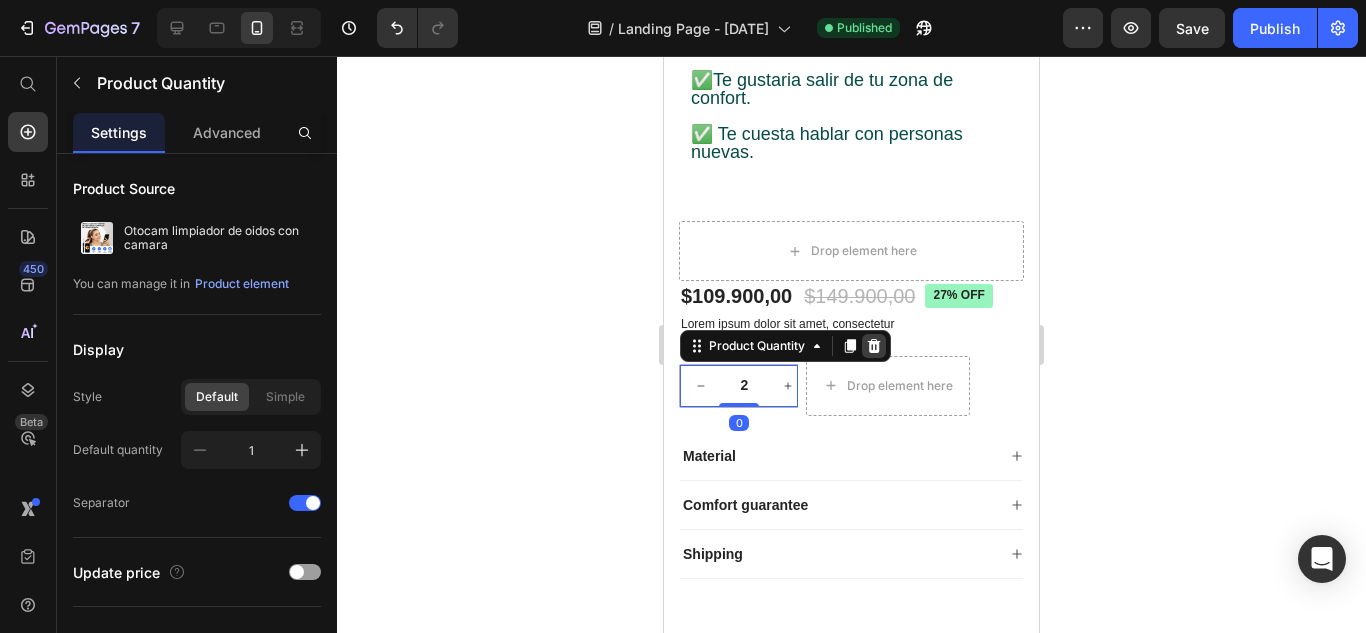 click 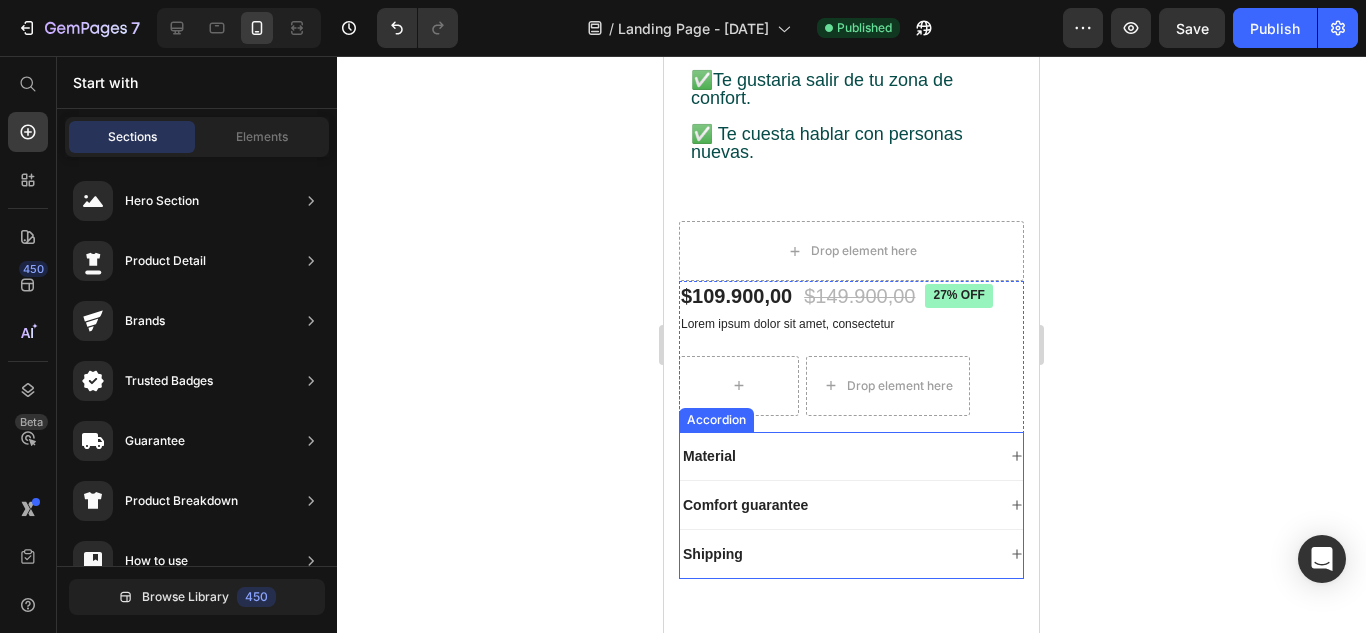click on "Material" at bounding box center [837, 456] 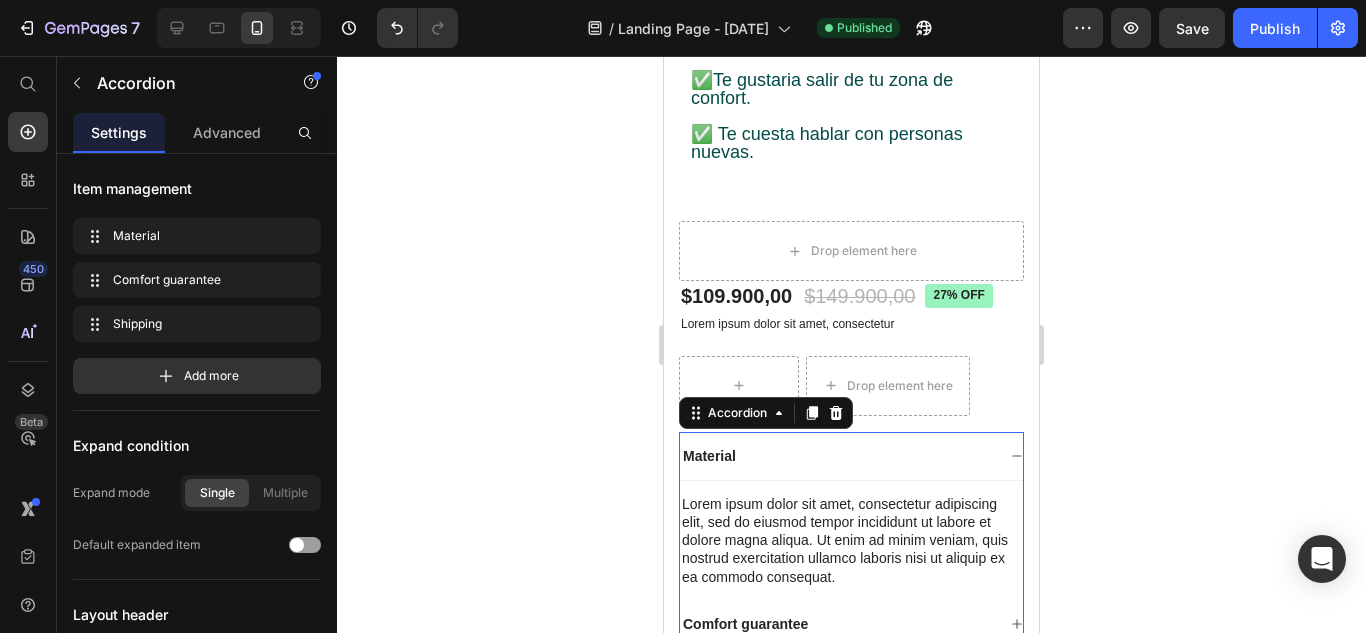 click 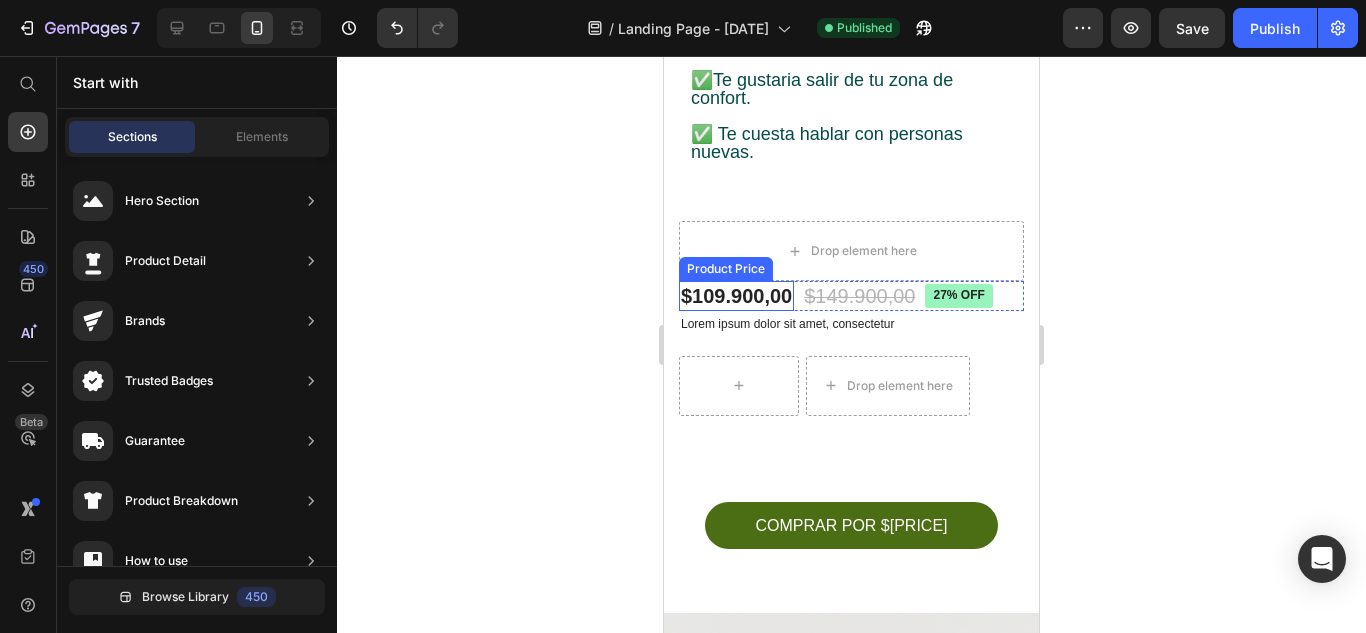 click on "$109.900,00" at bounding box center [736, 296] 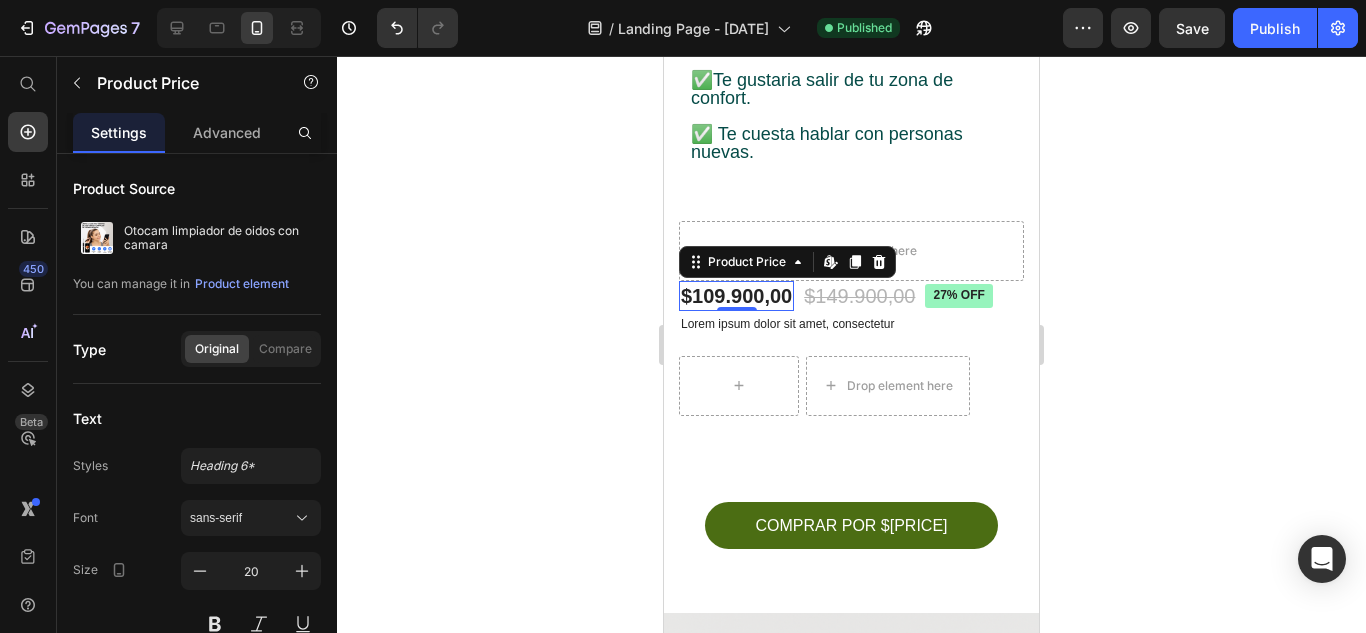 click on "$109.900,00" at bounding box center (736, 296) 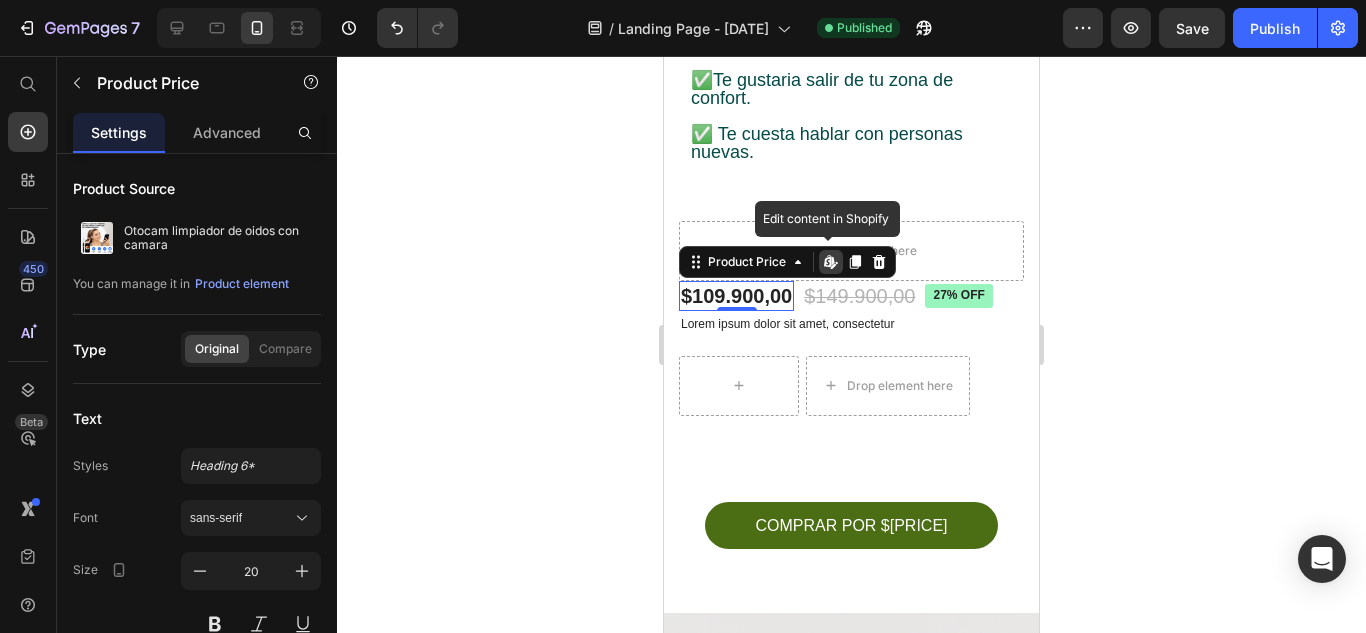 click on "$109.900,00" at bounding box center [736, 296] 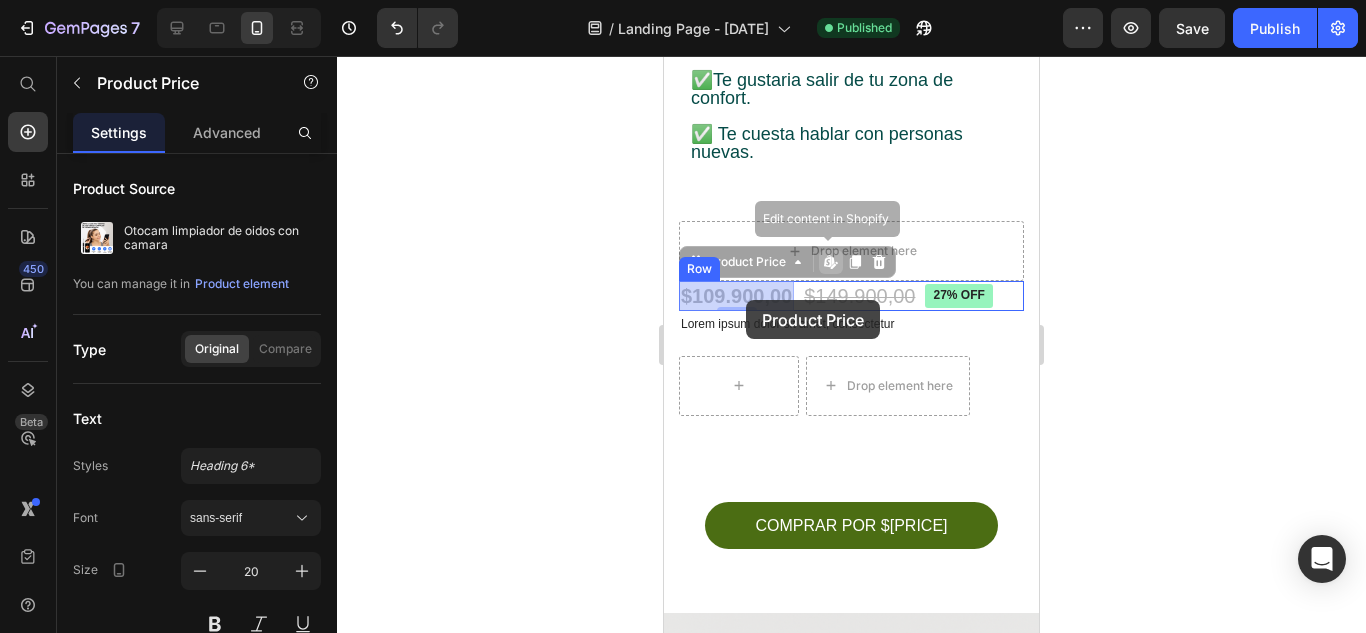 drag, startPoint x: 698, startPoint y: 292, endPoint x: 718, endPoint y: 298, distance: 20.880613 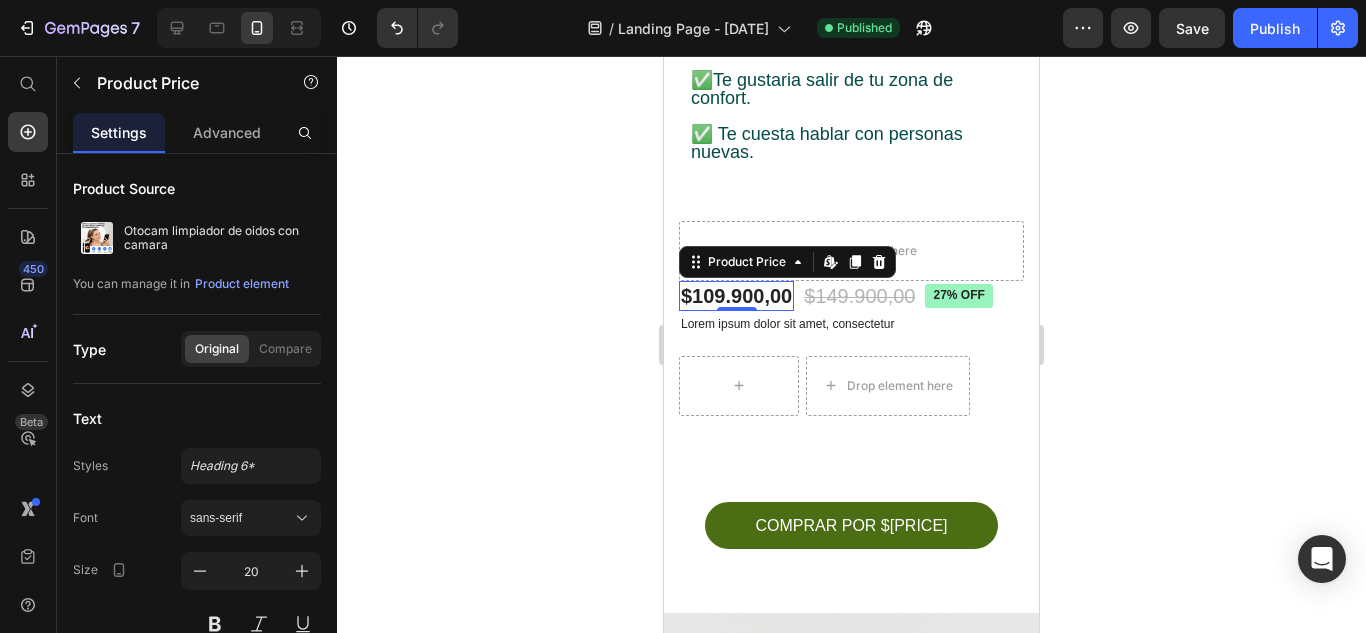 click 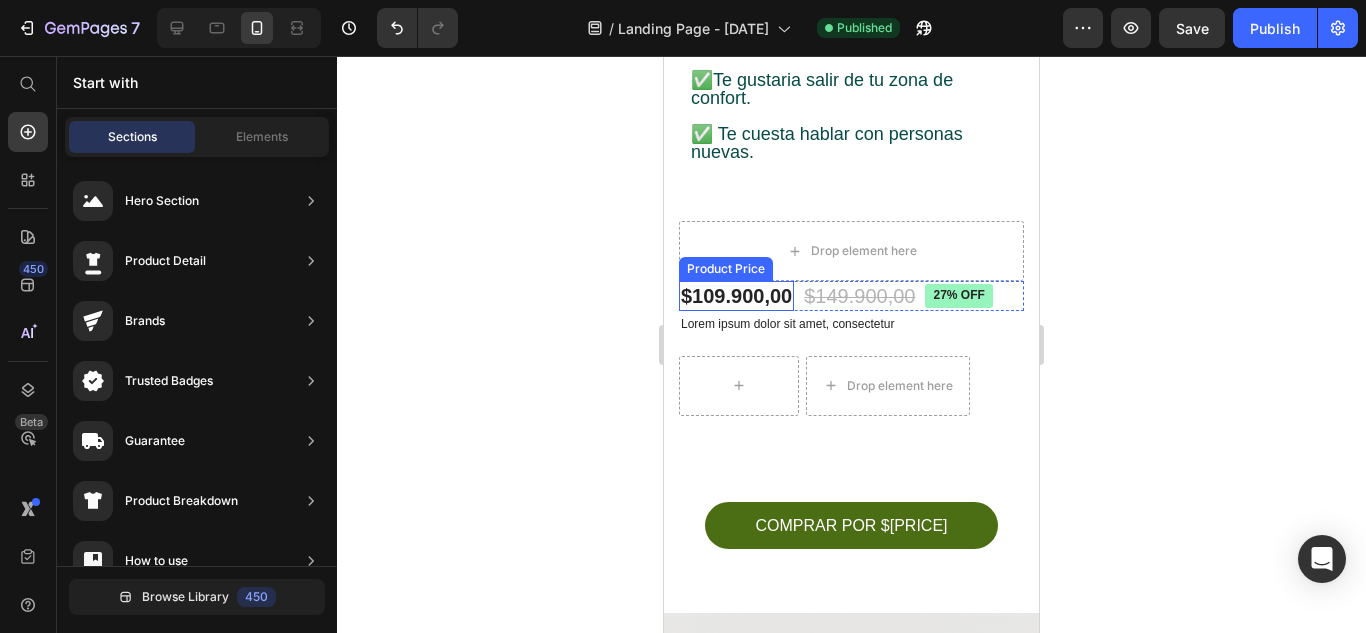 click on "$109.900,00" at bounding box center (736, 296) 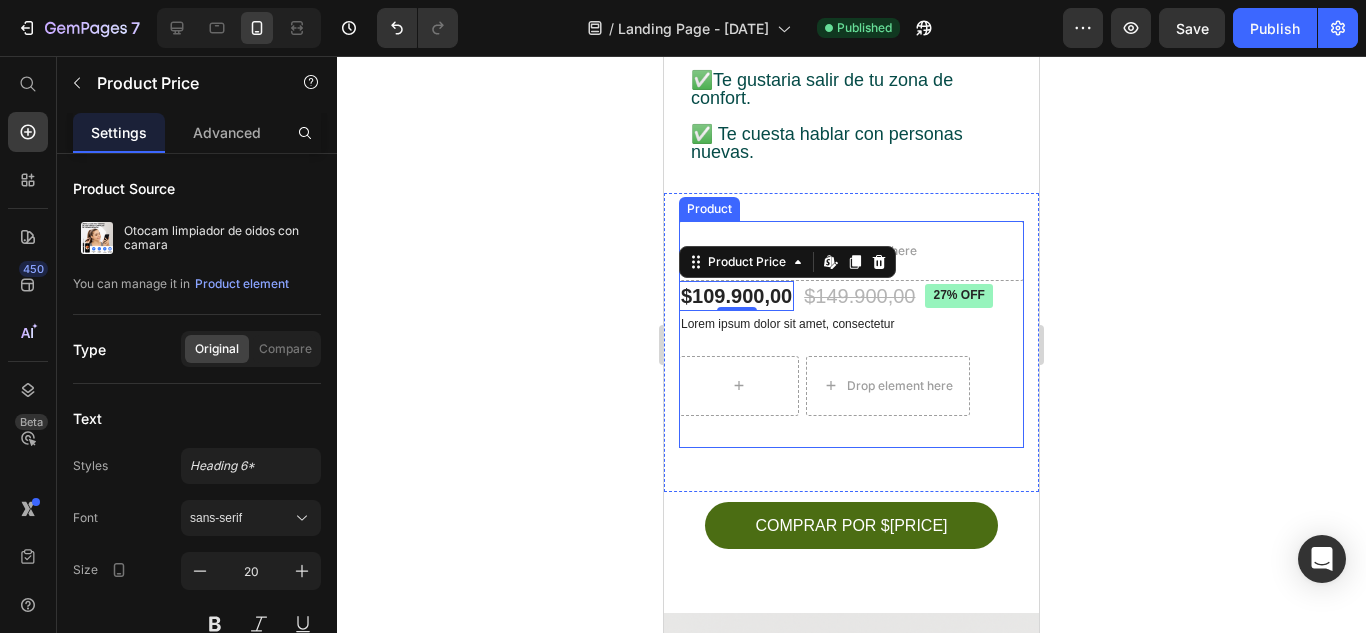 click 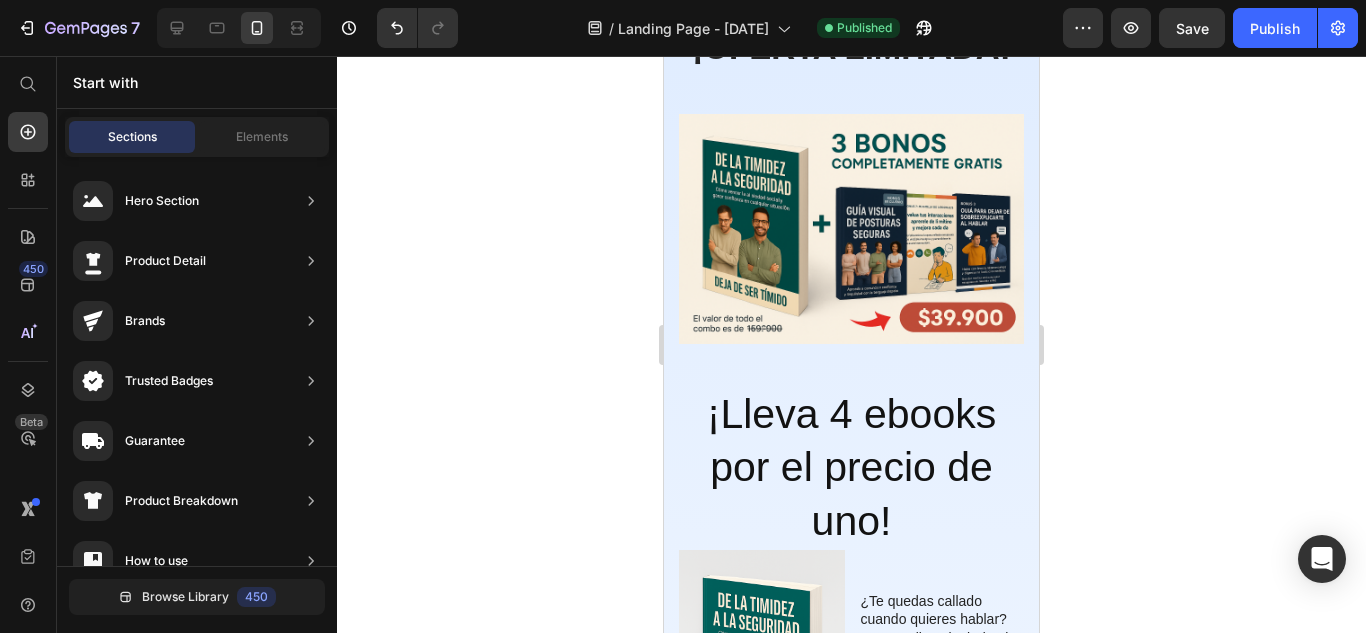 scroll, scrollTop: 2051, scrollLeft: 0, axis: vertical 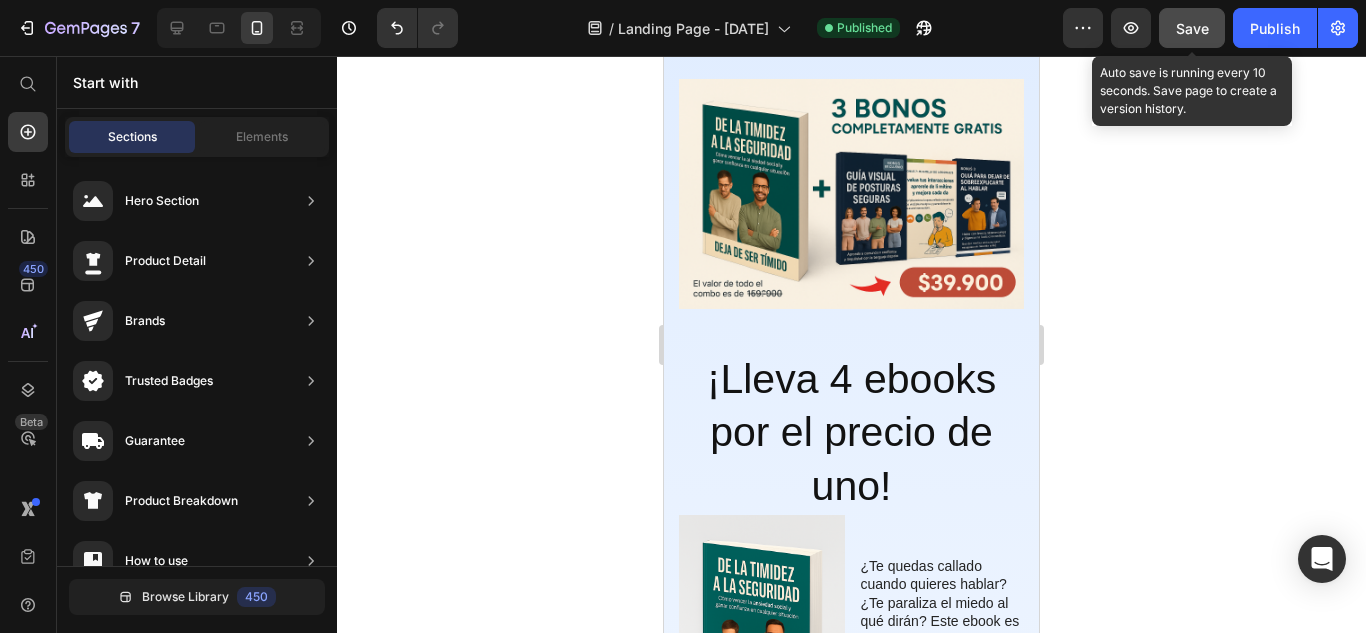 click on "Save" at bounding box center [1192, 28] 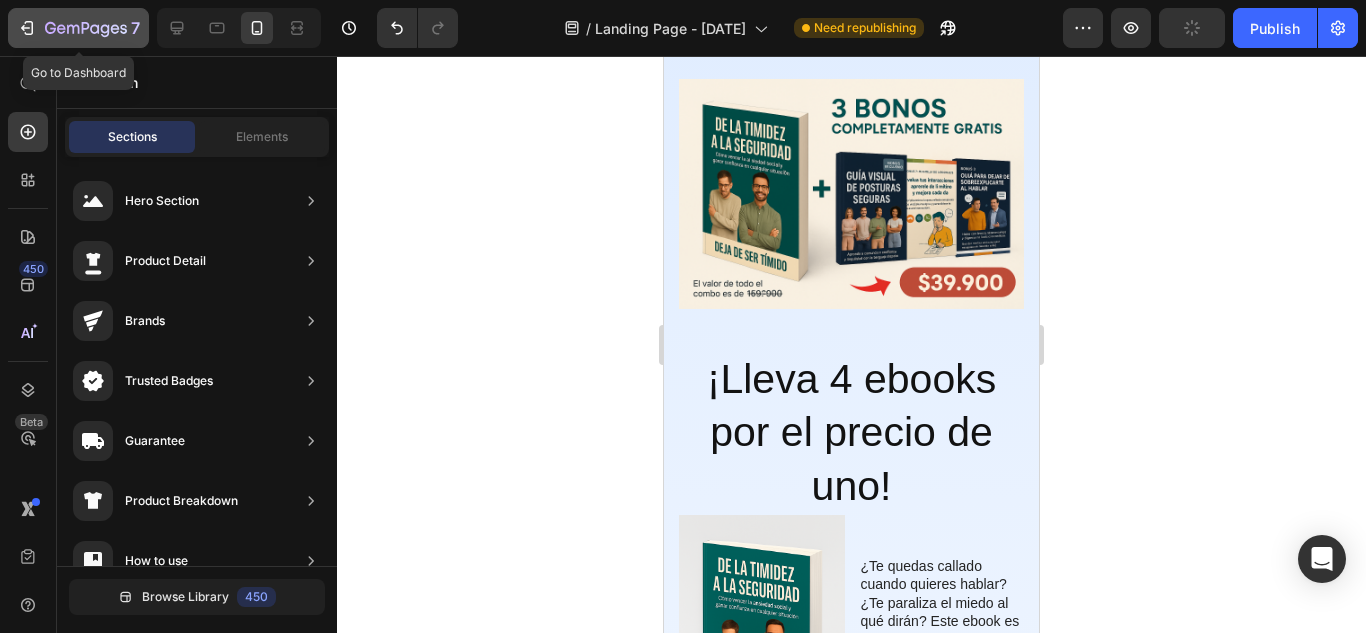 click 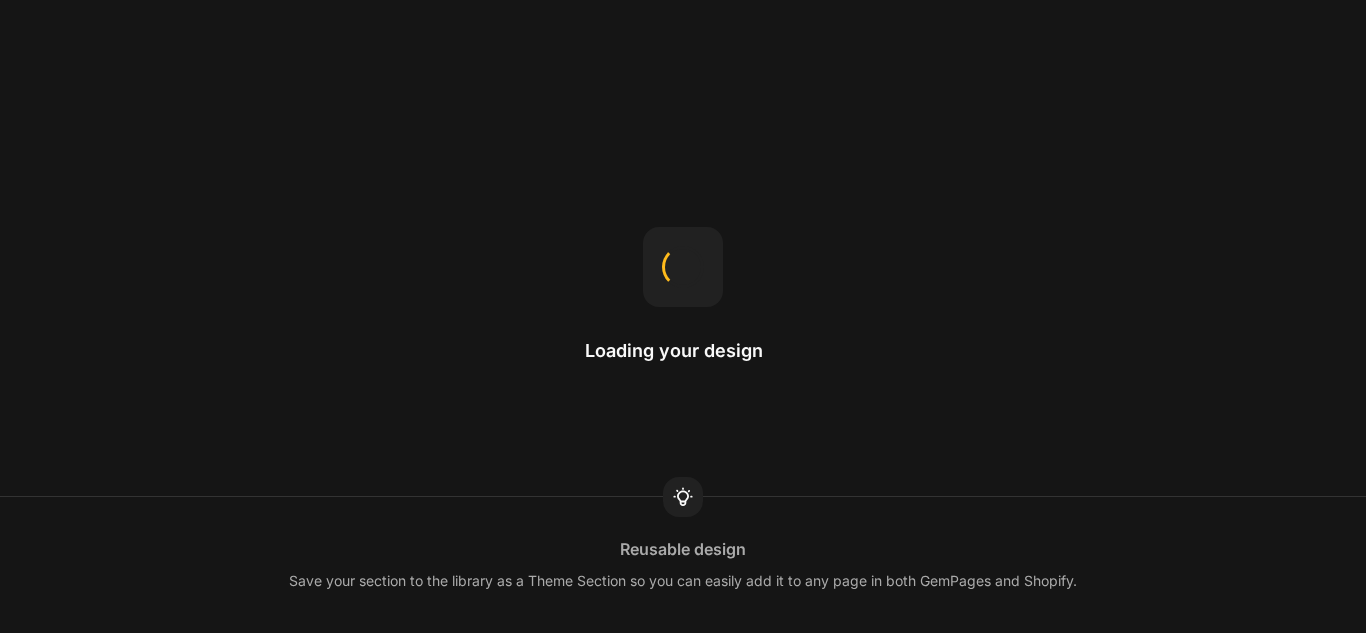 scroll, scrollTop: 0, scrollLeft: 0, axis: both 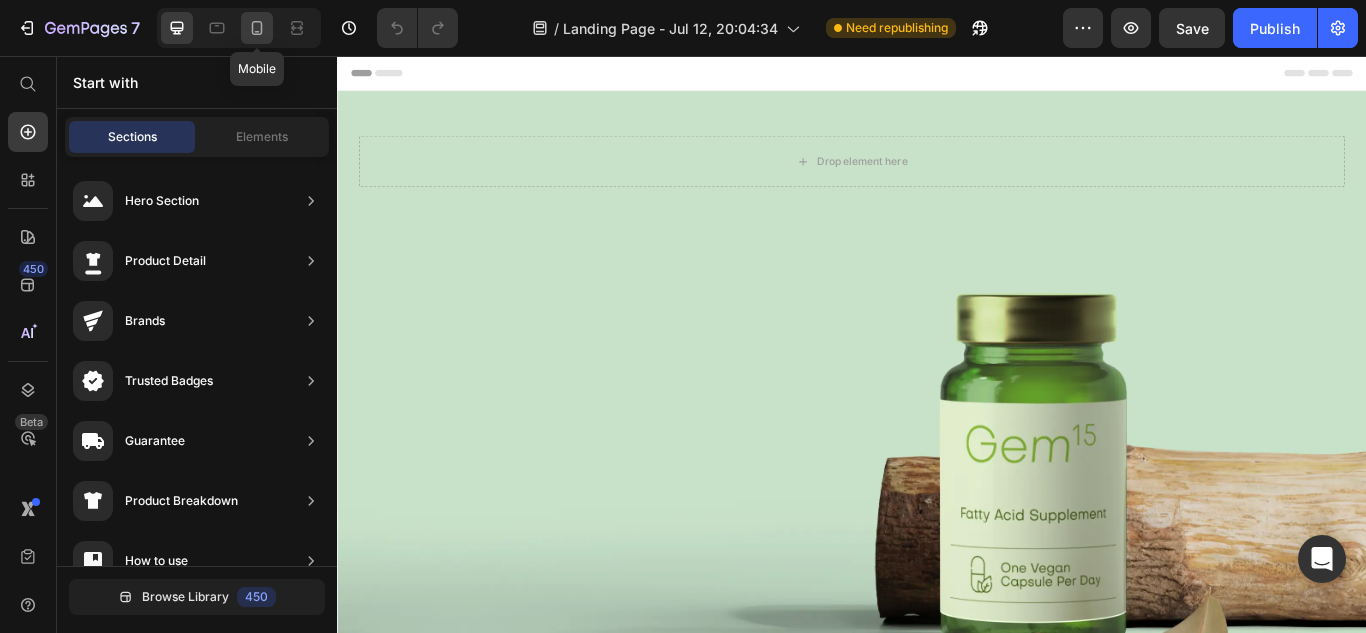 click 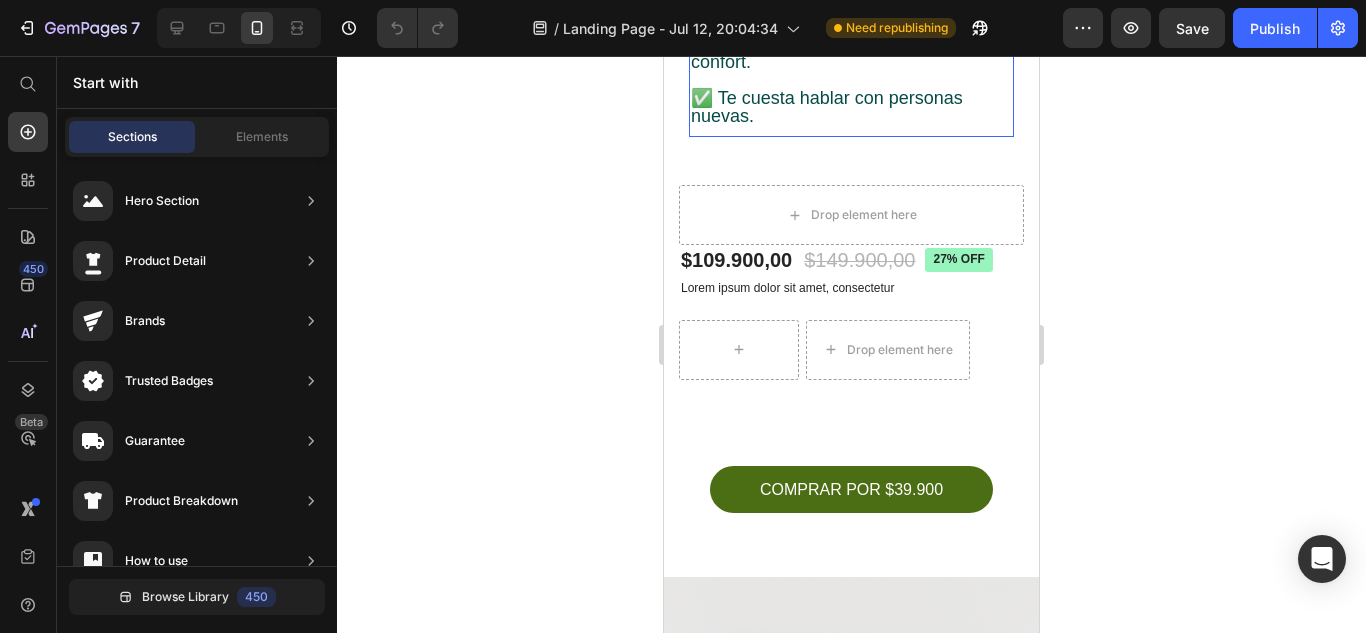 scroll, scrollTop: 733, scrollLeft: 0, axis: vertical 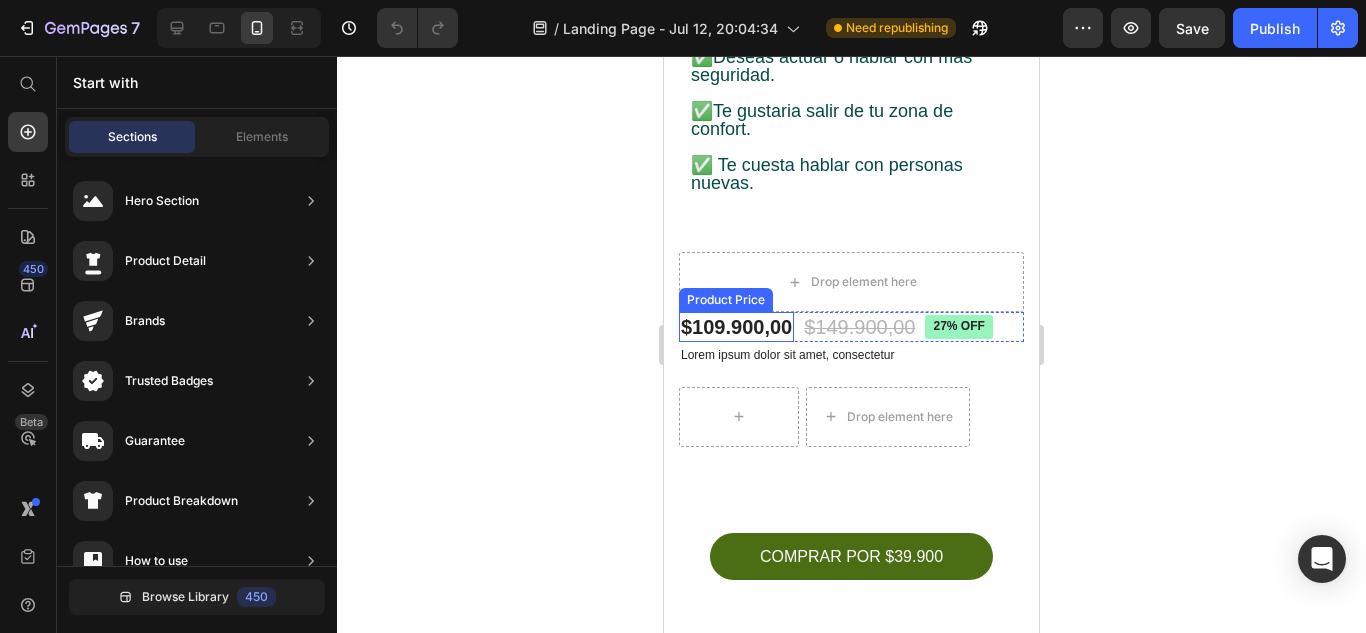 click on "$109.900,00" at bounding box center (736, 327) 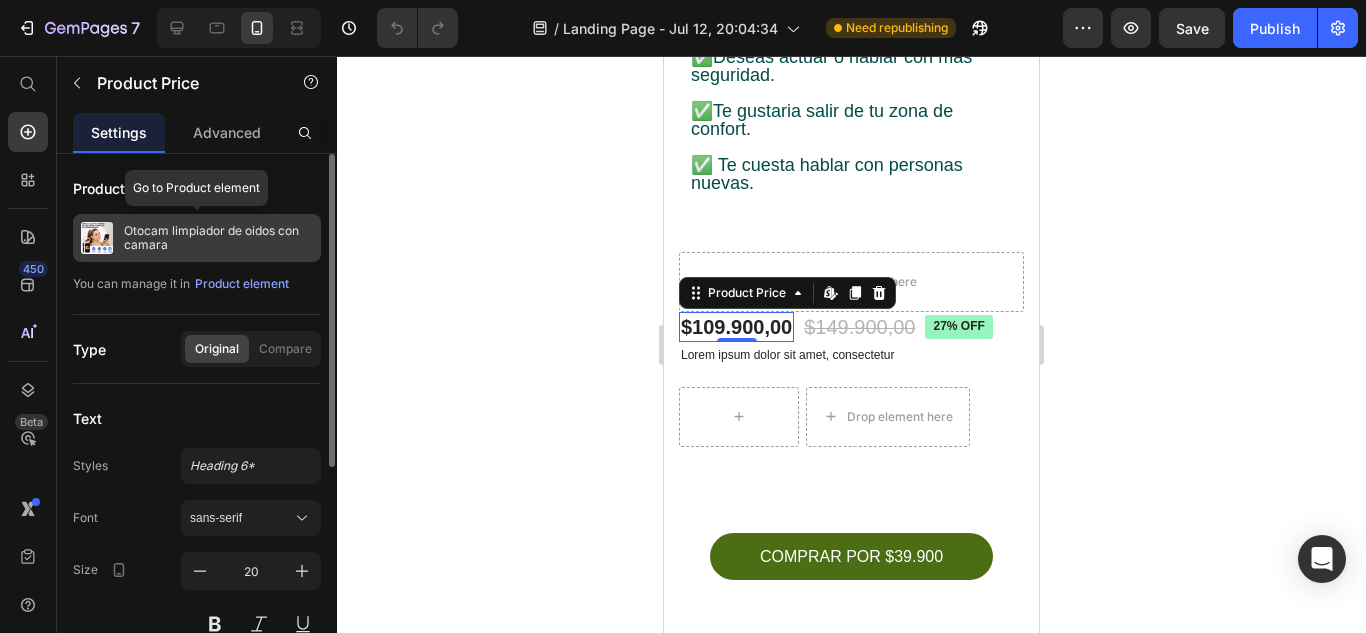 click on "Otocam limpiador de oidos con camara" at bounding box center (218, 238) 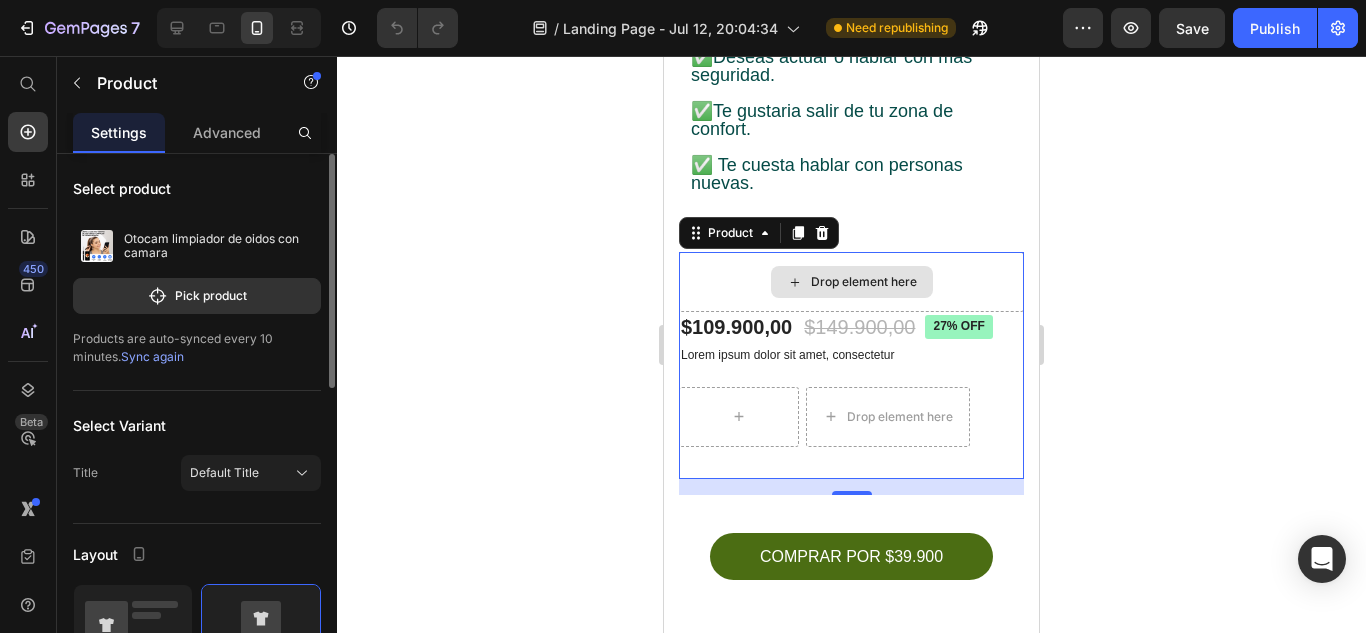 click on "Drop element here" at bounding box center [851, 282] 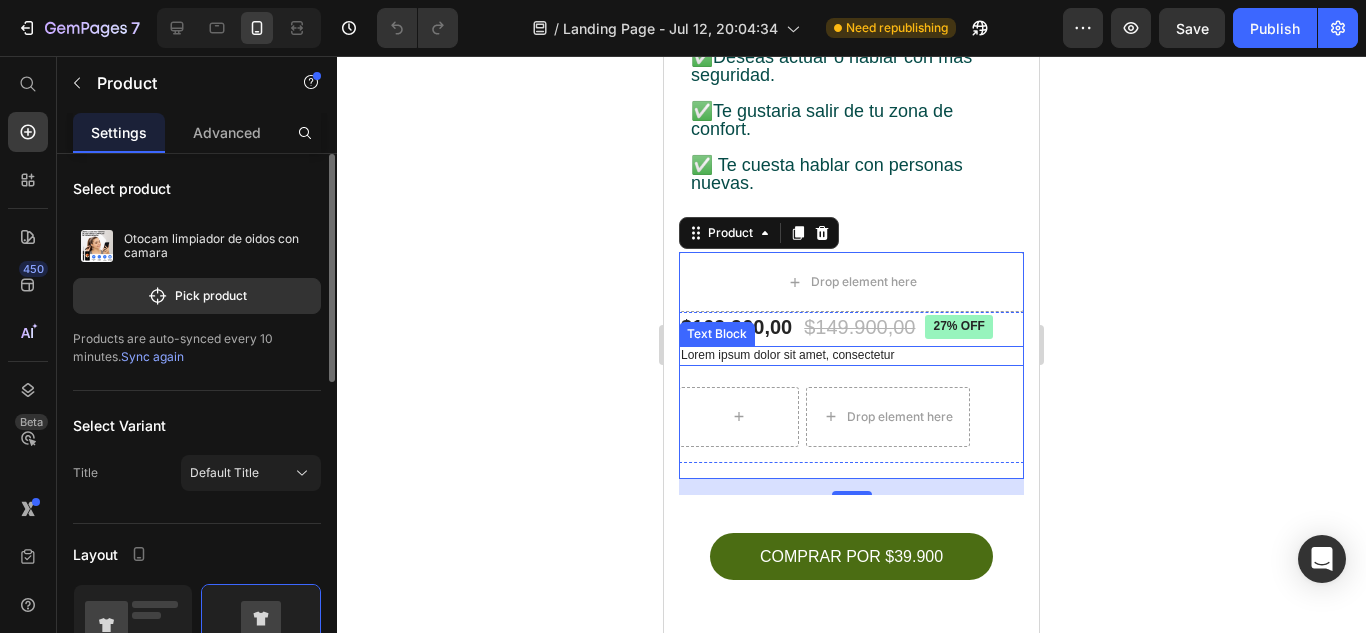 click on "Lorem ipsum dolor sit amet, consectetur" at bounding box center [851, 356] 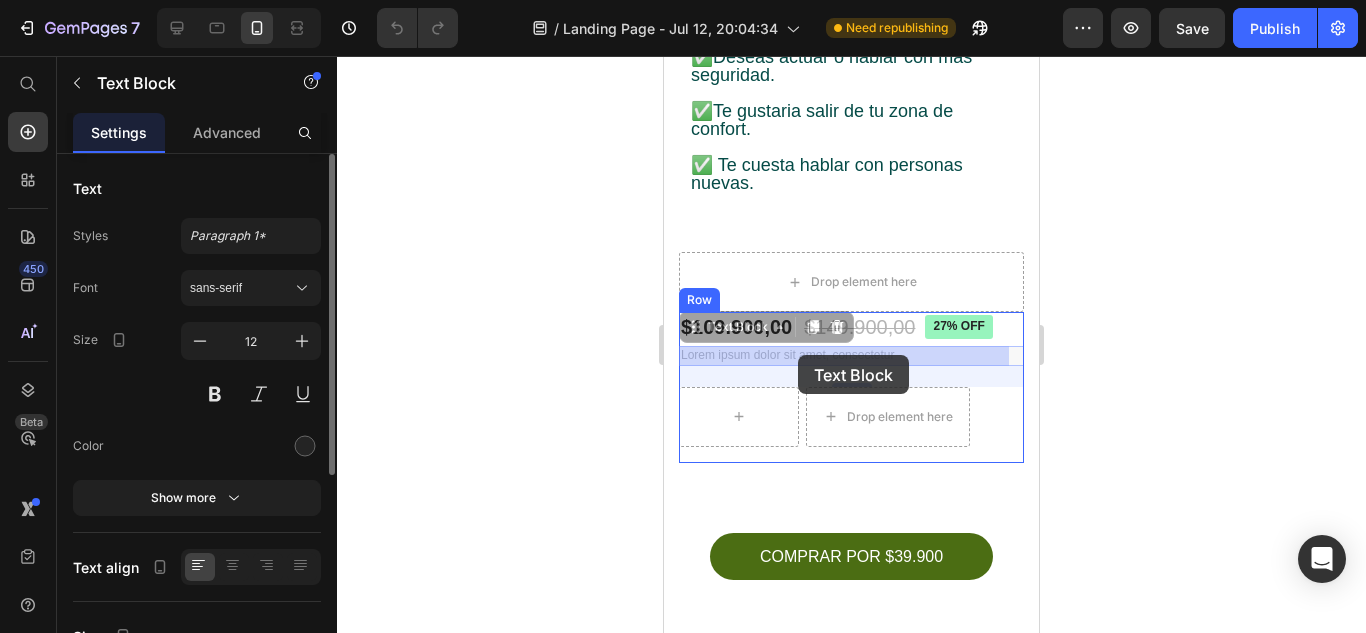 drag, startPoint x: 911, startPoint y: 355, endPoint x: 797, endPoint y: 355, distance: 114 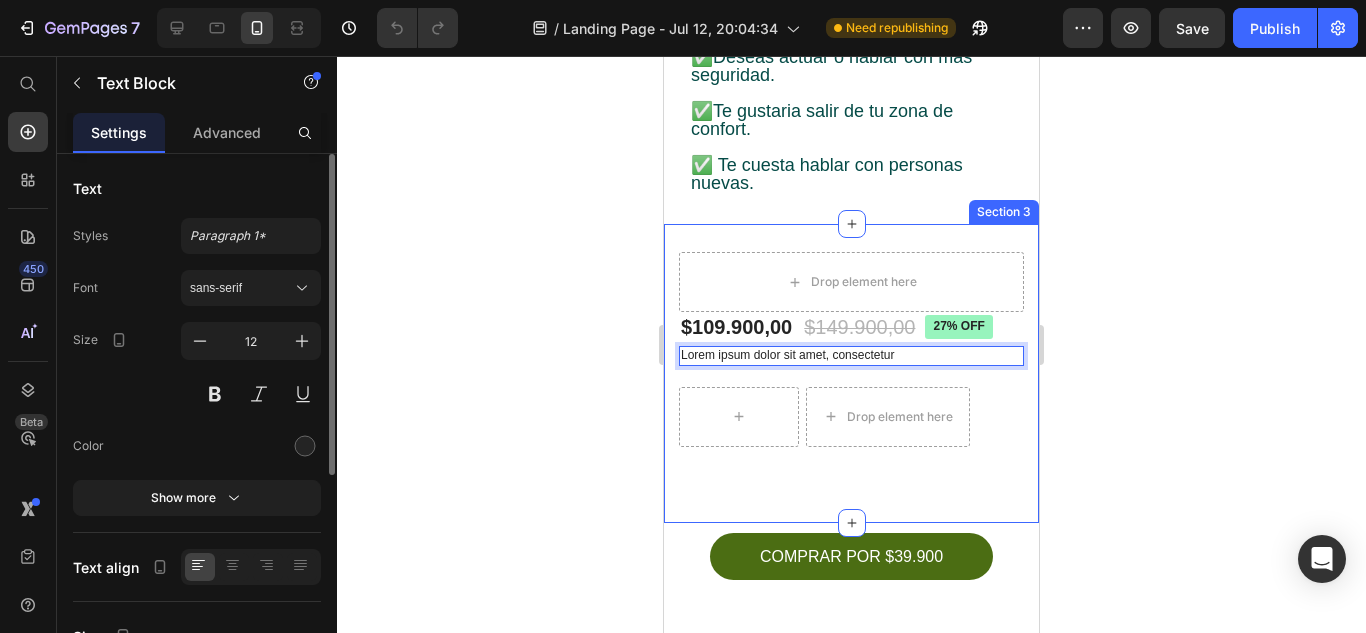 drag, startPoint x: 914, startPoint y: 354, endPoint x: 669, endPoint y: 362, distance: 245.13058 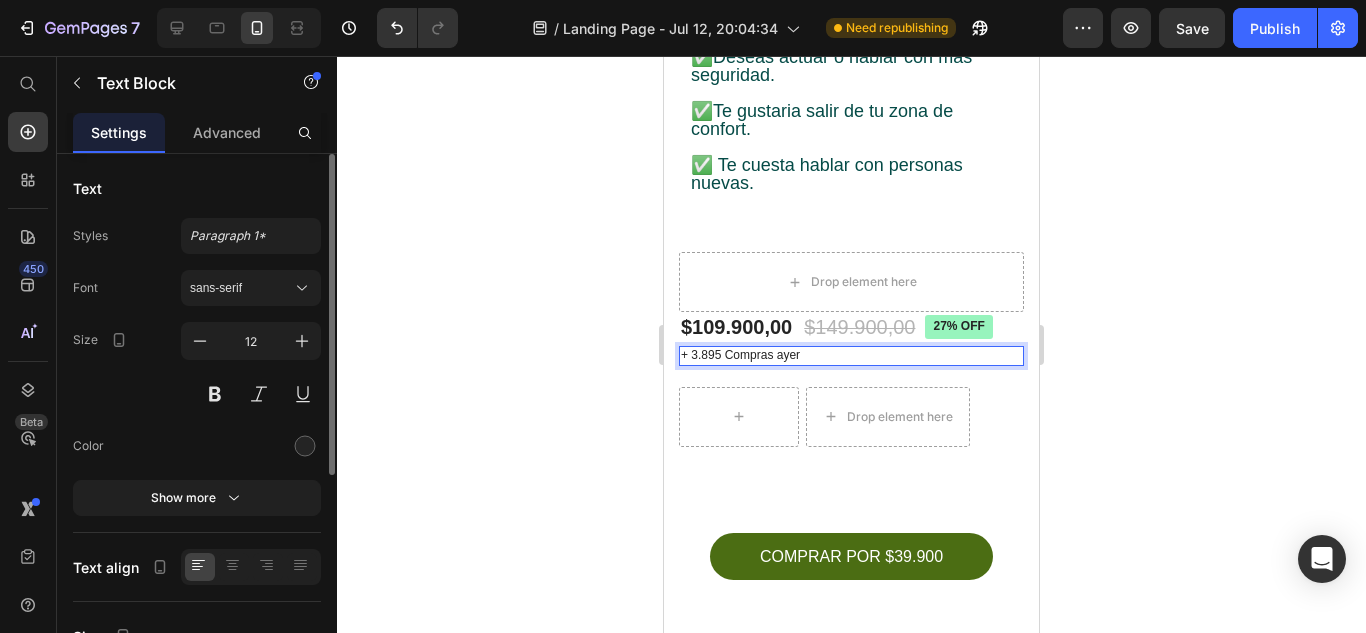 click 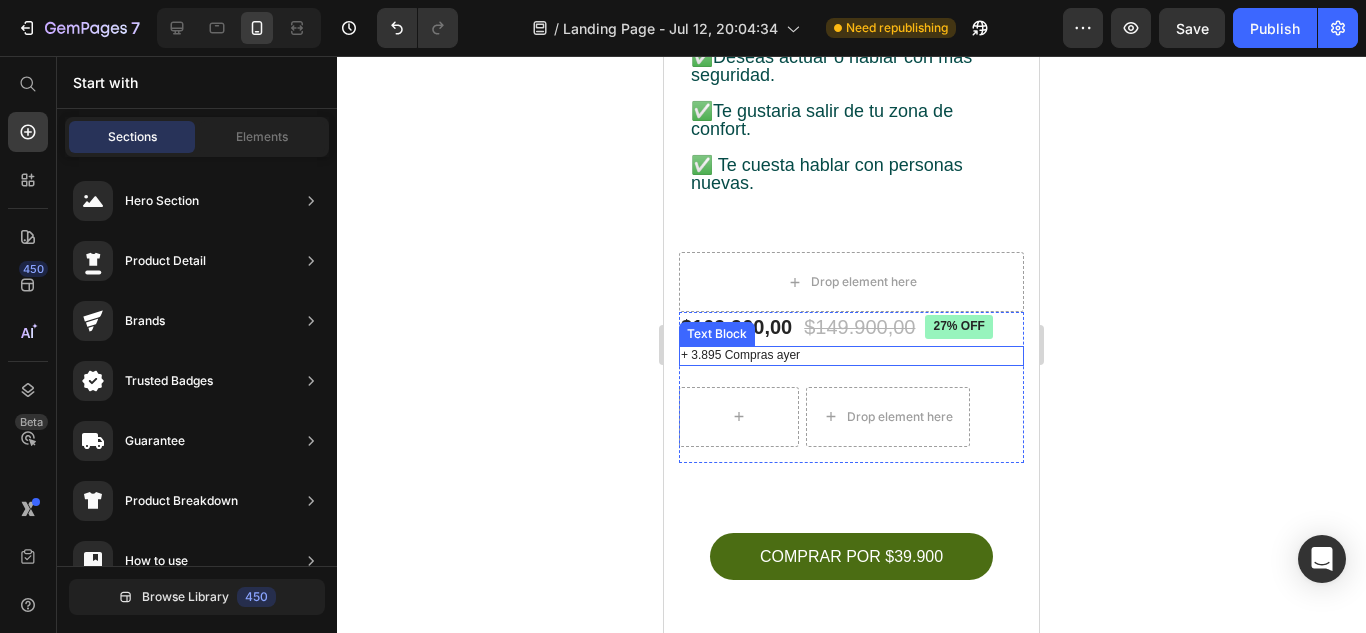 click on "+ 3.895 Compras ayer" at bounding box center [851, 356] 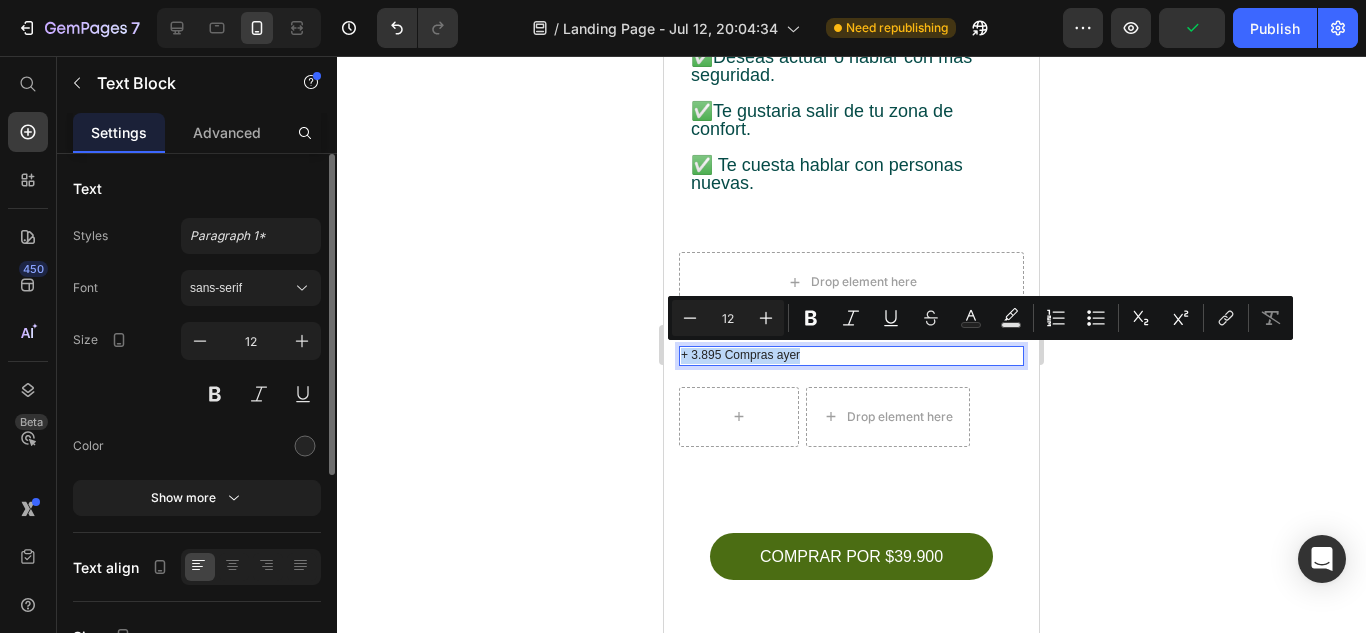 drag, startPoint x: 681, startPoint y: 351, endPoint x: 818, endPoint y: 352, distance: 137.00365 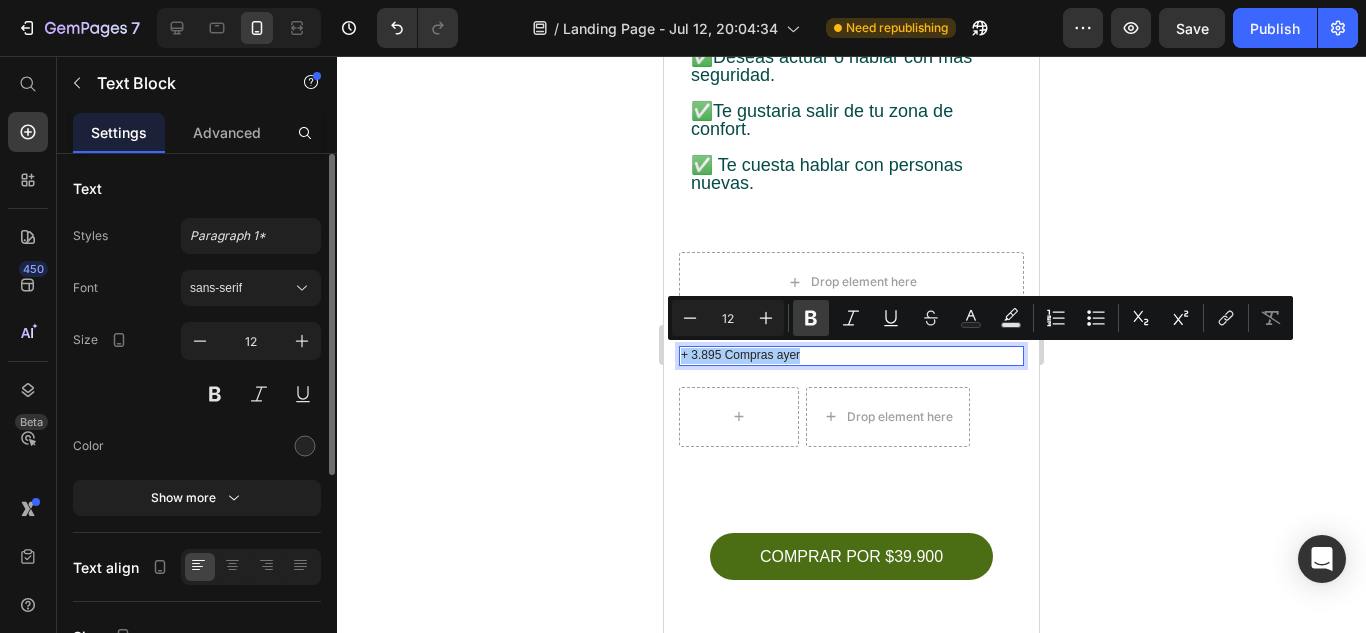 click 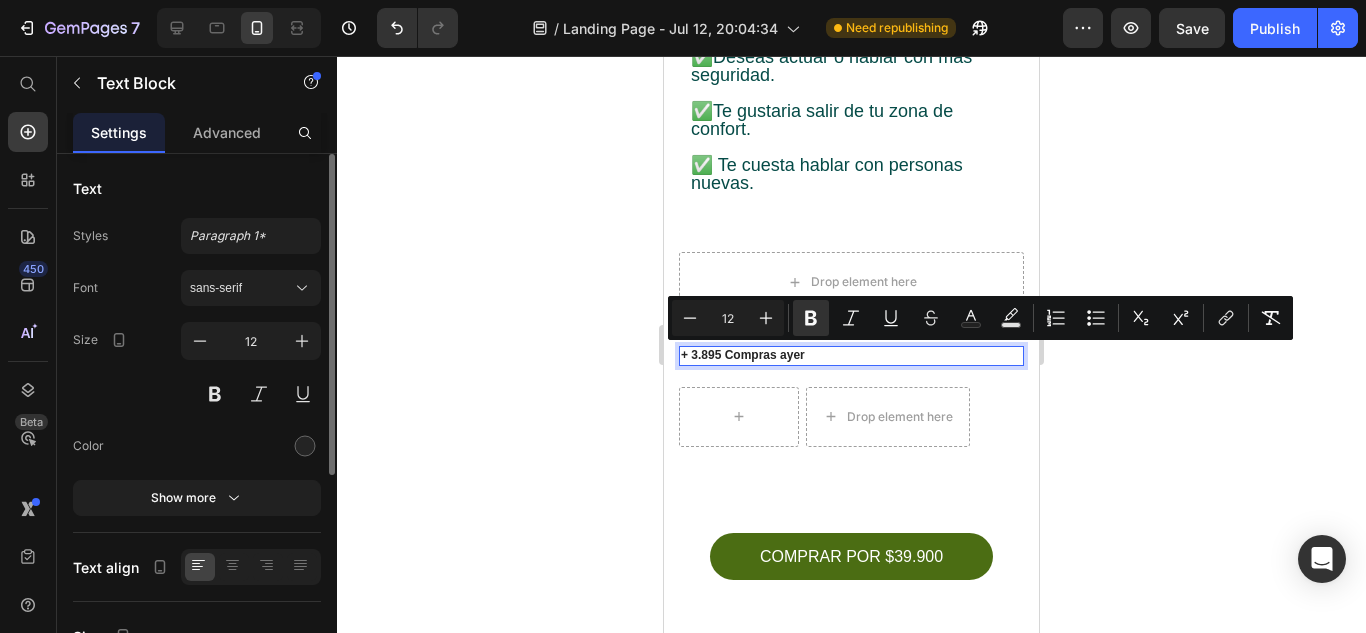 click 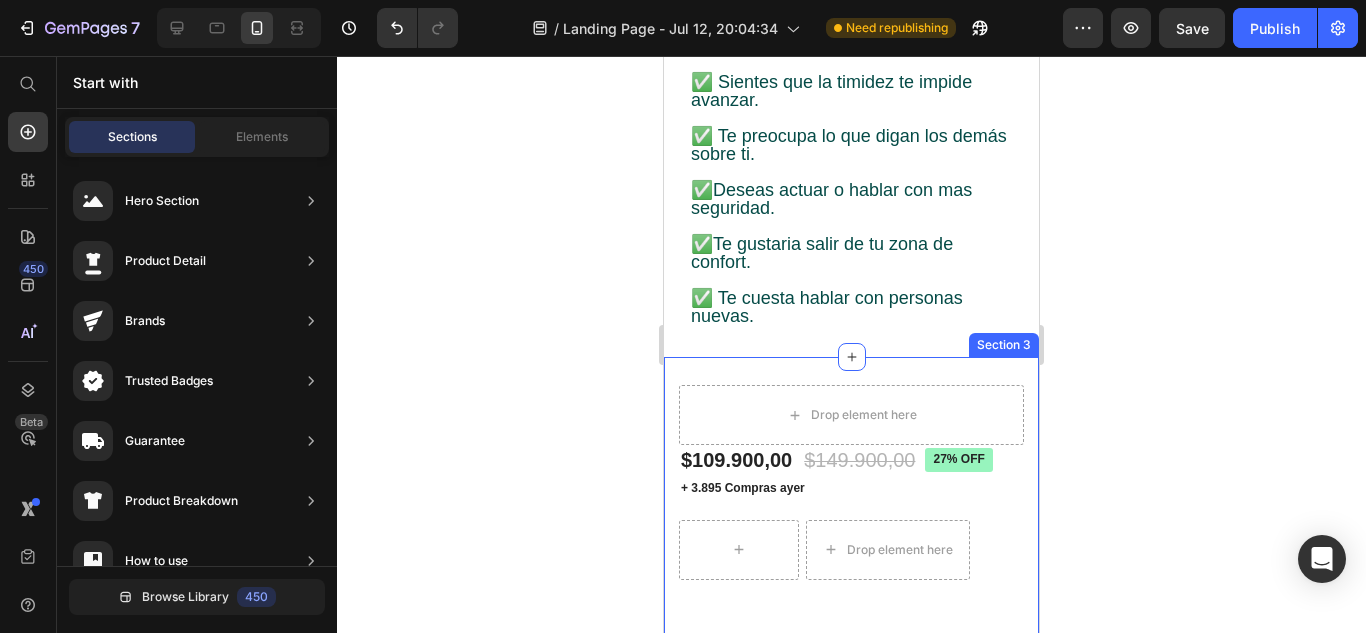 scroll, scrollTop: 800, scrollLeft: 0, axis: vertical 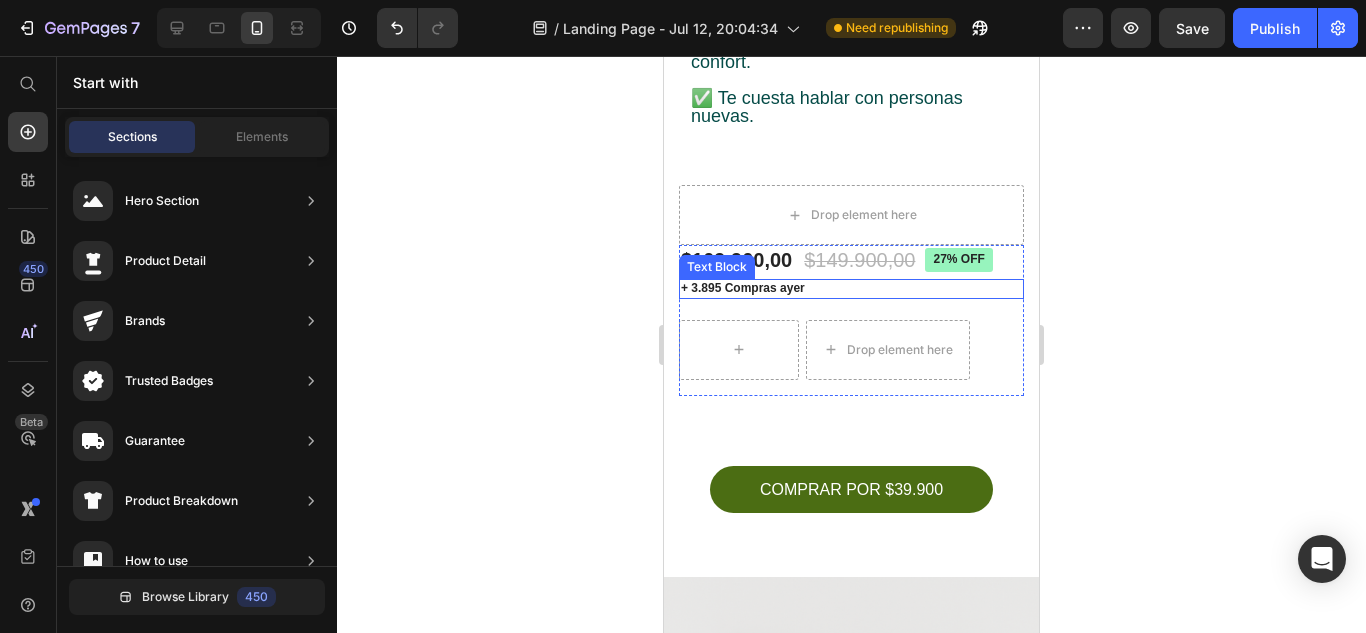 click on "Drop element here $109.900,00 Product Price $149.900,00 Product Price 27% off Product Badge Row + 3.895 Compras ayer Text Block
Row
Drop element here Row Row Product Section 3" at bounding box center (851, 306) 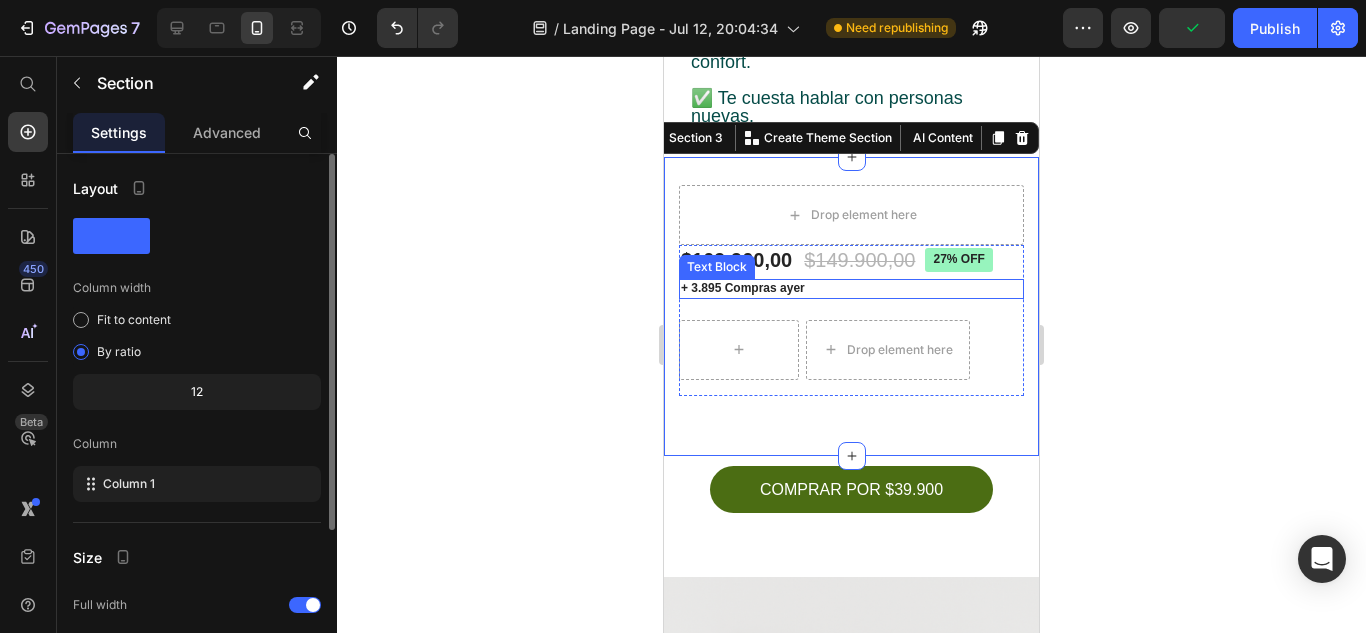 click on "+ 3.895 Compras ayer" at bounding box center (743, 288) 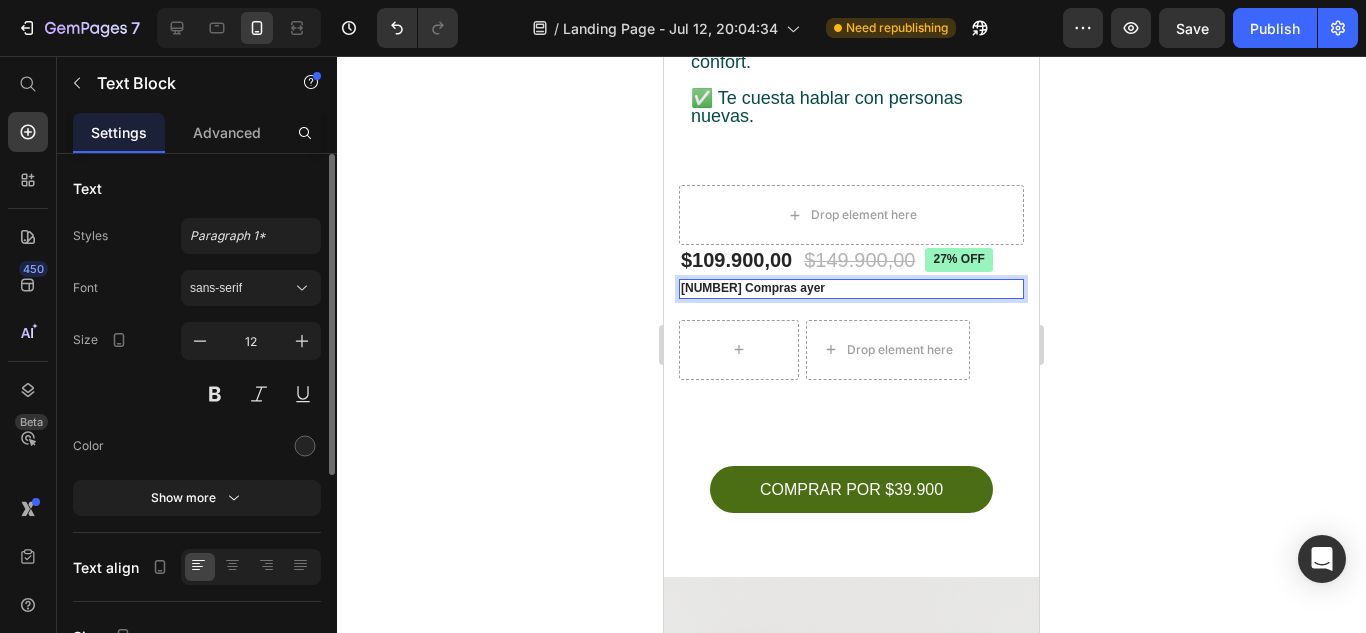 click 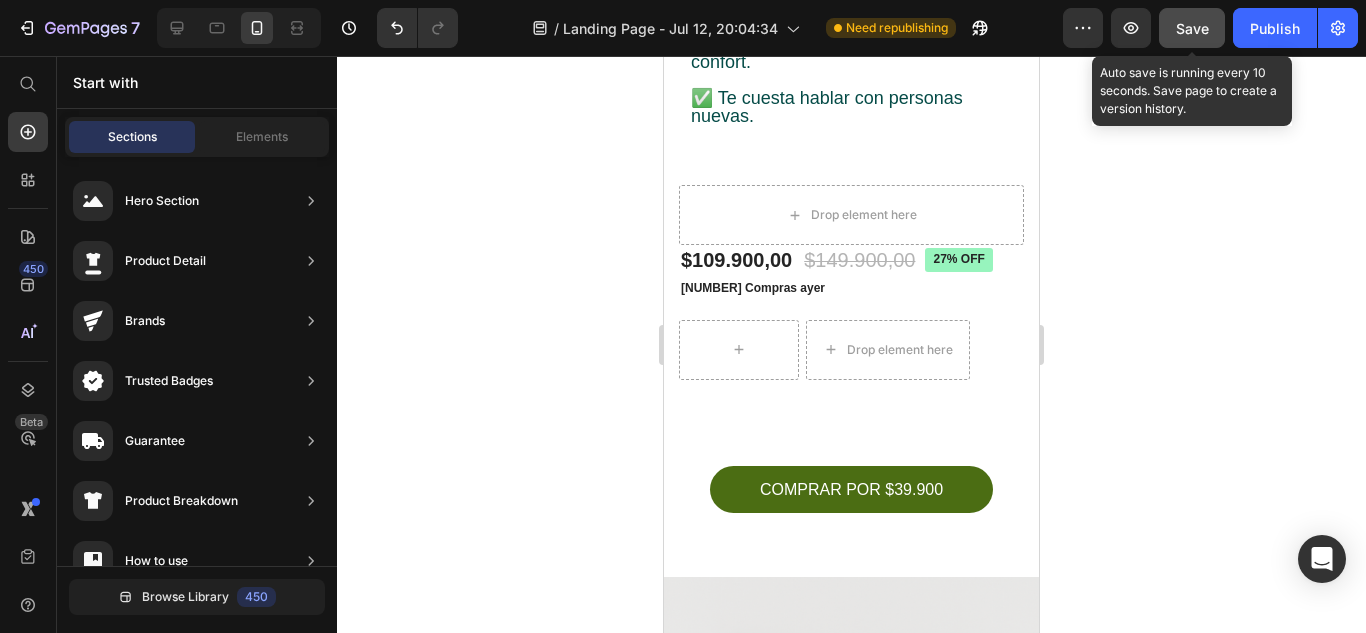 click on "Save" at bounding box center [1192, 28] 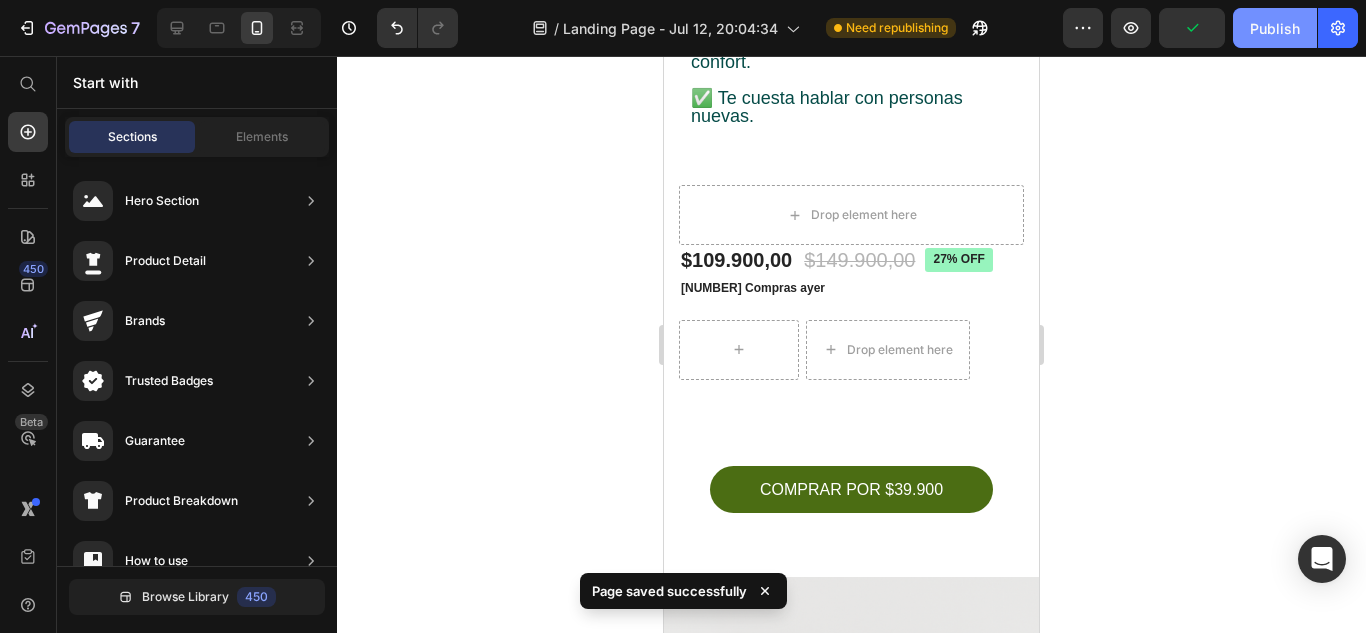 click on "Publish" at bounding box center (1275, 28) 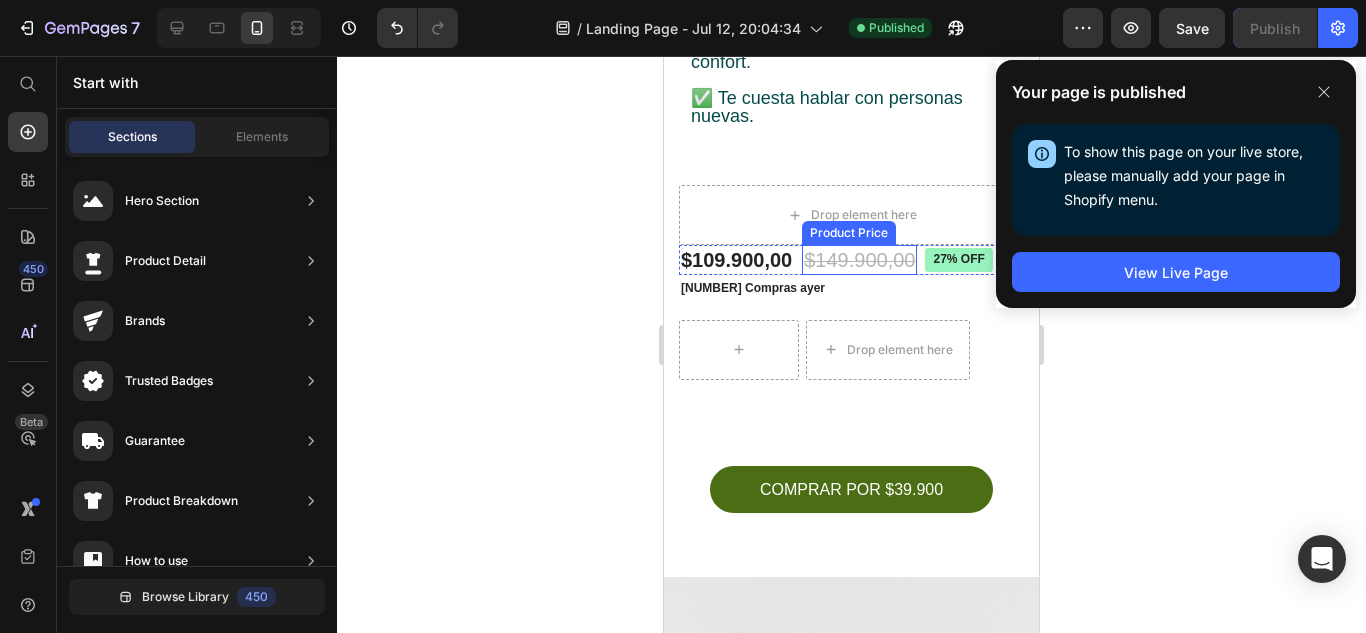 click on "$149.900,00" at bounding box center (859, 260) 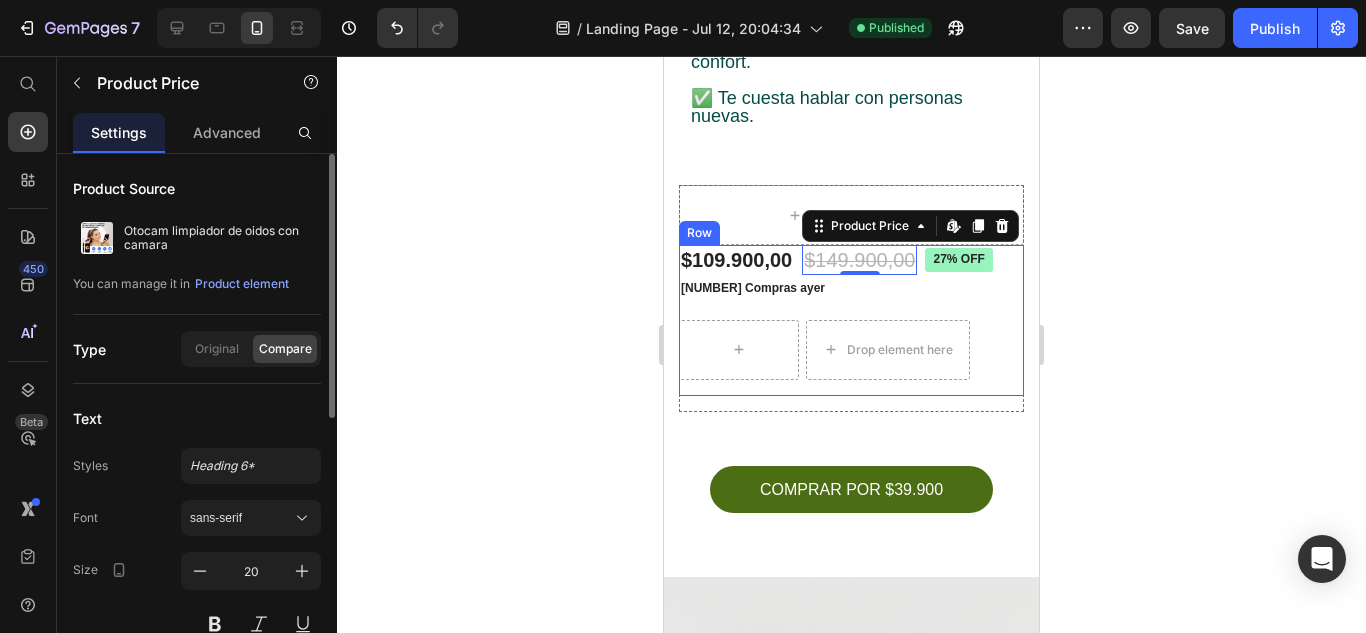 click on "$109.900,00 Product Price $149.900,00 Product Price   Edit content in Shopify 0 27% off Product Badge Row 3.895 Compras ayer Text Block
Row
Drop element here Row" at bounding box center (851, 320) 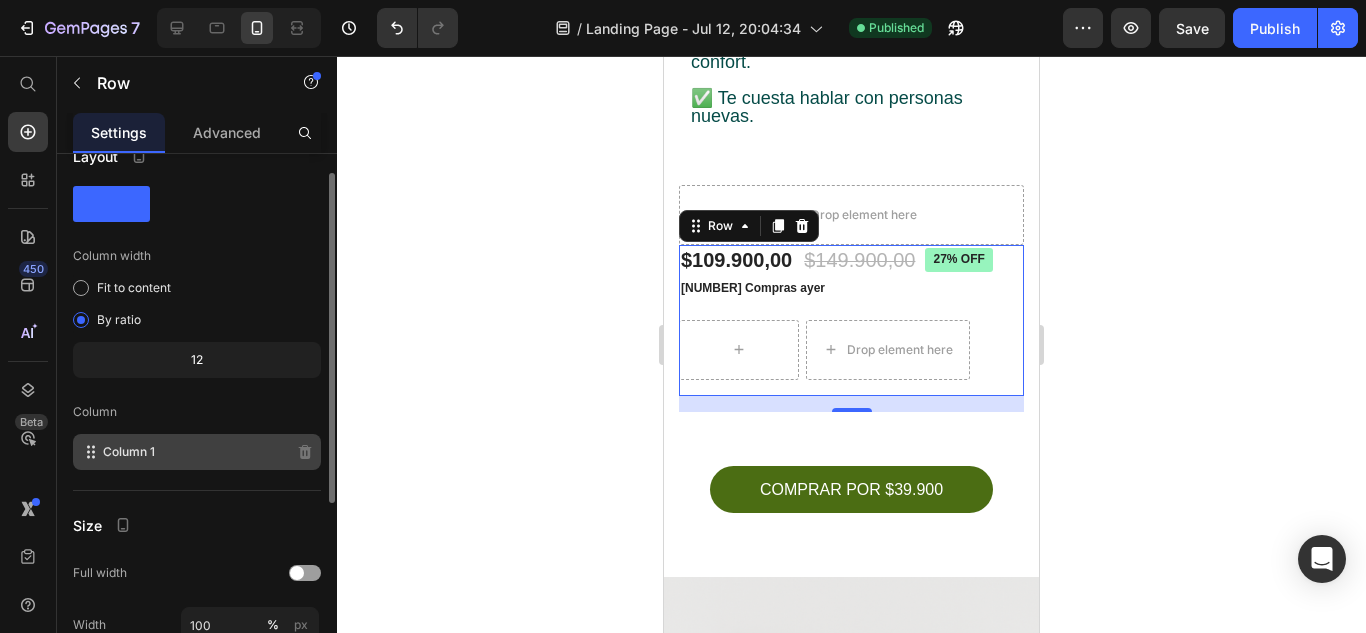 scroll, scrollTop: 0, scrollLeft: 0, axis: both 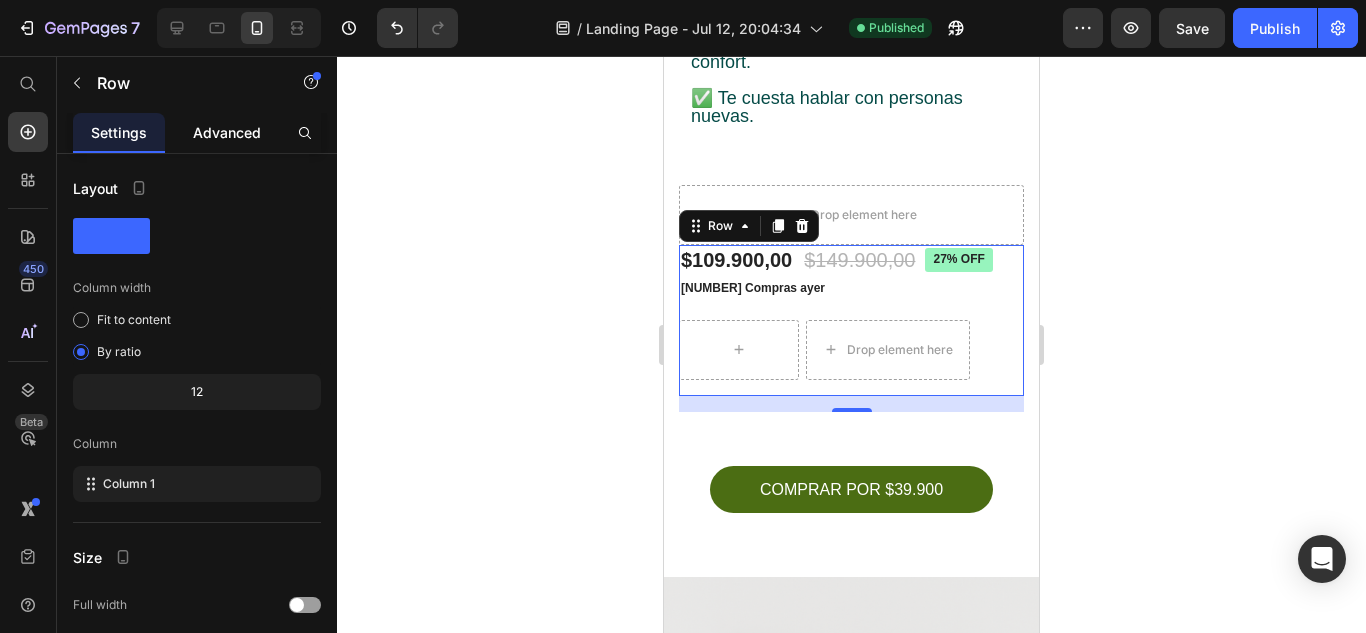 click on "Advanced" at bounding box center [227, 132] 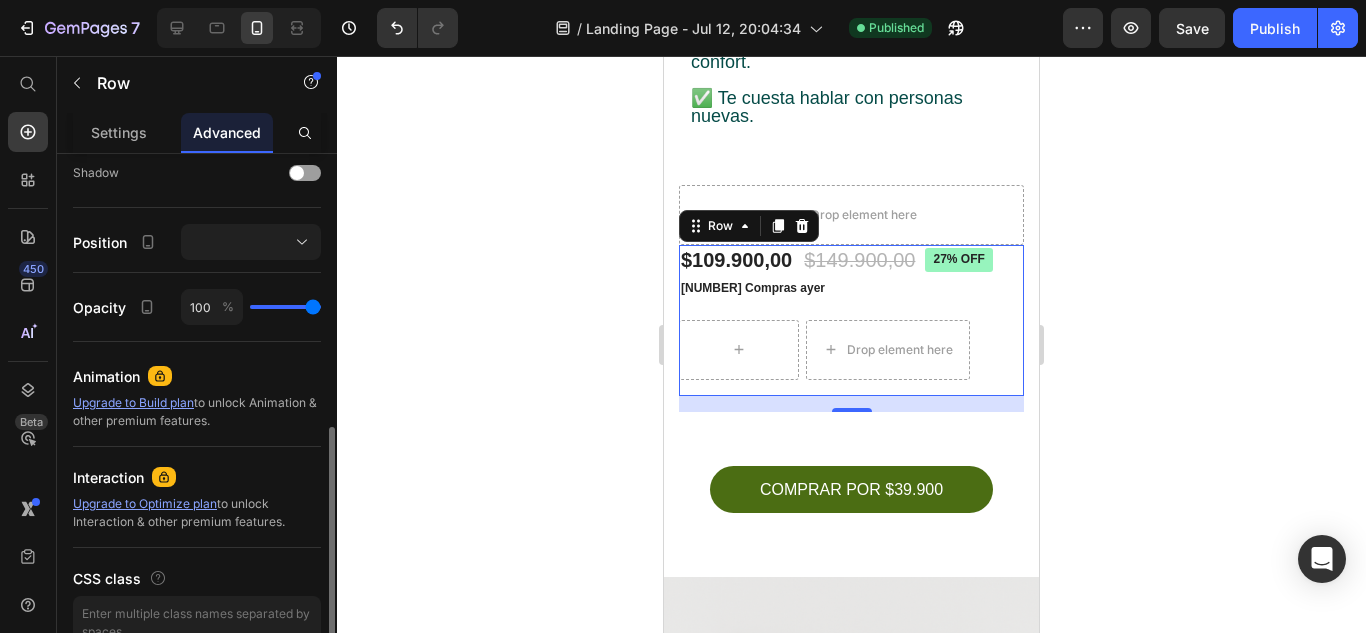 scroll, scrollTop: 769, scrollLeft: 0, axis: vertical 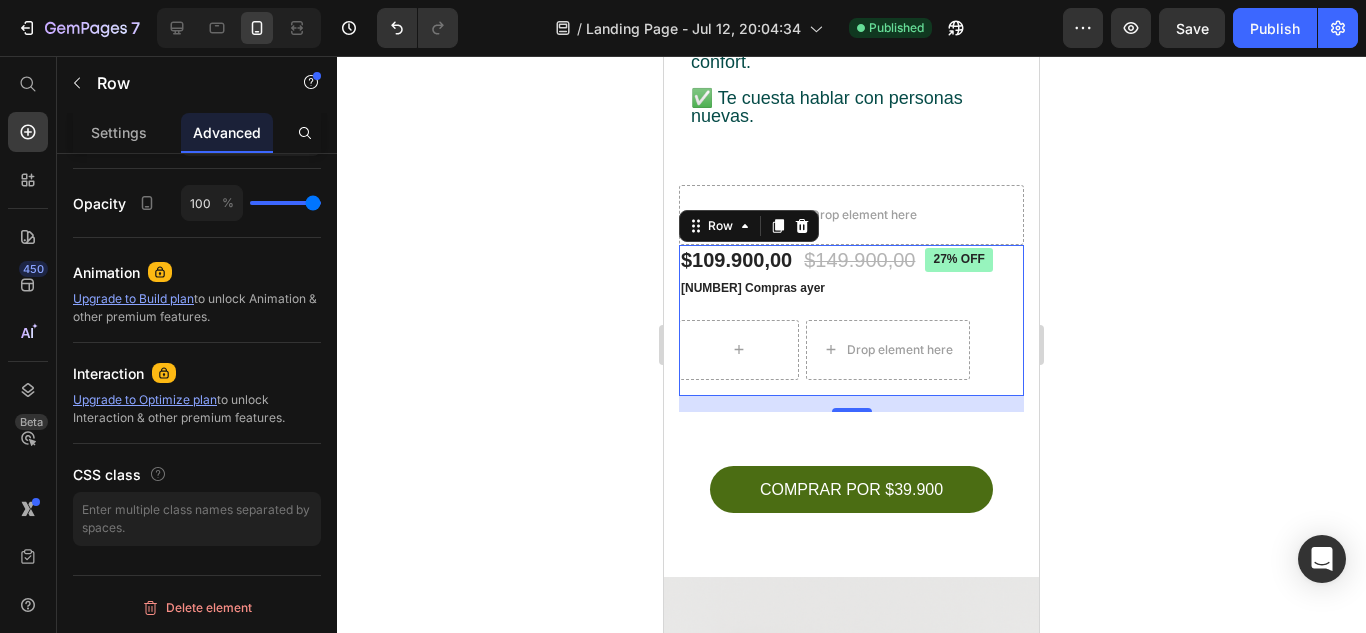 click 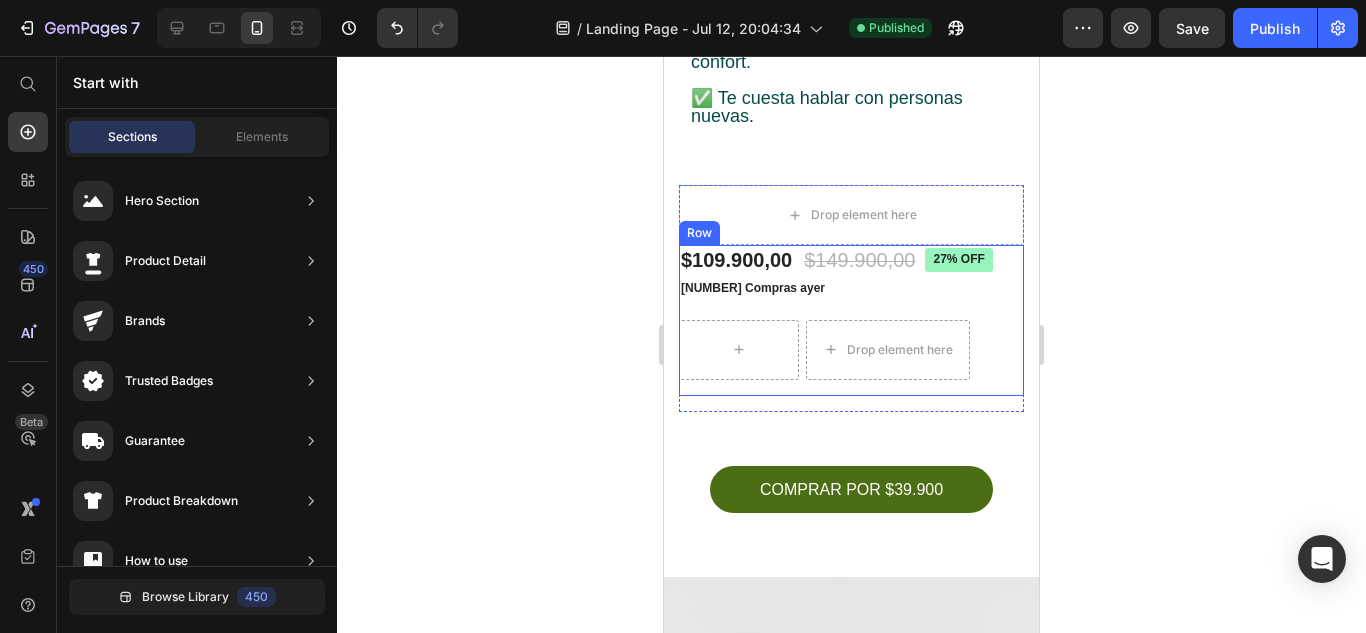 click on "$109.900,00 Product Price $149.900,00 Product Price 27% off Product Badge Row 3.895 Compras ayer Text Block
Row
Drop element here Row" at bounding box center (851, 320) 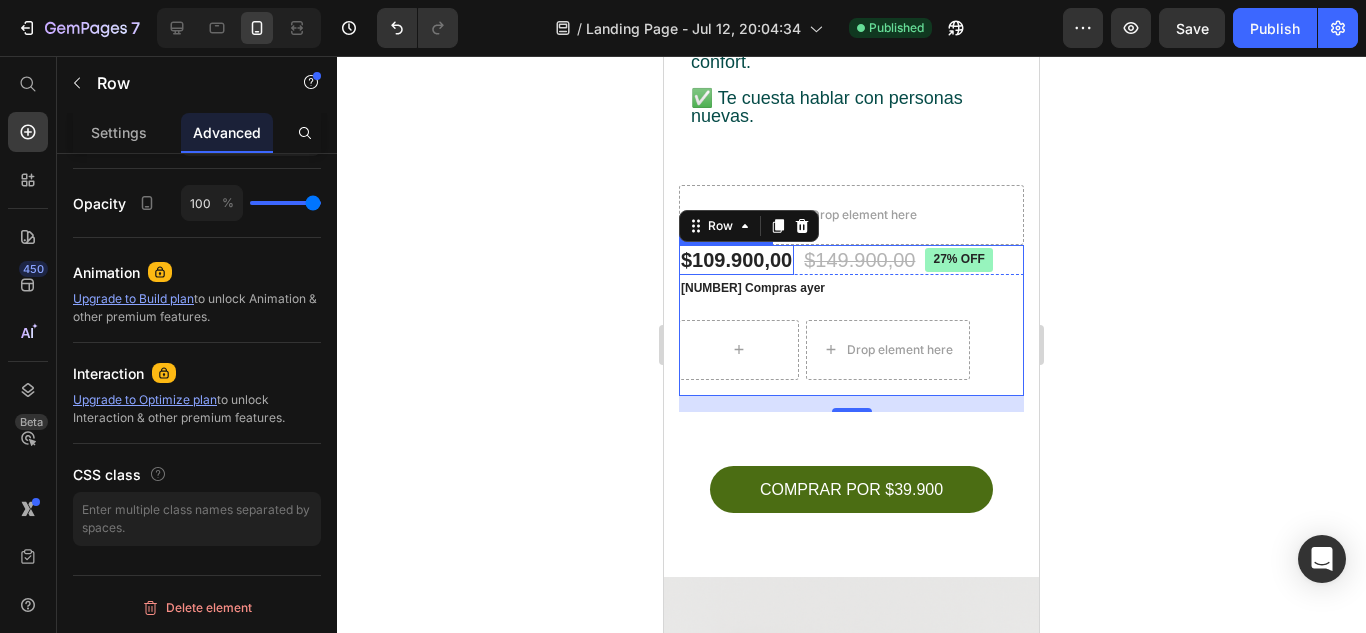 click on "$109.900,00" at bounding box center [736, 260] 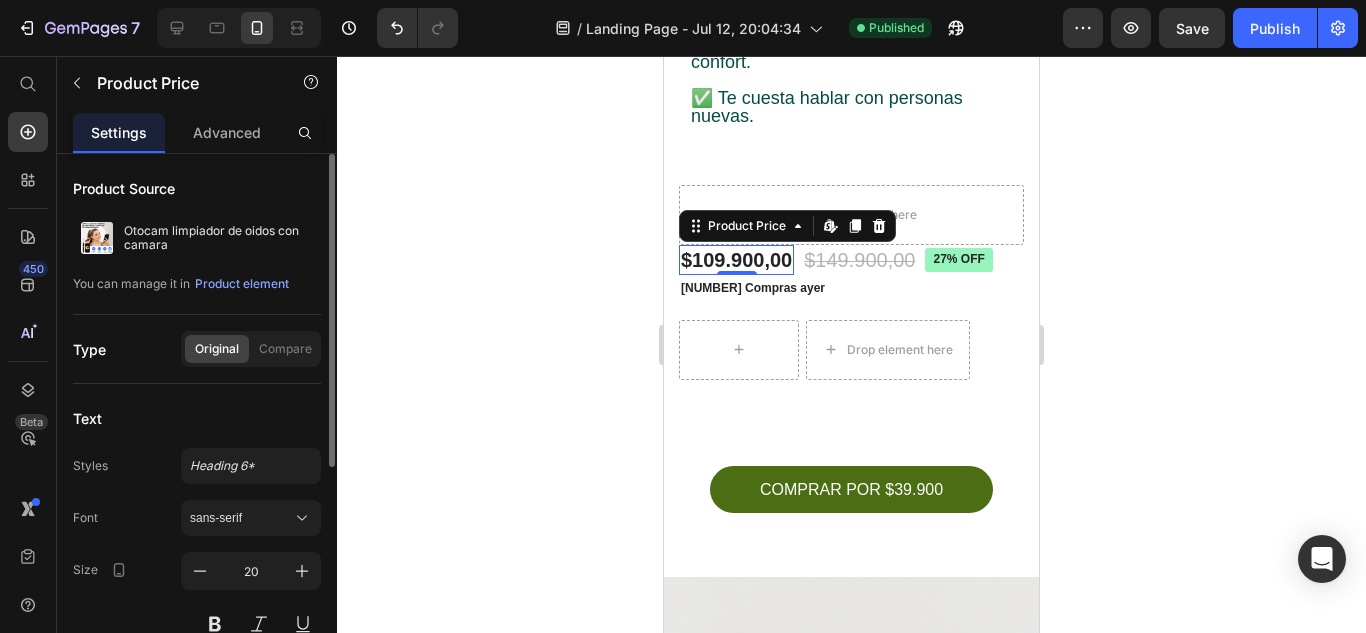 scroll, scrollTop: 167, scrollLeft: 0, axis: vertical 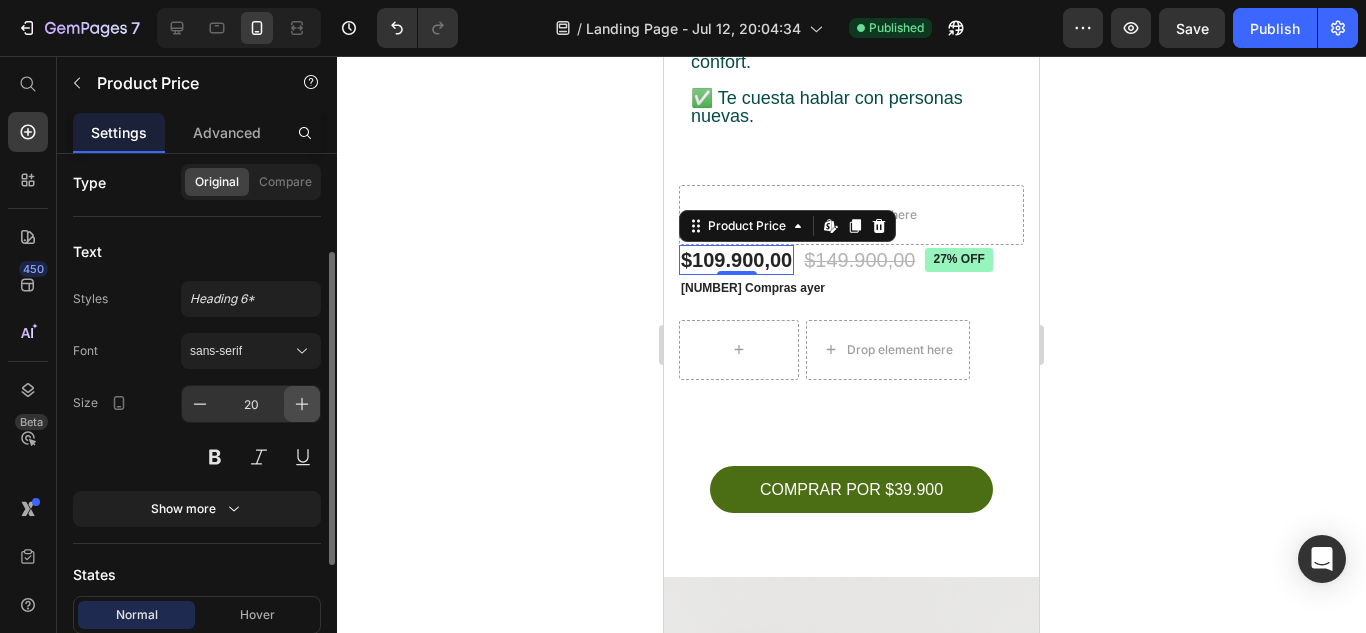 click 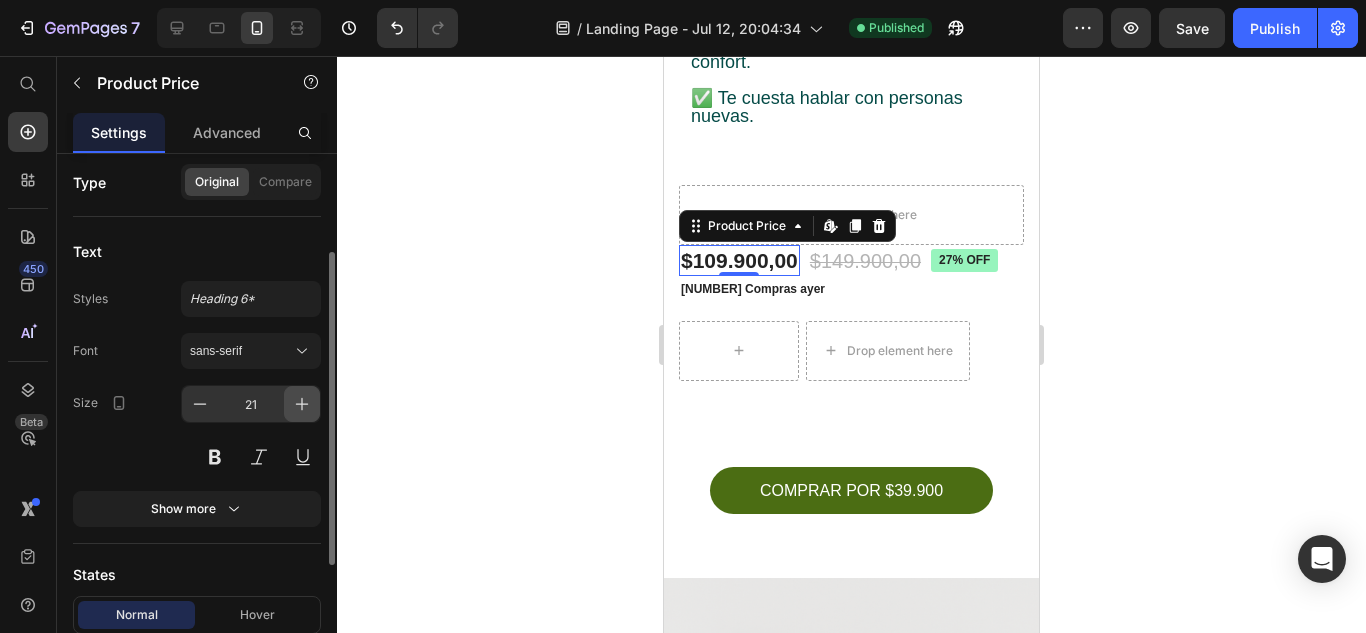 click 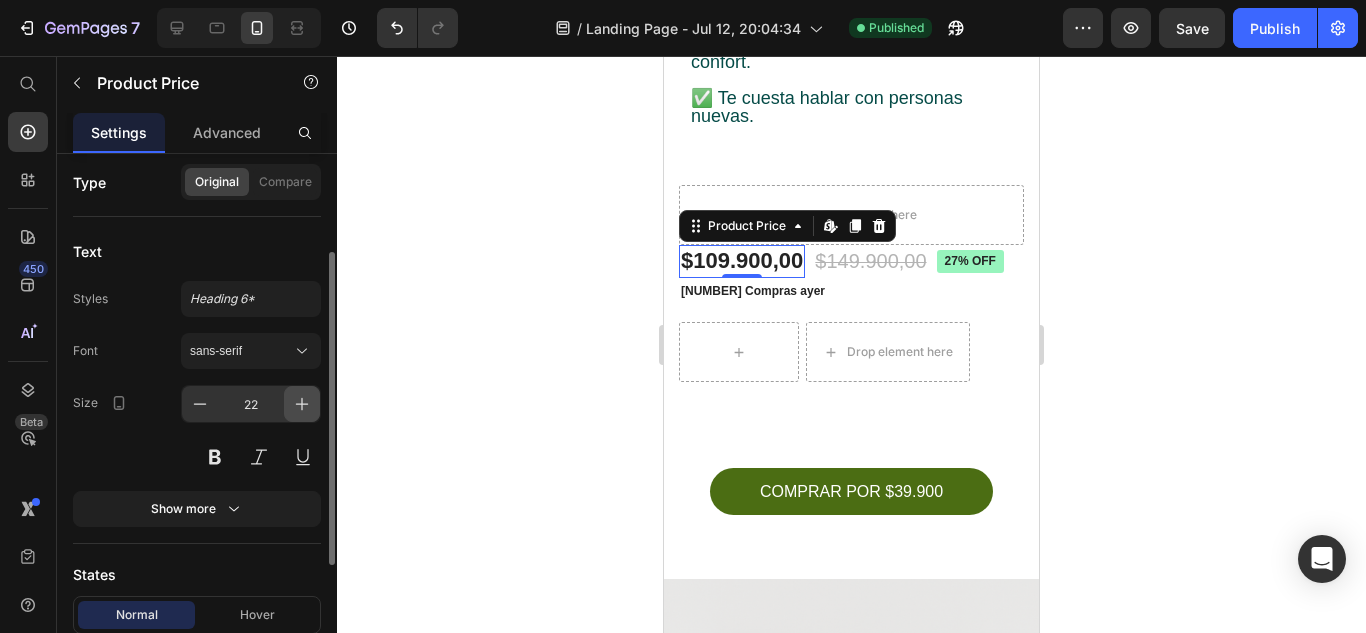 click 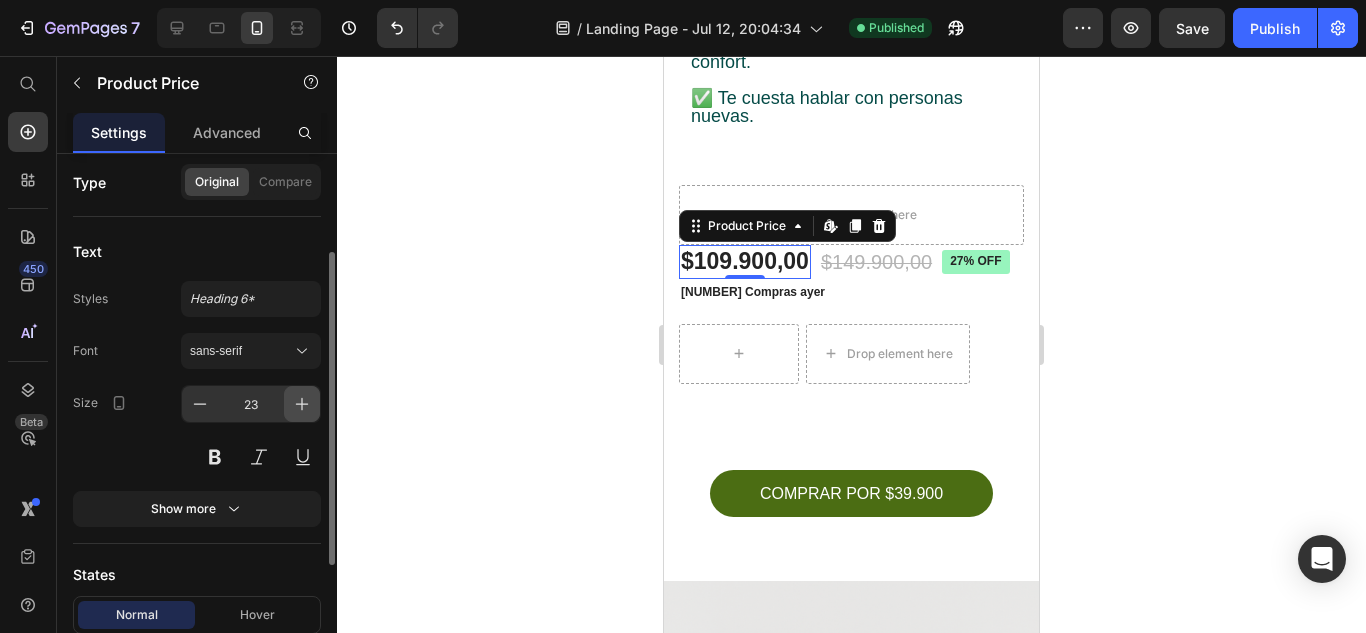 click 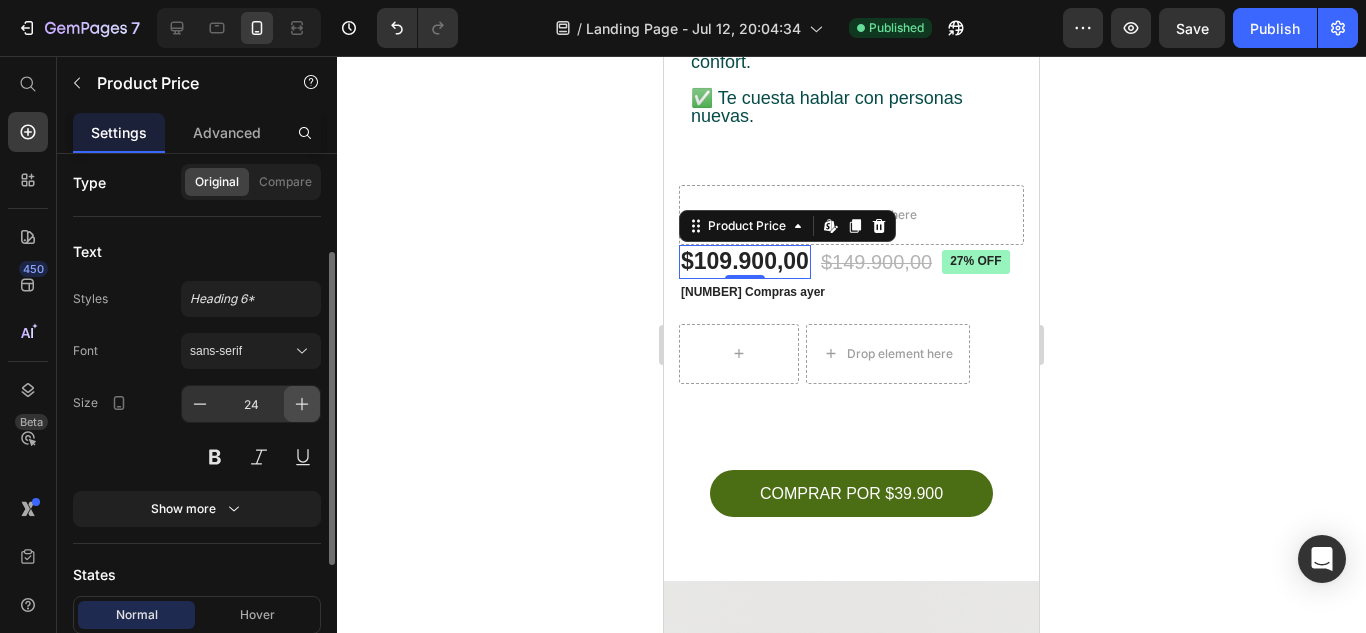 click 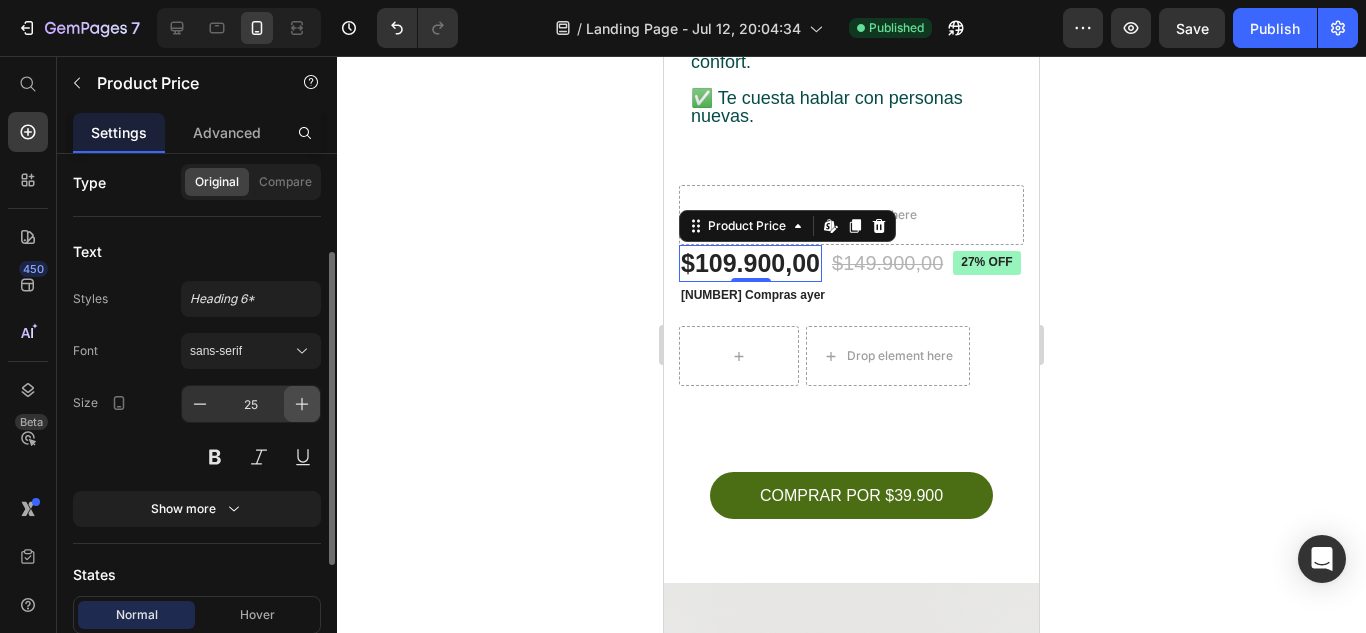 click 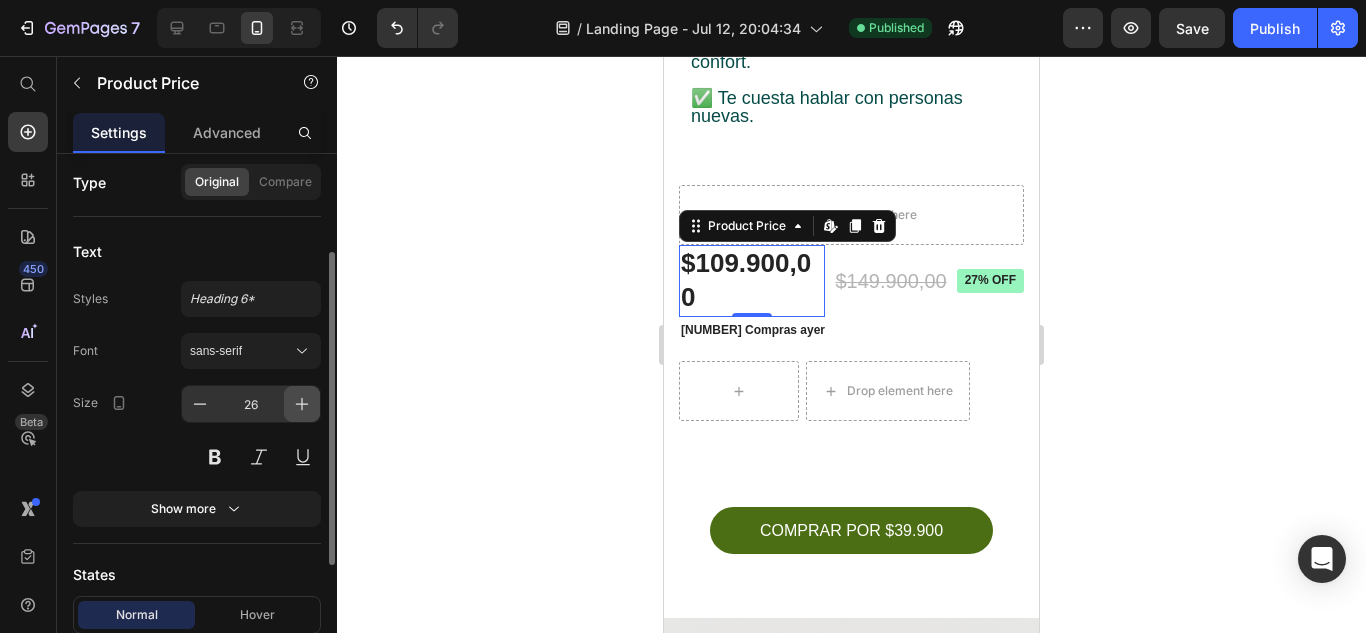 click 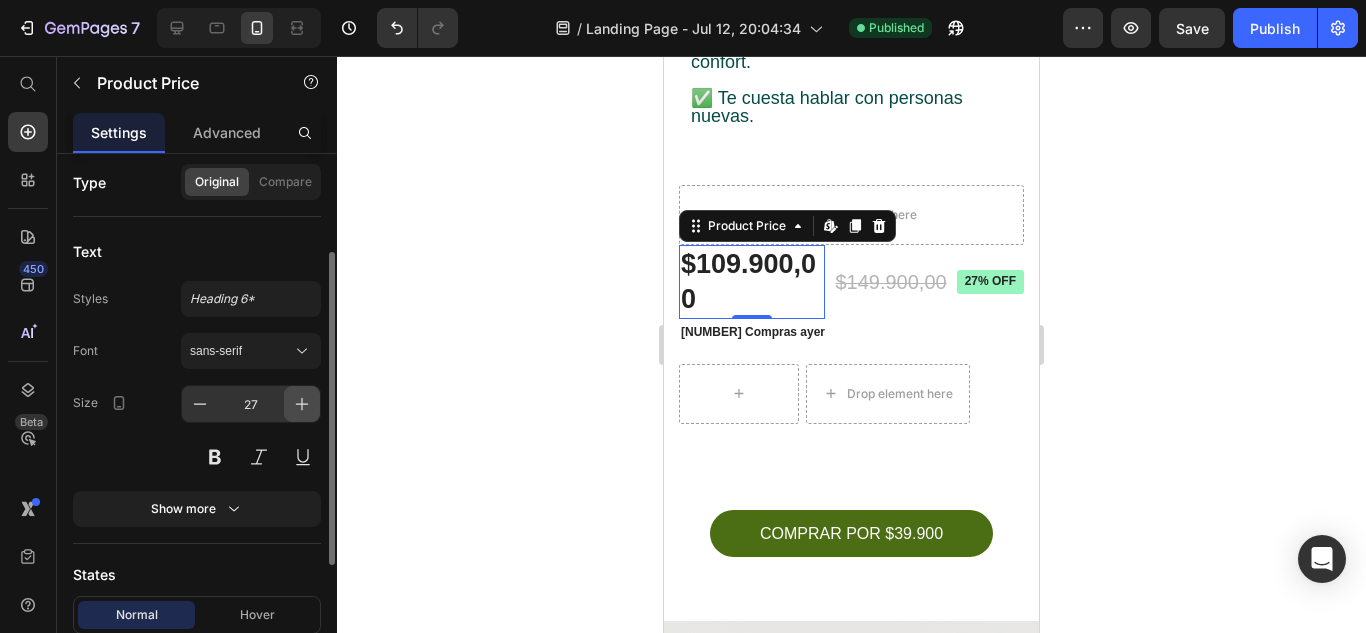 click 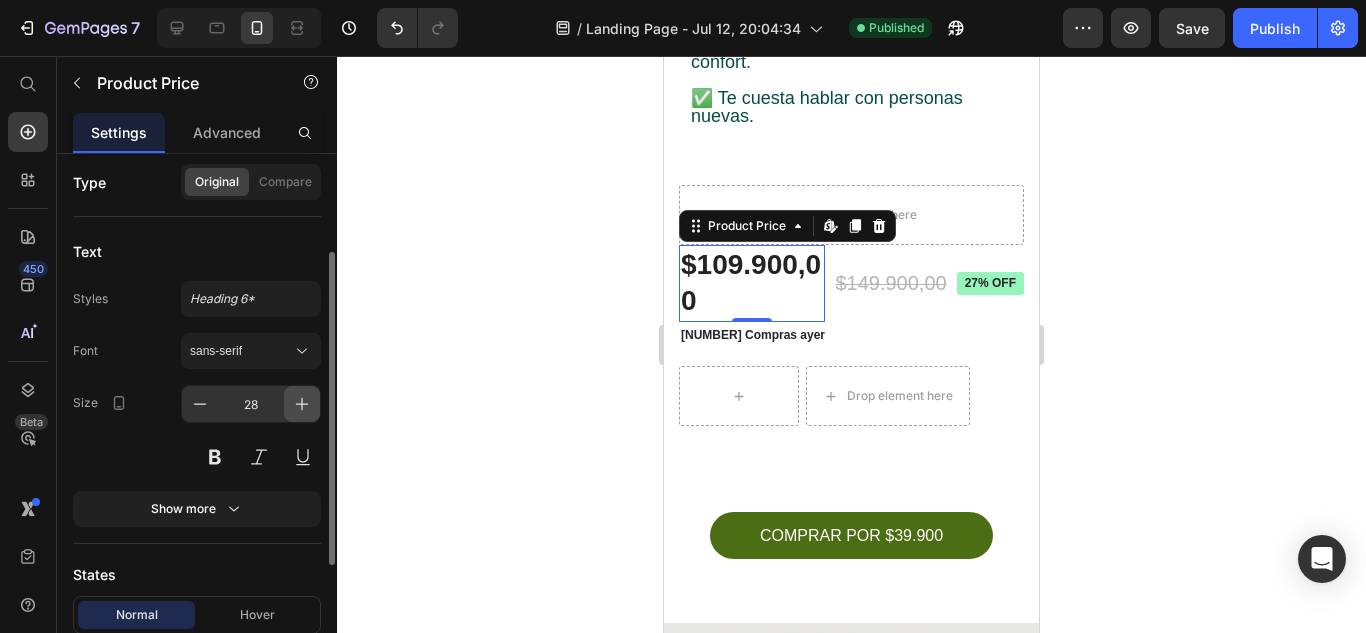 click 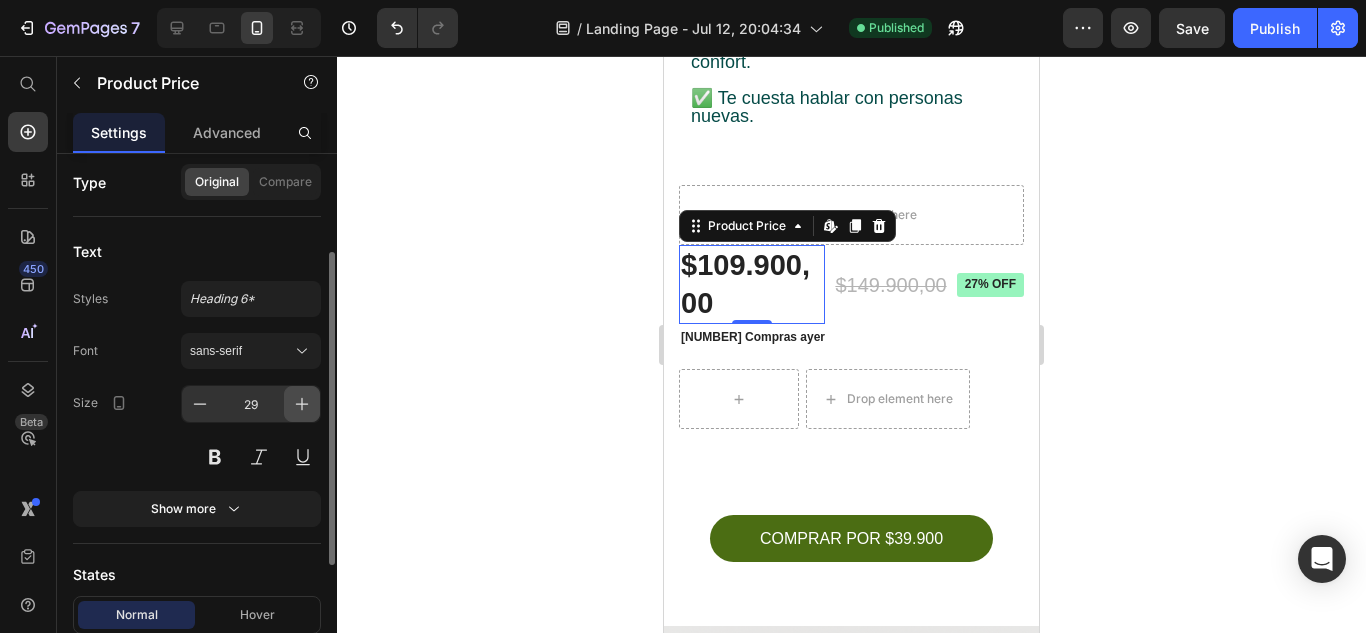 click 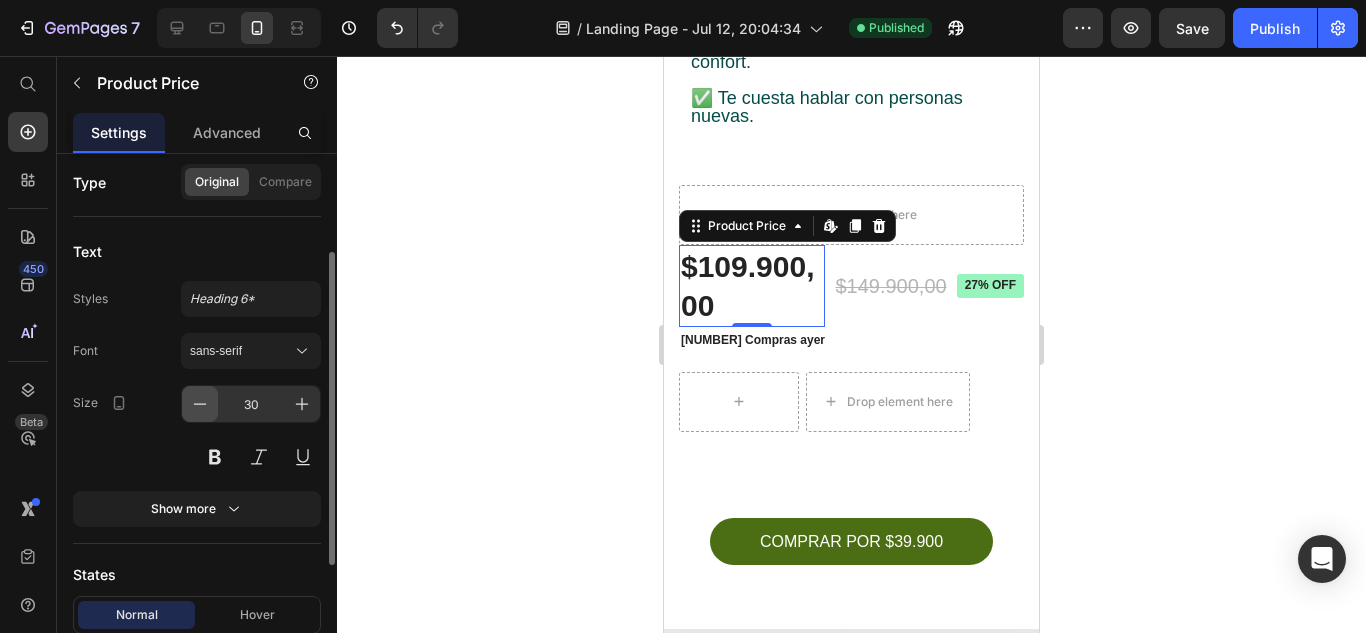 click 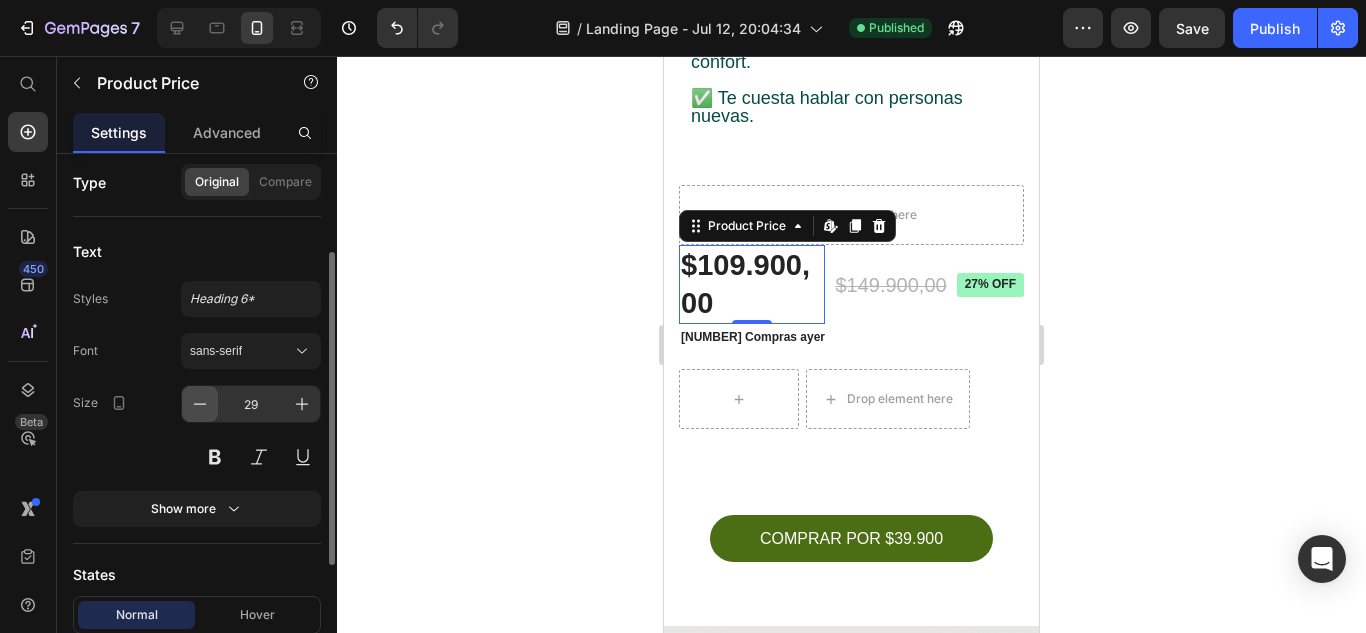 click 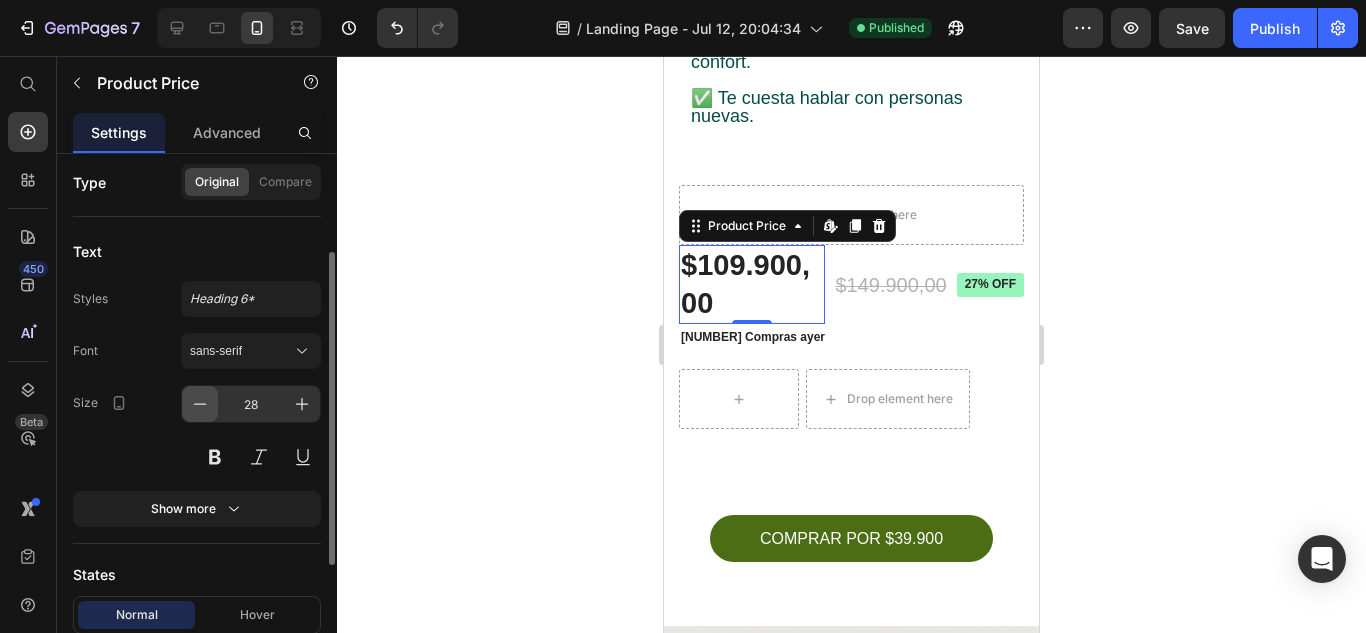 click 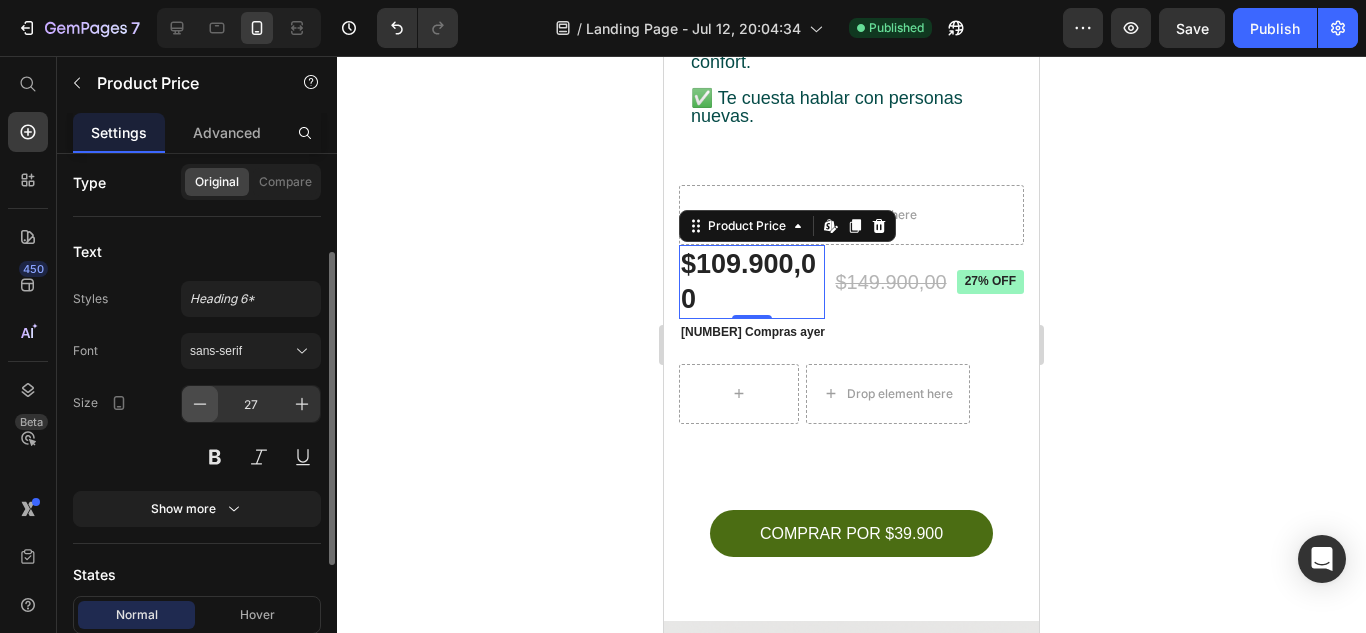 click 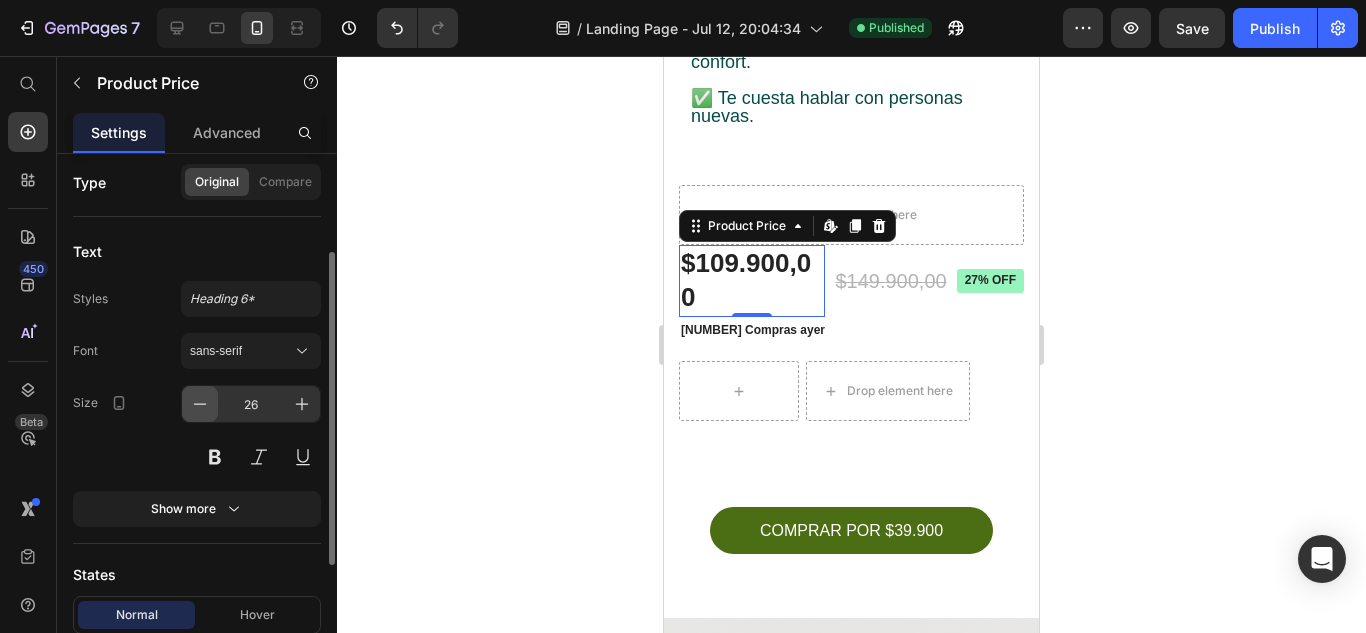 click 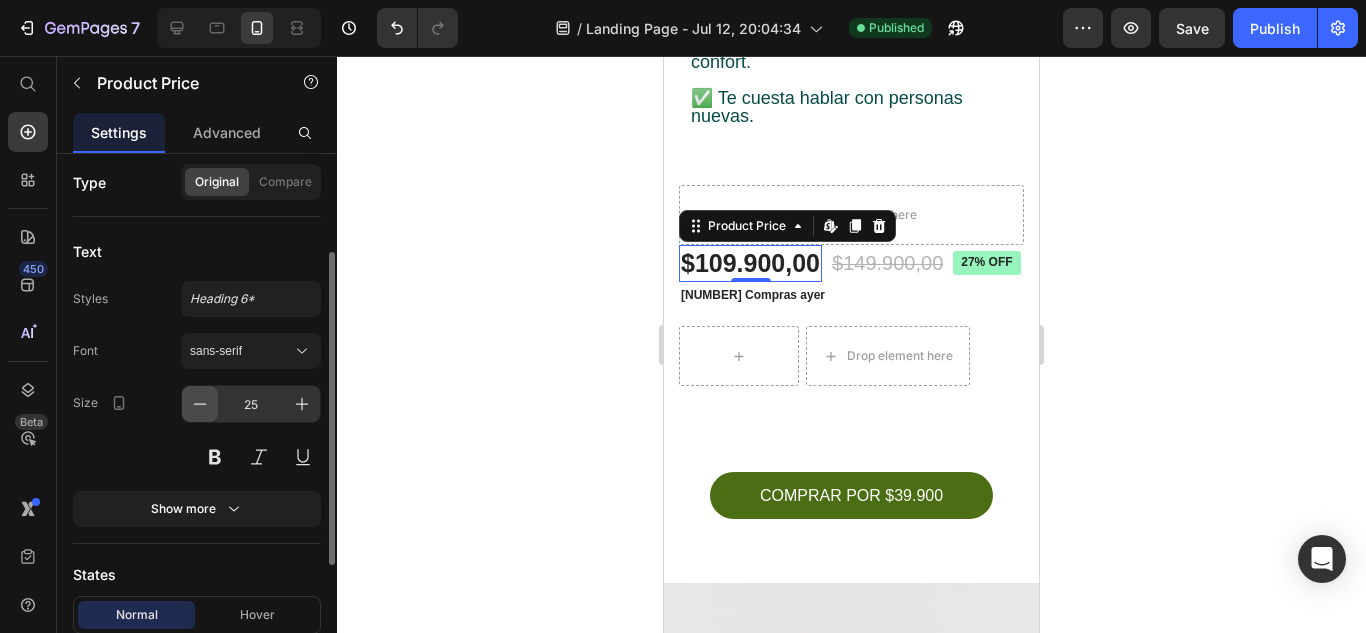 click 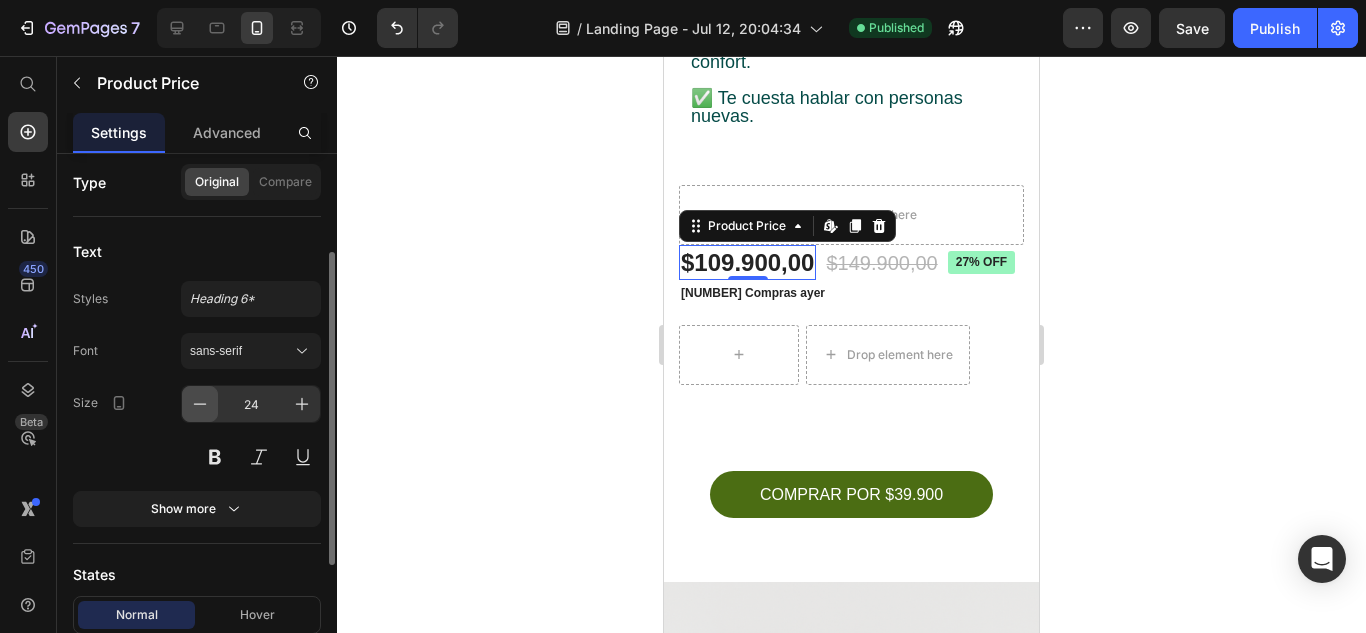 click 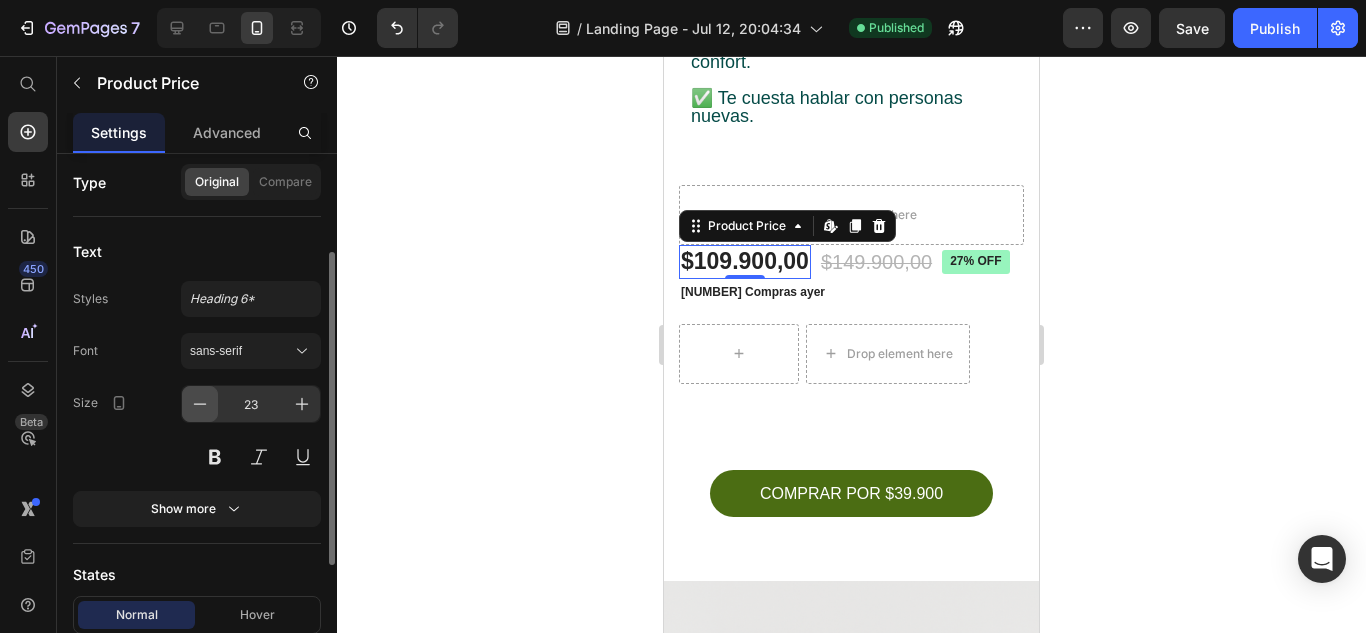 click 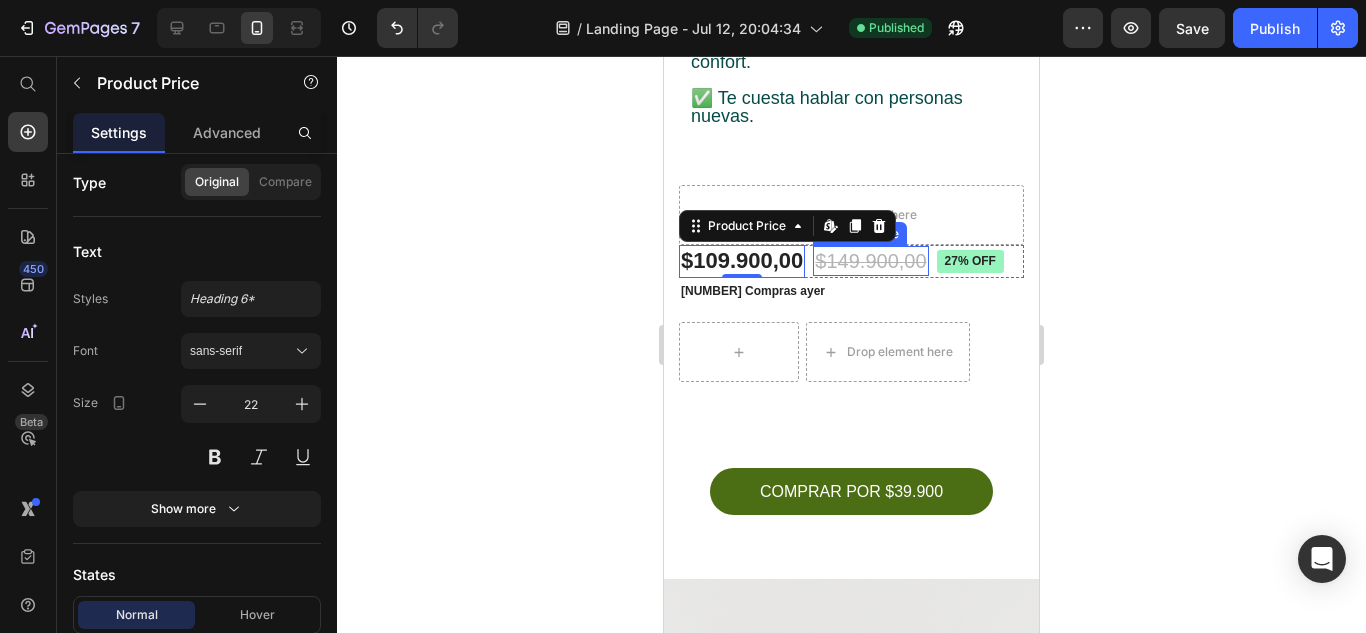 click on "$149.900,00" at bounding box center [870, 261] 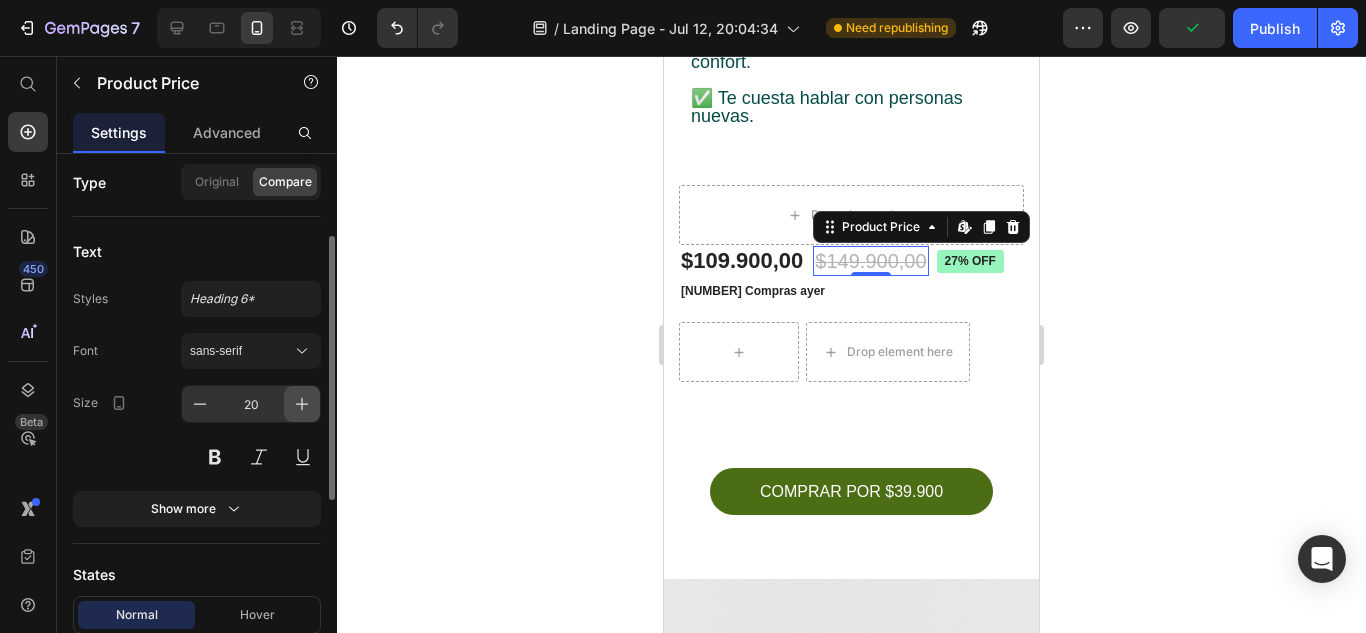 click 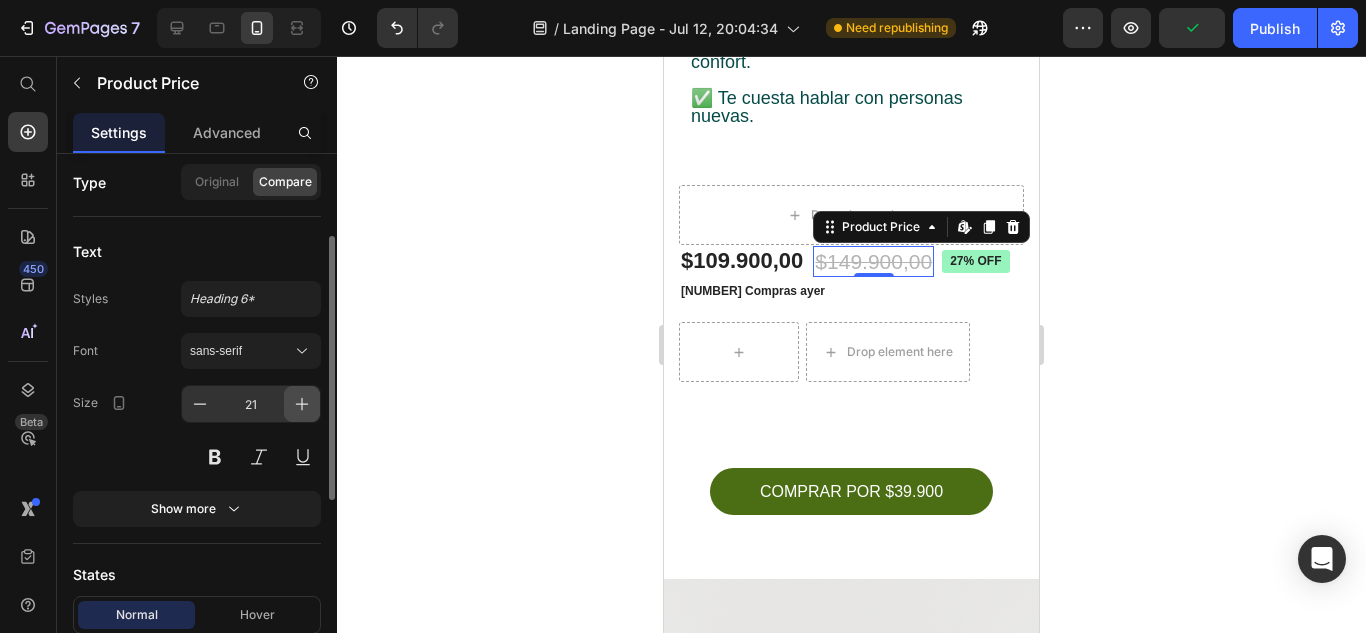 click 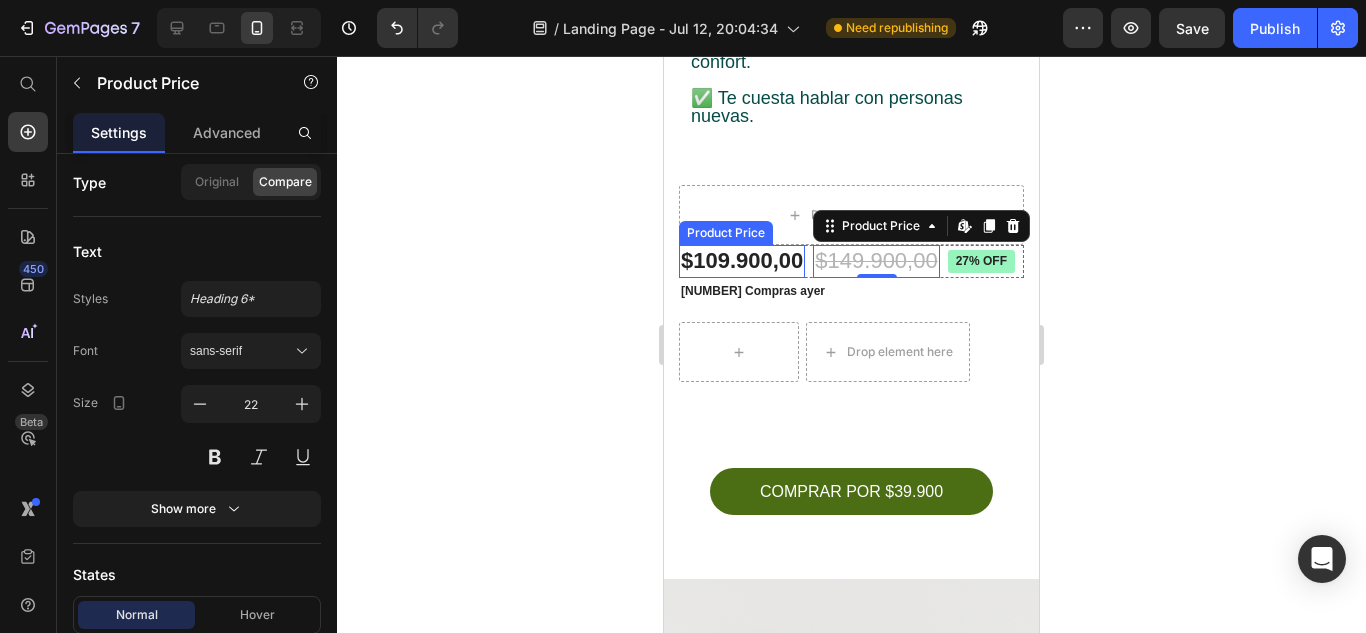 click on "$109.900,00" at bounding box center [742, 261] 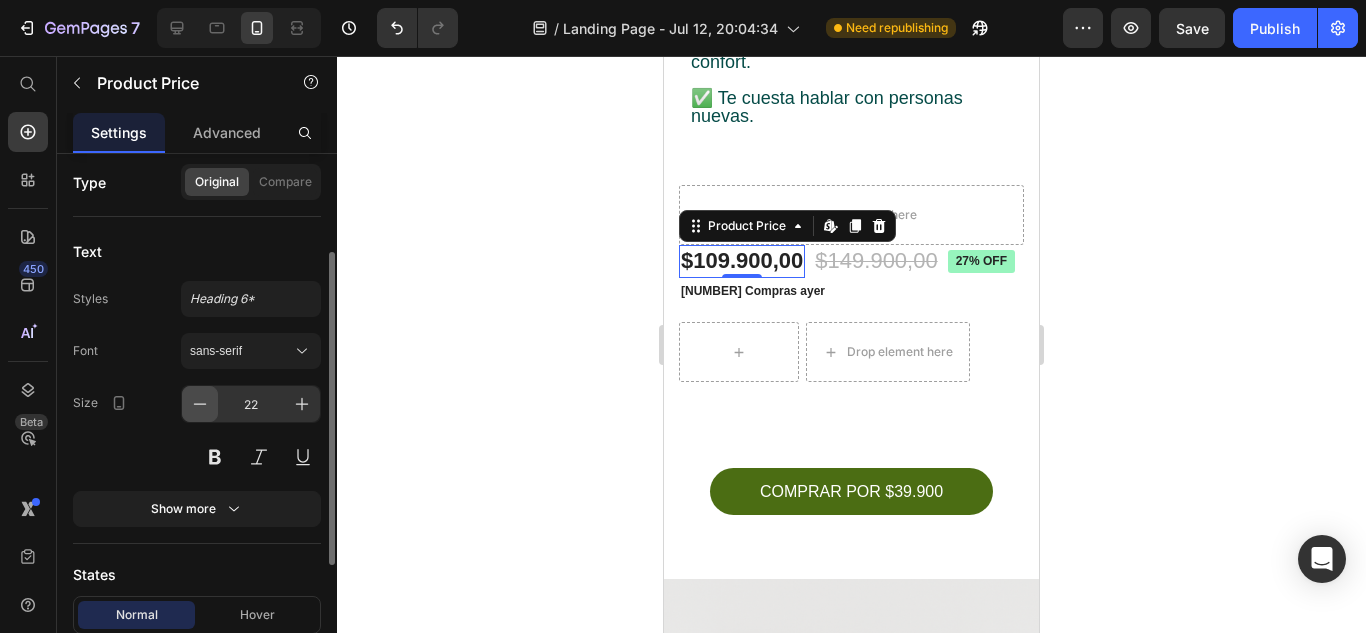 click at bounding box center (200, 404) 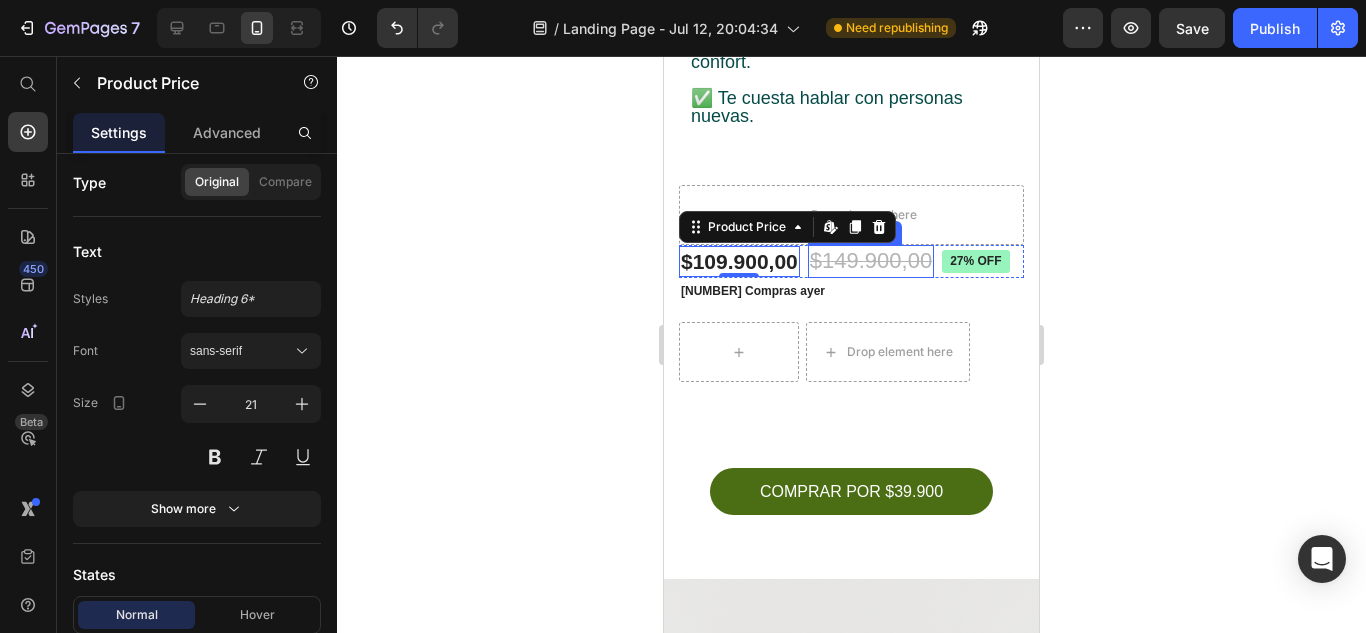 click on "$149.900,00" at bounding box center [871, 261] 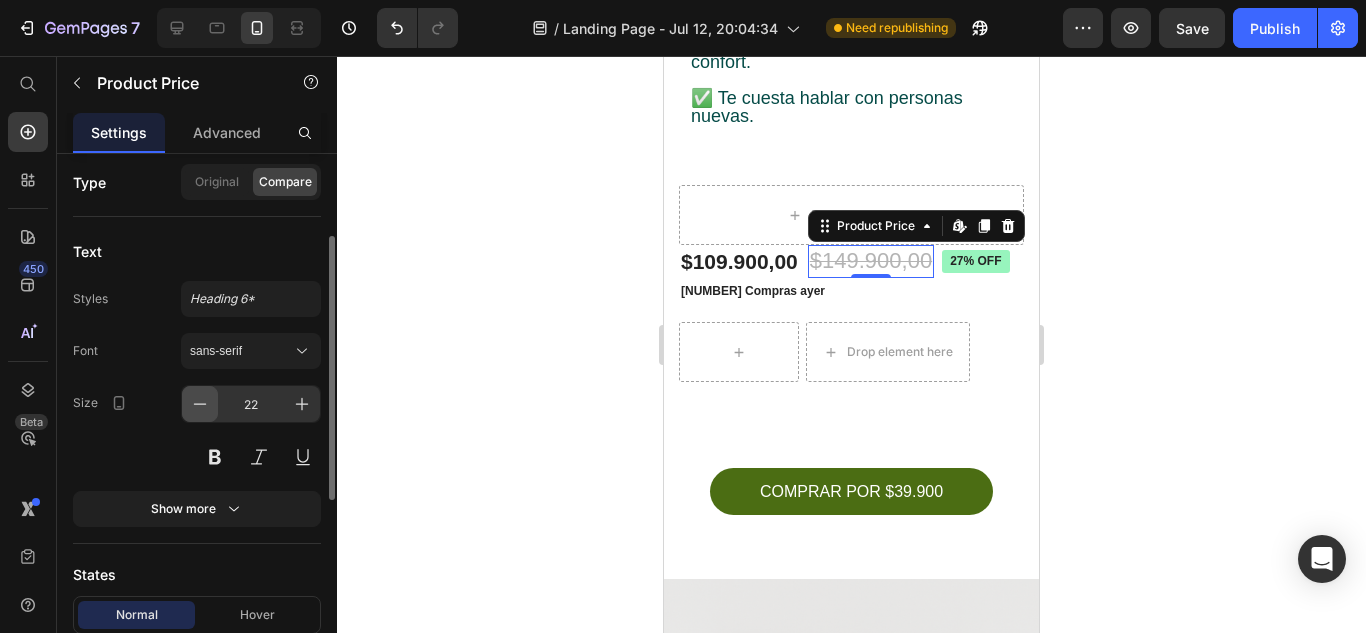 click 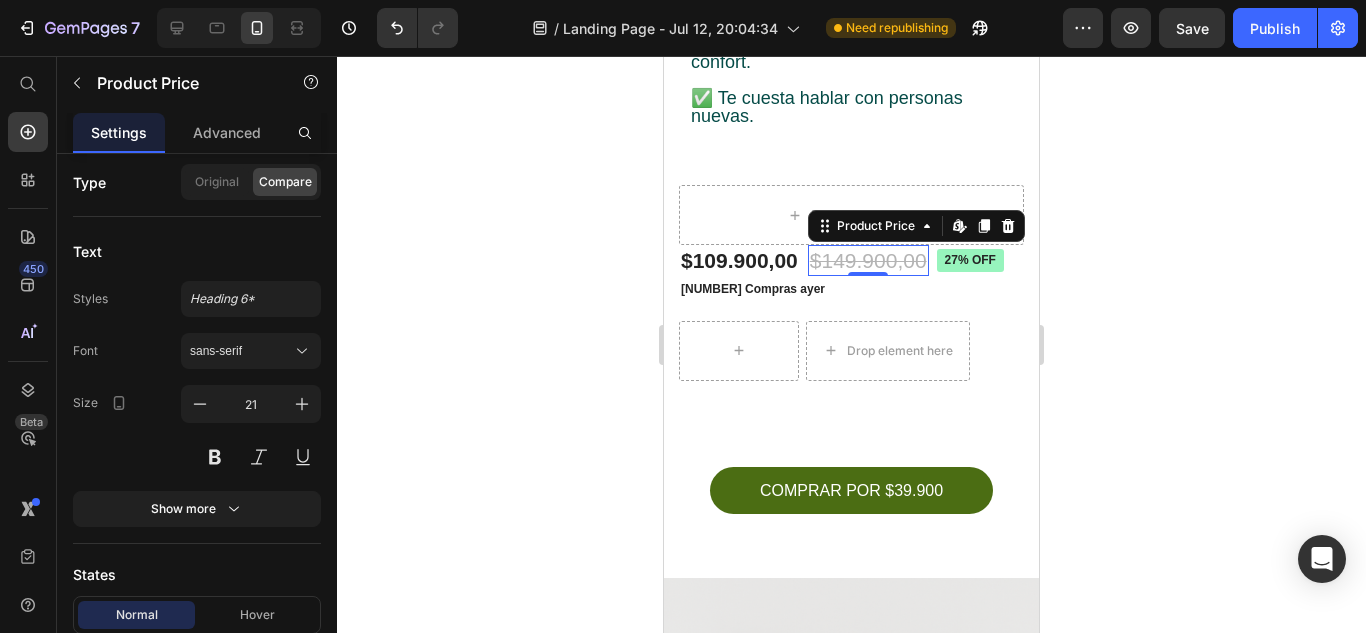 click 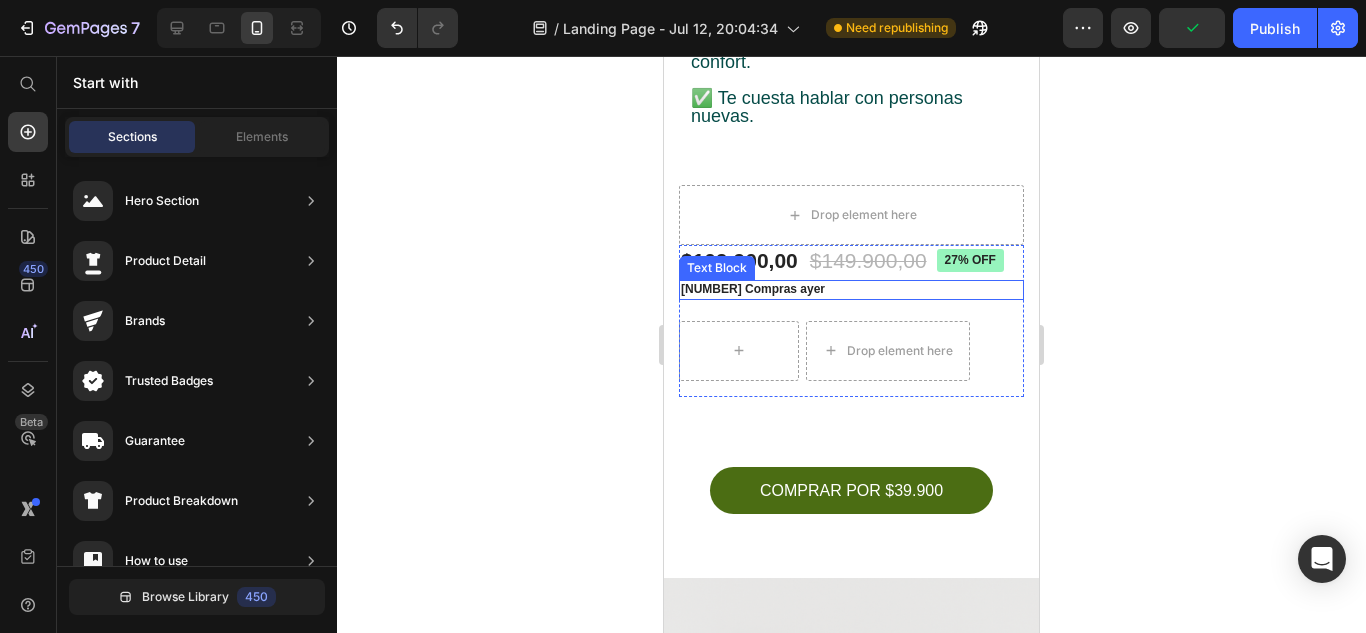 click on "[NUMBER] Compras ayer" at bounding box center [753, 289] 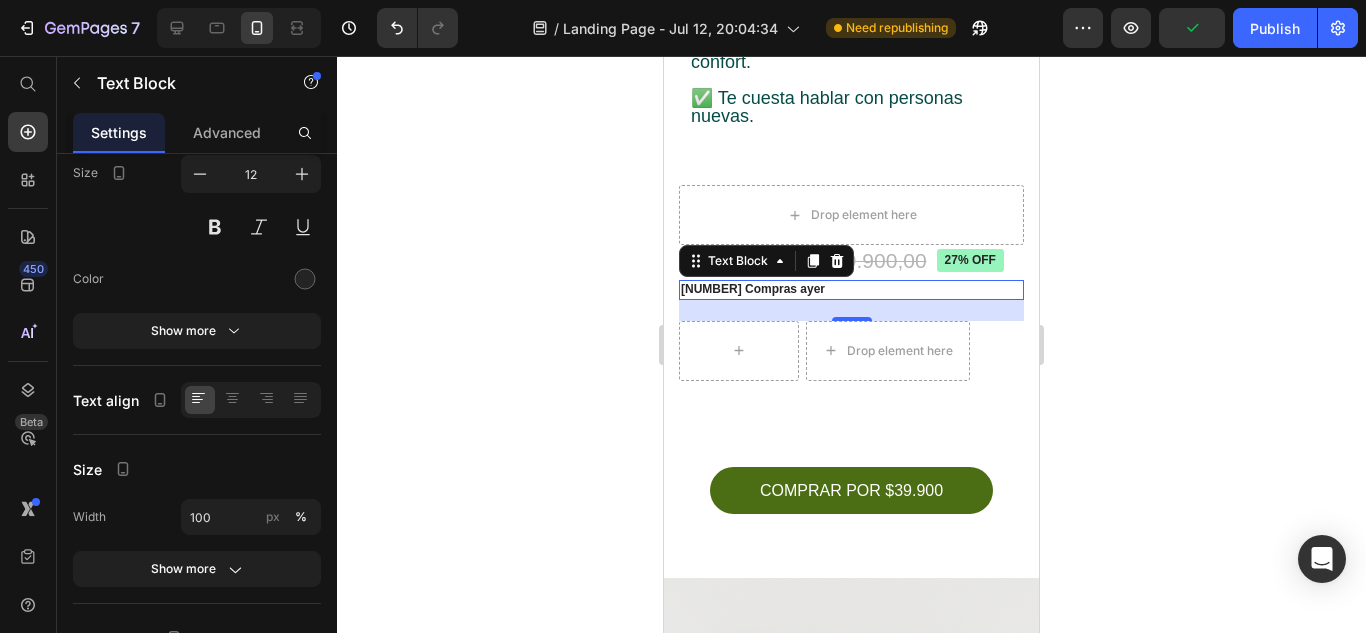 scroll, scrollTop: 0, scrollLeft: 0, axis: both 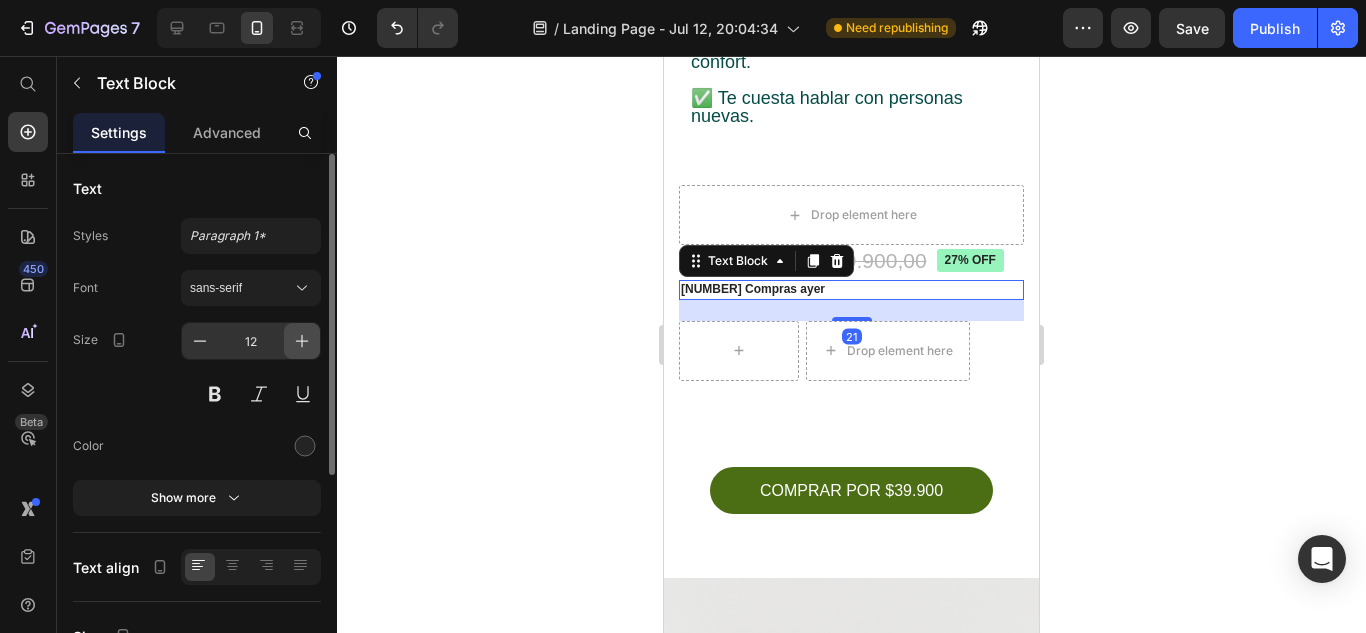 click 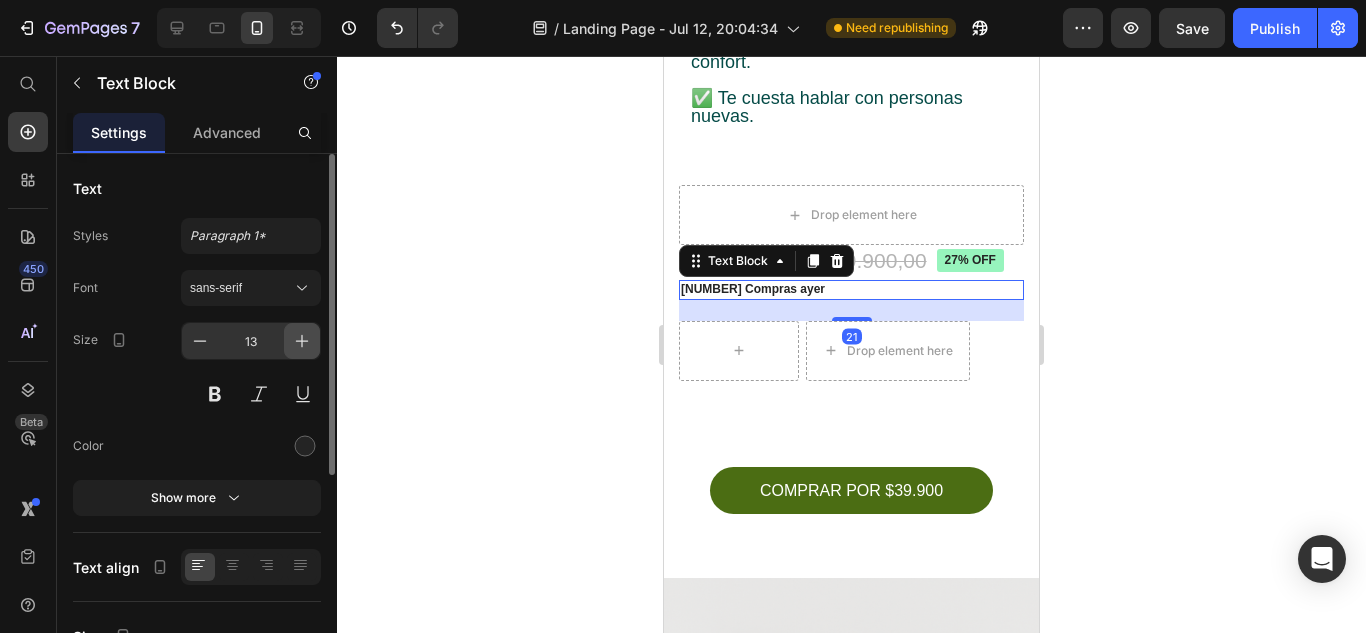 click 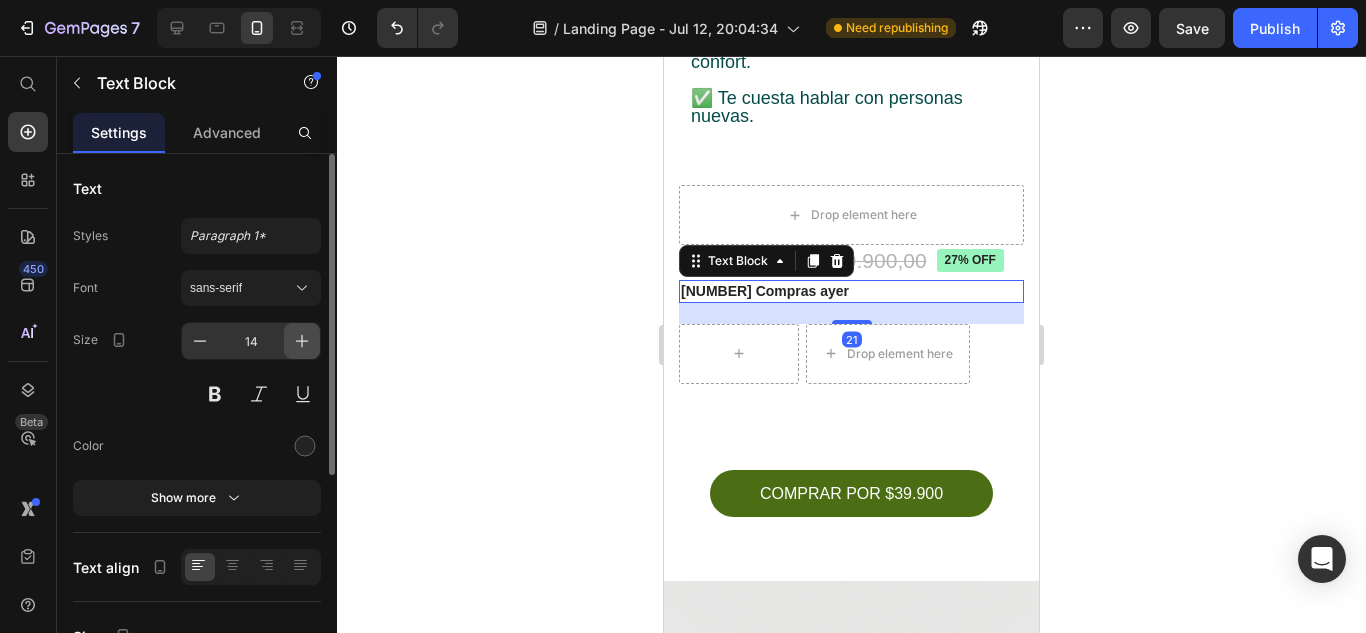 click 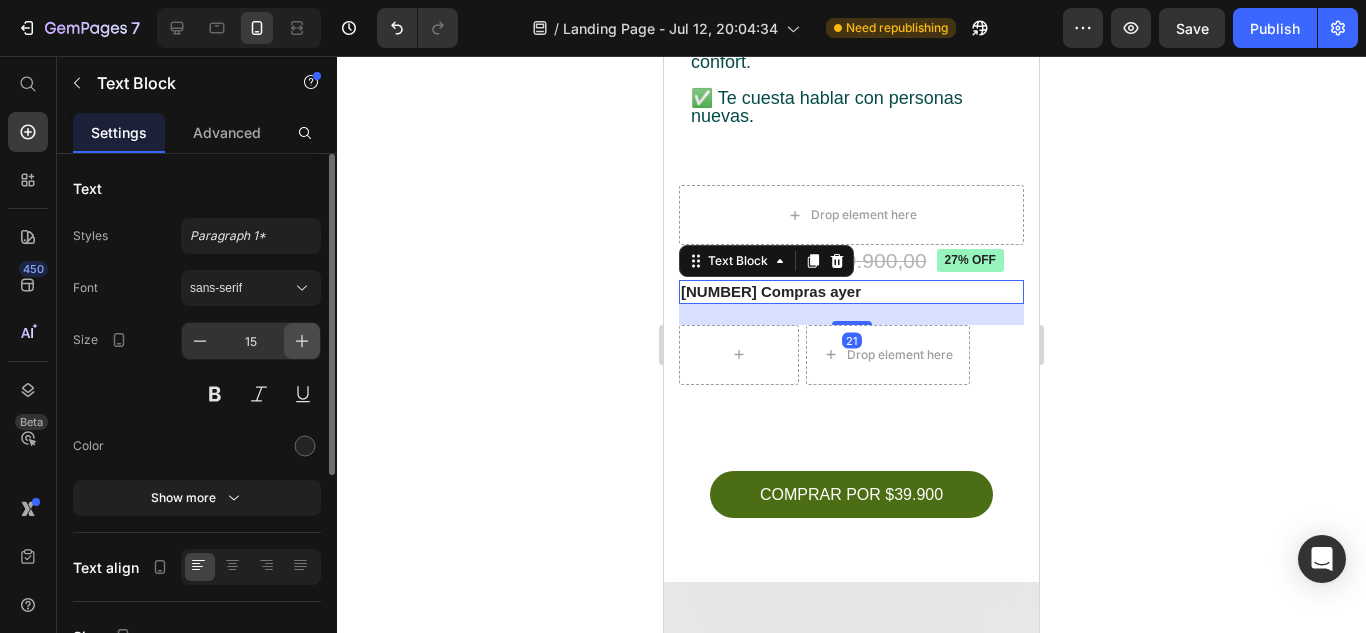 click 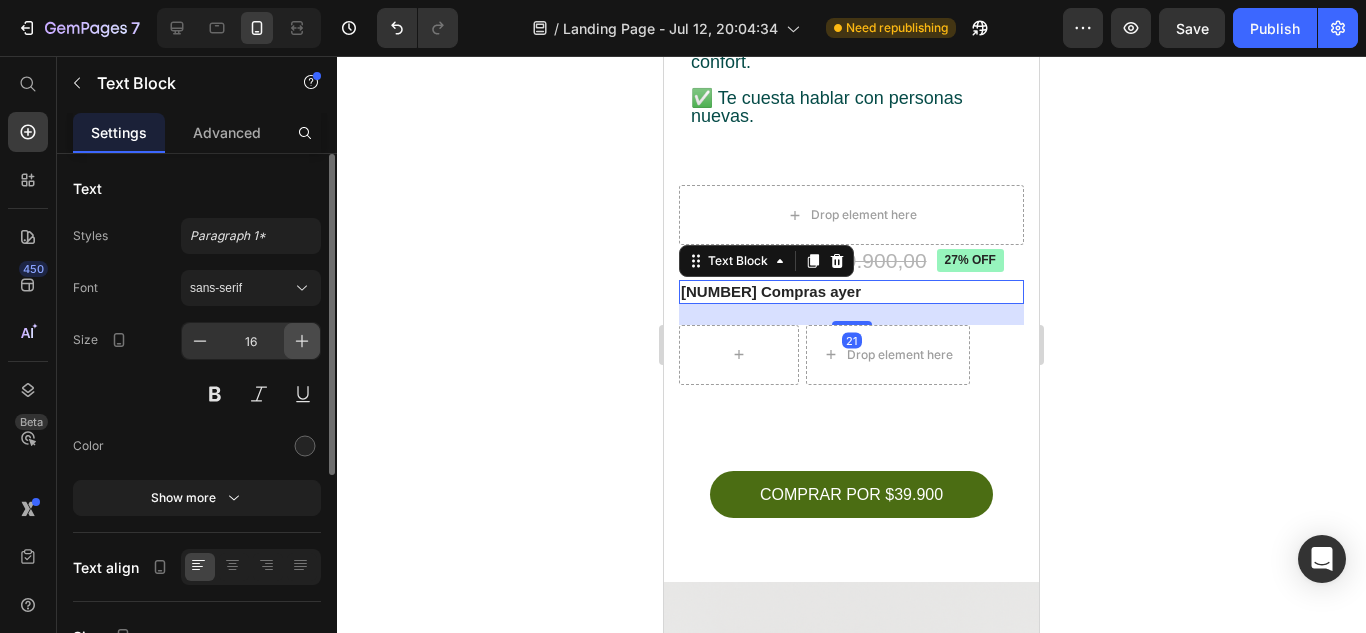 click 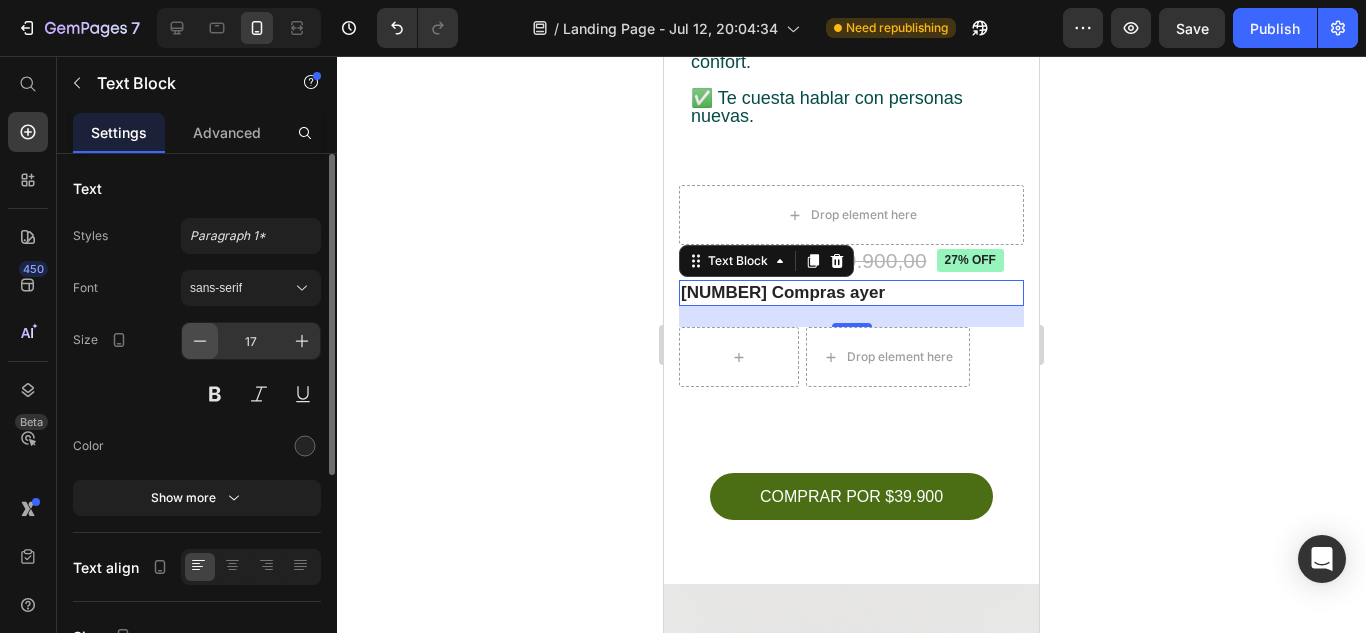 click 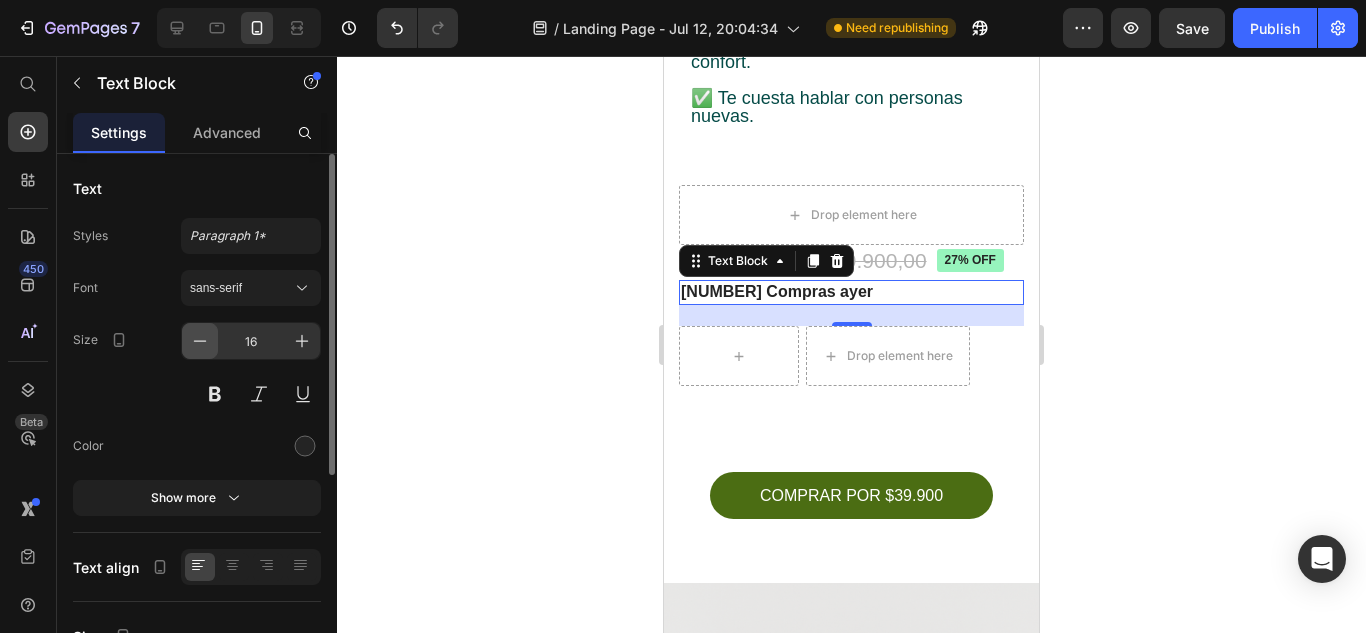 click 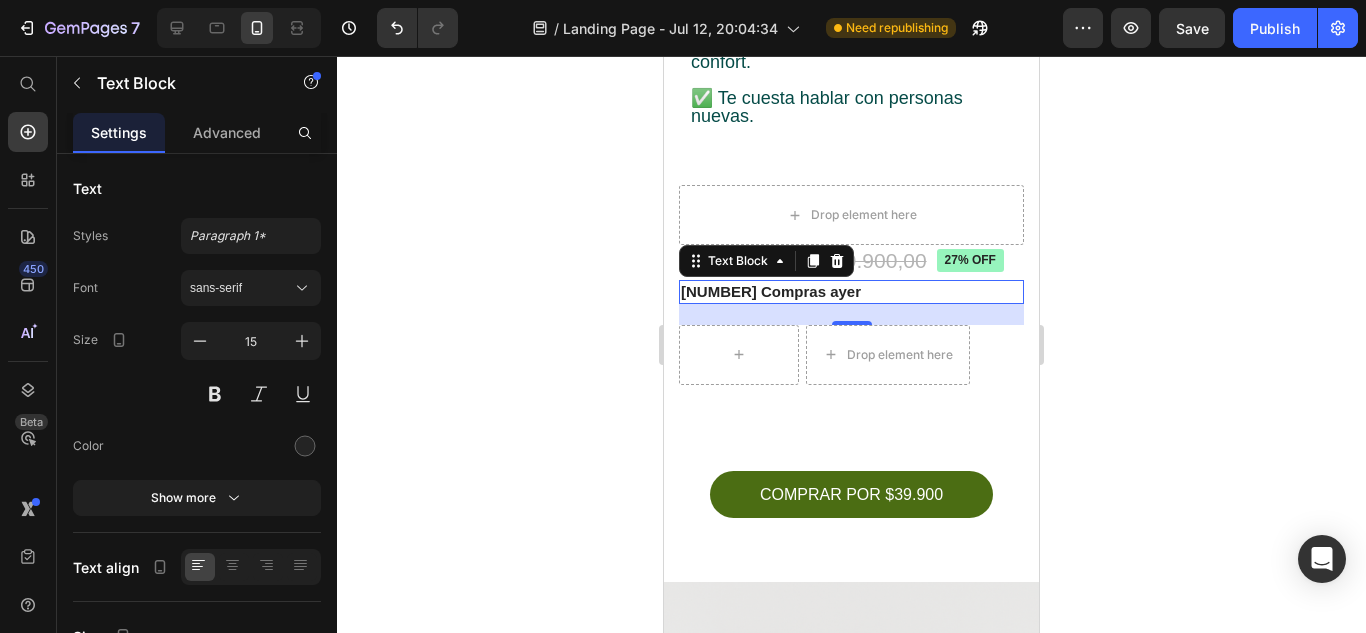 click 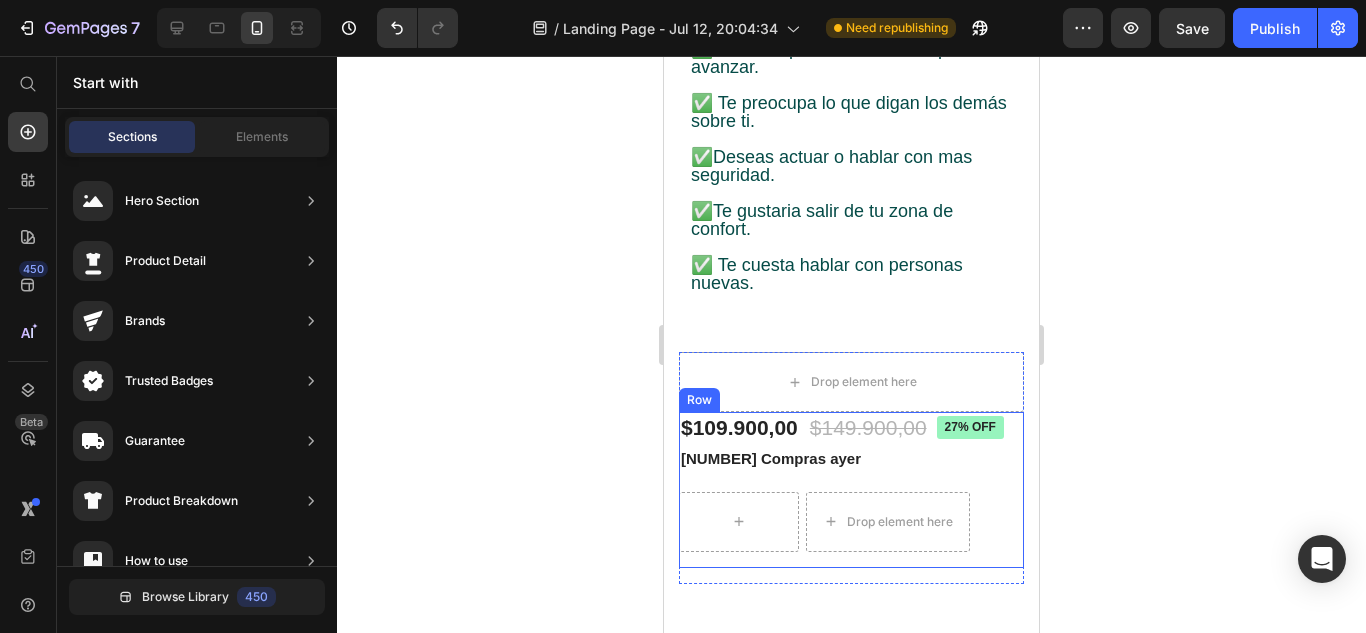 scroll, scrollTop: 667, scrollLeft: 0, axis: vertical 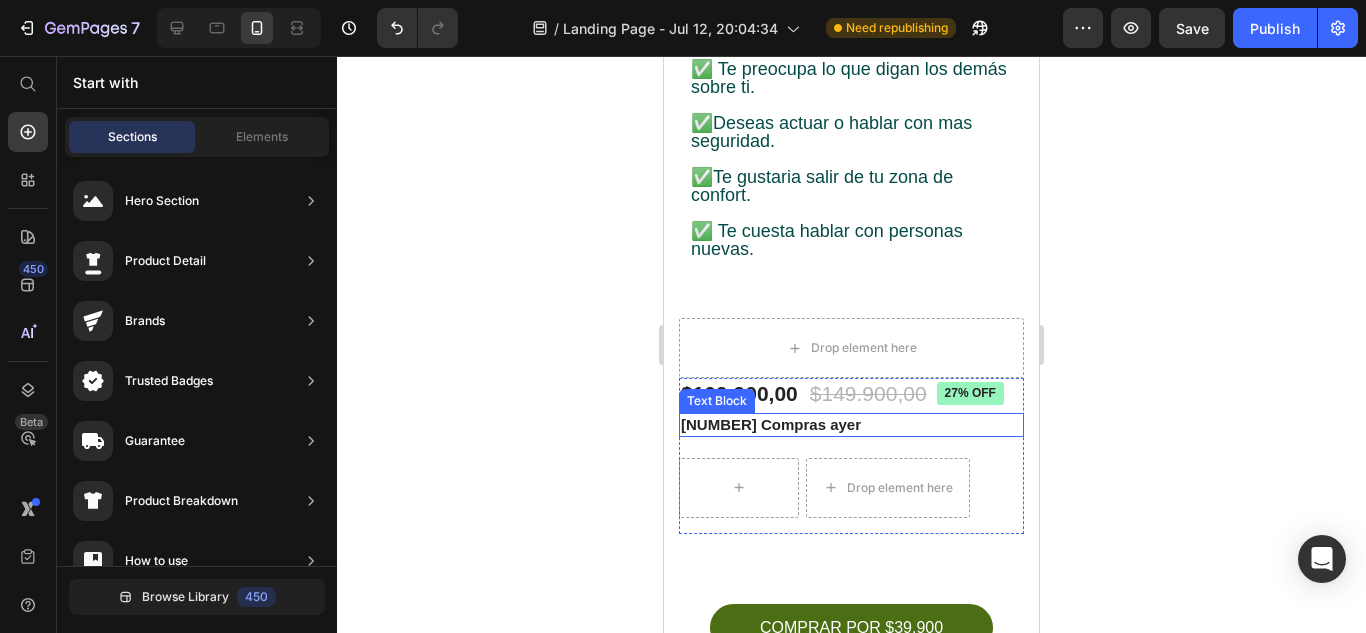 click on "[NUMBER] Compras ayer" at bounding box center (851, 425) 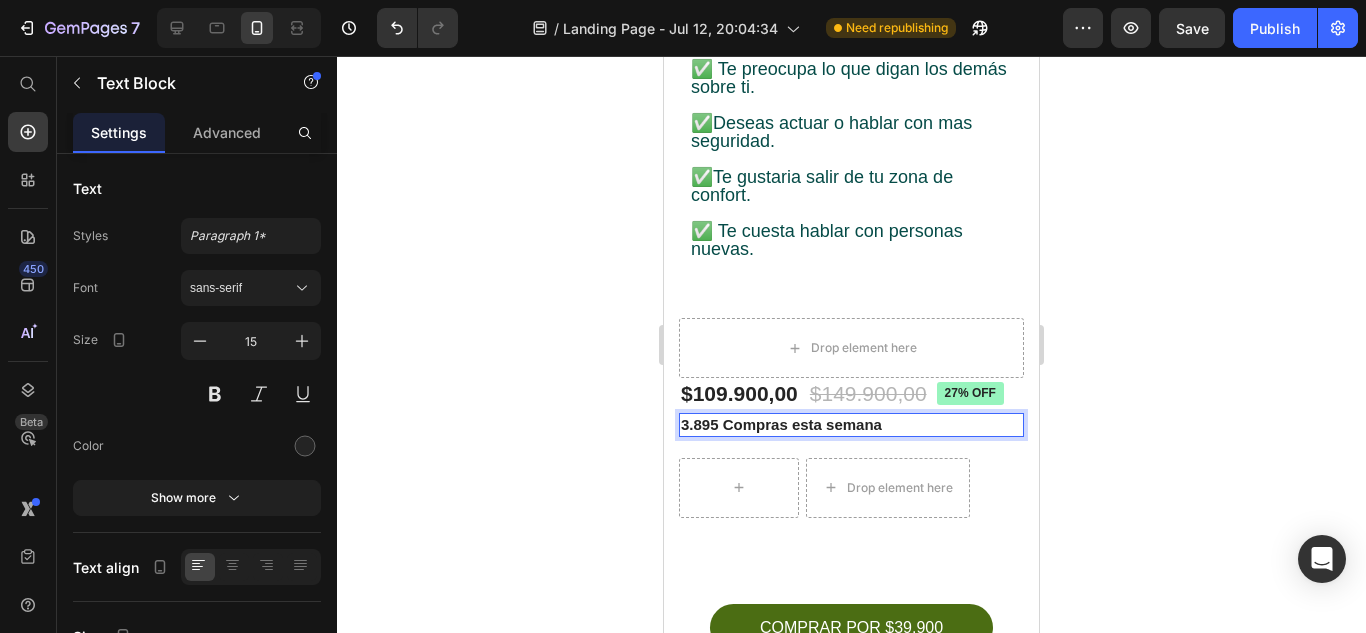click 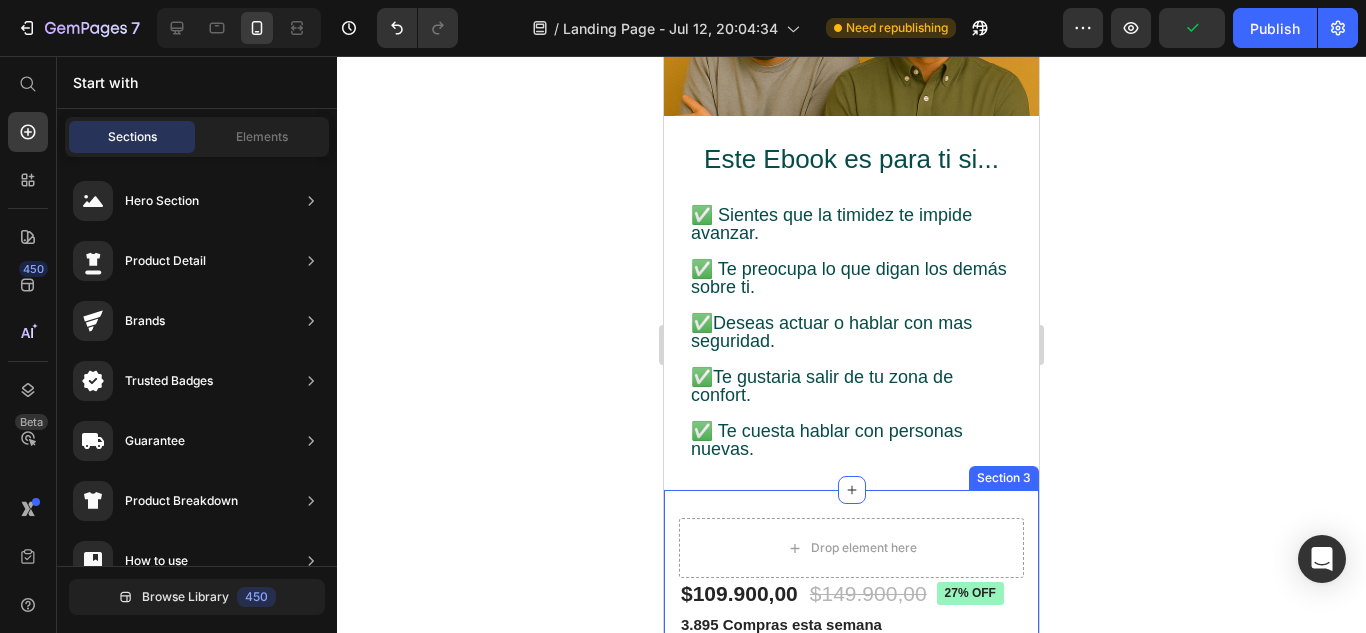scroll, scrollTop: 300, scrollLeft: 0, axis: vertical 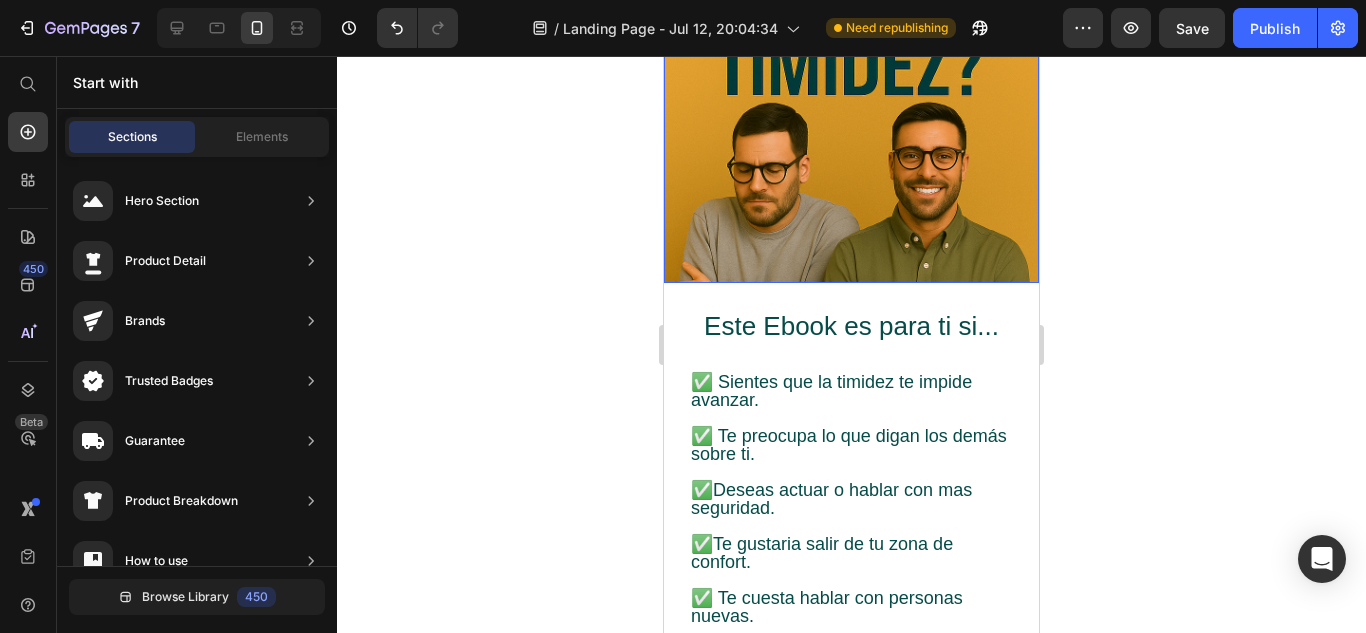 click on "Drop element here" at bounding box center (851, 40) 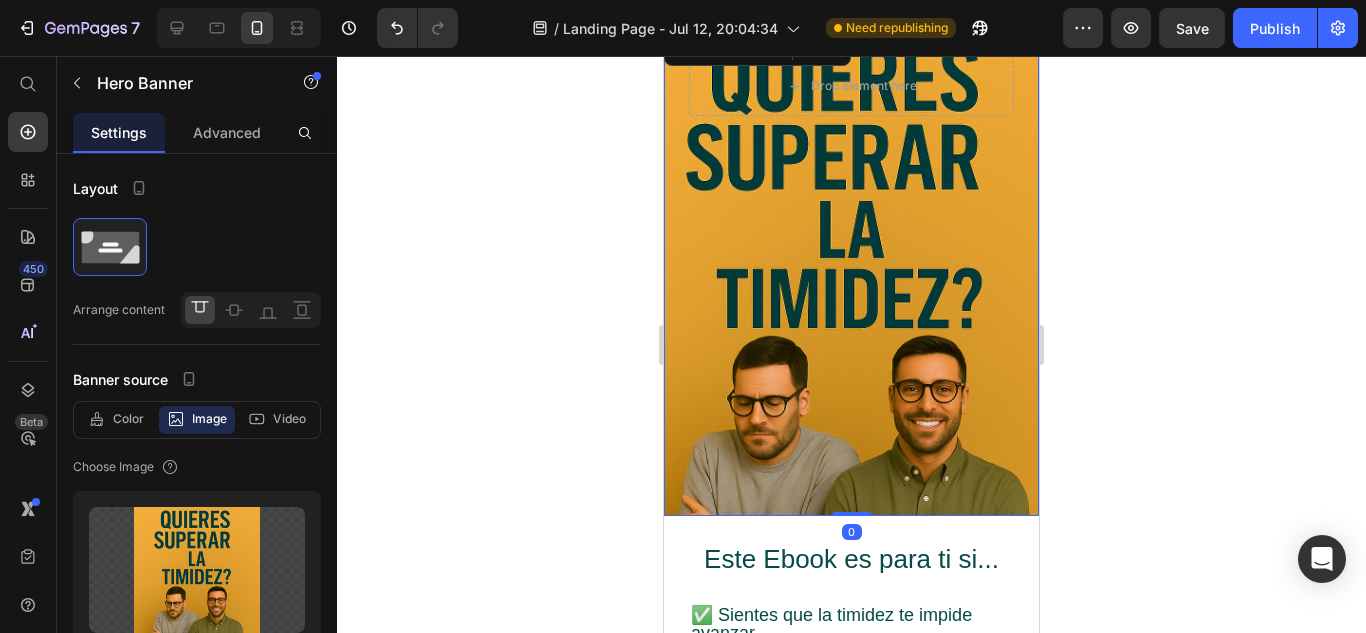 scroll, scrollTop: 0, scrollLeft: 0, axis: both 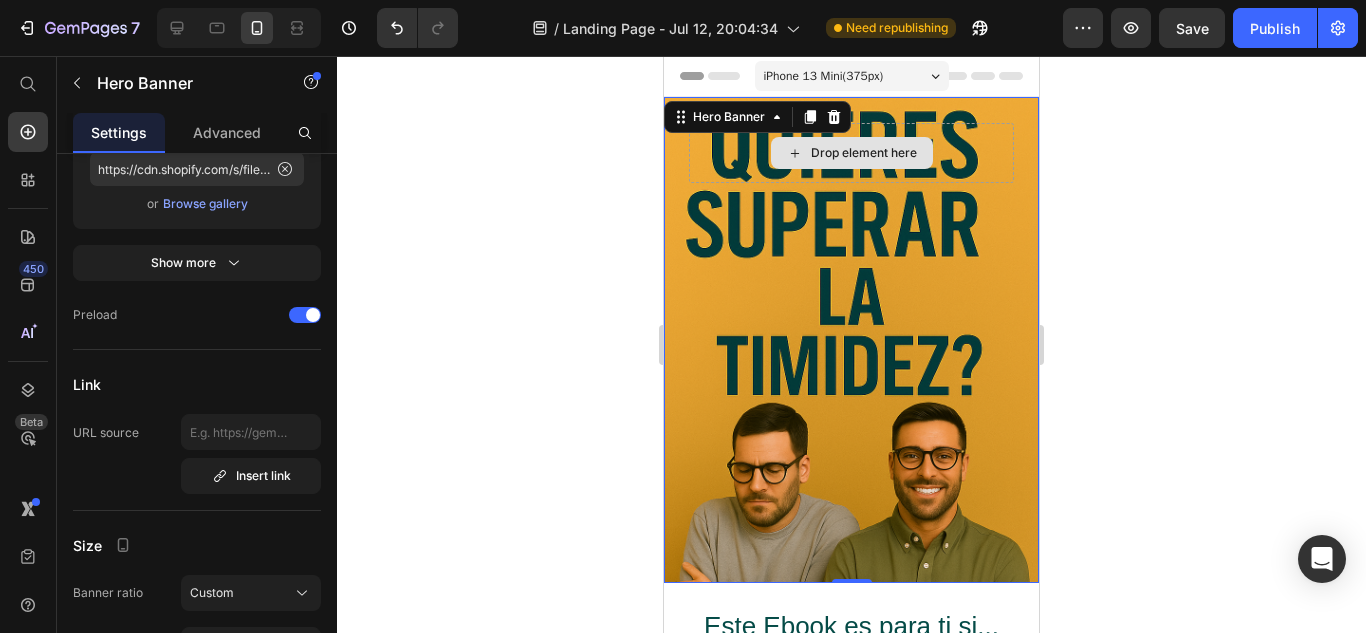 click on "Drop element here" at bounding box center (864, 153) 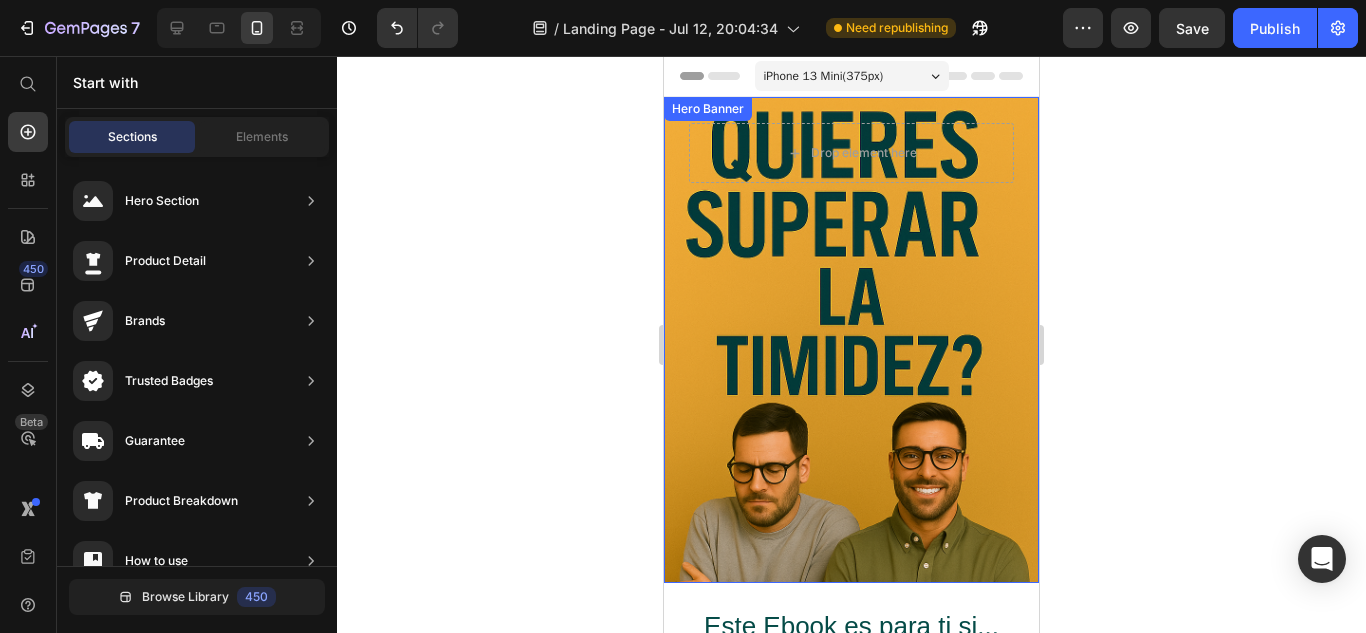 click 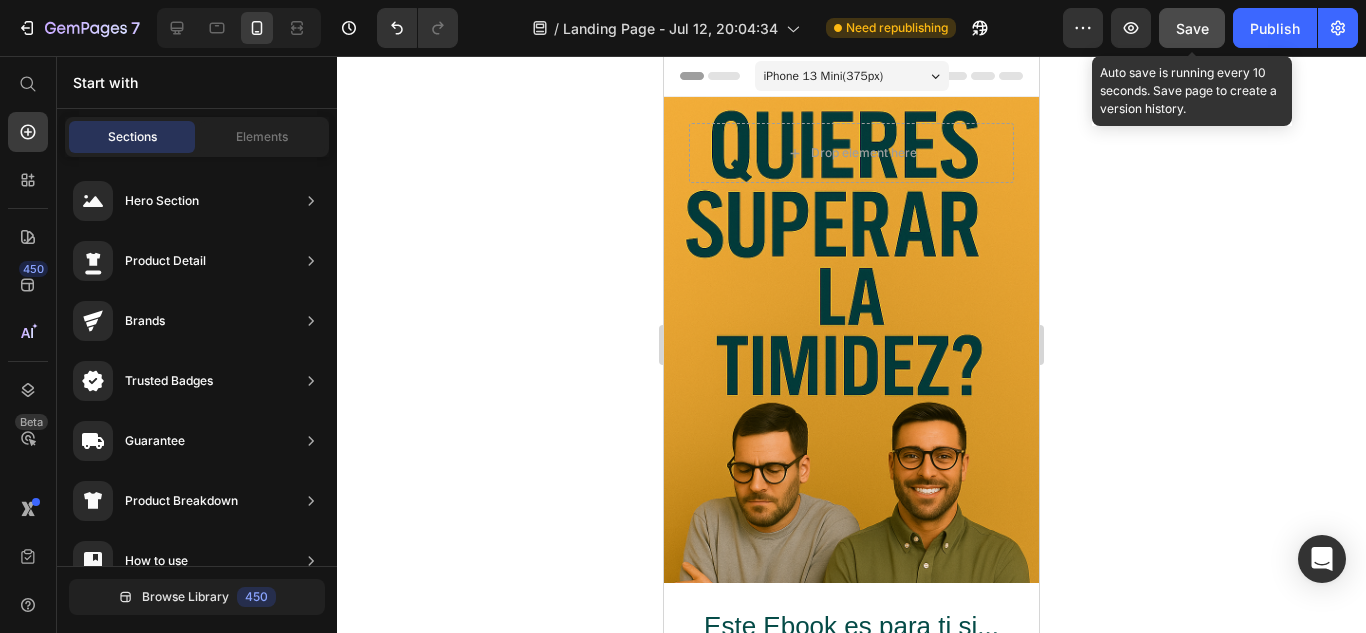 click on "Save" 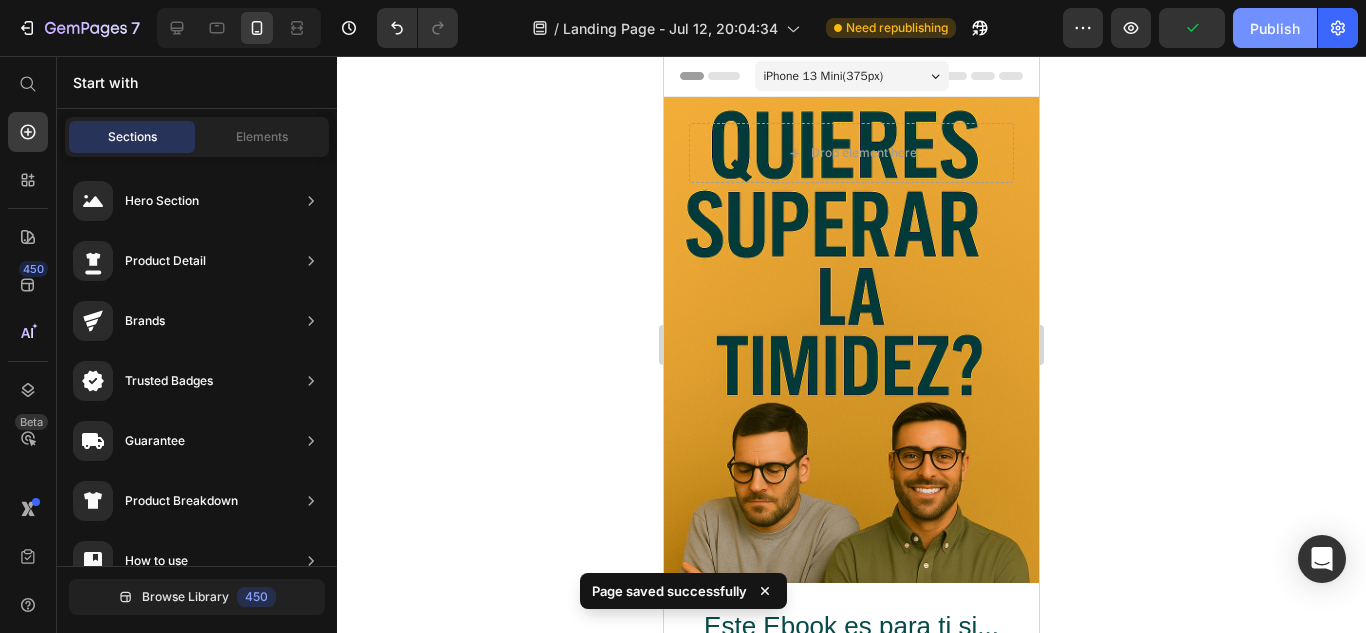 click on "Publish" at bounding box center [1275, 28] 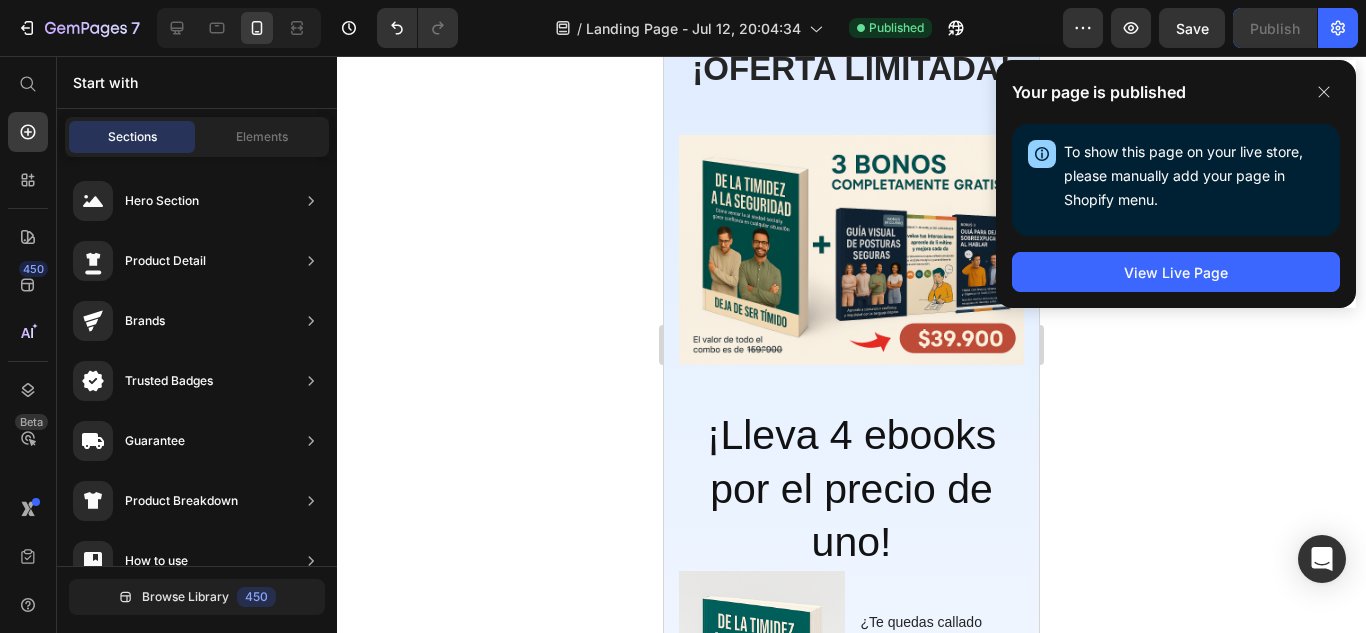 scroll, scrollTop: 2200, scrollLeft: 0, axis: vertical 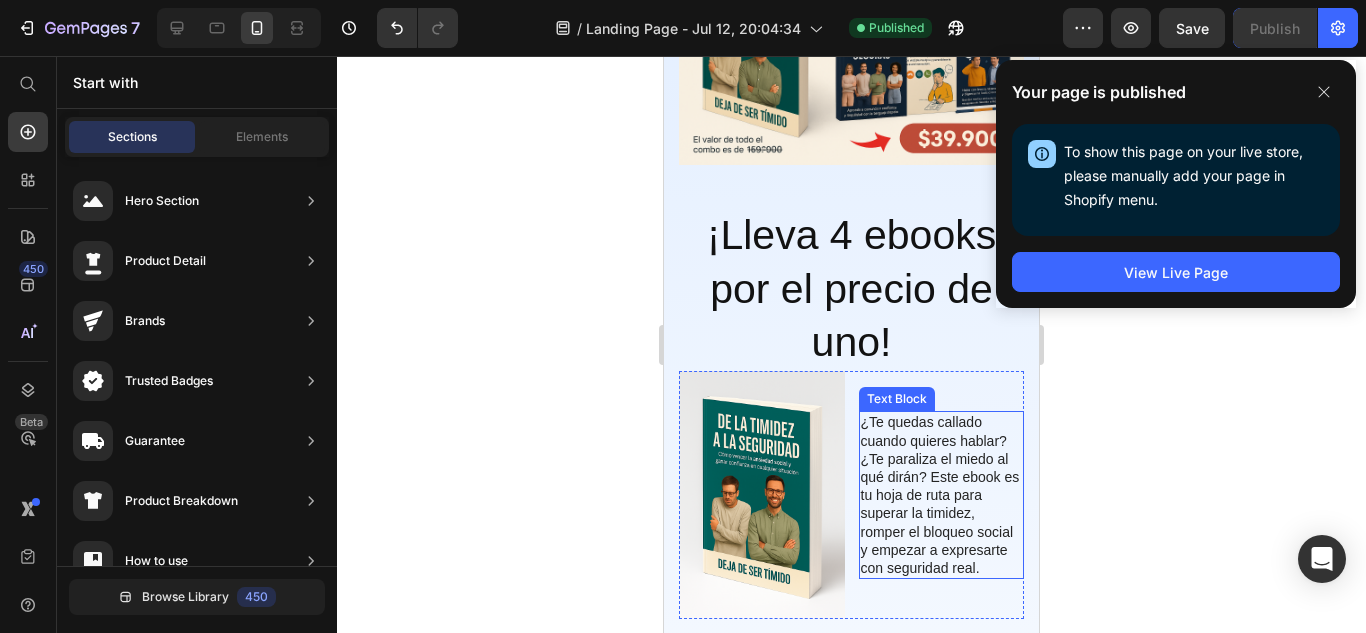 click on "¿Te quedas callado cuando quieres hablar? ¿Te paraliza el miedo al qué dirán? Este ebook es tu hoja de ruta para superar la timidez, romper el bloqueo social y empezar a expresarte con seguridad real." at bounding box center (942, 495) 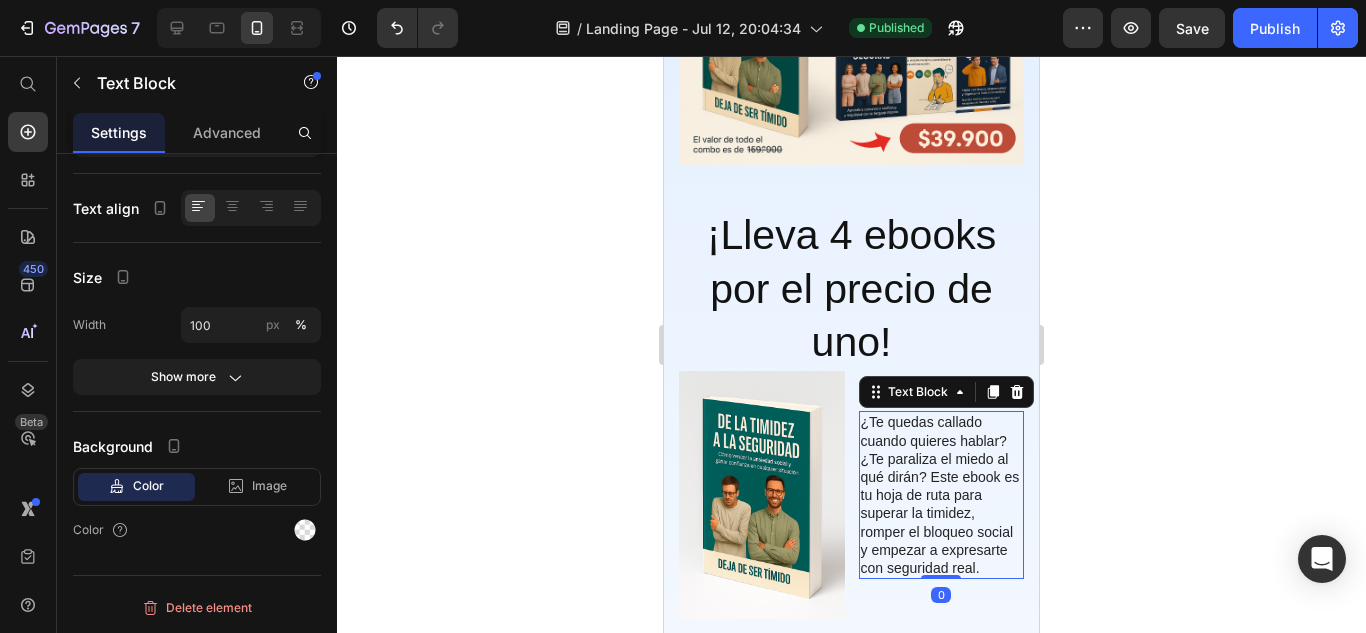 scroll, scrollTop: 0, scrollLeft: 0, axis: both 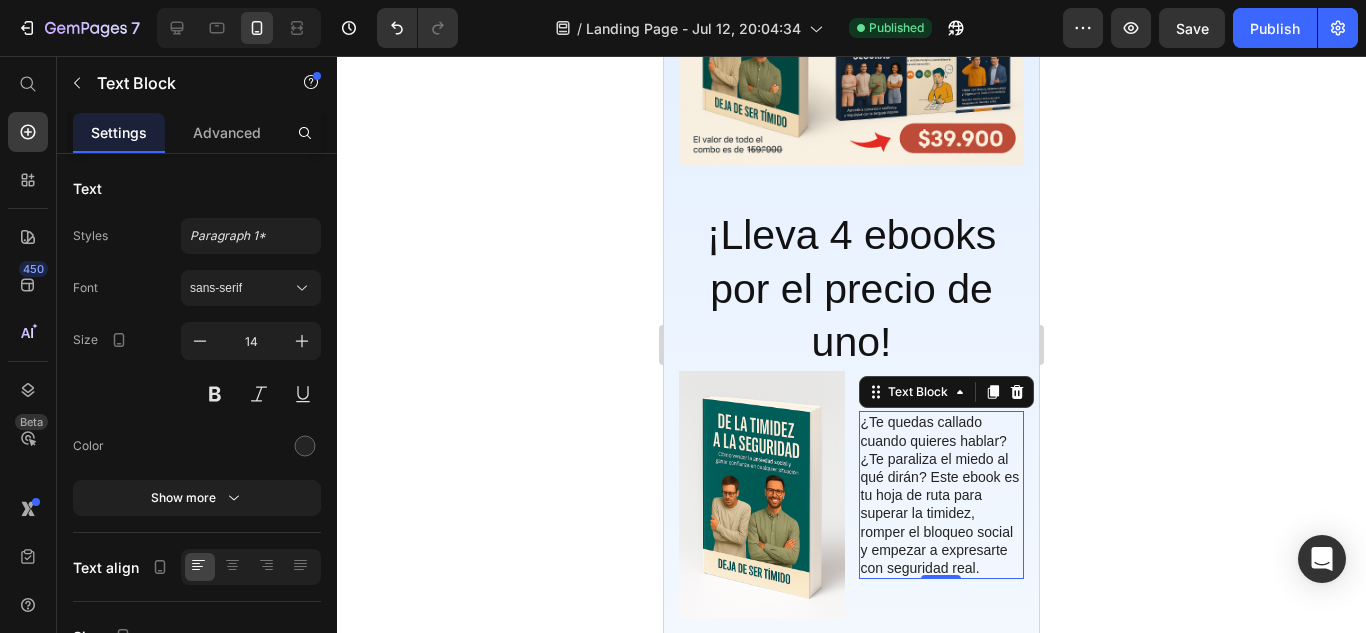 click 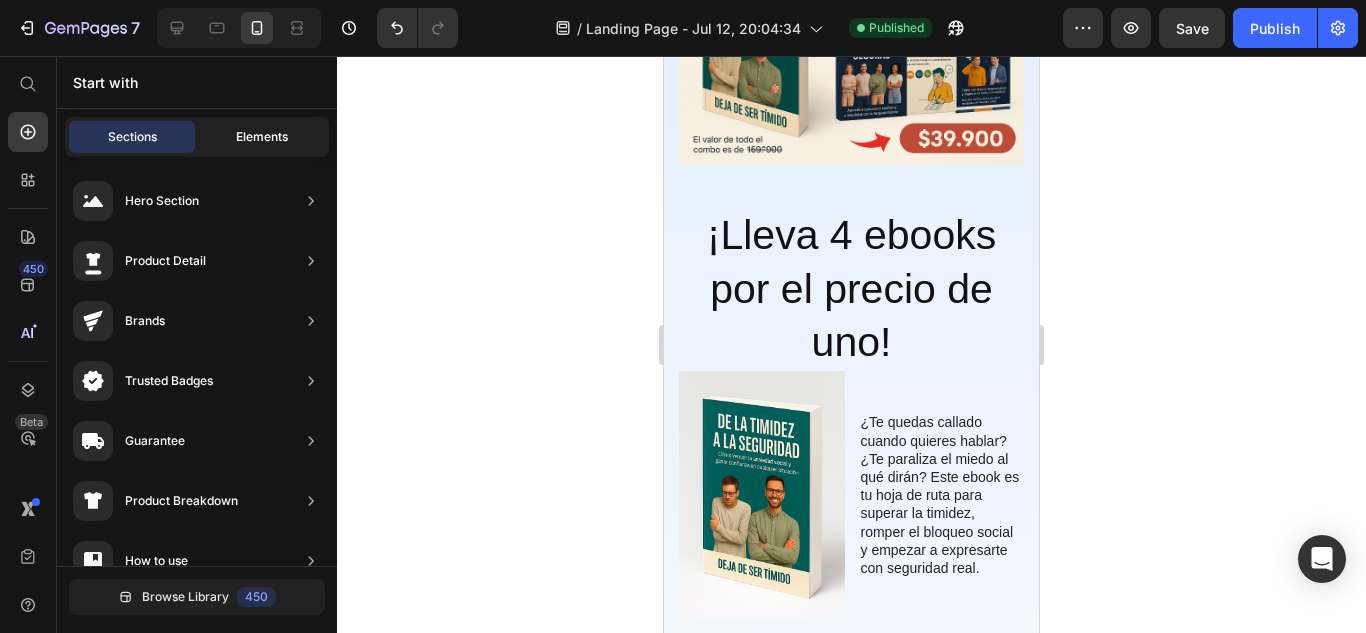 click on "Elements" at bounding box center [262, 137] 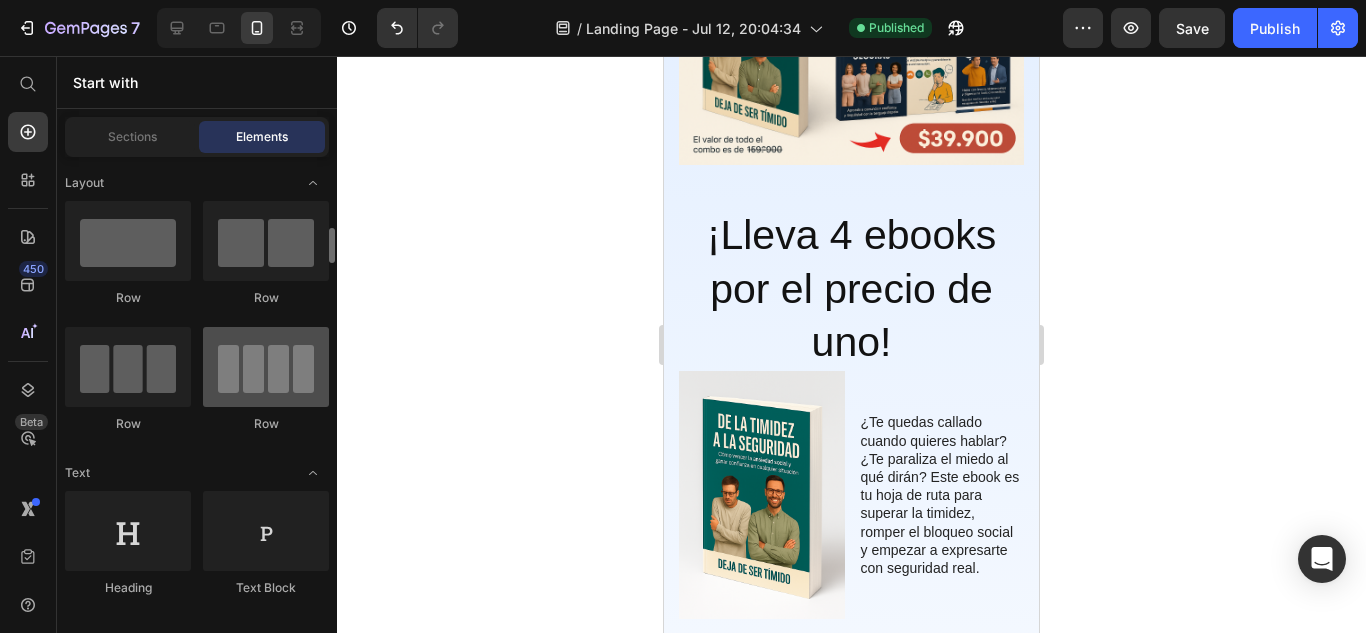 scroll, scrollTop: 99, scrollLeft: 0, axis: vertical 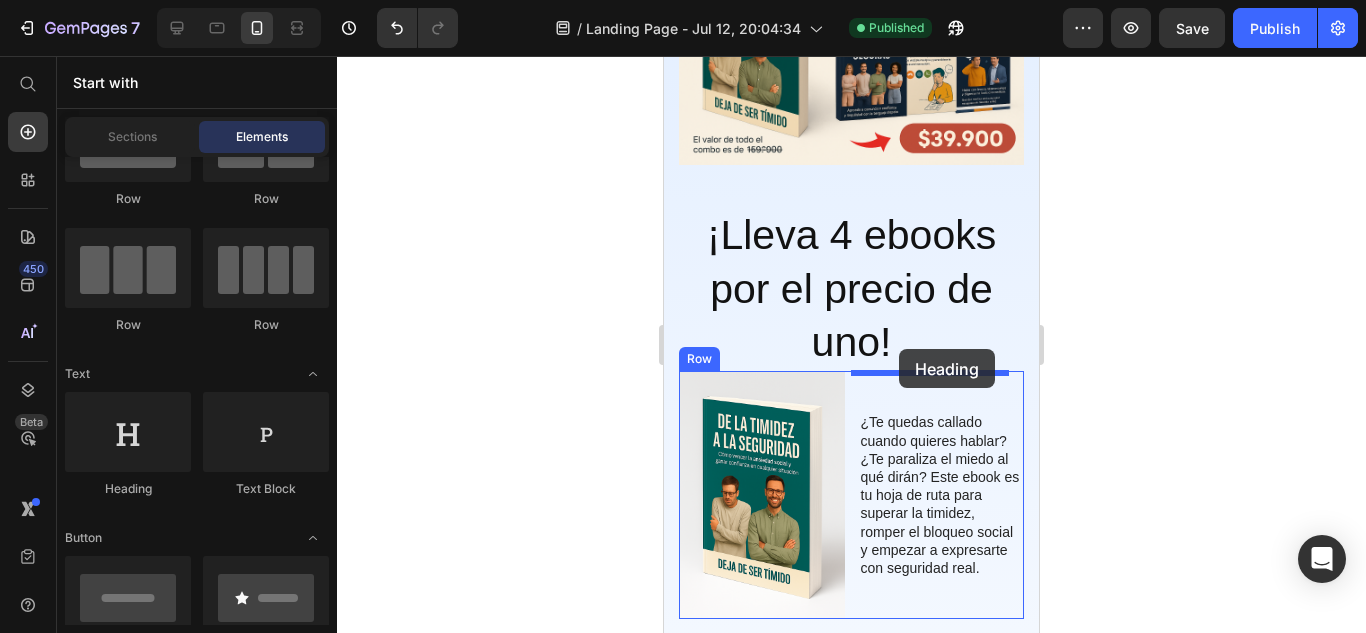 drag, startPoint x: 809, startPoint y: 486, endPoint x: 1795, endPoint y: 460, distance: 986.3427 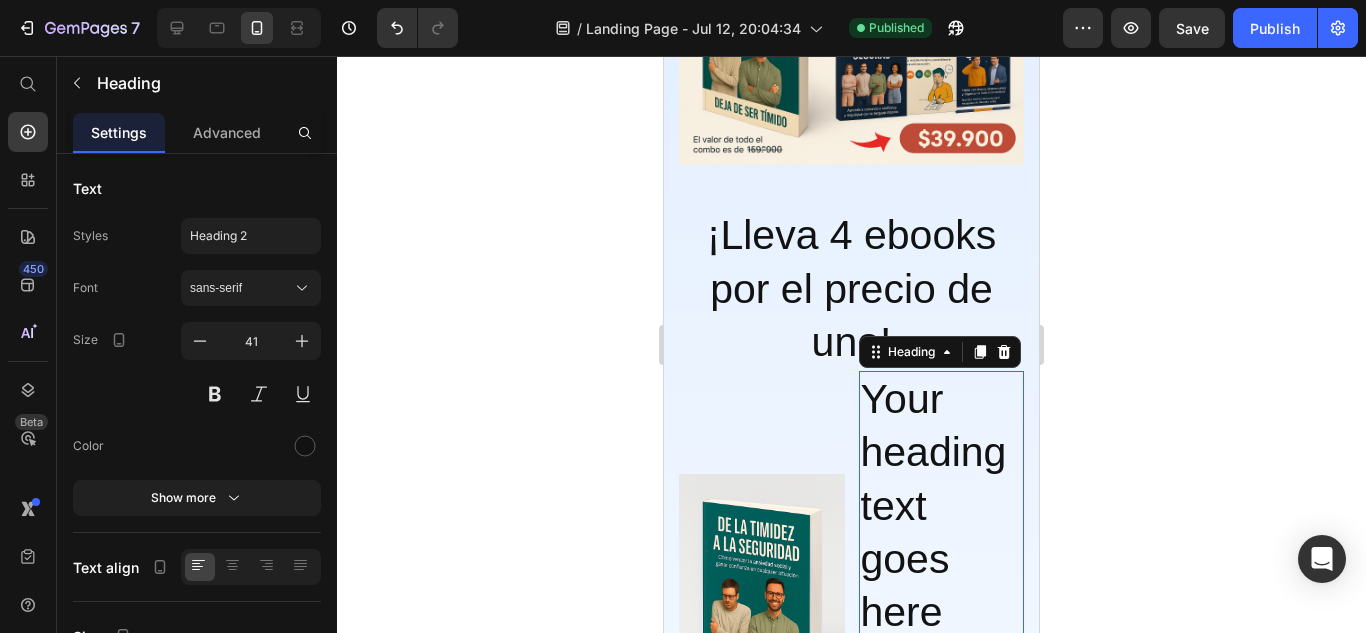 click on "Your heading text goes here" at bounding box center (942, 506) 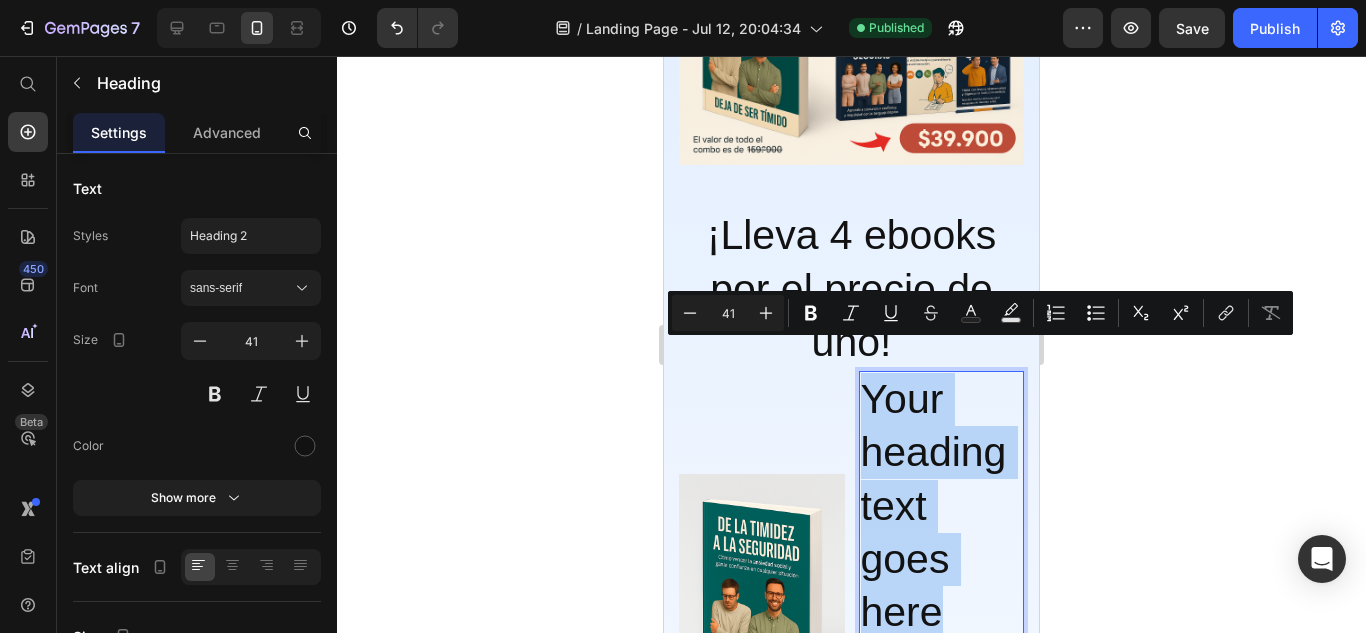 drag, startPoint x: 950, startPoint y: 582, endPoint x: 863, endPoint y: 352, distance: 245.90445 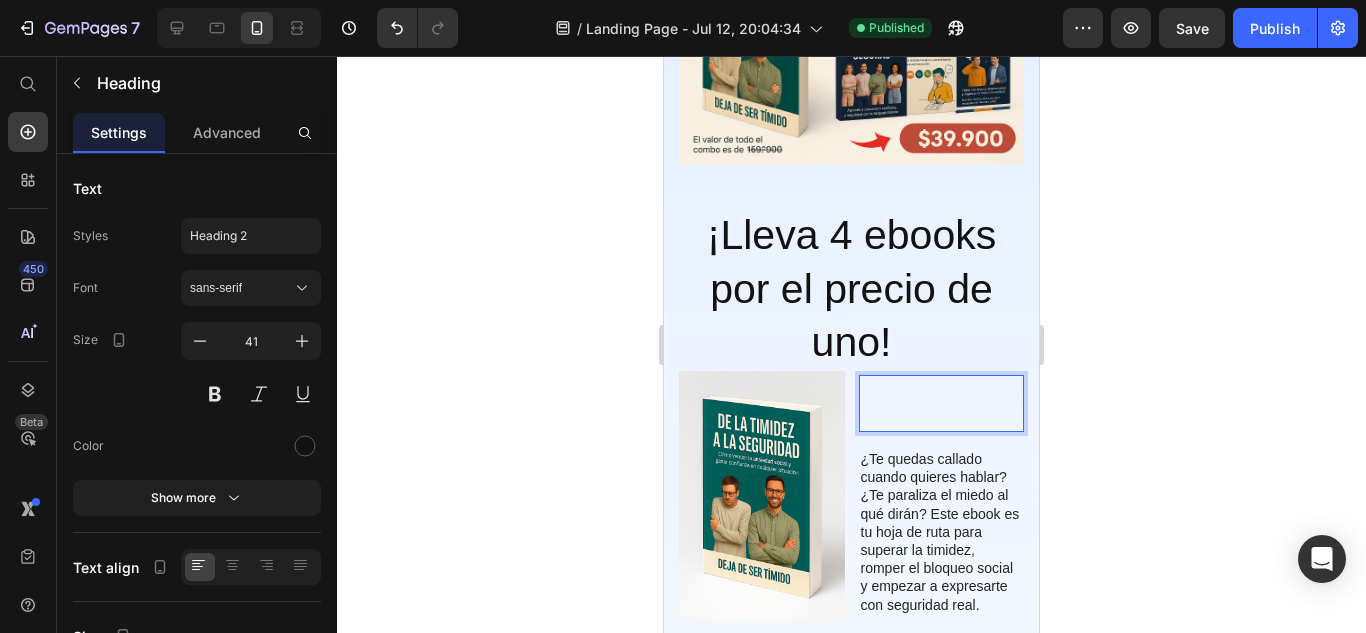 scroll, scrollTop: 2176, scrollLeft: 0, axis: vertical 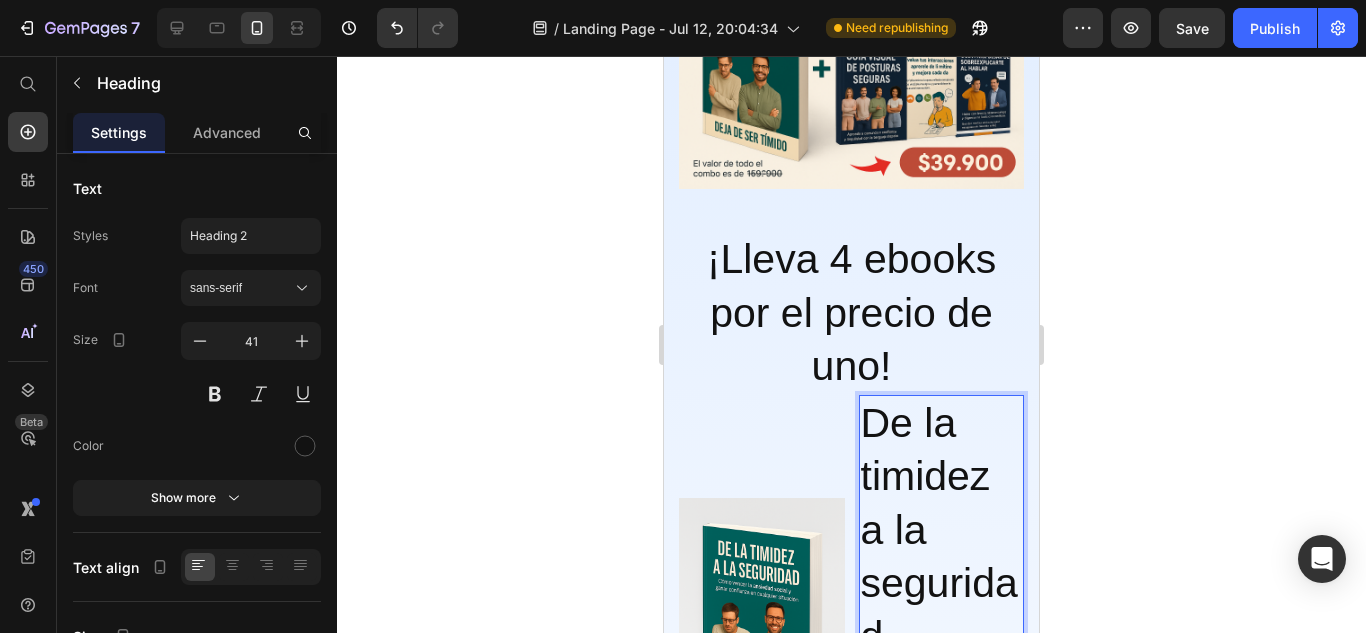 click 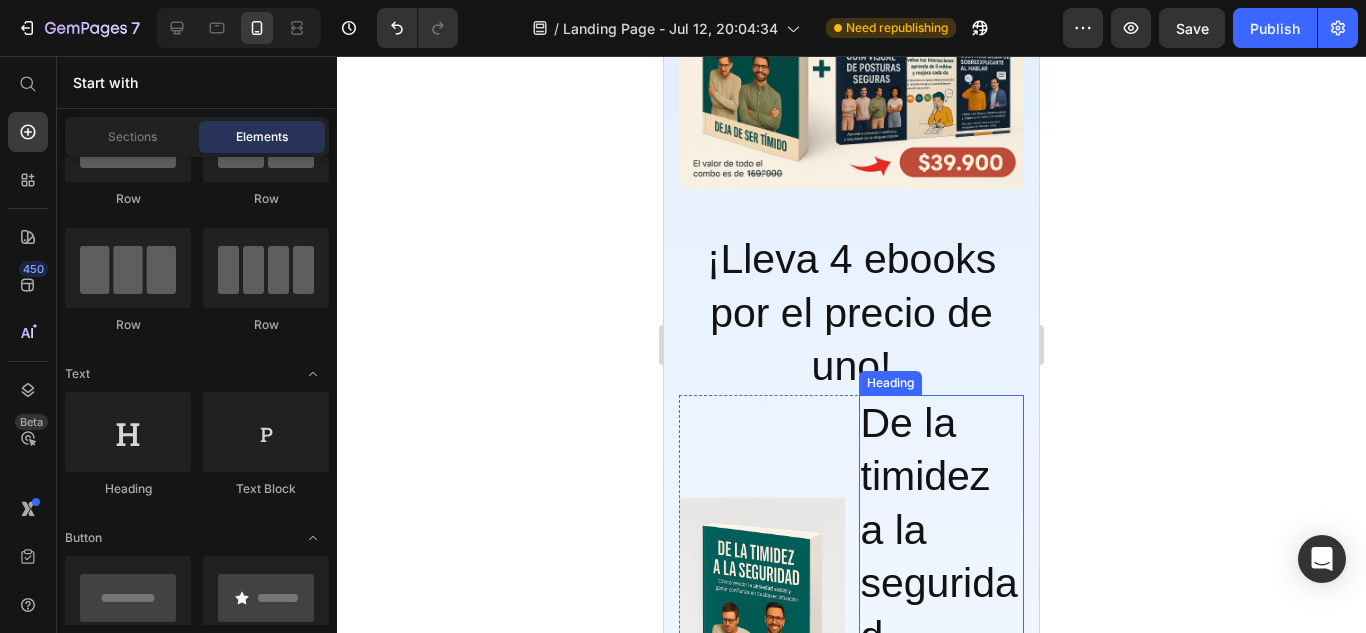 click on "De la timidez a la seguridad" at bounding box center (942, 530) 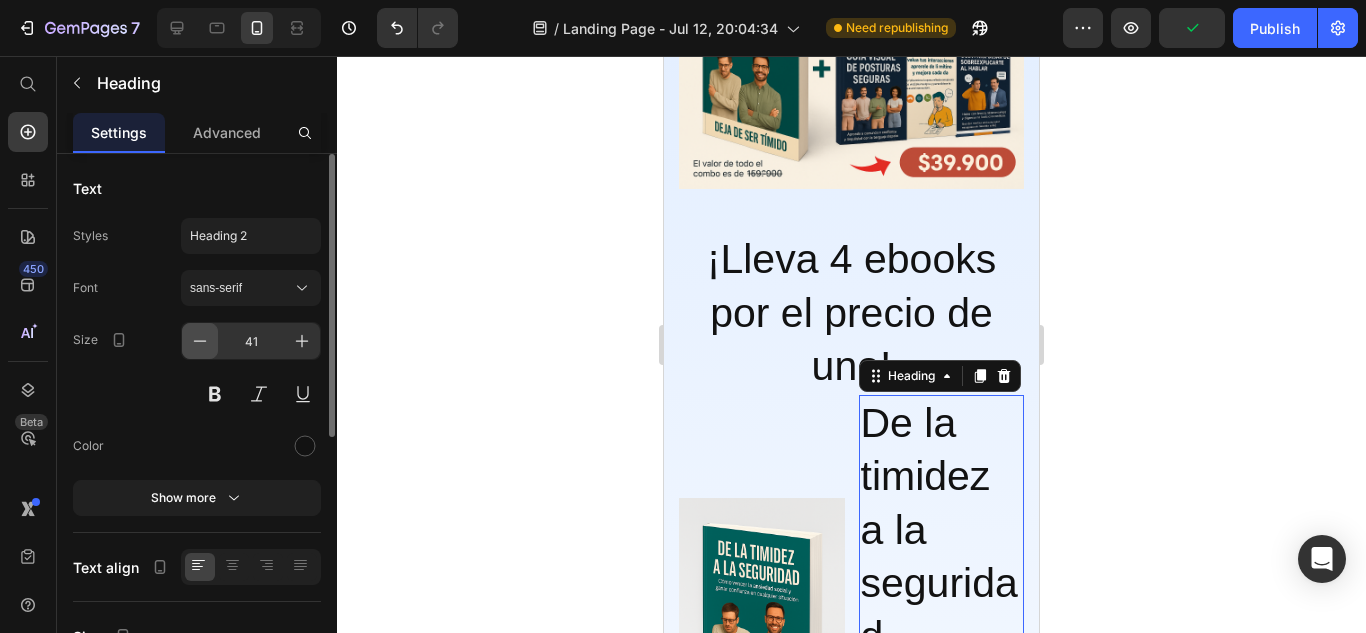 click 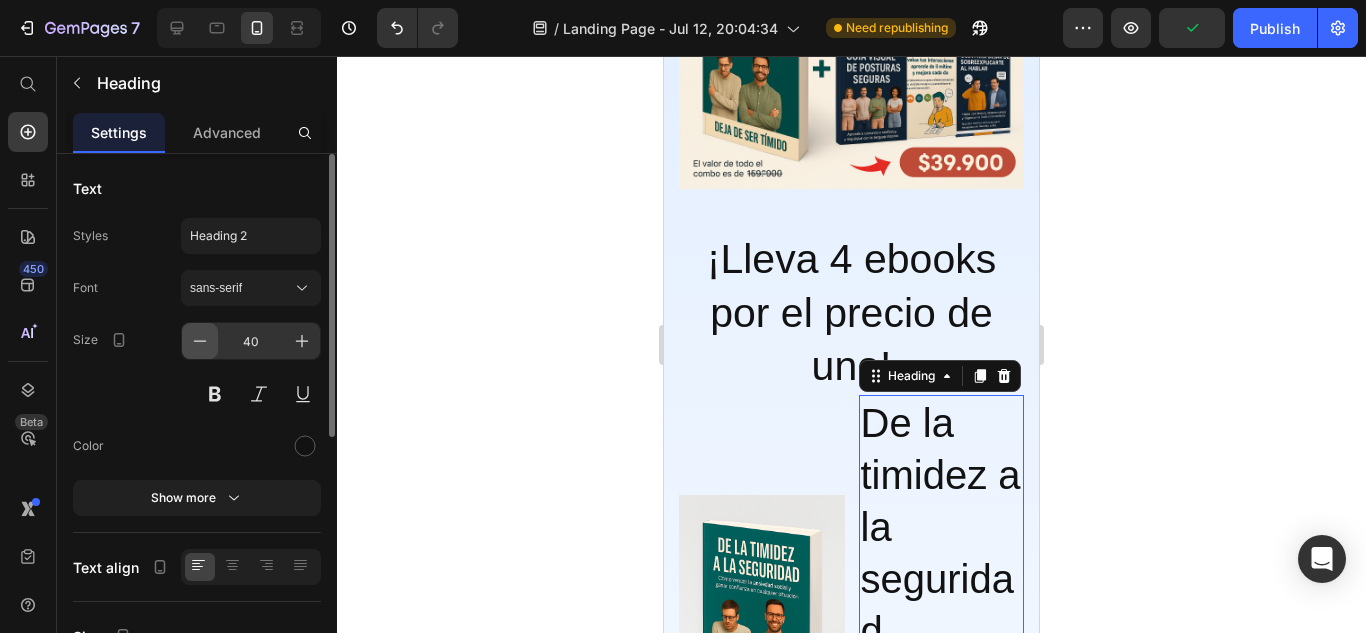 click 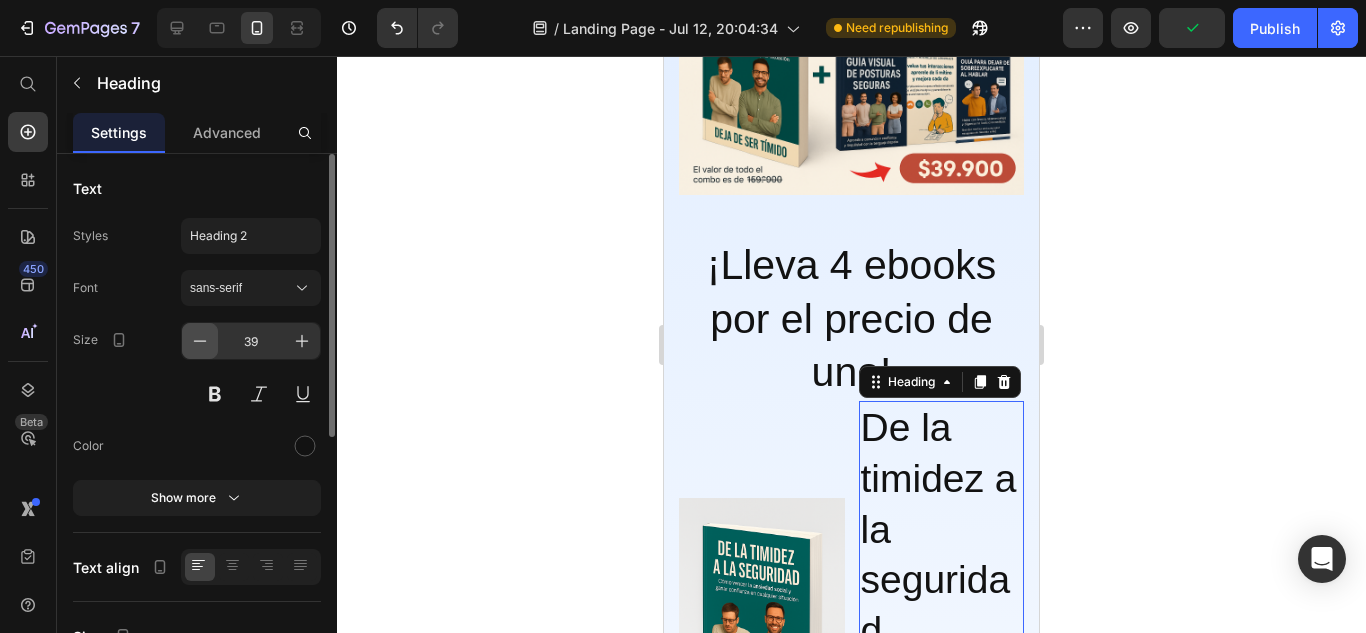 click 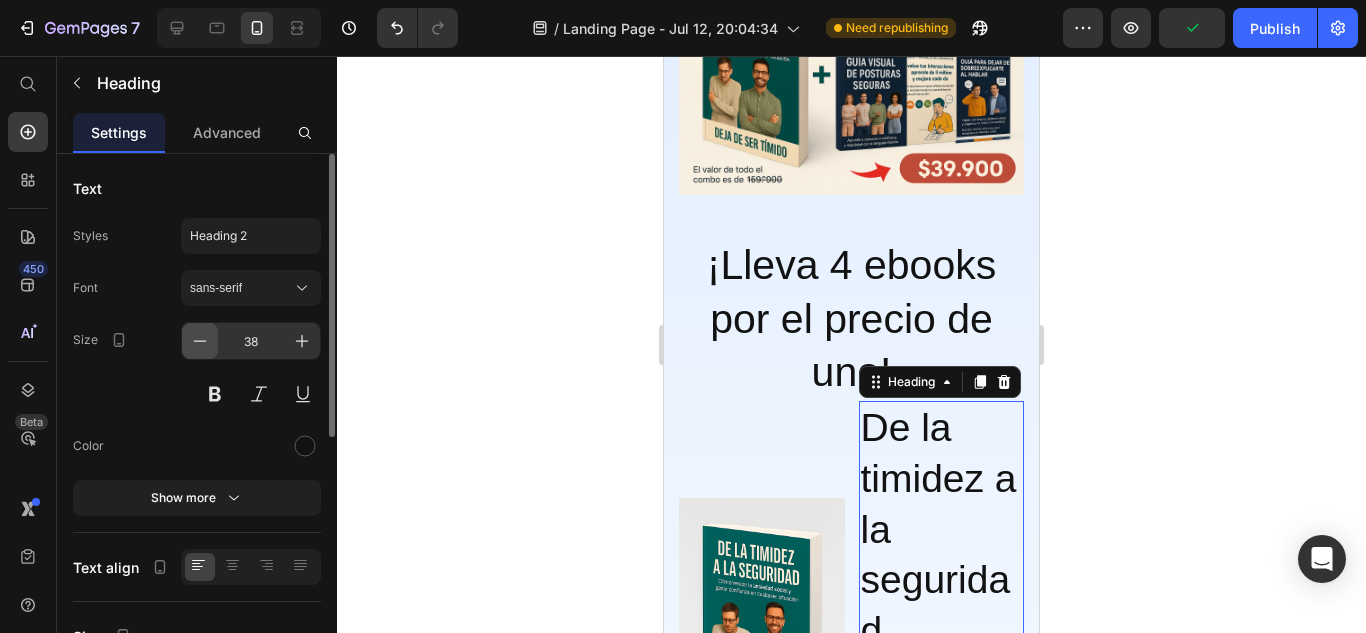 click 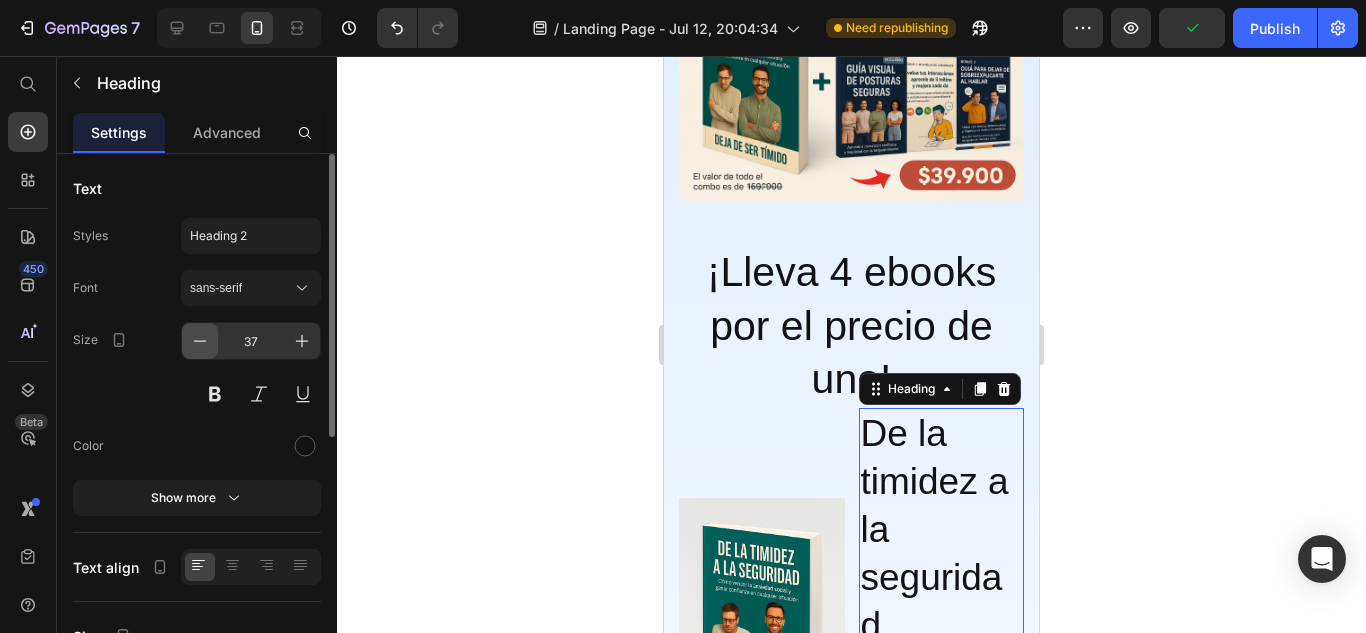 click 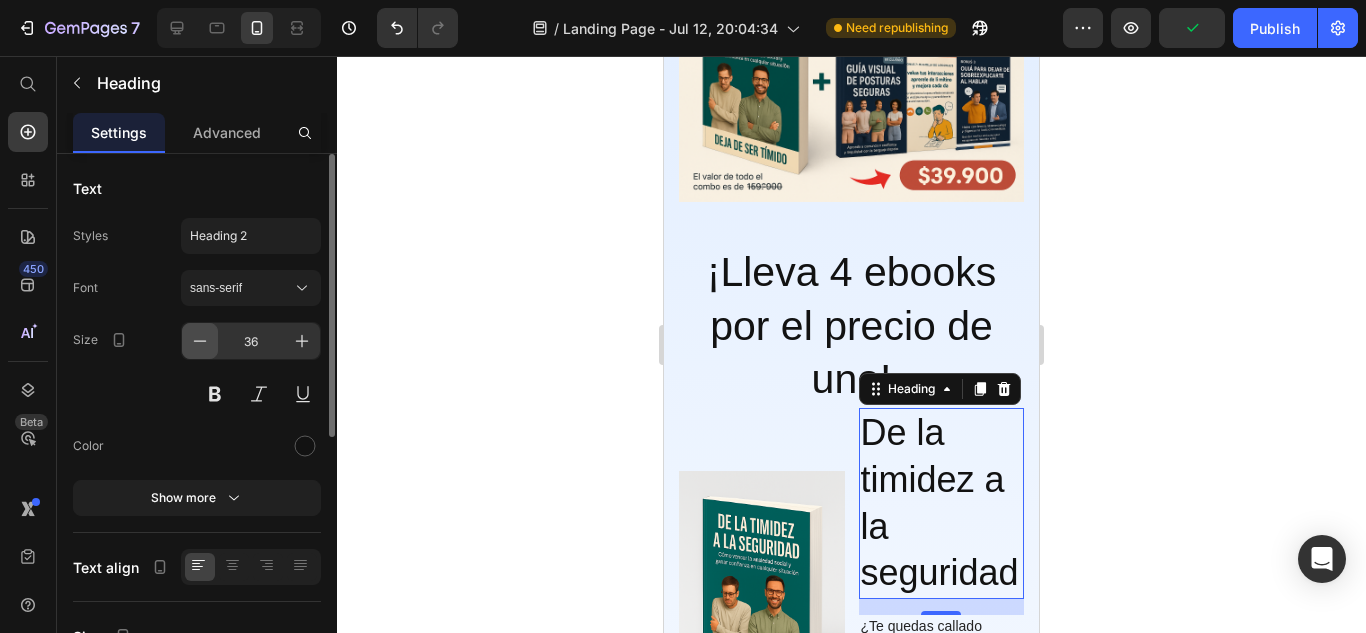 click 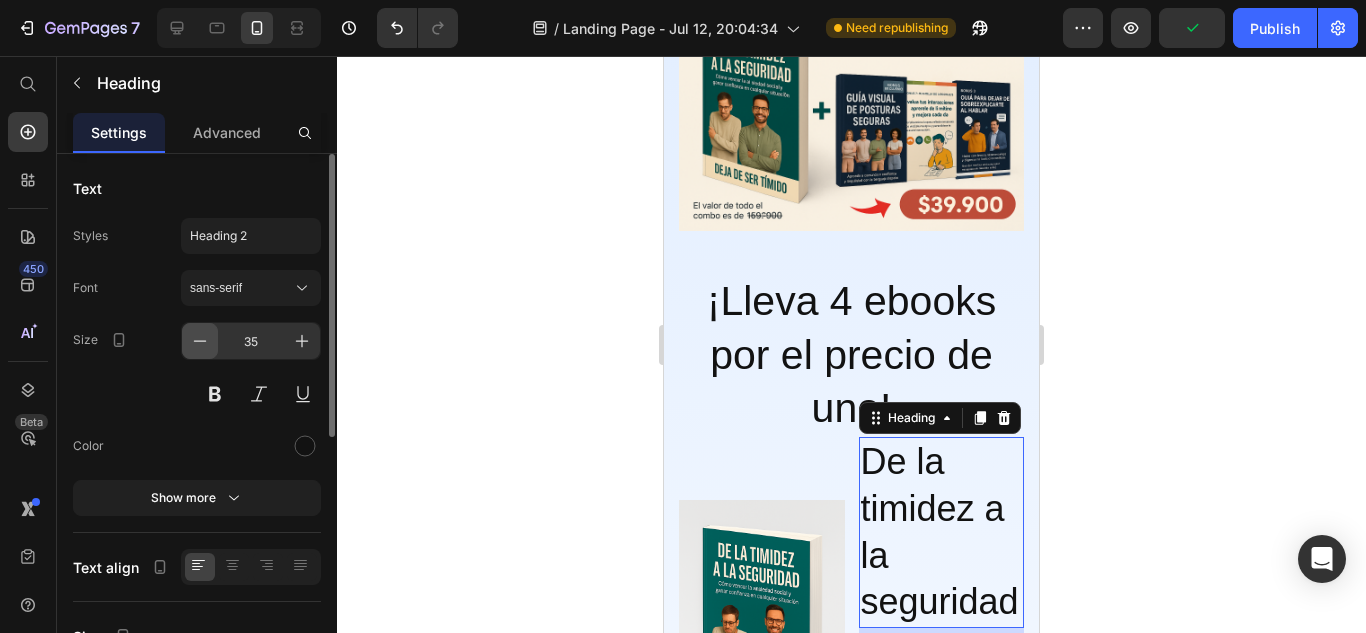 click 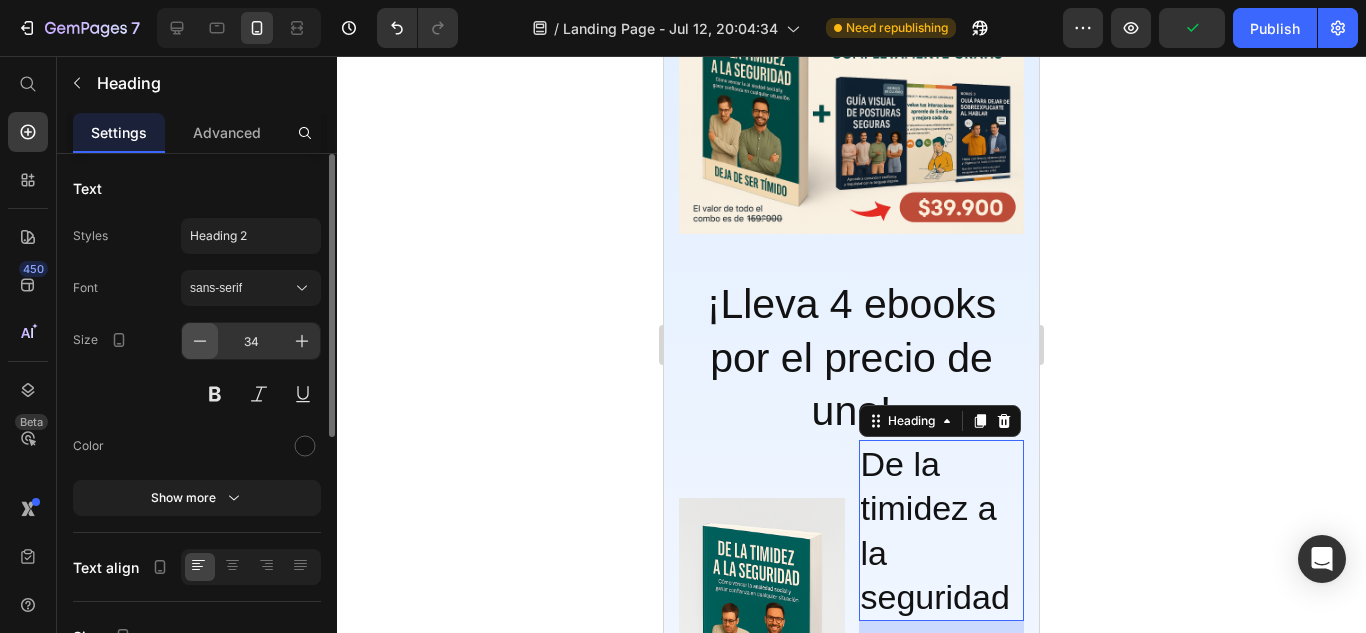 click 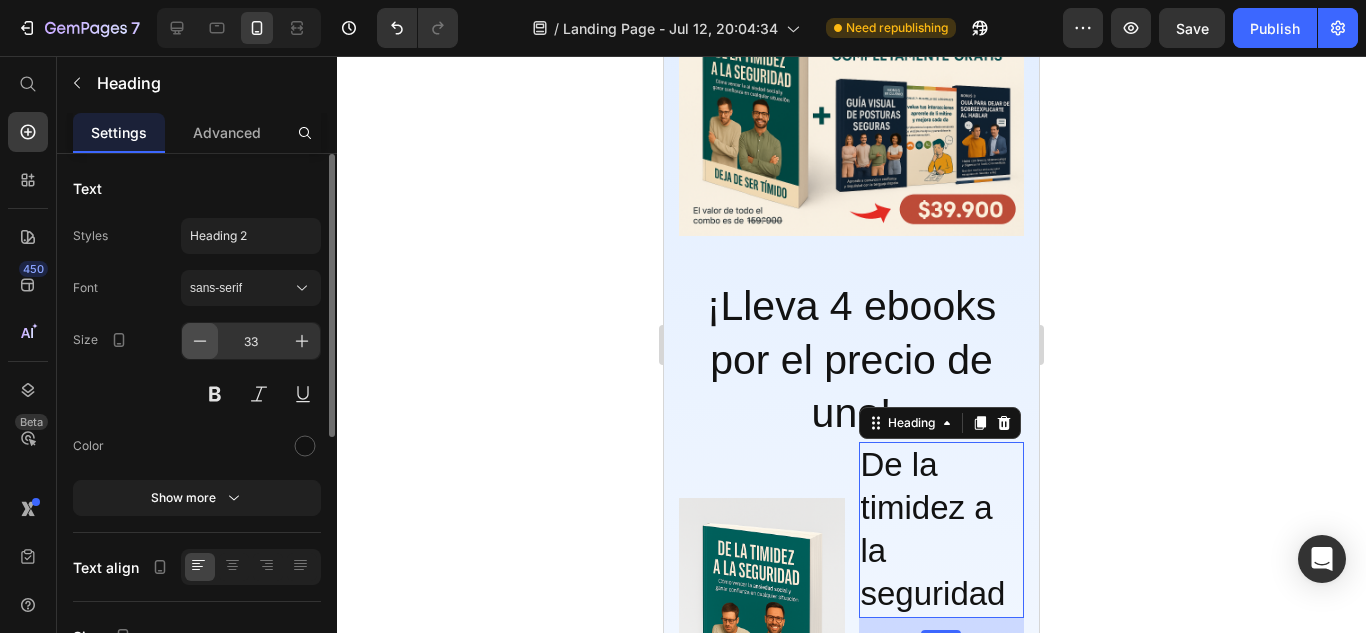 click 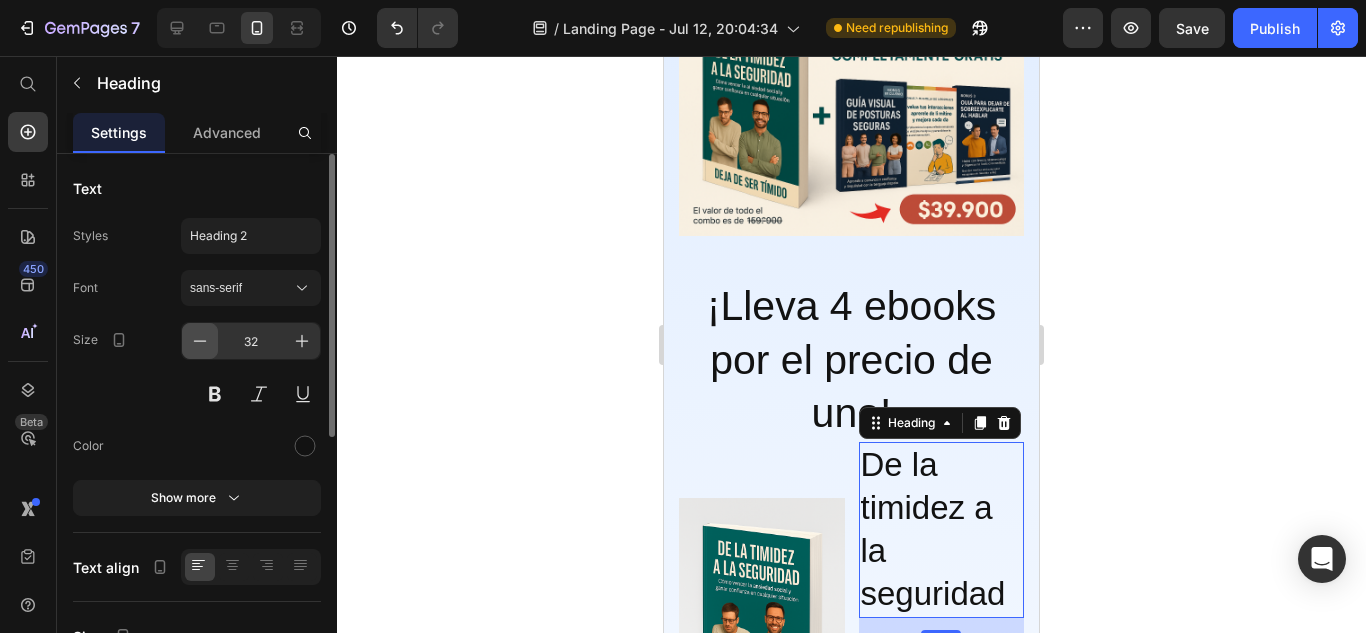 click 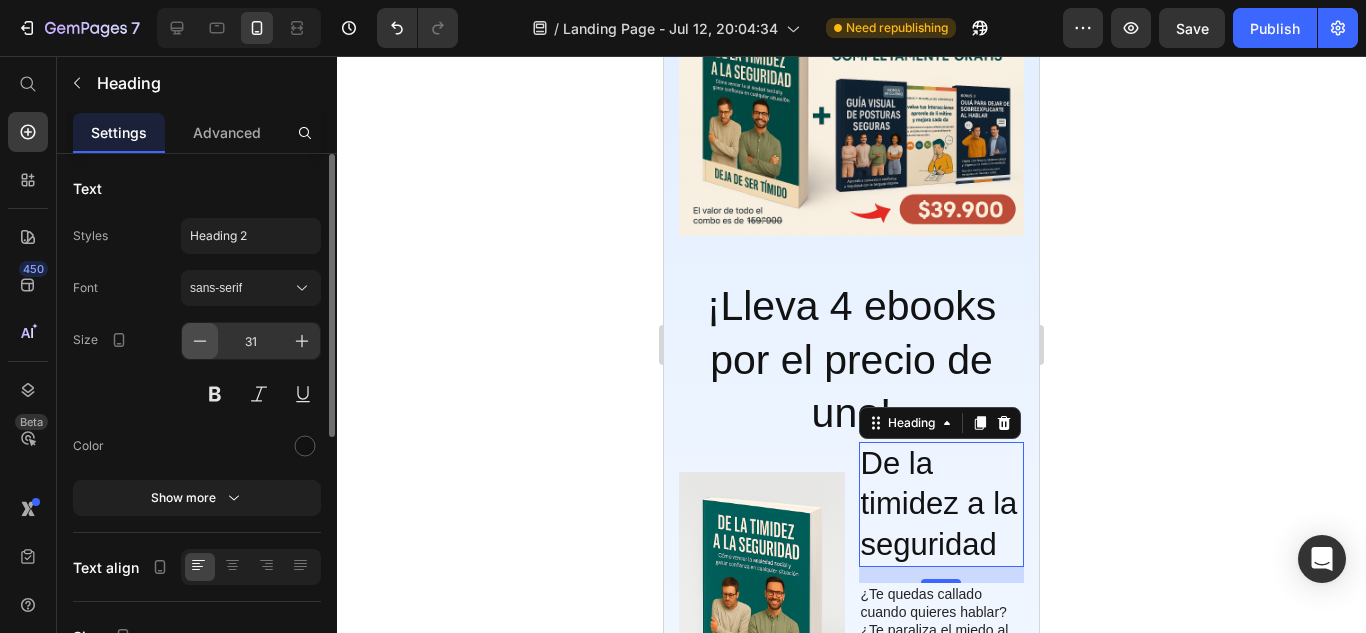 click 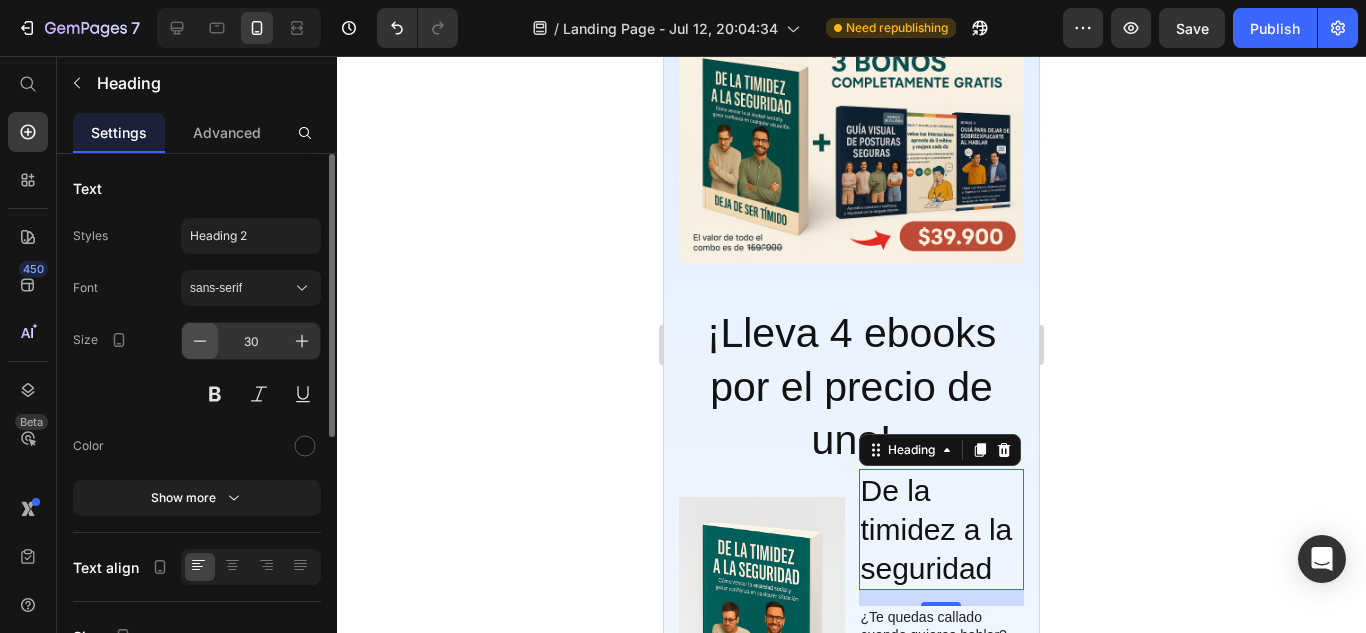 click 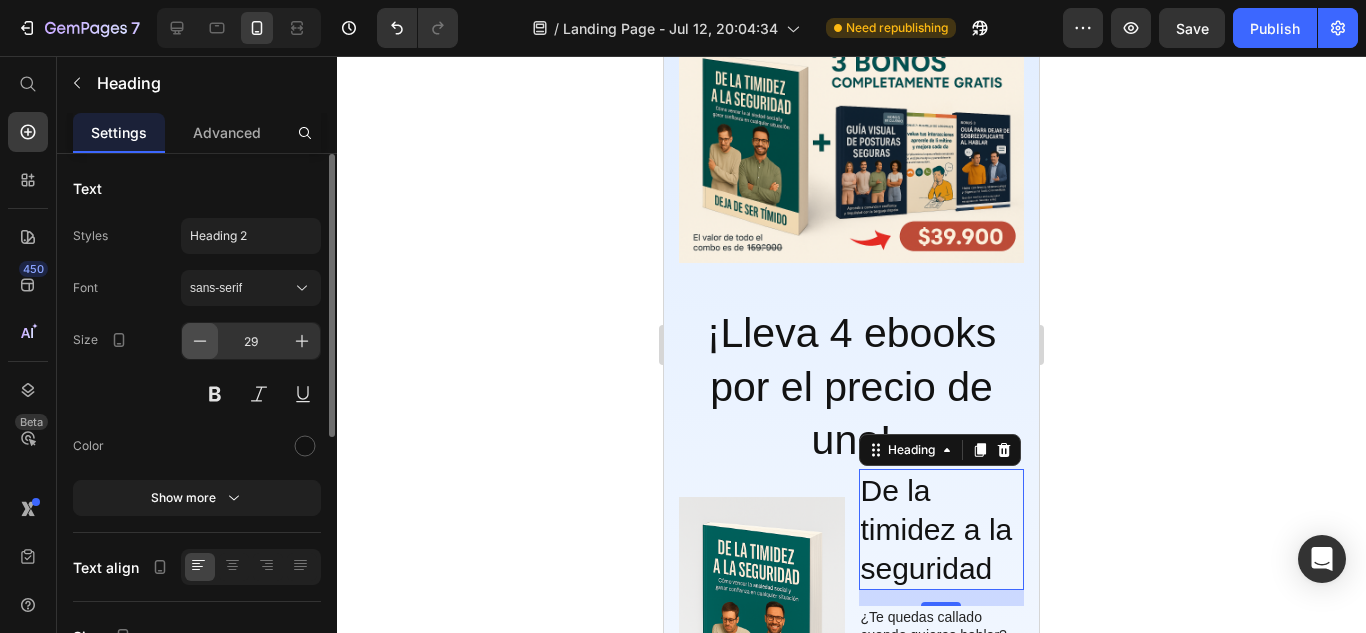 click 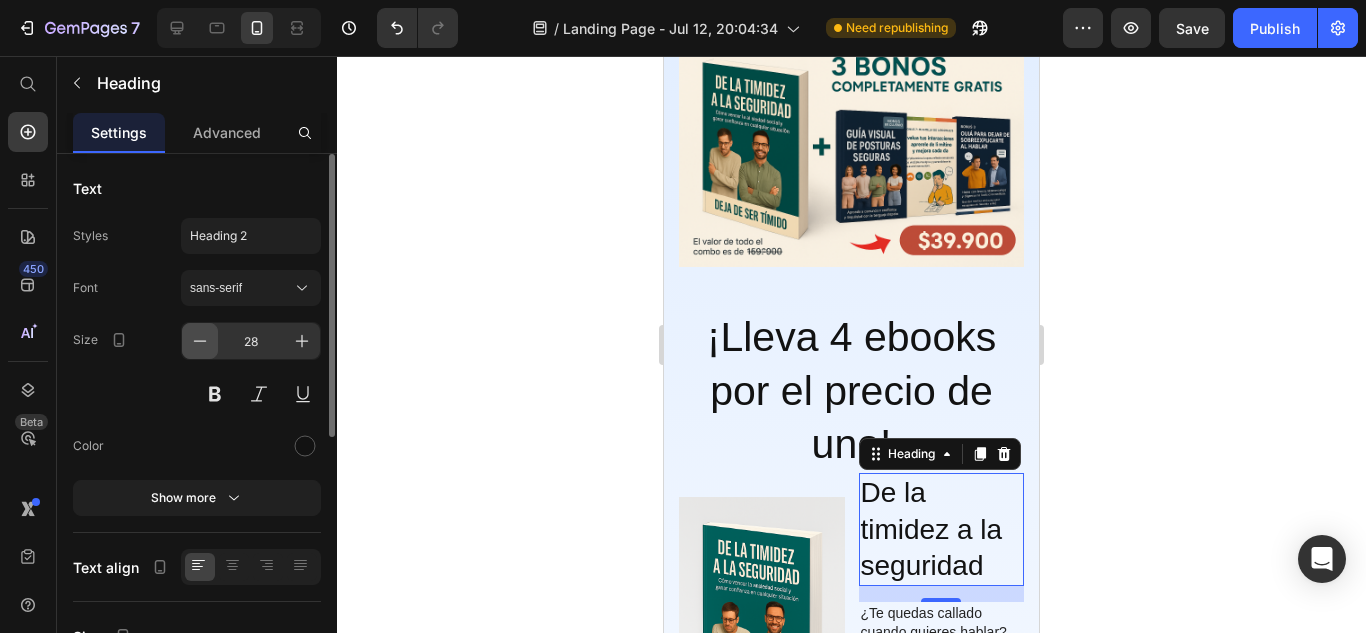 click 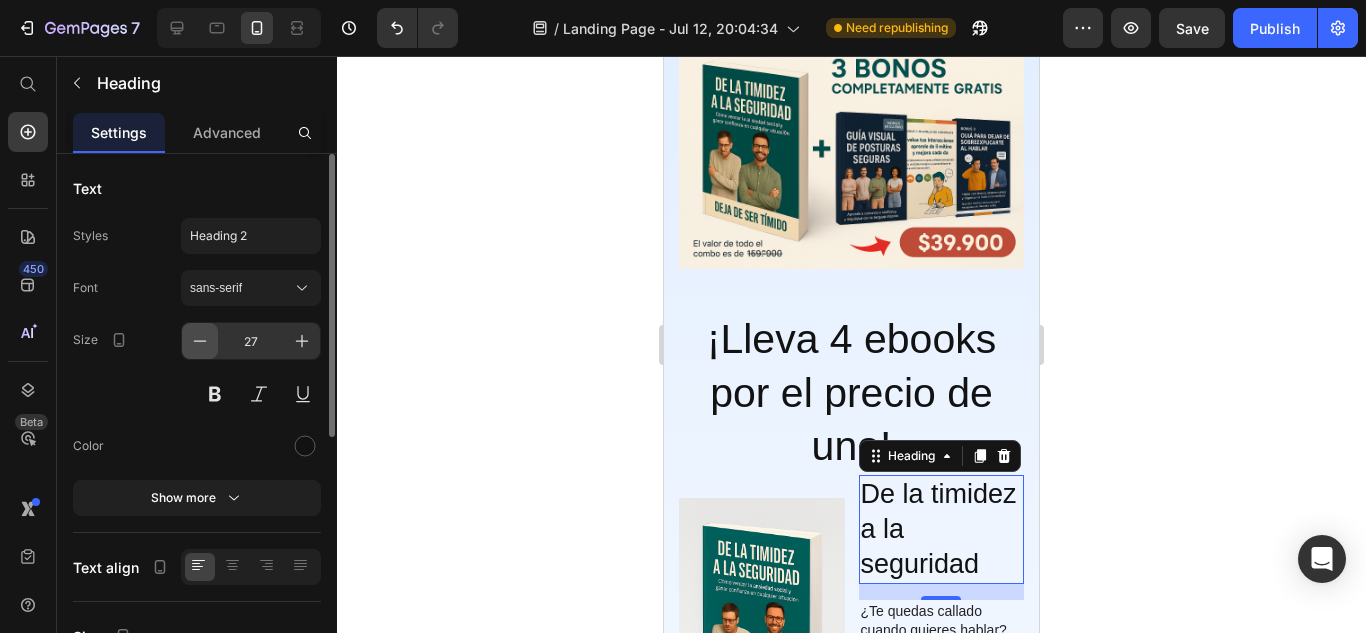click 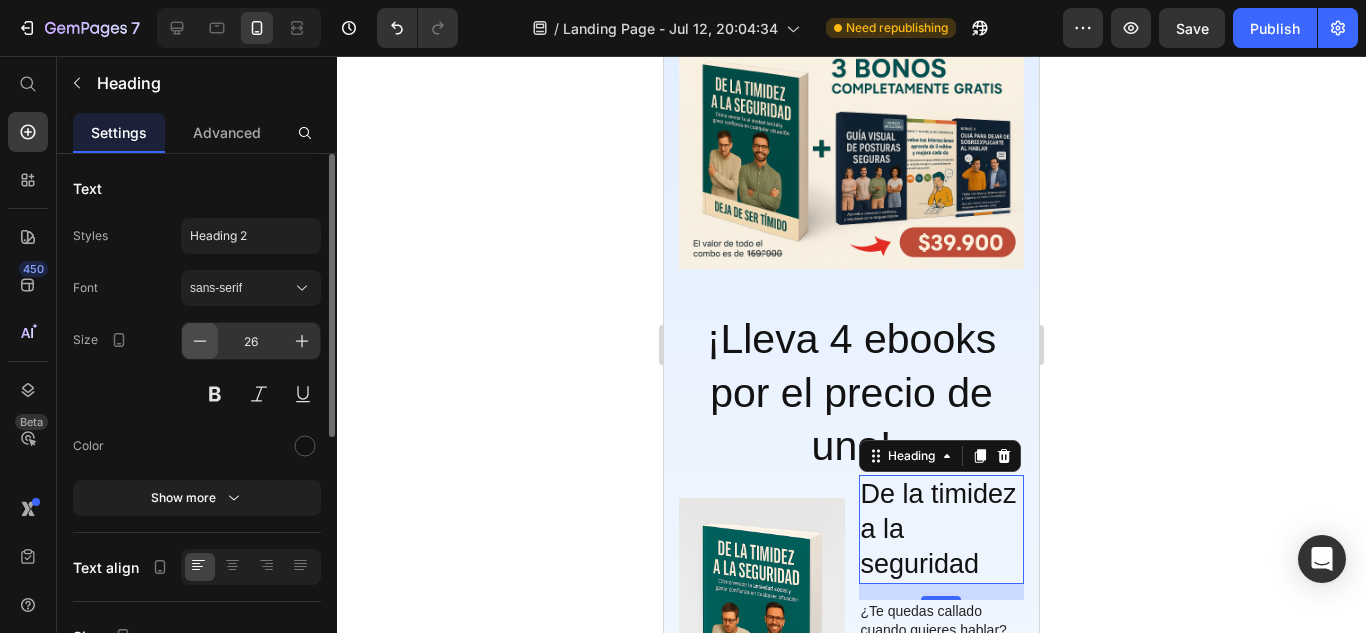 scroll, scrollTop: 2094, scrollLeft: 0, axis: vertical 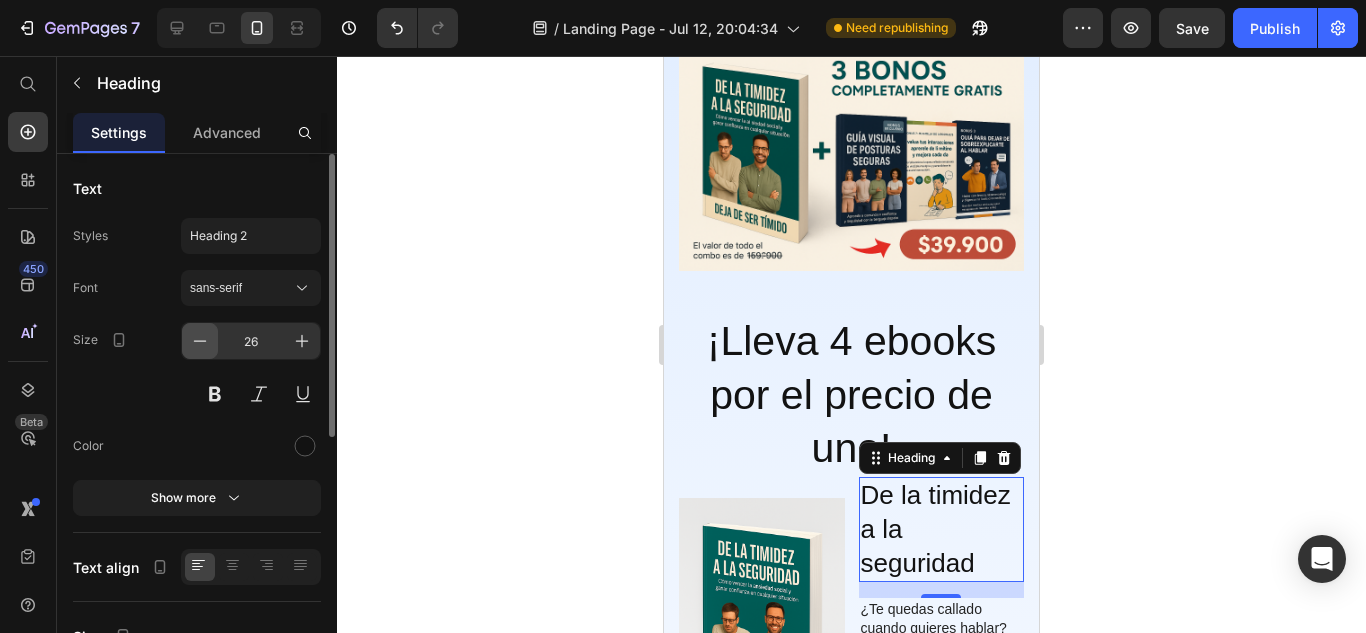 click 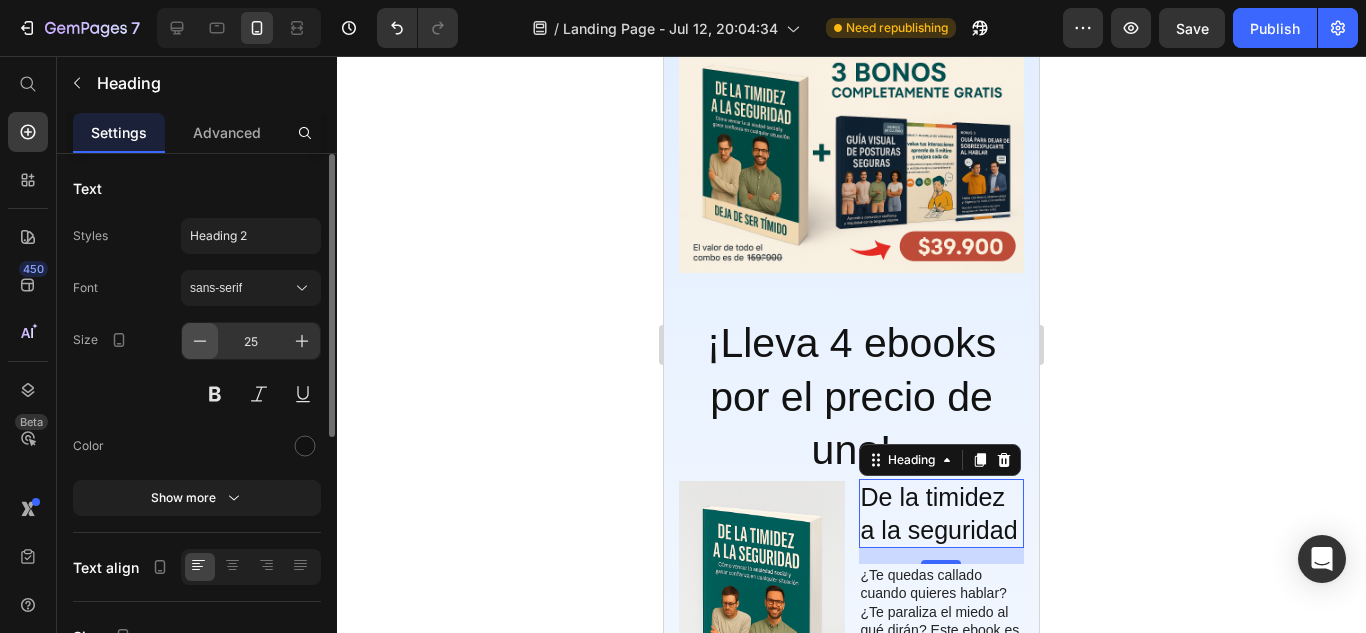 click 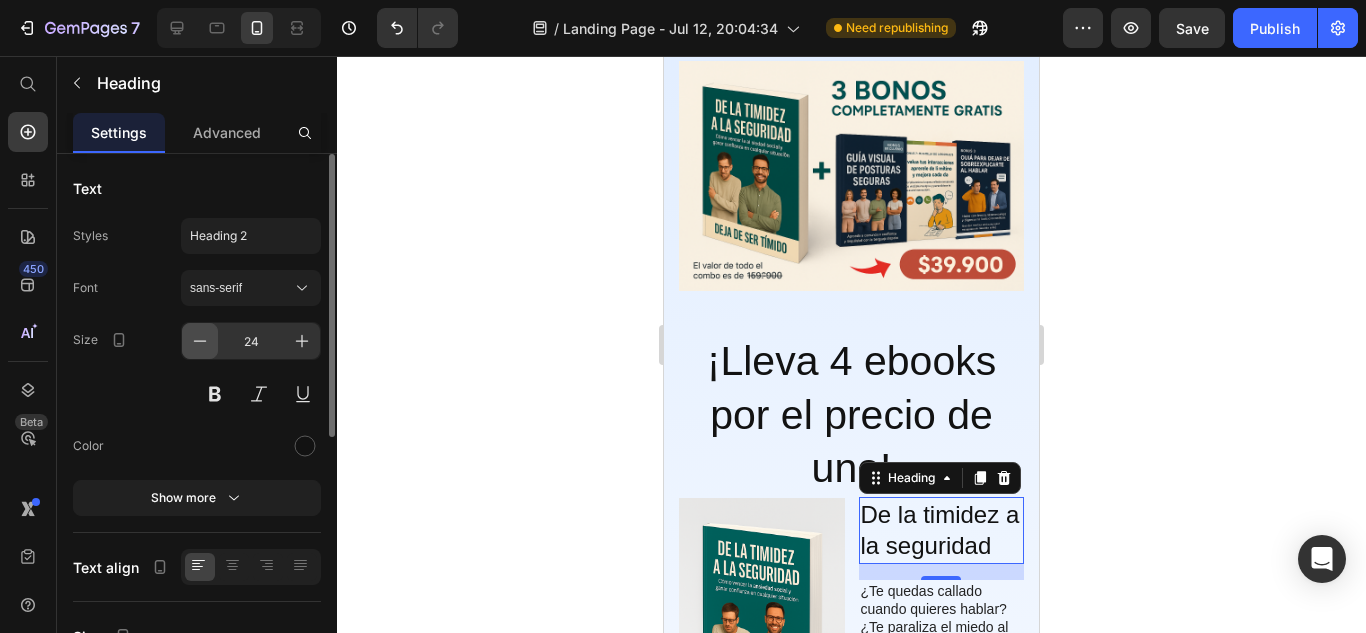 click 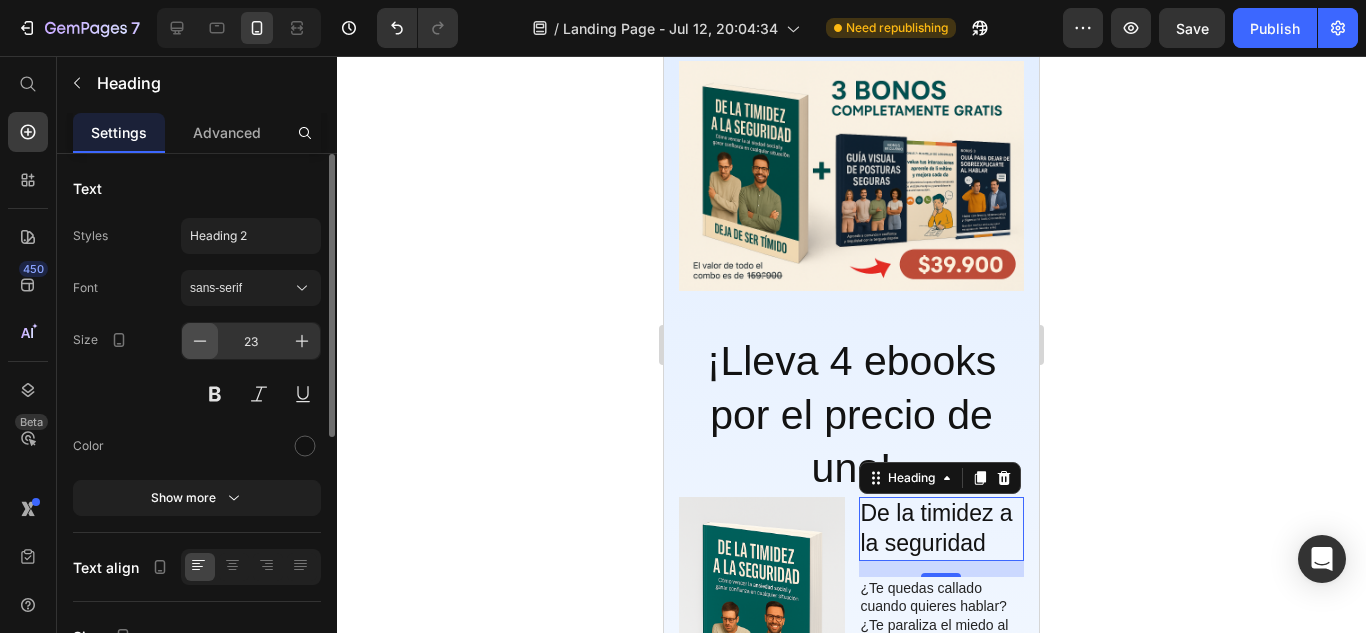 scroll, scrollTop: 2073, scrollLeft: 0, axis: vertical 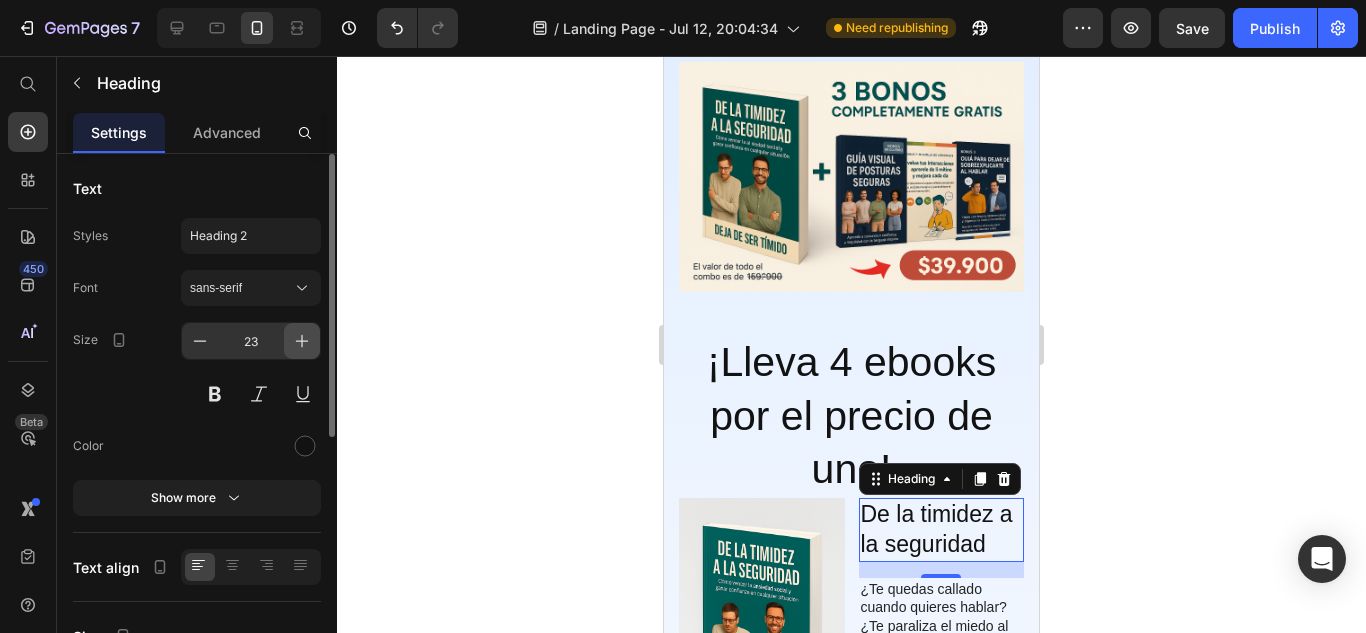 click at bounding box center [302, 341] 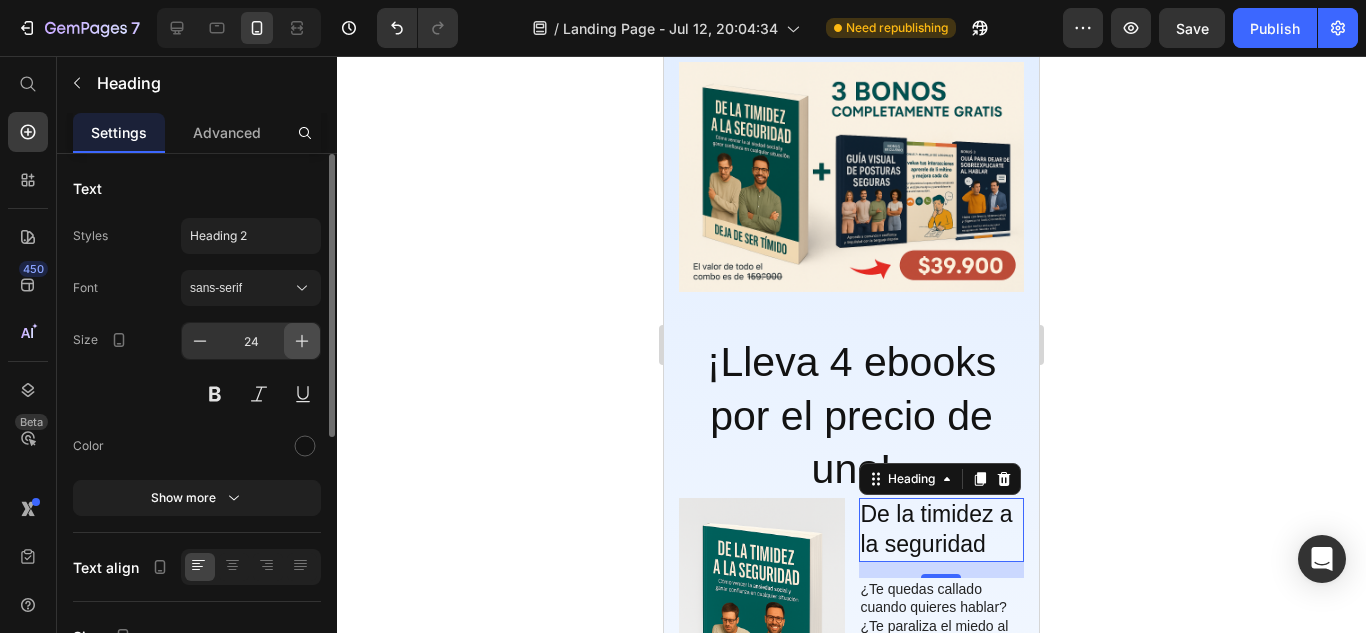 scroll, scrollTop: 2074, scrollLeft: 0, axis: vertical 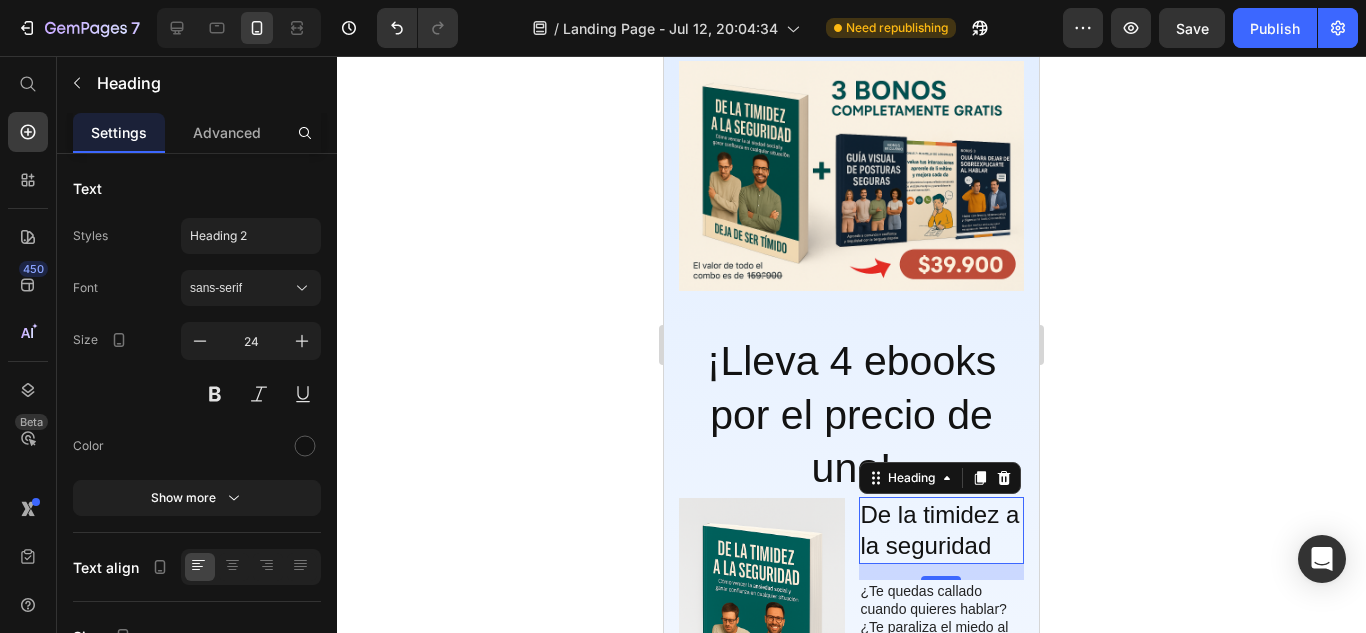click 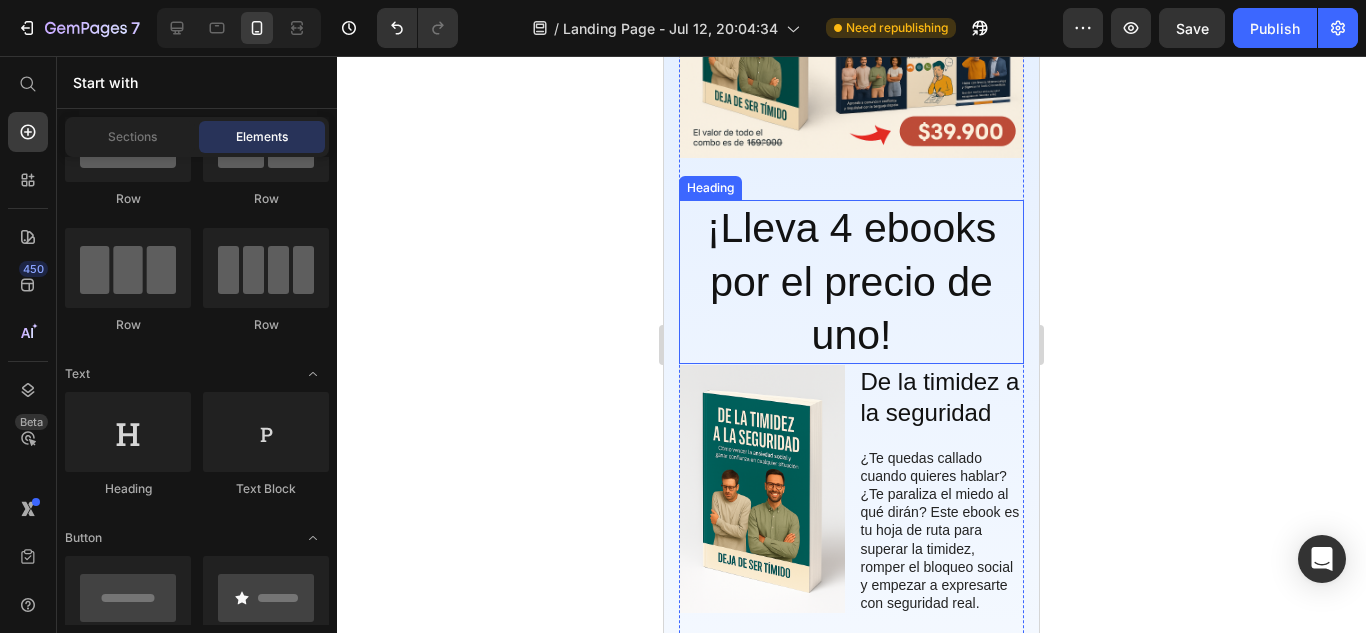 scroll, scrollTop: 2274, scrollLeft: 0, axis: vertical 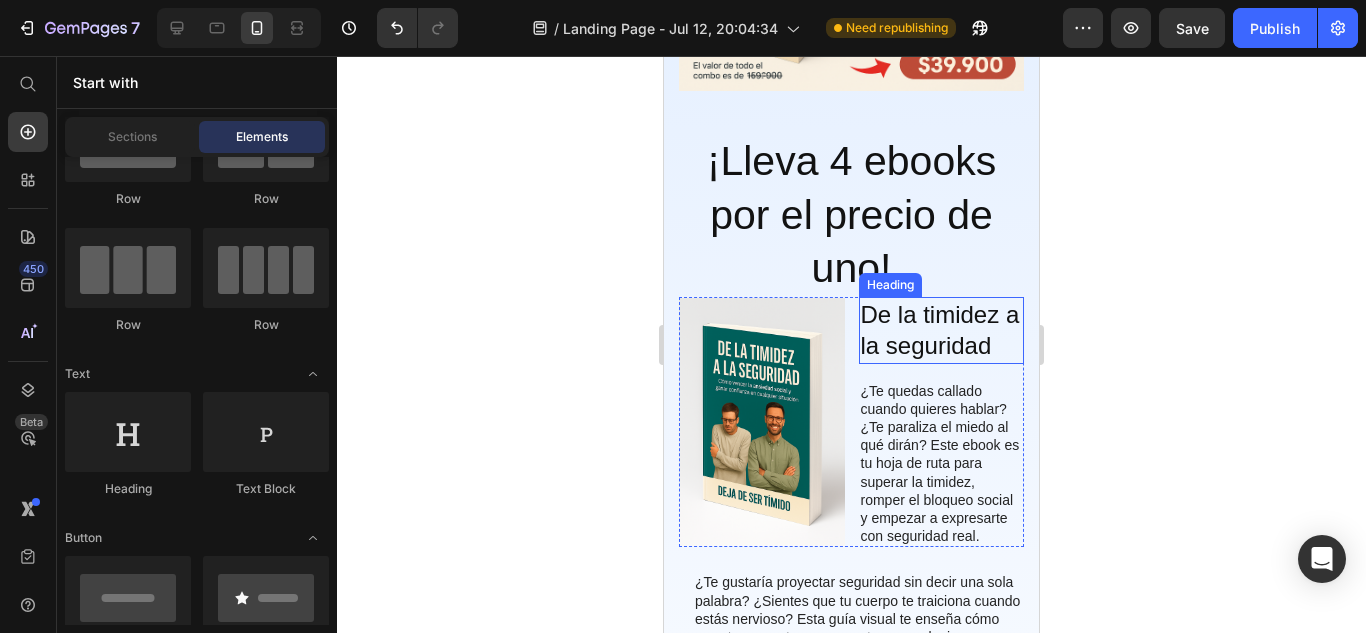 click on "De la timidez a la seguridad" at bounding box center [942, 330] 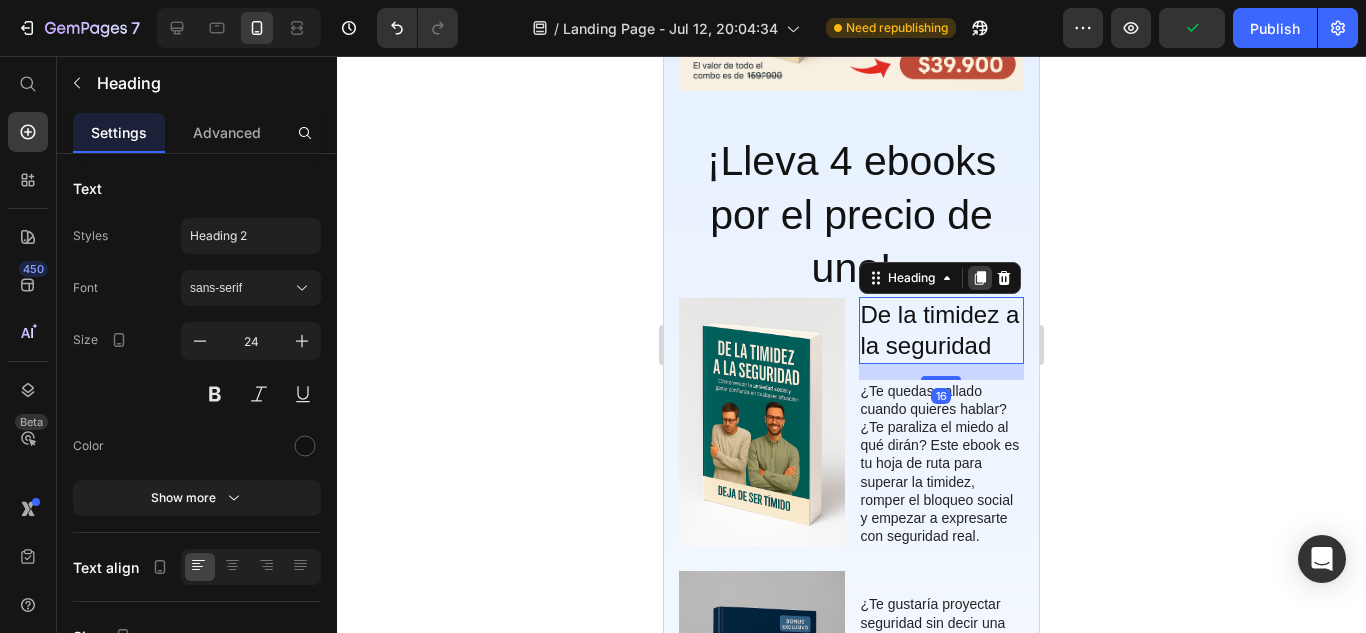 click 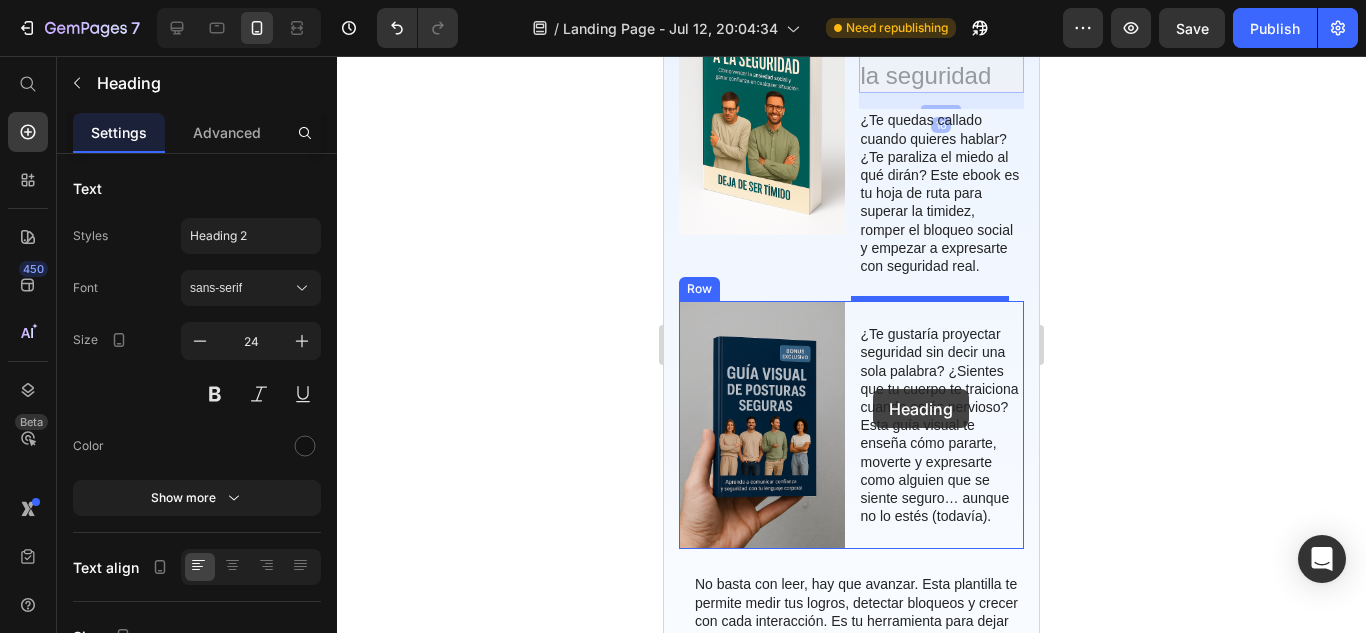 scroll, scrollTop: 2610, scrollLeft: 0, axis: vertical 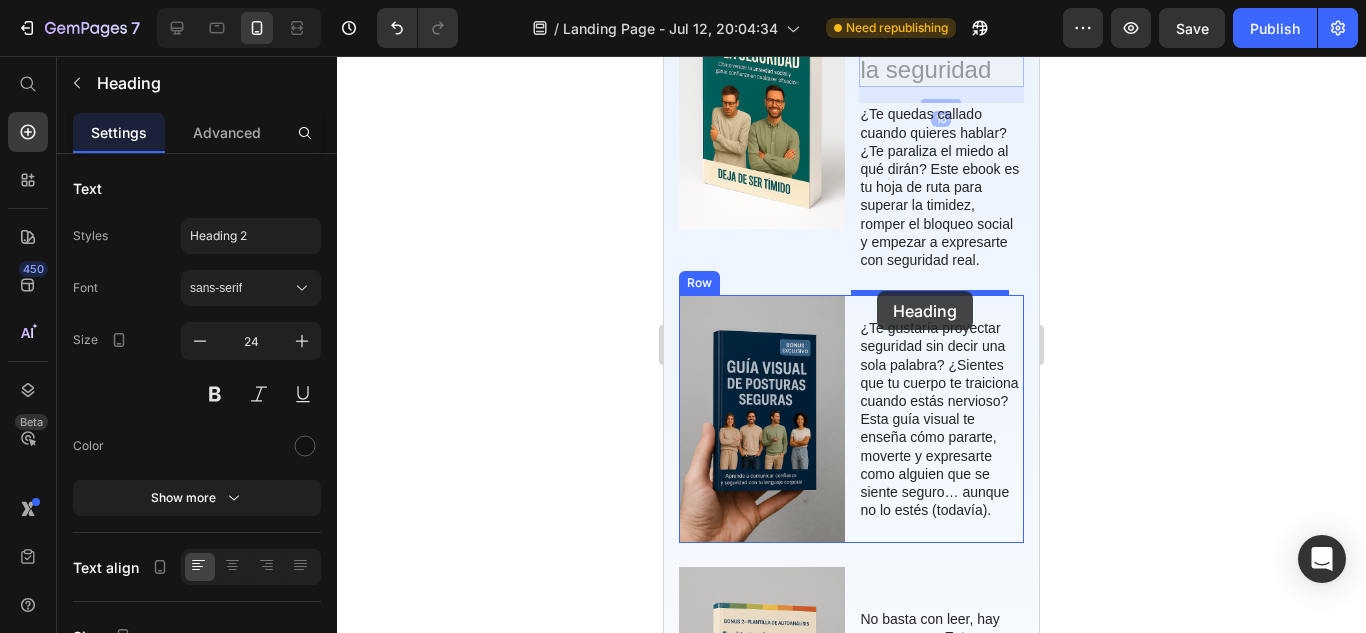 drag, startPoint x: 882, startPoint y: 327, endPoint x: 877, endPoint y: 291, distance: 36.345562 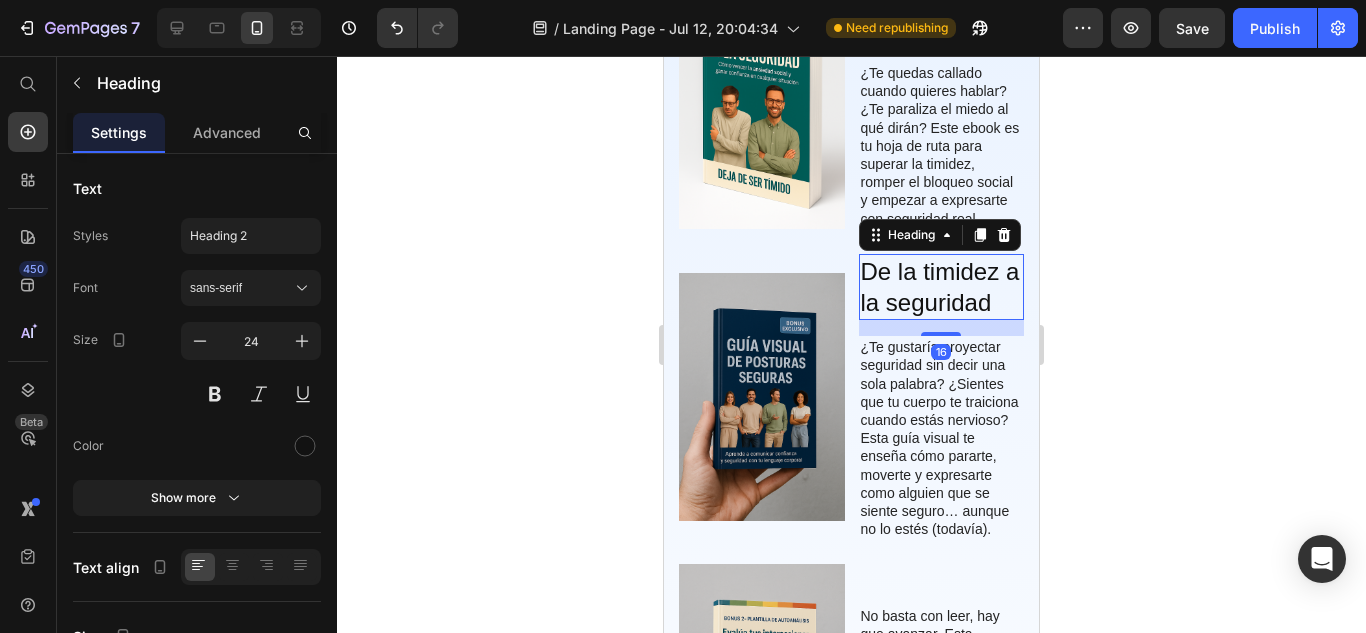 click 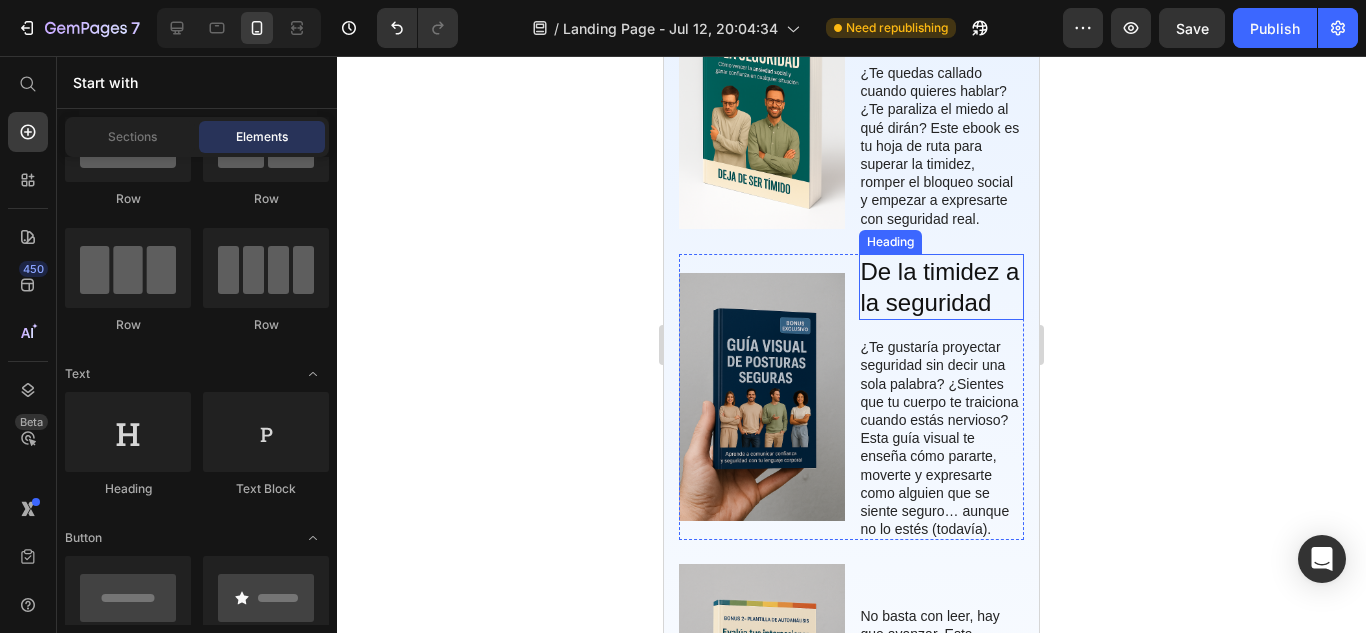click on "De la timidez a la seguridad" at bounding box center (942, 287) 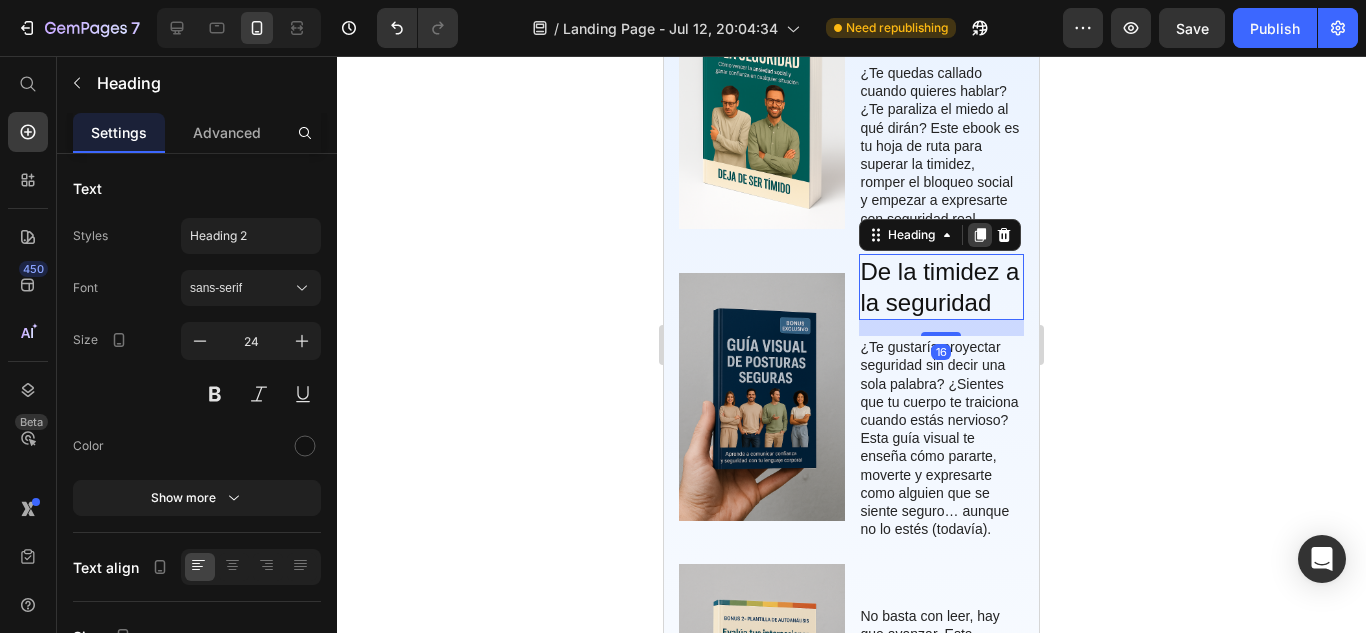 click 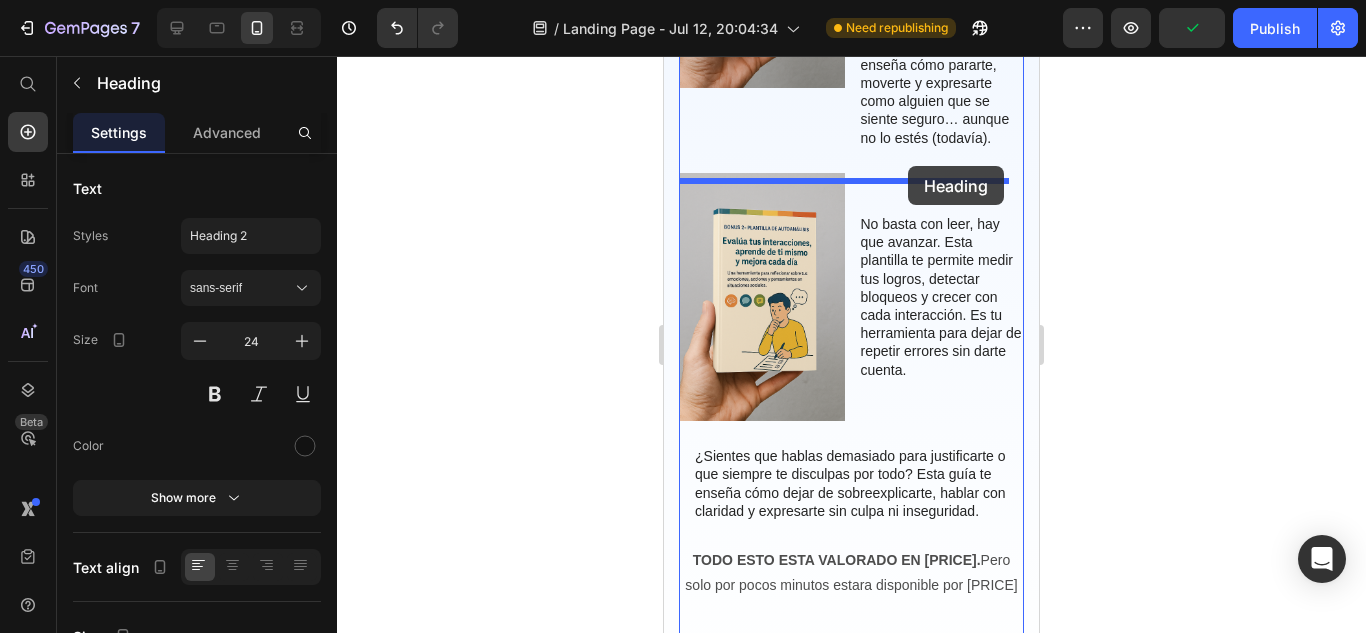 scroll, scrollTop: 2977, scrollLeft: 0, axis: vertical 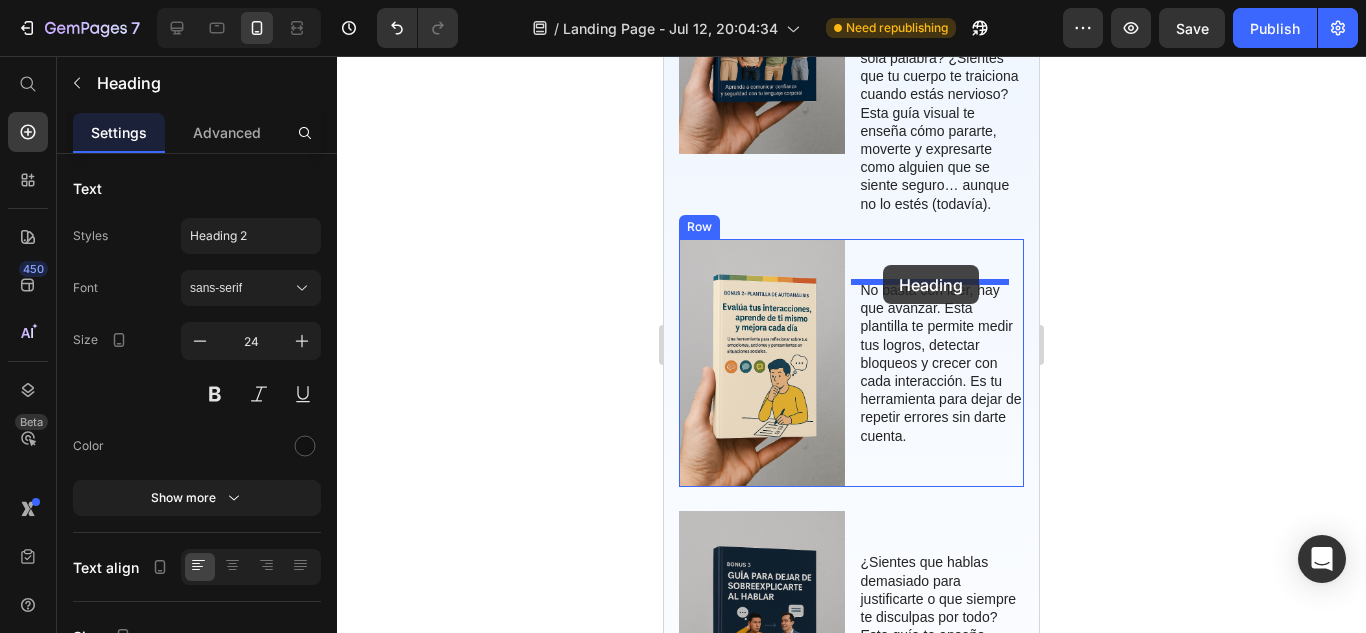 drag, startPoint x: 894, startPoint y: 357, endPoint x: 883, endPoint y: 265, distance: 92.65527 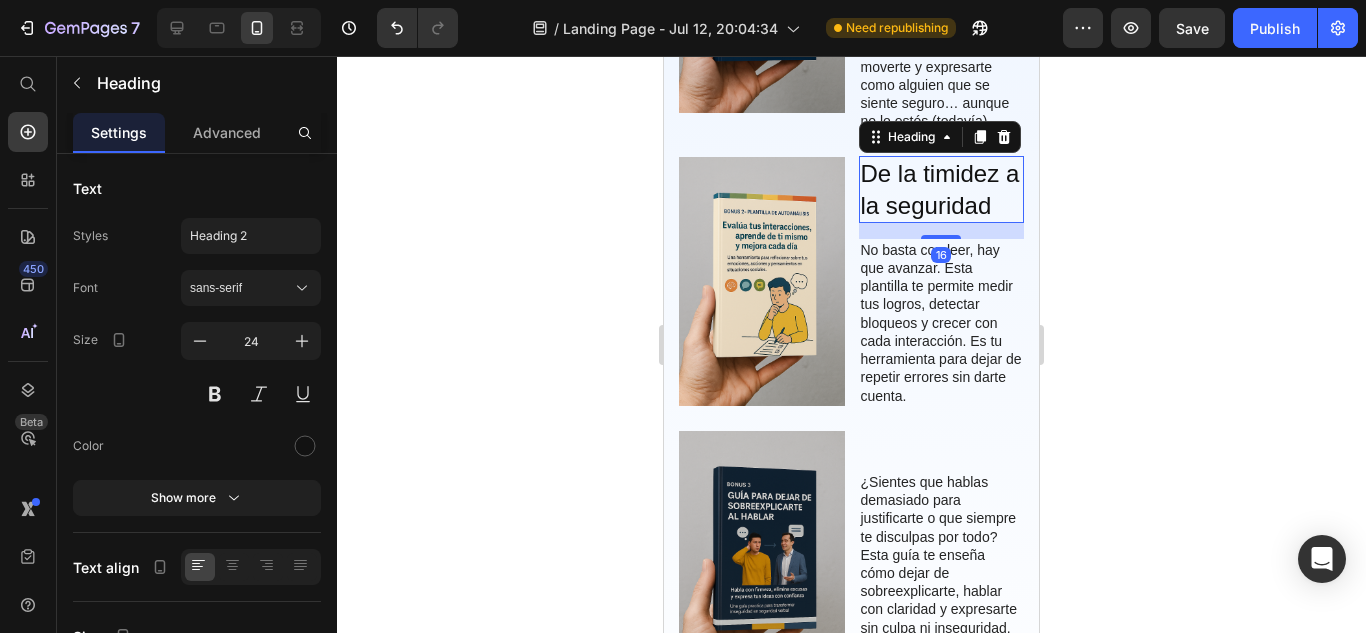 scroll, scrollTop: 2936, scrollLeft: 0, axis: vertical 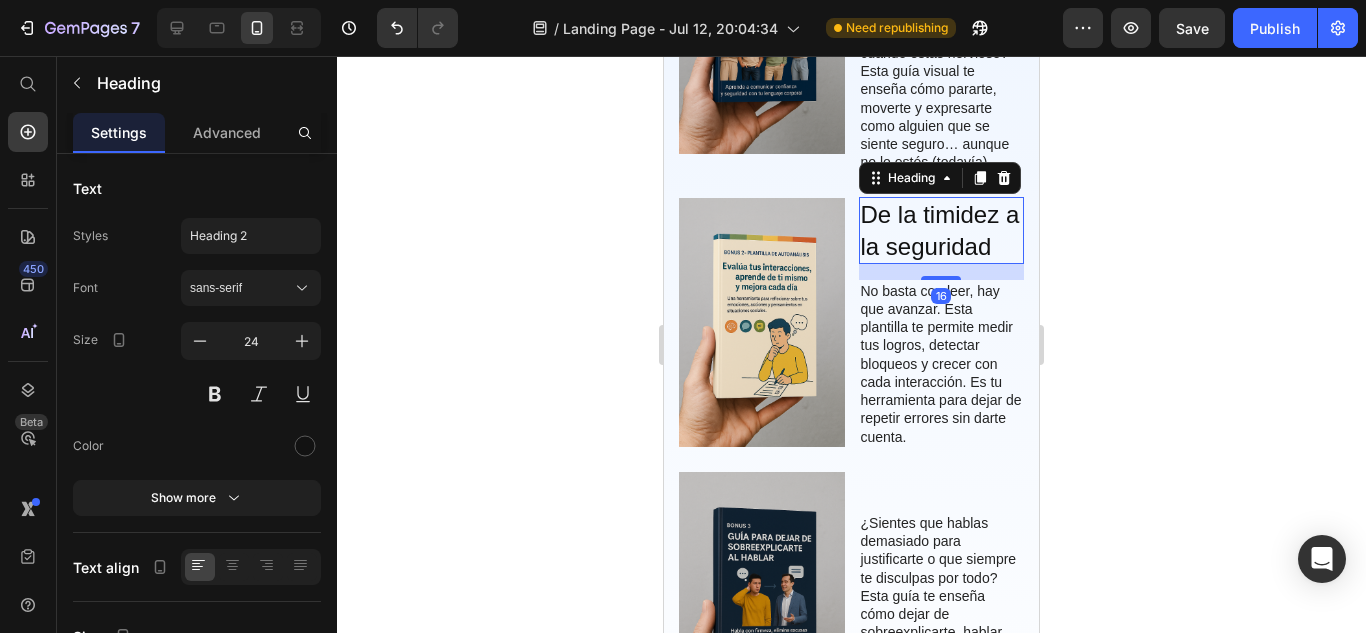click 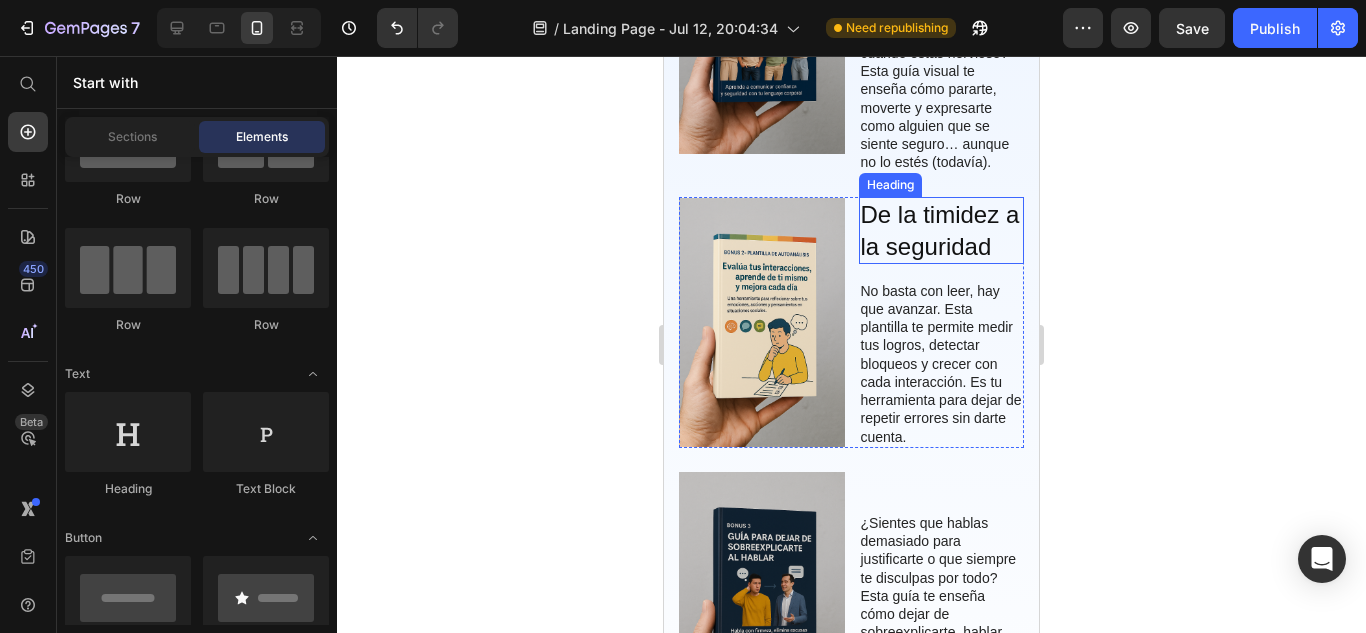 click on "De la timidez a la seguridad" at bounding box center [942, 230] 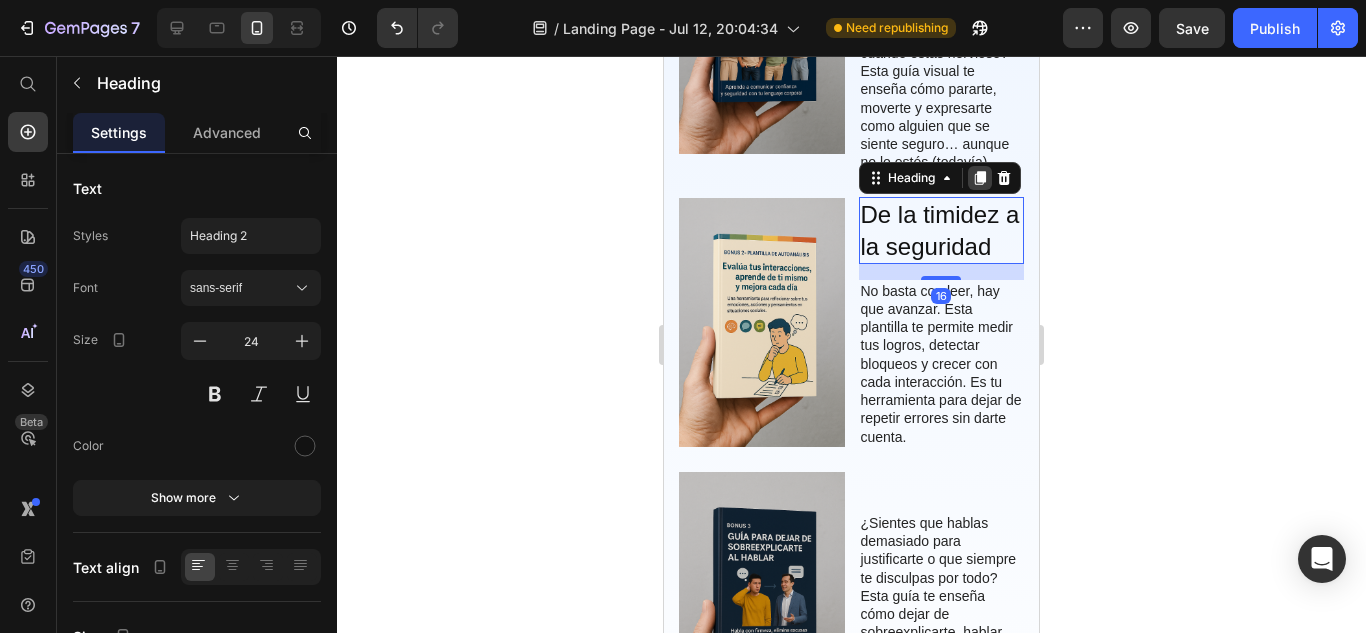 click 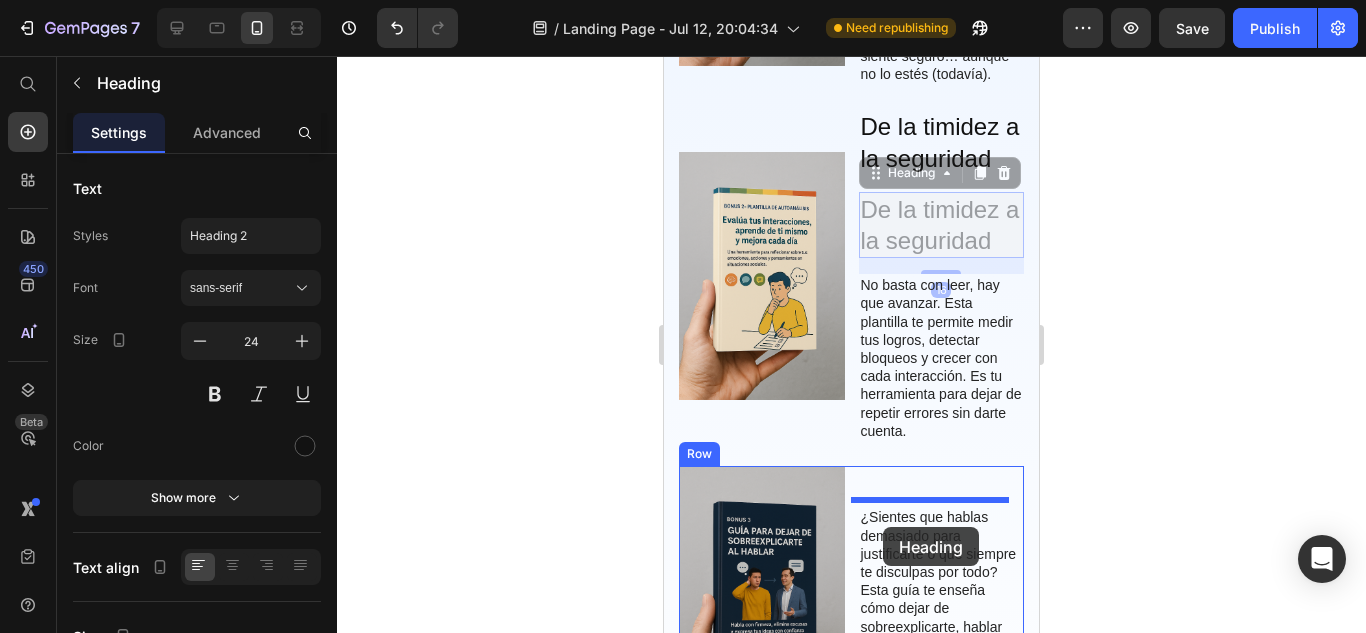 scroll, scrollTop: 3048, scrollLeft: 0, axis: vertical 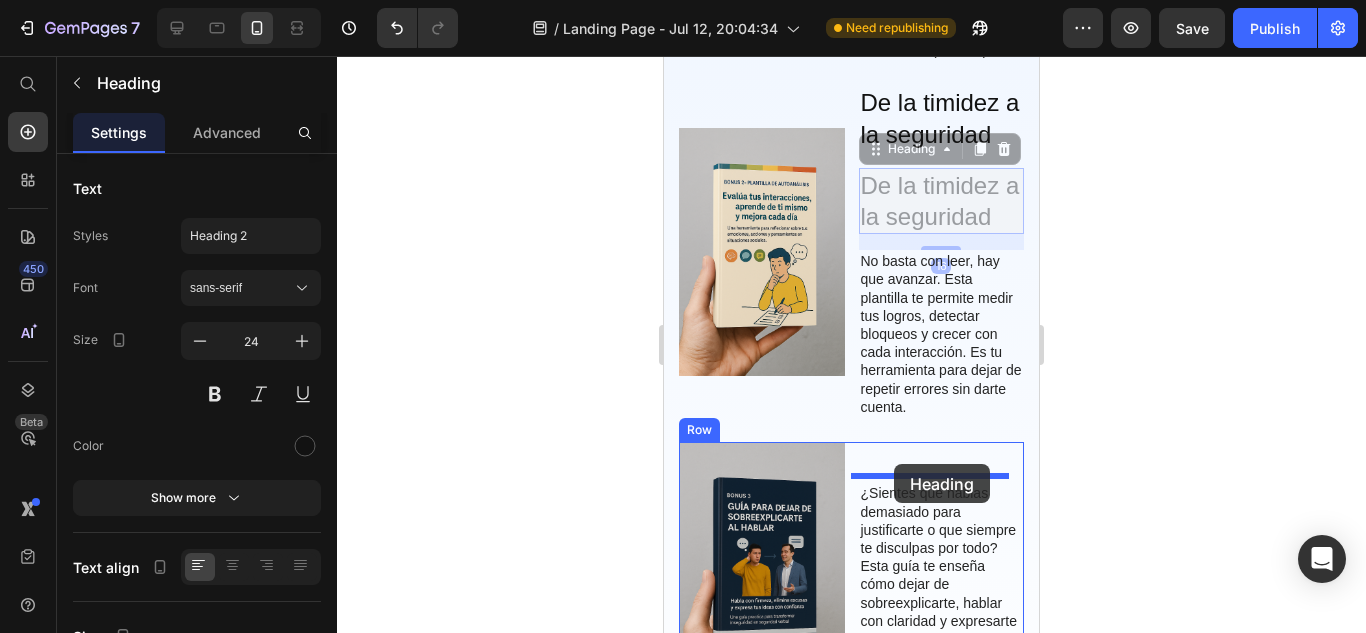 drag, startPoint x: 880, startPoint y: 268, endPoint x: 894, endPoint y: 464, distance: 196.49936 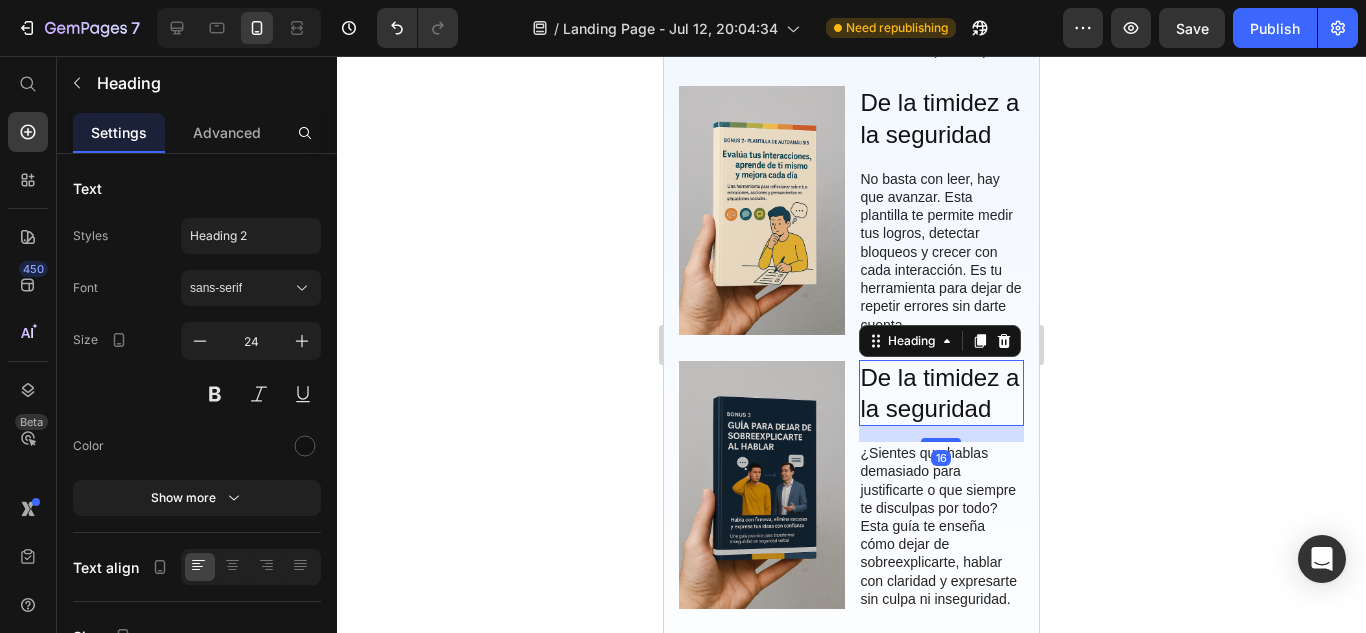 click 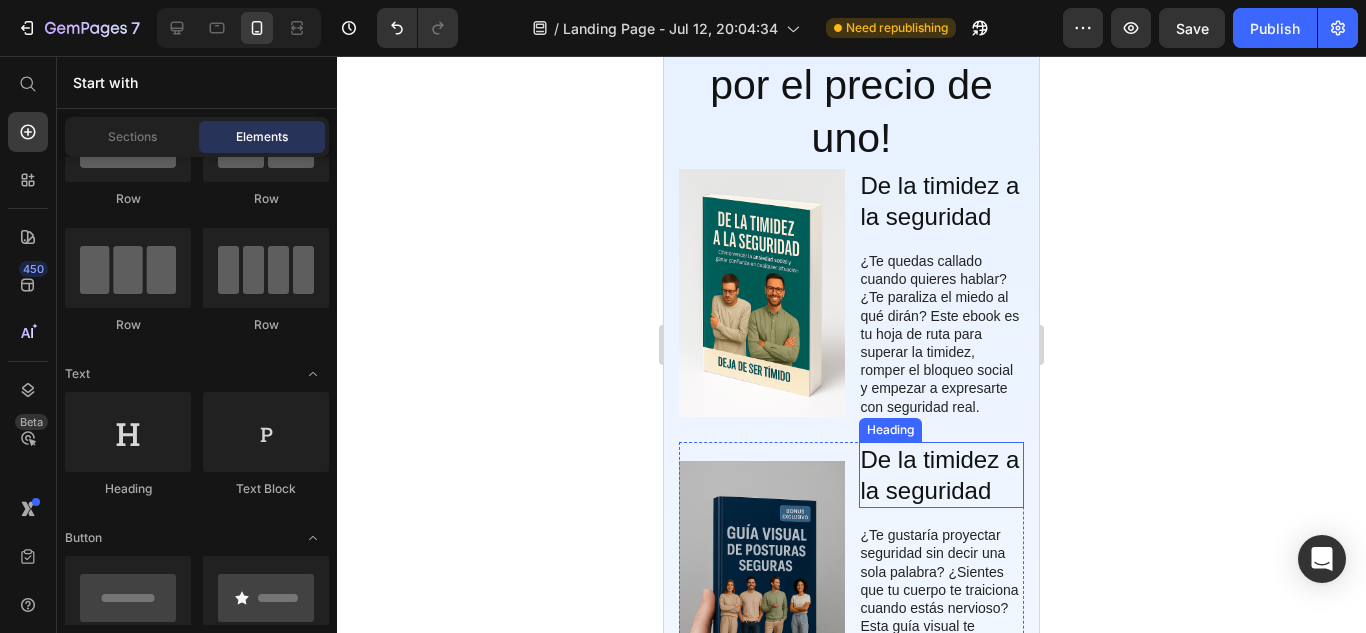 scroll, scrollTop: 2415, scrollLeft: 0, axis: vertical 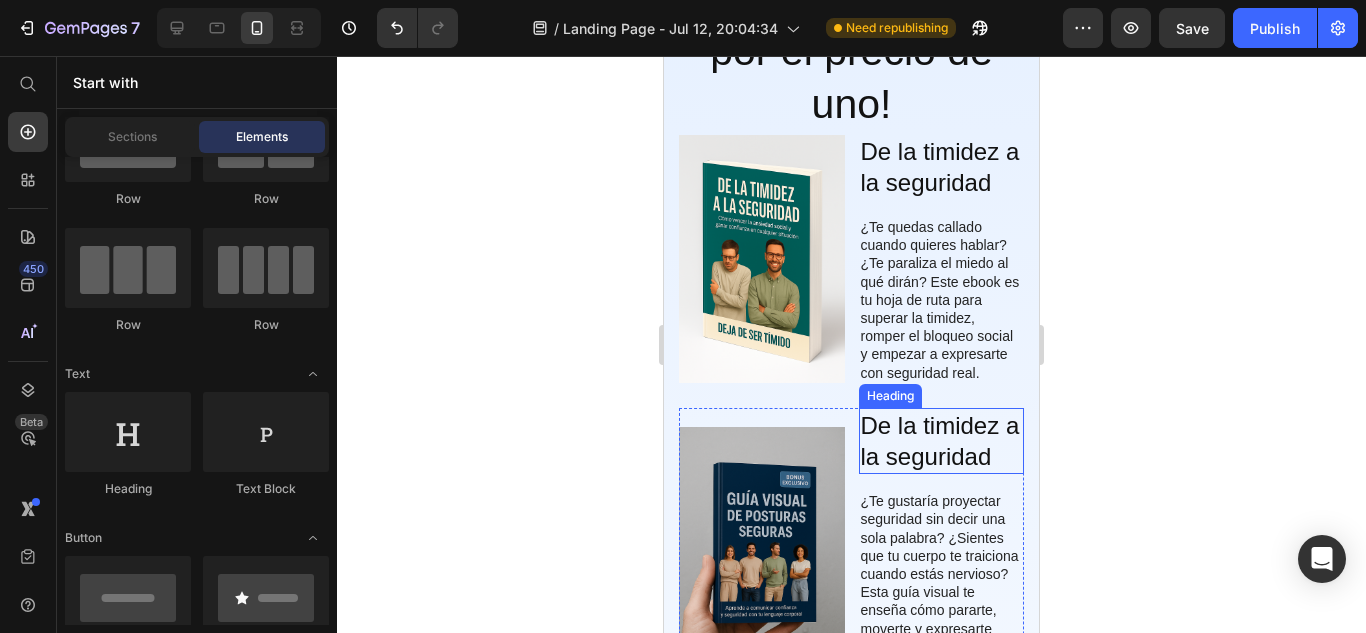 click on "De la timidez a la seguridad" at bounding box center (942, 441) 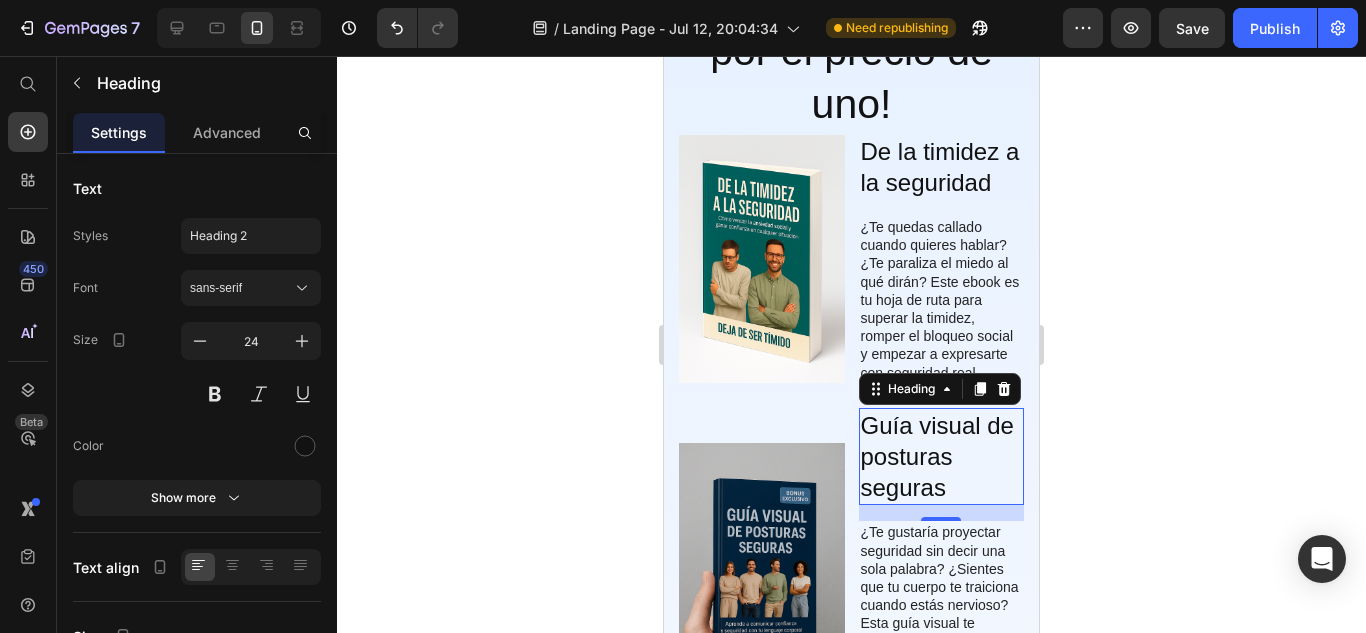 click 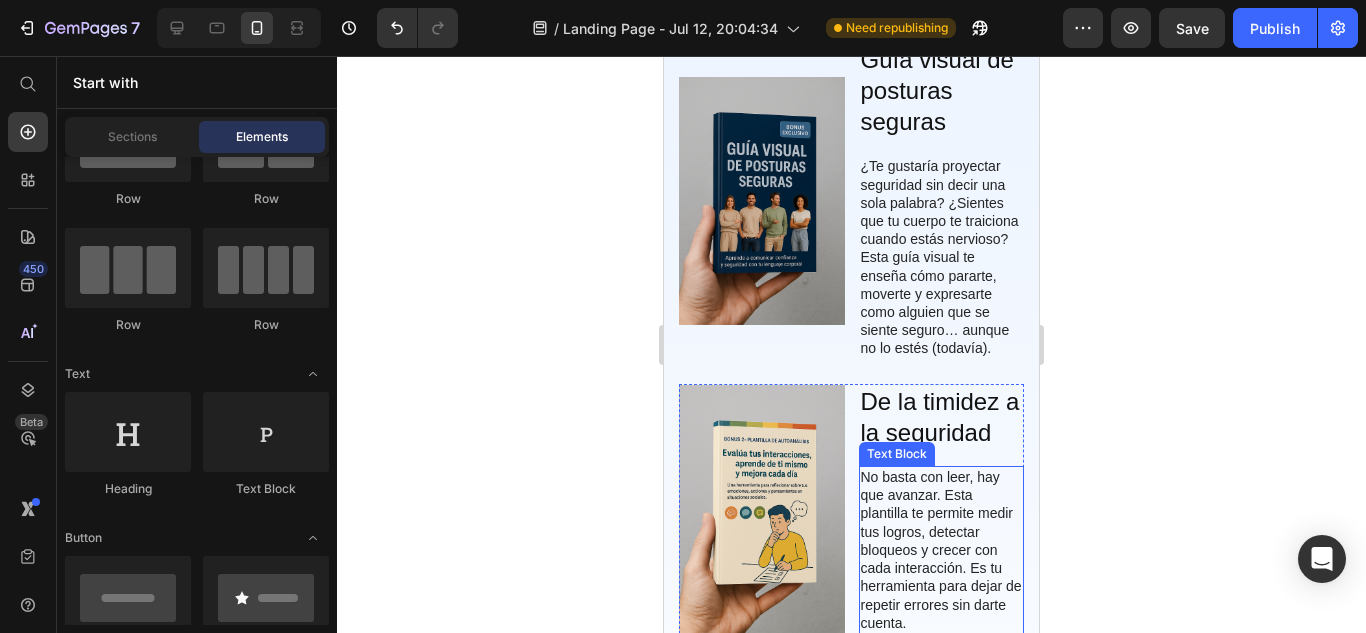 scroll, scrollTop: 2881, scrollLeft: 0, axis: vertical 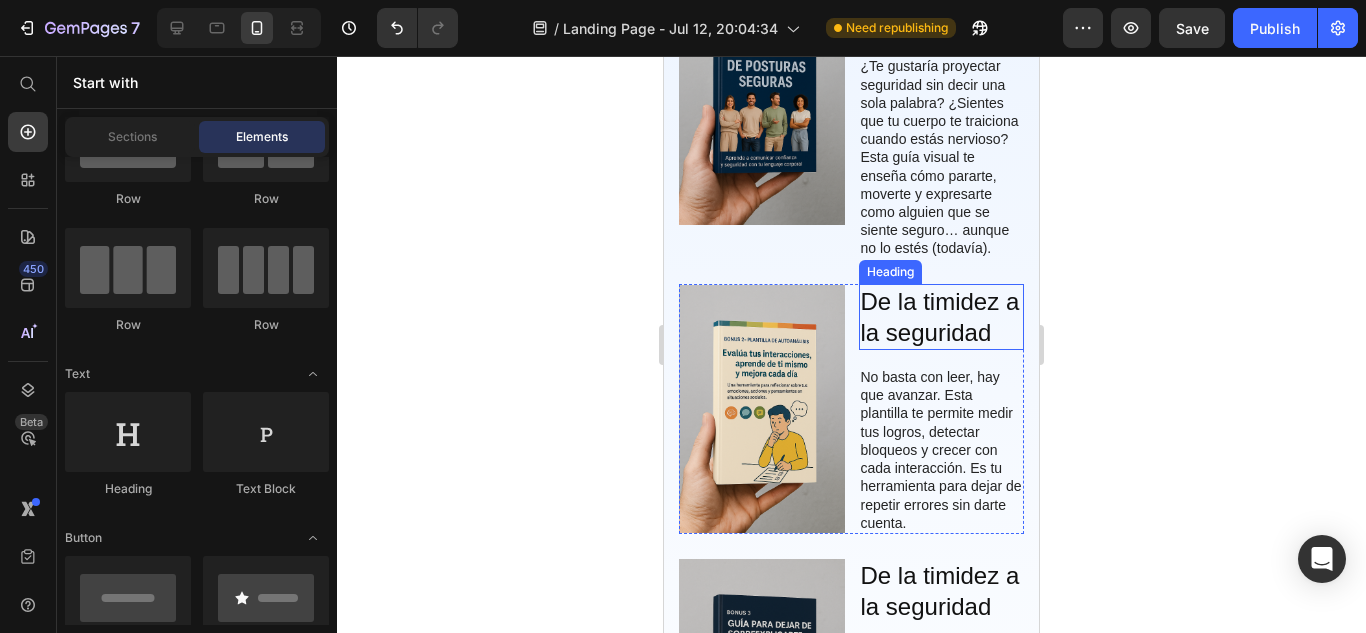 click on "De la timidez a la seguridad" at bounding box center [942, 317] 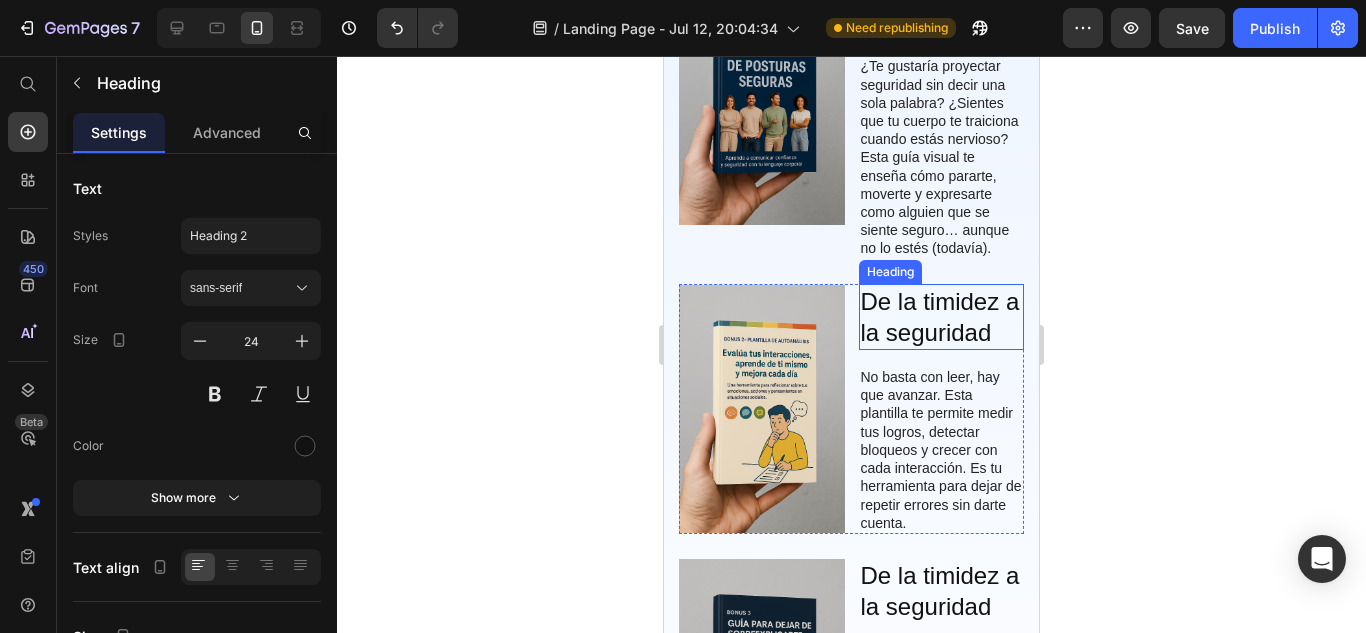 click on "De la timidez a la seguridad" at bounding box center (942, 317) 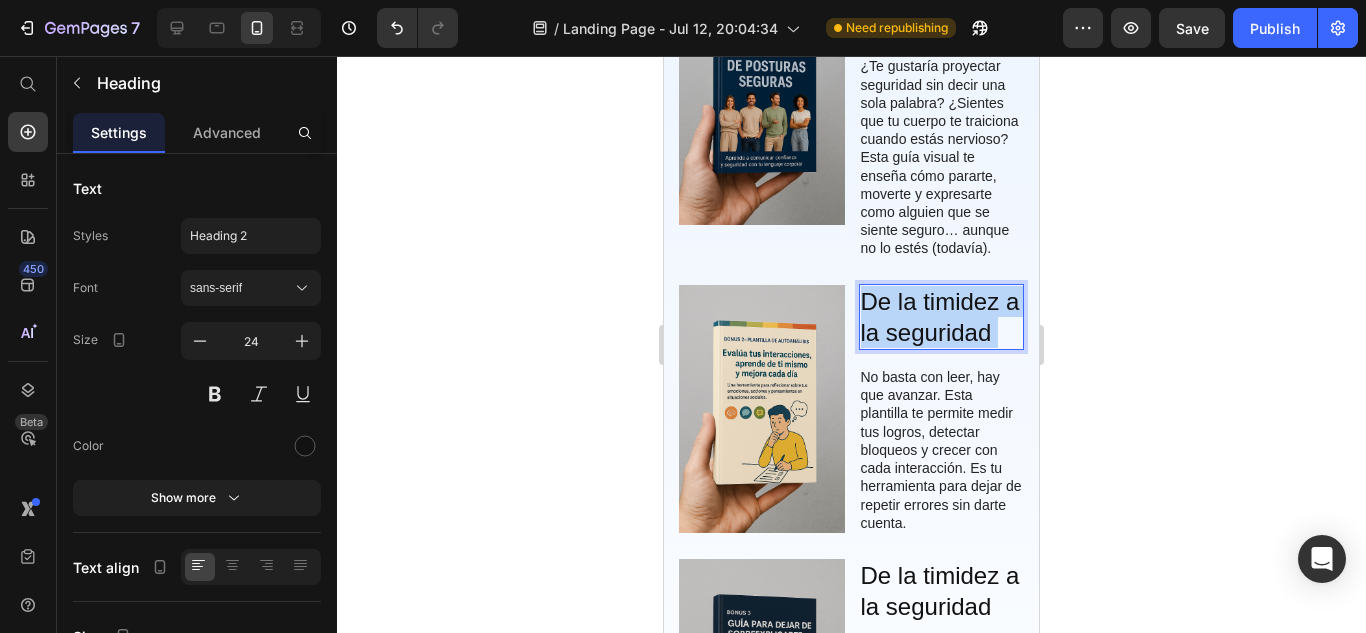 drag, startPoint x: 1004, startPoint y: 346, endPoint x: 867, endPoint y: 303, distance: 143.58969 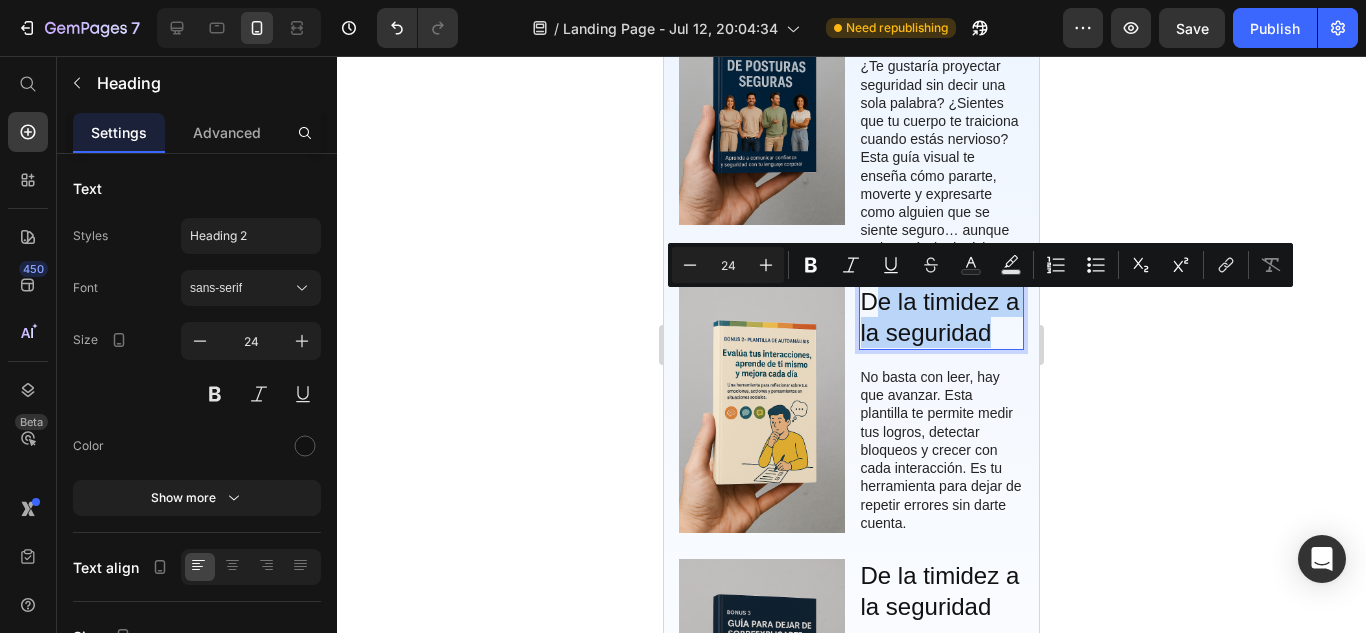 drag, startPoint x: 864, startPoint y: 307, endPoint x: 1006, endPoint y: 344, distance: 146.74127 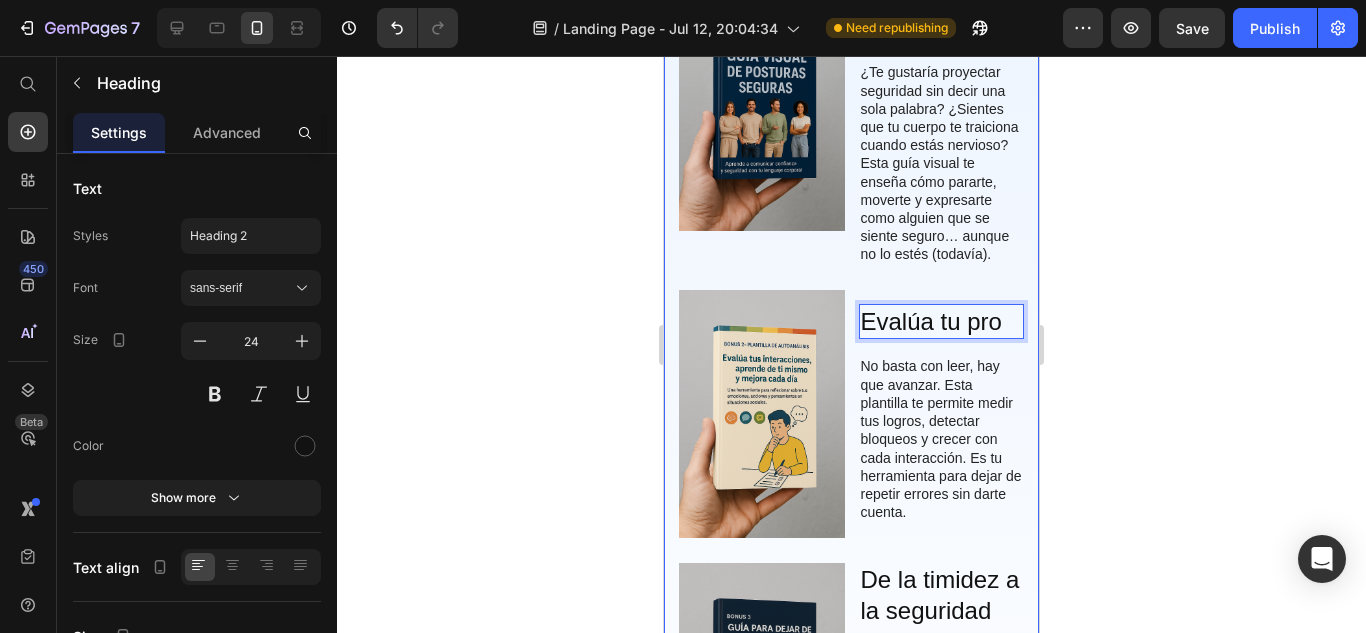 scroll, scrollTop: 2866, scrollLeft: 0, axis: vertical 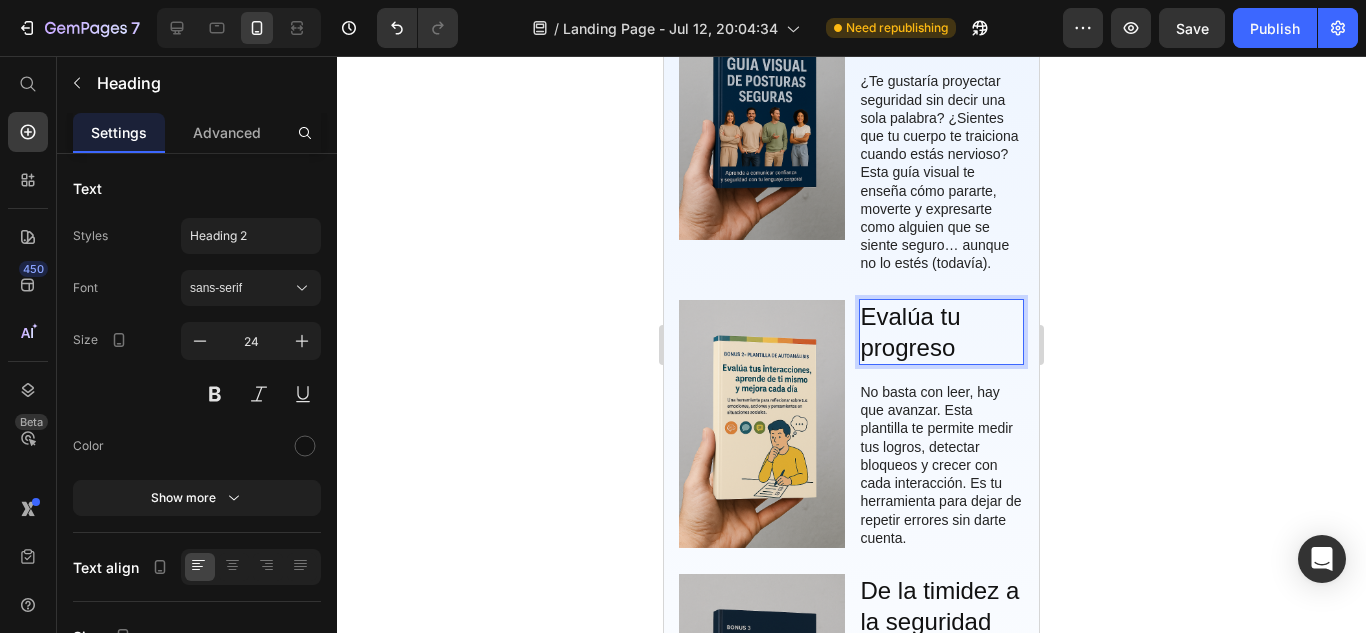 click 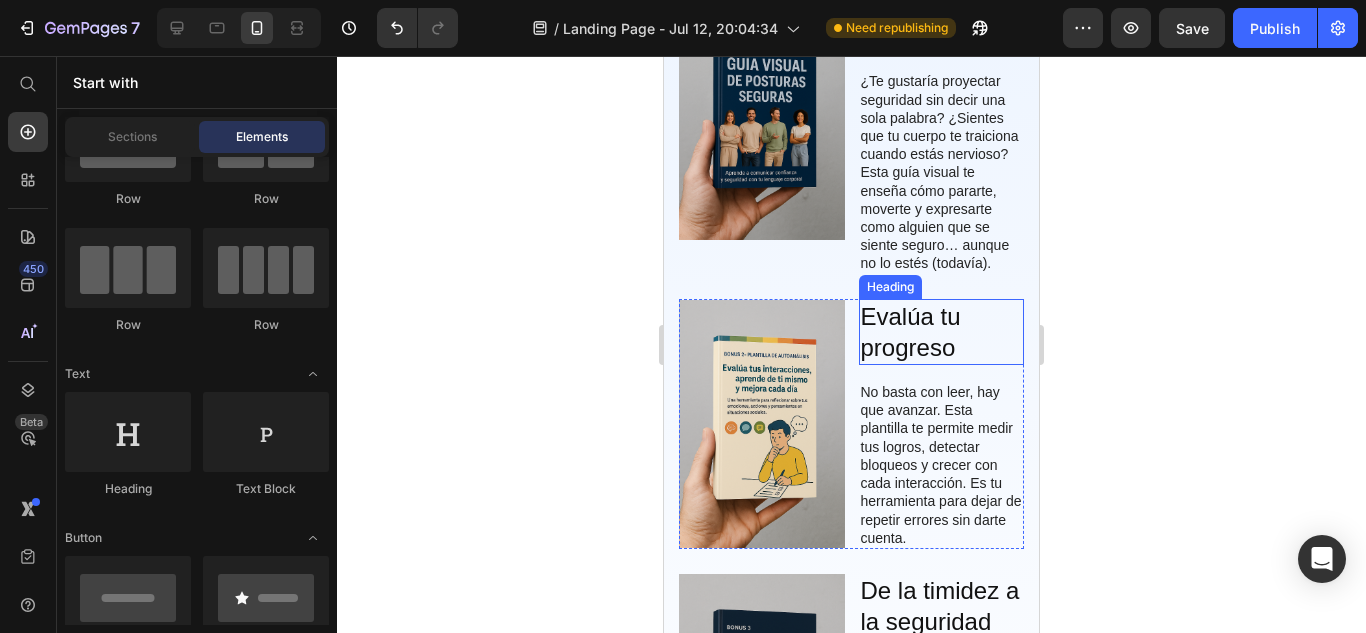 click on "Evalúa tu progreso" at bounding box center (942, 332) 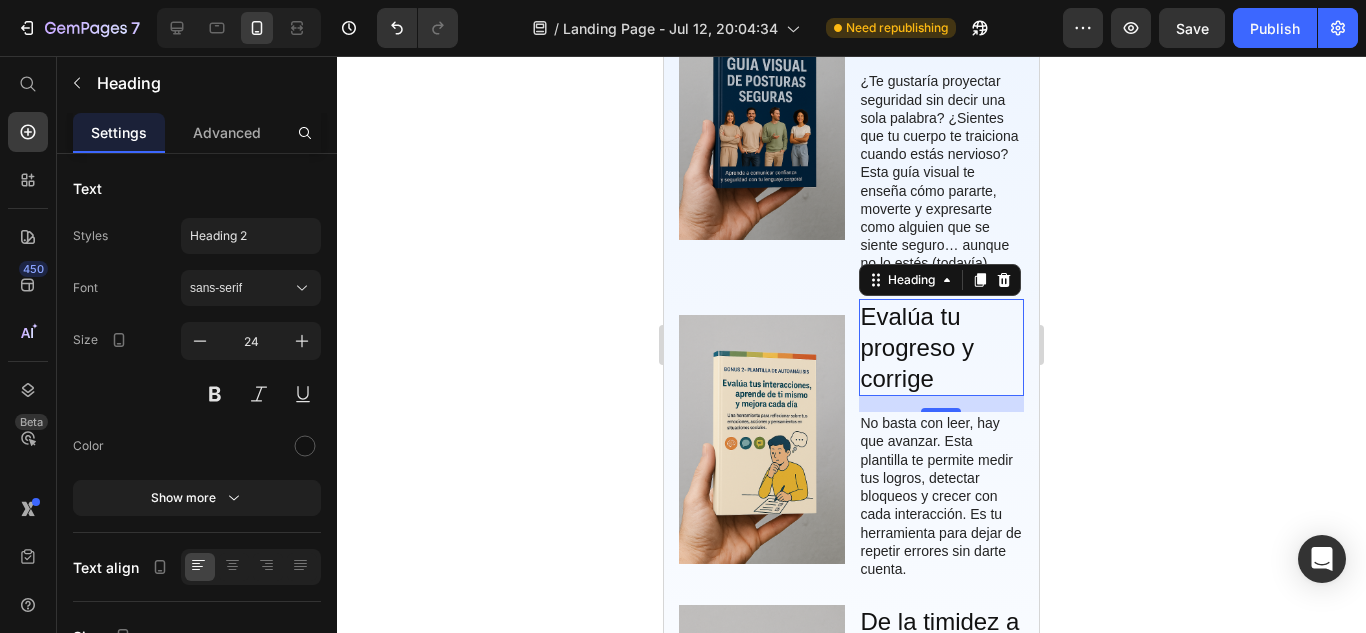 click 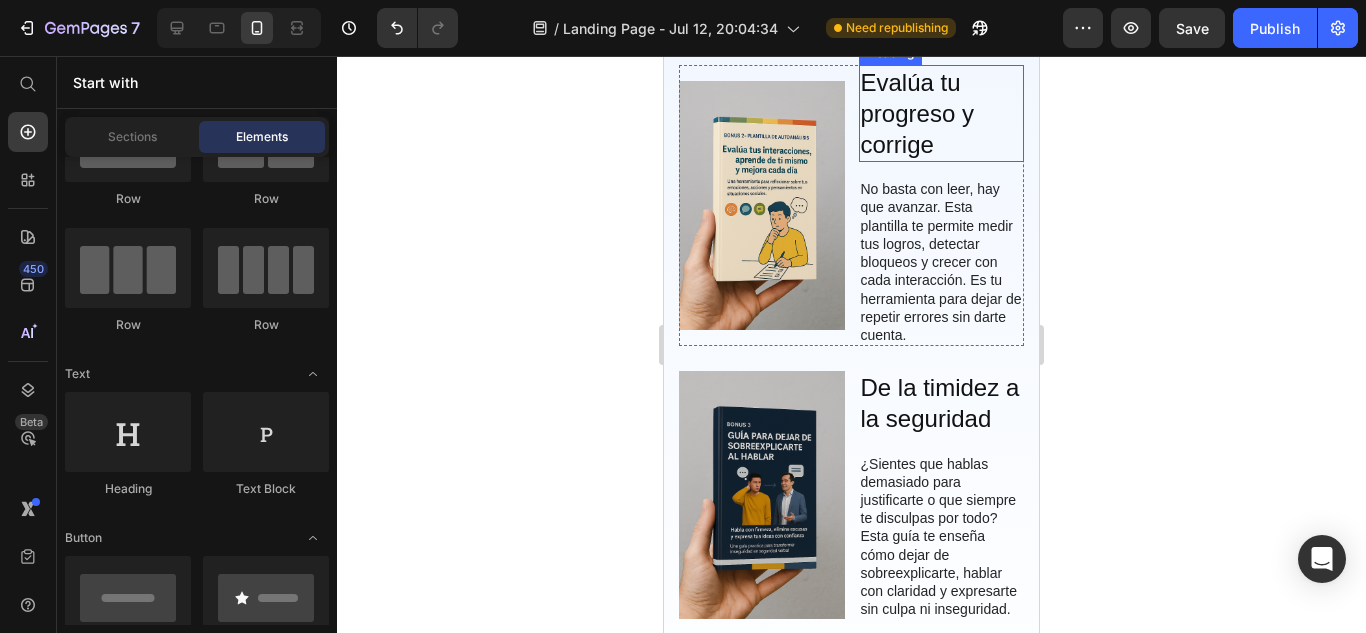 scroll, scrollTop: 3166, scrollLeft: 0, axis: vertical 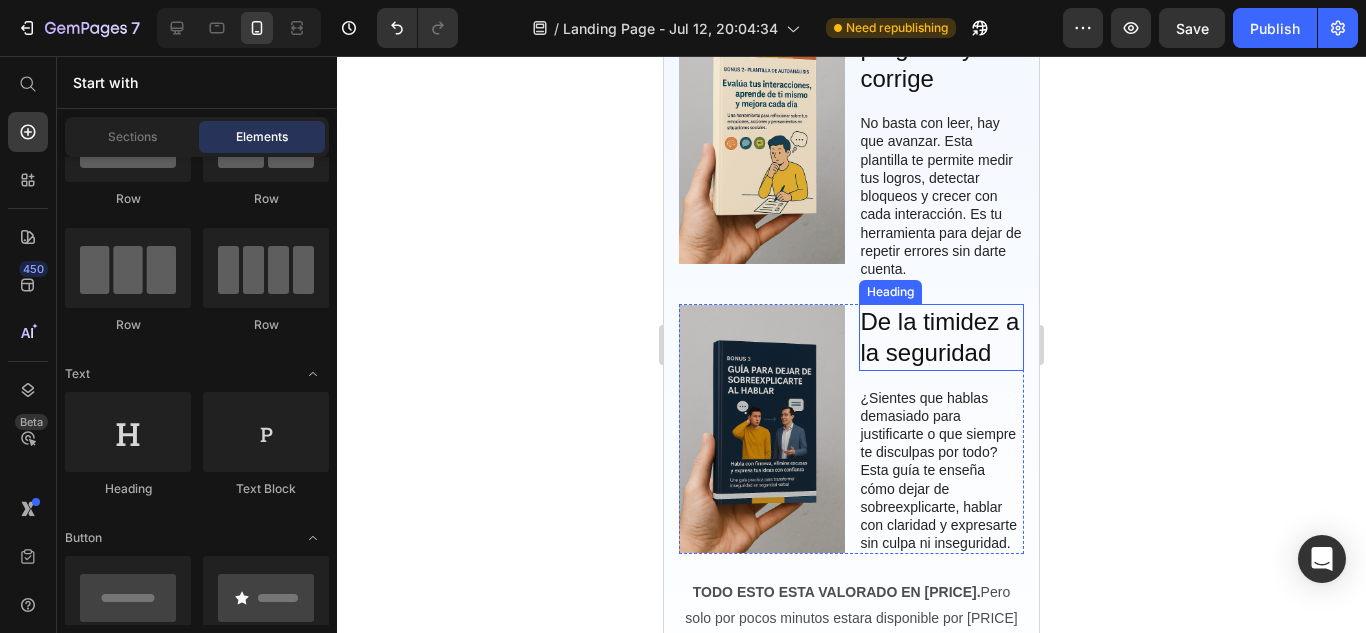click on "De la timidez a la seguridad" at bounding box center (942, 337) 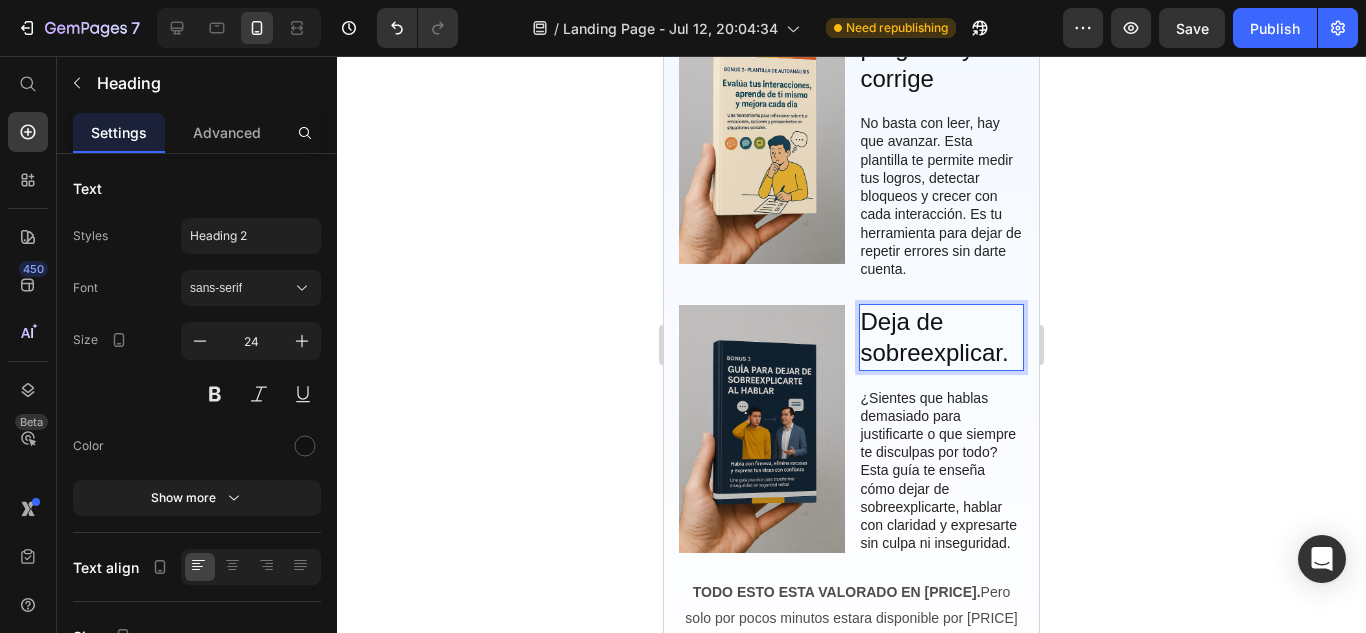 click 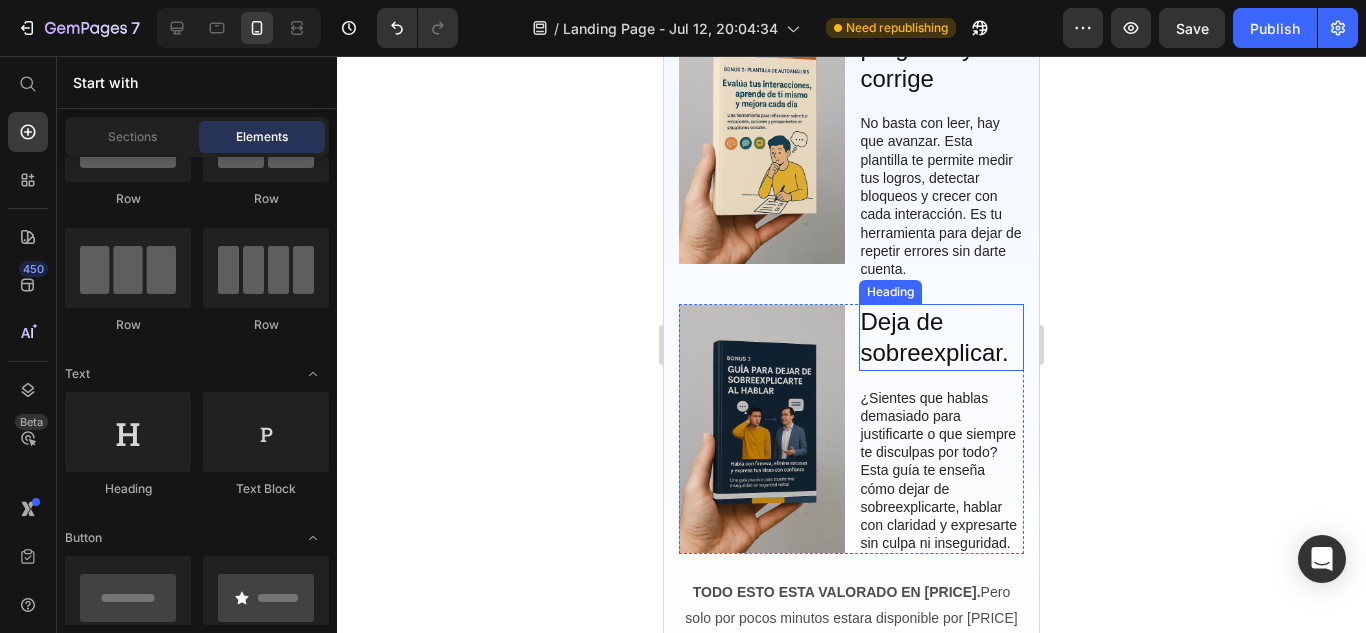 click on "Deja de sobreexplicar." at bounding box center [942, 337] 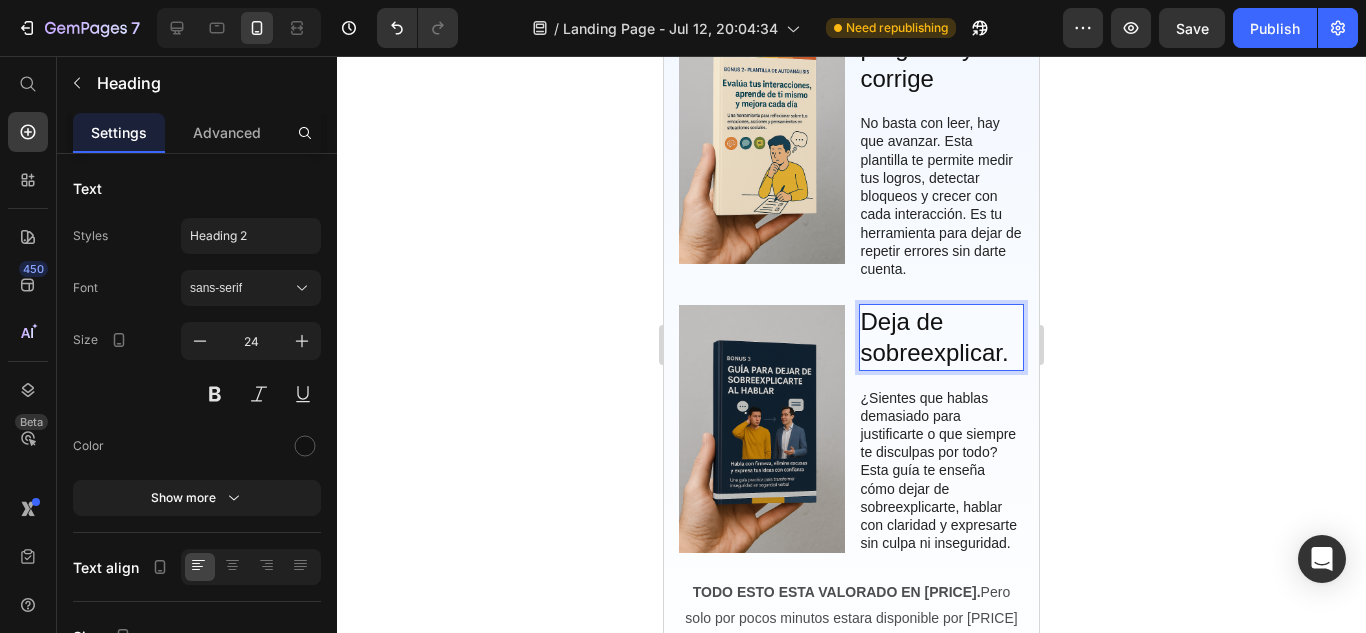 click on "Deja de sobreexplicar." at bounding box center (942, 337) 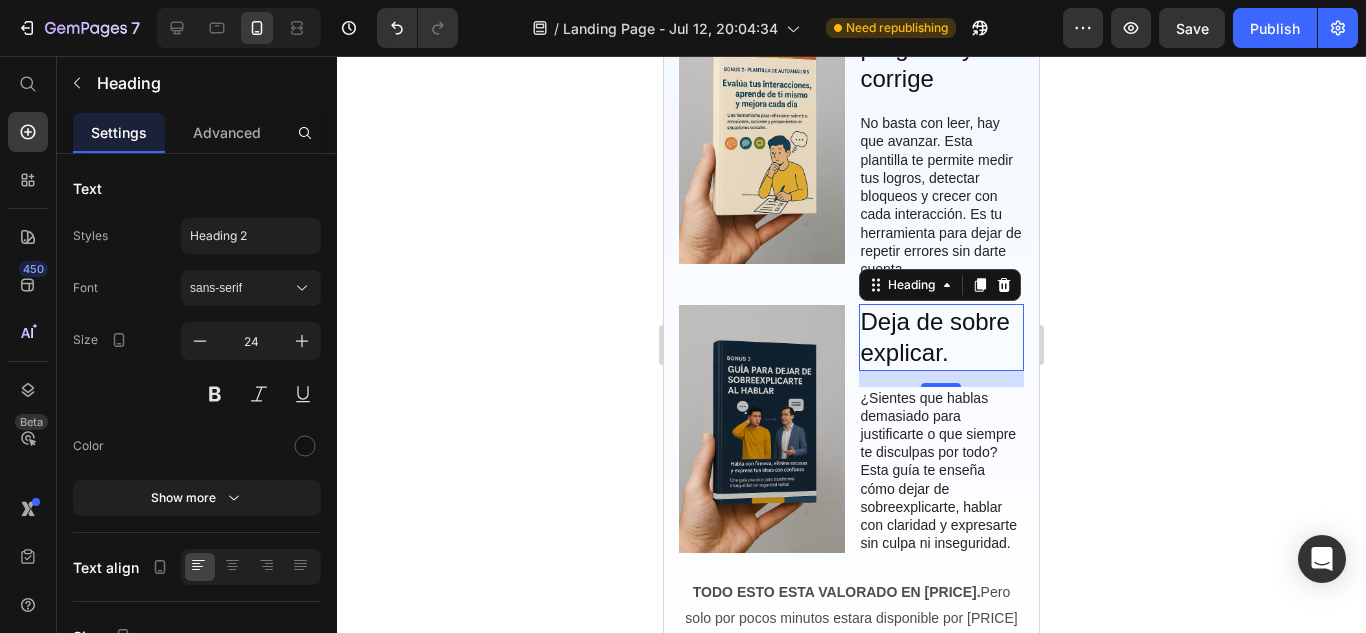 click 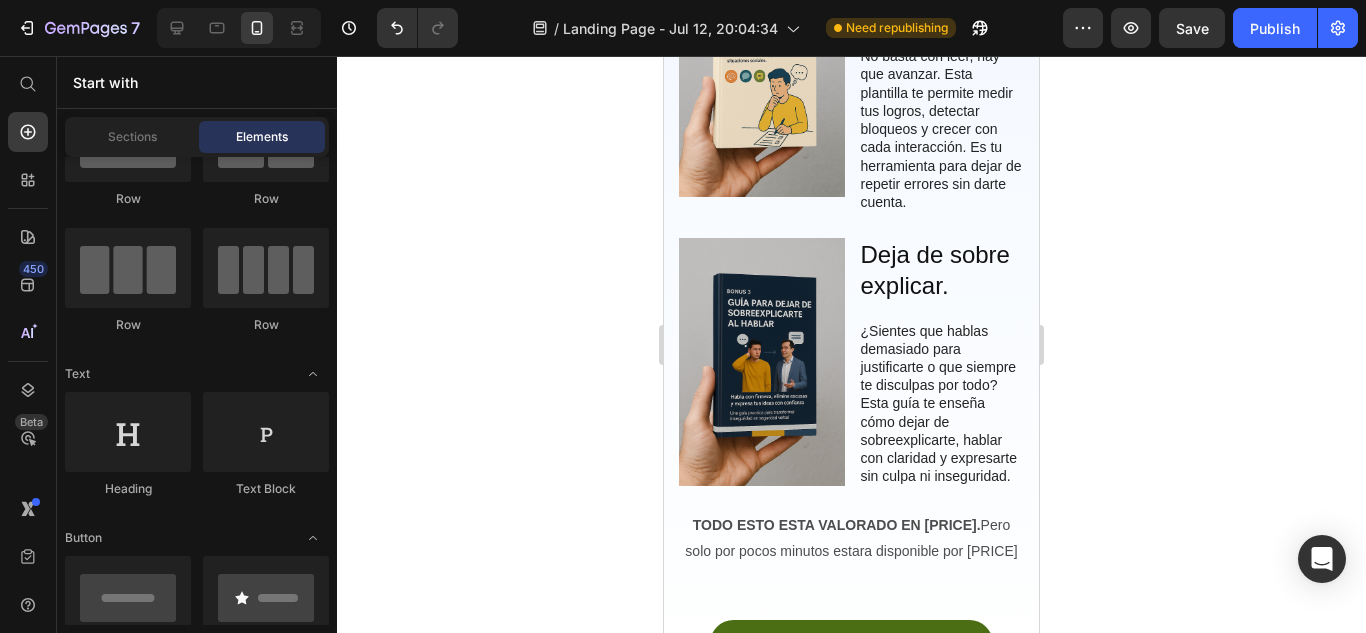 scroll, scrollTop: 3333, scrollLeft: 0, axis: vertical 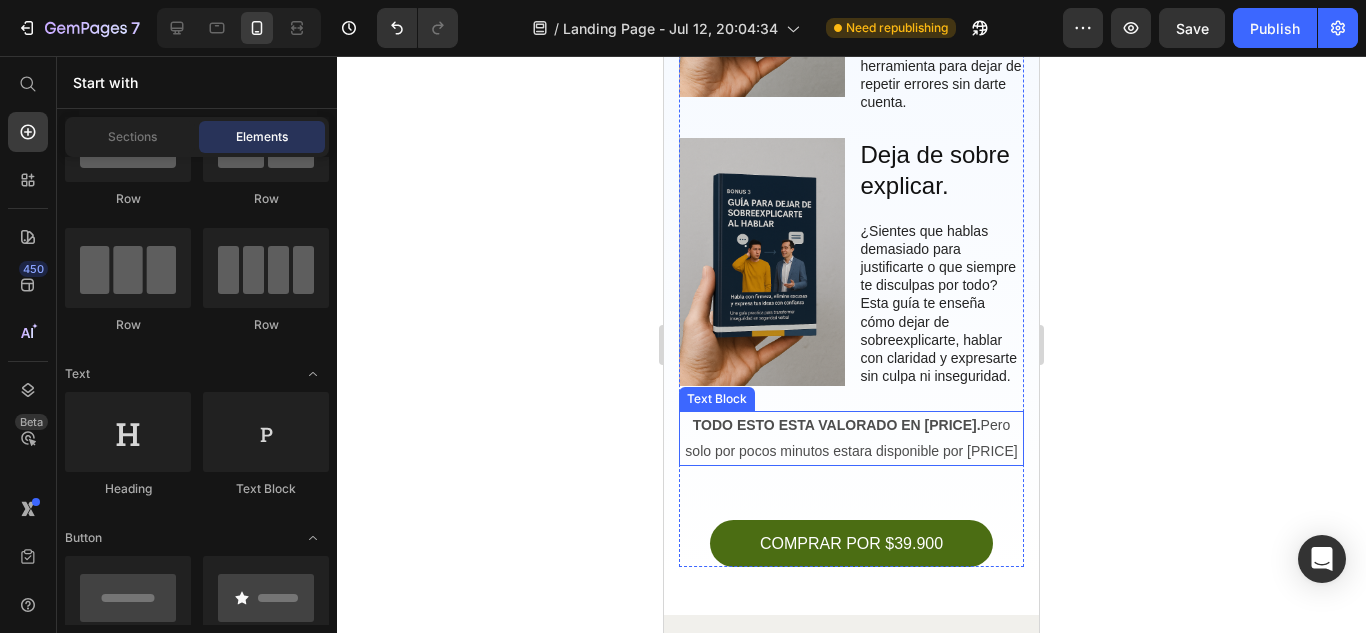 click on "TODO ESTO ESTA VALORADO EN [PRICE]." at bounding box center [837, 425] 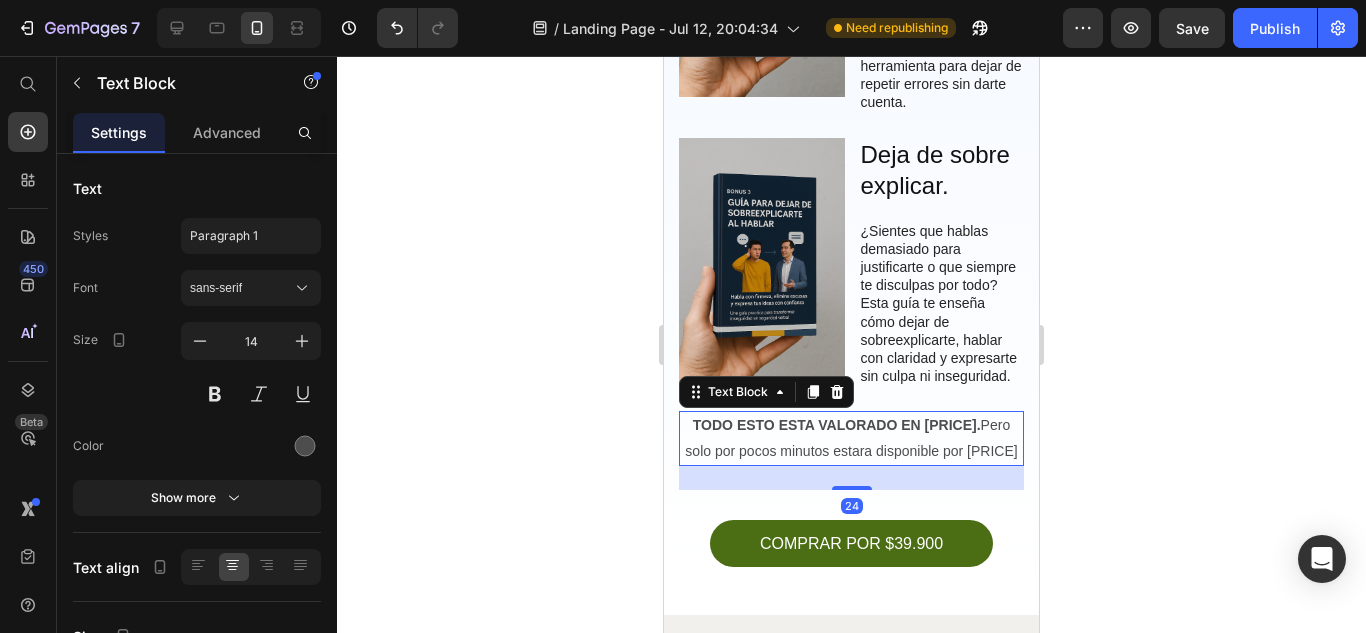 click on "TODO ESTO ESTA VALORADO EN [PRICE]." at bounding box center [837, 425] 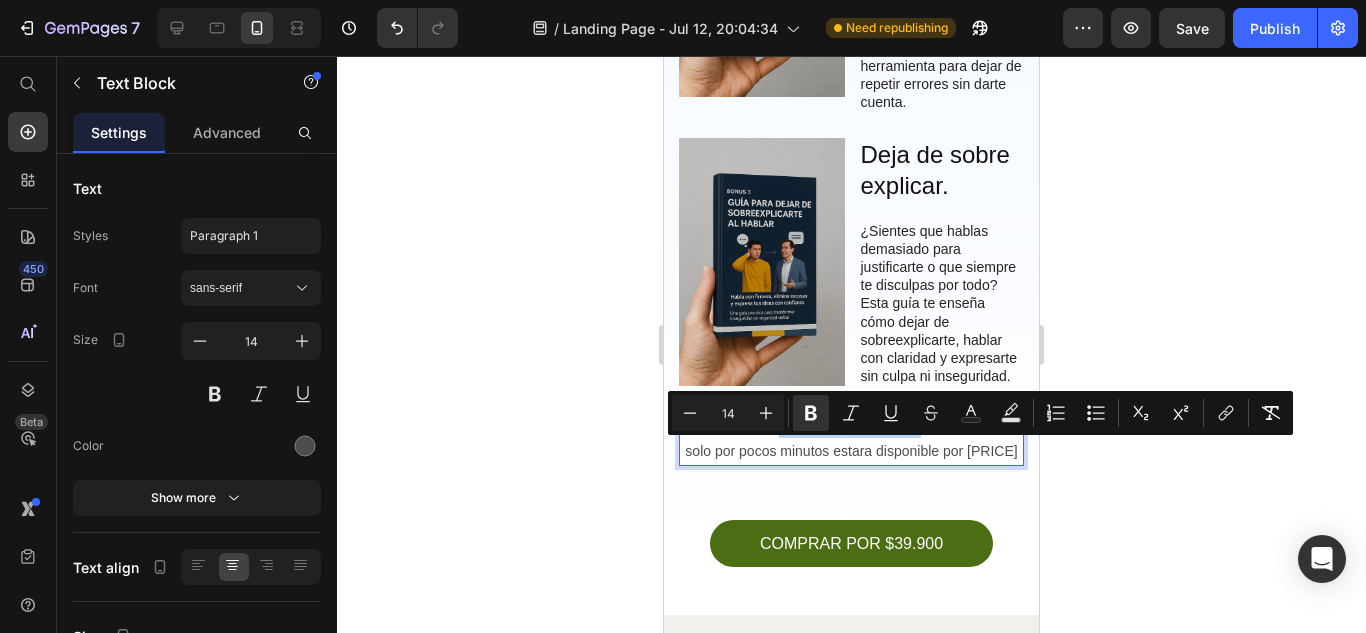 drag, startPoint x: 784, startPoint y: 450, endPoint x: 923, endPoint y: 455, distance: 139.0899 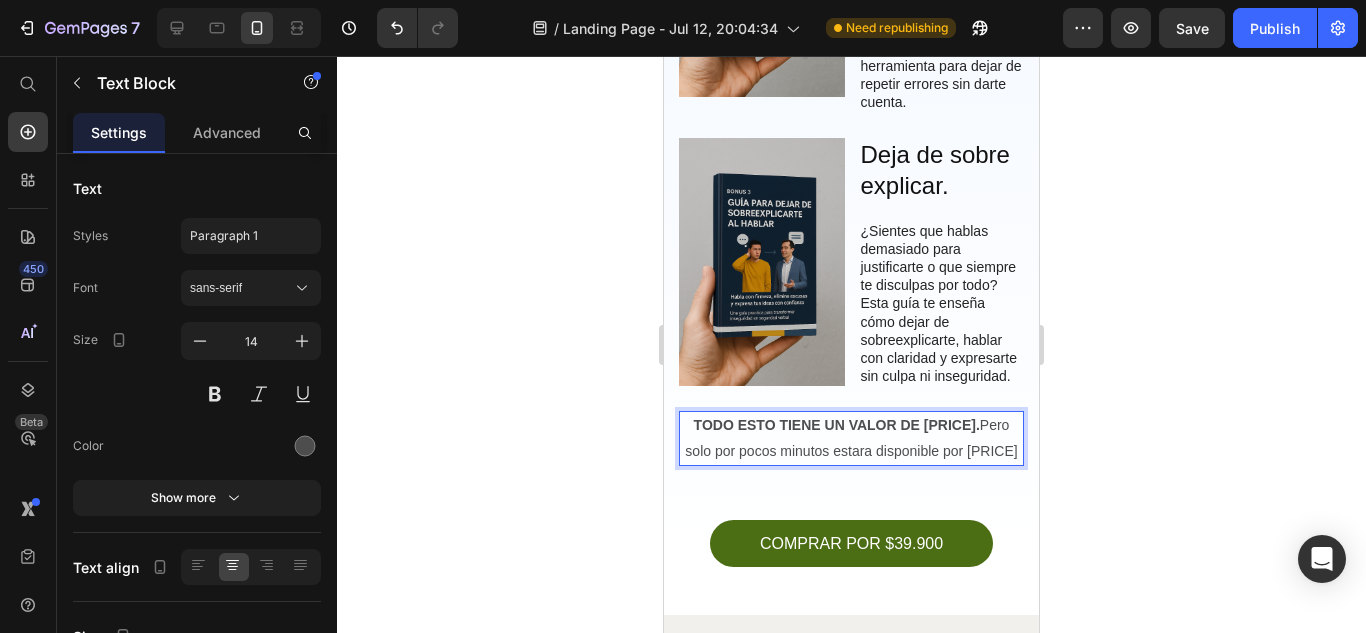 click 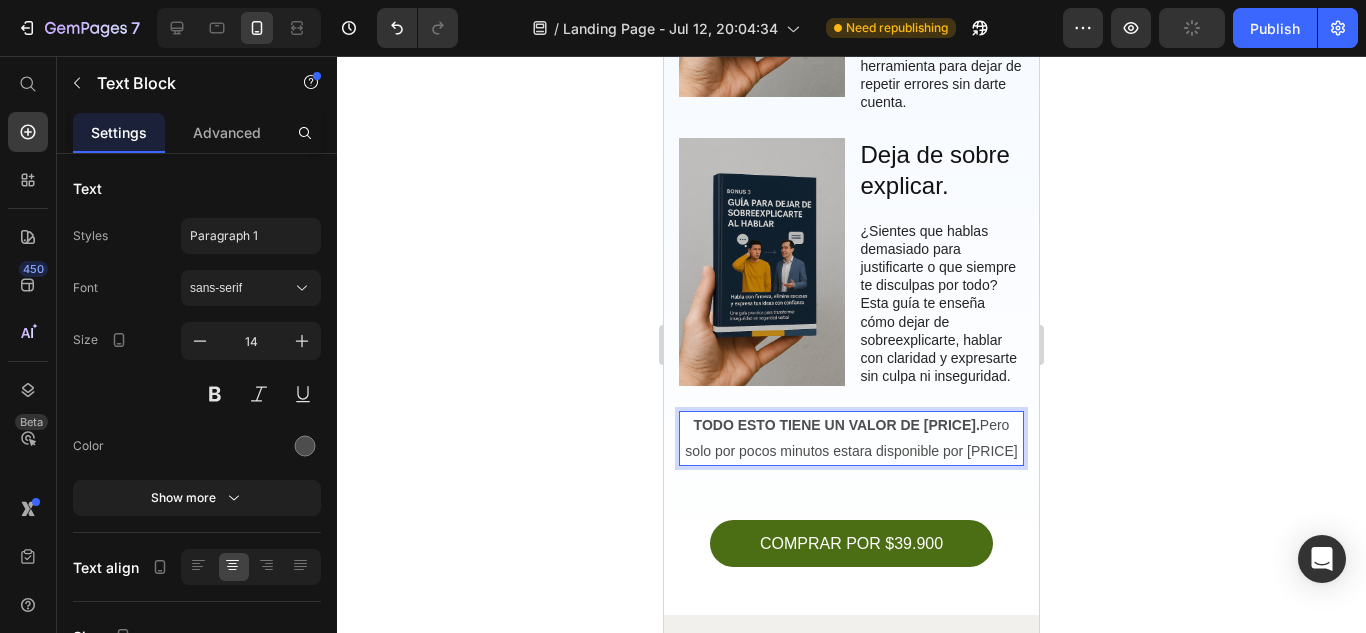click on "TODO ESTO TIENE UN VALOR DE [PRICE].  Pero solo por pocos minutos estara disponible por [PRICE]" at bounding box center [851, 438] 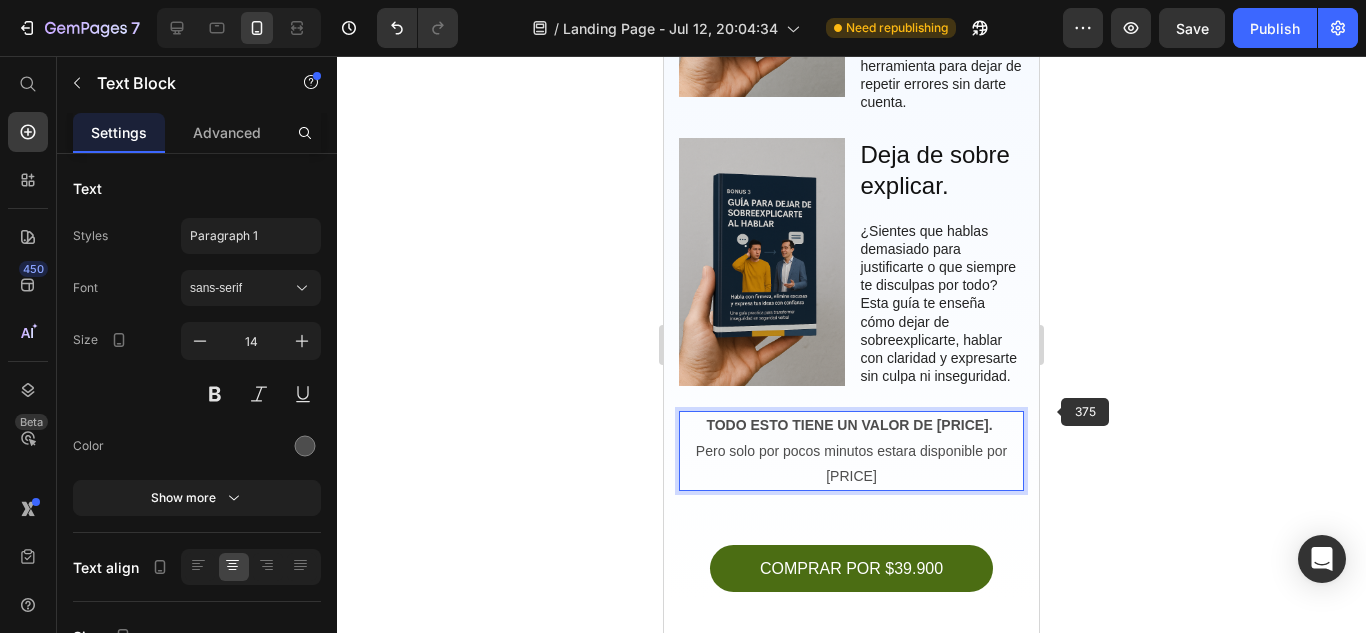 click 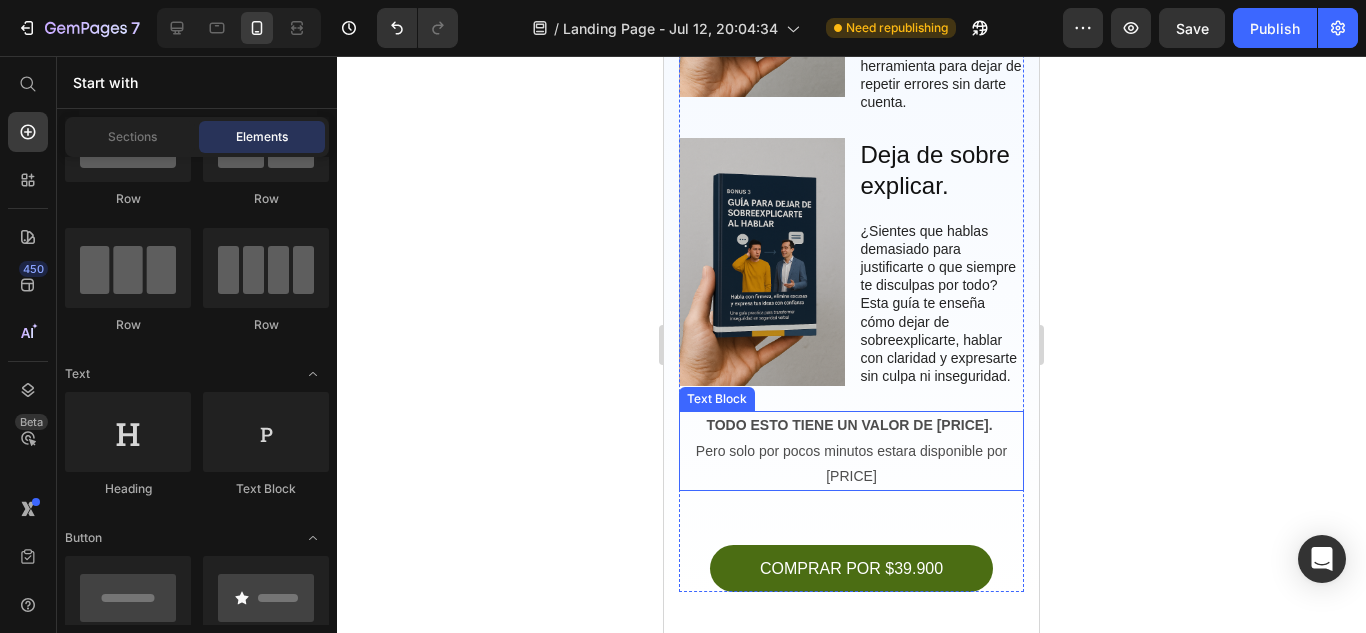 click on "TODO ESTO TIENE UN VALOR DE [PRICE].  Pero solo por pocos minutos estara disponible por [PRICE]" at bounding box center [851, 451] 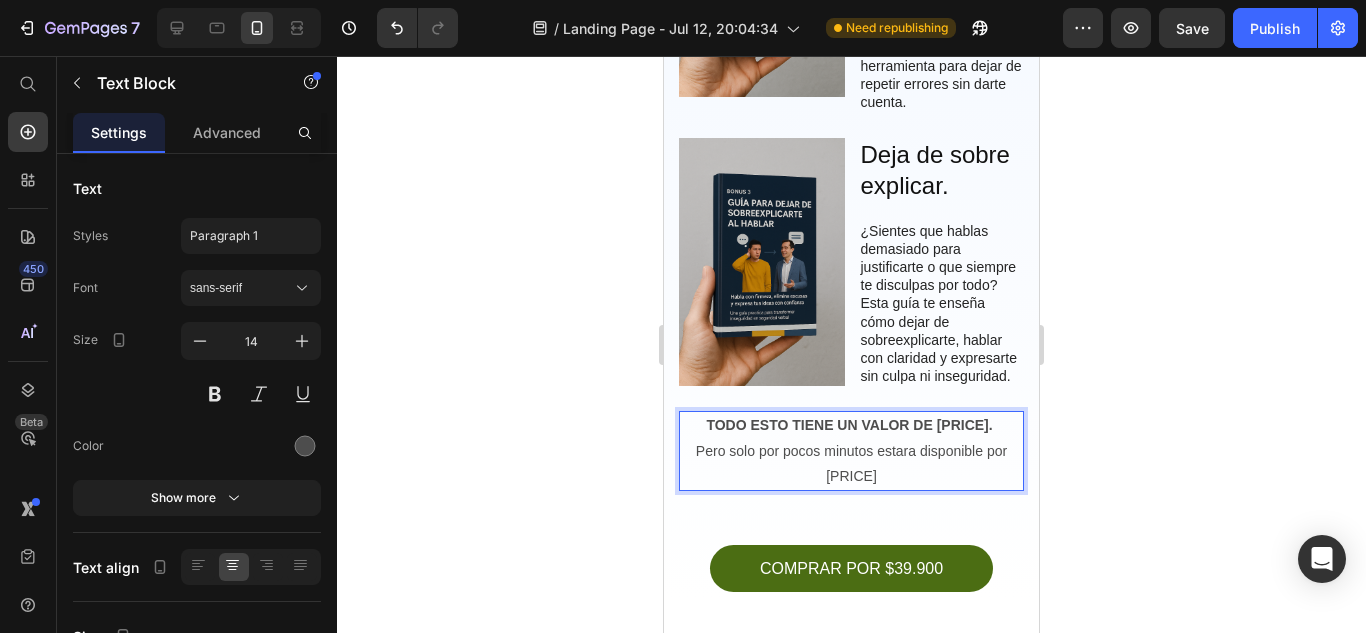 click on "TODO ESTO TIENE UN VALOR DE [PRICE].  Pero solo por pocos minutos estara disponible por [PRICE]" at bounding box center (851, 451) 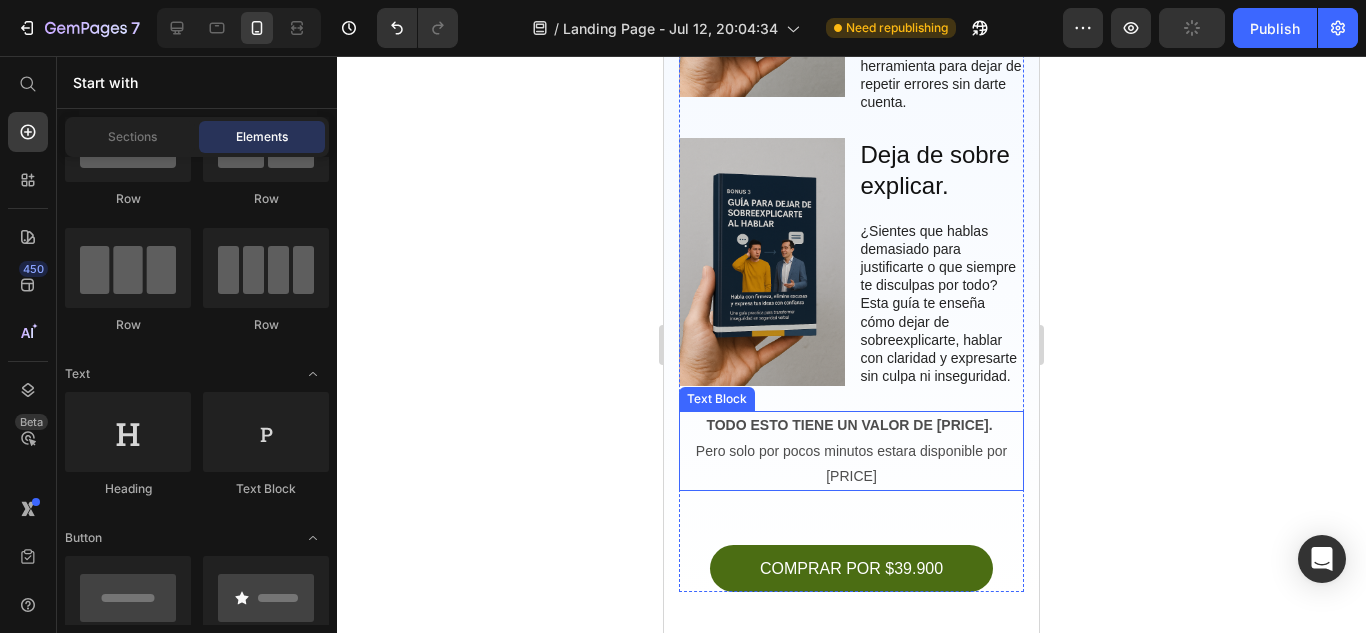 click on "TODO ESTO TIENE UN VALOR DE [PRICE].  Pero solo por pocos minutos estara disponible por [PRICE]" at bounding box center [851, 451] 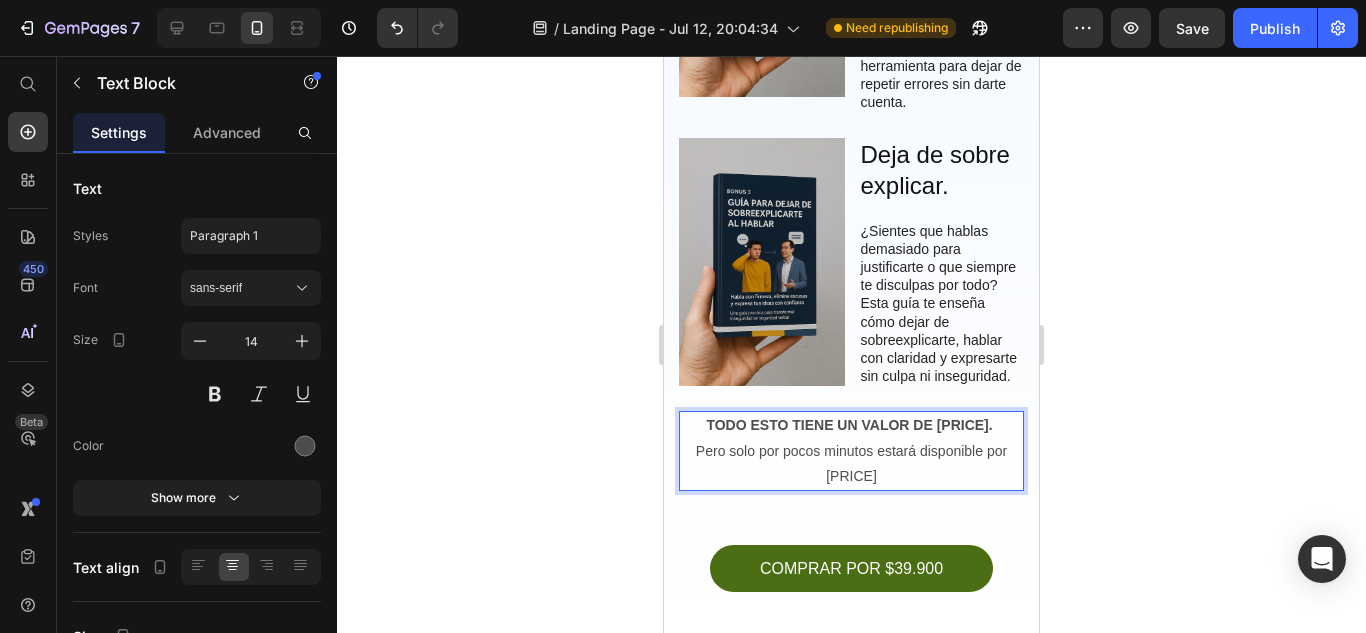 click 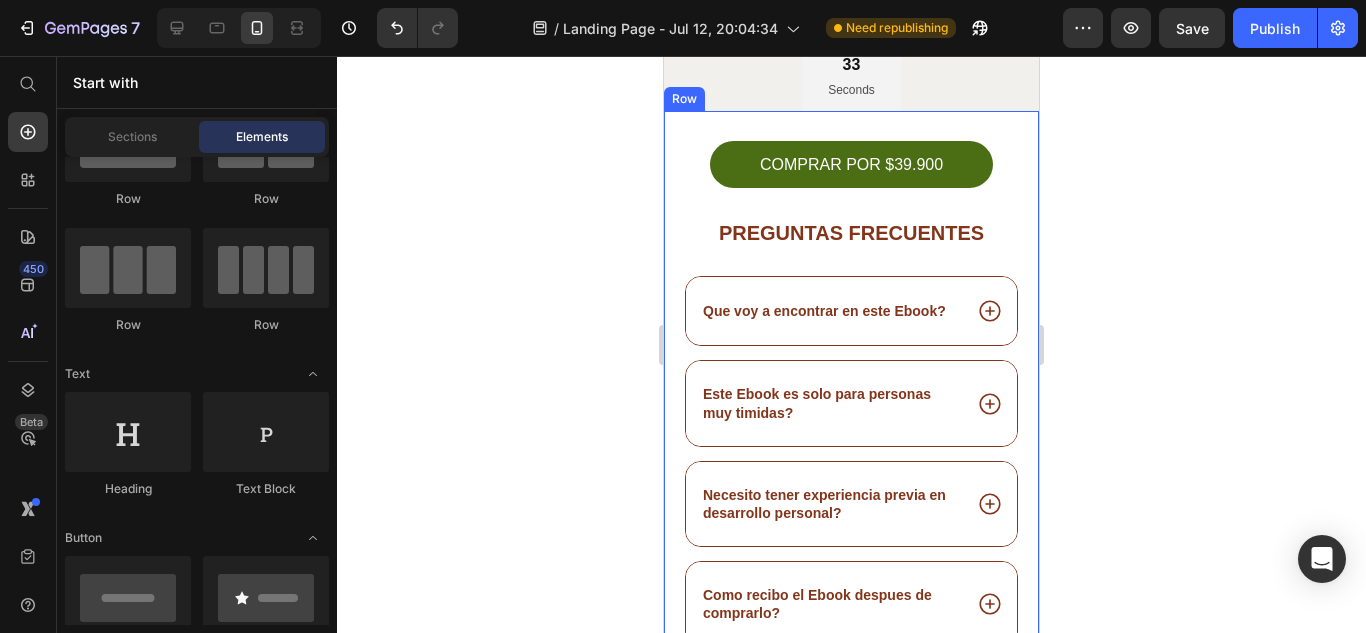 scroll, scrollTop: 4200, scrollLeft: 0, axis: vertical 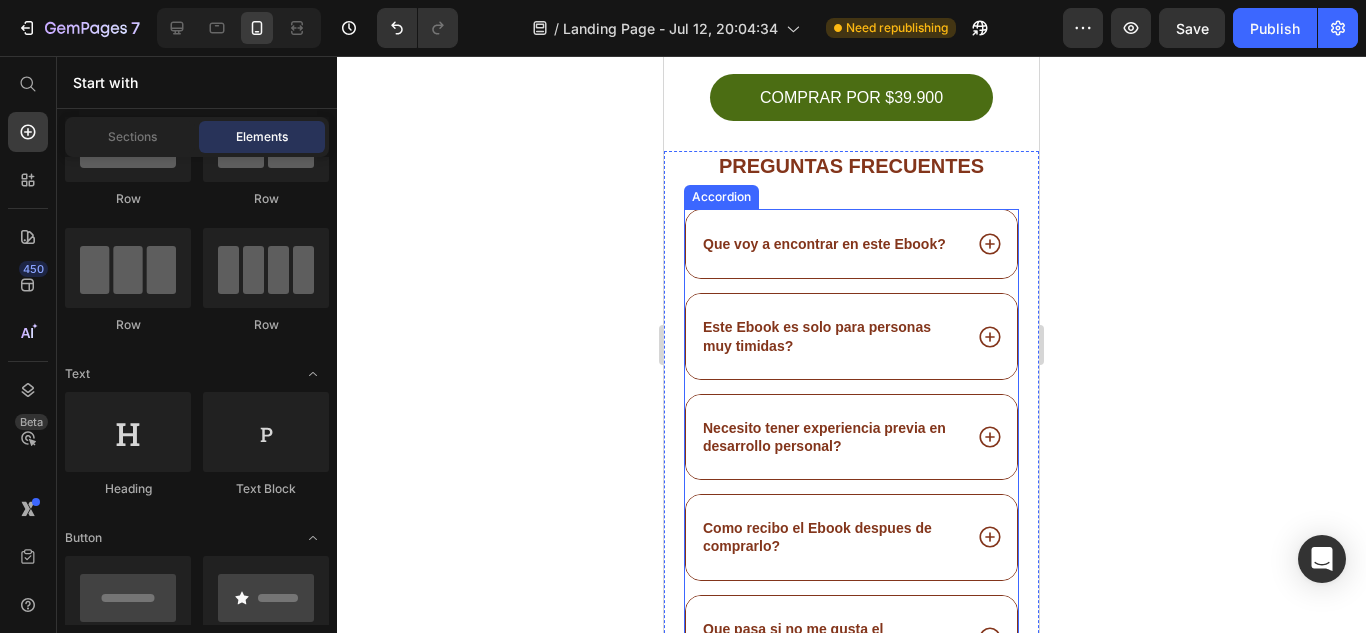 click 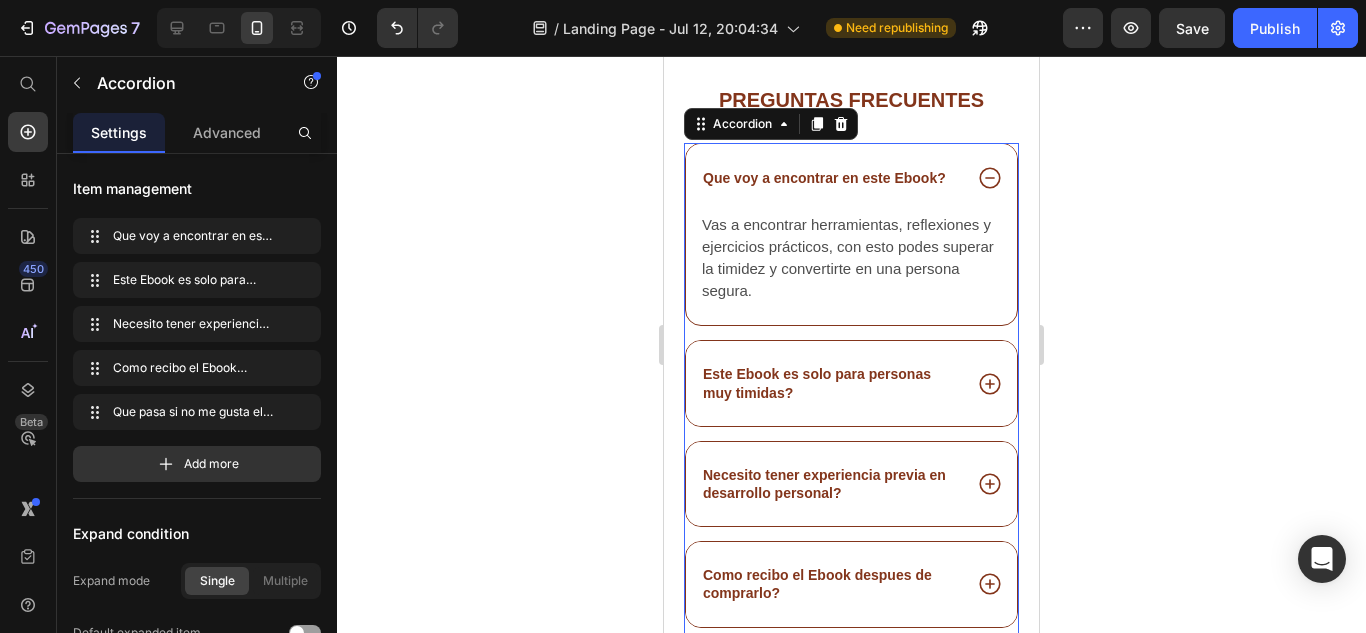 scroll, scrollTop: 4300, scrollLeft: 0, axis: vertical 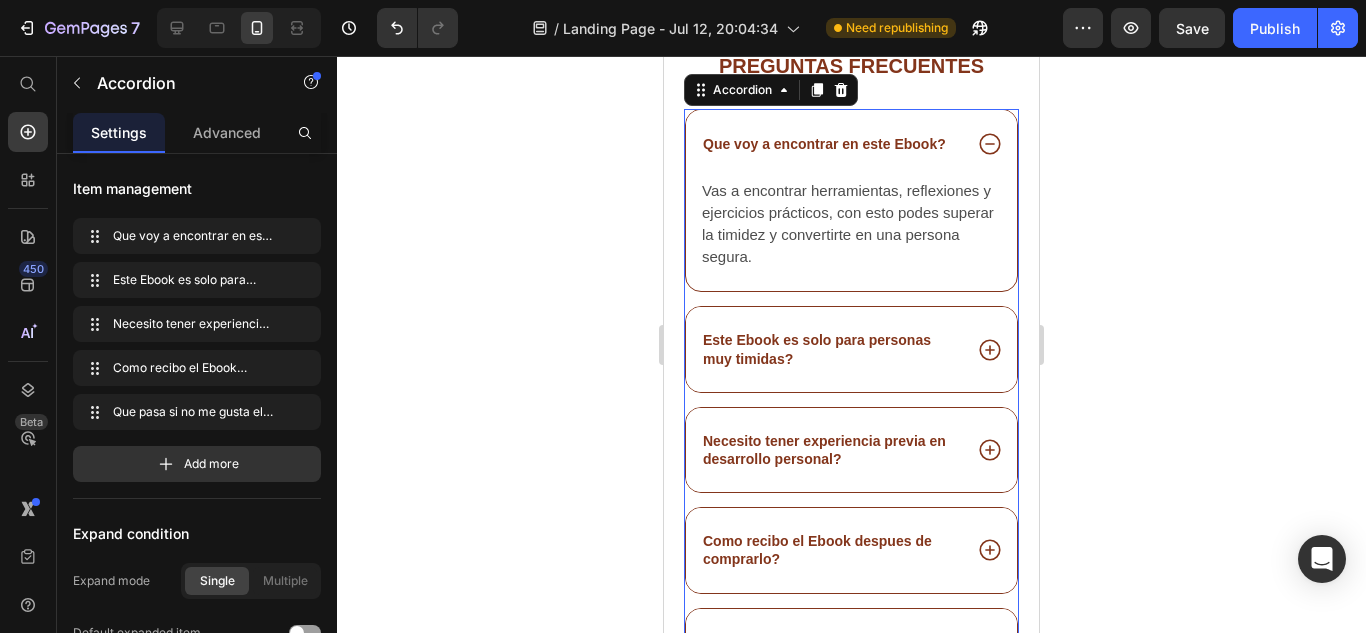 click 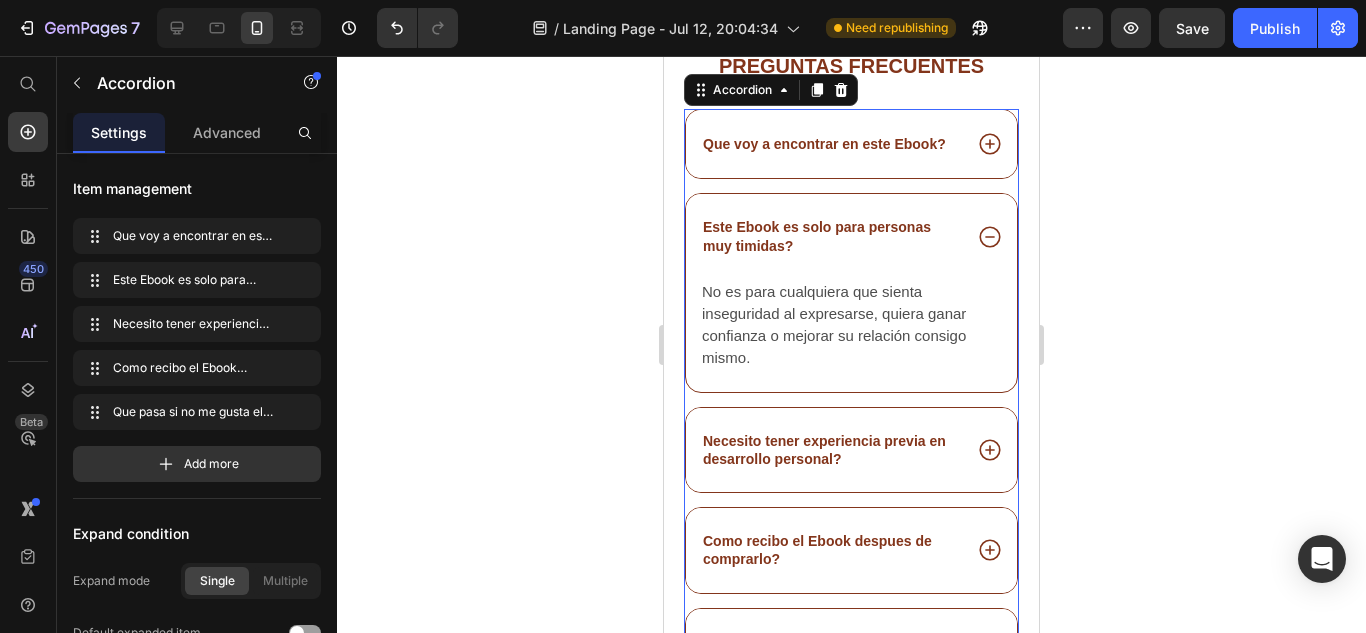 click 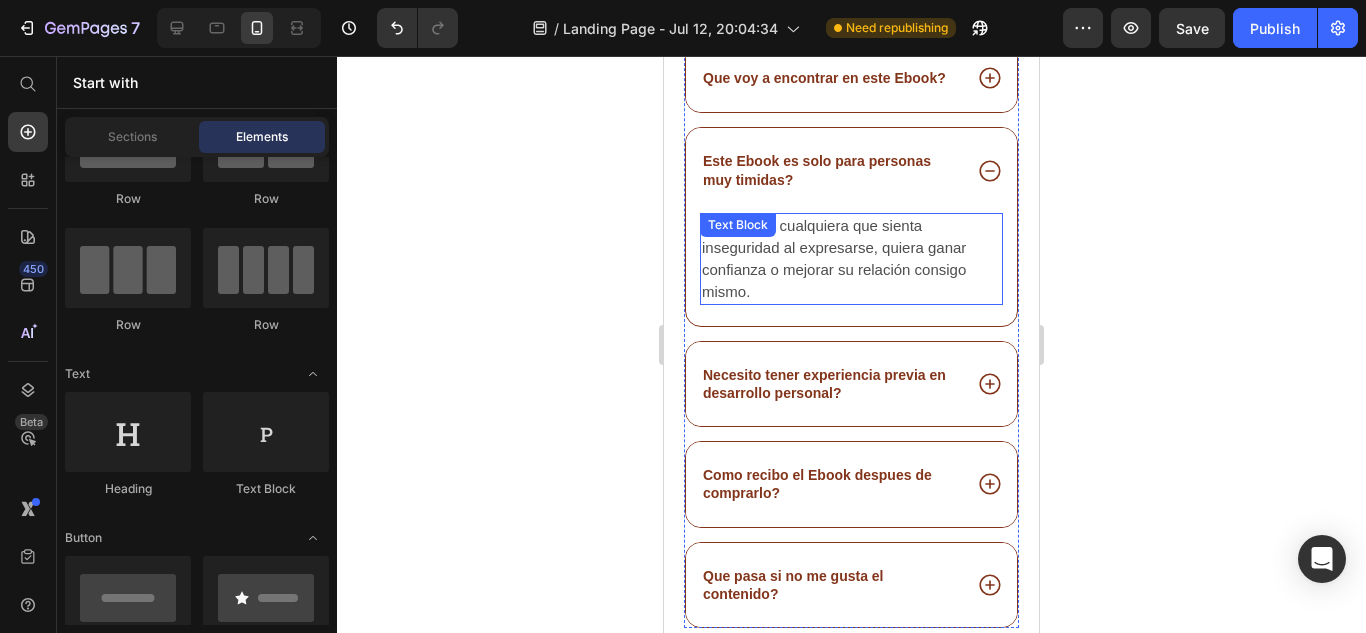 scroll, scrollTop: 4433, scrollLeft: 0, axis: vertical 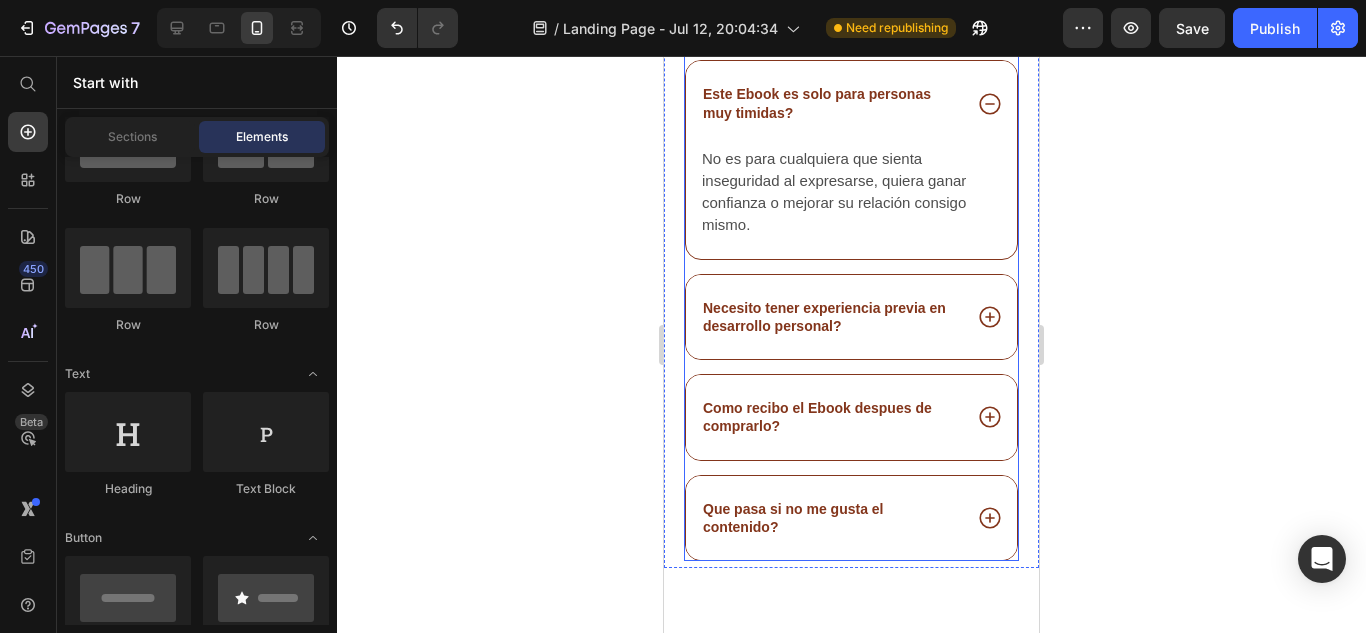 click on "Necesito tener experiencia previa en desarrollo personal?" at bounding box center (830, 317) 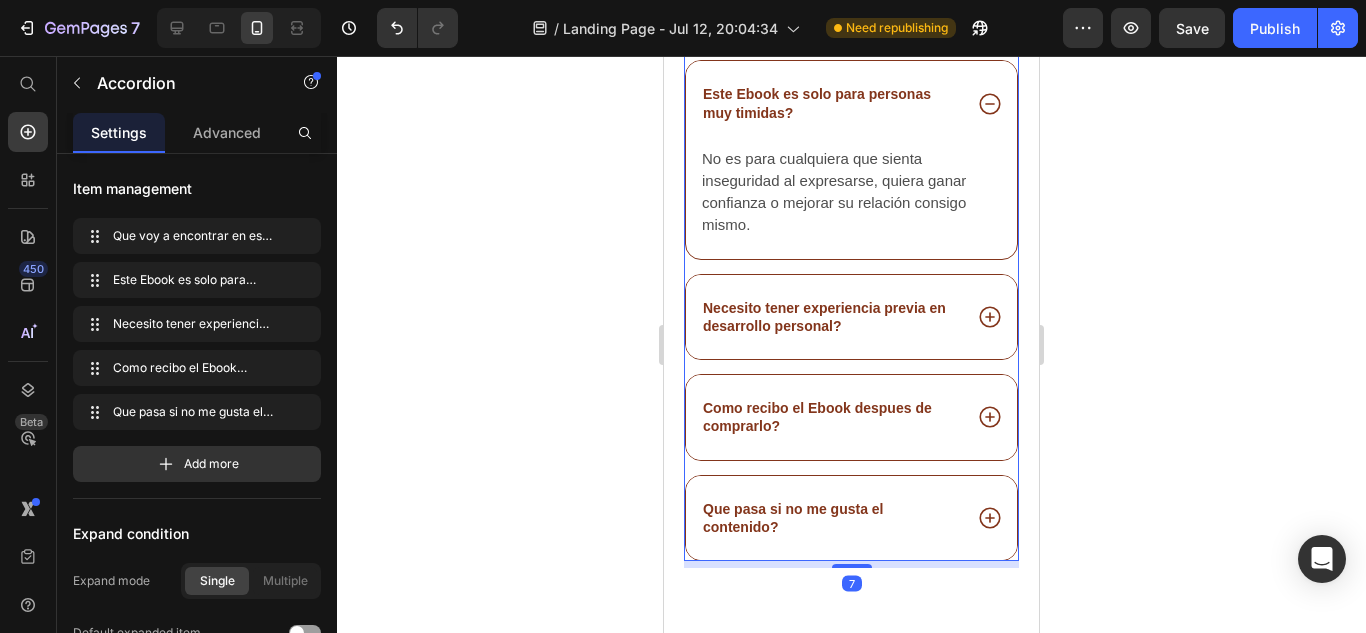 click on "Necesito tener experiencia previa en desarrollo personal?" at bounding box center (830, 317) 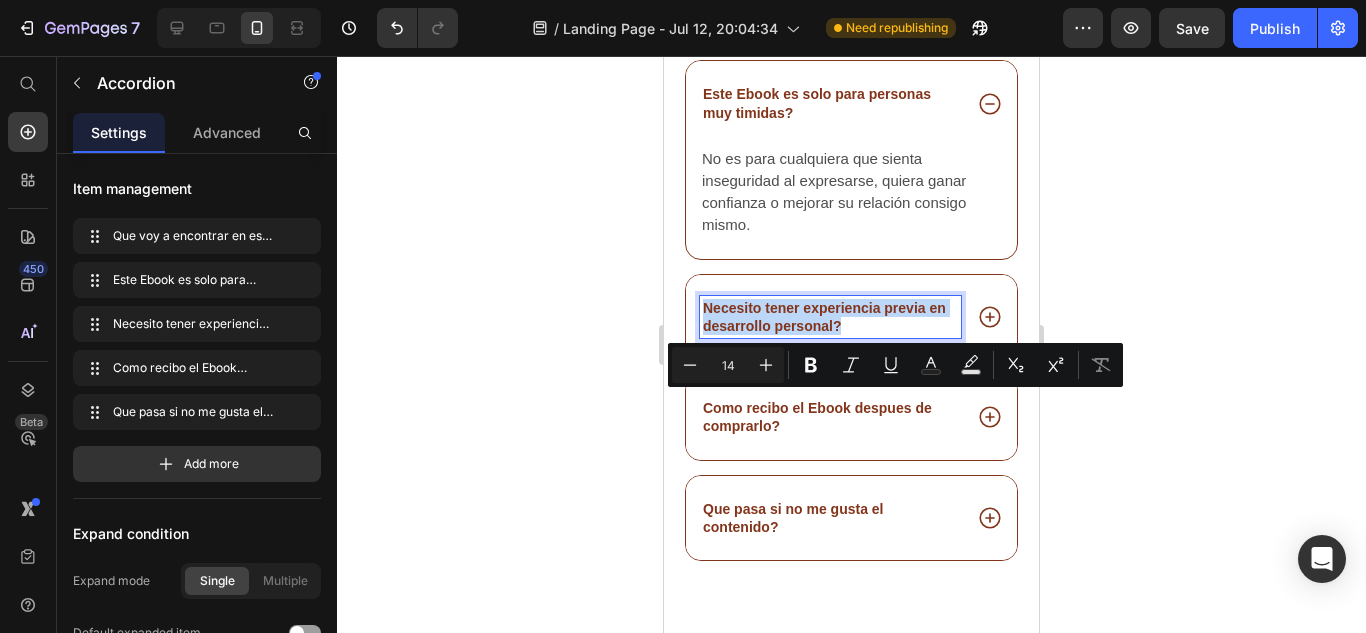 drag, startPoint x: 873, startPoint y: 423, endPoint x: 695, endPoint y: 407, distance: 178.71765 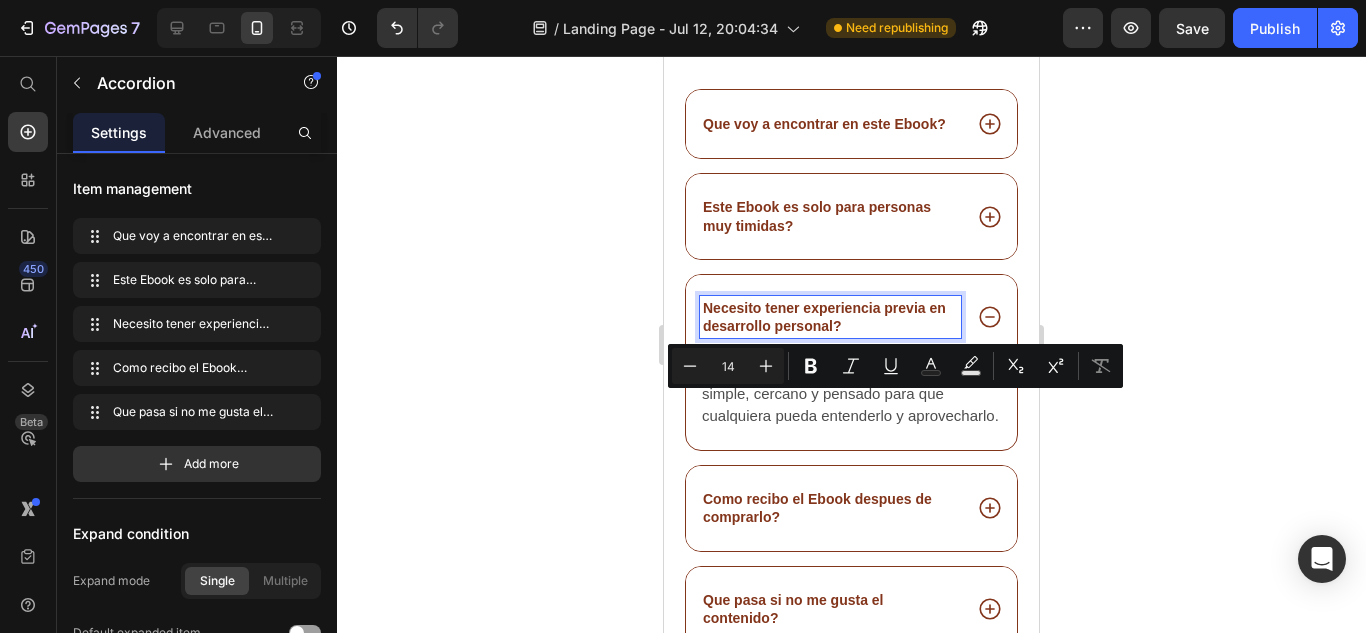 scroll, scrollTop: 4321, scrollLeft: 0, axis: vertical 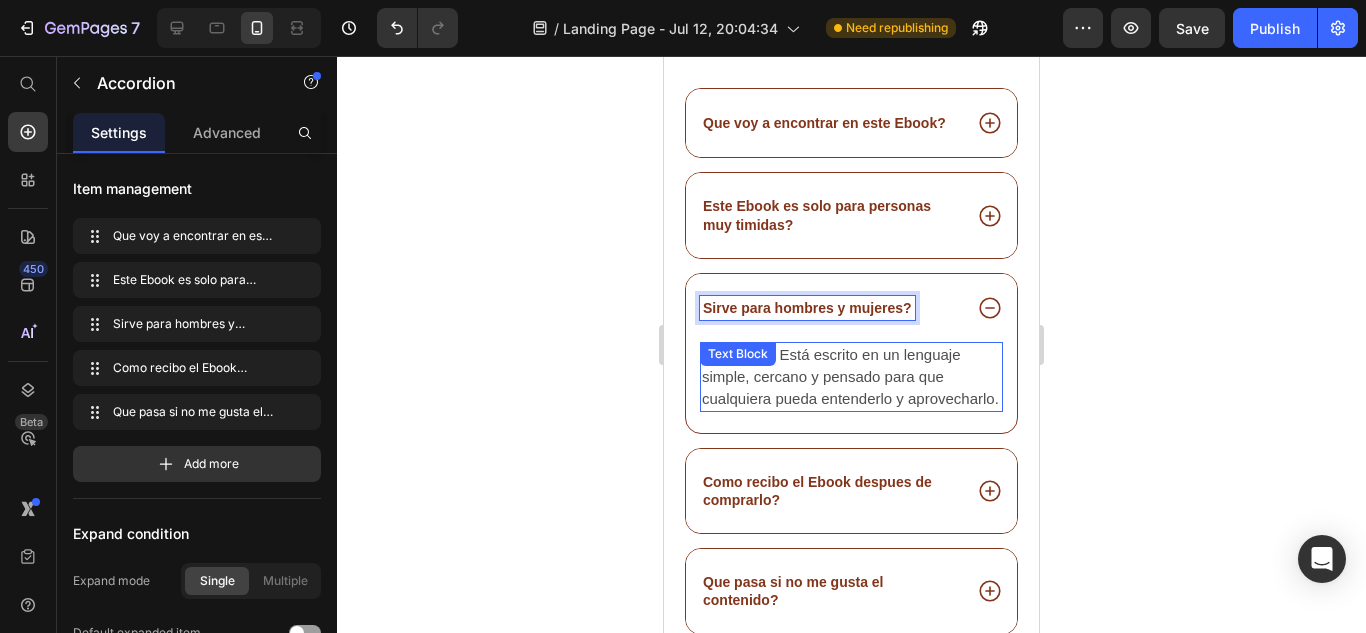 click on "Para nada. Está escrito en un lenguaje simple, cercano y pensado para que cualquiera pueda entenderlo y aprovecharlo." at bounding box center [851, 377] 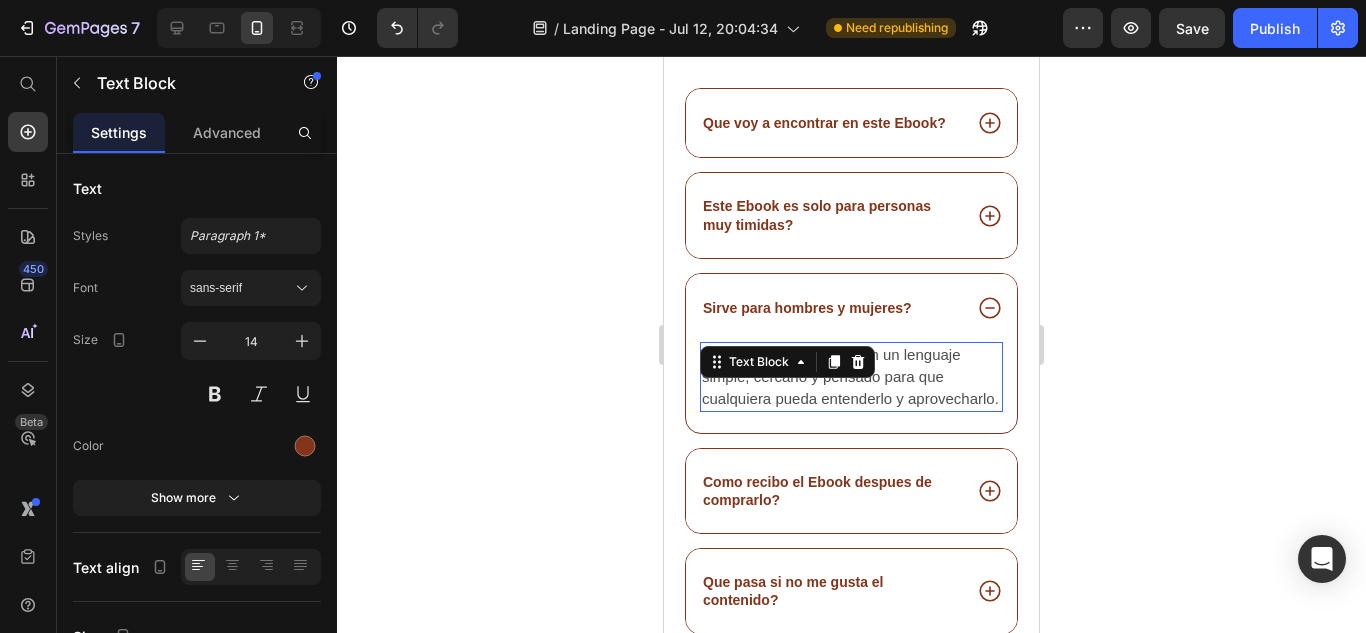 click on "Para nada. Está escrito en un lenguaje simple, cercano y pensado para que cualquiera pueda entenderlo y aprovecharlo." at bounding box center (851, 377) 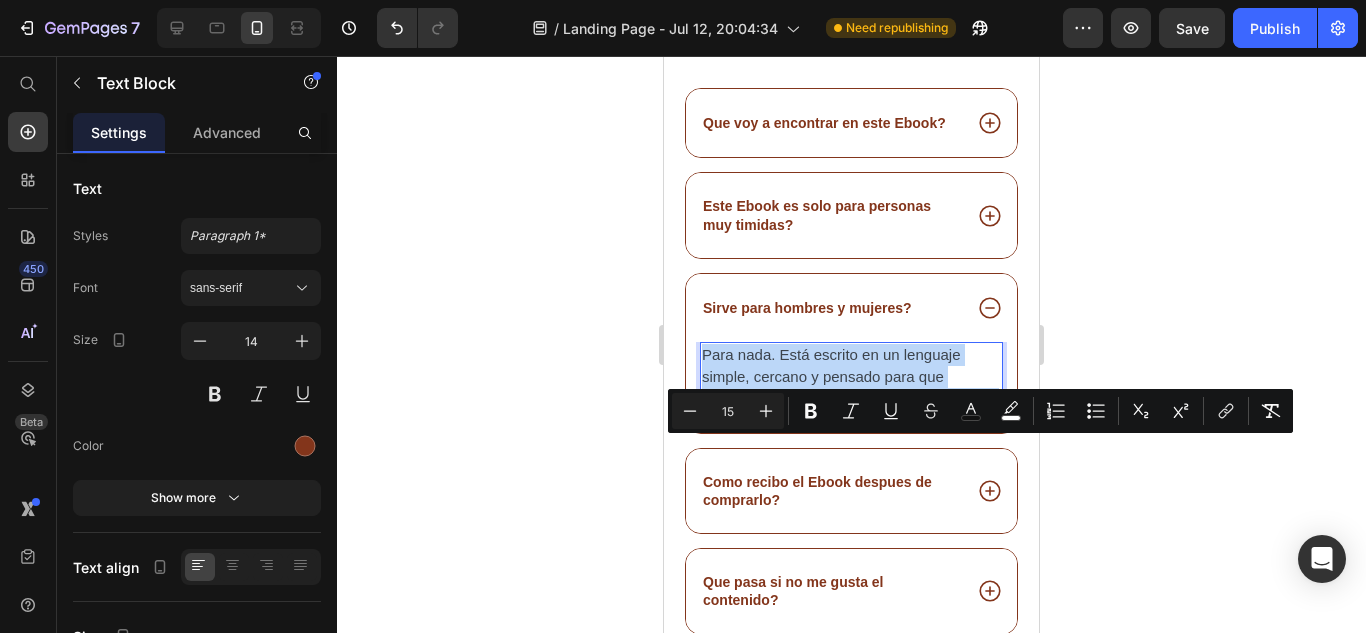 drag, startPoint x: 803, startPoint y: 519, endPoint x: 702, endPoint y: 445, distance: 125.207825 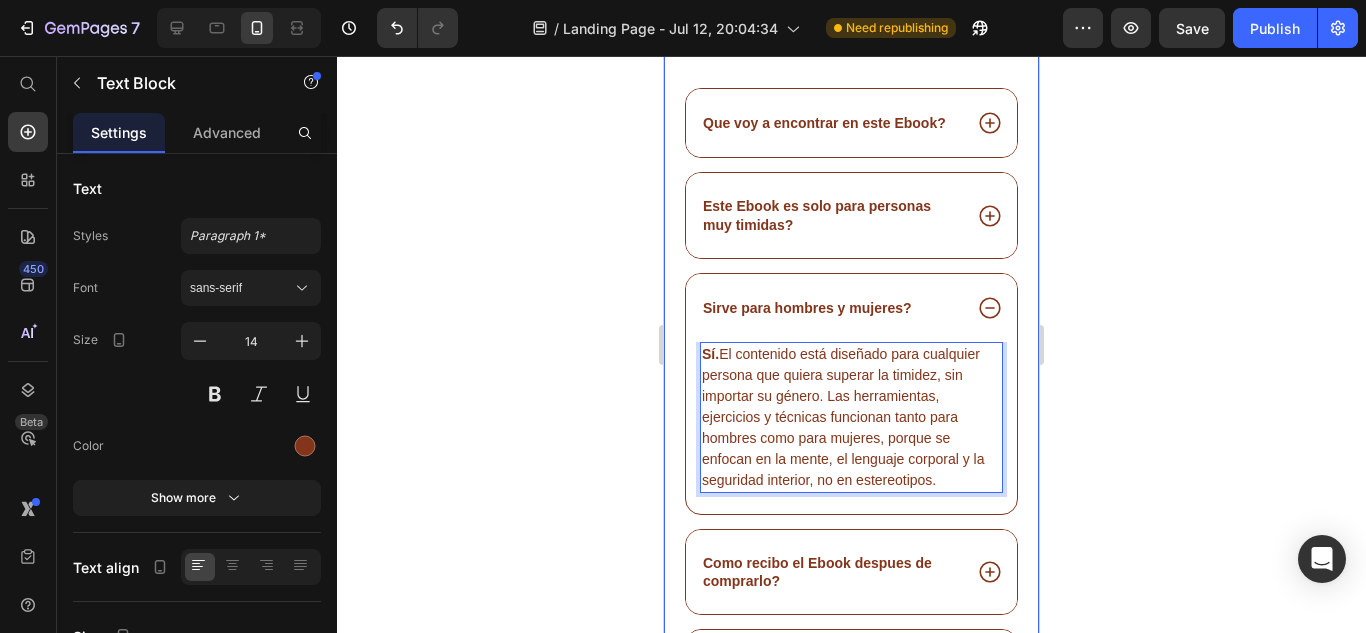 click 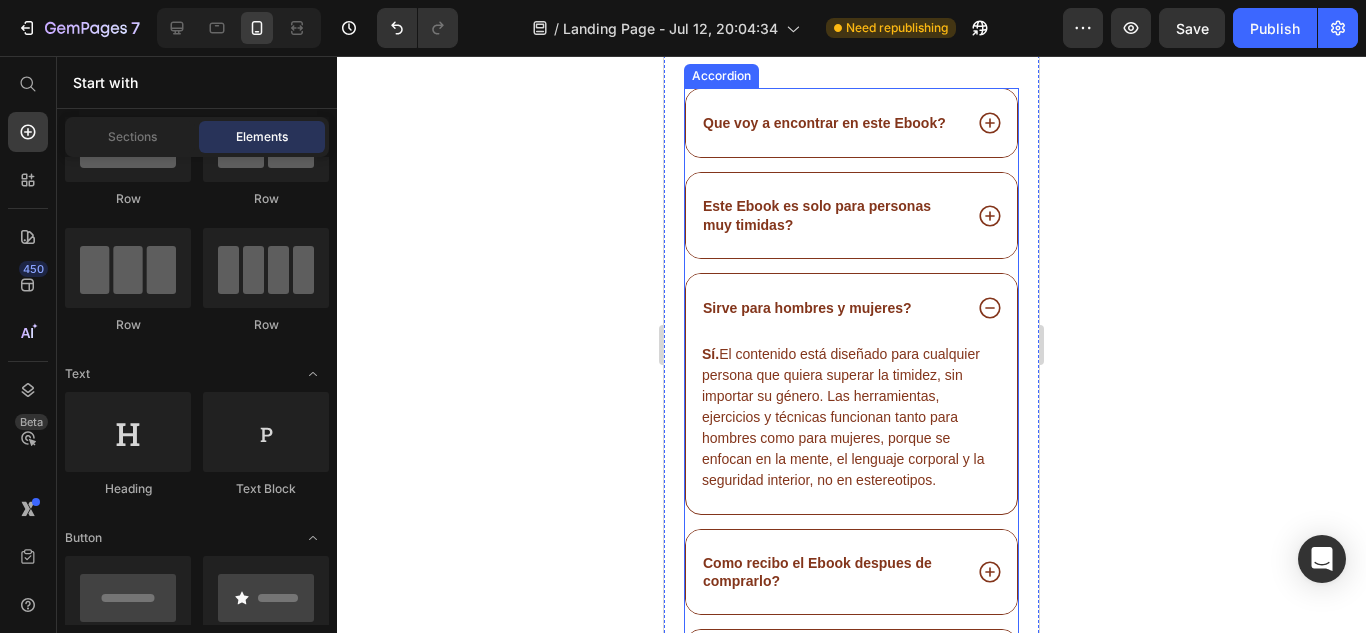 click 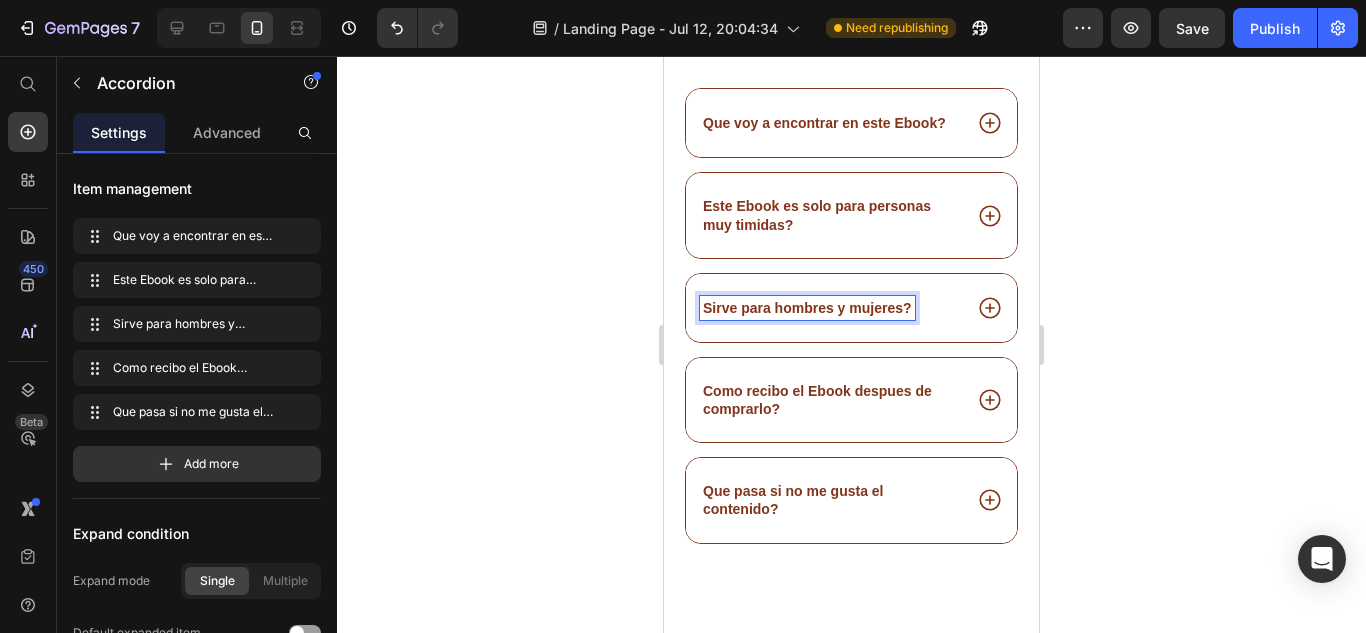 click on "Sirve para hombres y mujeres?" at bounding box center [807, 308] 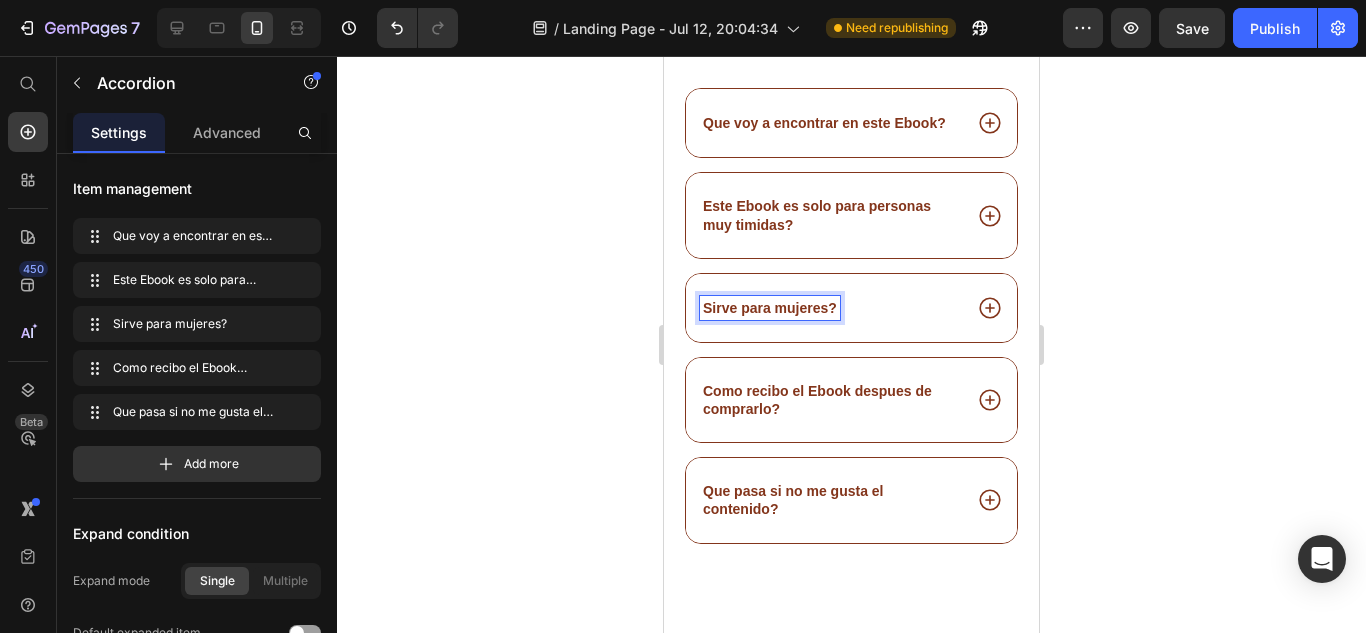 click 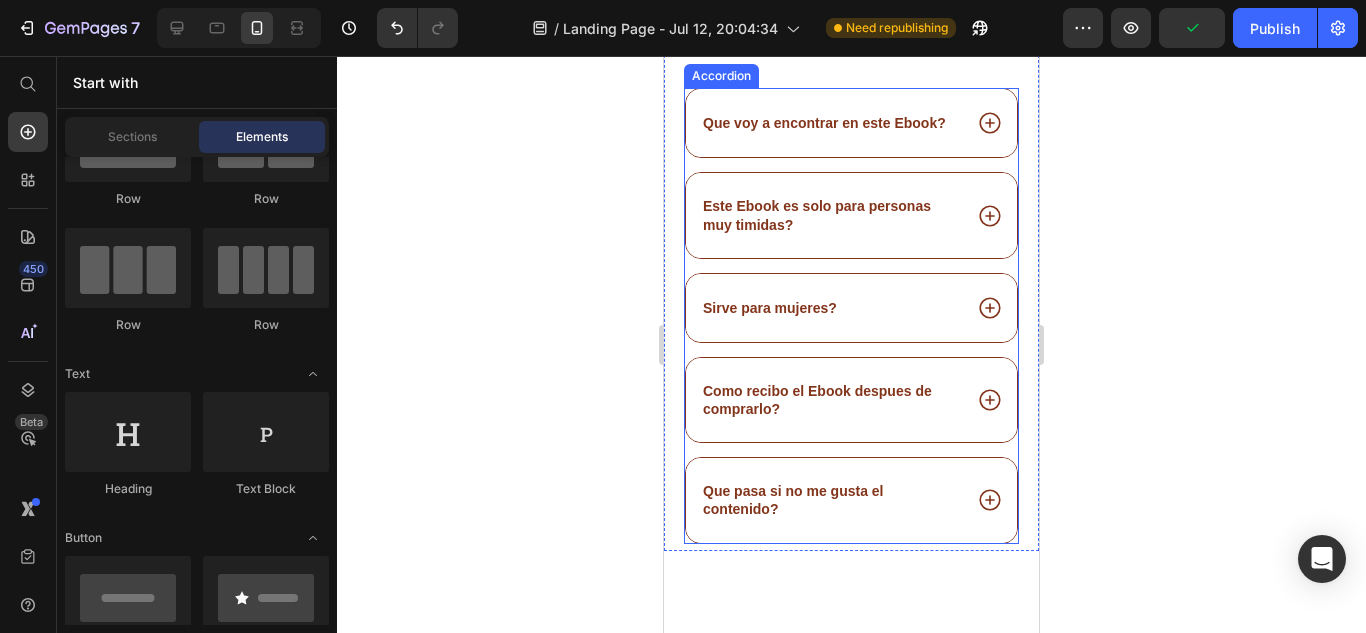 click 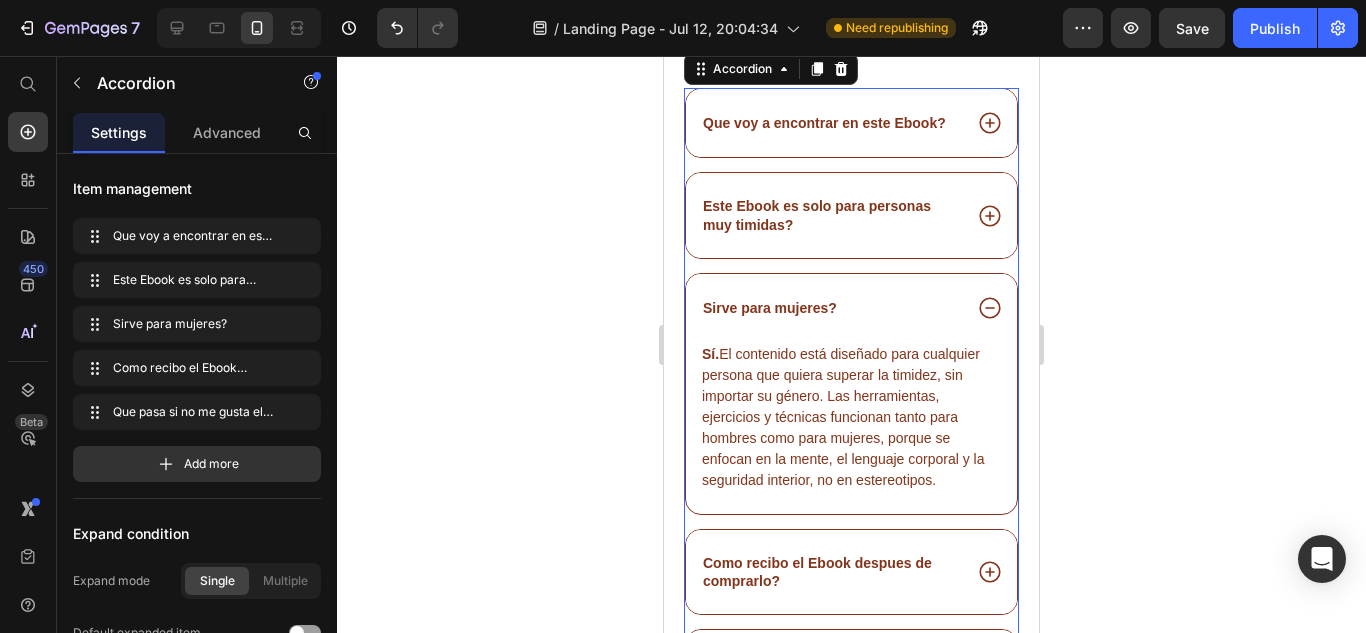 click on "Sirve para mujeres?" at bounding box center (830, 308) 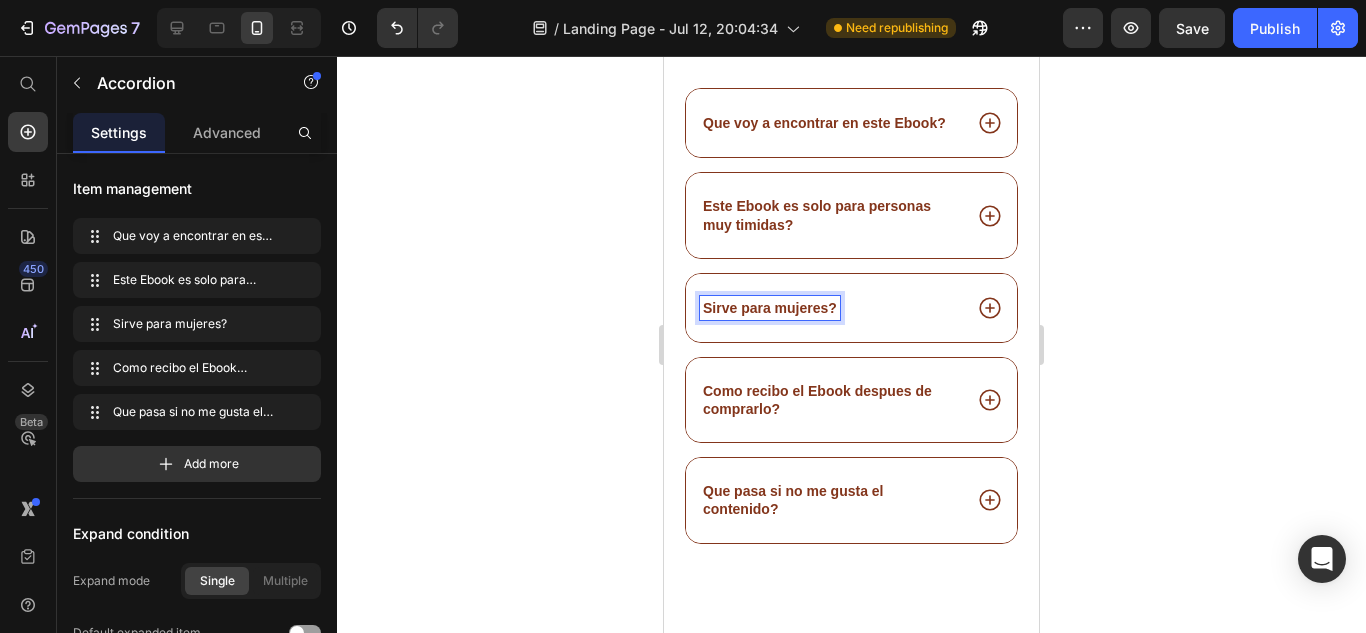 click on "Sirve para mujeres?" at bounding box center (770, 308) 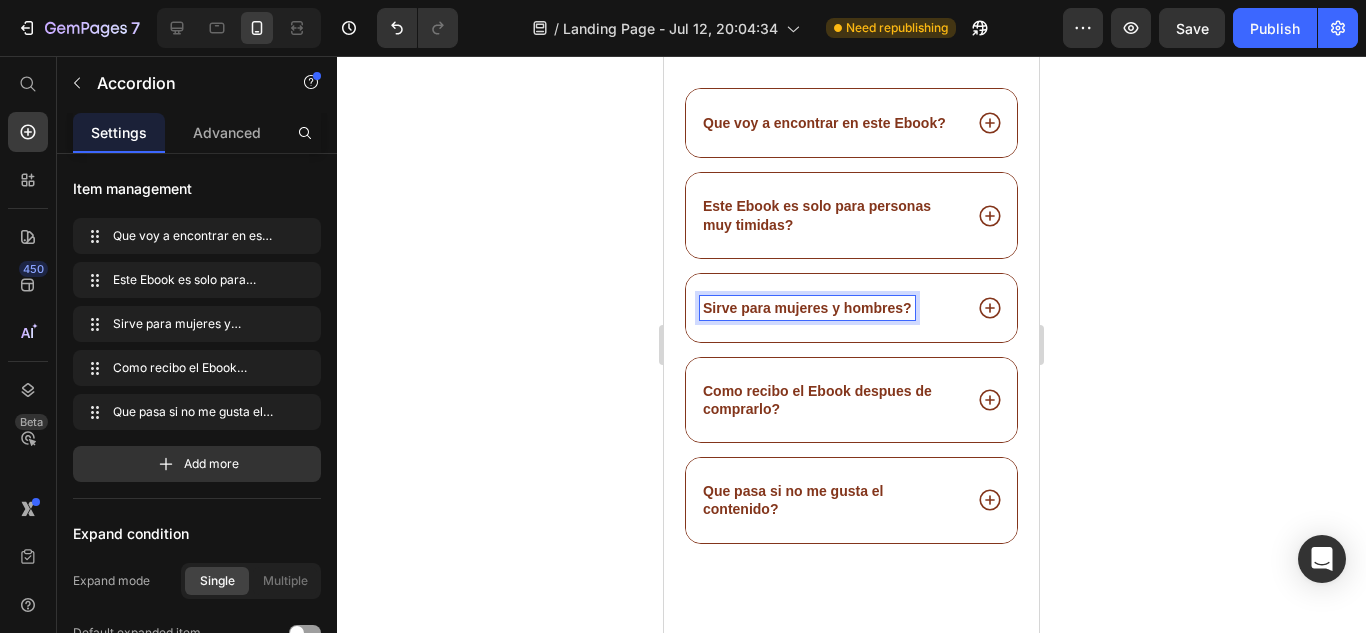 click 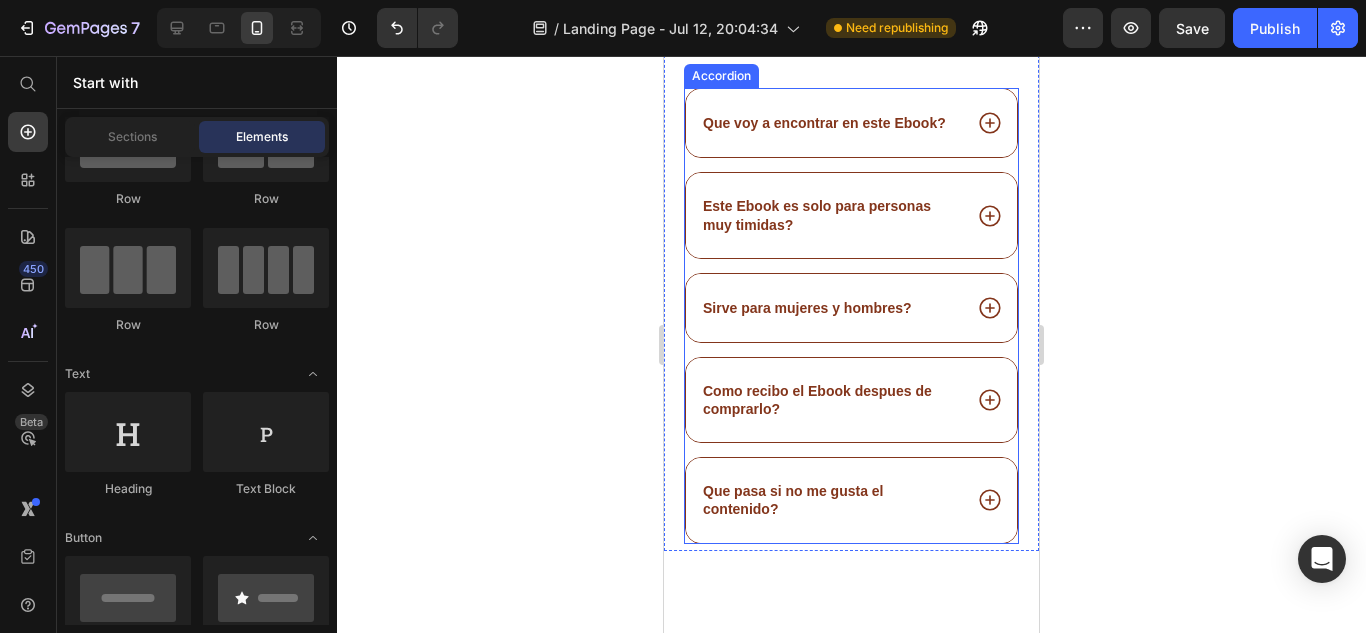 scroll, scrollTop: 4388, scrollLeft: 0, axis: vertical 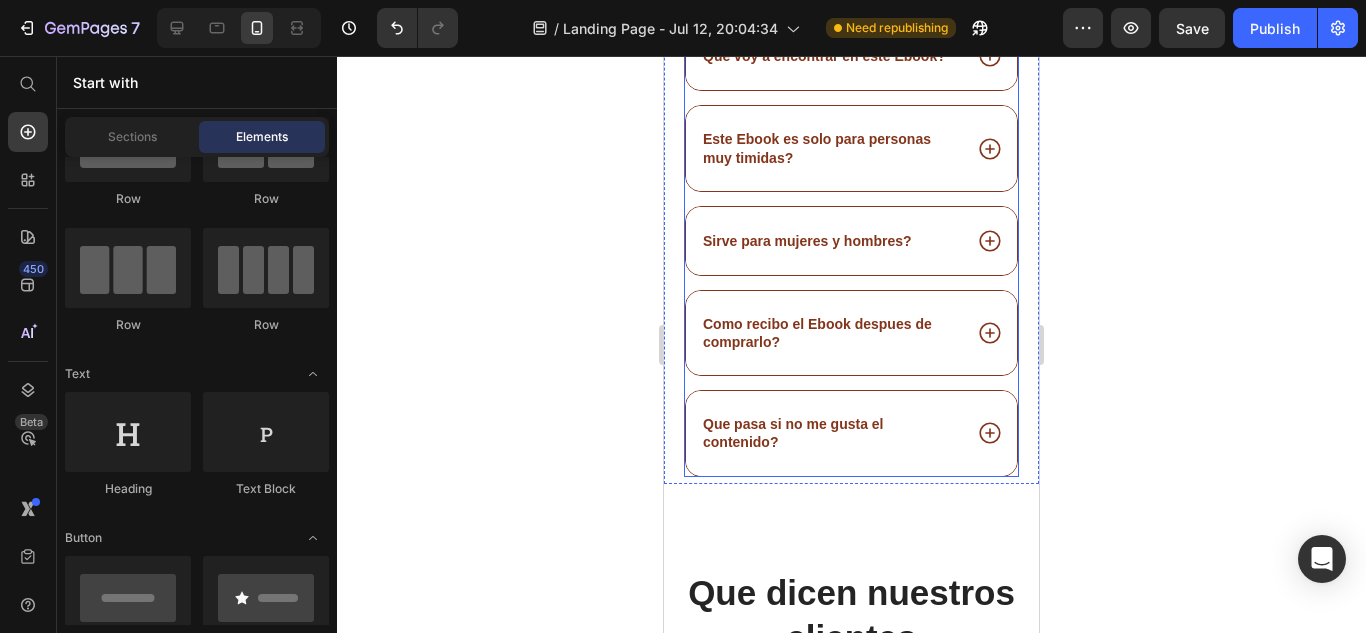 click 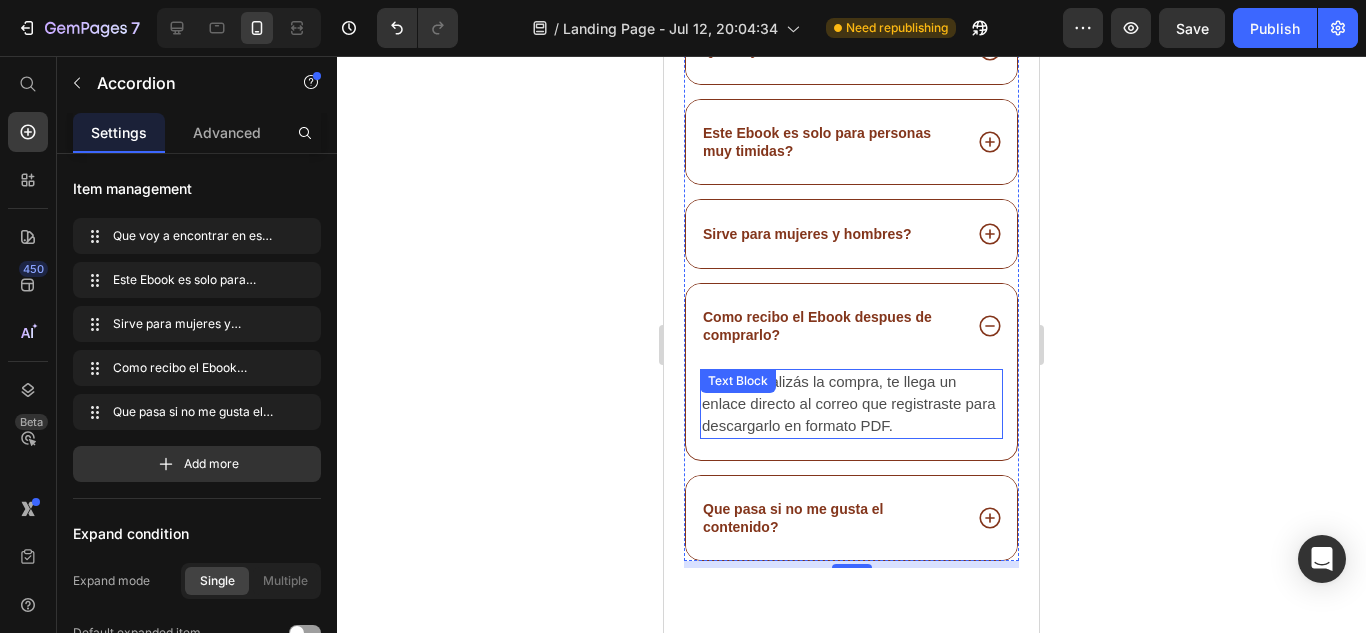 scroll, scrollTop: 4521, scrollLeft: 0, axis: vertical 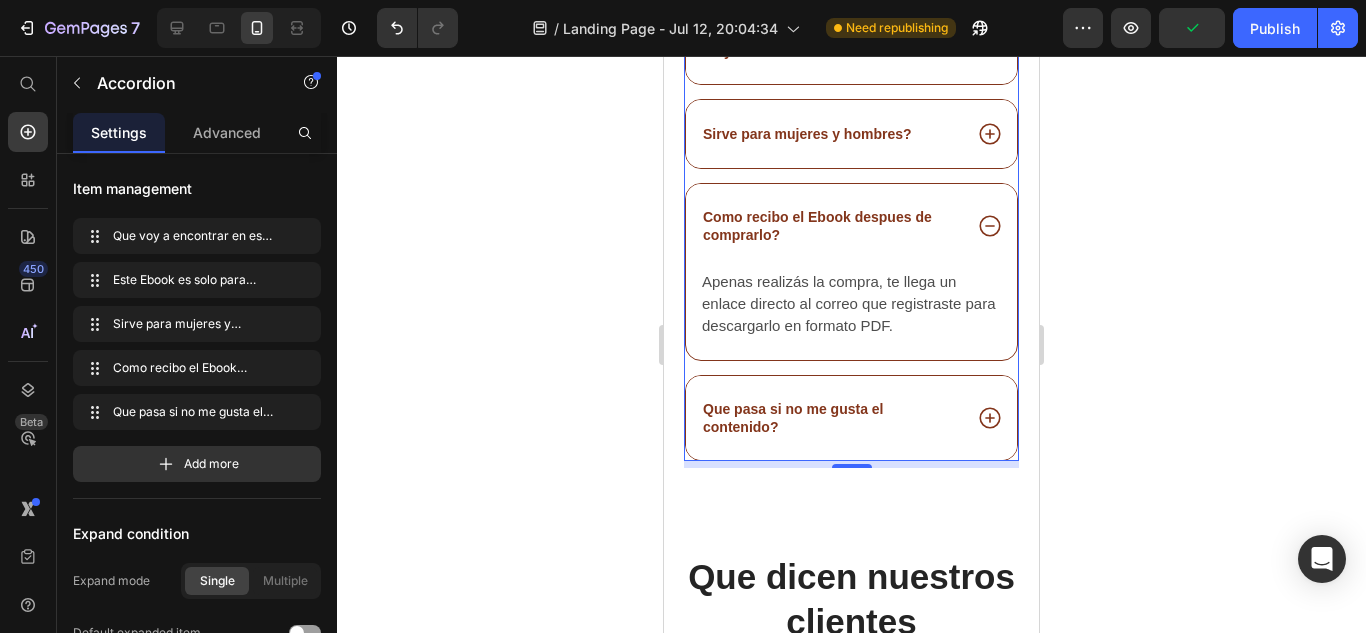 click 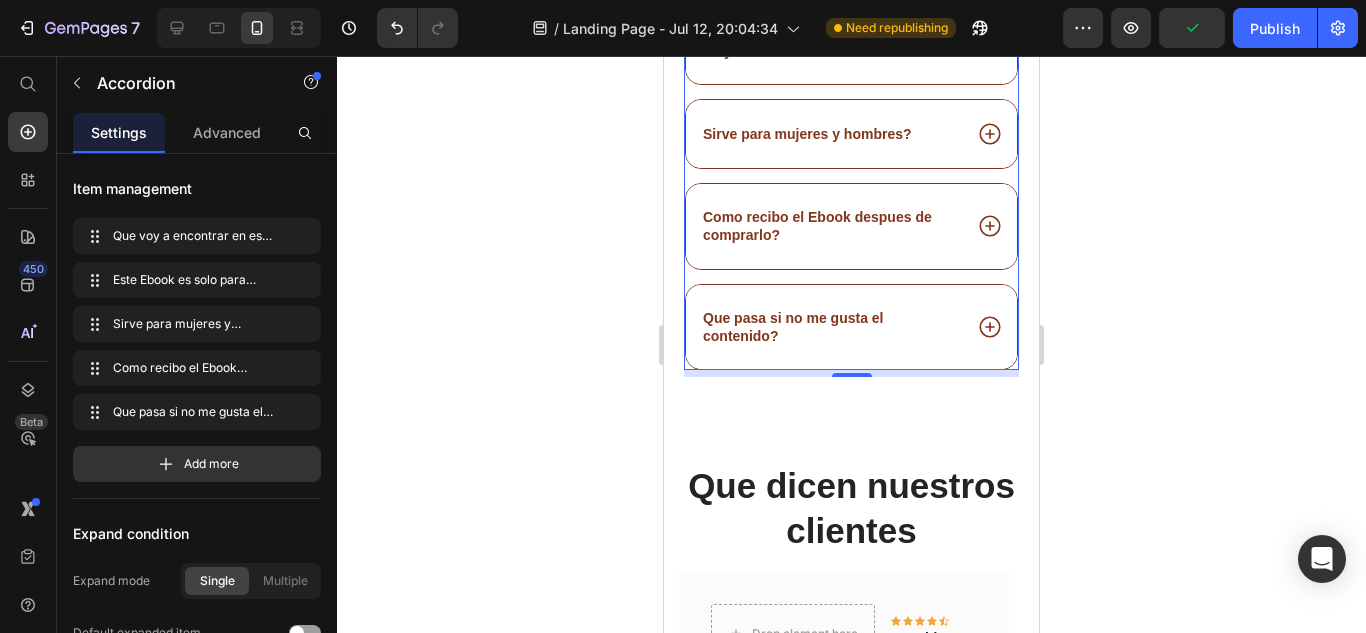 click 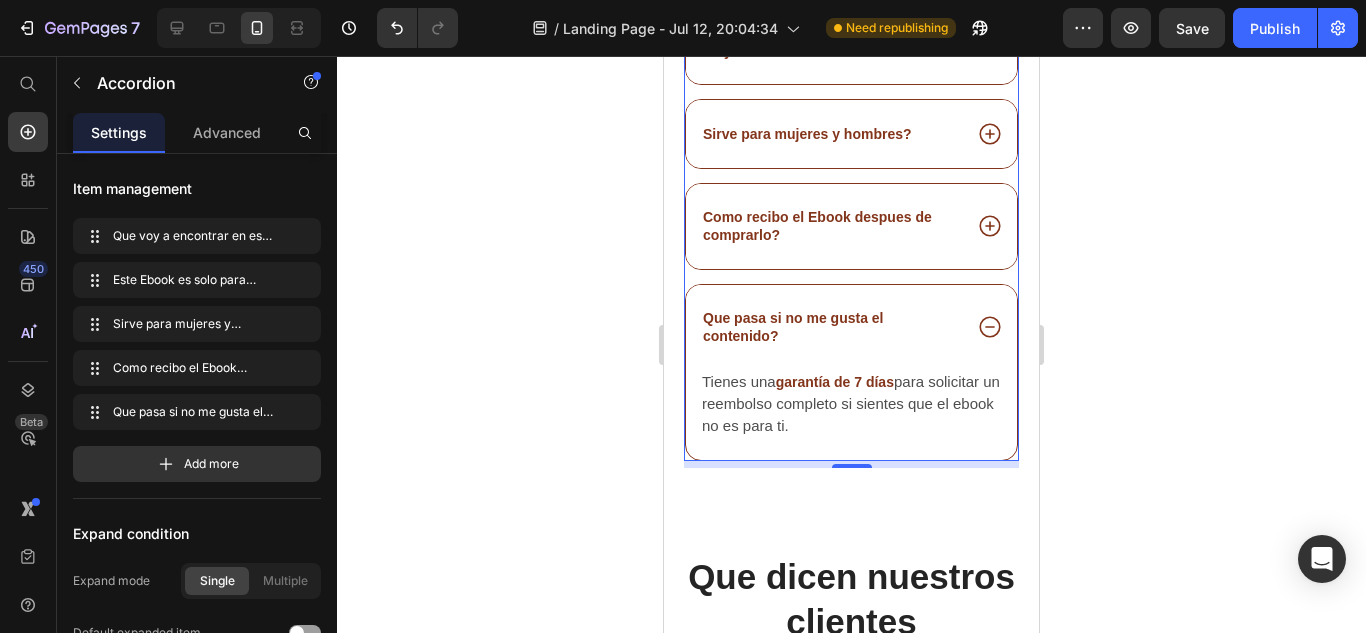 scroll, scrollTop: 4588, scrollLeft: 0, axis: vertical 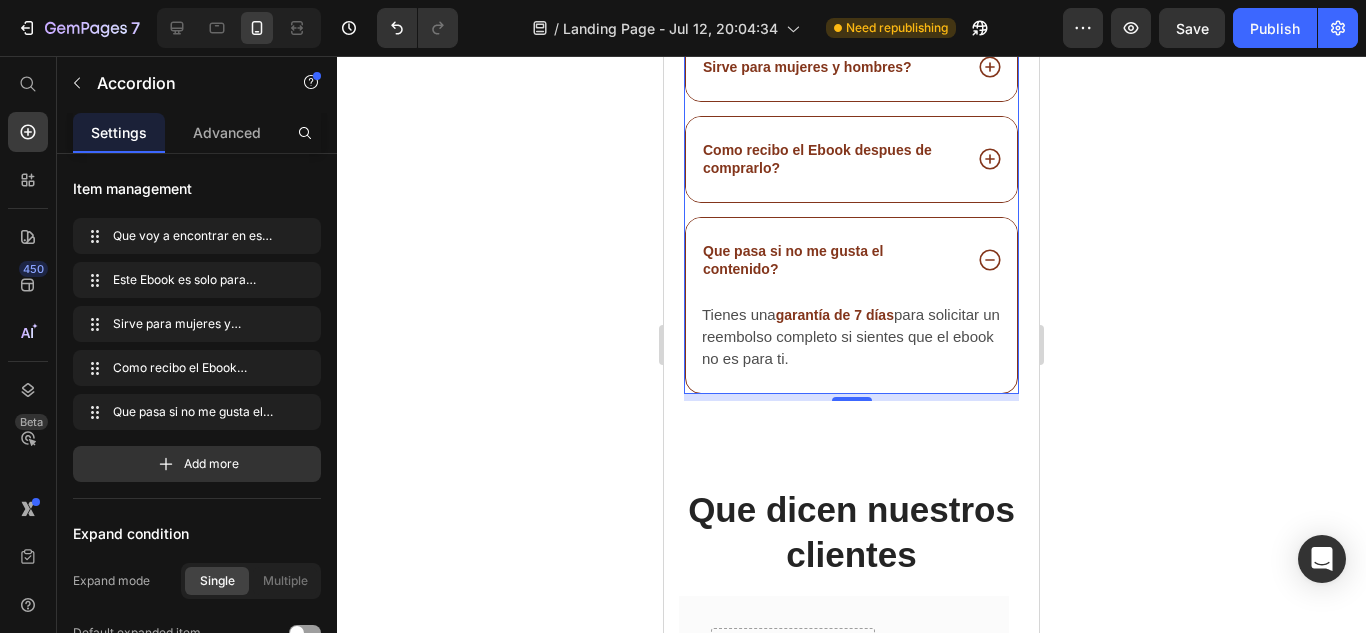 click 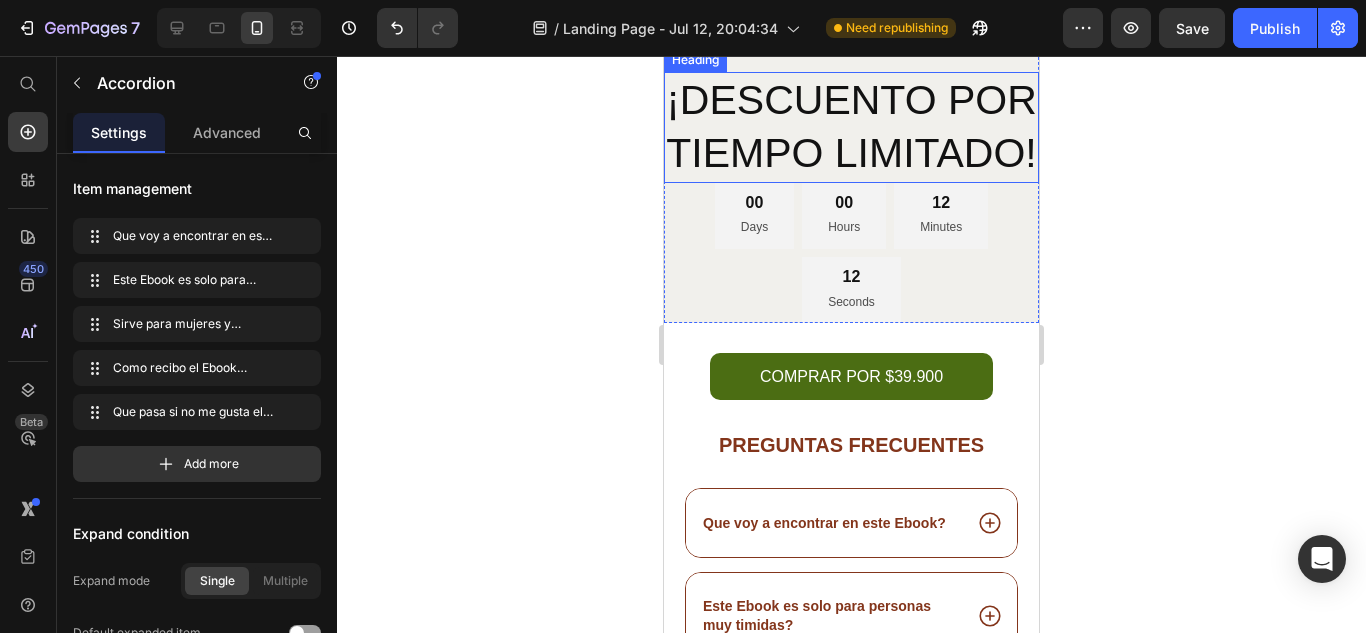 scroll, scrollTop: 4088, scrollLeft: 0, axis: vertical 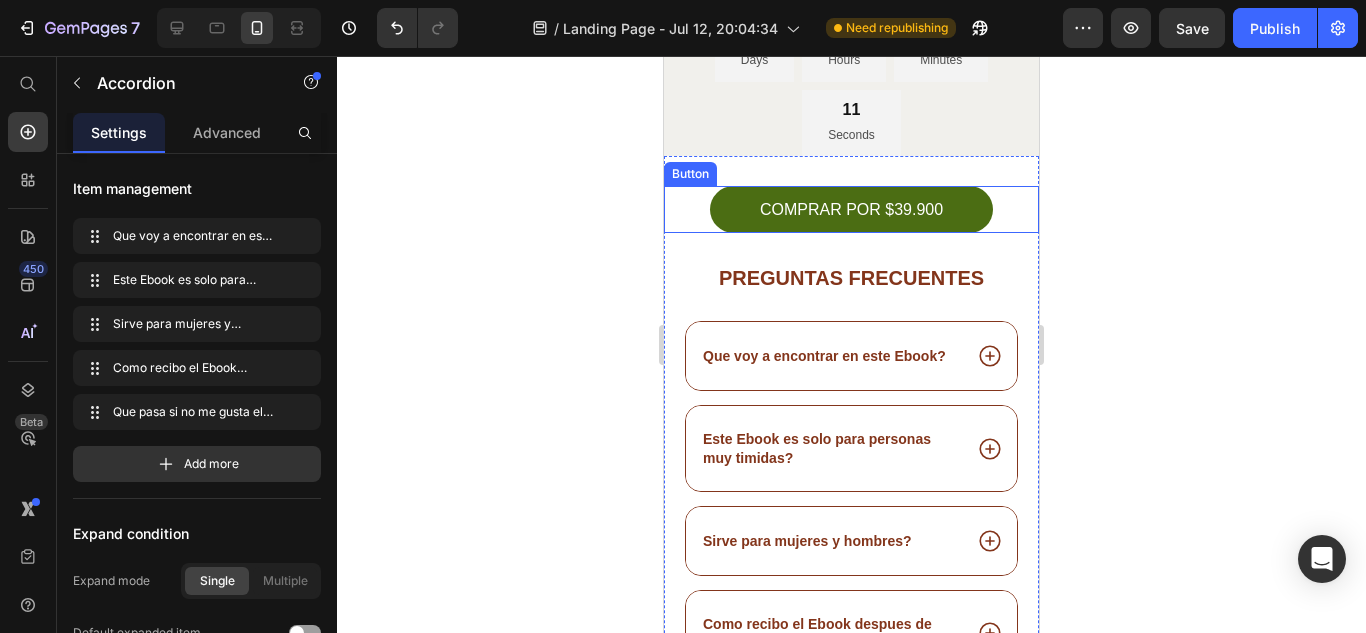 click on "COMPRAR POR [PRICE] Button" at bounding box center (851, 209) 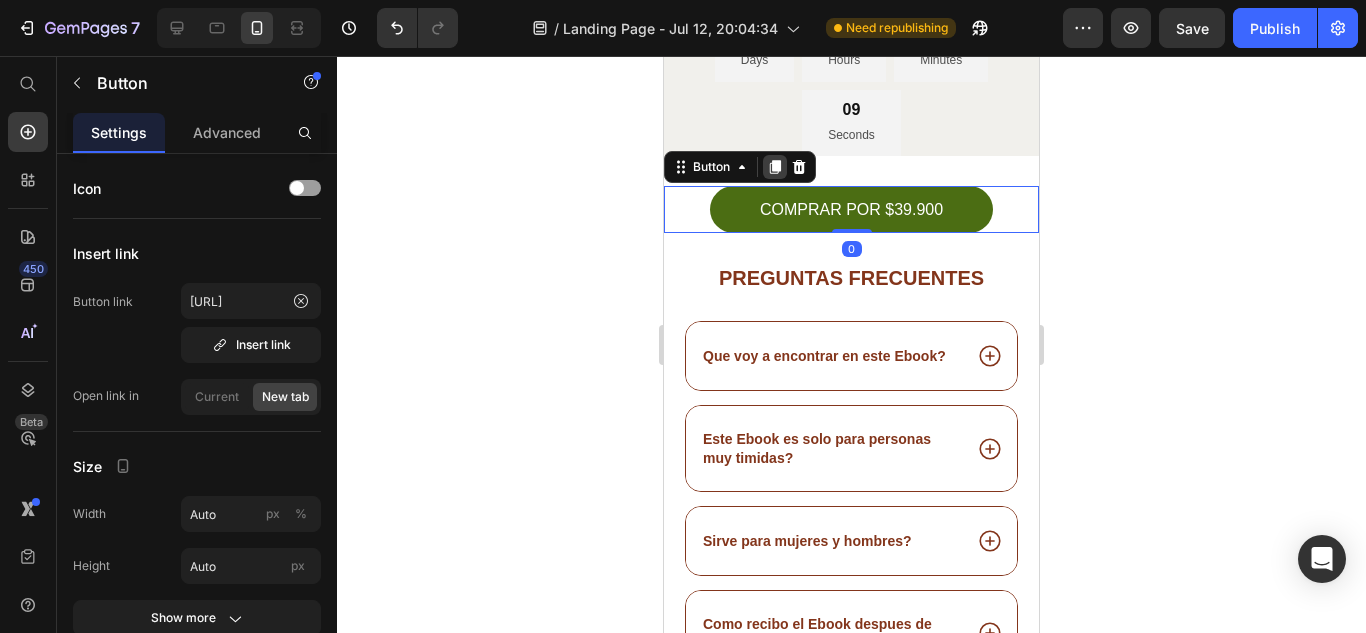 click 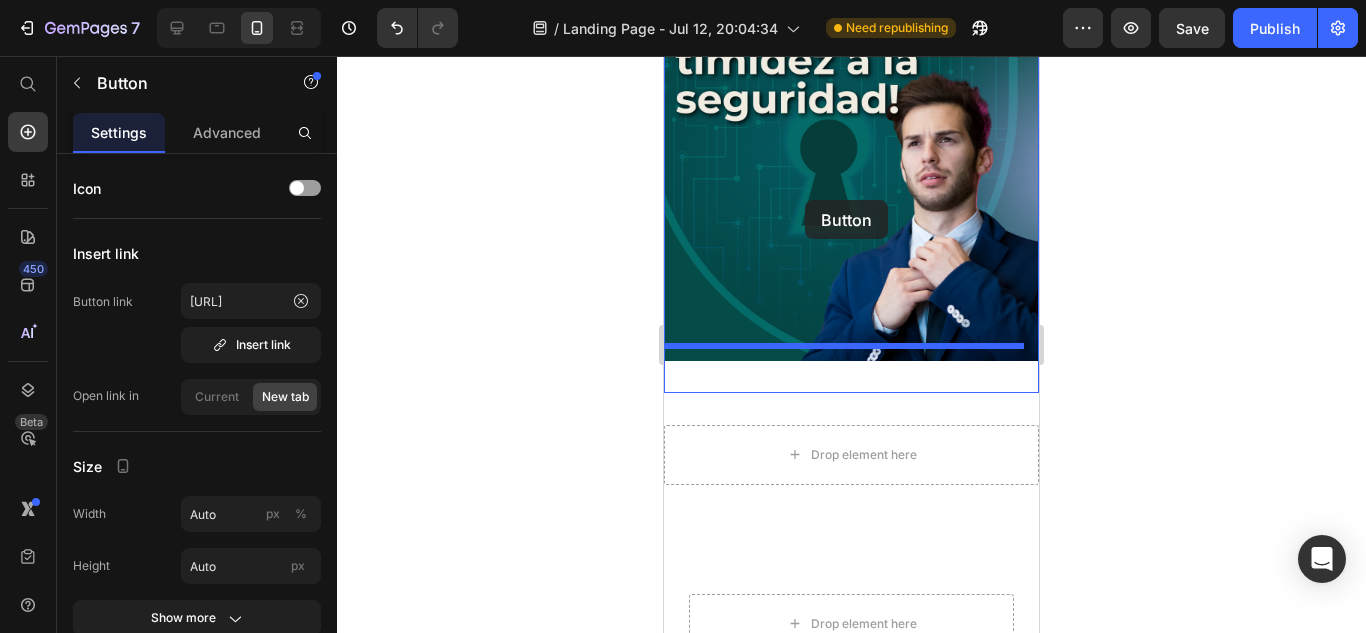 scroll, scrollTop: 5598, scrollLeft: 0, axis: vertical 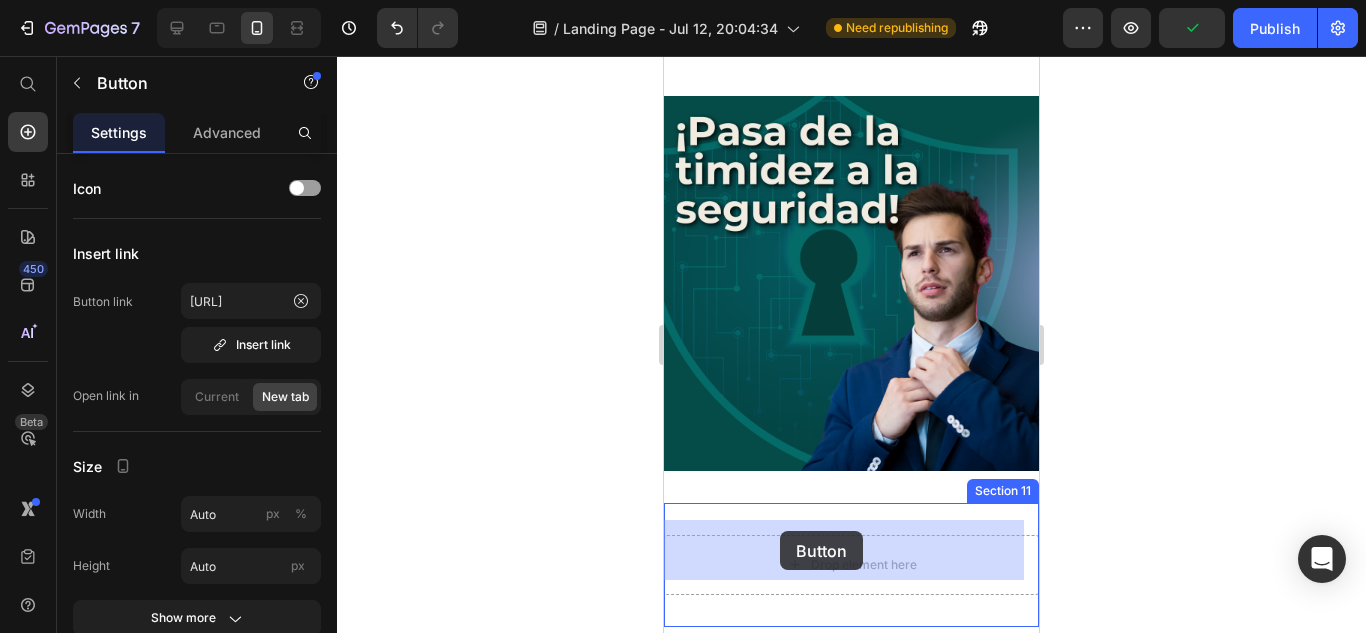 drag, startPoint x: 721, startPoint y: 317, endPoint x: 780, endPoint y: 531, distance: 221.98424 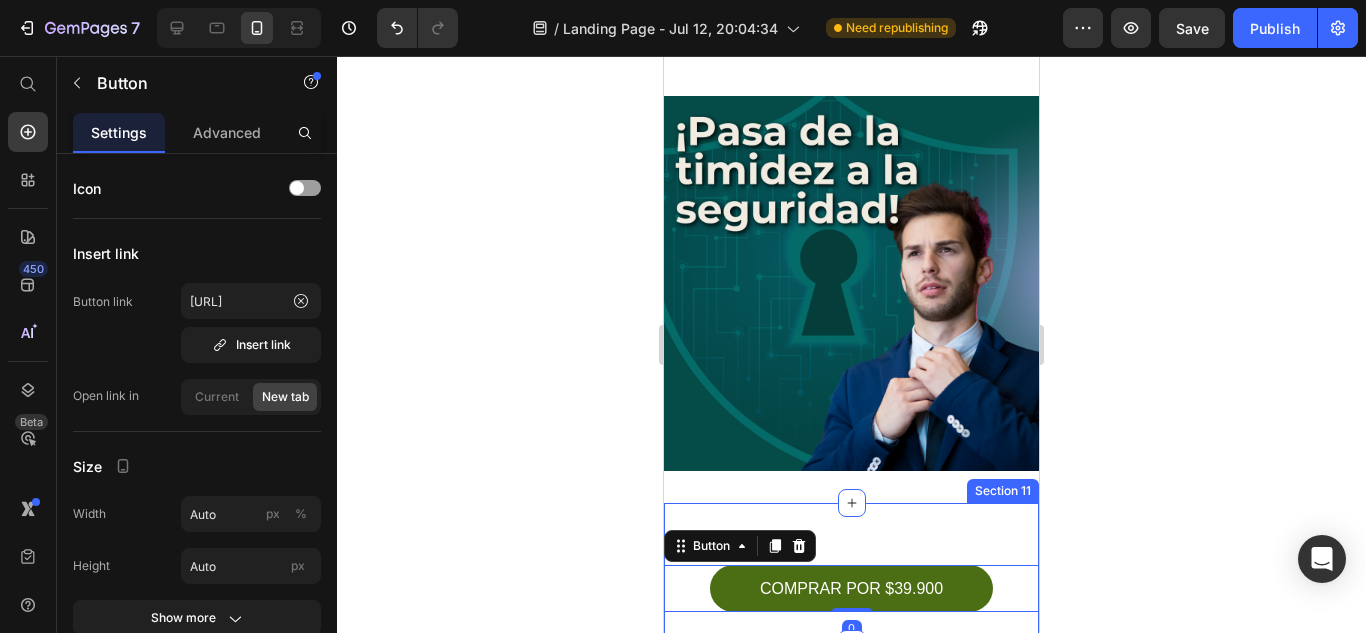 click 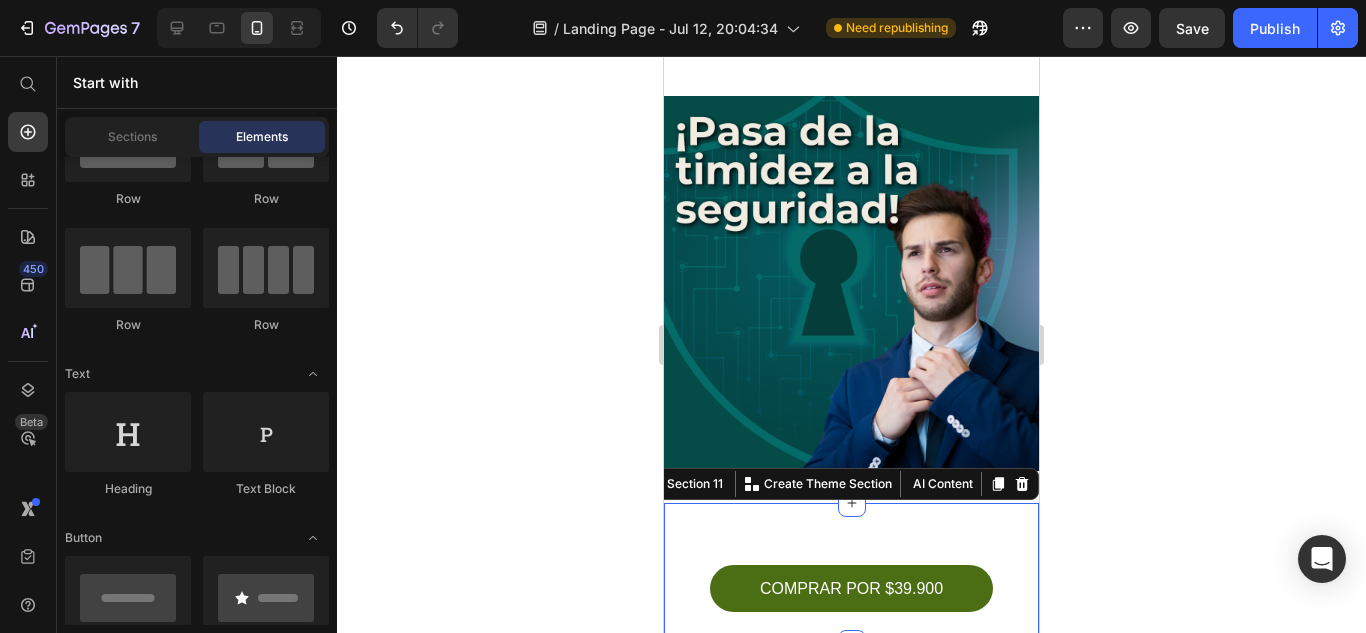 click on "COMPRAR POR [PRICE] Button Section 11 You can create reusable sections Create Theme Section AI Content Write with GemAI What would you like to describe here? Tone and Voice Persuasive Product Show more Generate" at bounding box center (851, 573) 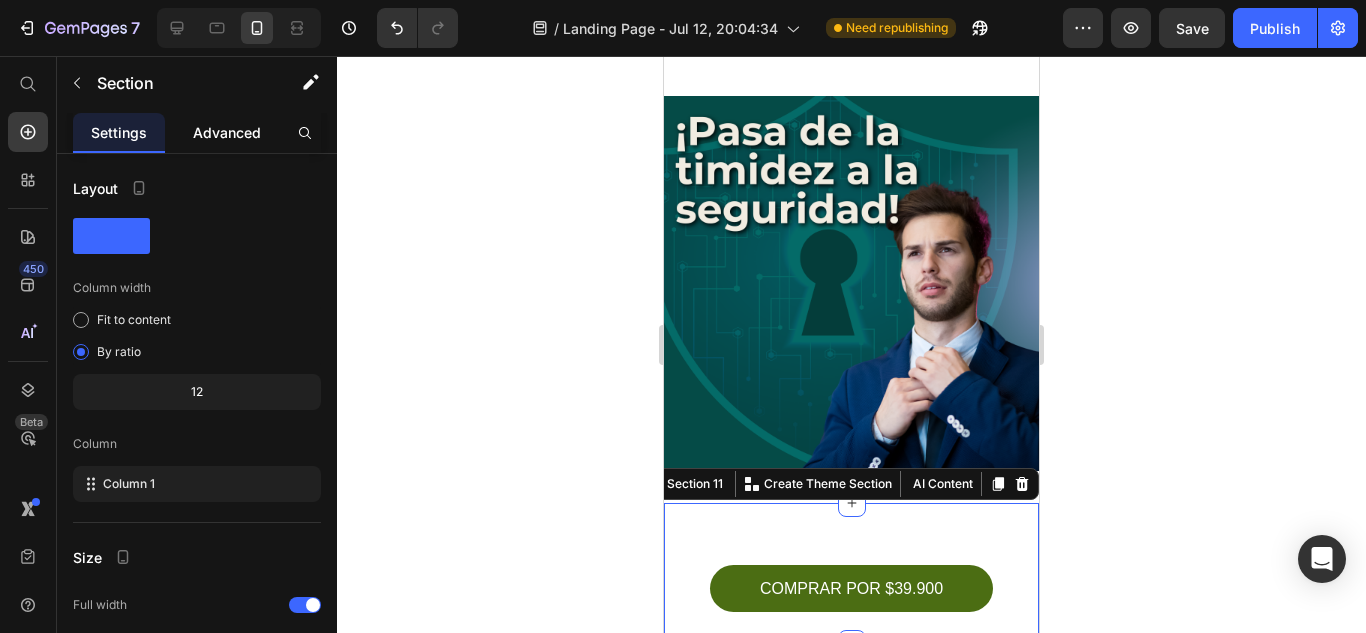 click on "Advanced" at bounding box center [227, 132] 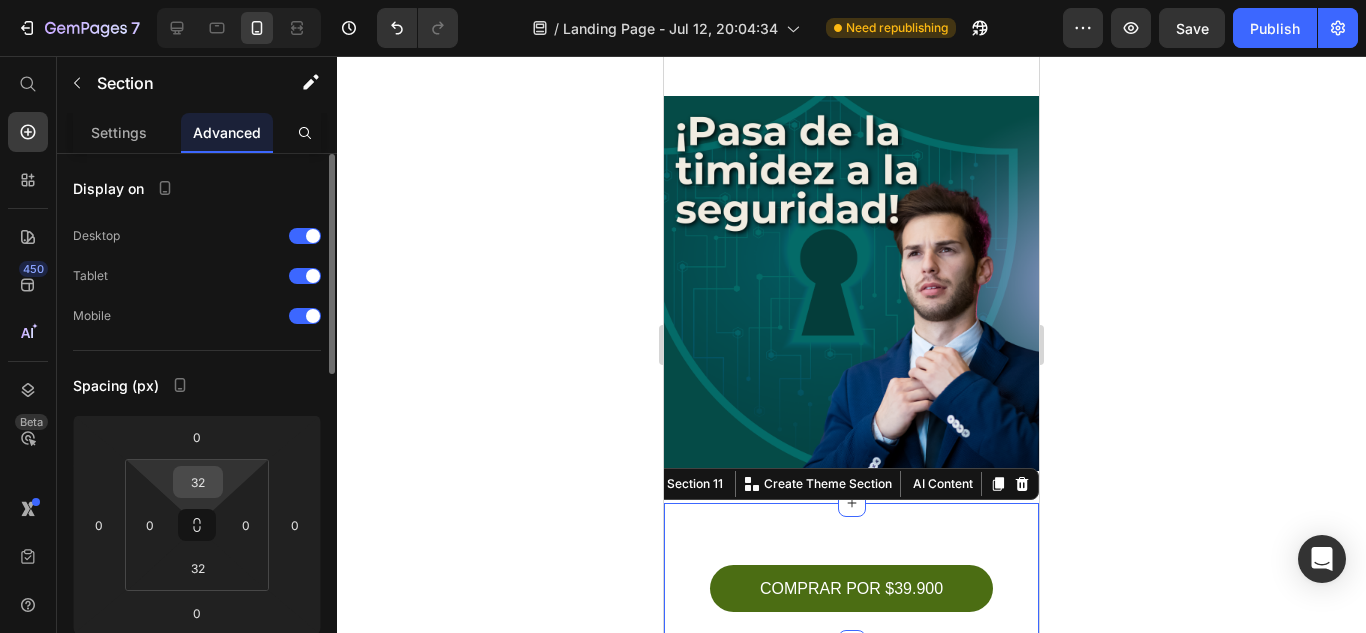 click on "32" at bounding box center [198, 482] 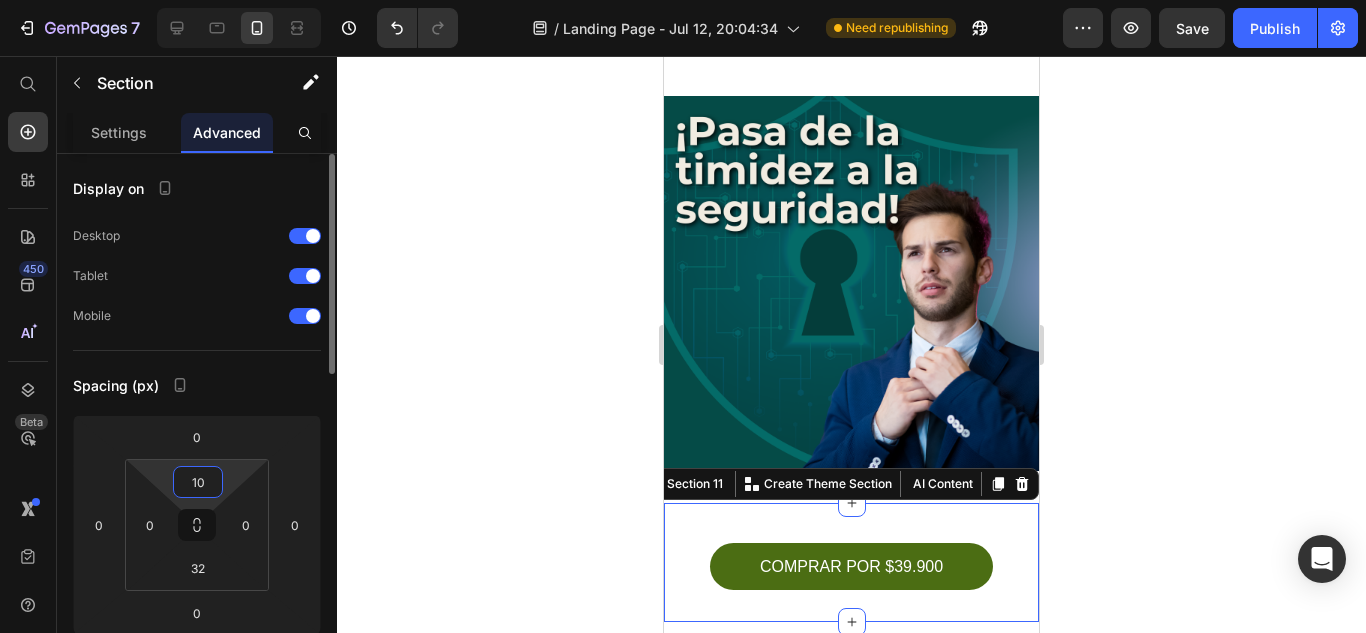 type on "1" 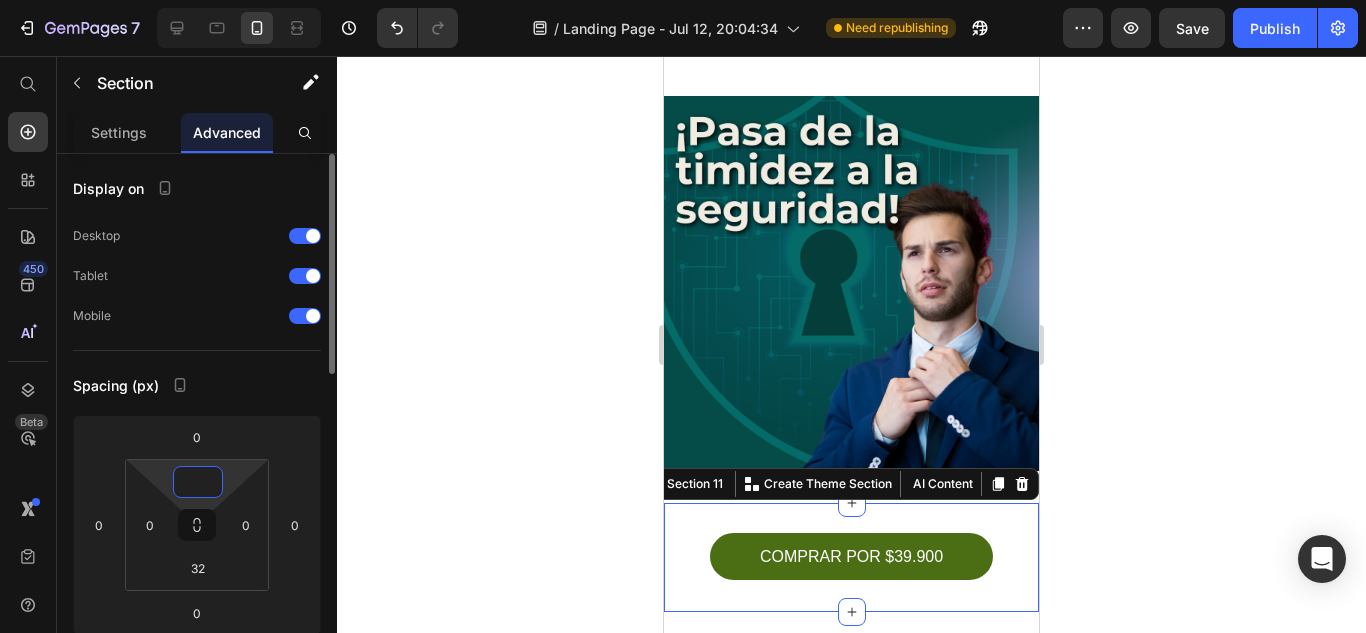 type on "0" 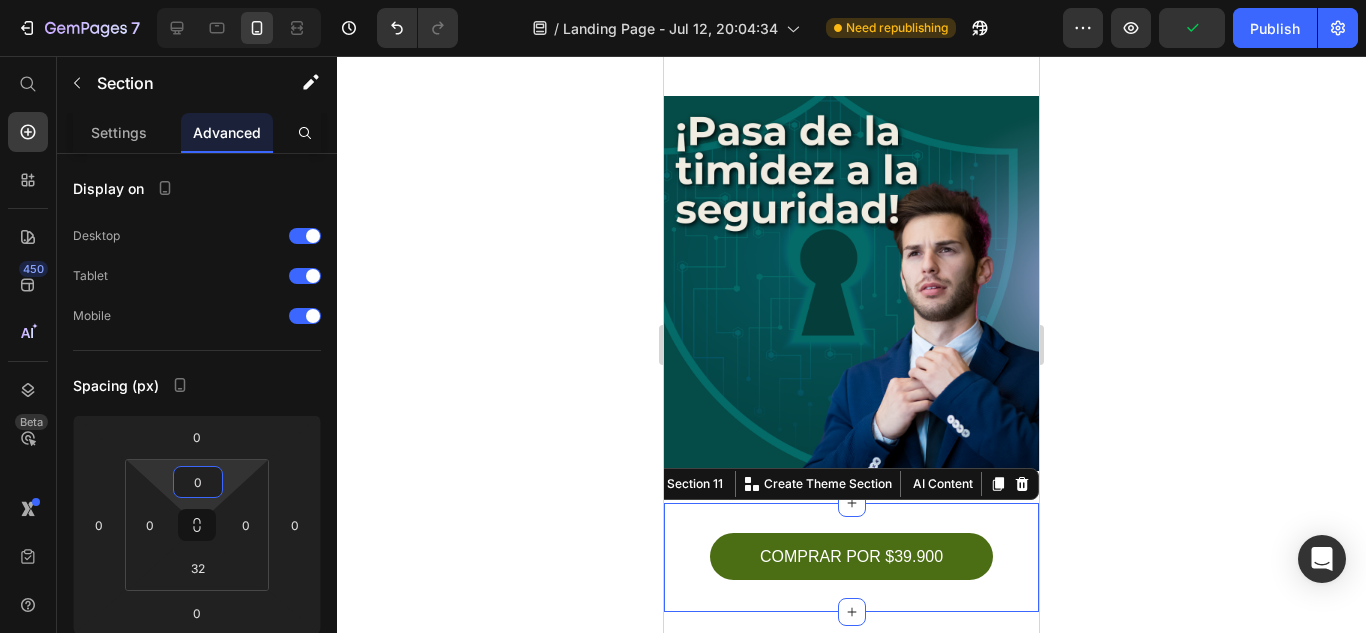 click 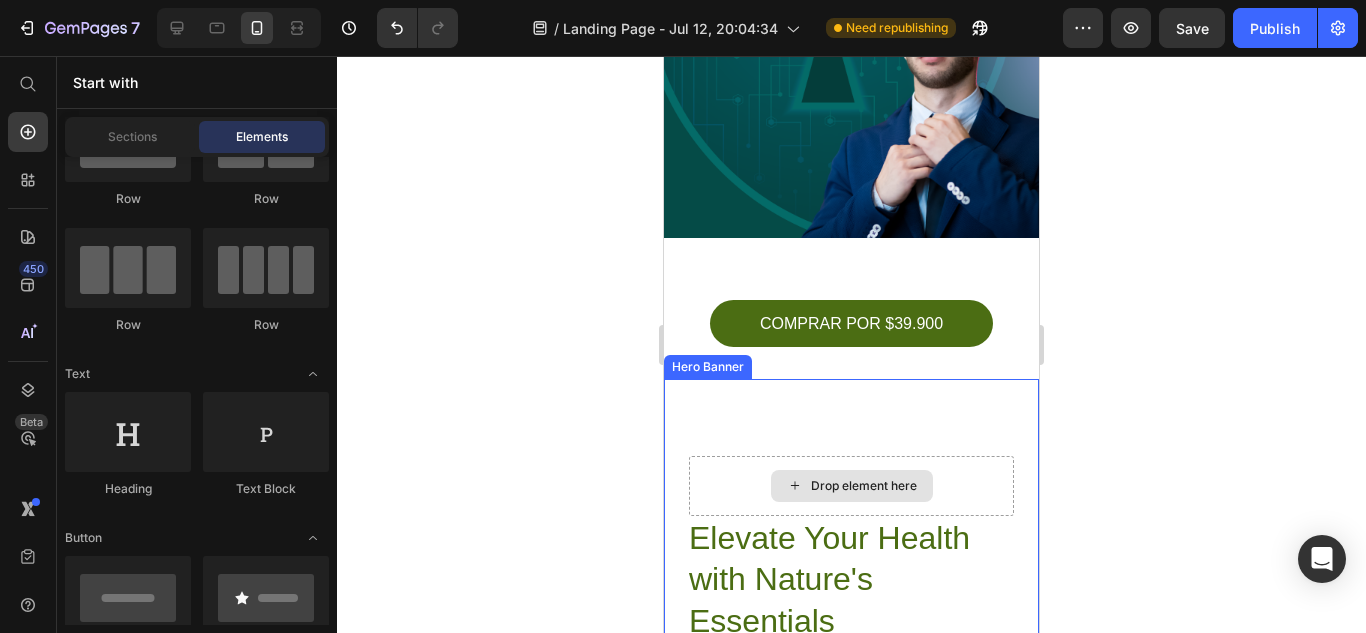 scroll, scrollTop: 5887, scrollLeft: 0, axis: vertical 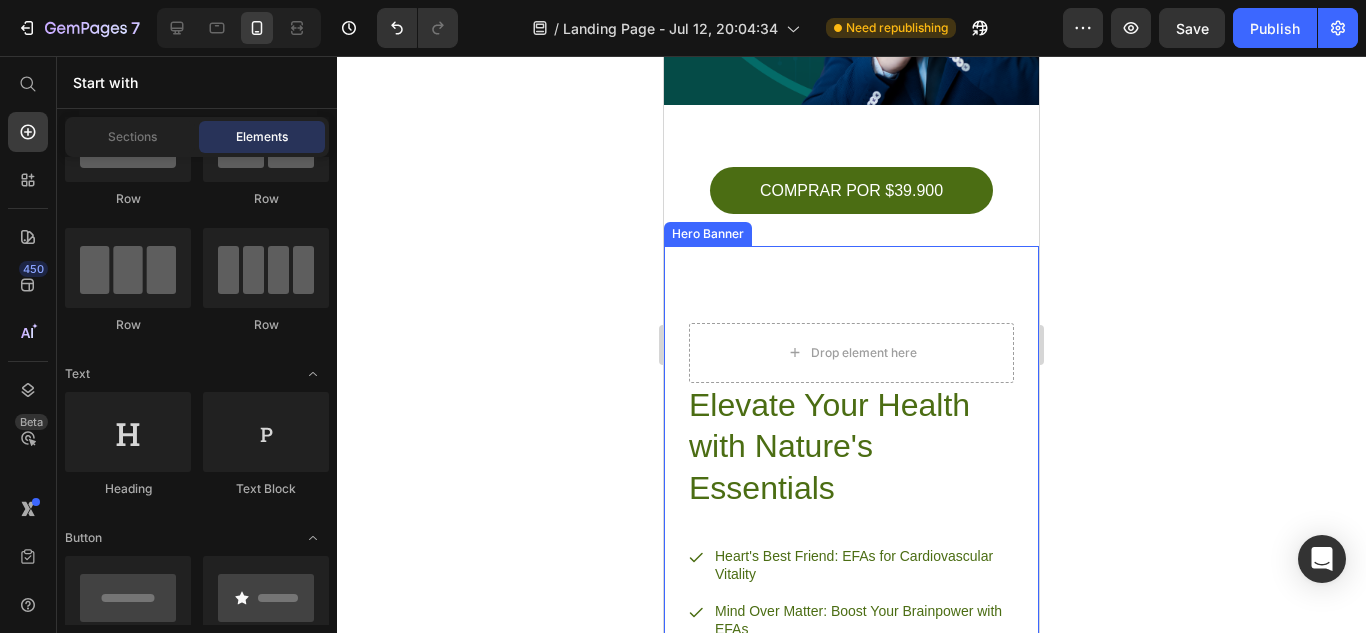 click on "Elevate Your Health with Nature's Essentials Heading
Heart's Best Friend: EFAs for Cardiovascular Vitality
Mind Over Matter: Boost Your Brainpower with EFAs
Joint Freedom: EFAs for Flexible, Active Living
Glow from Within: EFAs for Radiant Skin and Hair Item List Try Gem 15 Button Row
Drop element here" at bounding box center (851, 546) 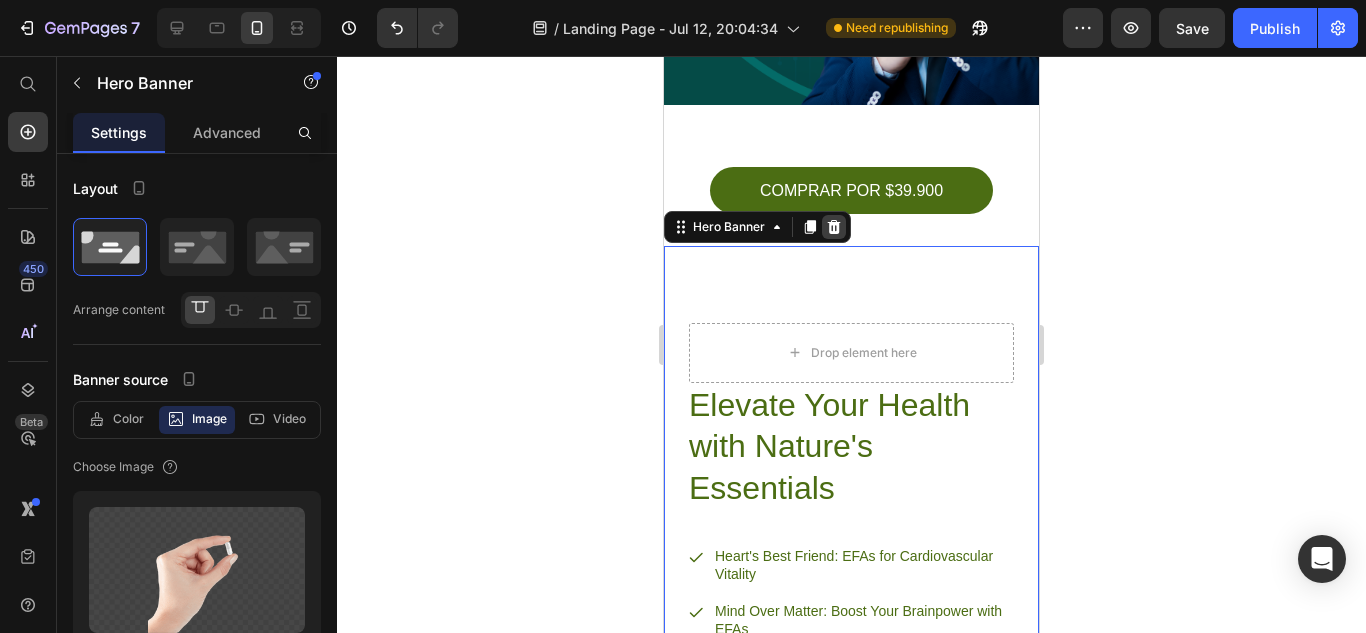 click 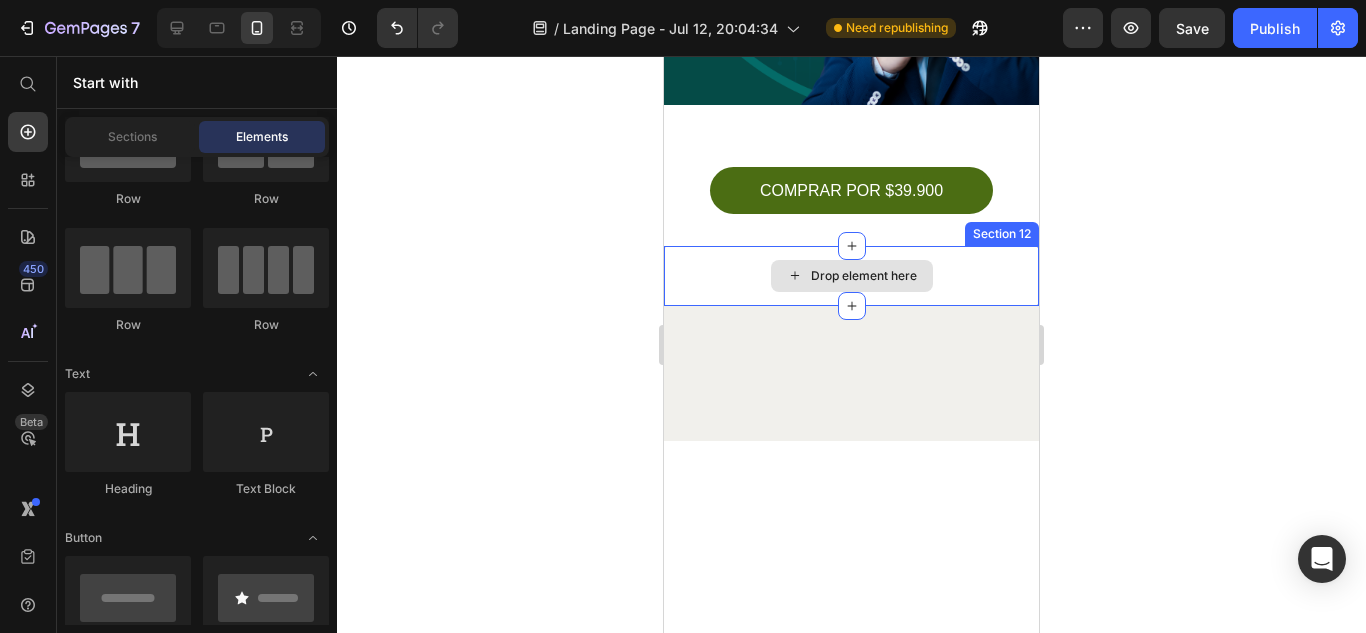click on "Drop element here" at bounding box center (851, 276) 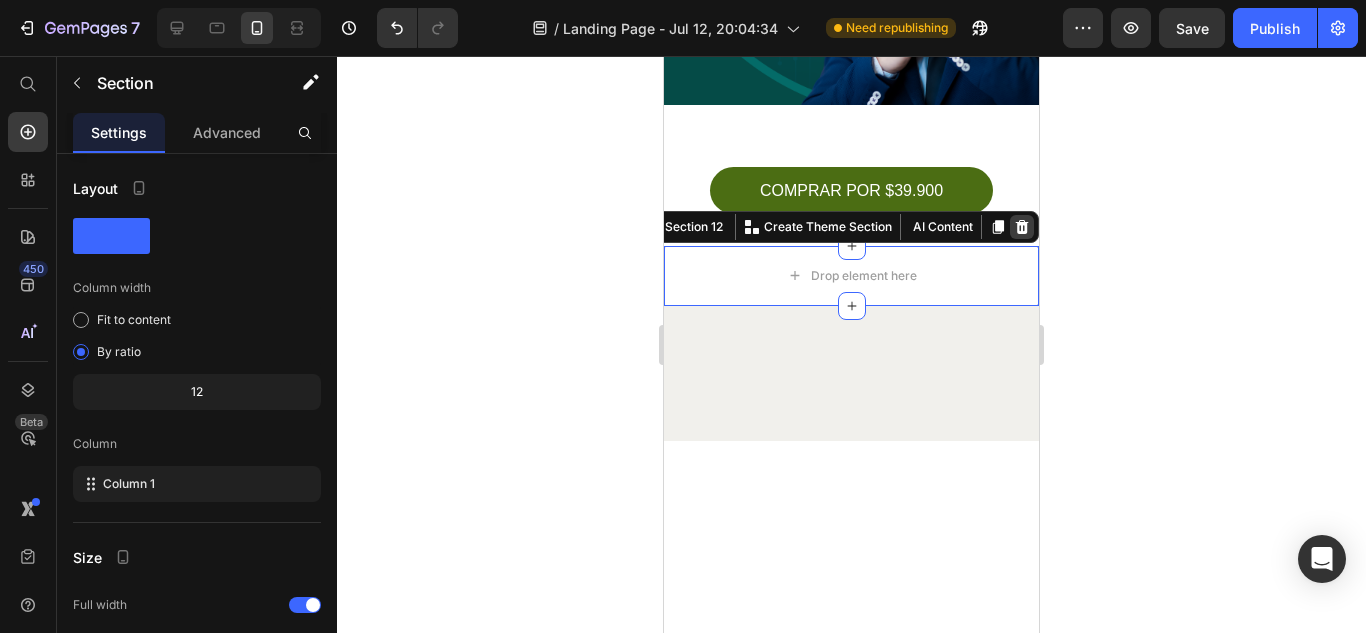 click 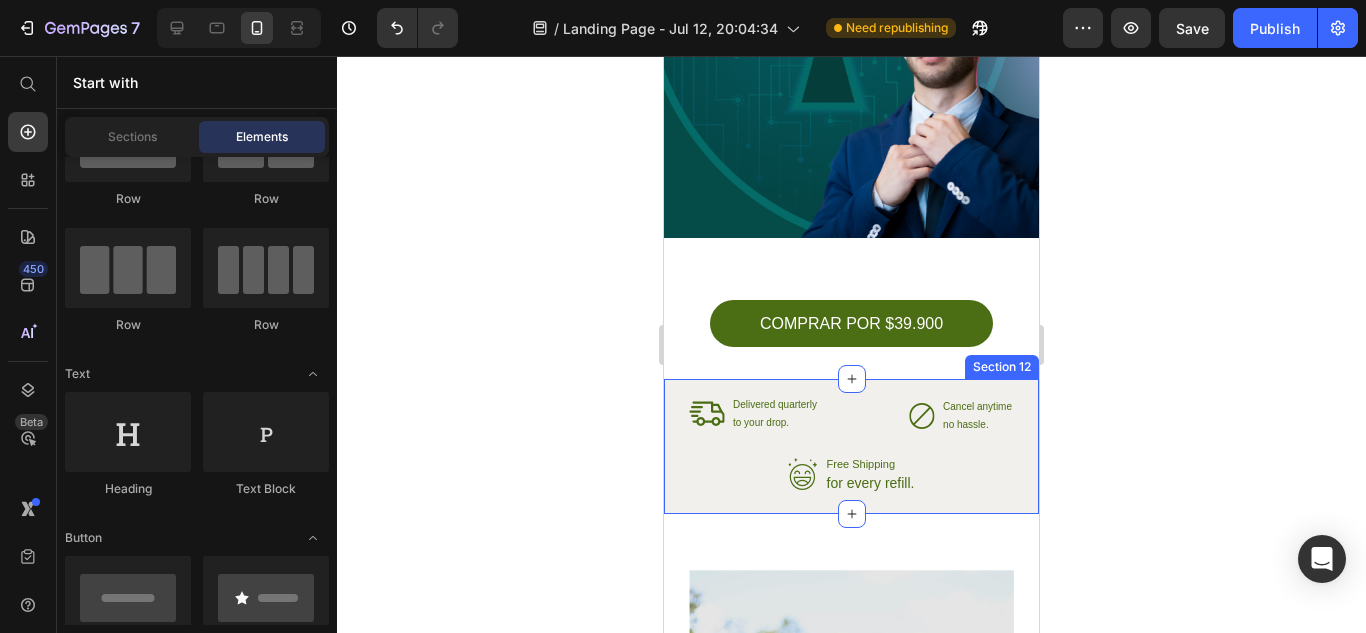 scroll, scrollTop: 5854, scrollLeft: 0, axis: vertical 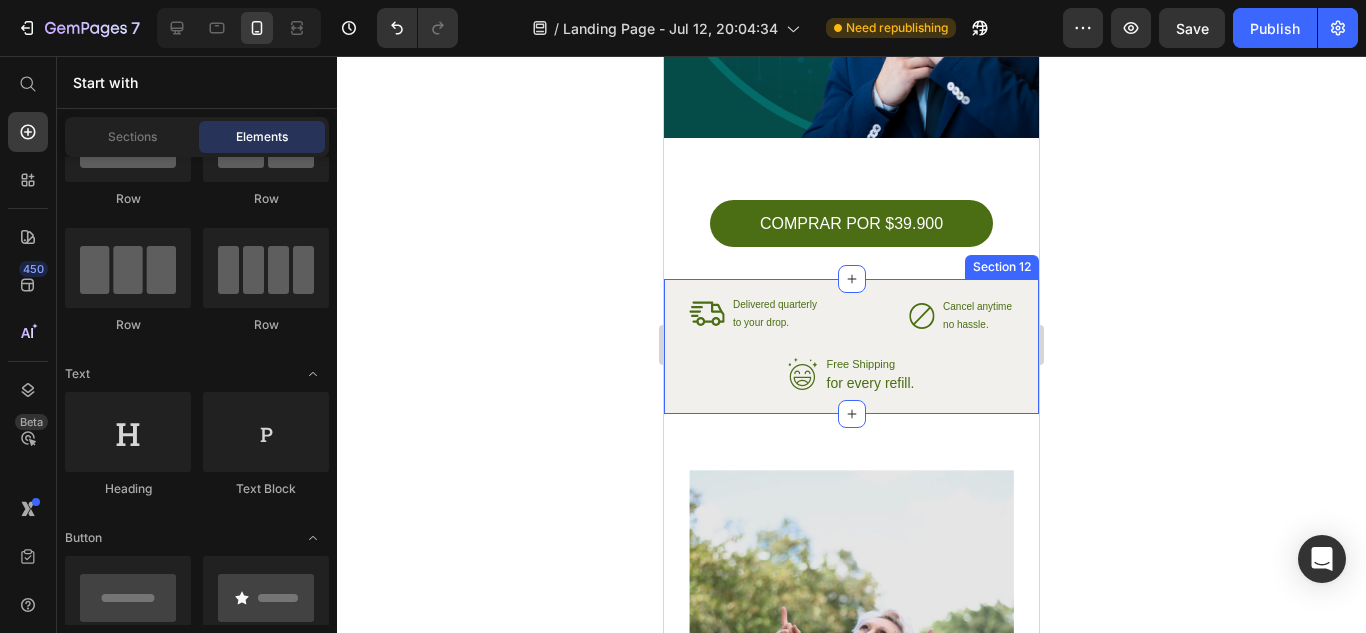 click on "Icon Delivered quarterly Text Block to your drop. Text Block Advanced List
Icon Cancel anytime Text Block no hassle. Text Block Advanced List Row
Icon Free Shipping Text Block for every refill. Text Block Advanced List Row Section 12" at bounding box center (851, 346) 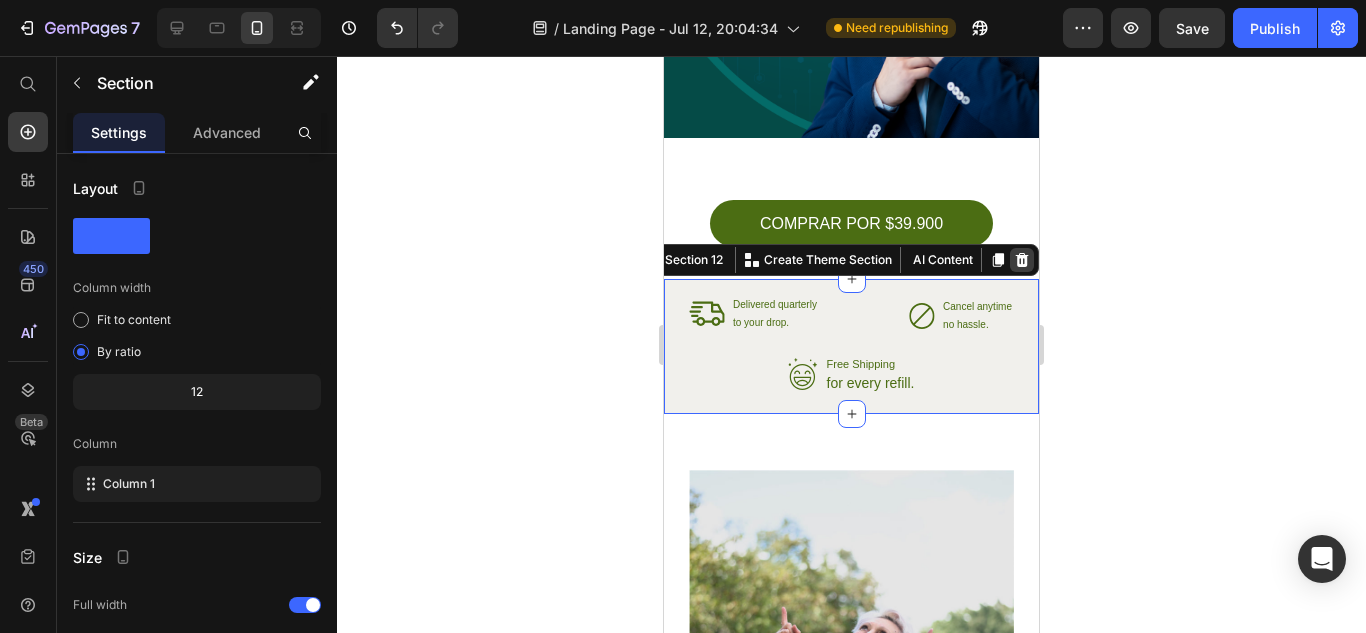 click 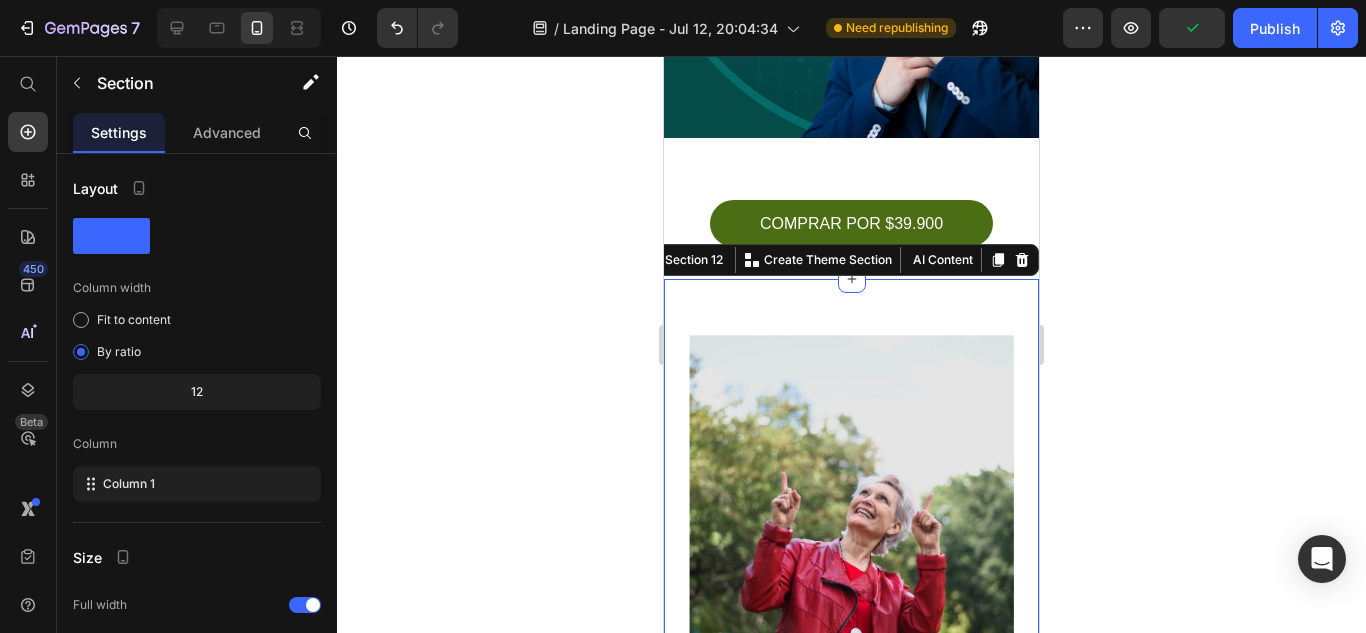 click on "Image Image I've been using these Essential Fatty Acid capsules for a few months now, and I can't believe the difference they've made. My energy levels are up, and I feel sharper and more focused throughout the day. Plus, my skin has never looked better! I highly recommend these capsules to anyone looking to boost their overall health Text Block Marrira Text Block I've been using these Essential Fatty Acid capsules for a few months now, and I can't believe the difference they've made. My energy levels are up, and I feel sharper and more focused throughout the day. Plus, my skin has never looked better! I highly recommend these capsules to anyone looking to boost their overall health Text Block Marrira Text Block Text Block Marrira Text Block Carousel Row Row Section 12   You can create reusable sections Create Theme Section AI Content Write with GemAI What would you like to describe here? Tone and Voice Persuasive Product Show more Generate" at bounding box center [851, 695] 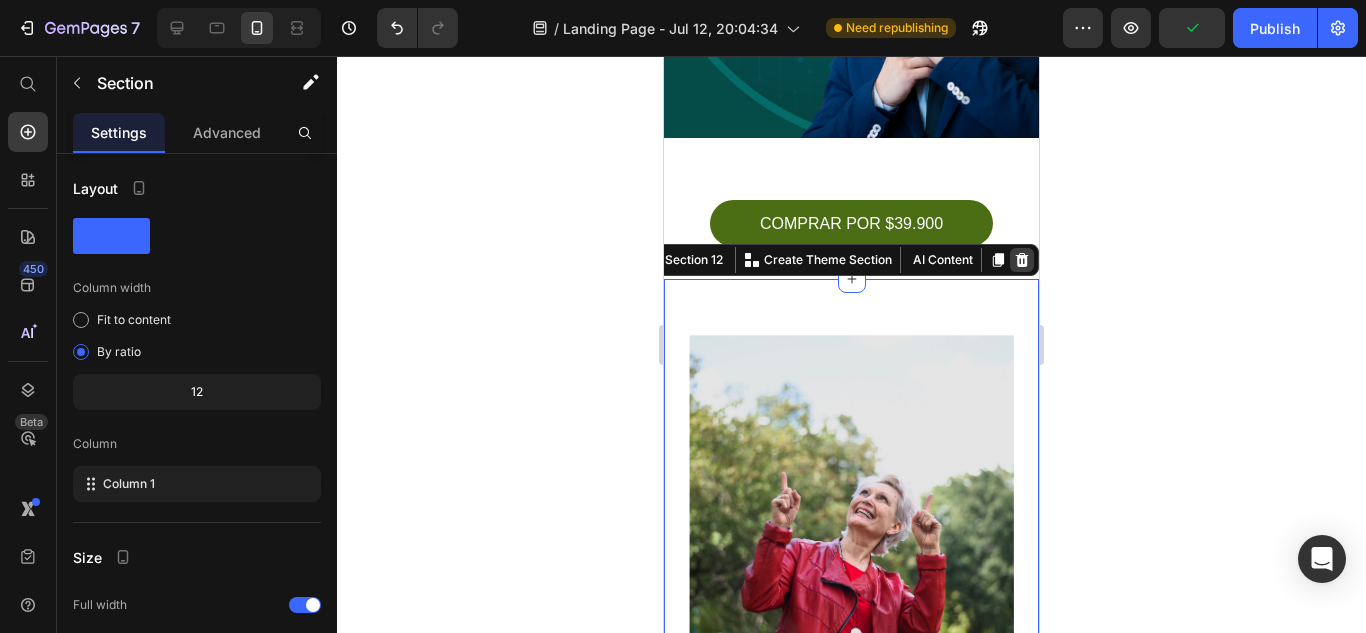 click 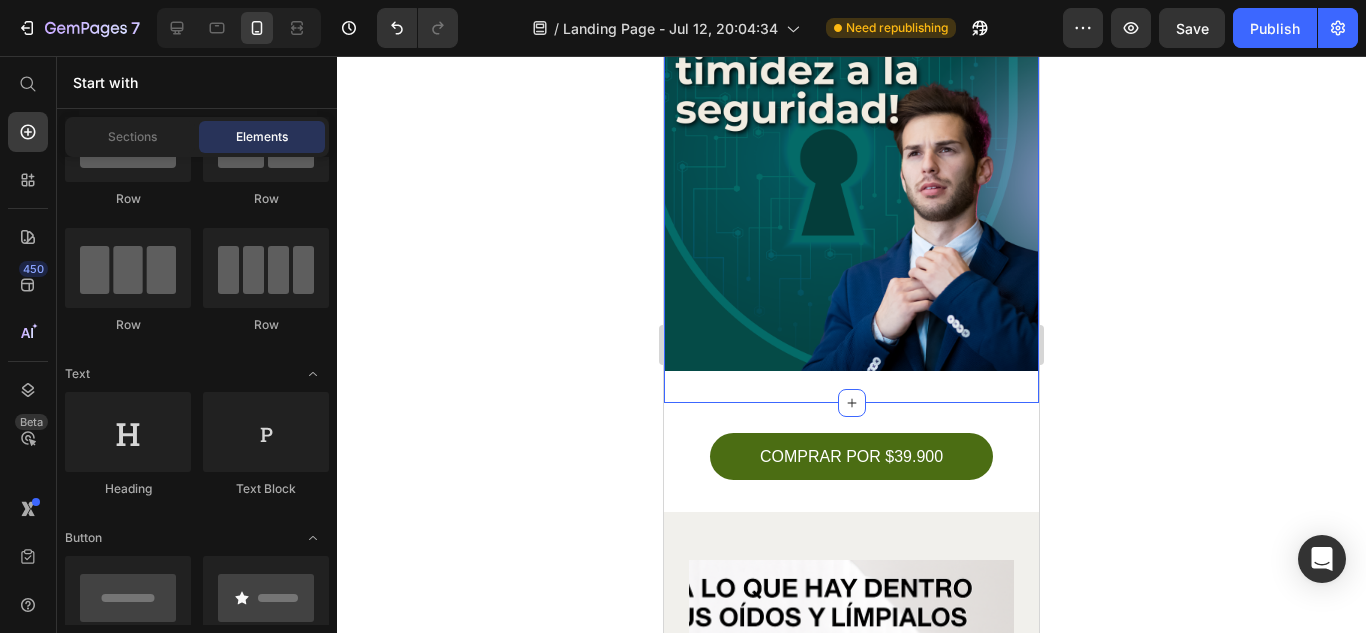 scroll, scrollTop: 5687, scrollLeft: 0, axis: vertical 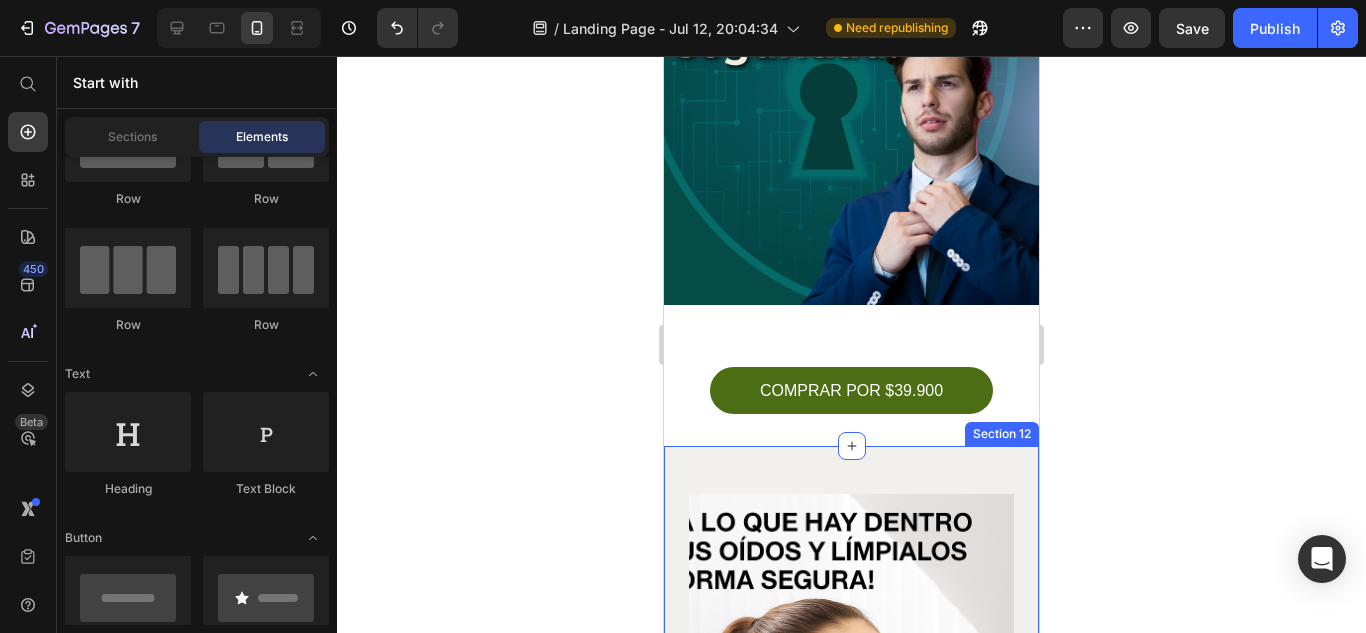 click on "Transform Your Health Today Heading Experience the difference with our Essential Fatty Acid capsules. Enhance your well-being, support your body's vital functions, and take a proactive step towards a healthier lifestyle. Text Block [PRICE] Product Price Try Gem 15 Add to Cart Row Delivered to your doorsteps every 3 months Text Block Row
Product Images Product Section 12" at bounding box center (851, 983) 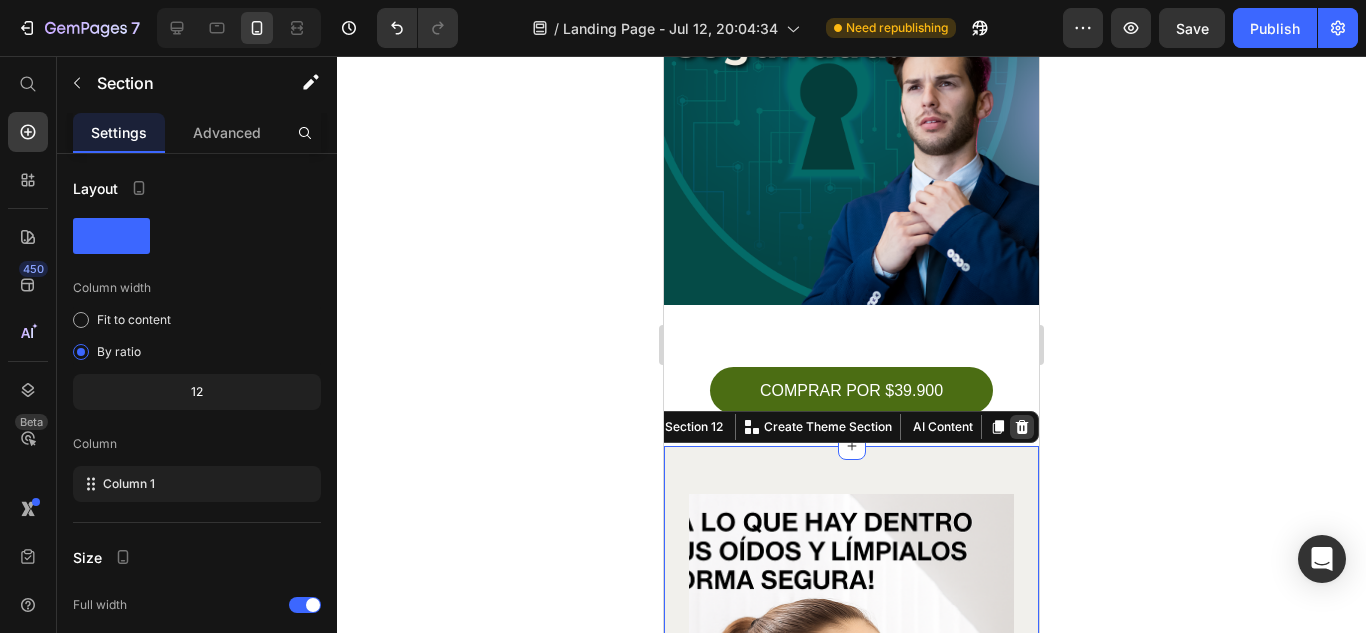 click at bounding box center [1022, 427] 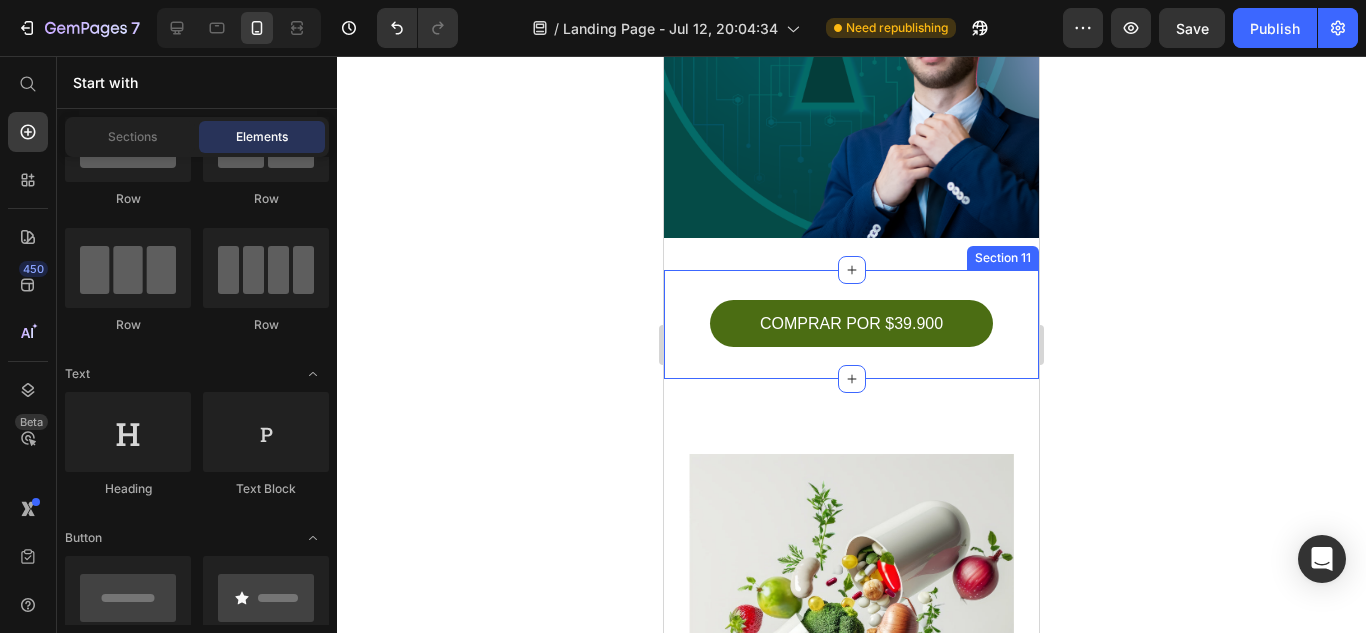 scroll, scrollTop: 5787, scrollLeft: 0, axis: vertical 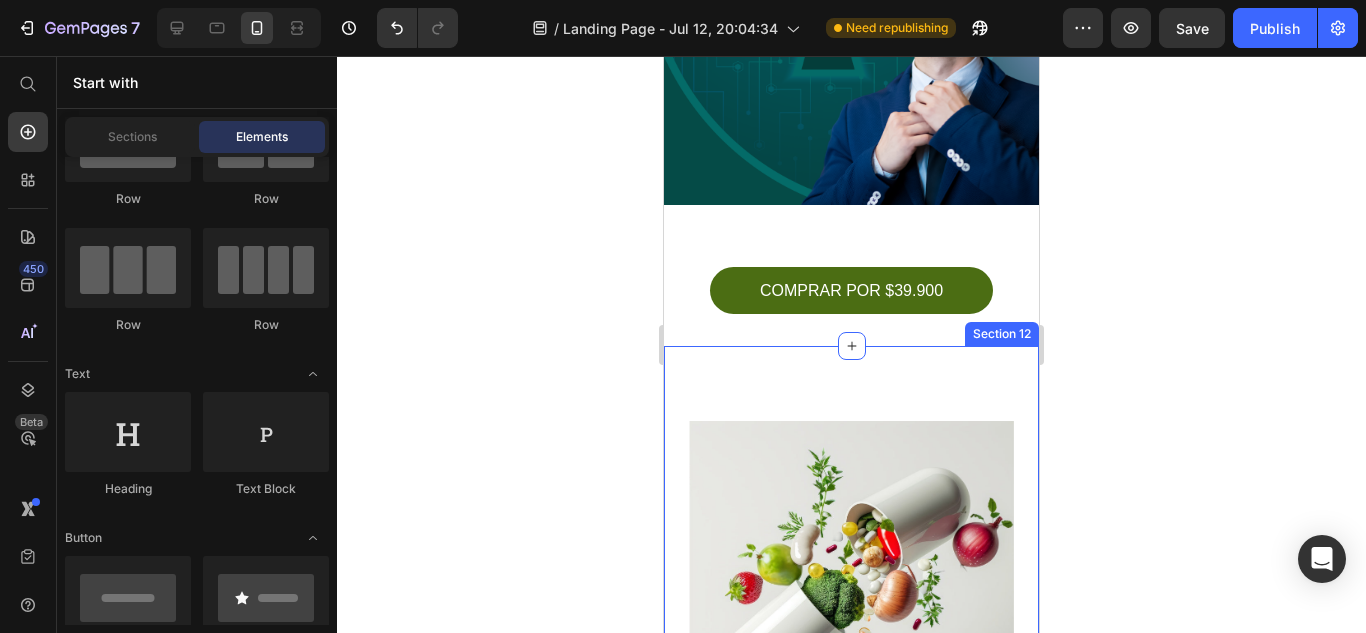 click on "Image The Science Behind Essential Fatty Acids Heading Delve into the fascinating science of essential fatty acids. These crucial nutrients play a pivotal role in cellular health, helping to maintain the integrity of cell membranes and supporting the body's inflammatory response. By supplementing with our carefully formulated capsules, you're not just supporting your health today; you're investing in your long-term well-being. Text Block Row Row Section 12" at bounding box center [851, 720] 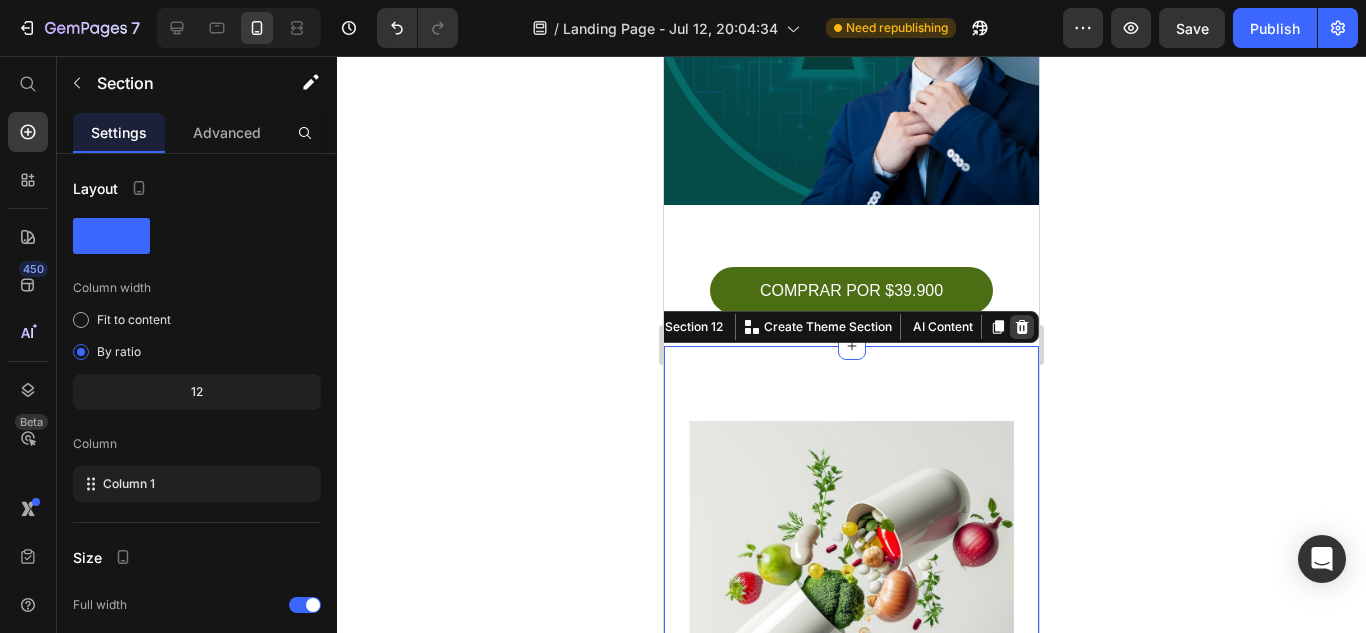 click at bounding box center (1022, 327) 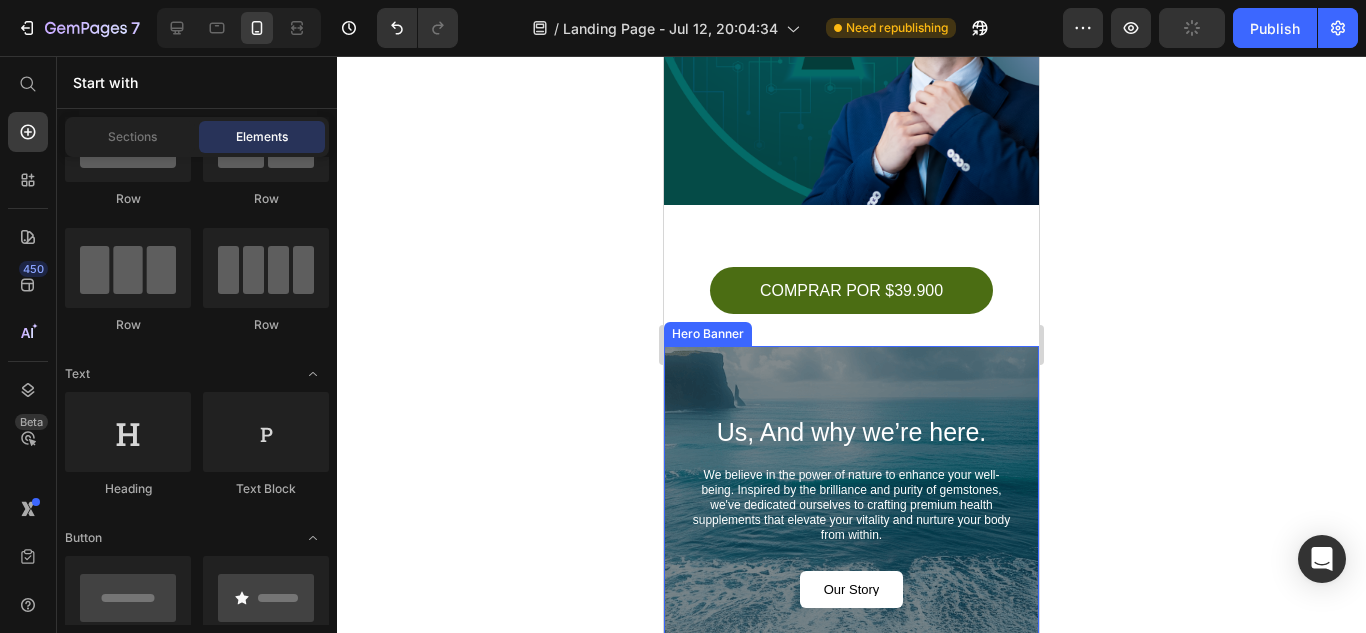 click on "Us, And why we’re here. Heading We believe in the power of nature to enhance your well-being. Inspired by the brilliance and purity of gemstones, we've dedicated ourselves to crafting premium health supplements that elevate your vitality and nurture your body from within. Text Block Our Story Button" at bounding box center [851, 511] 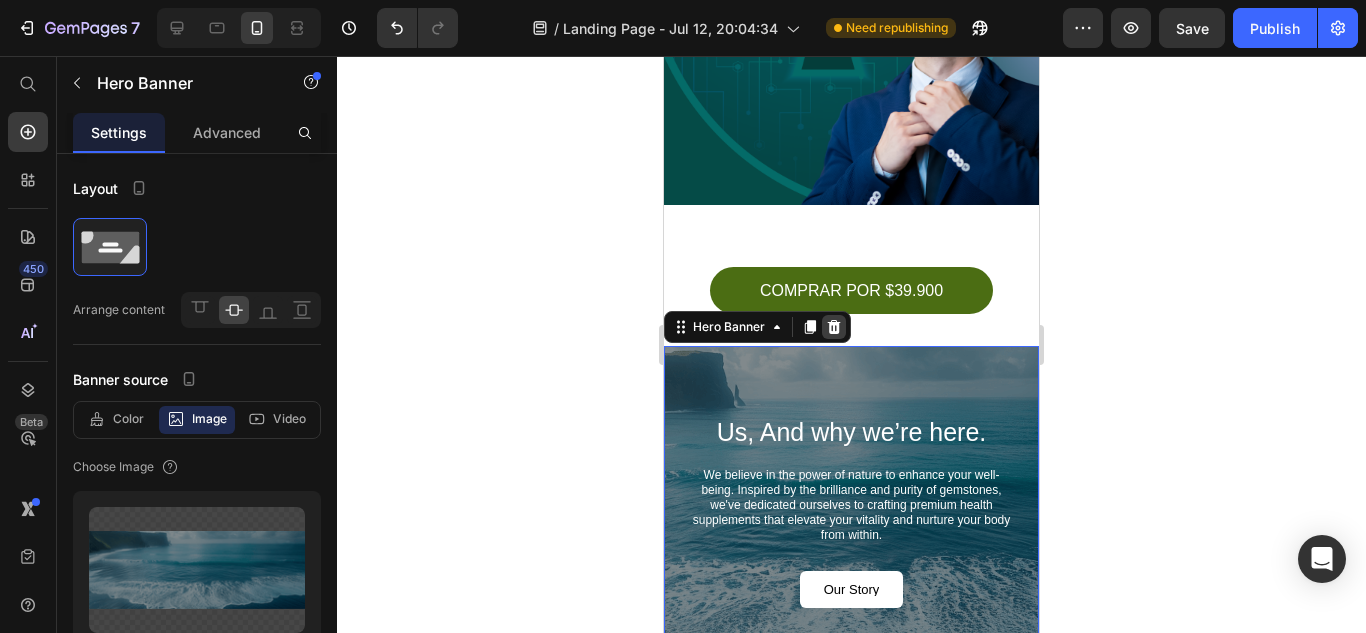 click 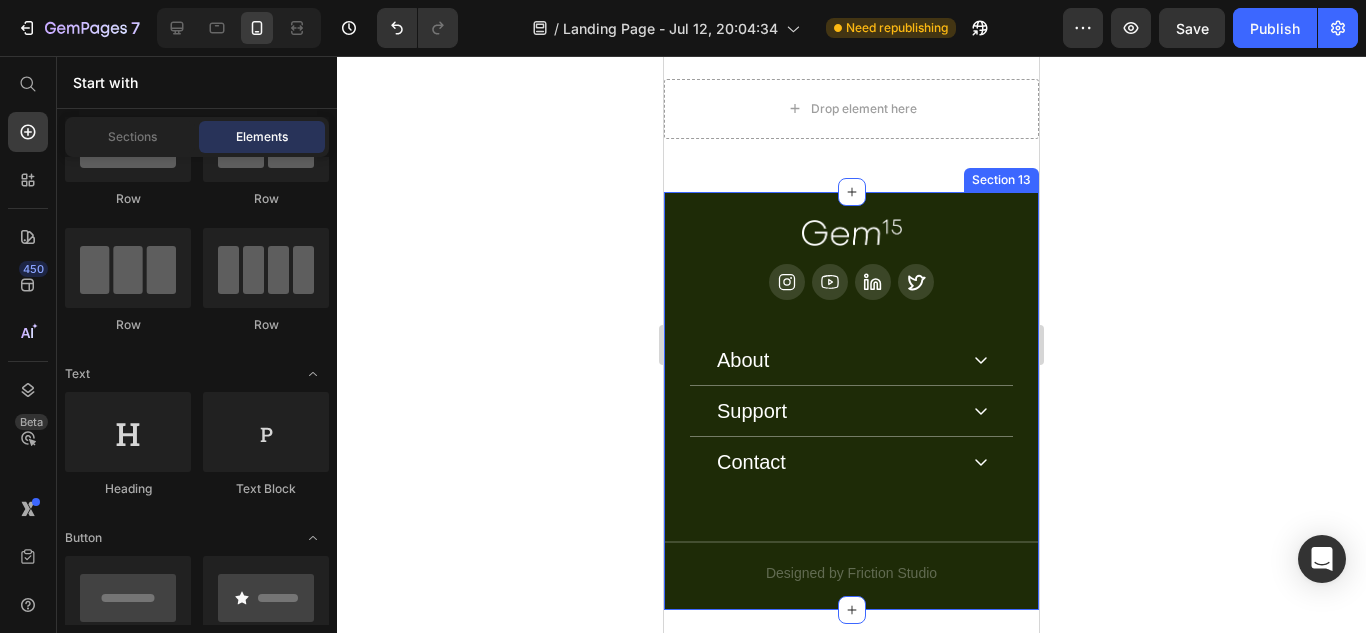 scroll, scrollTop: 5987, scrollLeft: 0, axis: vertical 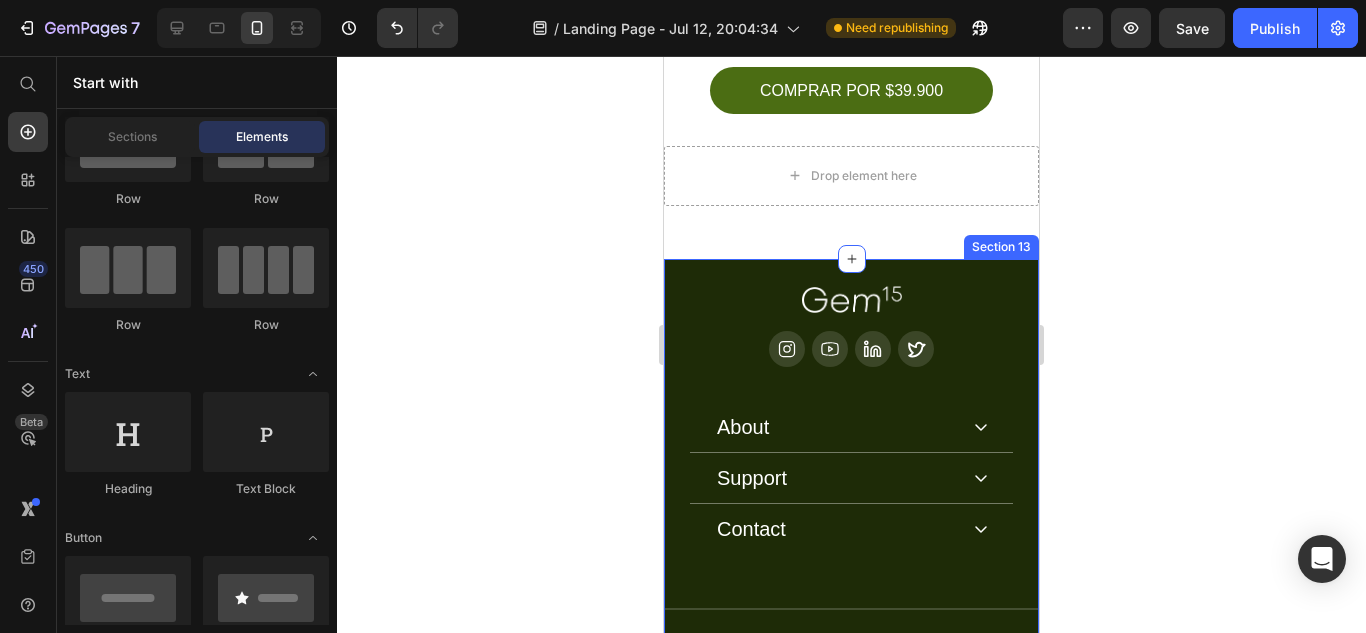 click on "Image
Icon
Icon
Icon
Icon Row
About Accordion
Support Accordion
Contact Accordion Row About Heading Our Story Button Blogs Button Row Support Heading FAQs Button Terms & Conditions Button Row Contact Heading hey@trygem15.com Button Find Gem15 on Amazon   Button Row Row Row                Title Line Designed by Friction Studio Text Block Section 13" at bounding box center [851, 468] 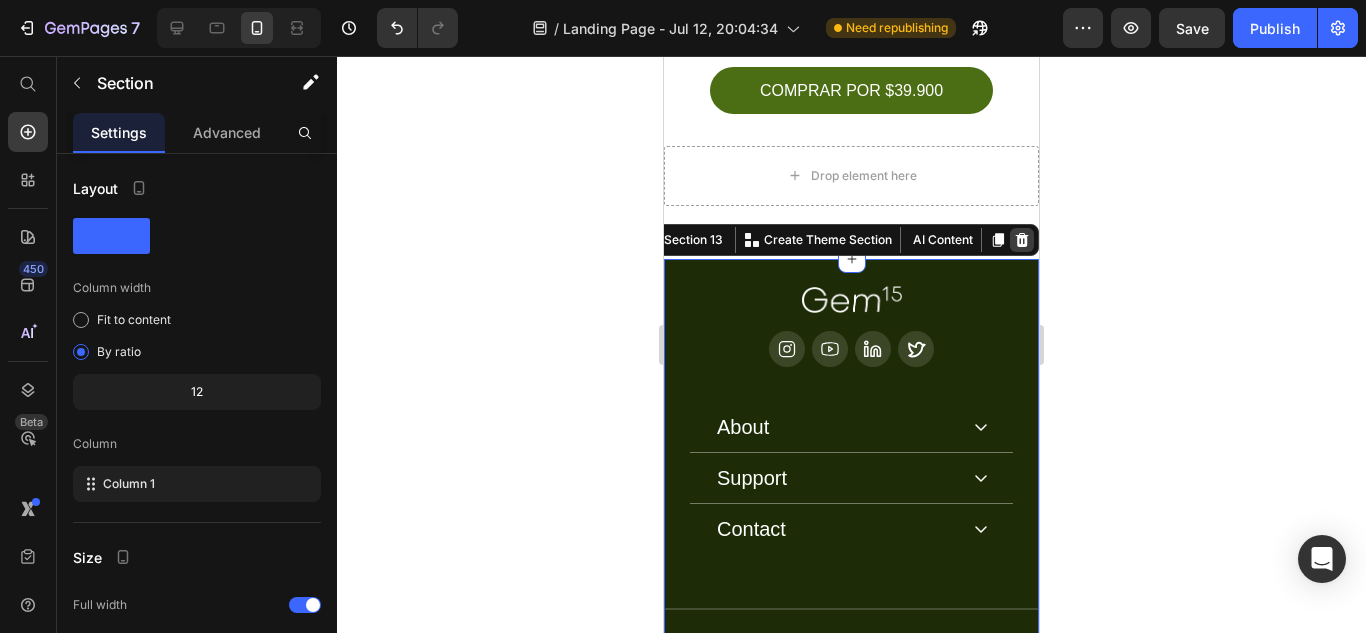 click 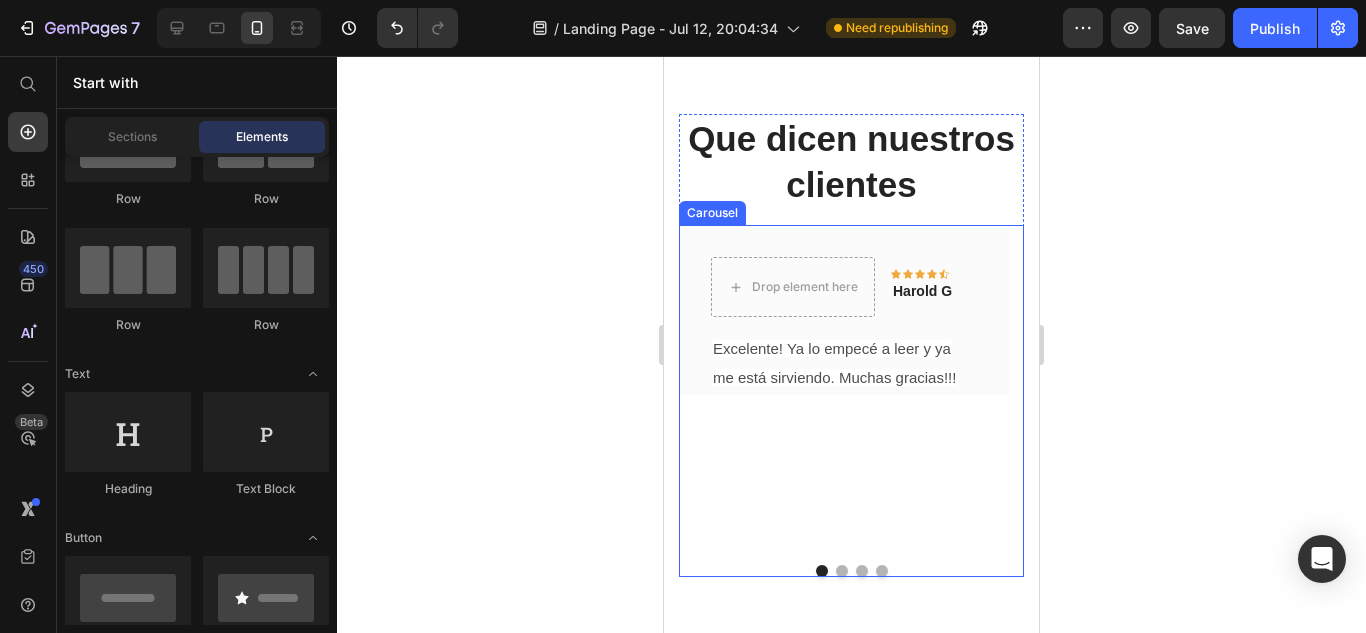 scroll, scrollTop: 4954, scrollLeft: 0, axis: vertical 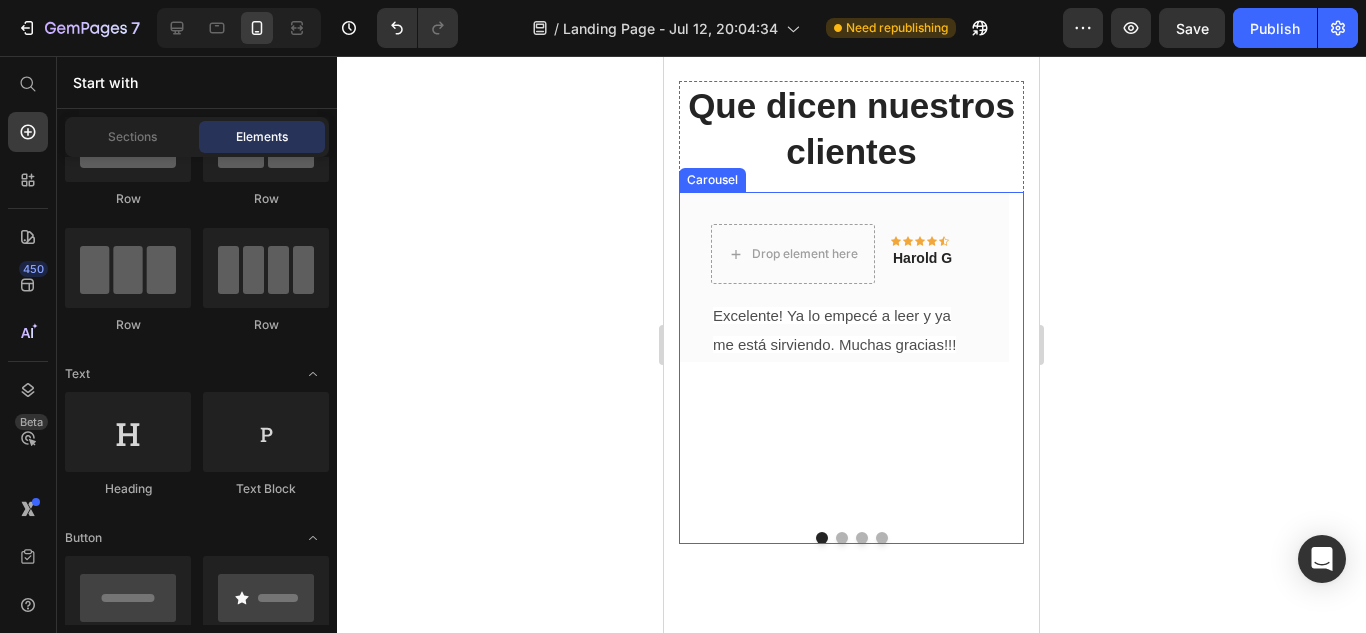 click at bounding box center [842, 538] 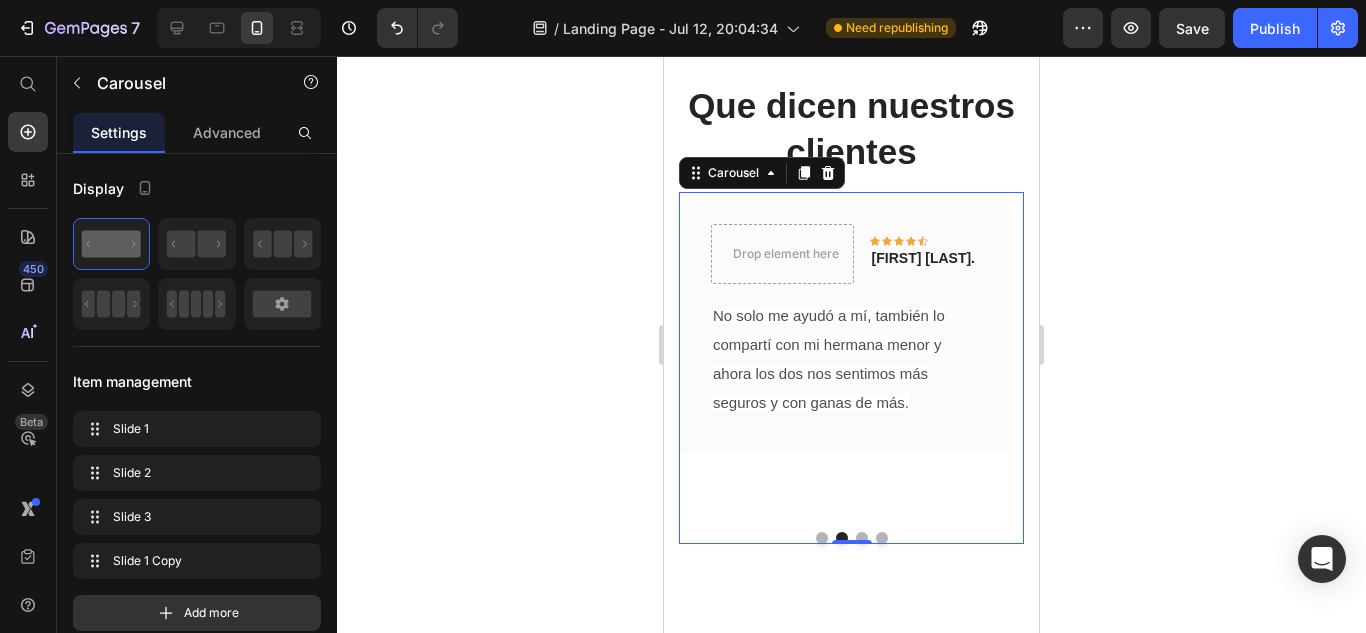 click at bounding box center [862, 538] 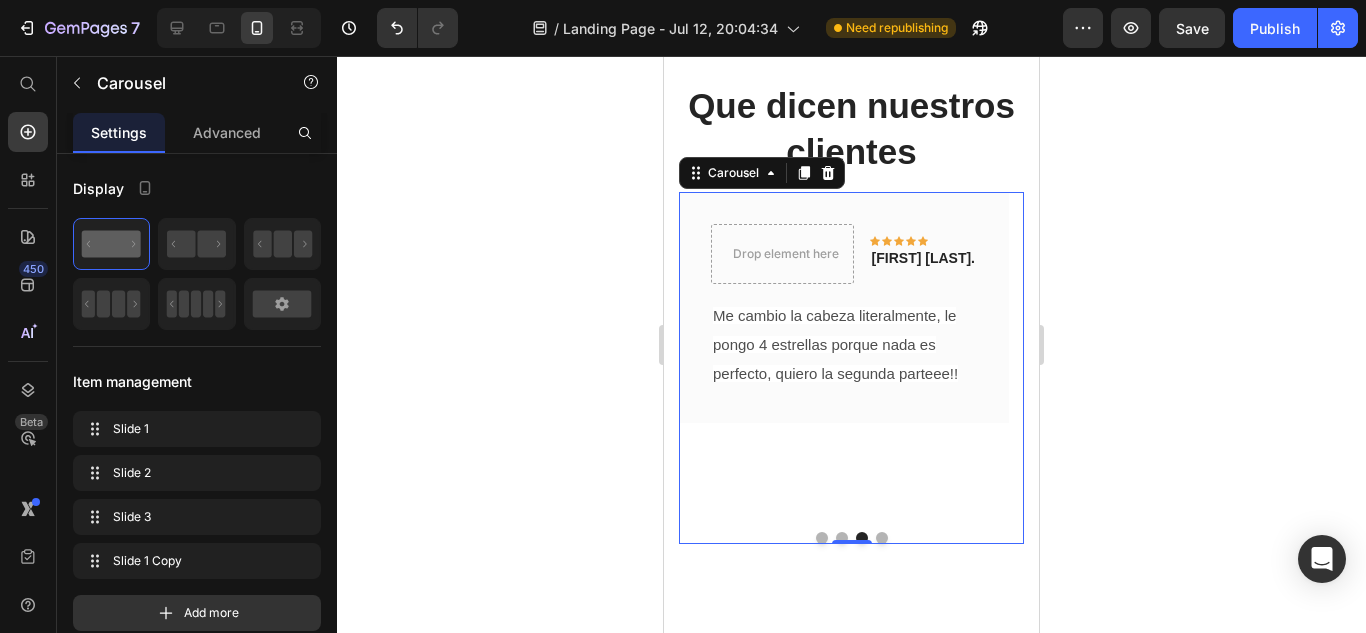 click at bounding box center [882, 538] 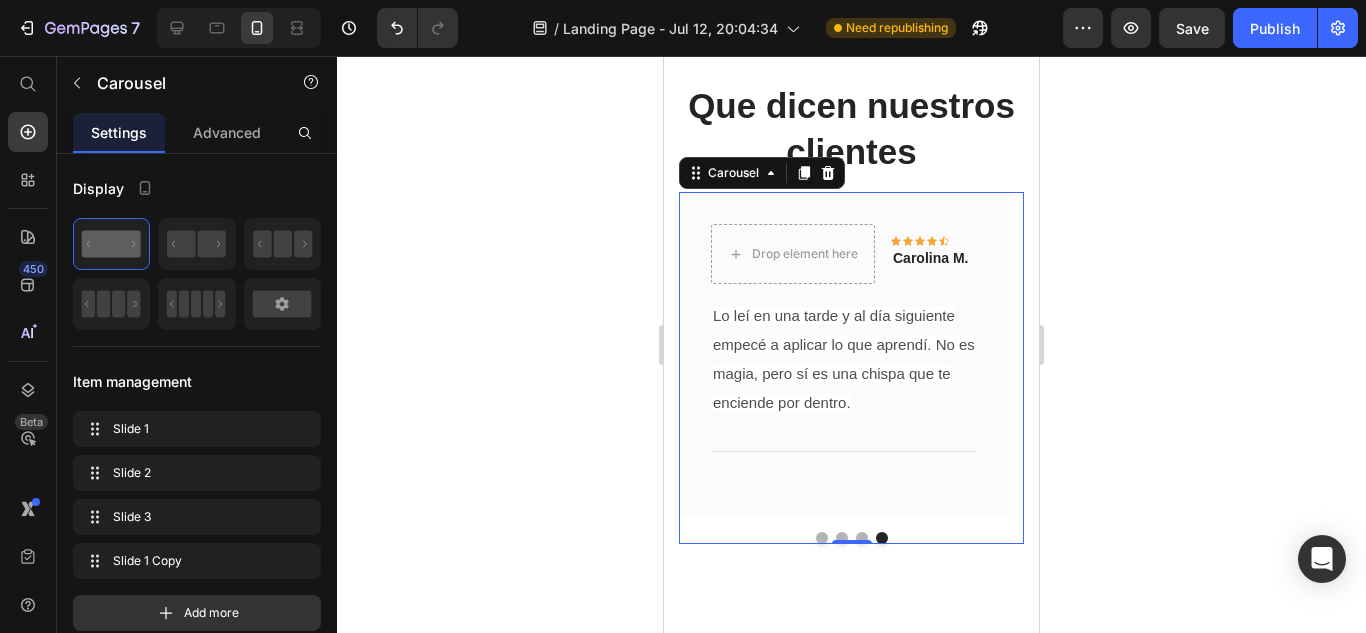 click at bounding box center [862, 538] 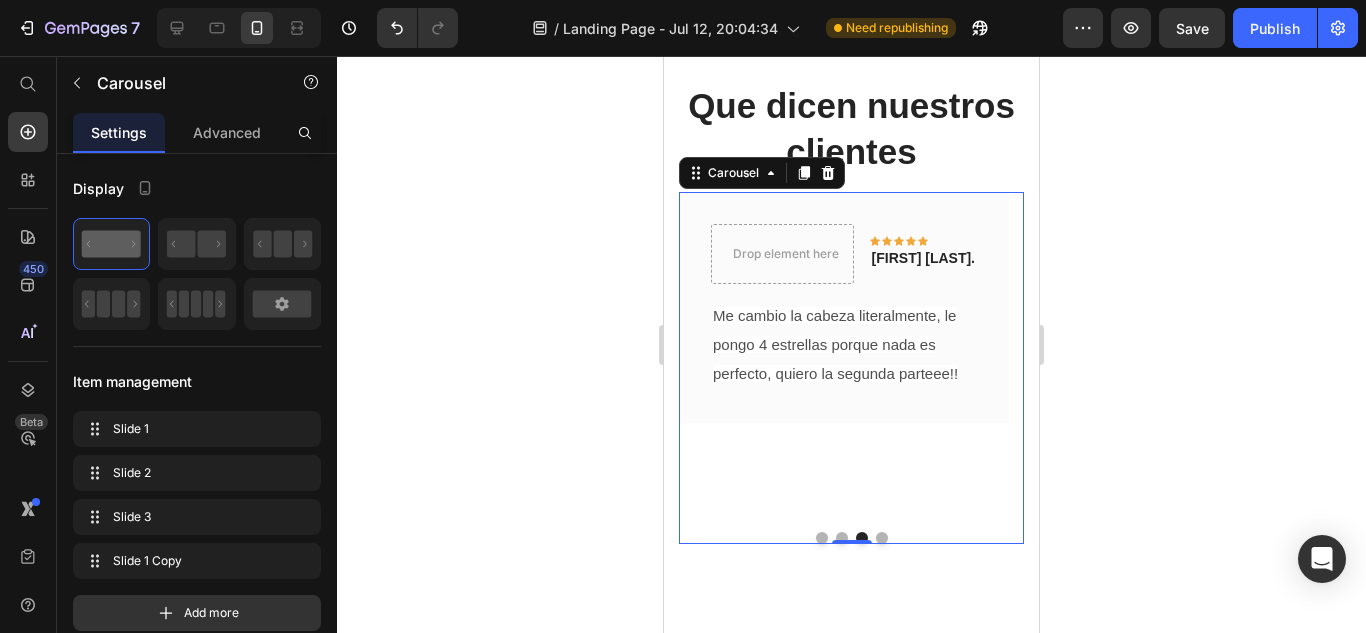 click at bounding box center [882, 538] 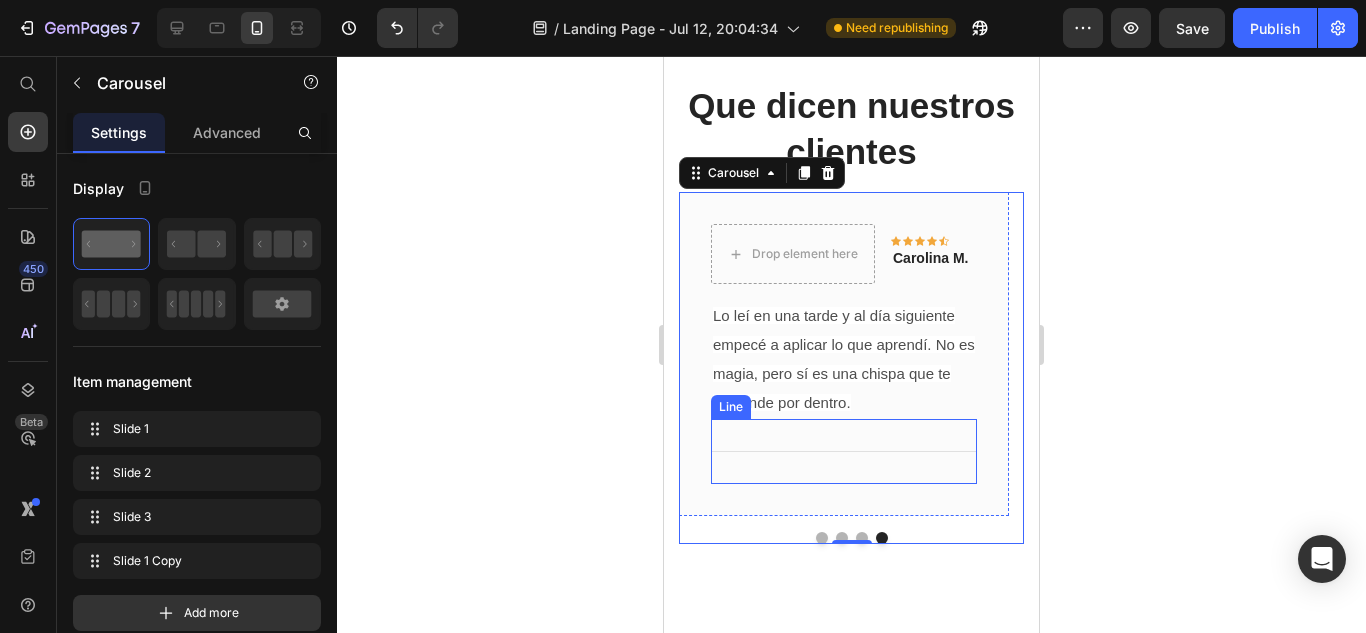 click on "Title Line" at bounding box center [844, 451] 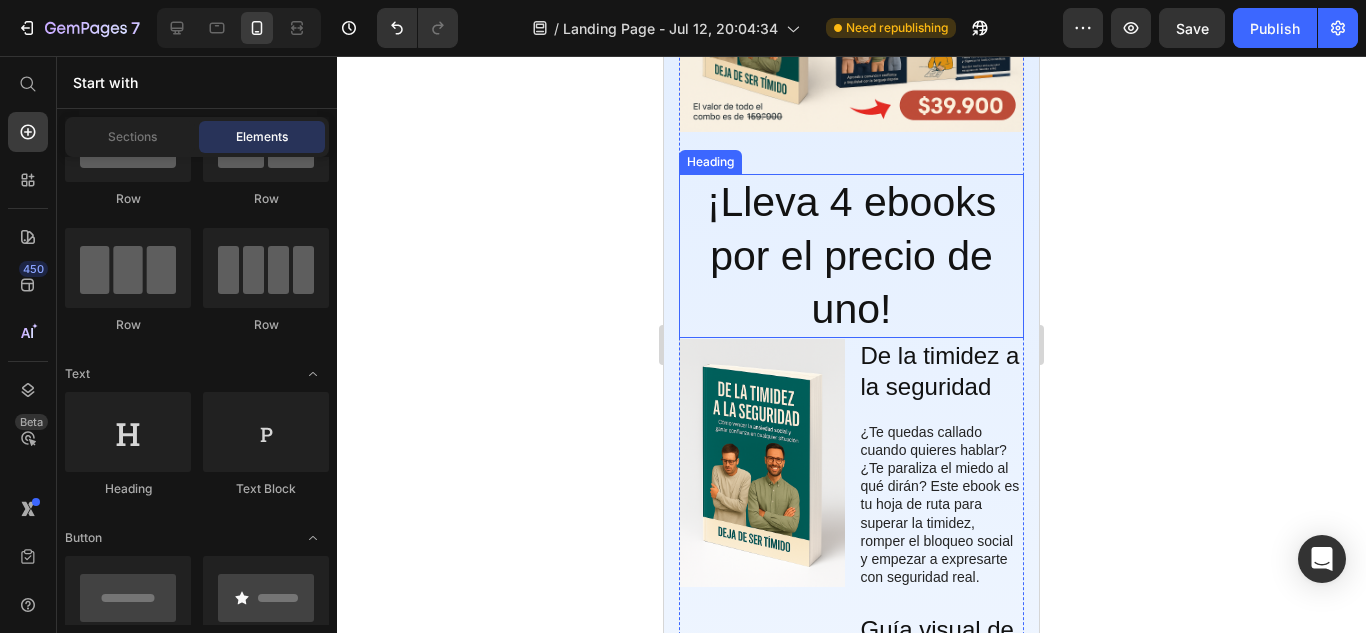 scroll, scrollTop: 2267, scrollLeft: 0, axis: vertical 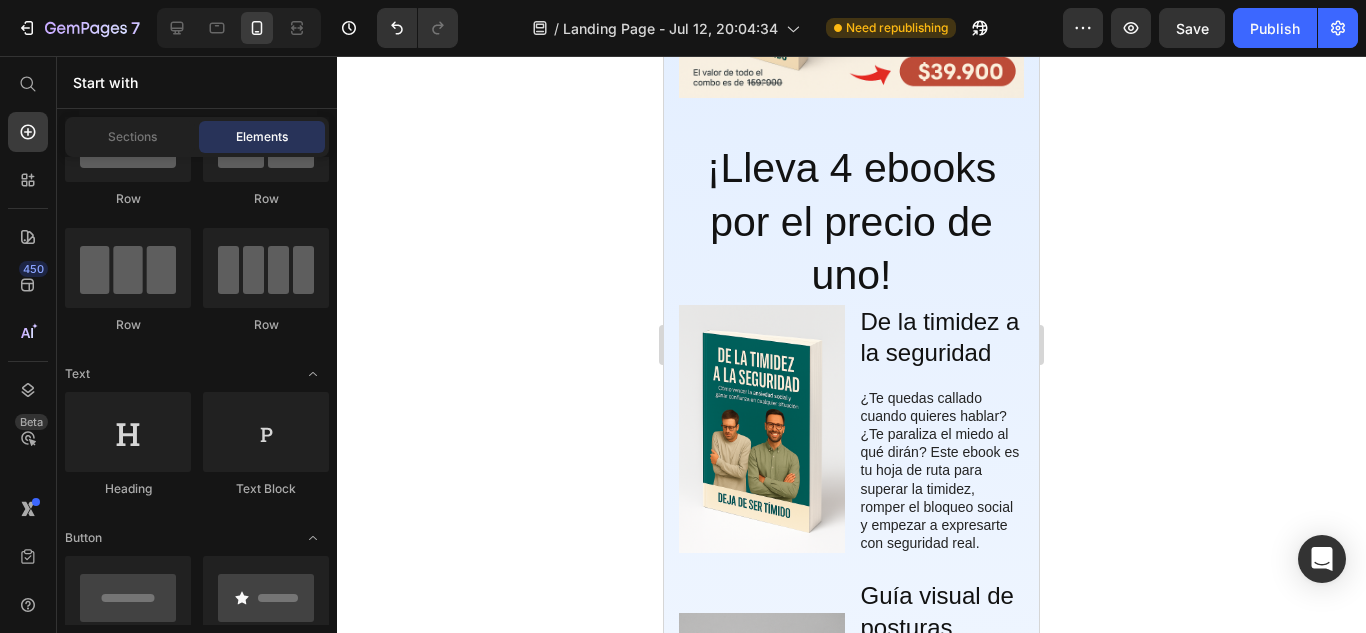 click 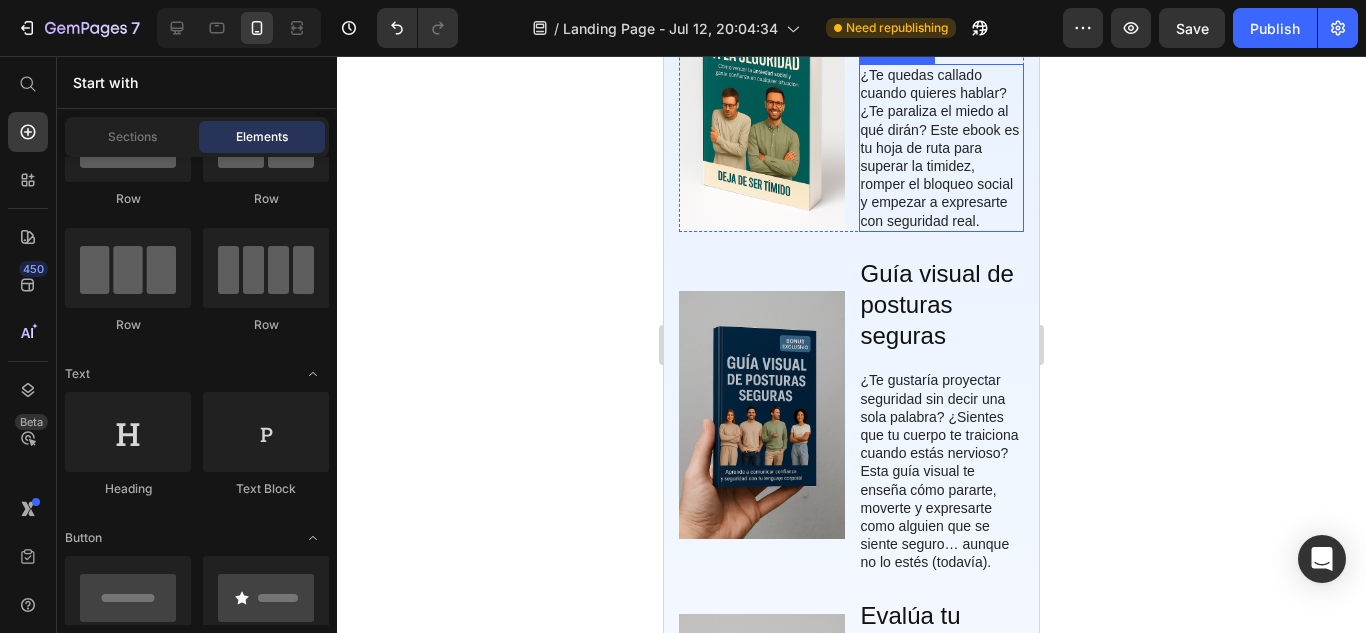 scroll, scrollTop: 2600, scrollLeft: 0, axis: vertical 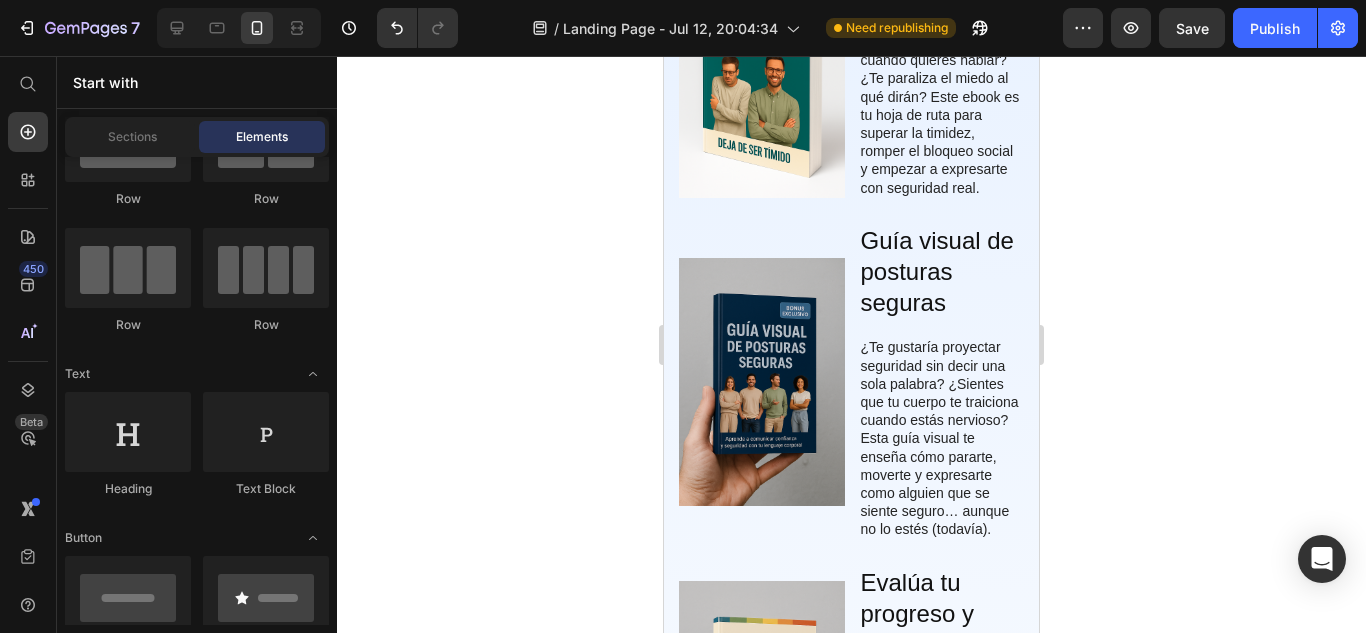 click 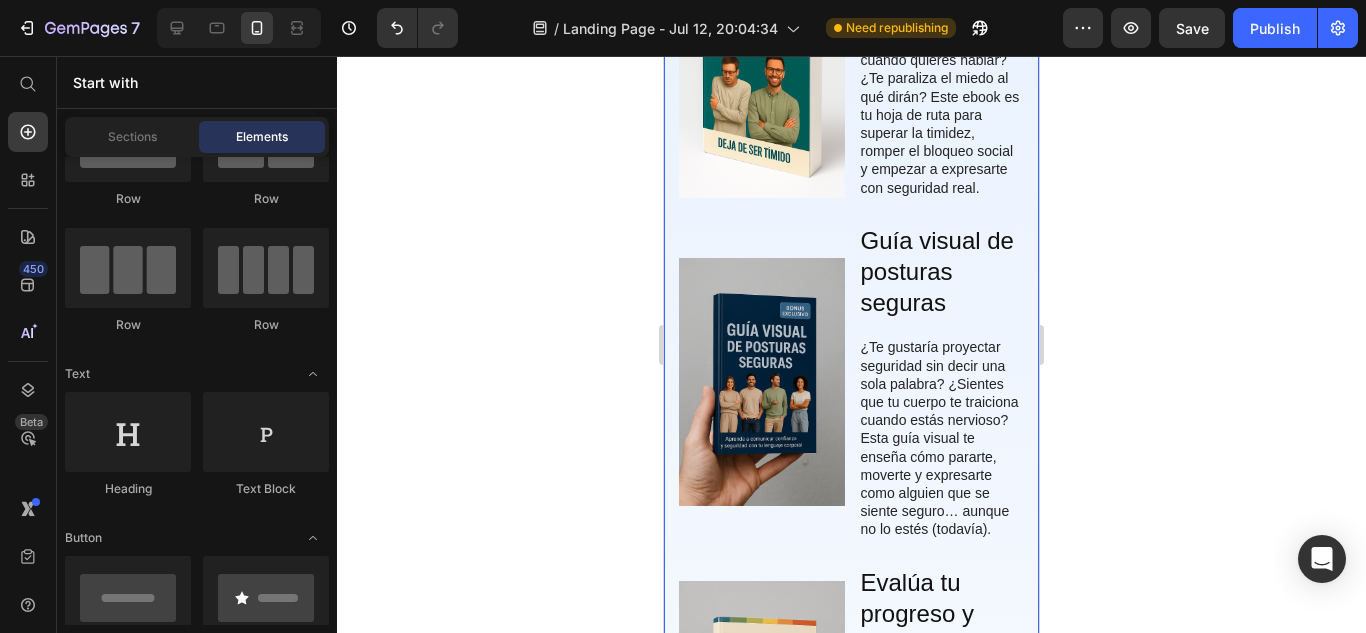 click on "The standard Lorem Heading Image De la timidez a la seguridad Heading ¿Te quedas callado cuando quieres hablar? ¿Te paraliza el miedo al qué dirán? Este ebook es tu hoja de ruta para superar la timidez, romper el bloqueo social y empezar a expresarte con seguridad real. Text Block Row Image Guía visual de posturas seguras Heading ¿Te gustaría proyectar seguridad sin decir una sola palabra? ¿Sientes que tu cuerpo te traiciona cuando estás nervioso? Esta guía visual te enseña cómo pararte, moverte y expresarte como alguien que se siente seguro… aunque no lo estés (todavía). Text Block Row Image Evalúa tu progreso y corrige Heading No basta con leer, hay que avanzar. Esta plantilla te permite medir tus logros, detectar bloqueos y crecer con cada interacción. Es tu herramienta para dejar de repetir errores sin darte cuenta. Text Block Row Image Deja de sobre explicar. Heading Text Block Row TODO ESTO TIENE UN VALOR DE [PRICE].   Pero solo por pocos minutos estará disponible por [PRICE] Button" at bounding box center (851, 363) 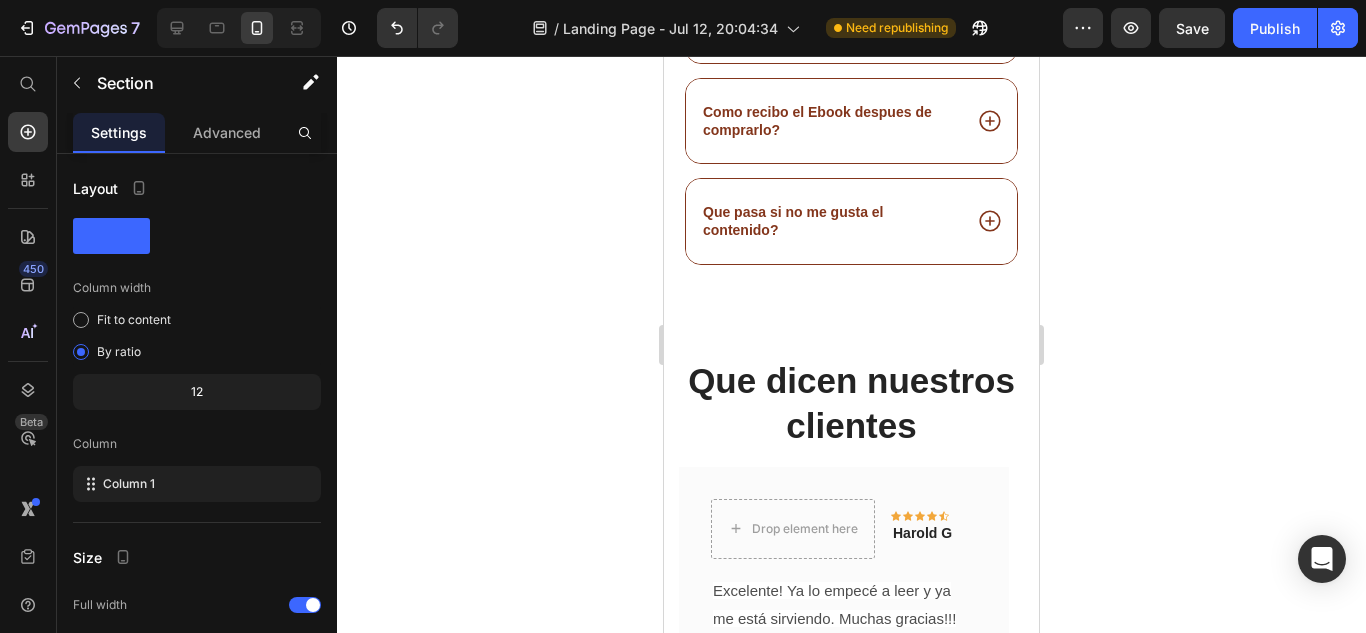 scroll, scrollTop: 4360, scrollLeft: 0, axis: vertical 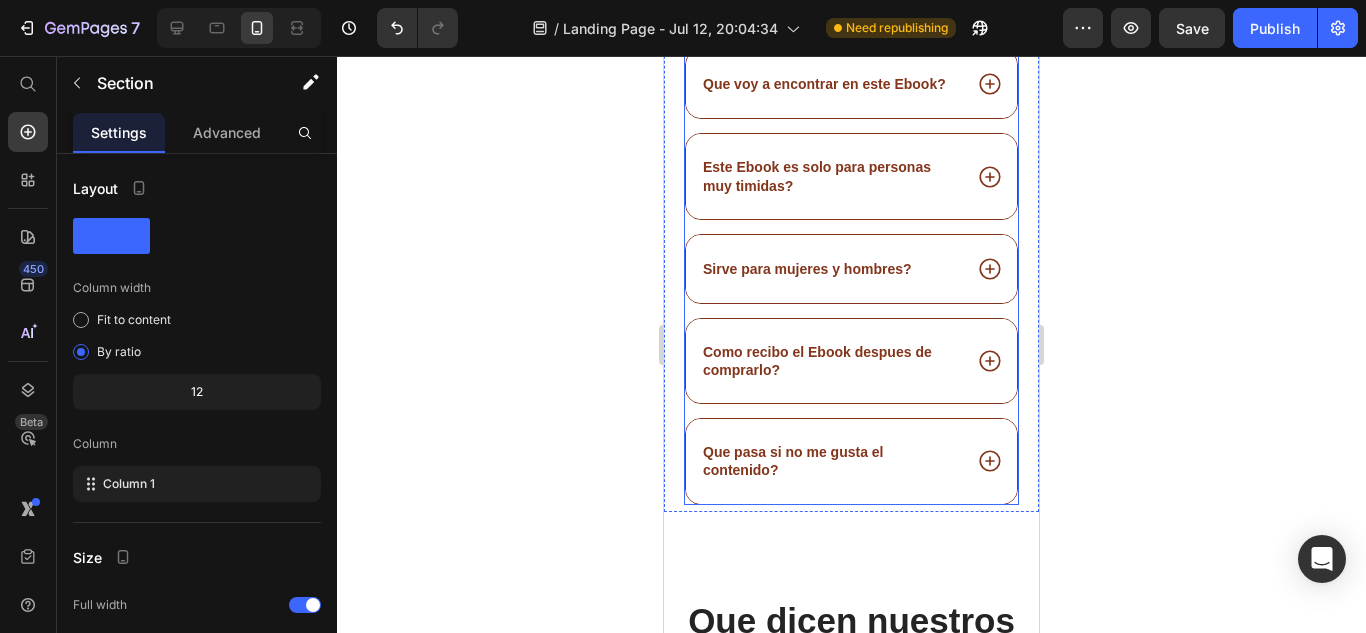 click 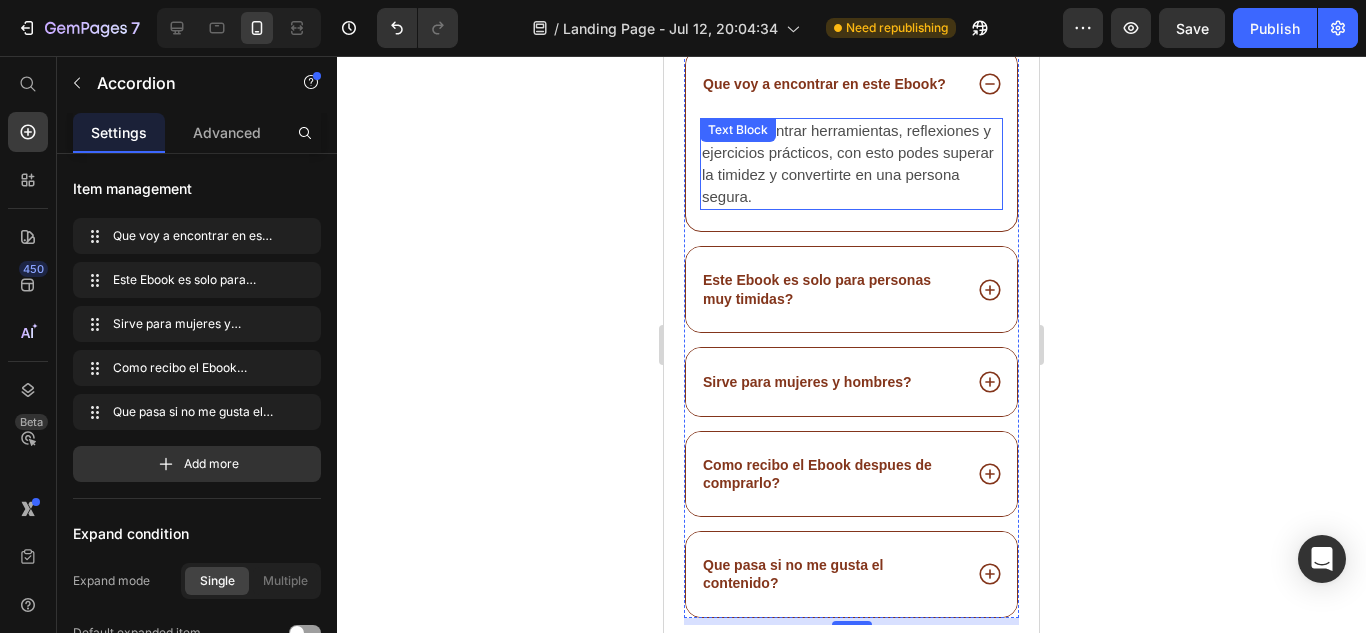 click on "Vas a encontrar herramientas, reflexiones y ejercicios prácticos, con esto podes superar la timidez y convertirte en una persona segura." at bounding box center (848, 163) 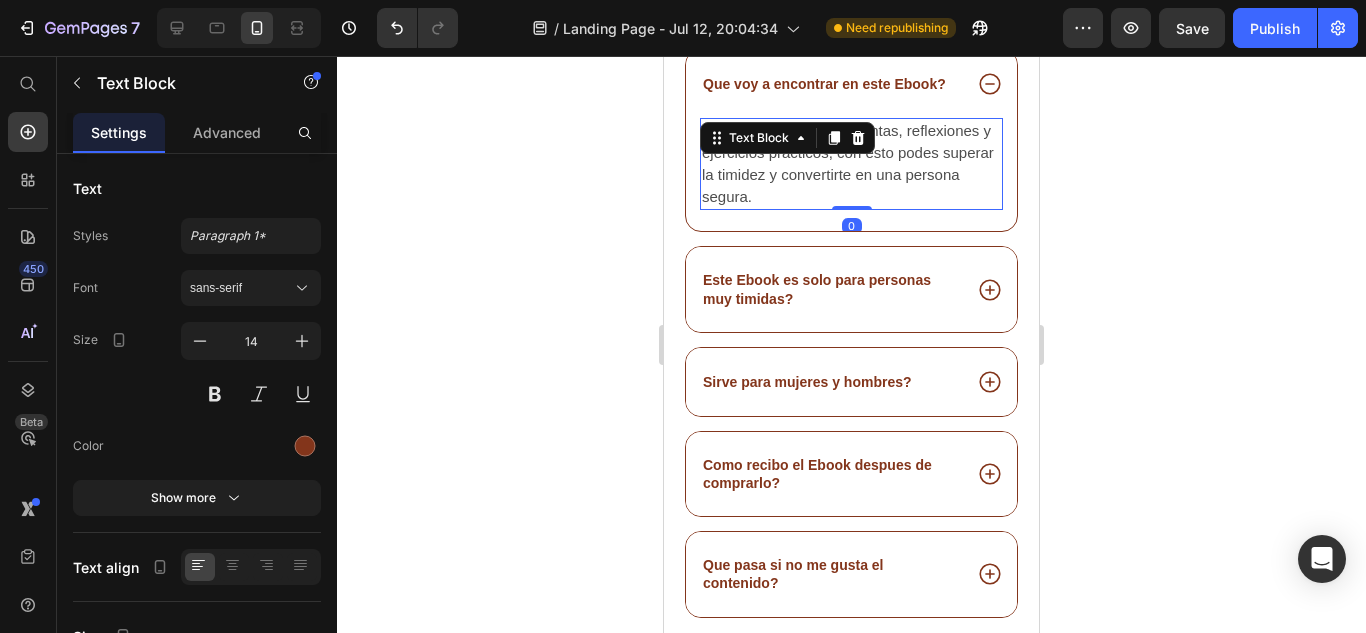 click on "Vas a encontrar herramientas, reflexiones y ejercicios prácticos, con esto podes superar la timidez y convertirte en una persona segura." at bounding box center [848, 163] 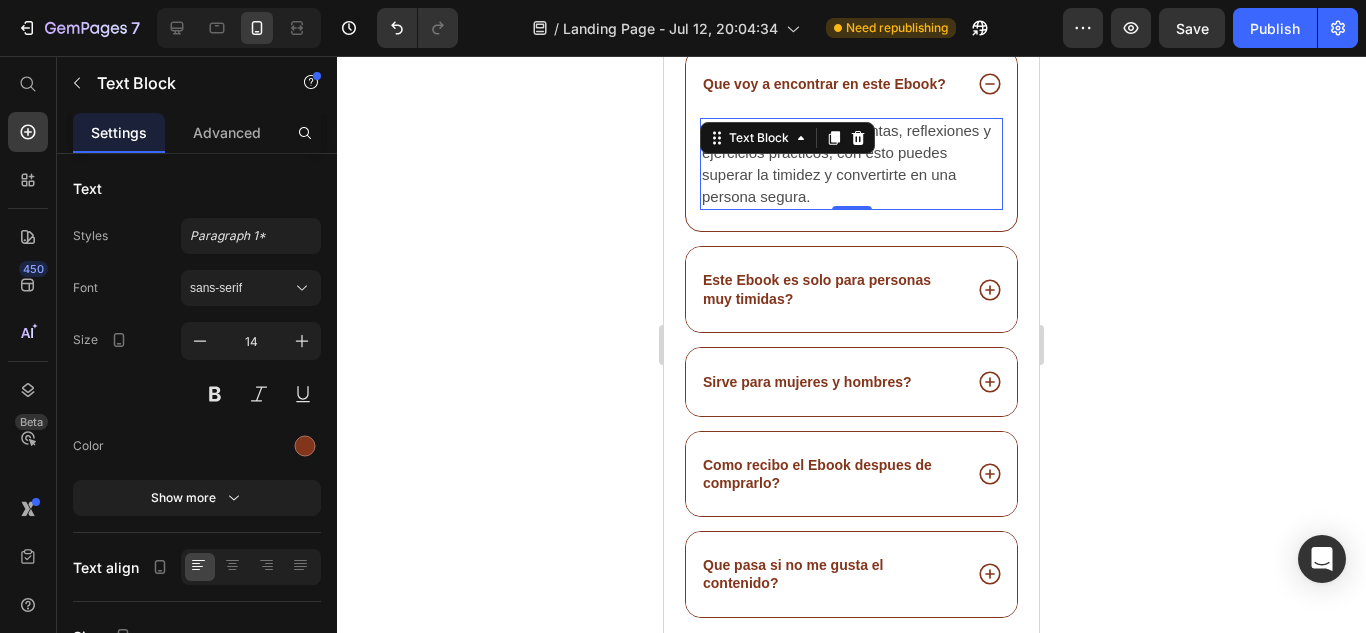 click 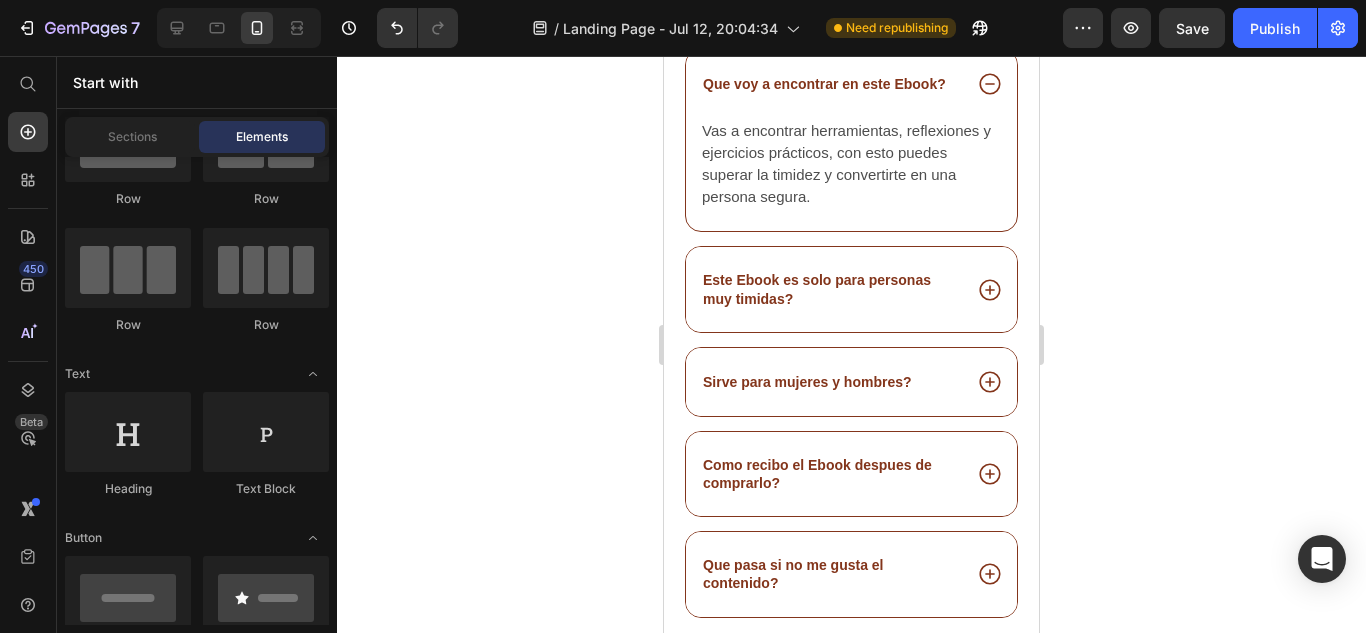scroll, scrollTop: 3856, scrollLeft: 0, axis: vertical 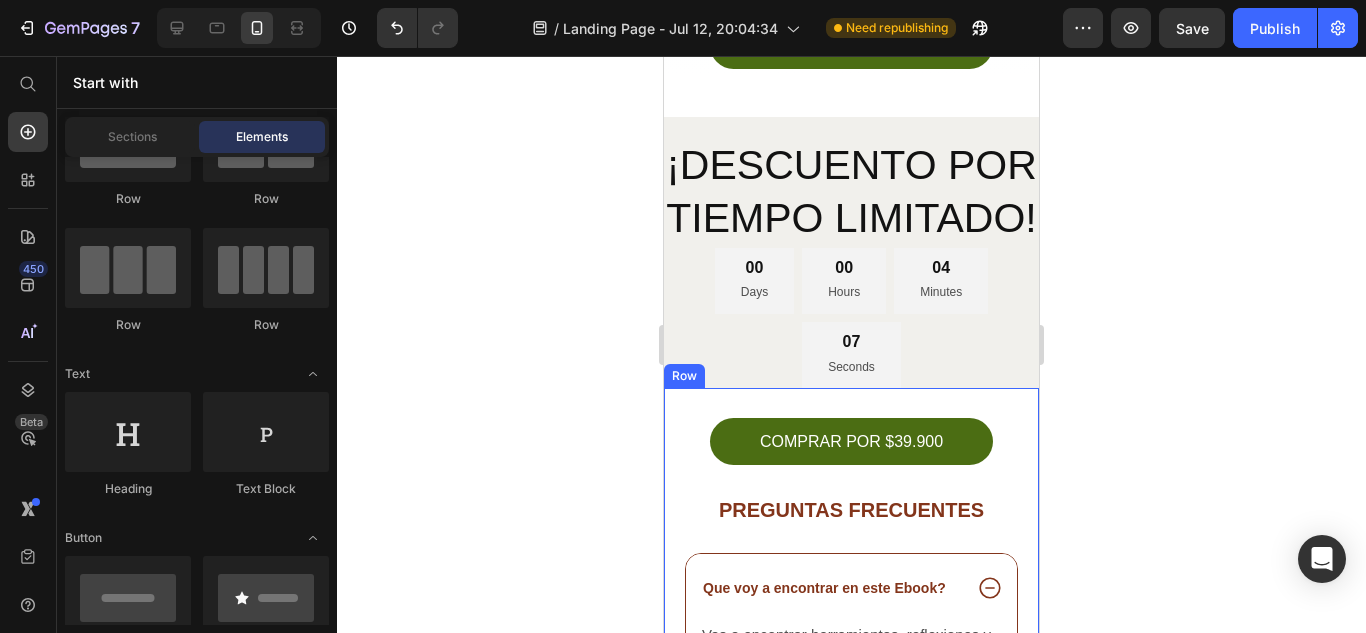 click on "COMPRAR POR [PRICE] Button" at bounding box center [851, 426] 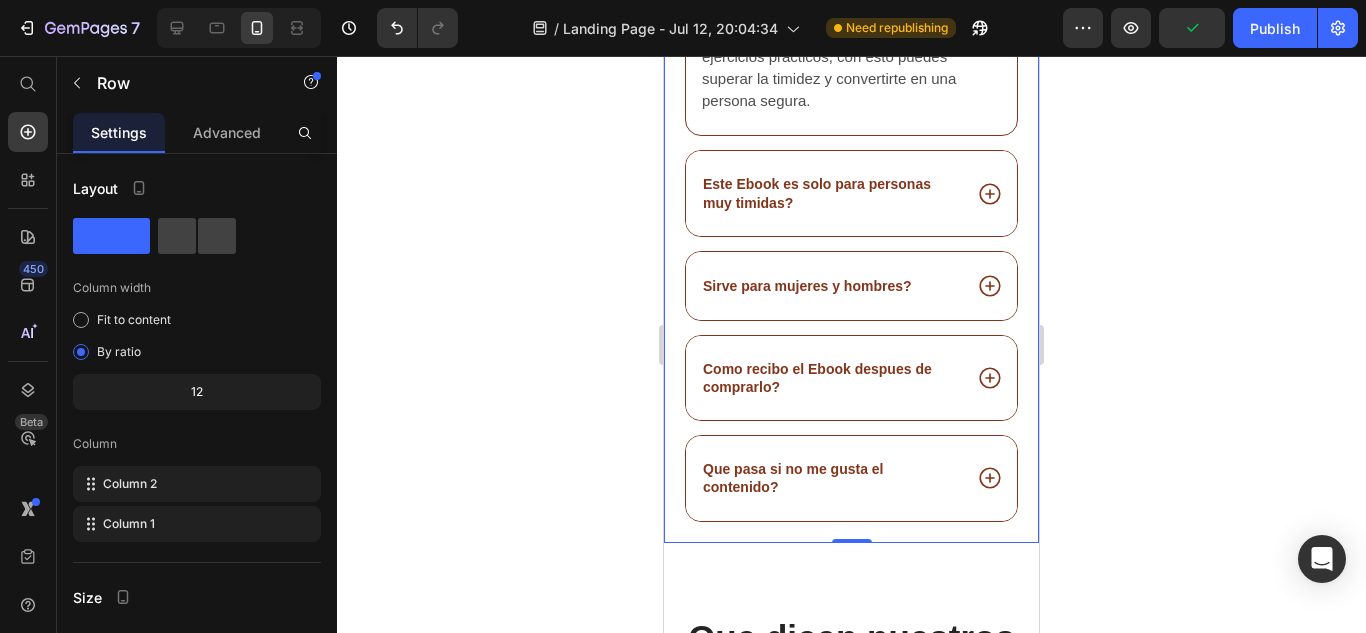 scroll, scrollTop: 4416, scrollLeft: 0, axis: vertical 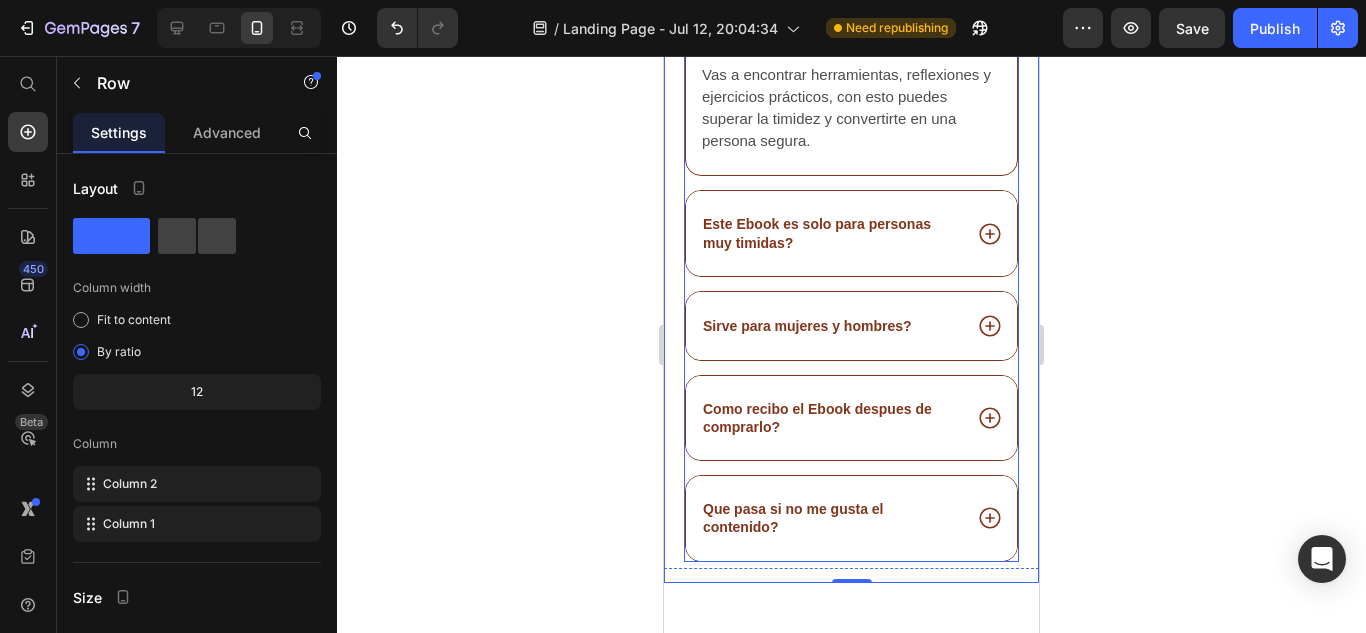 click 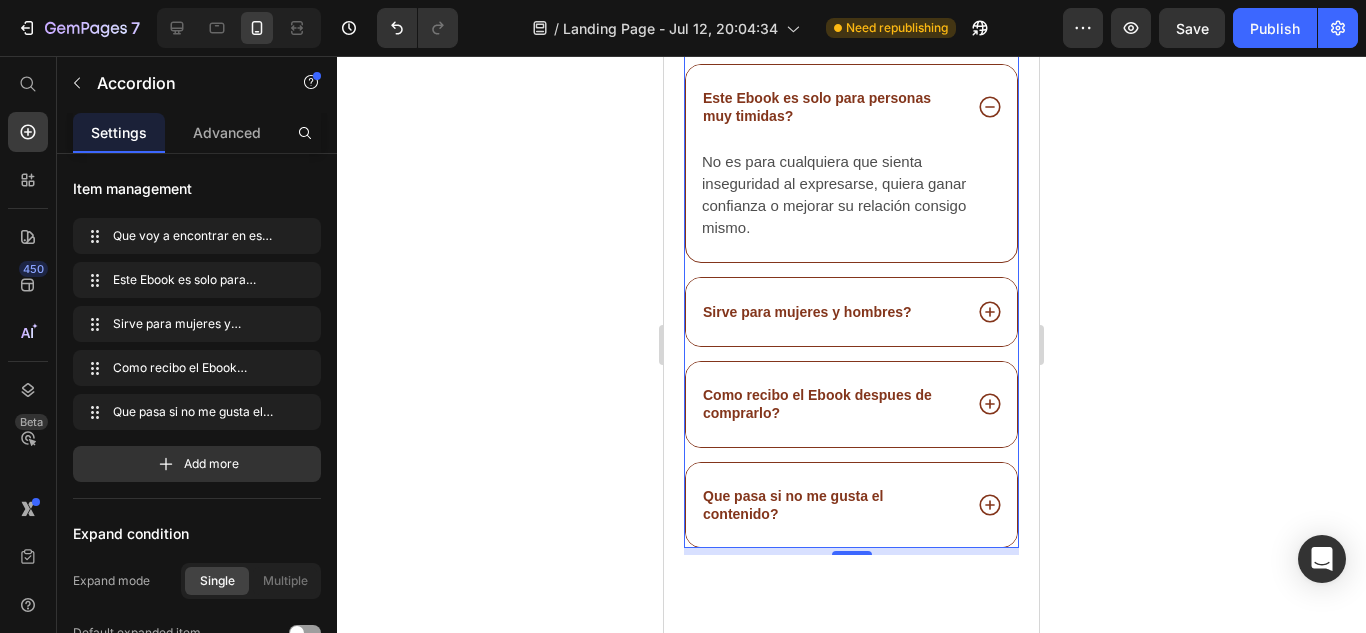 scroll, scrollTop: 4536, scrollLeft: 0, axis: vertical 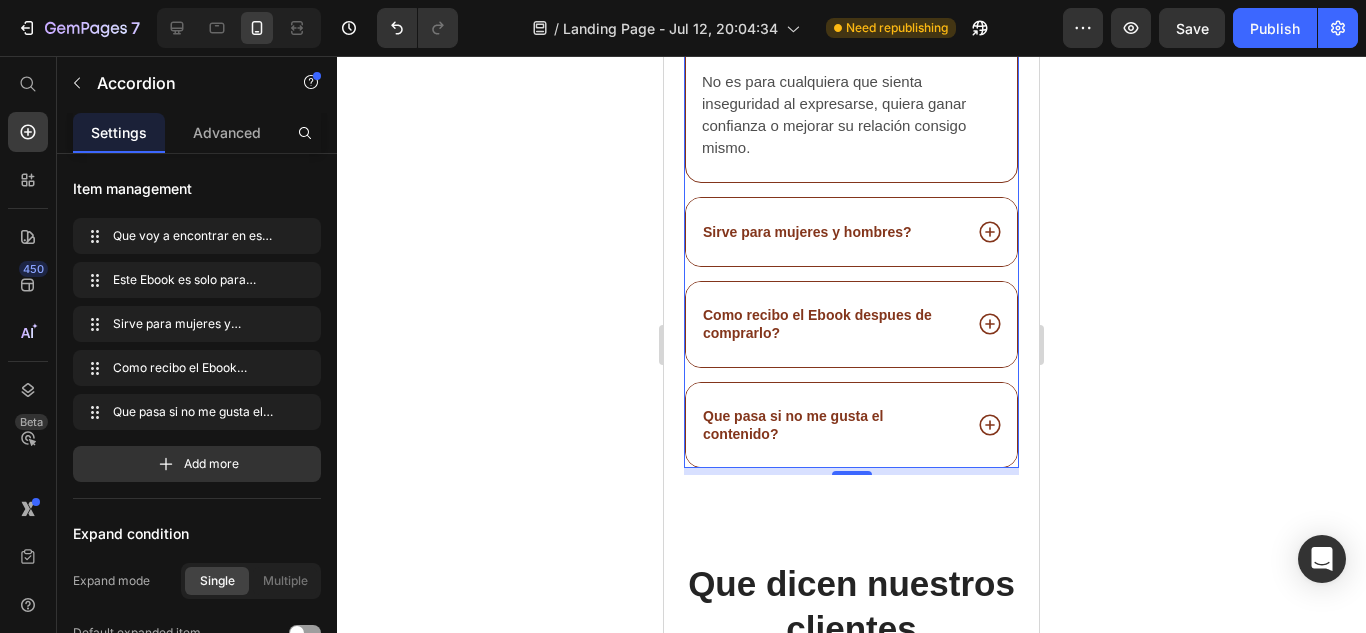click 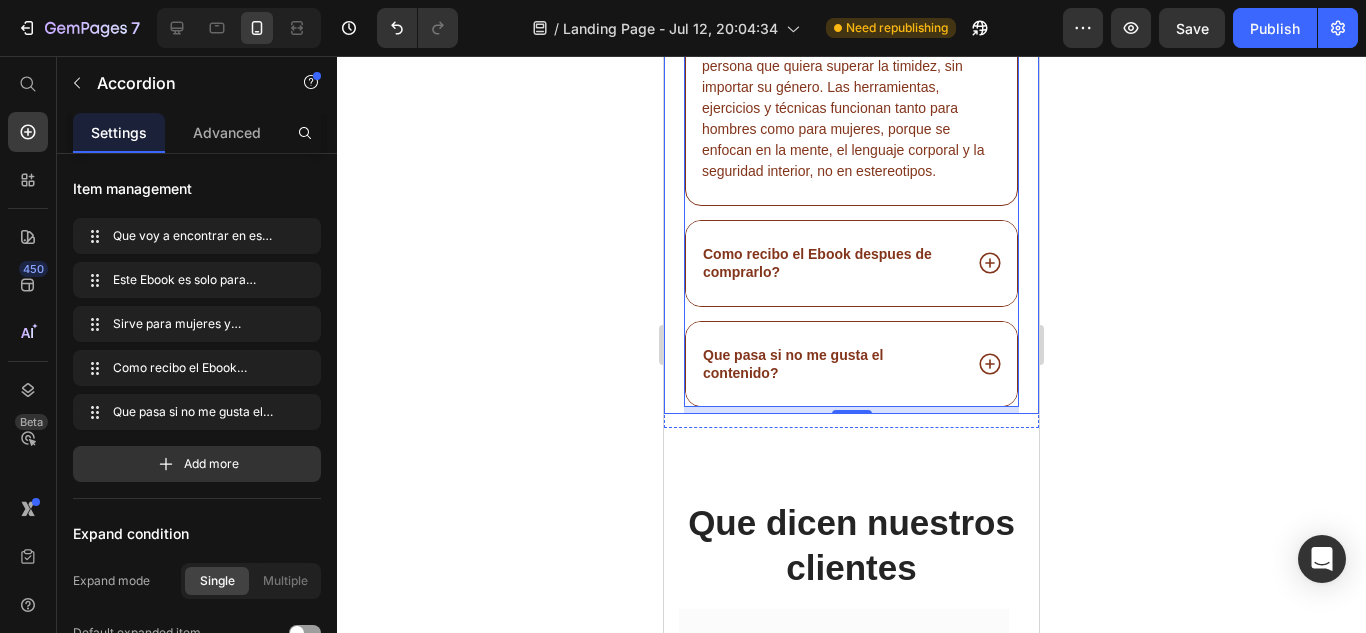 scroll, scrollTop: 4696, scrollLeft: 0, axis: vertical 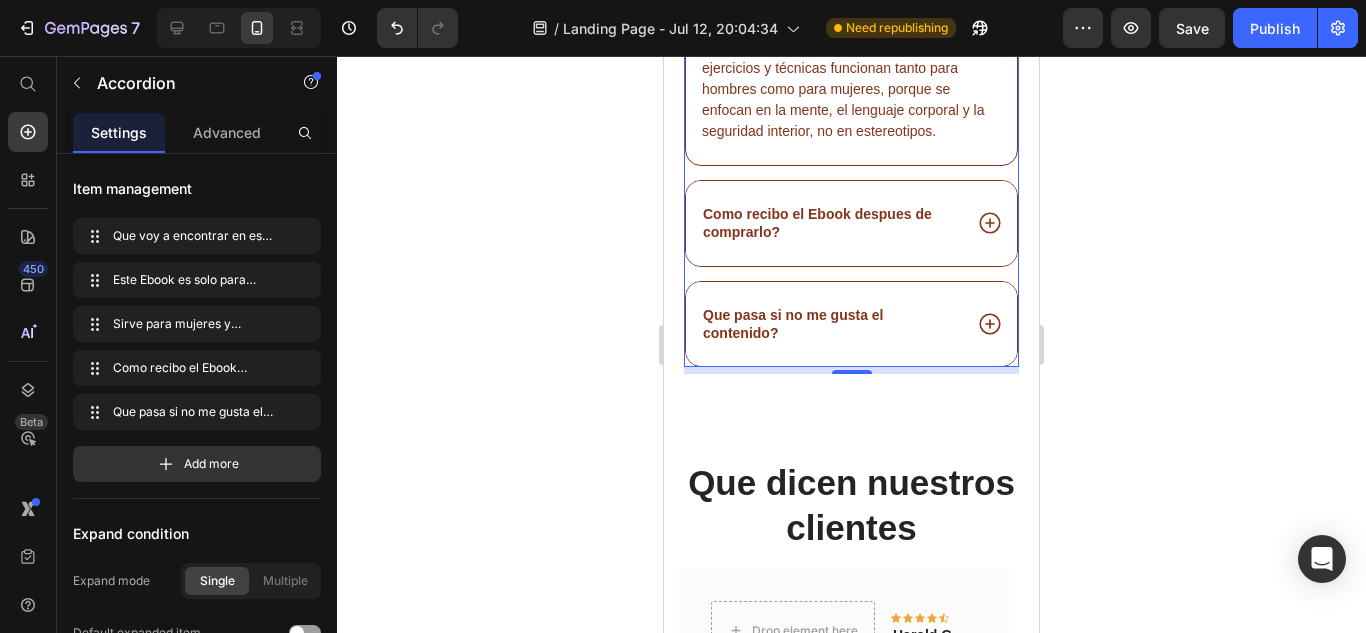 click 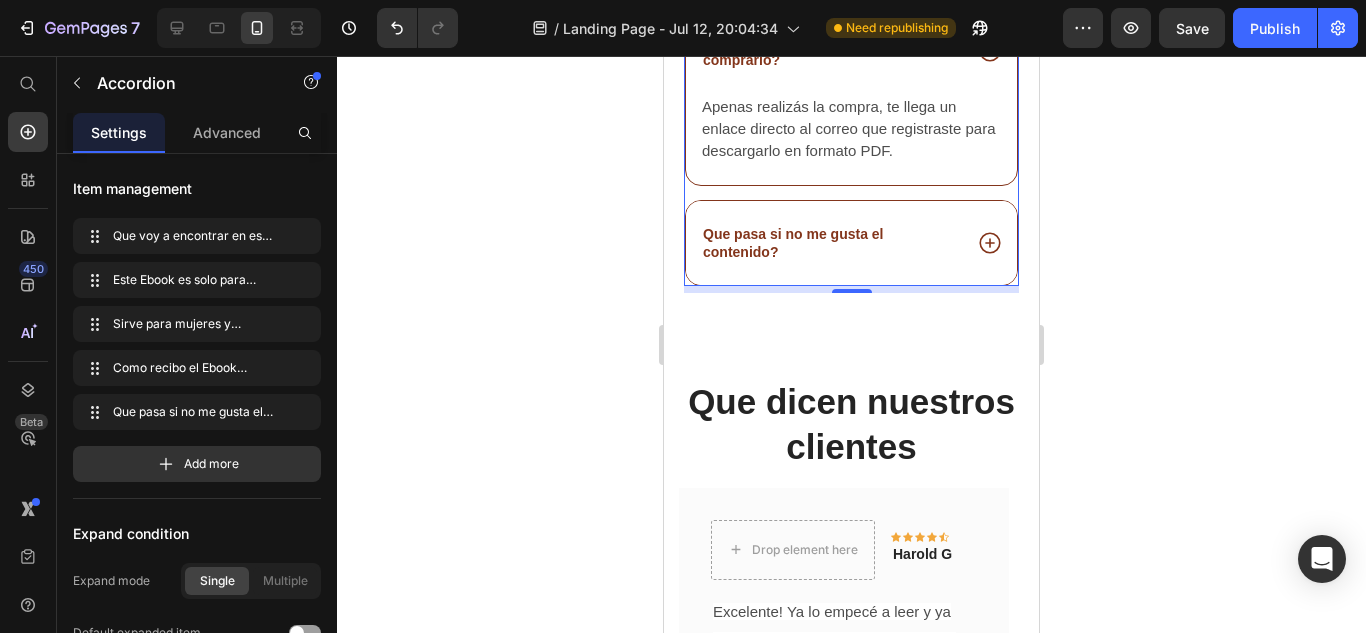 scroll, scrollTop: 4736, scrollLeft: 0, axis: vertical 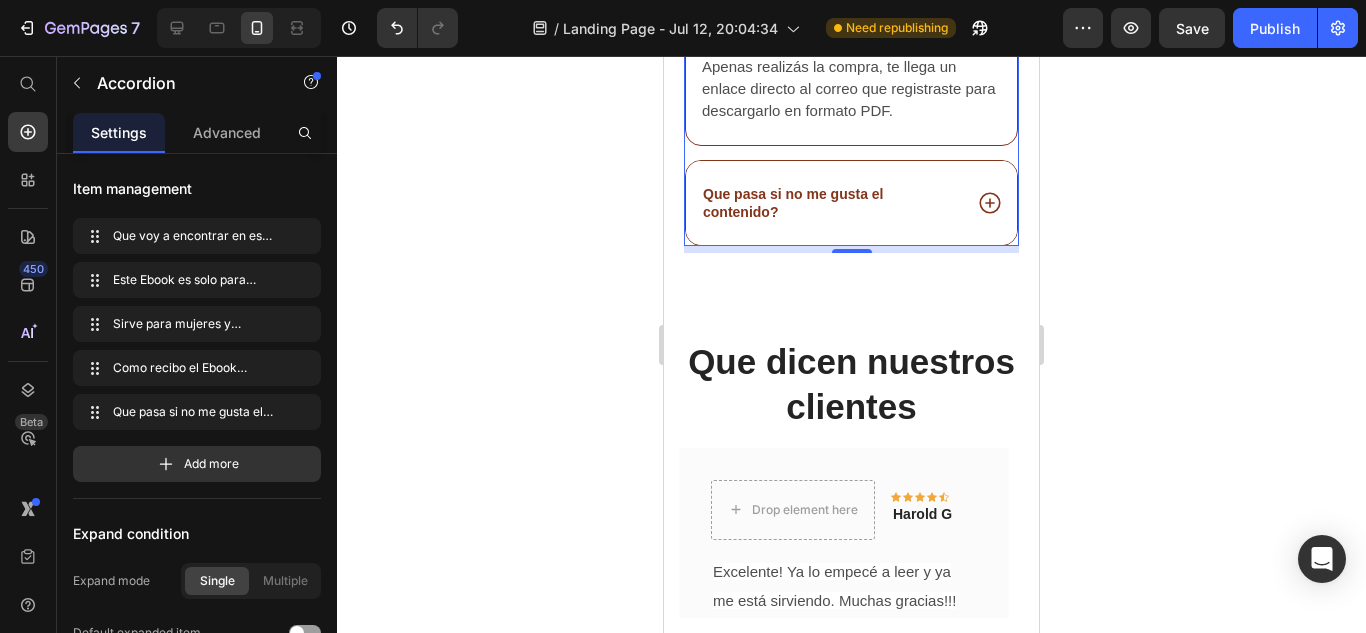 click 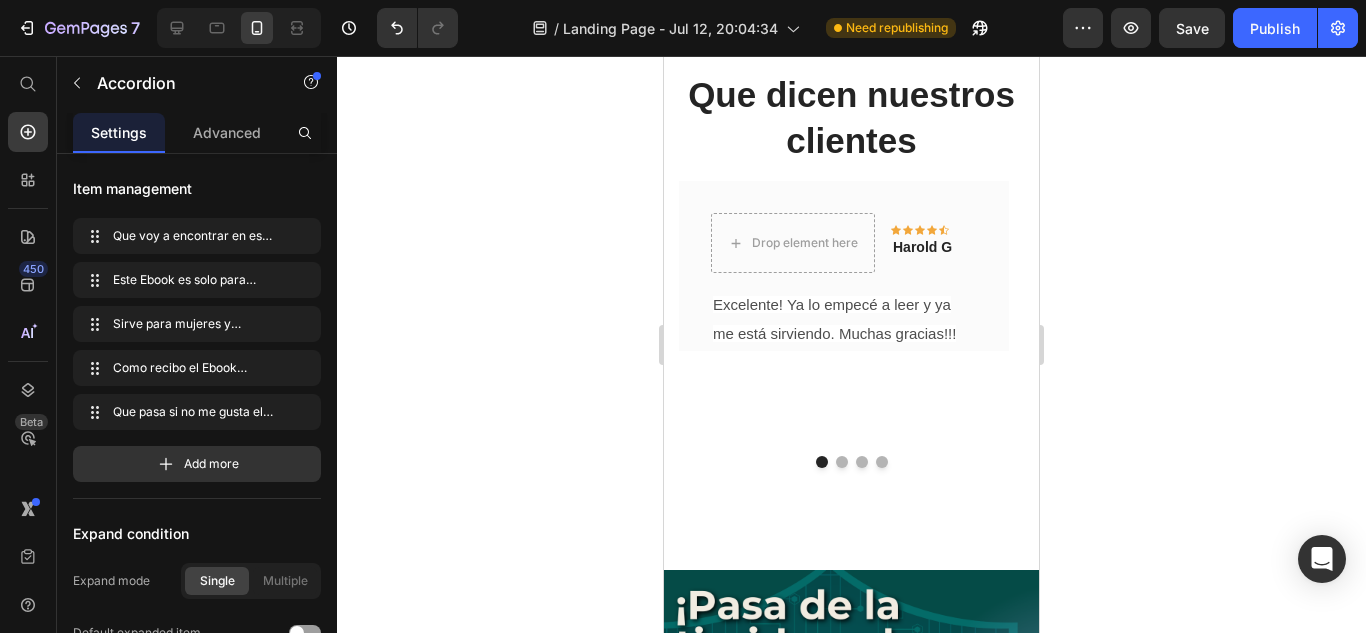 scroll, scrollTop: 5096, scrollLeft: 0, axis: vertical 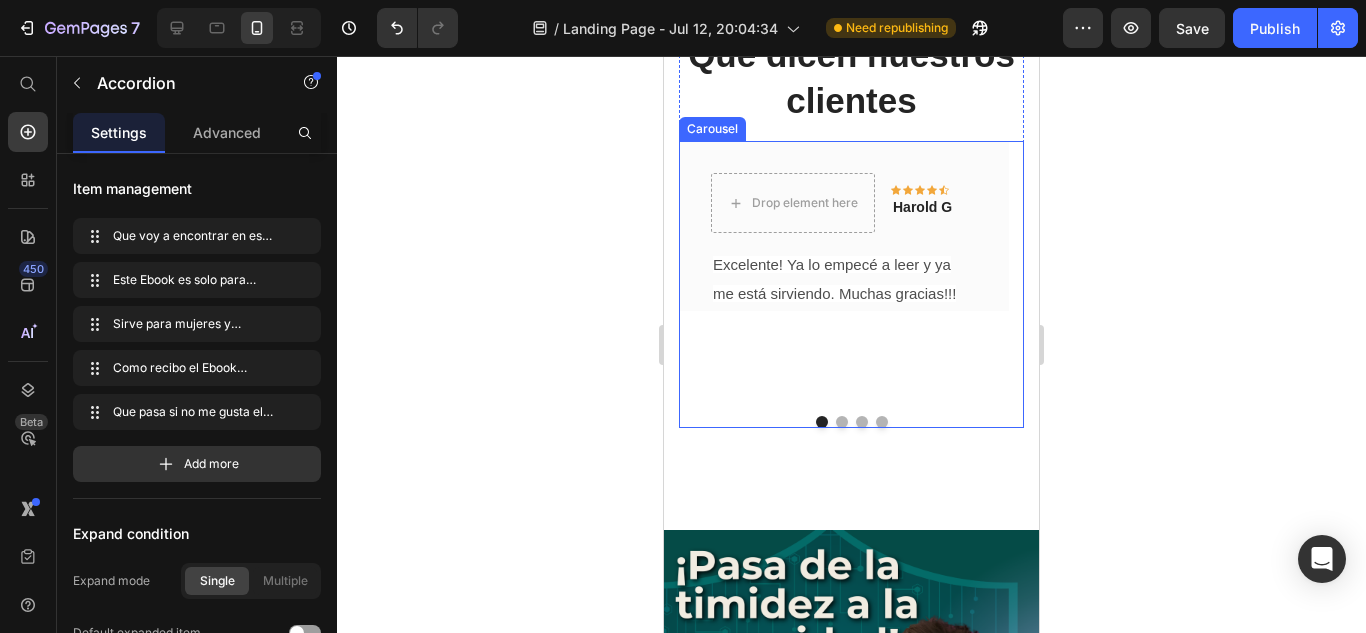 click at bounding box center [842, 422] 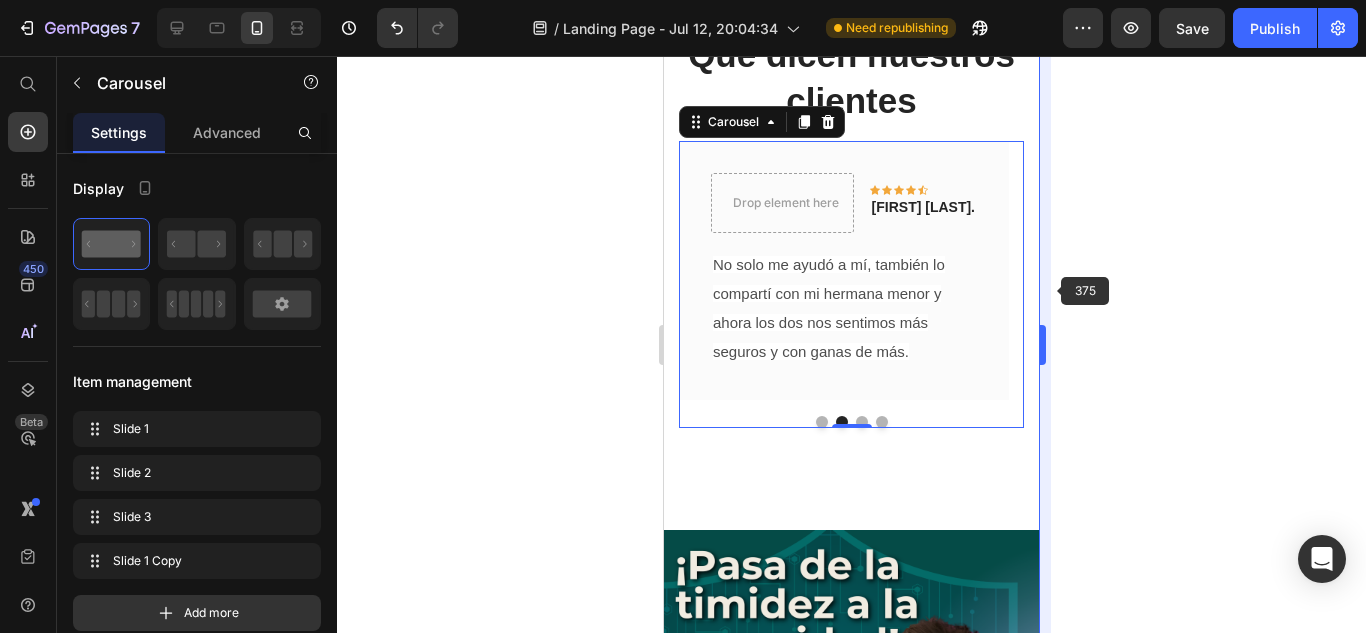 type 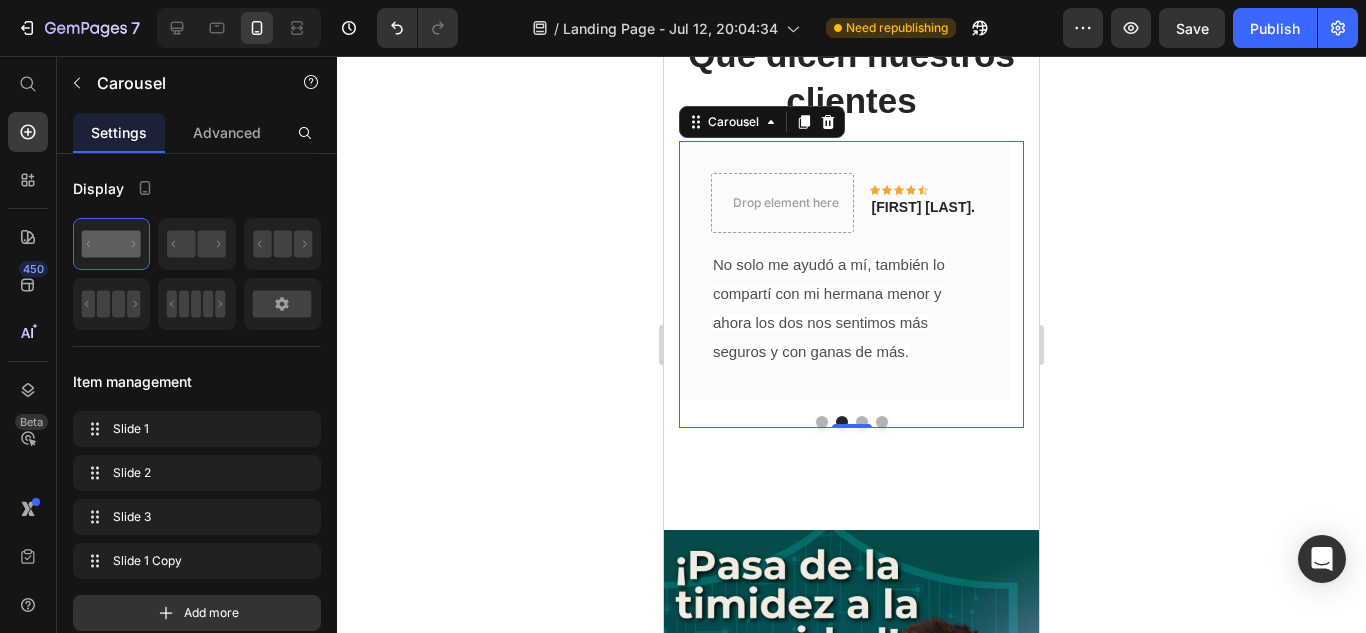 click at bounding box center (851, 422) 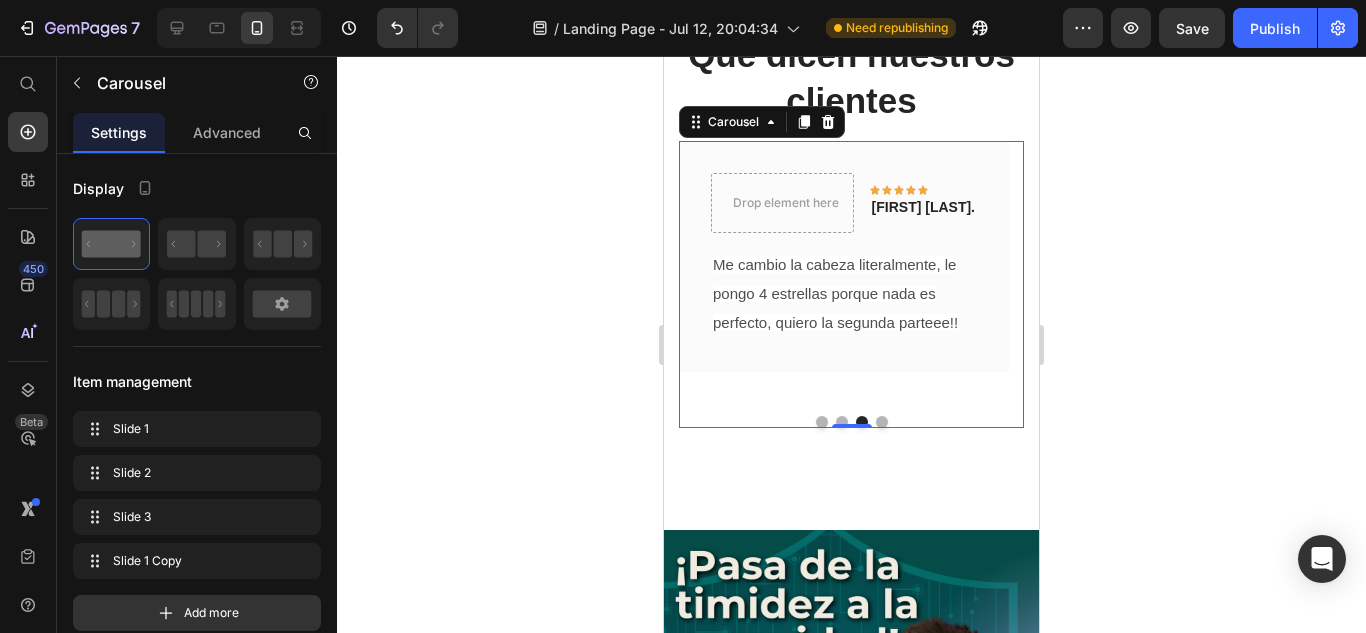 click at bounding box center (882, 422) 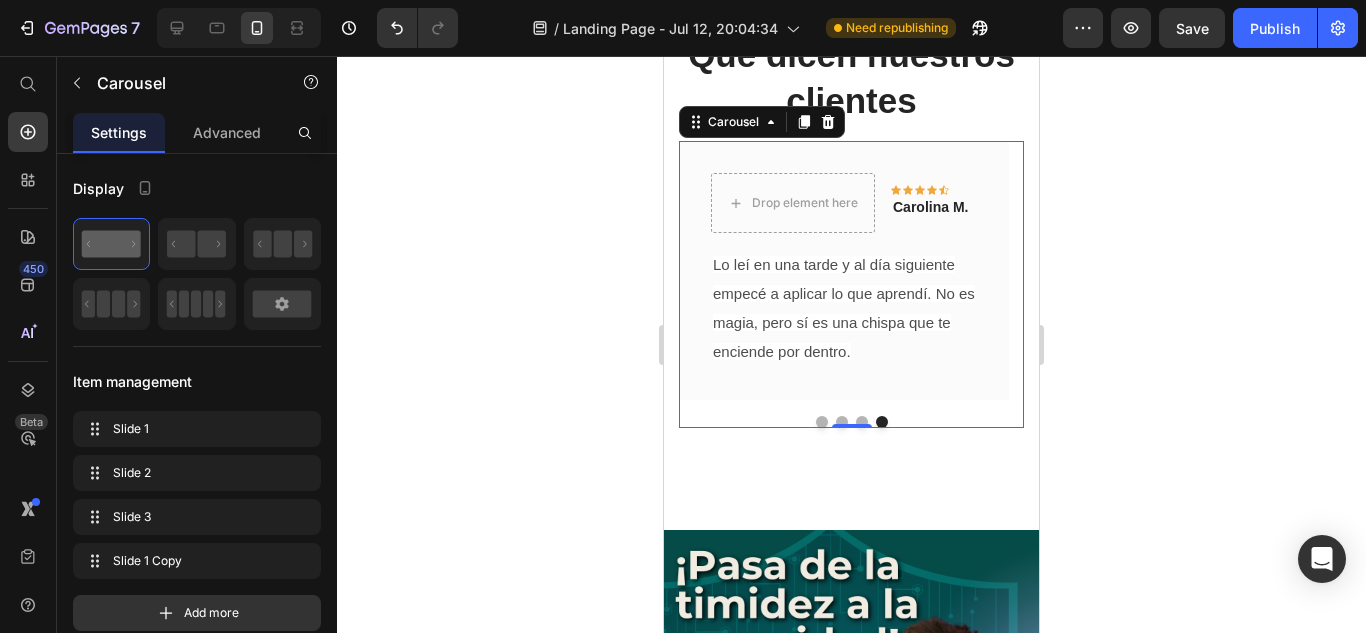 type 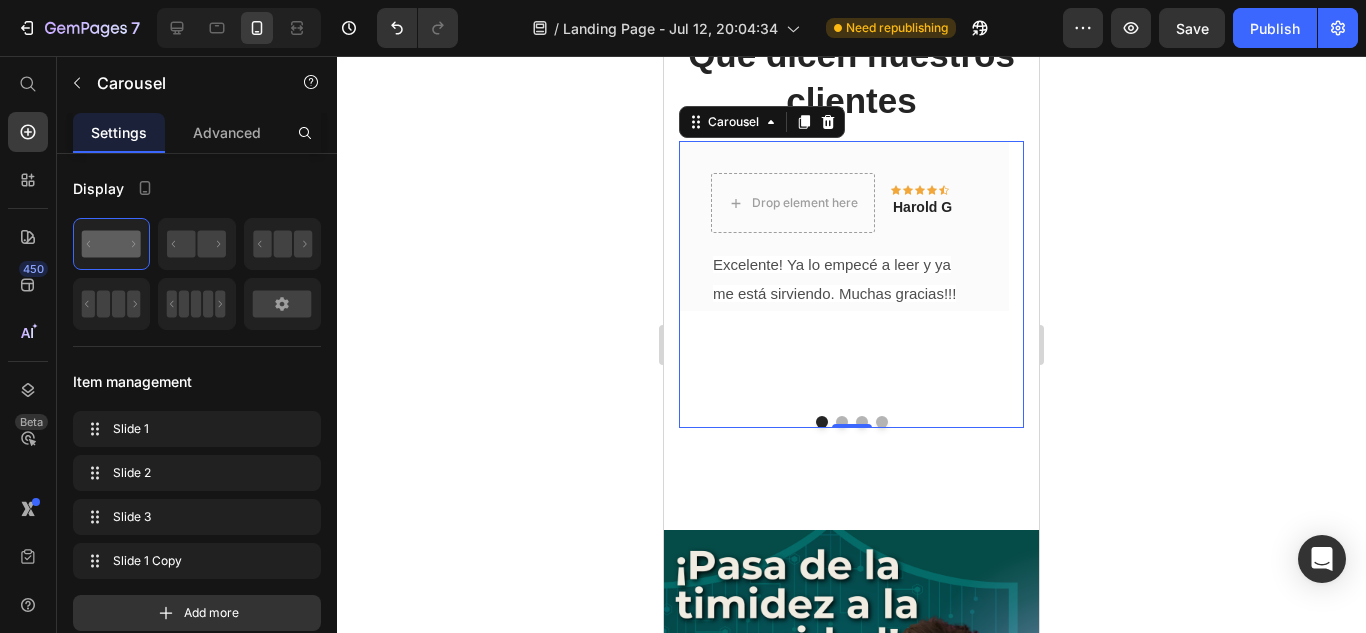 click at bounding box center [842, 422] 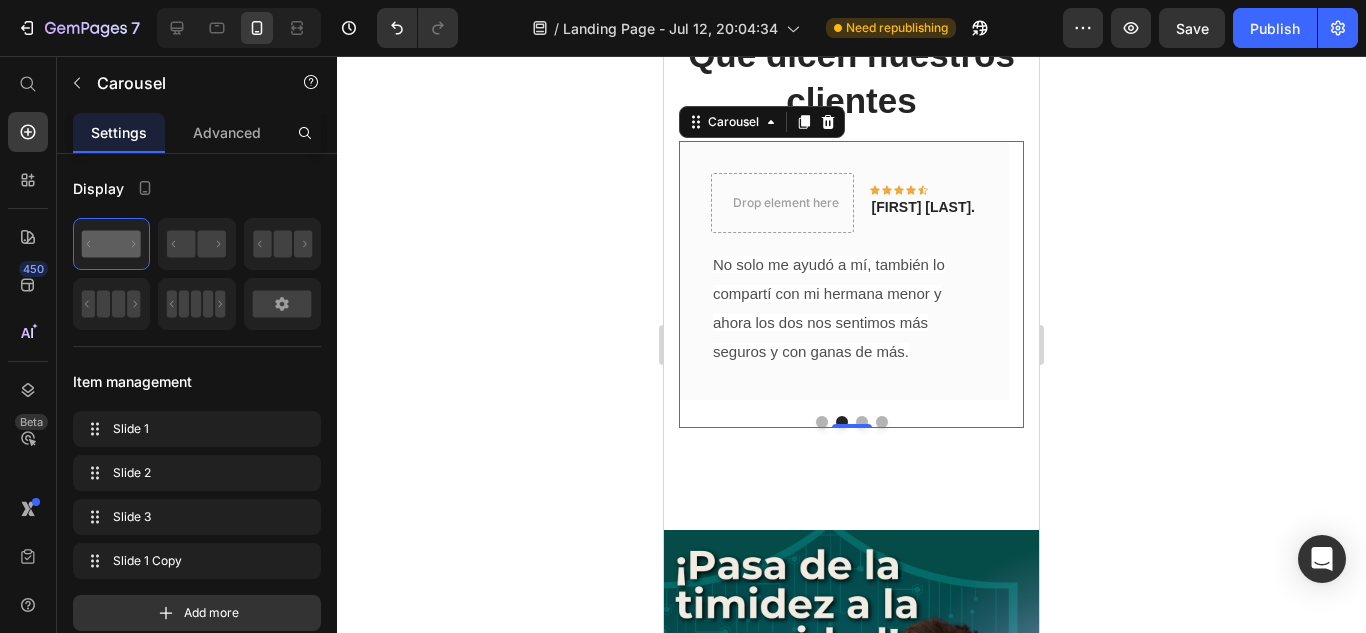 click at bounding box center (862, 422) 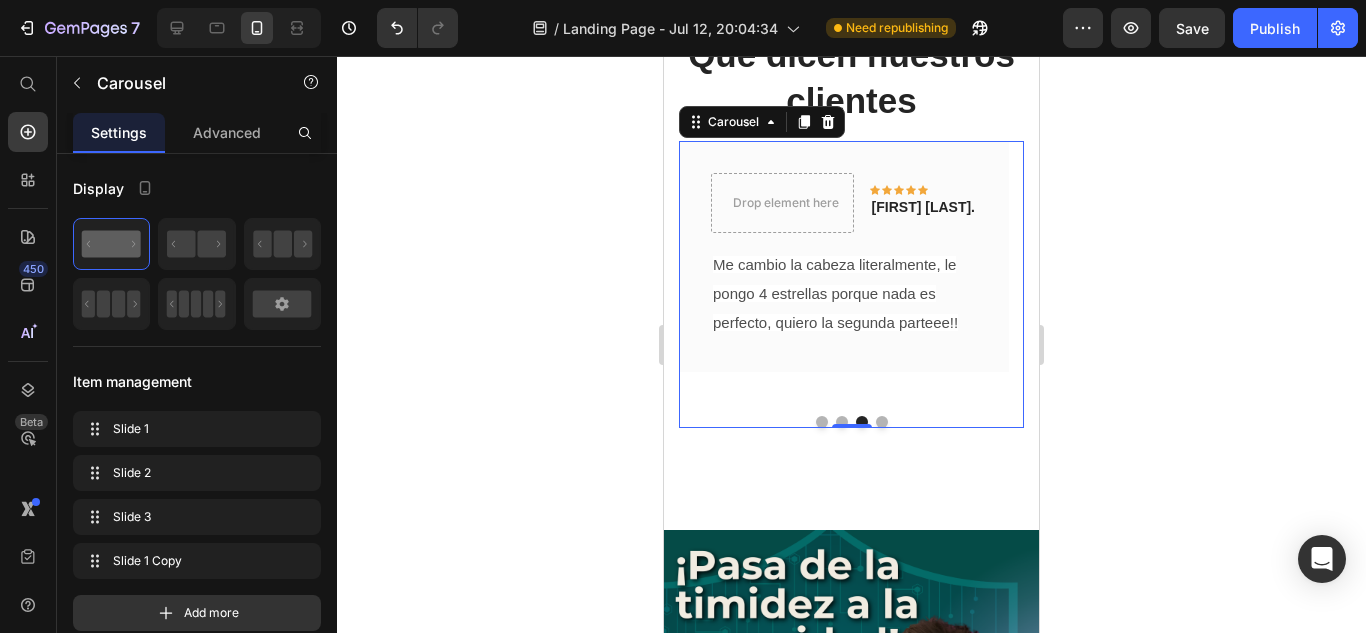 click at bounding box center [882, 422] 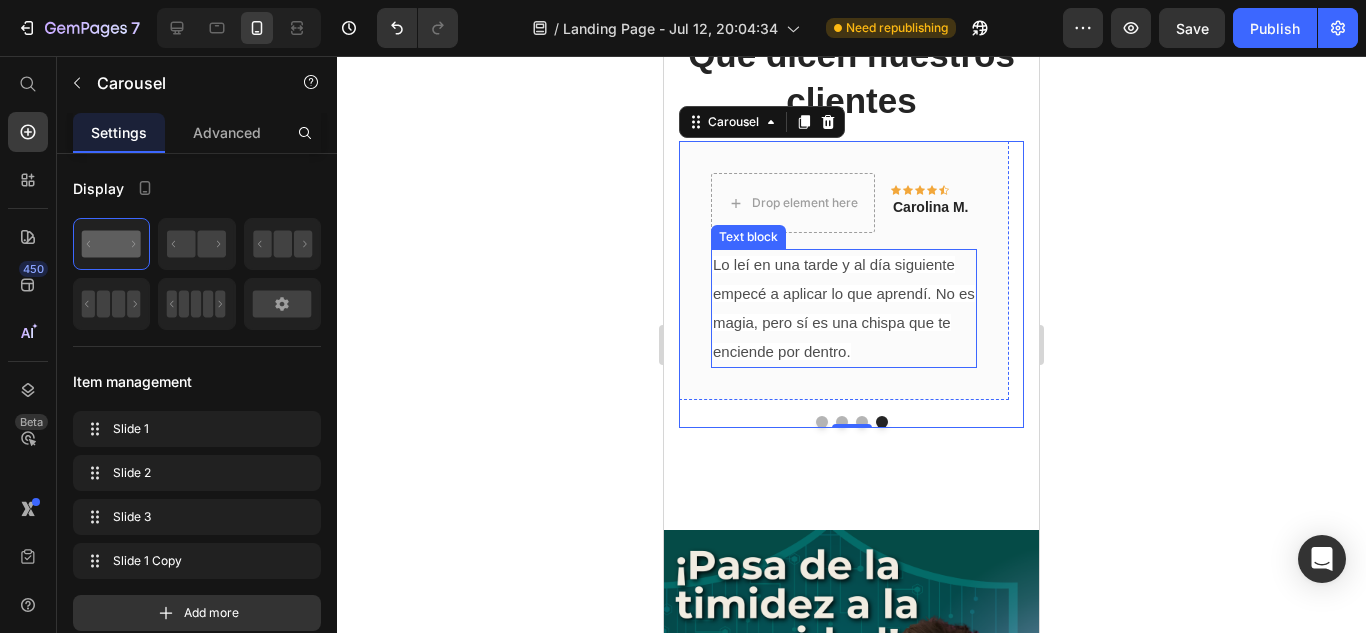 click on "Lo leí en una tarde y al día siguiente empecé a aplicar lo que aprendí. No es magia, pero sí es una chispa que te enciende por dentro." at bounding box center (844, 307) 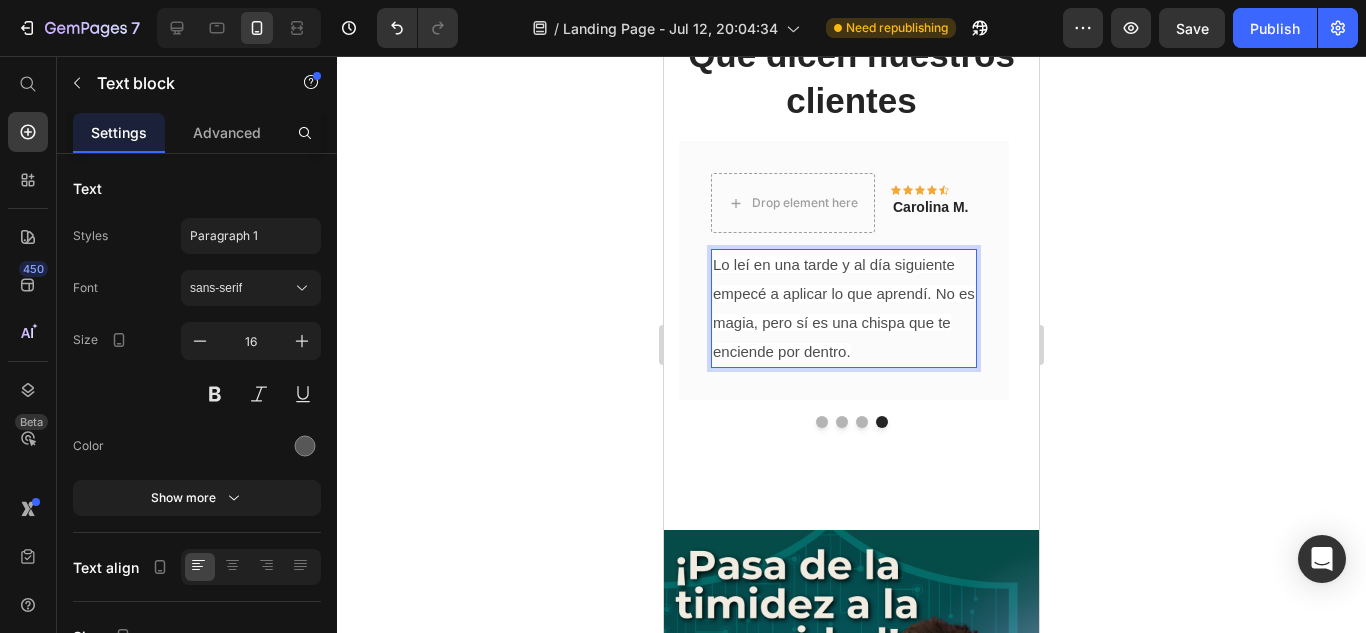 click on "Lo leí en una tarde y al día siguiente empecé a aplicar lo que aprendí. No es magia, pero sí es una chispa que te enciende por dentro." at bounding box center (844, 307) 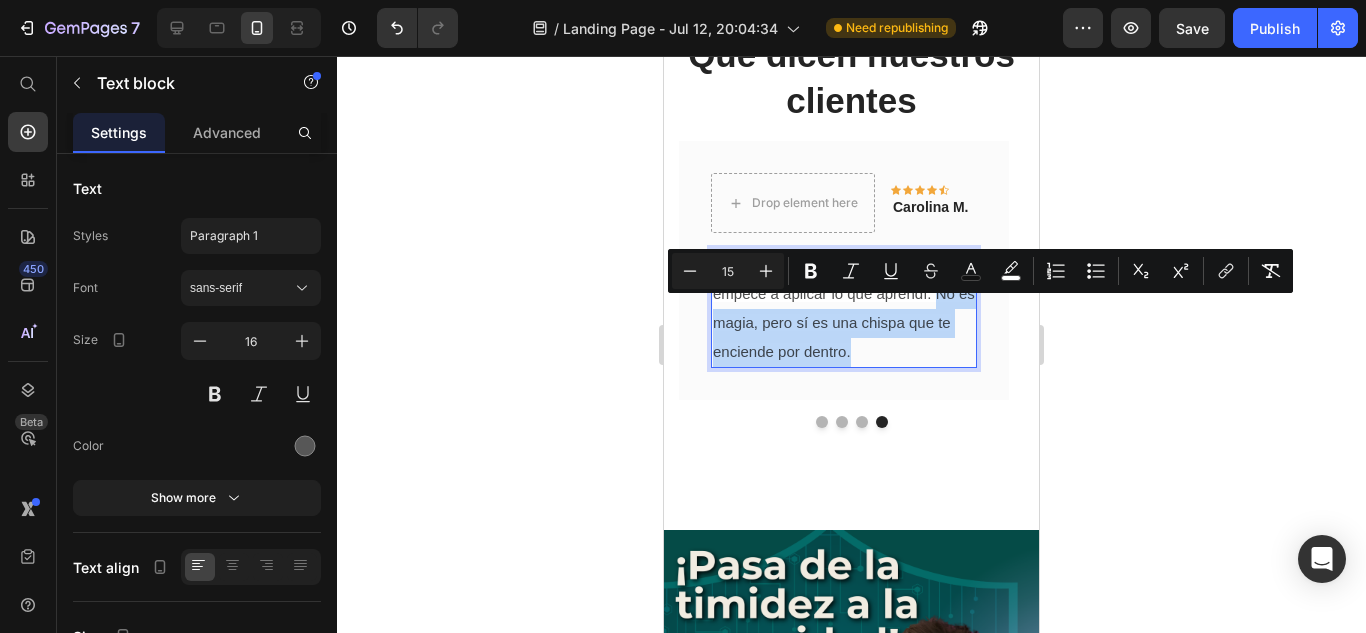 drag, startPoint x: 936, startPoint y: 310, endPoint x: 941, endPoint y: 364, distance: 54.230988 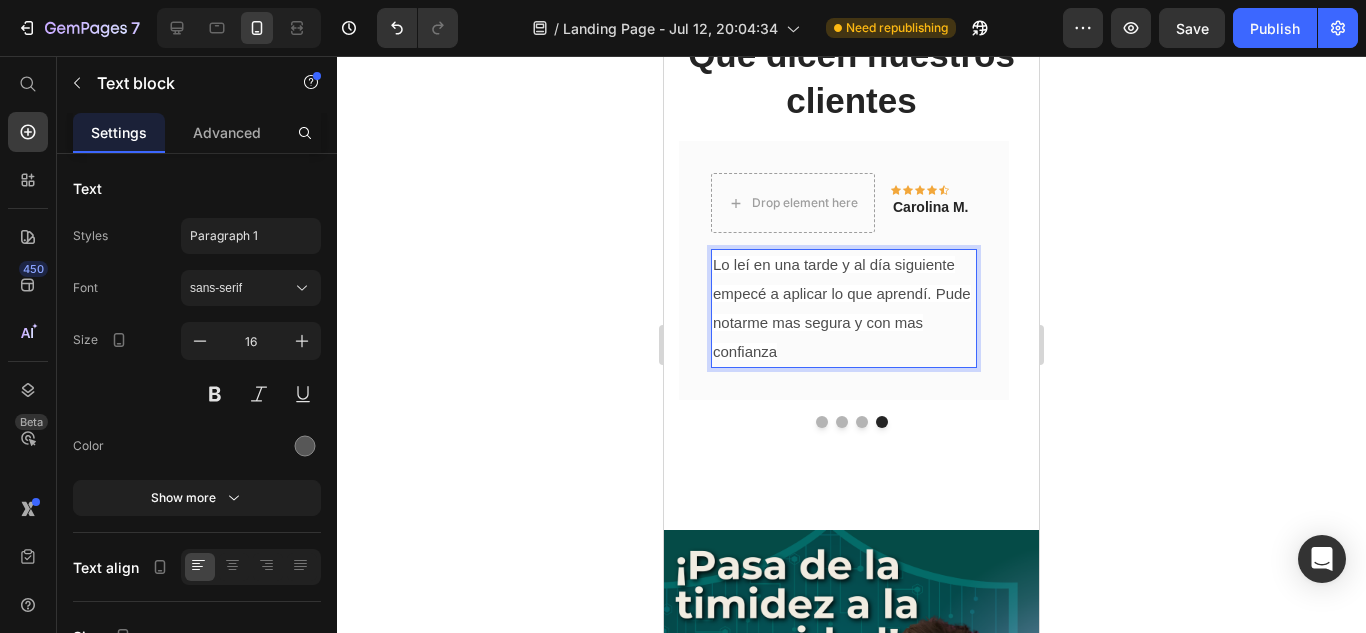 click 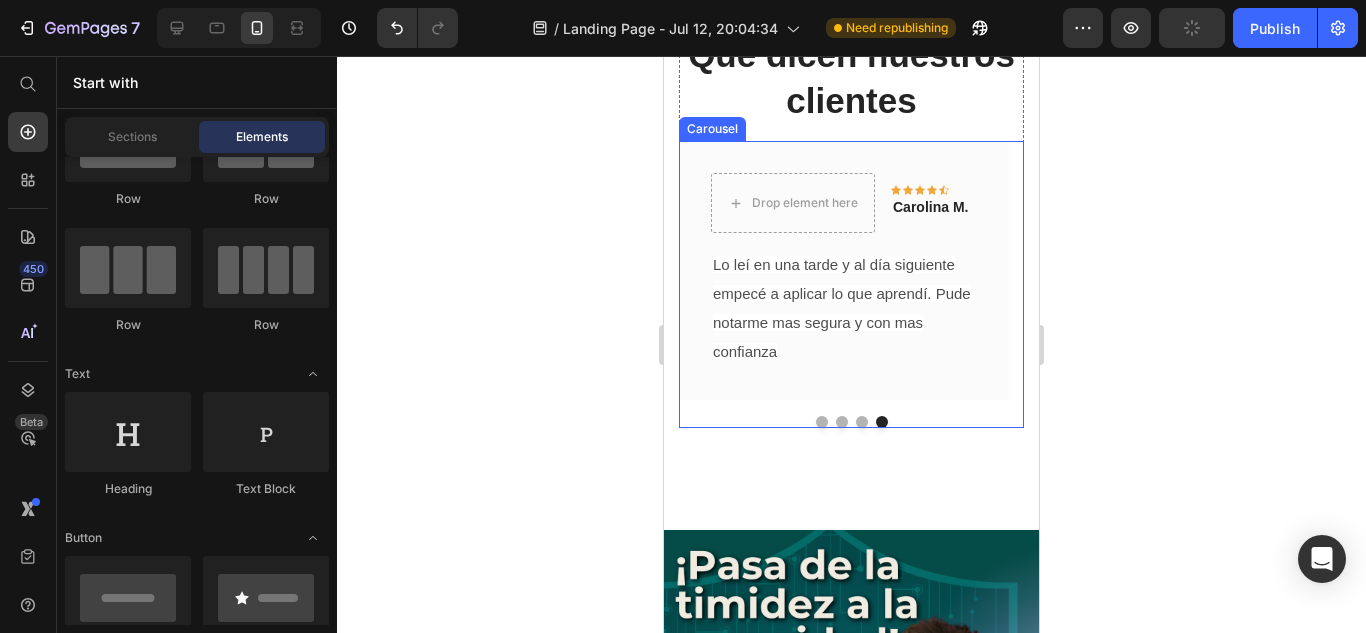 click at bounding box center [822, 422] 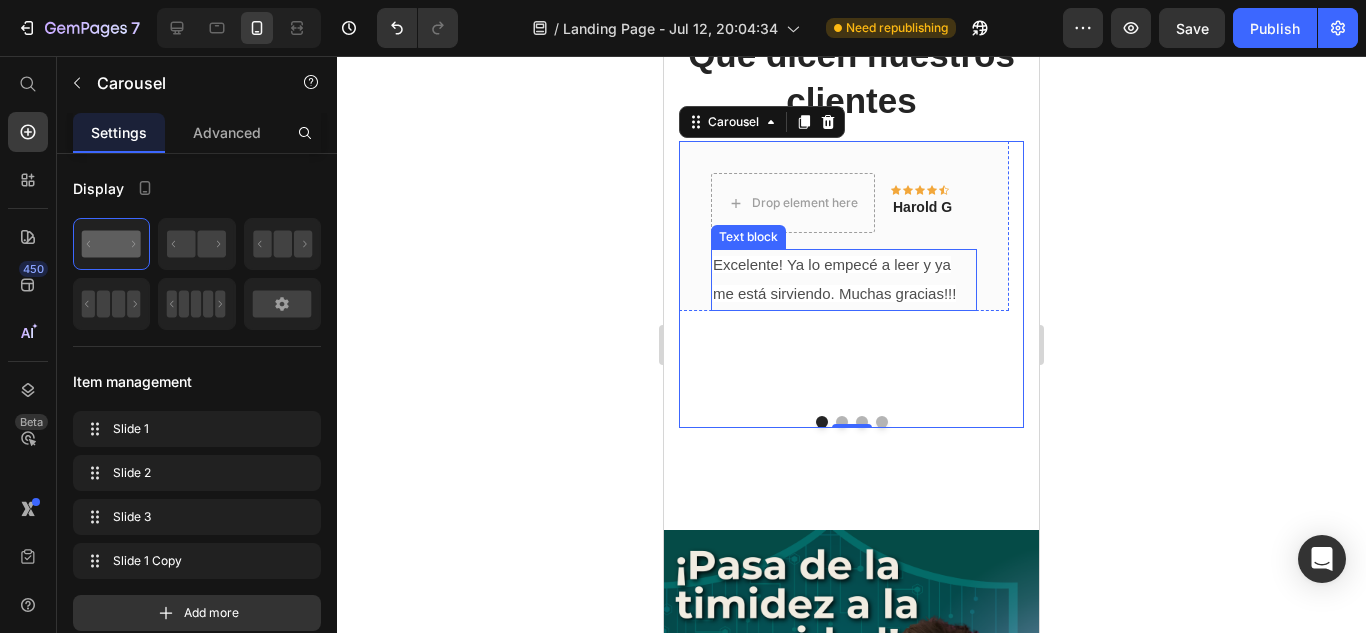 click on "Excelente! Ya lo empecé a leer y ya me está sirviendo. Muchas gracias!!!" at bounding box center [834, 279] 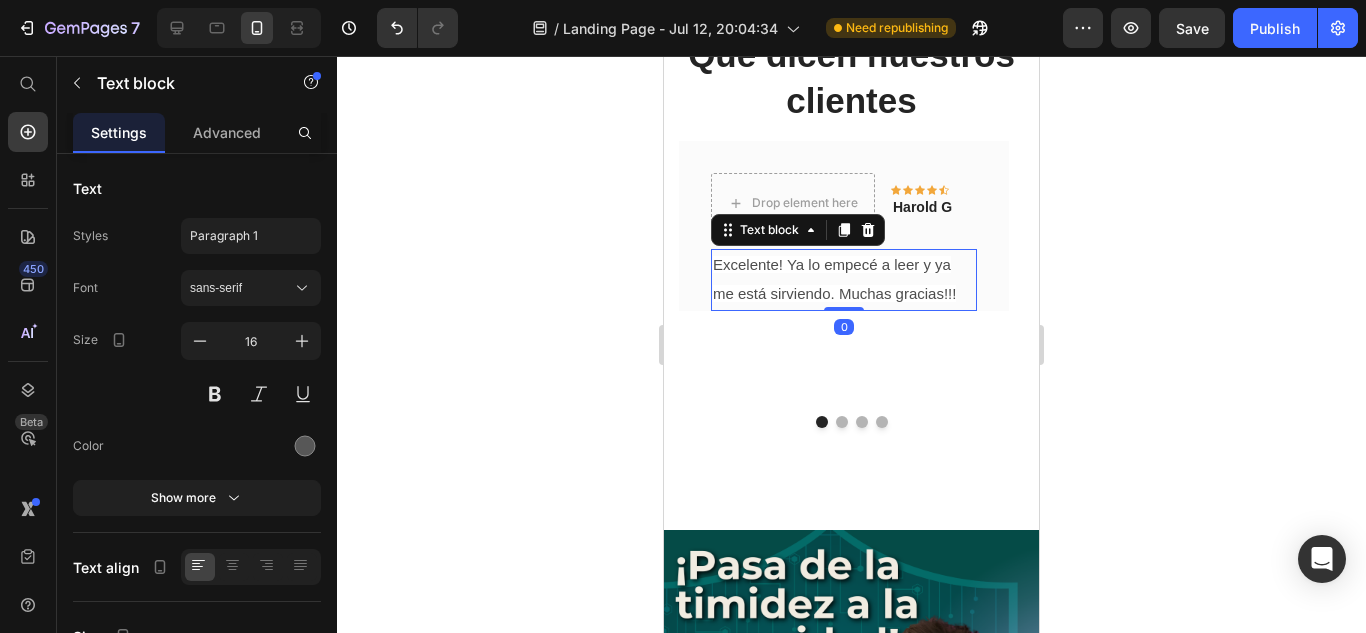click on "Excelente! Ya lo empecé a leer y ya me está sirviendo. Muchas gracias!!!" at bounding box center (834, 279) 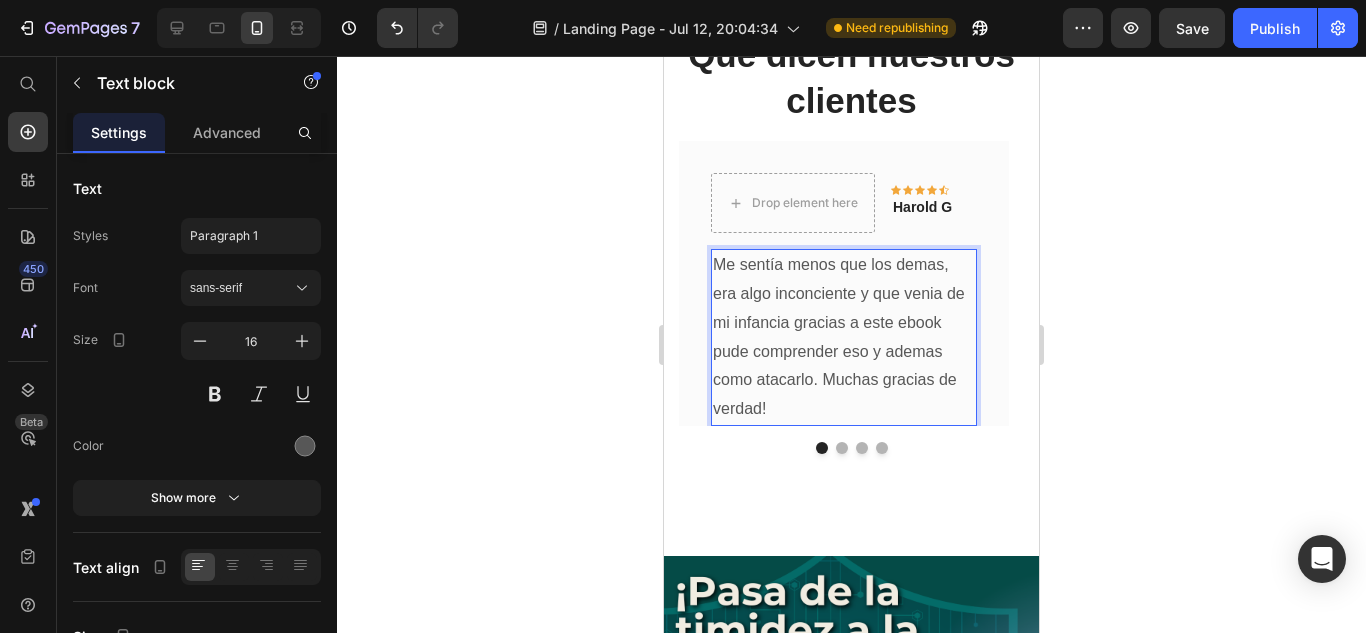 drag, startPoint x: 785, startPoint y: 393, endPoint x: 822, endPoint y: 420, distance: 45.80393 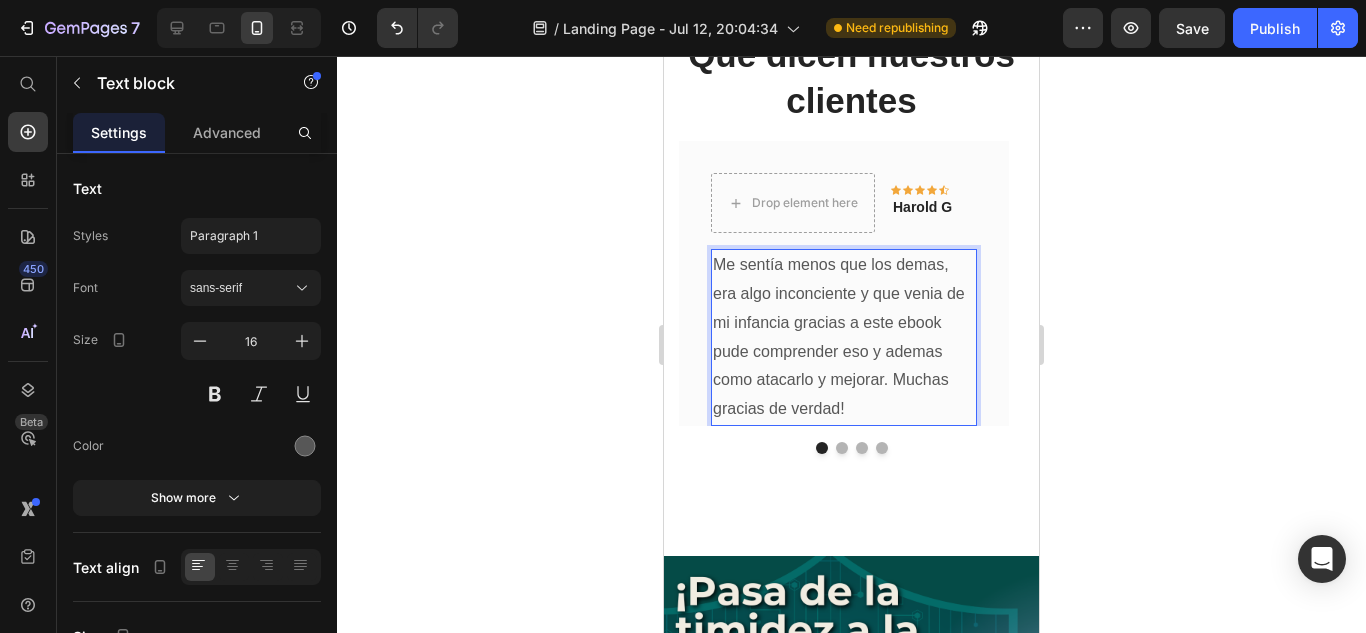 click 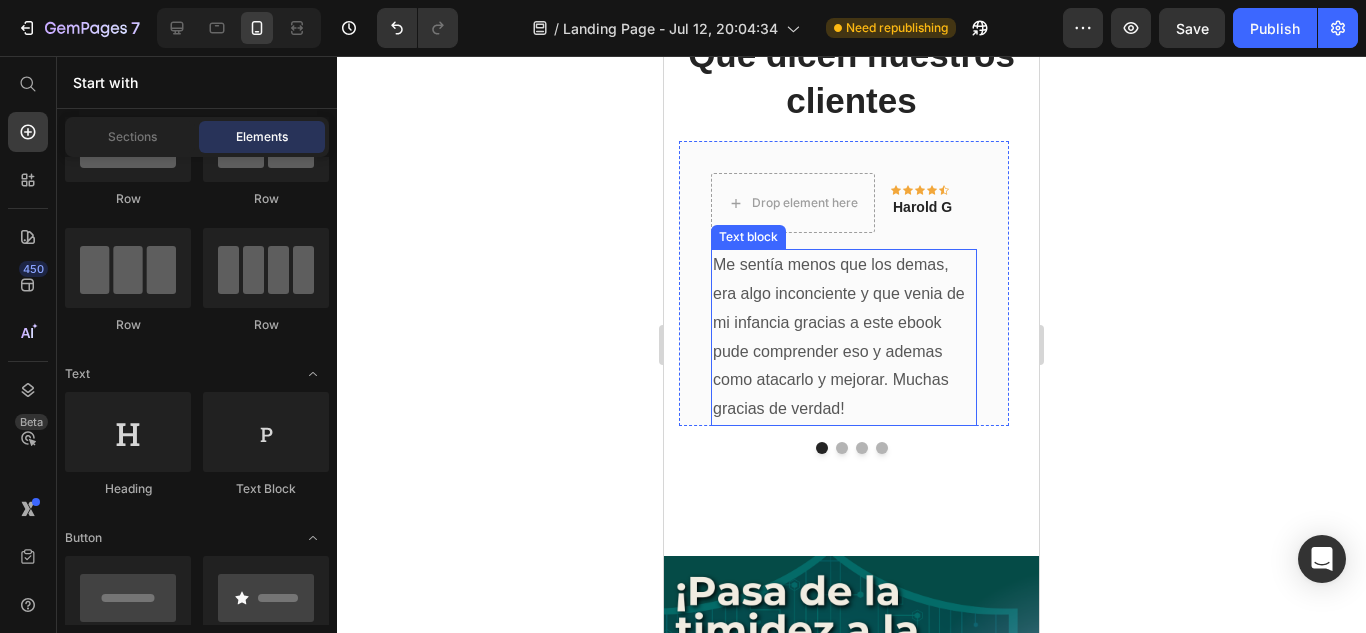 click on "Me sentía menos que los demas, era algo inconciente y que venia de mi infancia gracias a este ebook pude comprender eso y ademas como atacarlo y mejorar. Muchas gracias de verdad!" at bounding box center (844, 337) 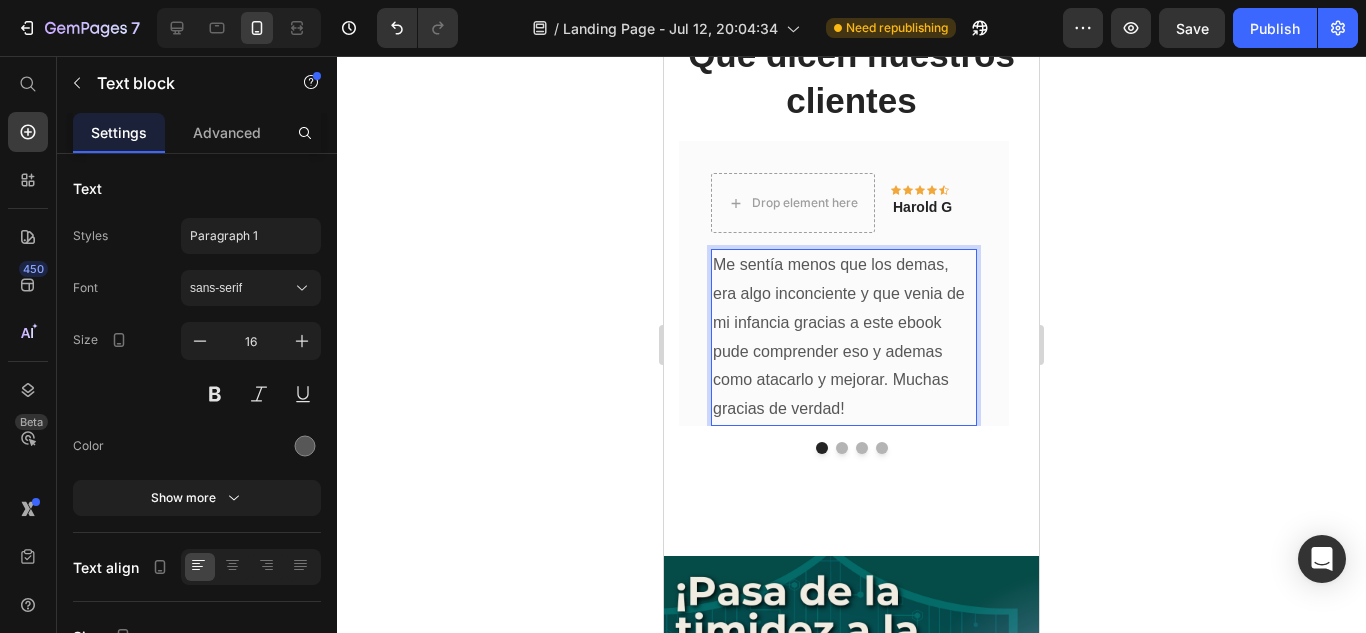 click on "Me sentía menos que los demas, era algo inconciente y que venia de mi infancia gracias a este ebook pude comprender eso y ademas como atacarlo y mejorar. Muchas gracias de verdad!" at bounding box center [844, 337] 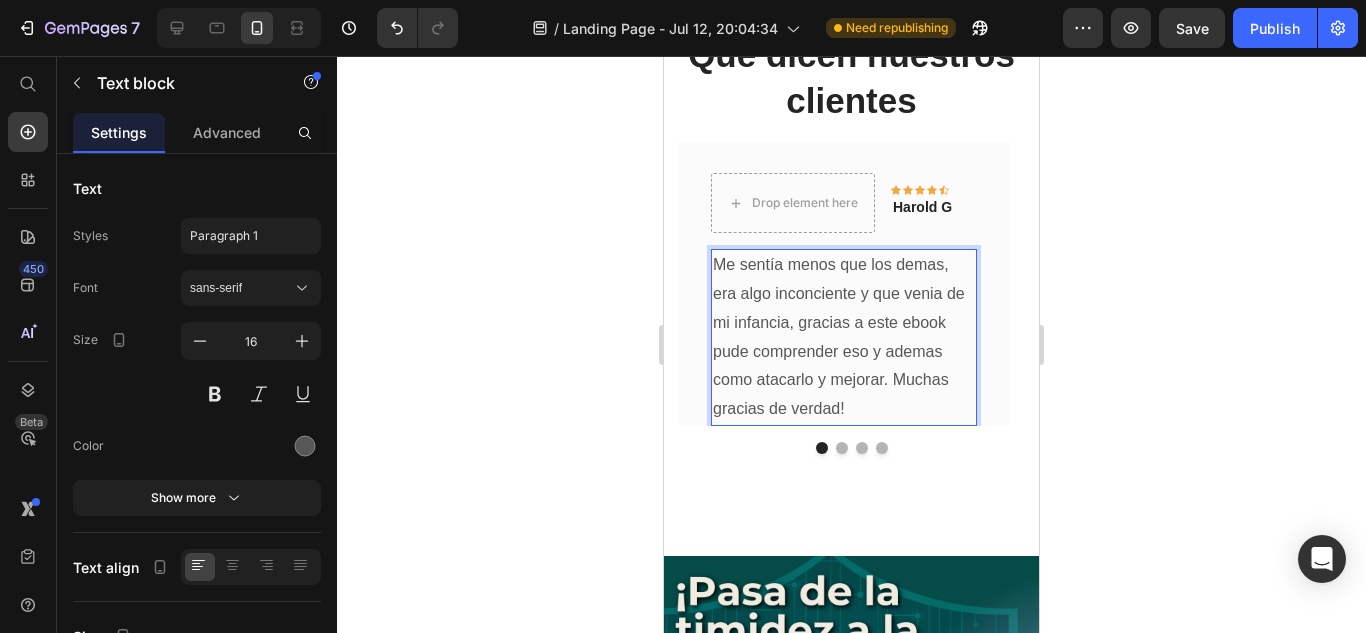 click 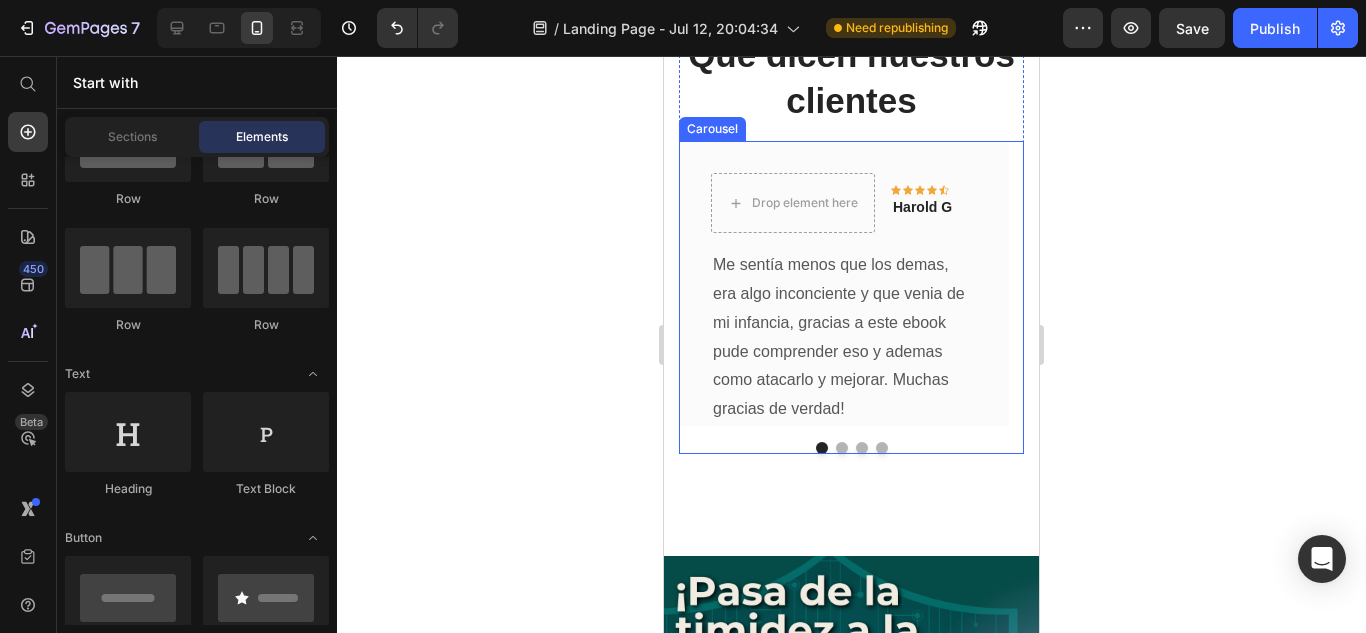 click at bounding box center [842, 448] 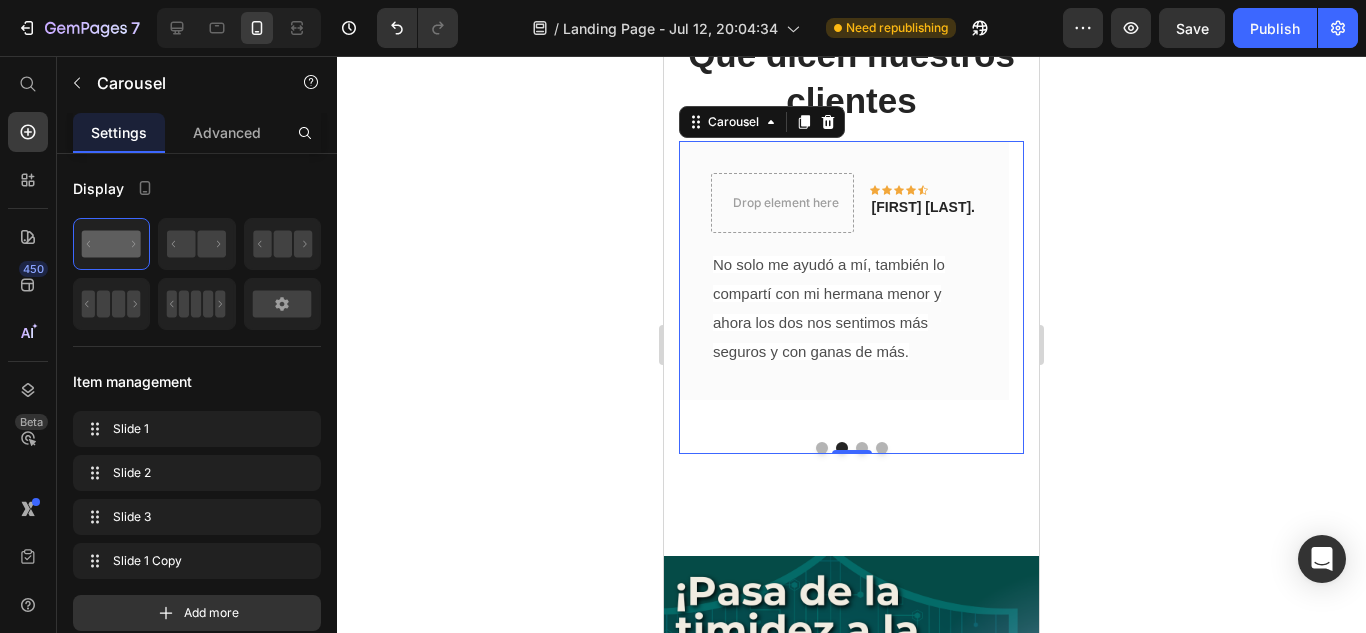 click at bounding box center [862, 448] 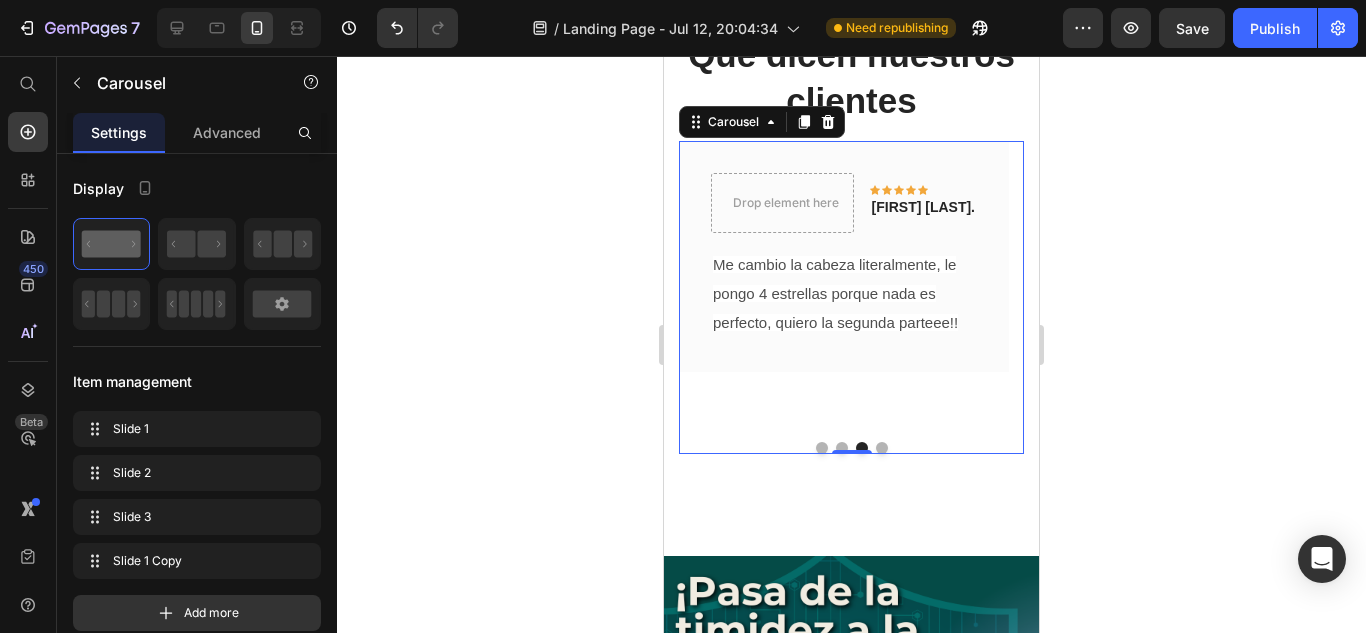 click at bounding box center [882, 448] 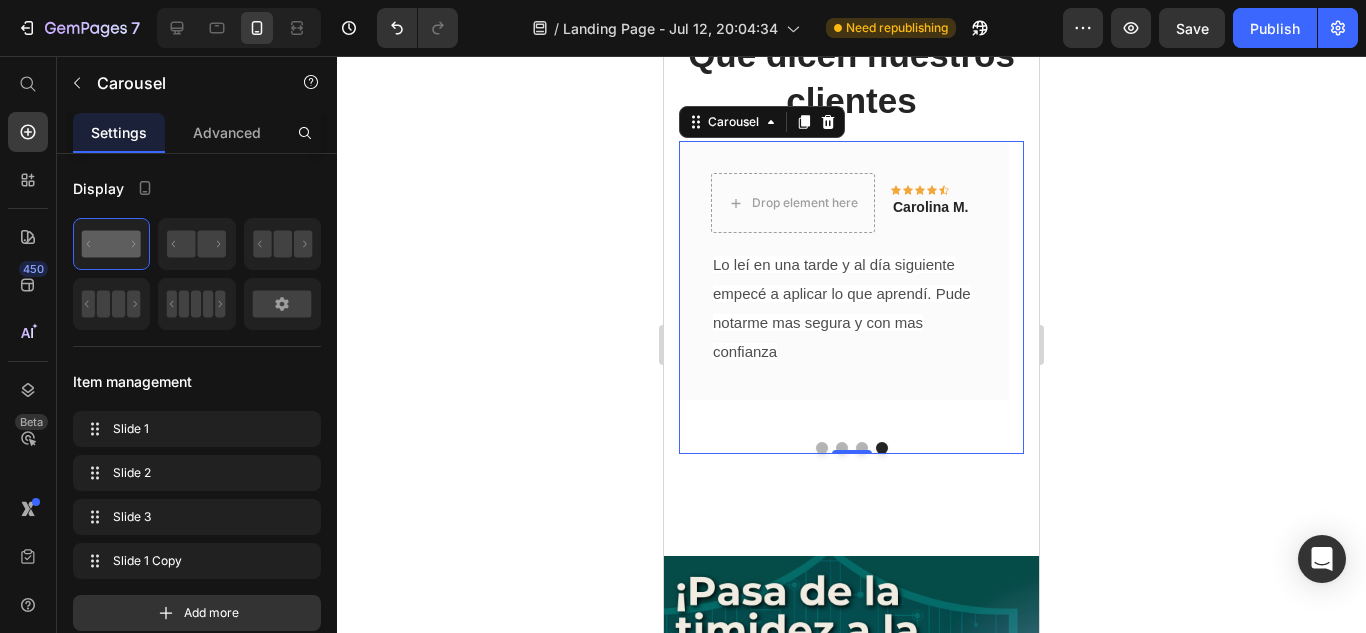 click at bounding box center (822, 448) 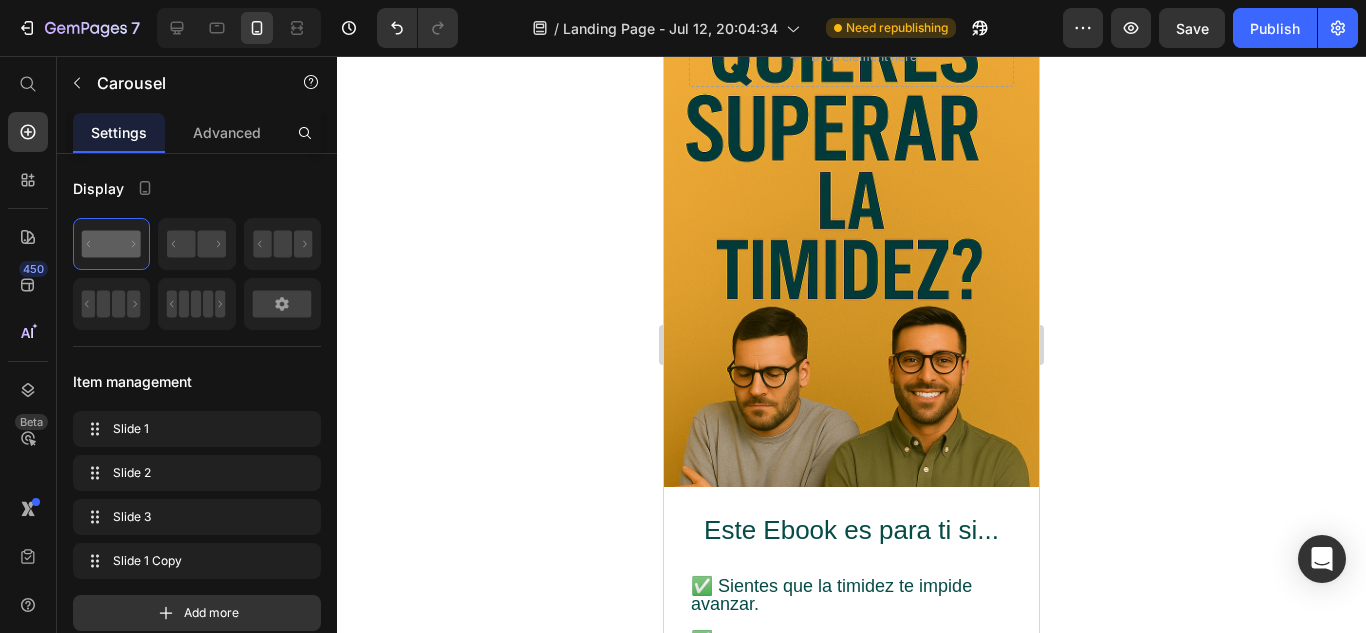 scroll, scrollTop: 0, scrollLeft: 0, axis: both 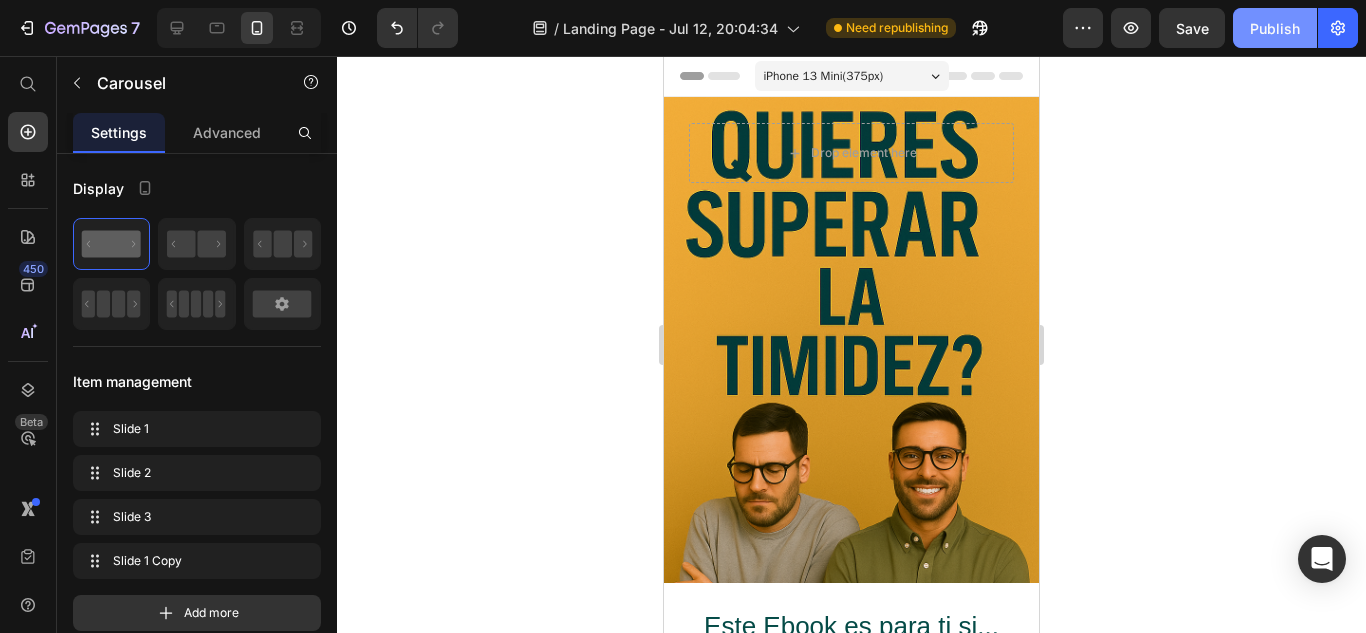 click on "Publish" at bounding box center [1275, 28] 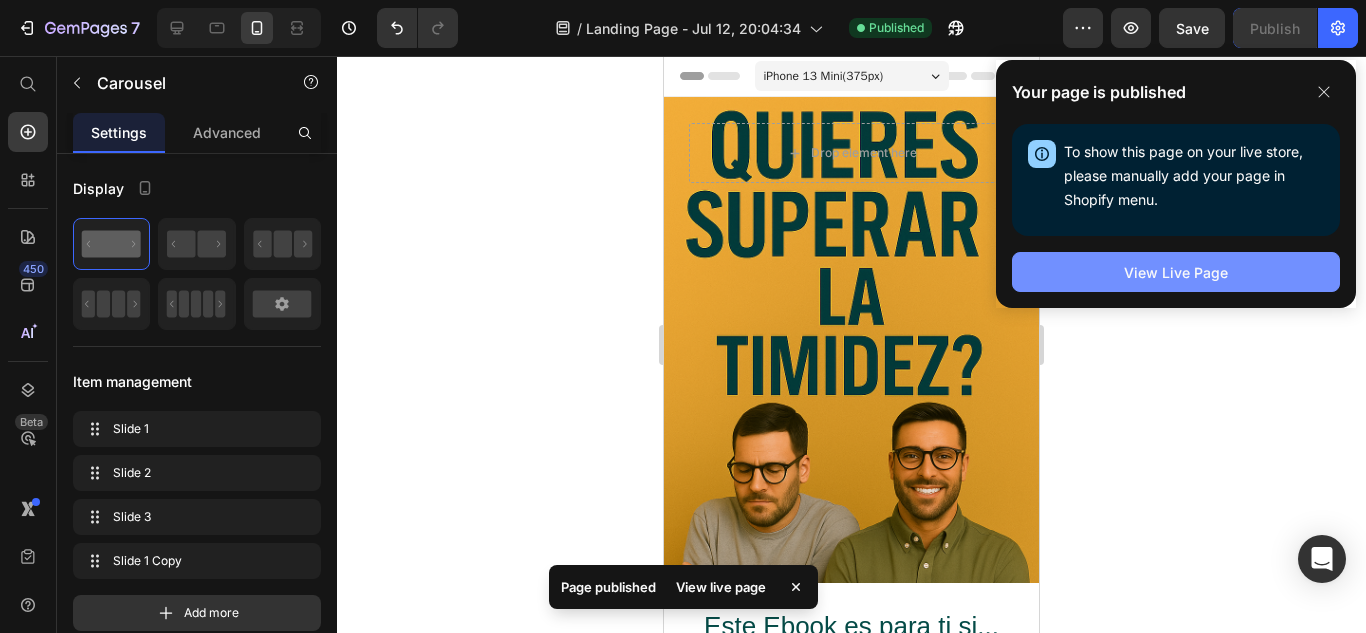 click on "View Live Page" at bounding box center (1176, 272) 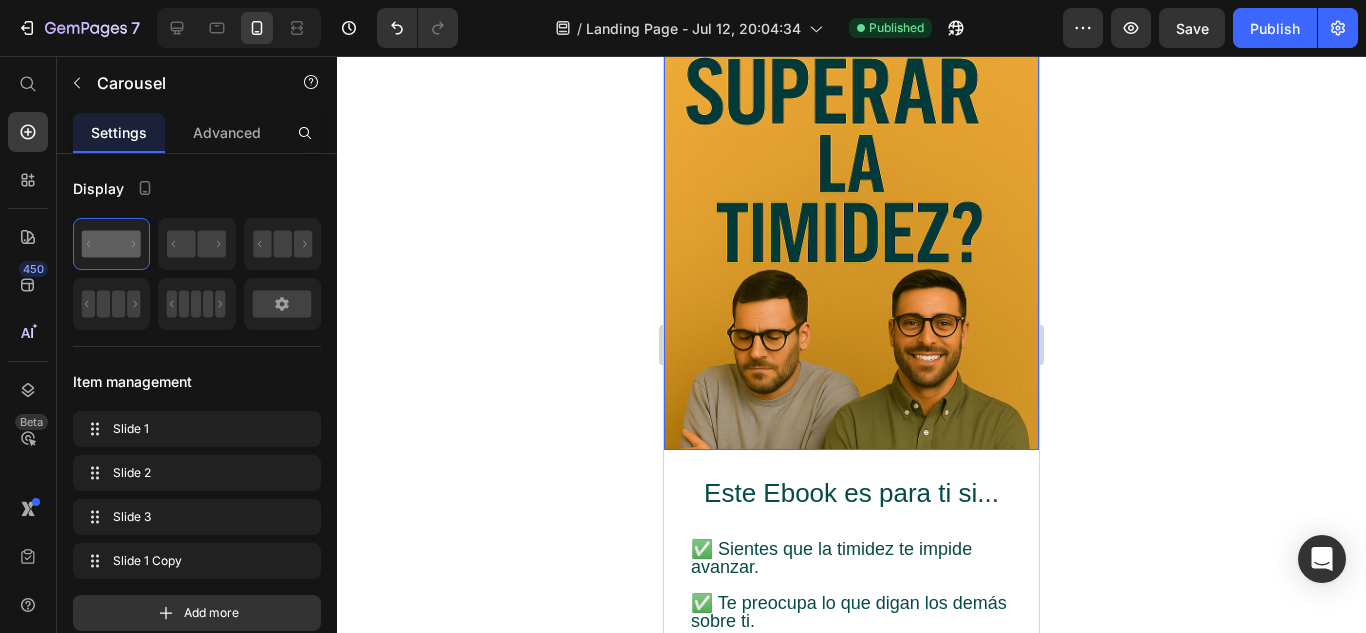 scroll, scrollTop: 0, scrollLeft: 0, axis: both 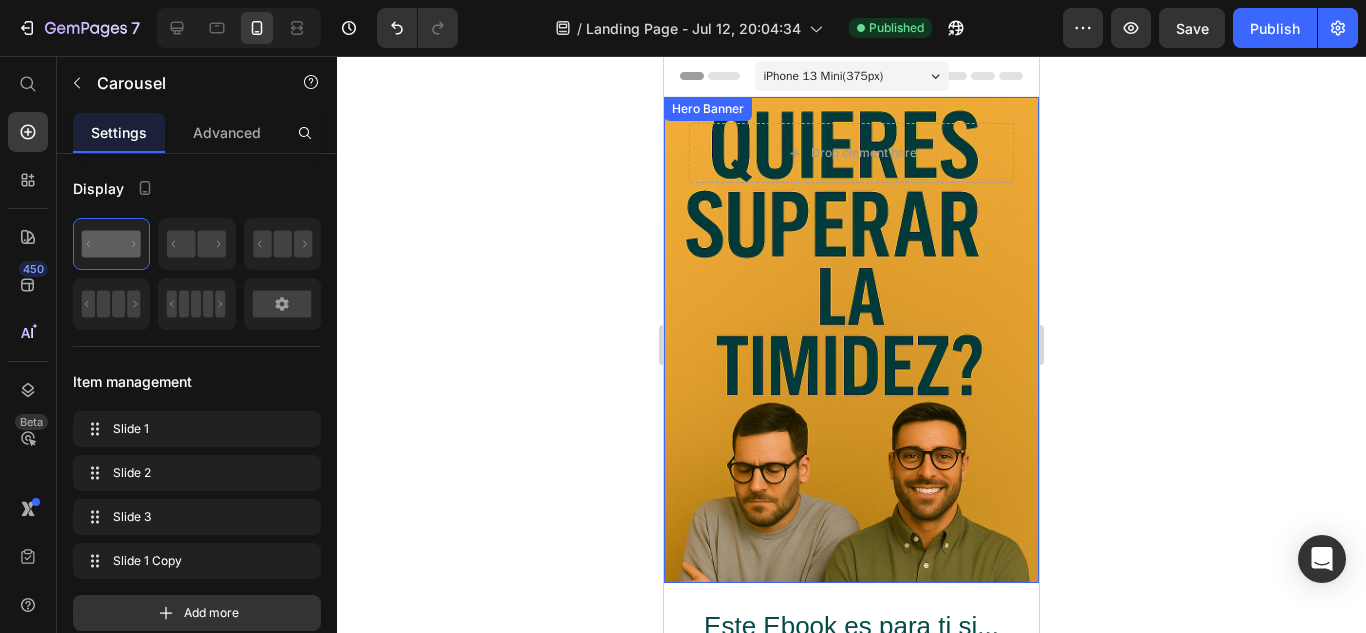 click 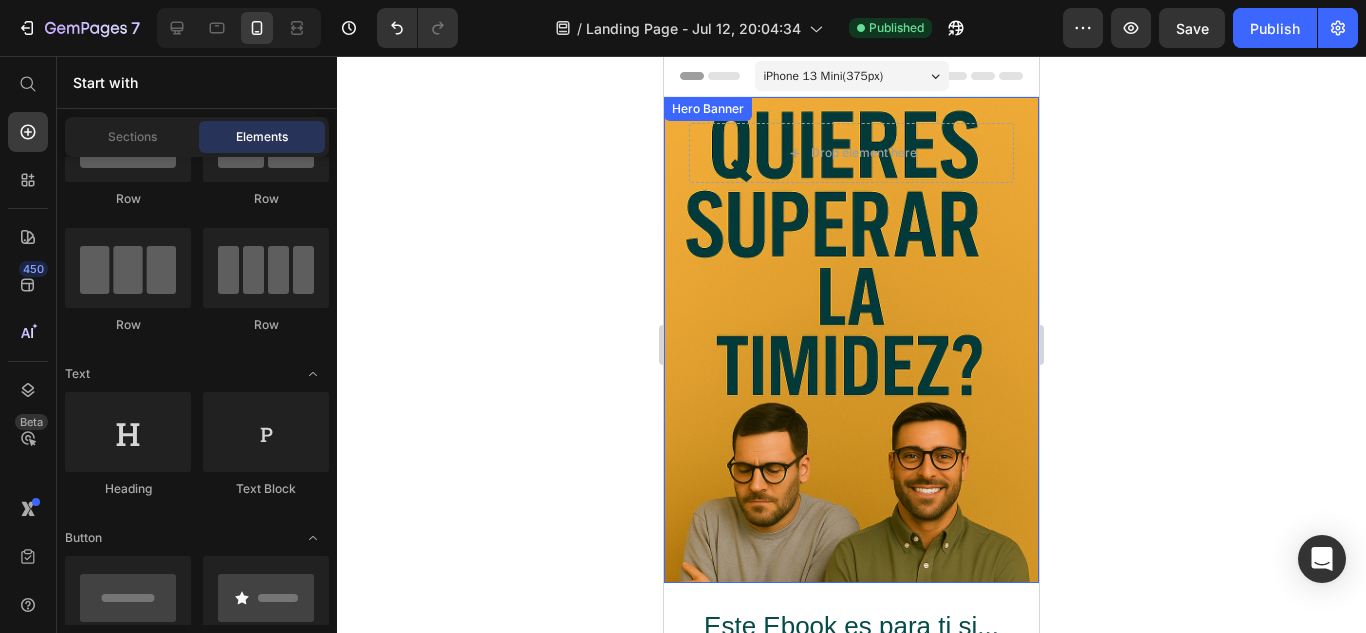 click 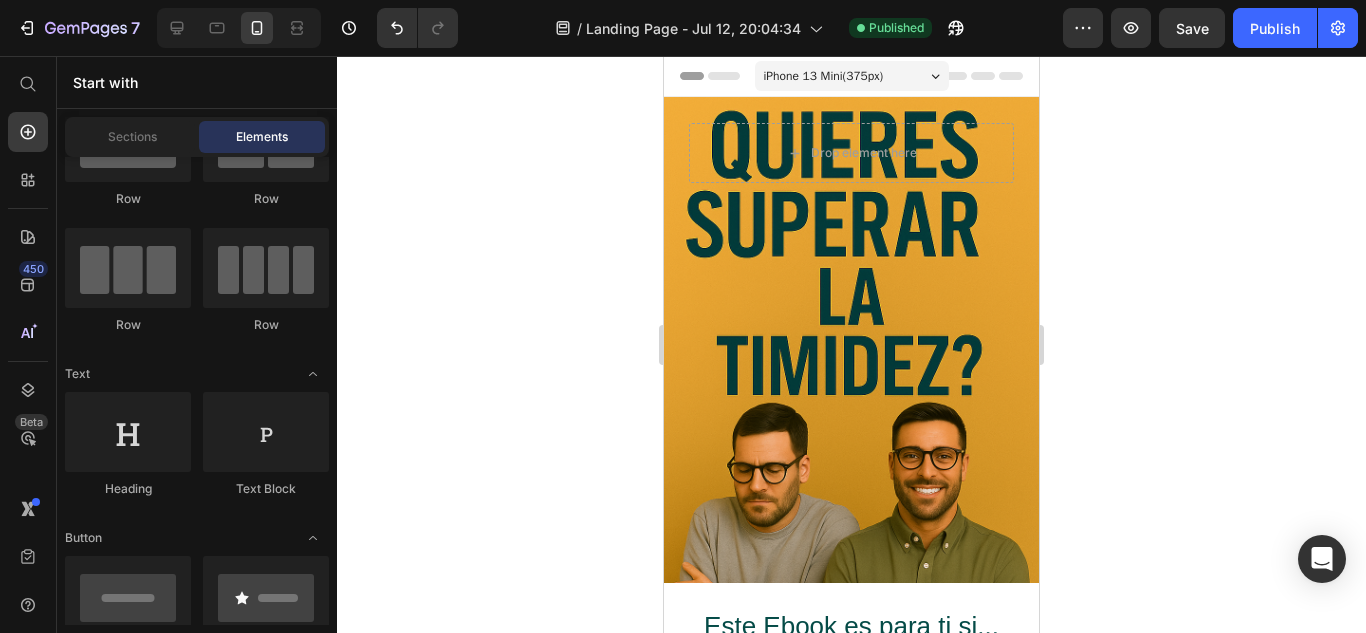 click 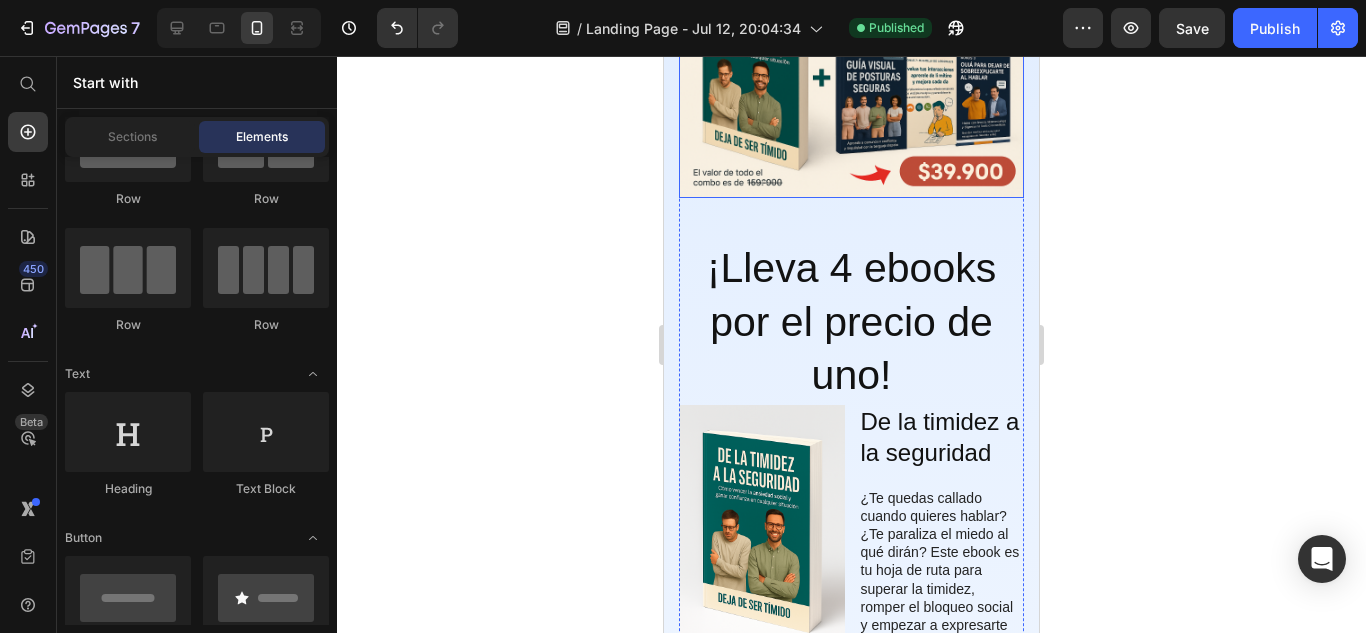 scroll, scrollTop: 2333, scrollLeft: 0, axis: vertical 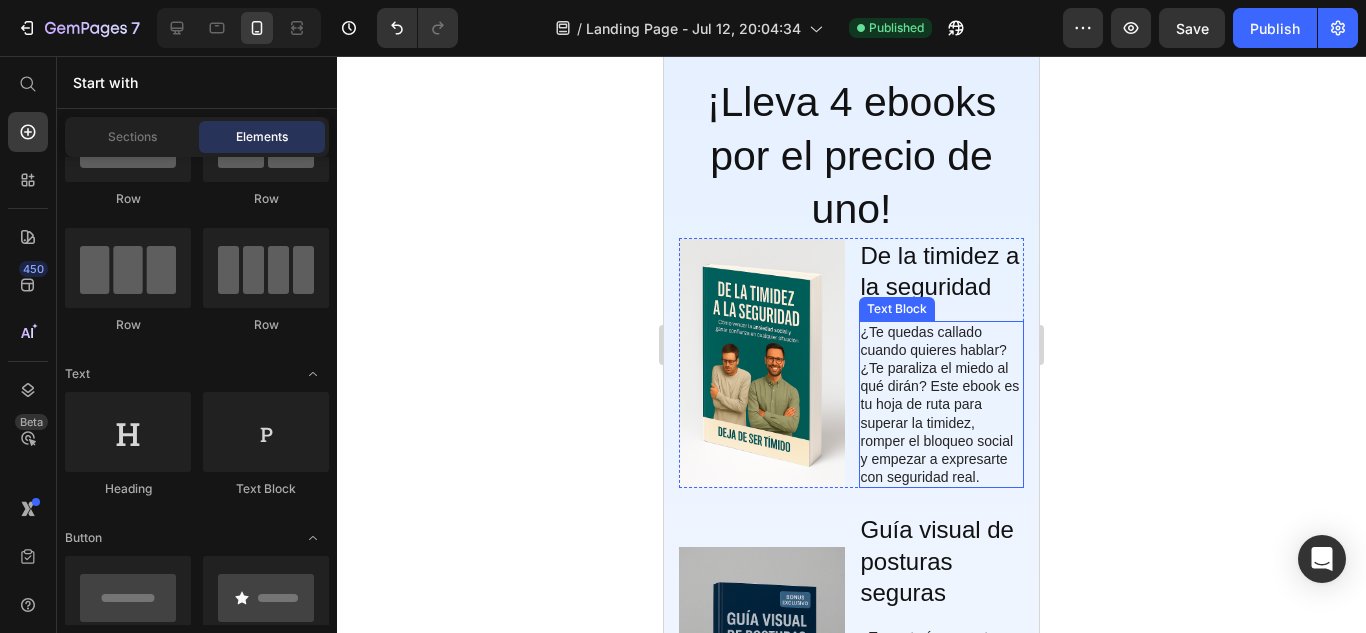 click on "¿Te quedas callado cuando quieres hablar? ¿Te paraliza el miedo al qué dirán? Este ebook es tu hoja de ruta para superar la timidez, romper el bloqueo social y empezar a expresarte con seguridad real." at bounding box center [942, 405] 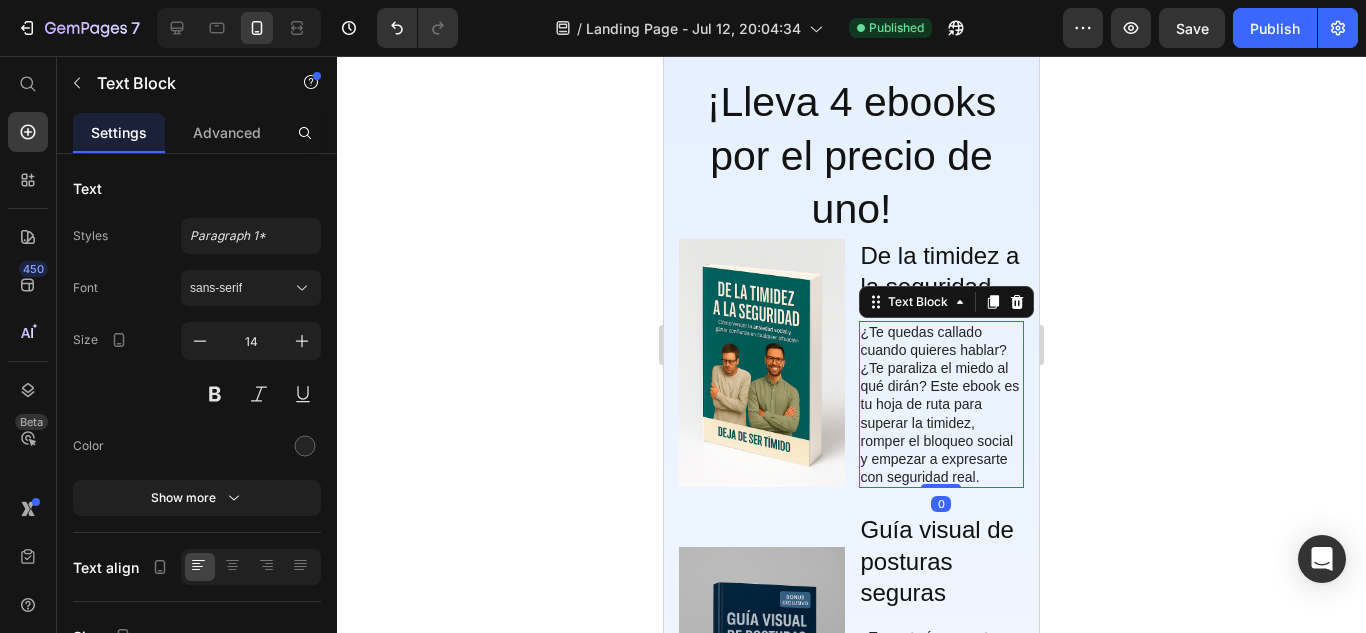 click on "¿Te quedas callado cuando quieres hablar? ¿Te paraliza el miedo al qué dirán? Este ebook es tu hoja de ruta para superar la timidez, romper el bloqueo social y empezar a expresarte con seguridad real." at bounding box center [942, 405] 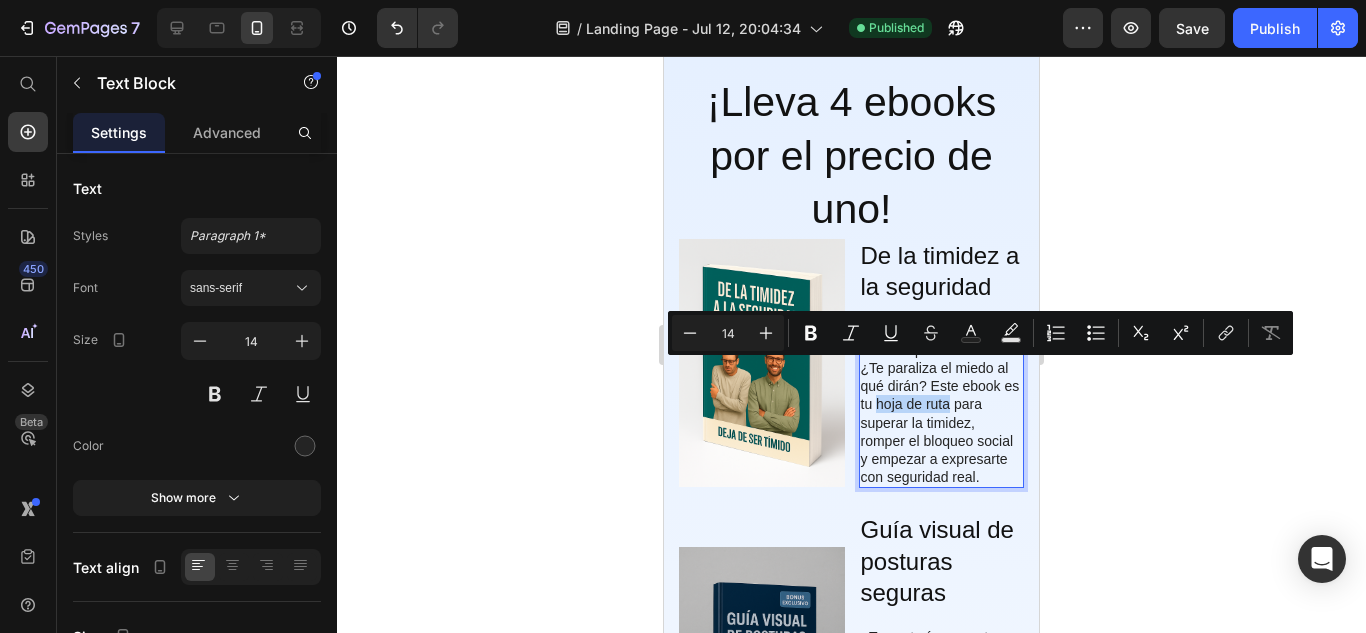 drag, startPoint x: 961, startPoint y: 372, endPoint x: 889, endPoint y: 373, distance: 72.00694 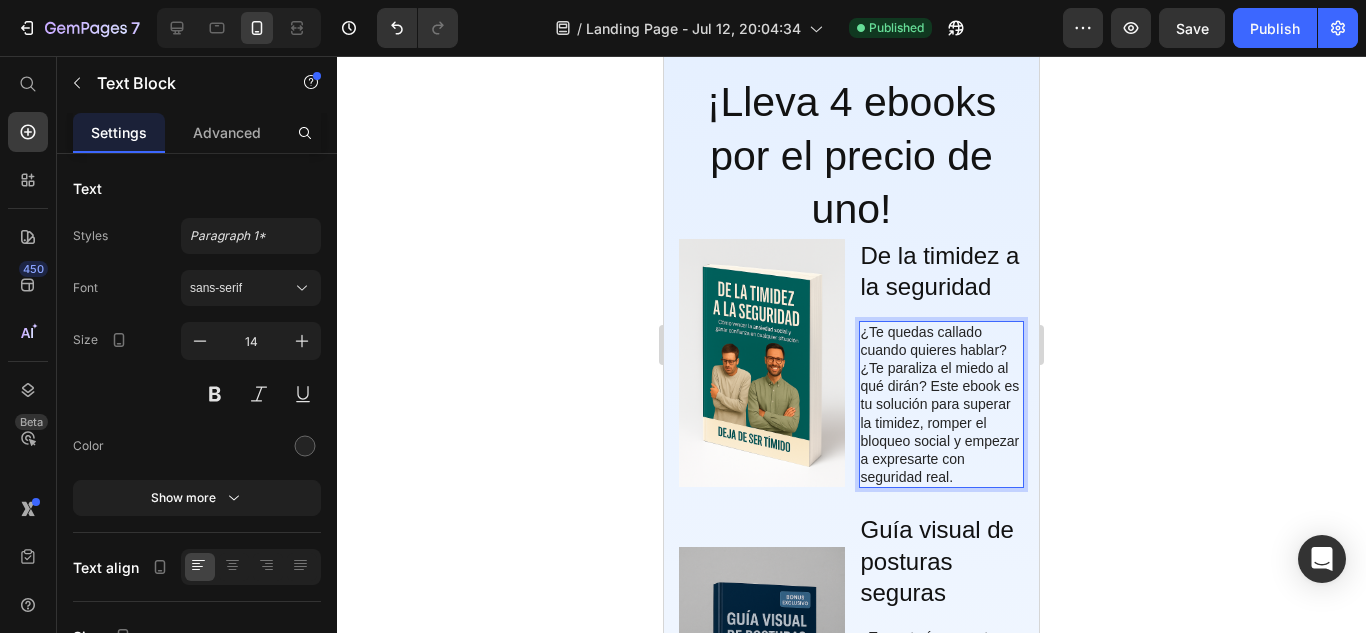 click 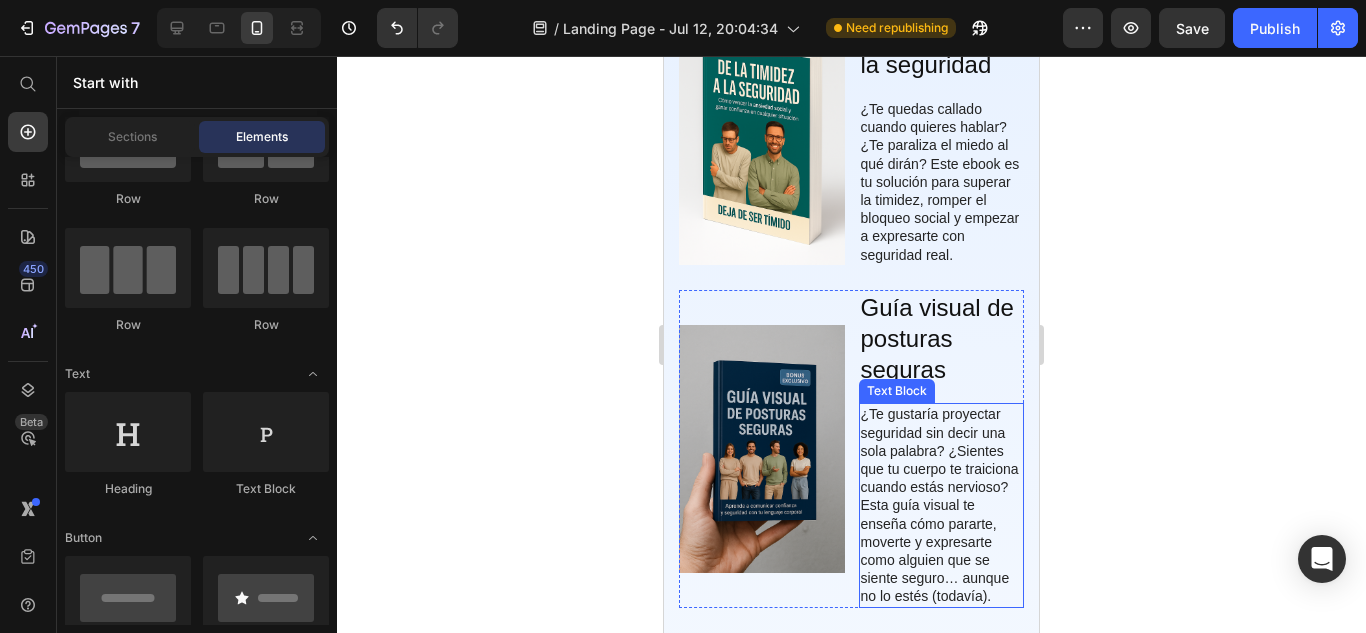 scroll, scrollTop: 2567, scrollLeft: 0, axis: vertical 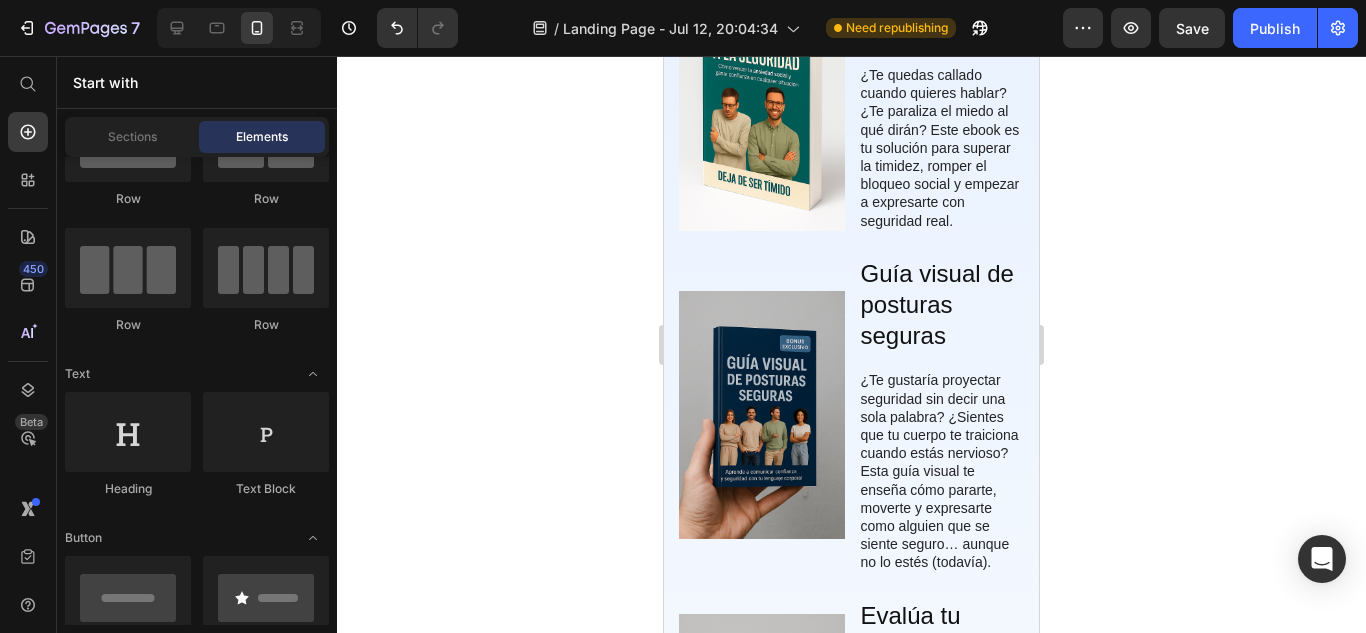 click 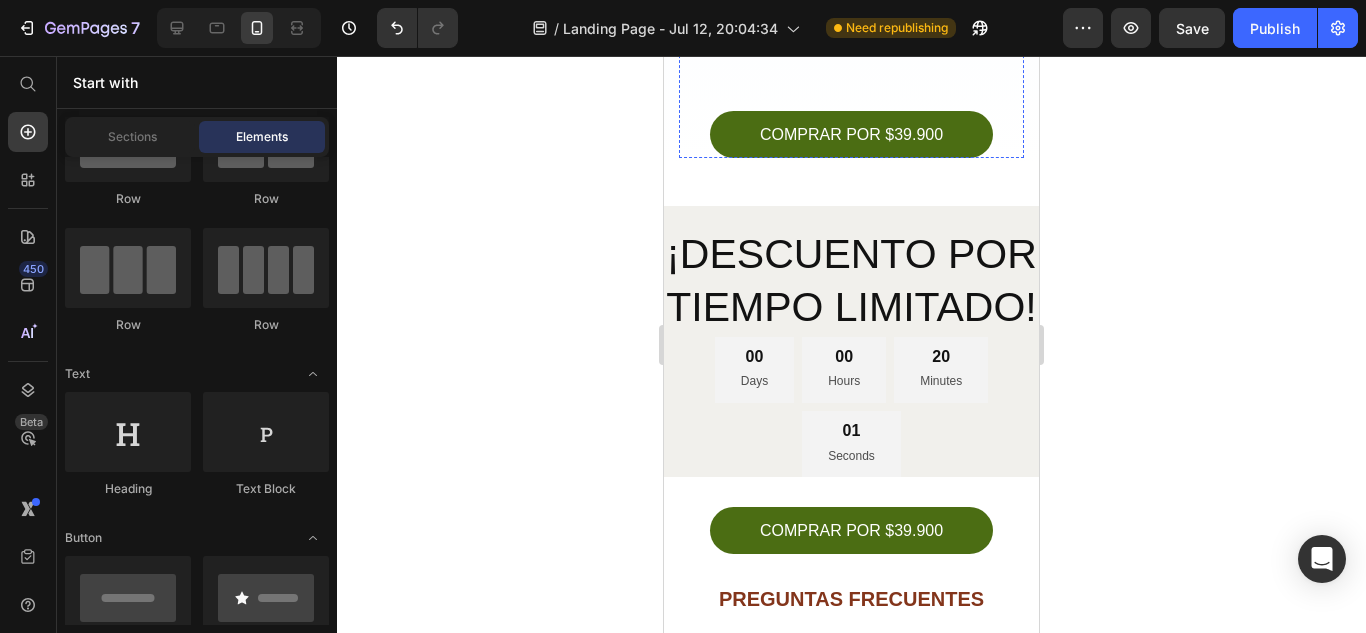 scroll, scrollTop: 4100, scrollLeft: 0, axis: vertical 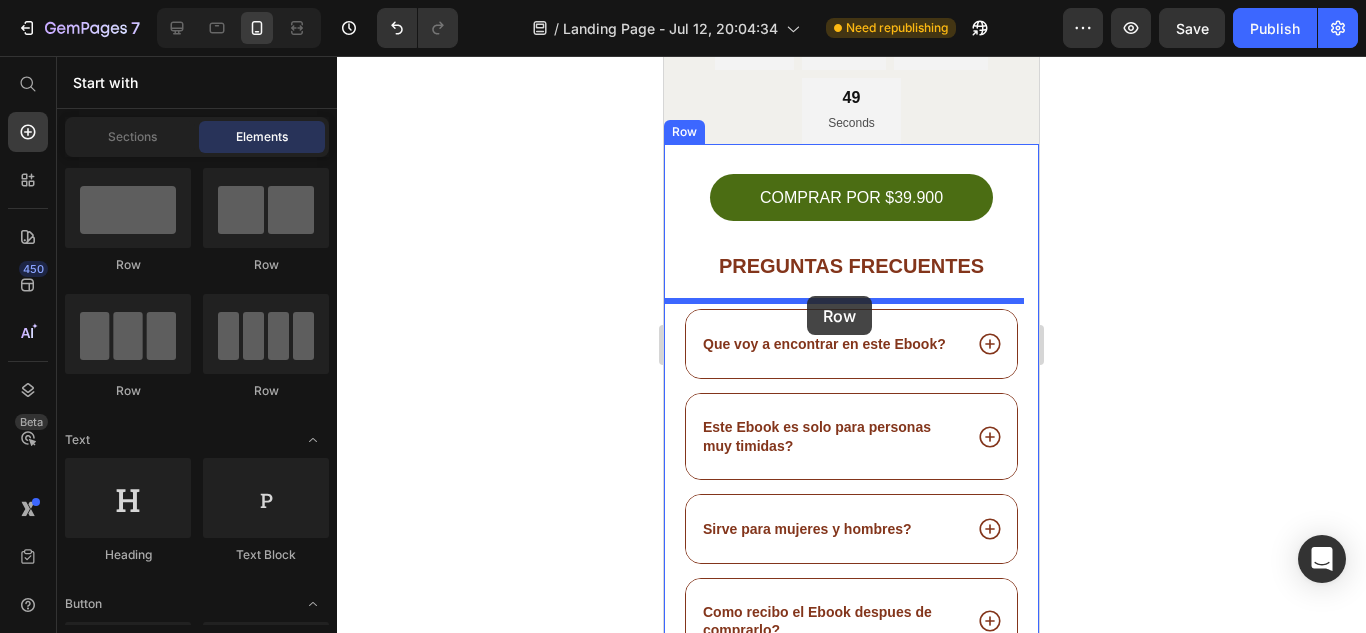 drag, startPoint x: 827, startPoint y: 292, endPoint x: 807, endPoint y: 296, distance: 20.396078 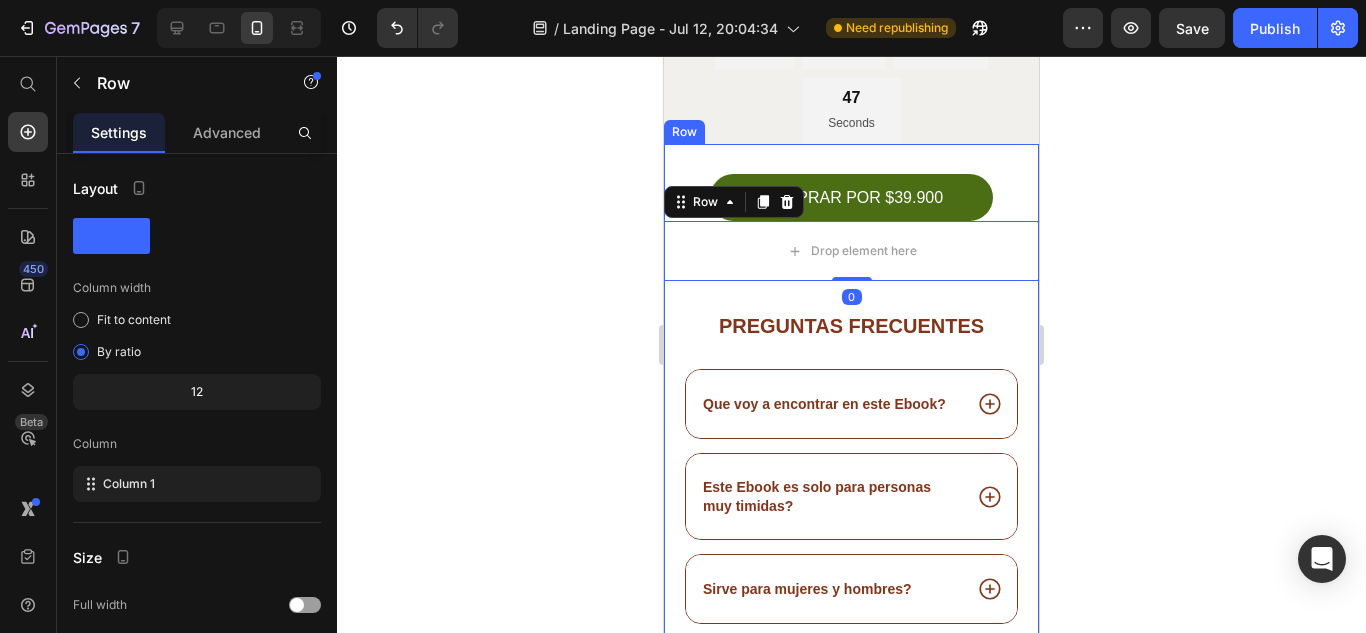 click 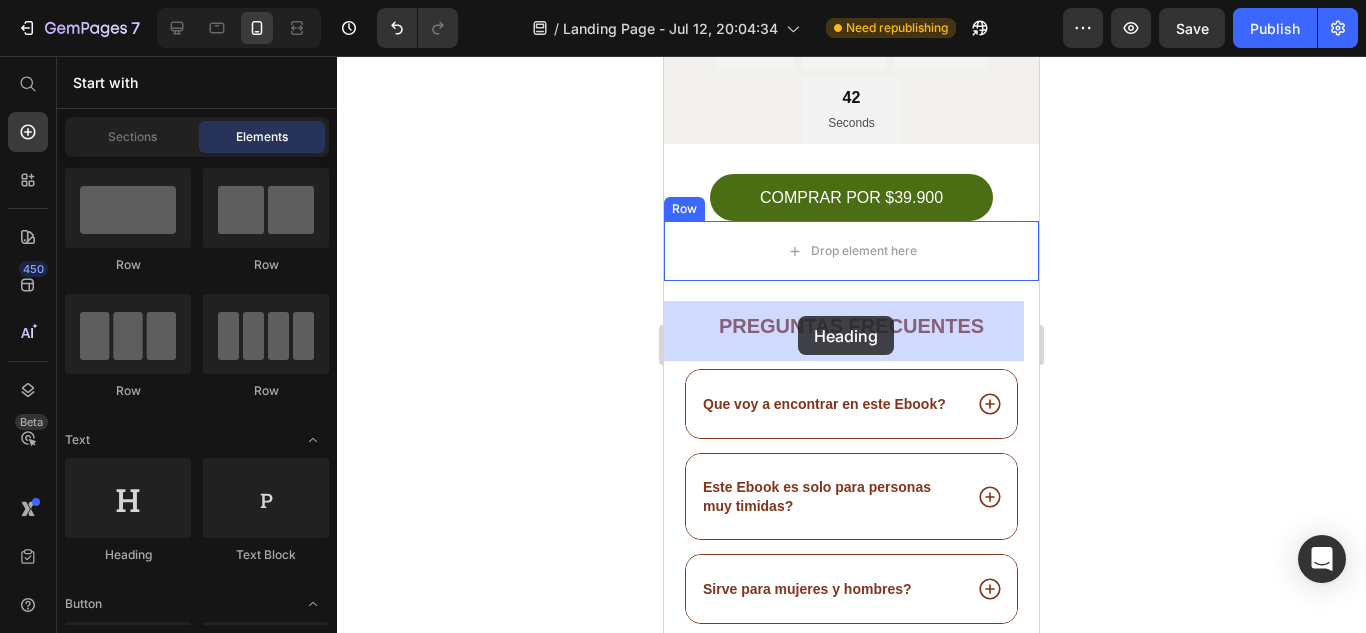 drag, startPoint x: 829, startPoint y: 555, endPoint x: 798, endPoint y: 316, distance: 241.00208 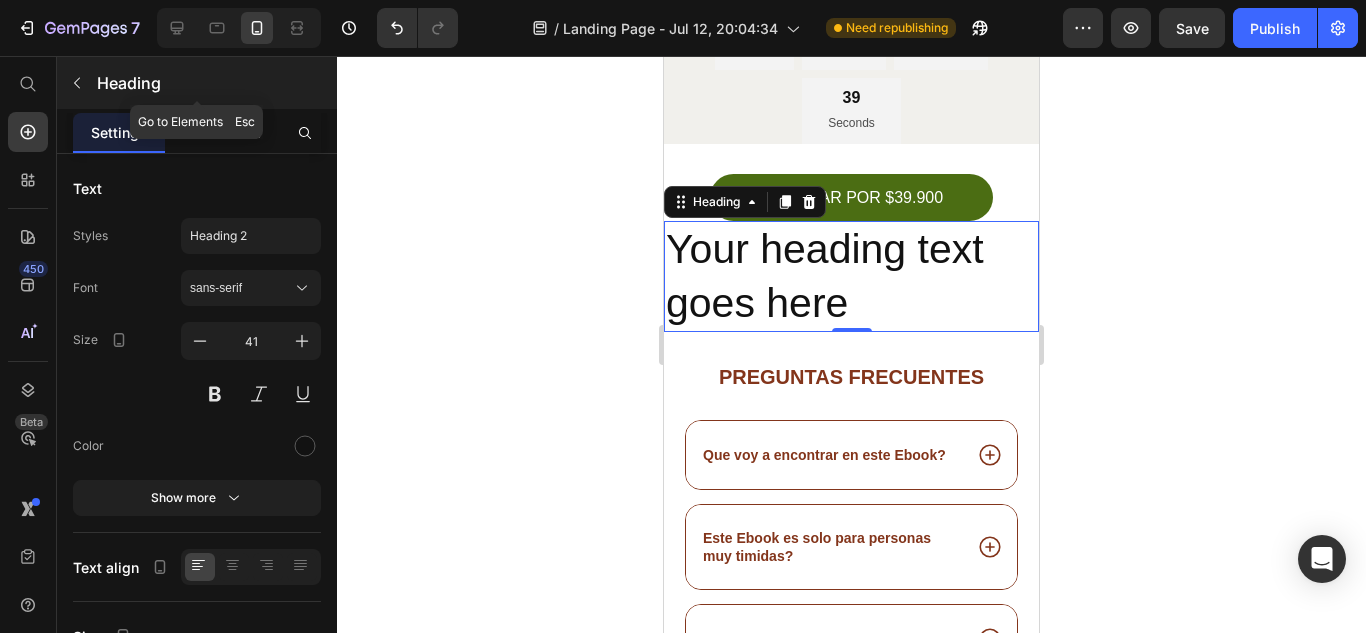 click on "Heading" at bounding box center (215, 83) 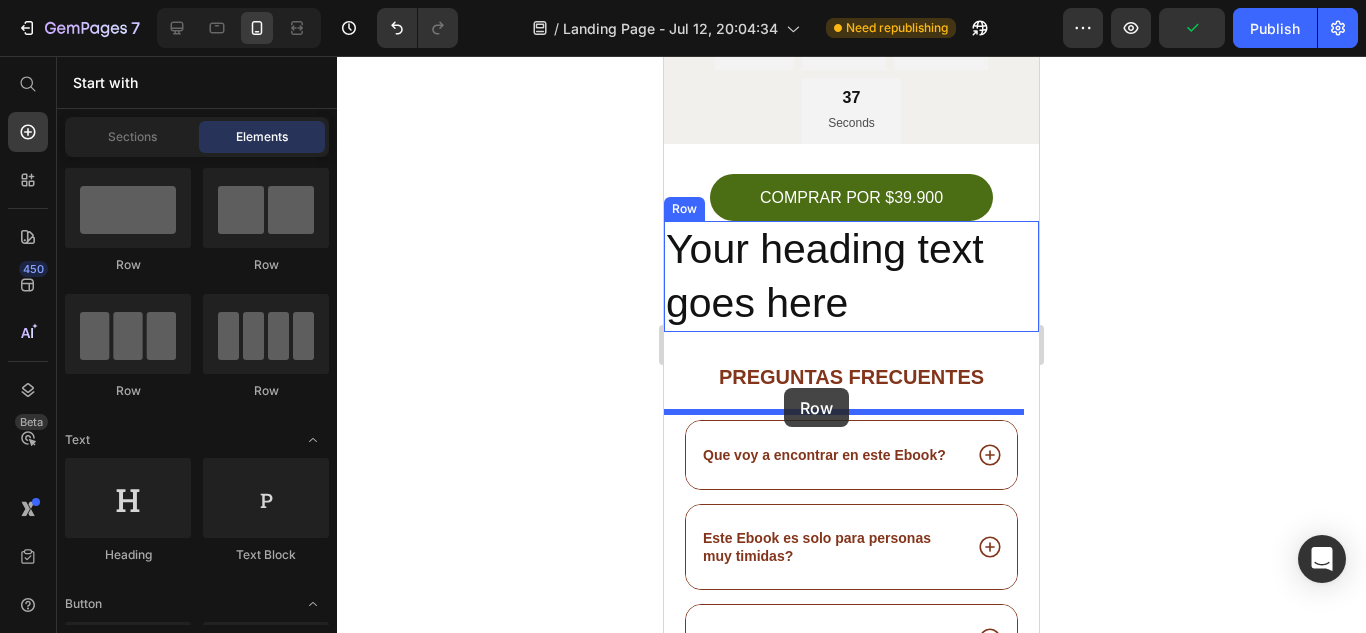 drag, startPoint x: 786, startPoint y: 295, endPoint x: 784, endPoint y: 388, distance: 93.0215 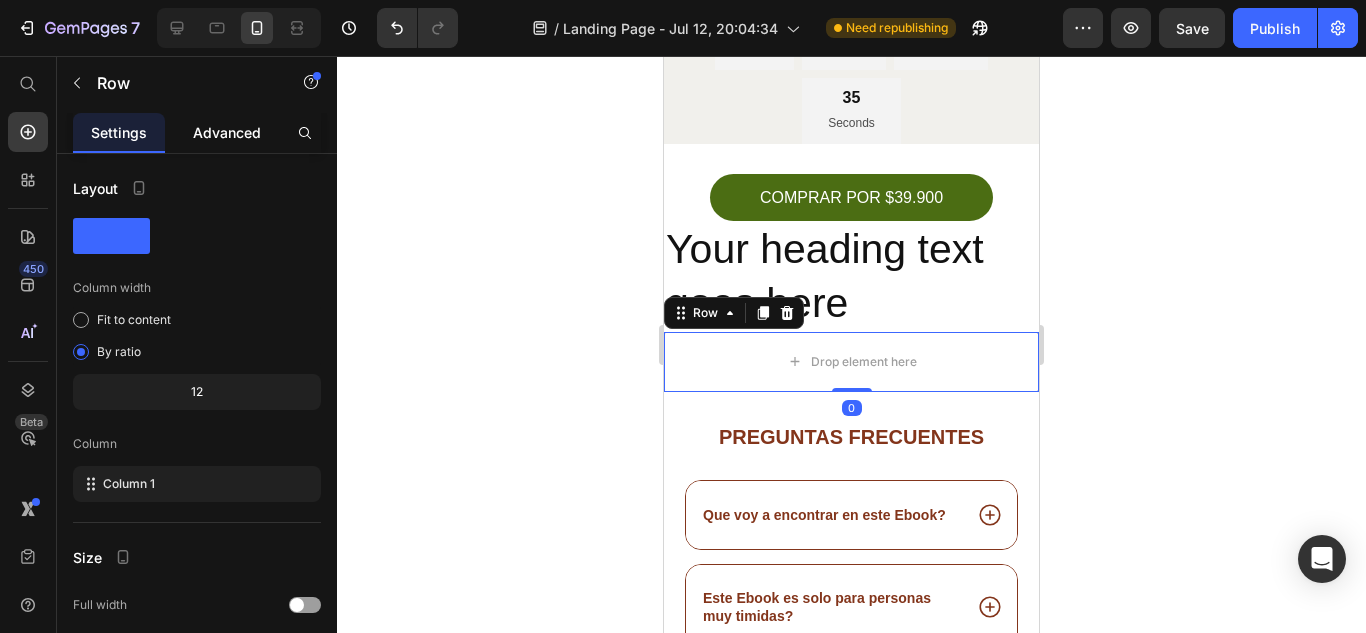 click on "Advanced" at bounding box center (227, 132) 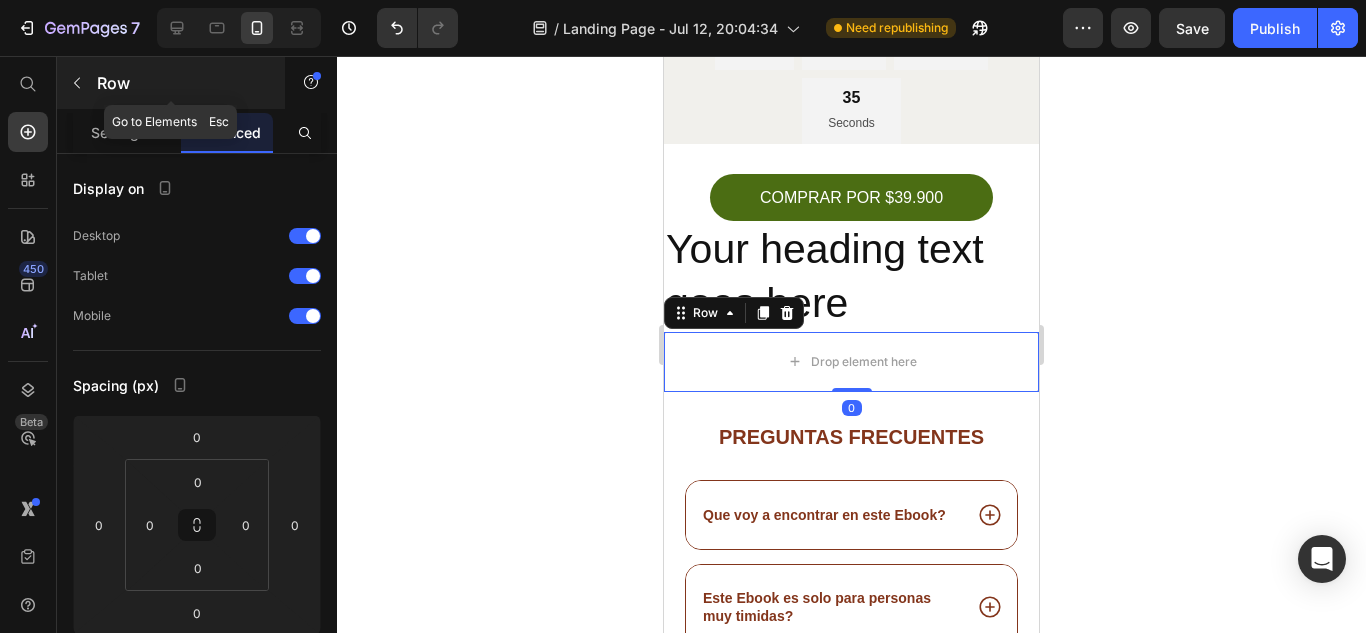 click on "Row" at bounding box center [171, 83] 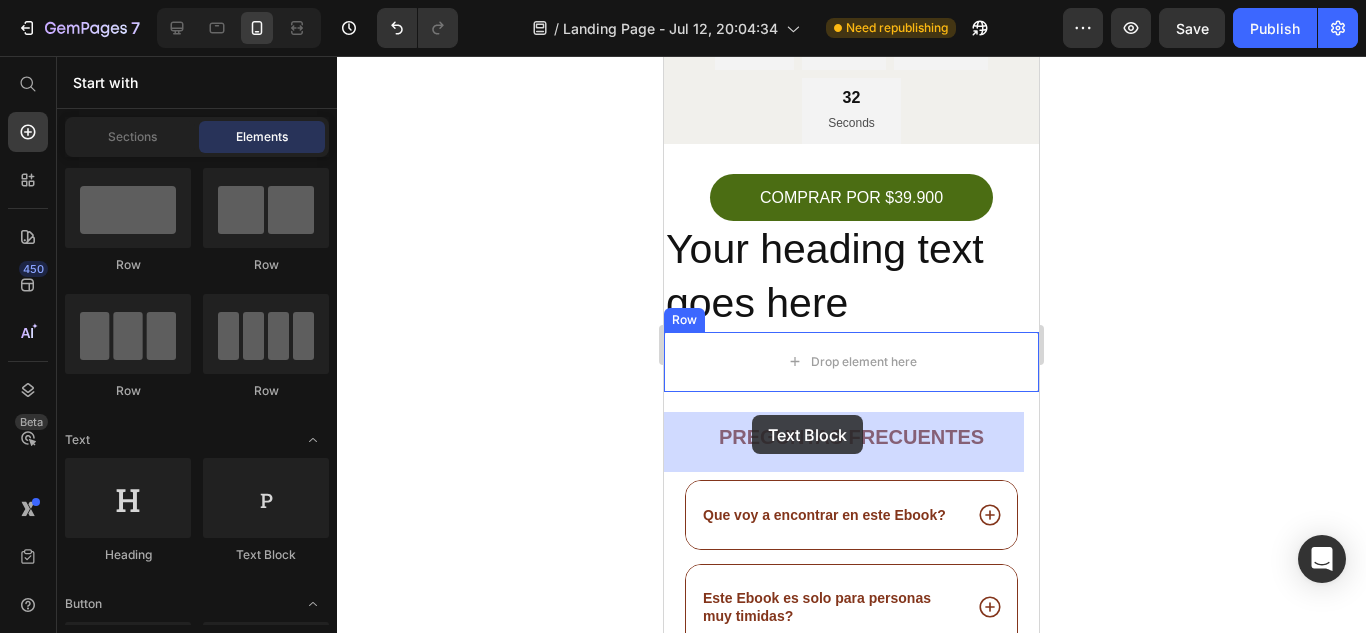 drag, startPoint x: 892, startPoint y: 547, endPoint x: 753, endPoint y: 415, distance: 191.68985 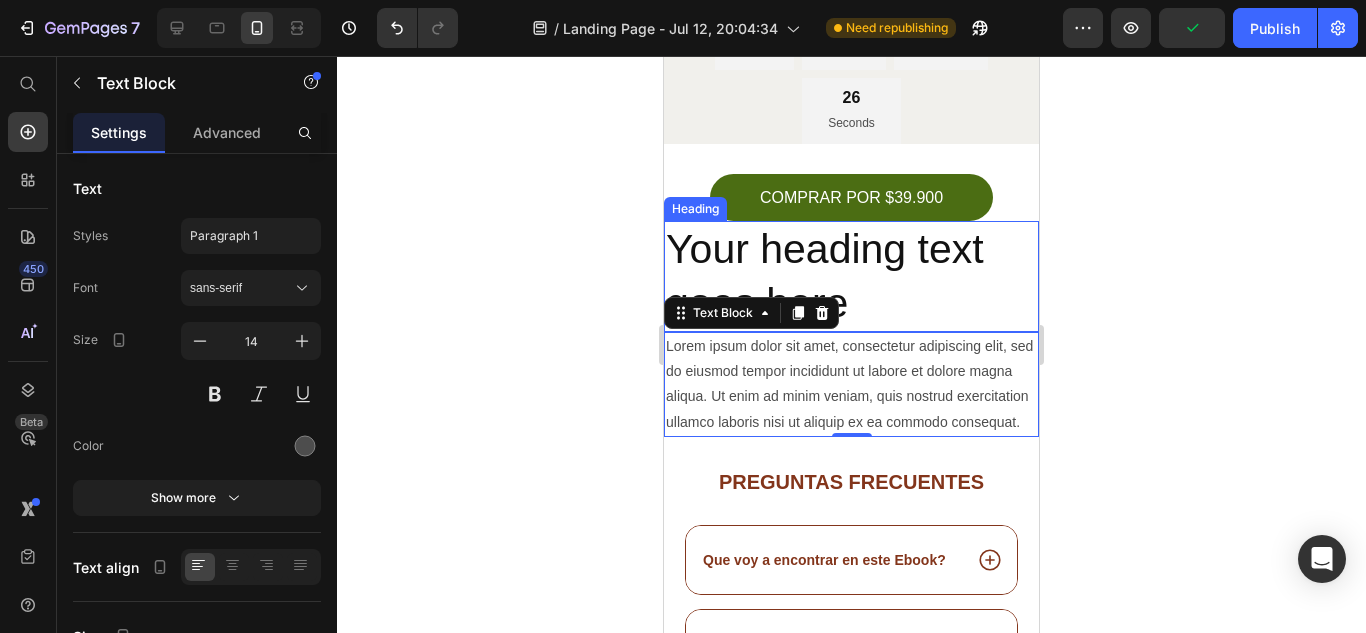 click on "Your heading text goes here" at bounding box center [851, 276] 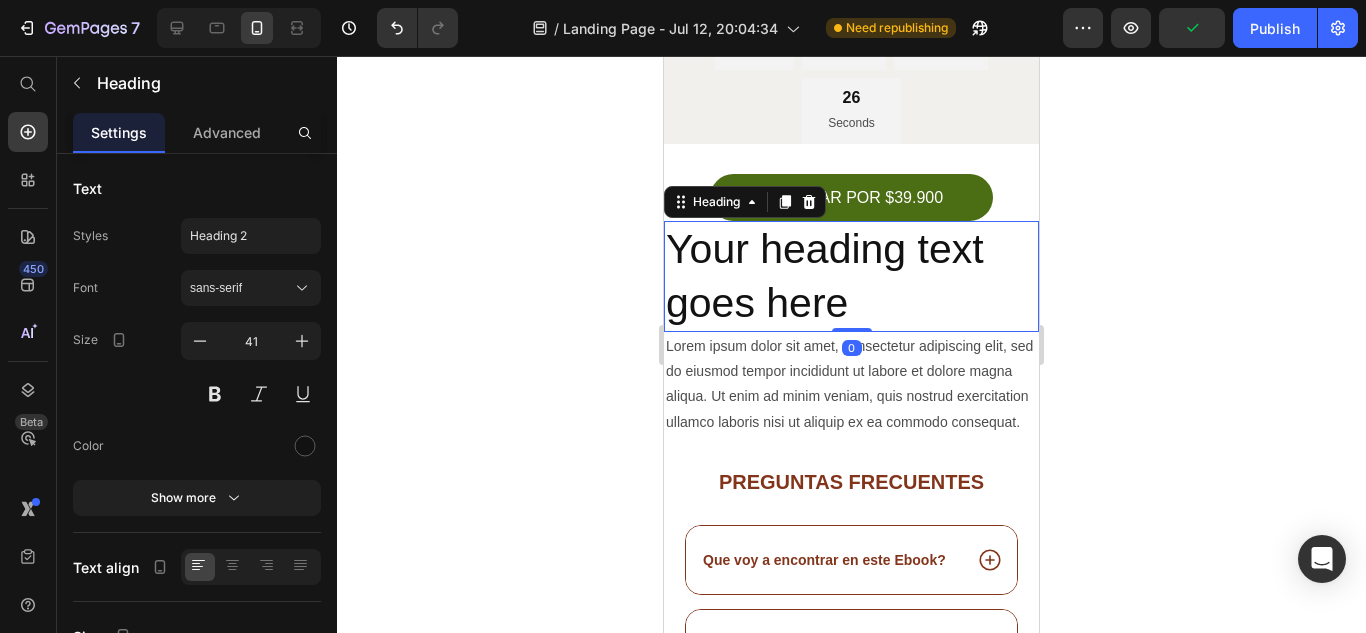 click on "Your heading text goes here" at bounding box center [851, 276] 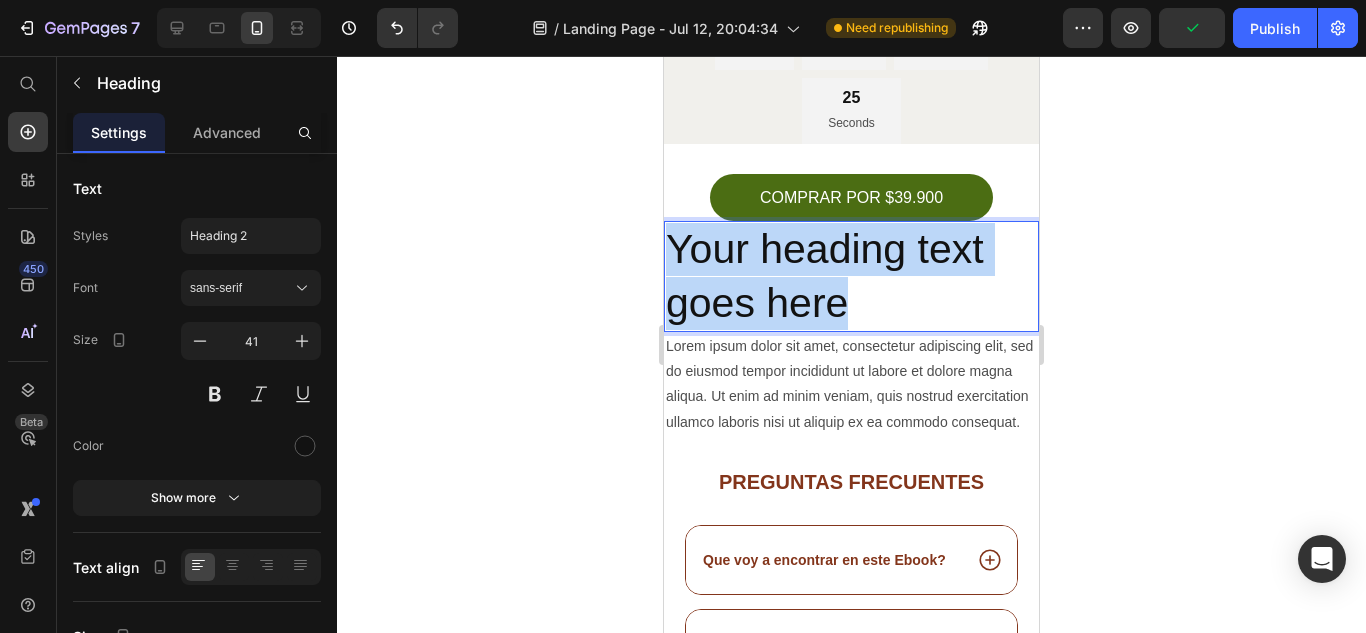 drag, startPoint x: 870, startPoint y: 392, endPoint x: 670, endPoint y: 306, distance: 217.70622 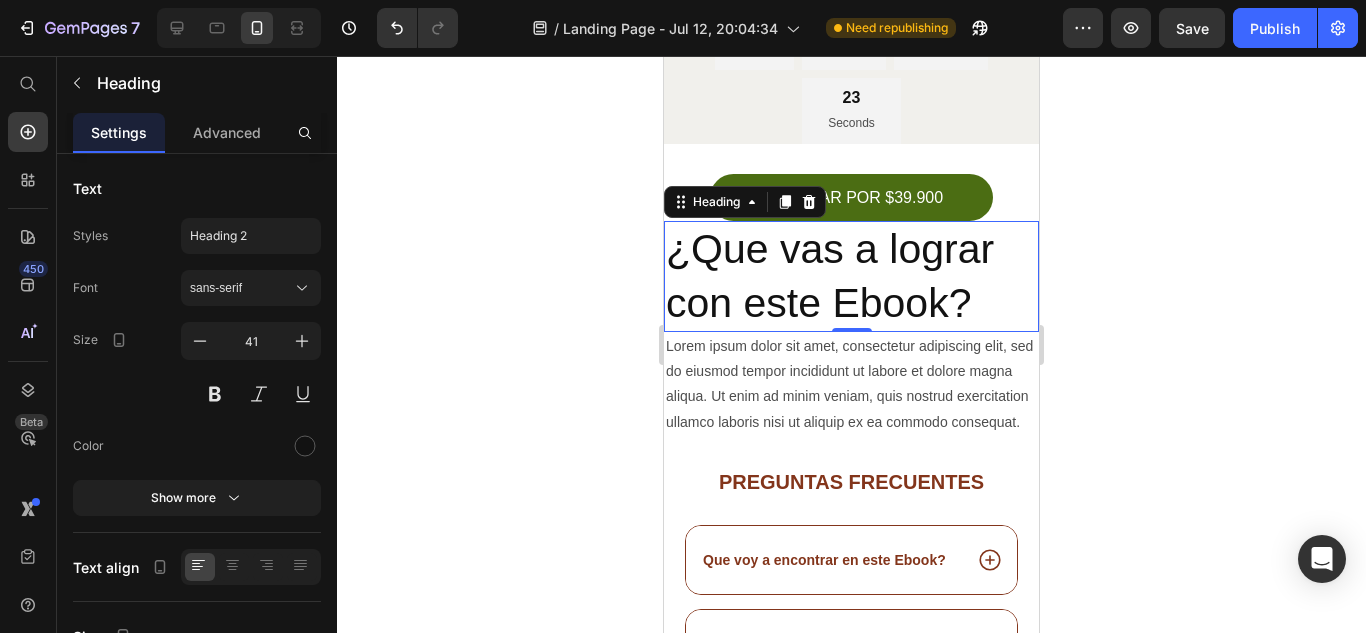 click 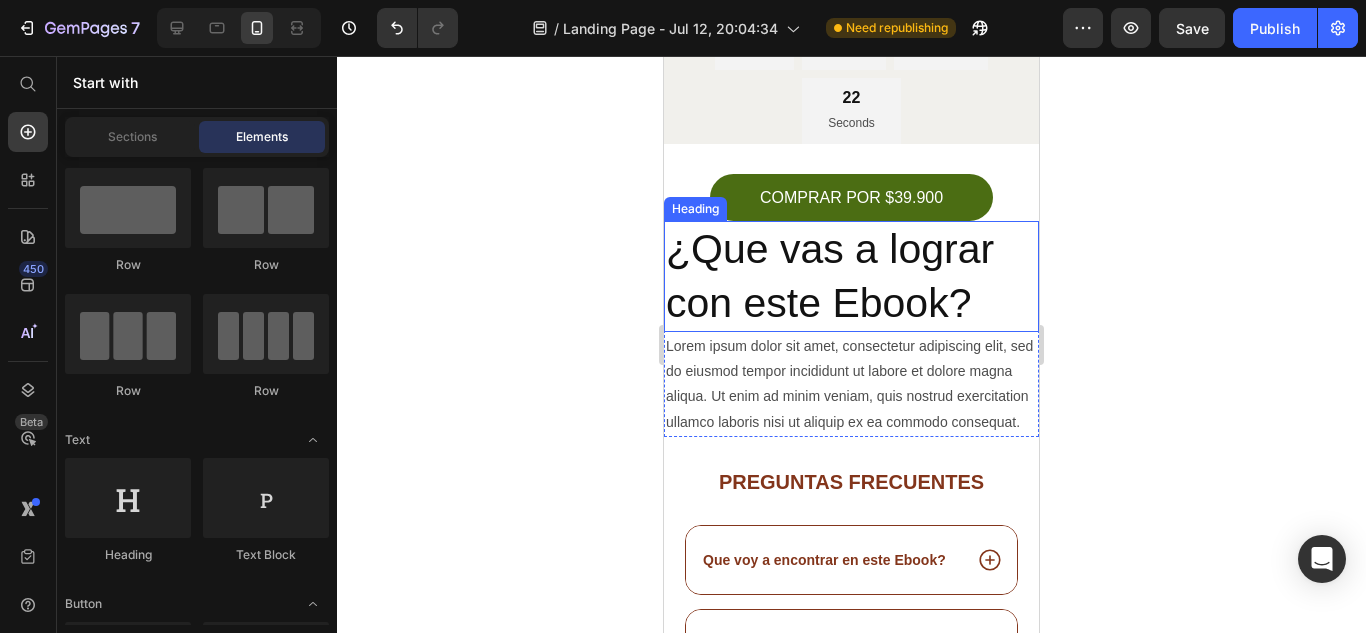 click on "¿Que vas a lograr con este Ebook?" at bounding box center [851, 276] 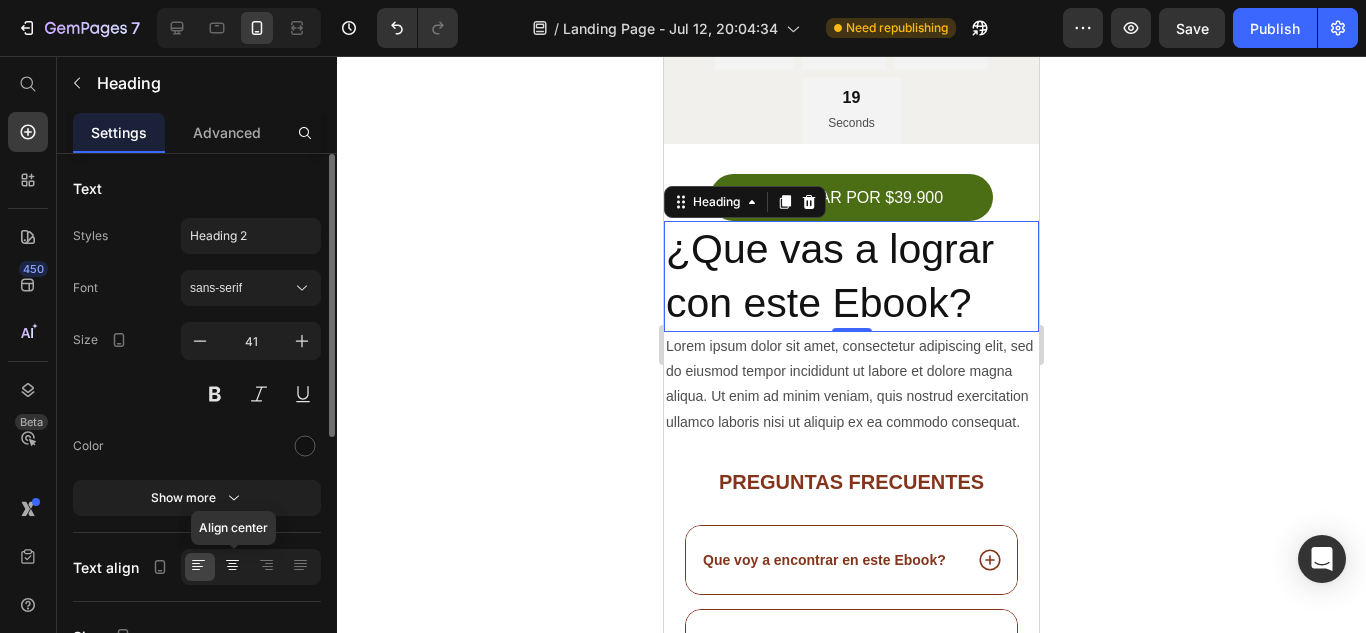 click 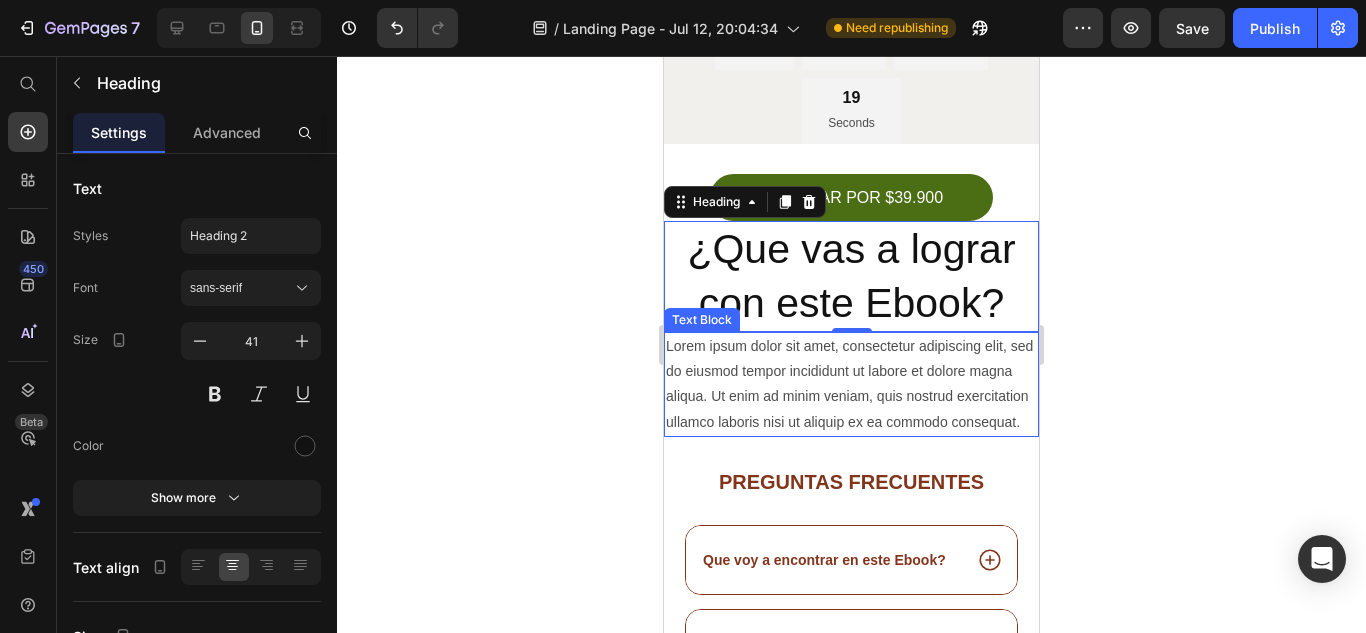 click 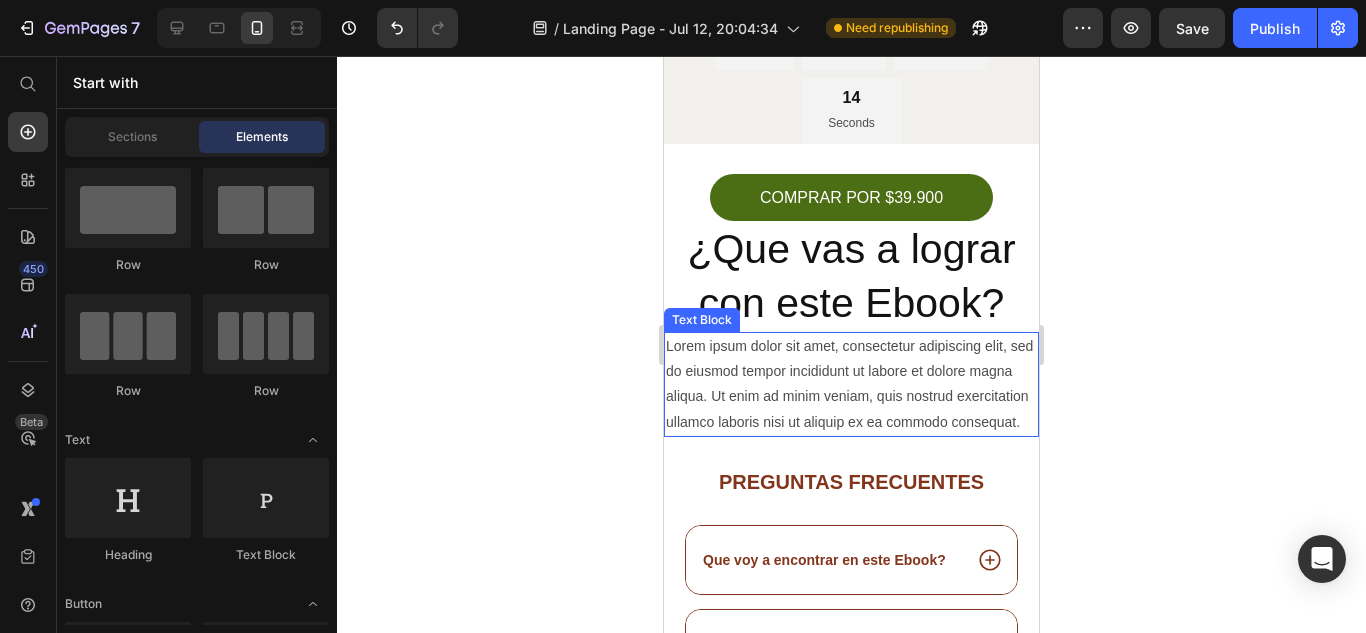 drag, startPoint x: 830, startPoint y: 480, endPoint x: 827, endPoint y: 515, distance: 35.128338 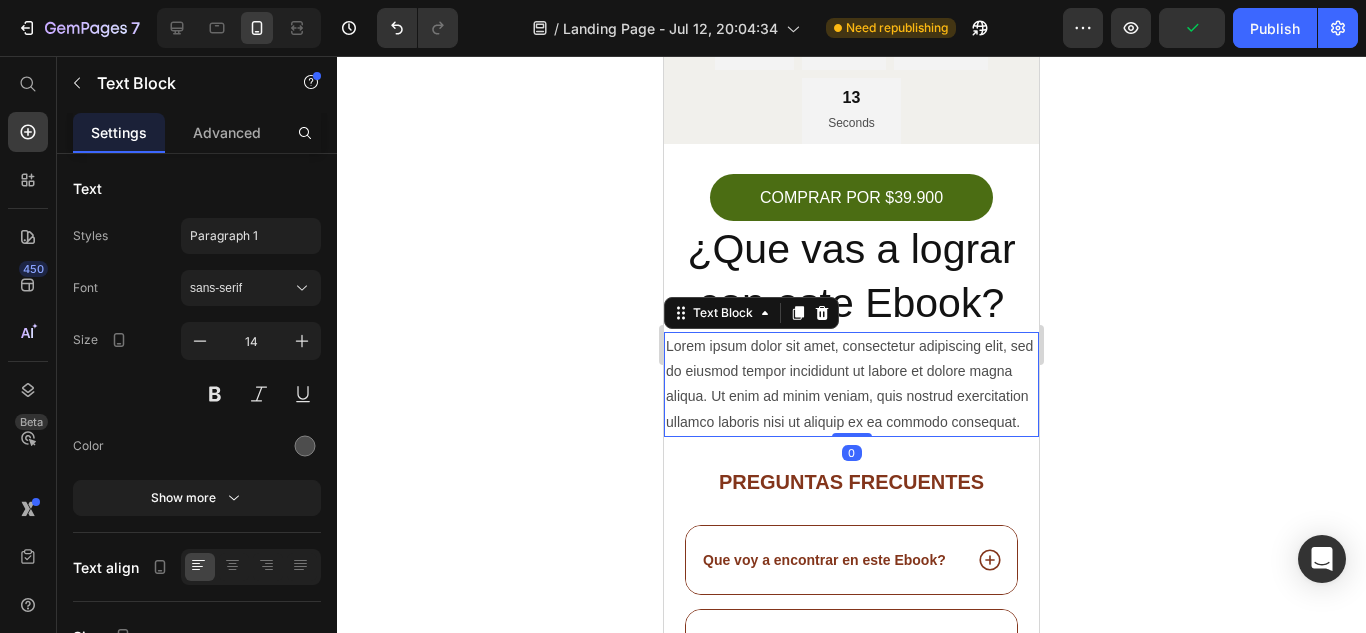 click on "Lorem ipsum dolor sit amet, consectetur adipiscing elit, sed do eiusmod tempor incididunt ut labore et dolore magna aliqua. Ut enim ad minim veniam, quis nostrud exercitation ullamco laboris nisi ut aliquip ex ea commodo consequat." at bounding box center (851, 384) 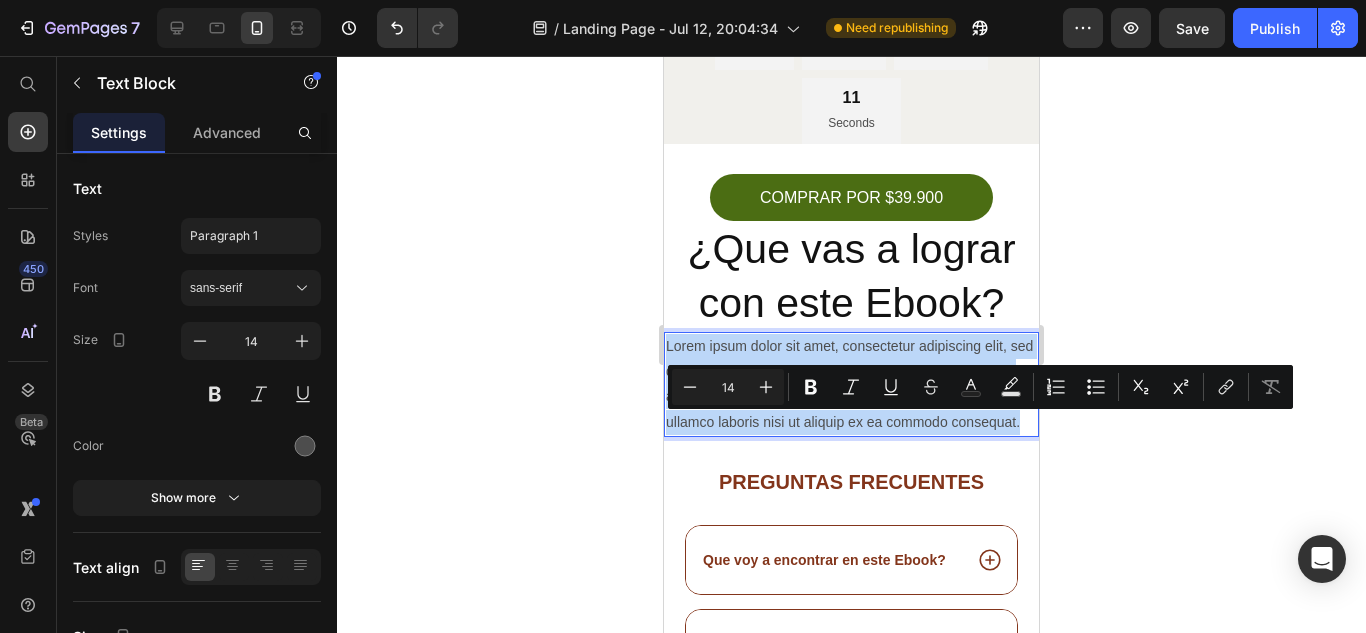 drag, startPoint x: 813, startPoint y: 532, endPoint x: 665, endPoint y: 418, distance: 186.81541 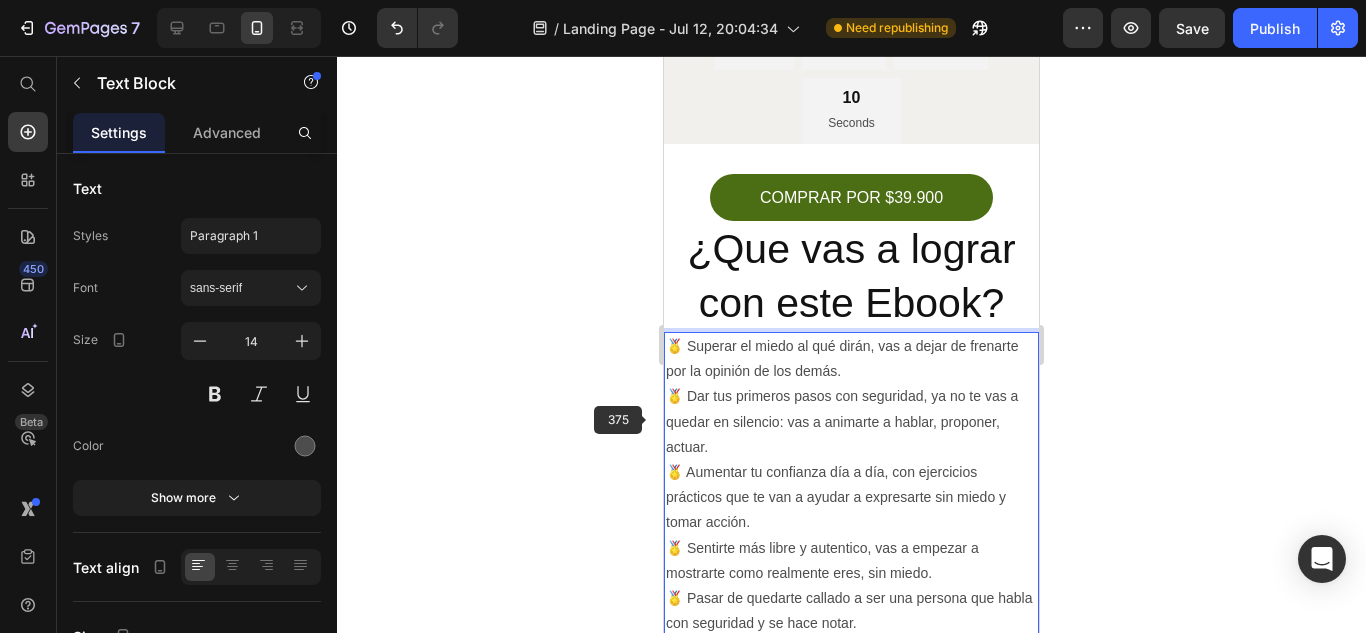 scroll, scrollTop: 4198, scrollLeft: 0, axis: vertical 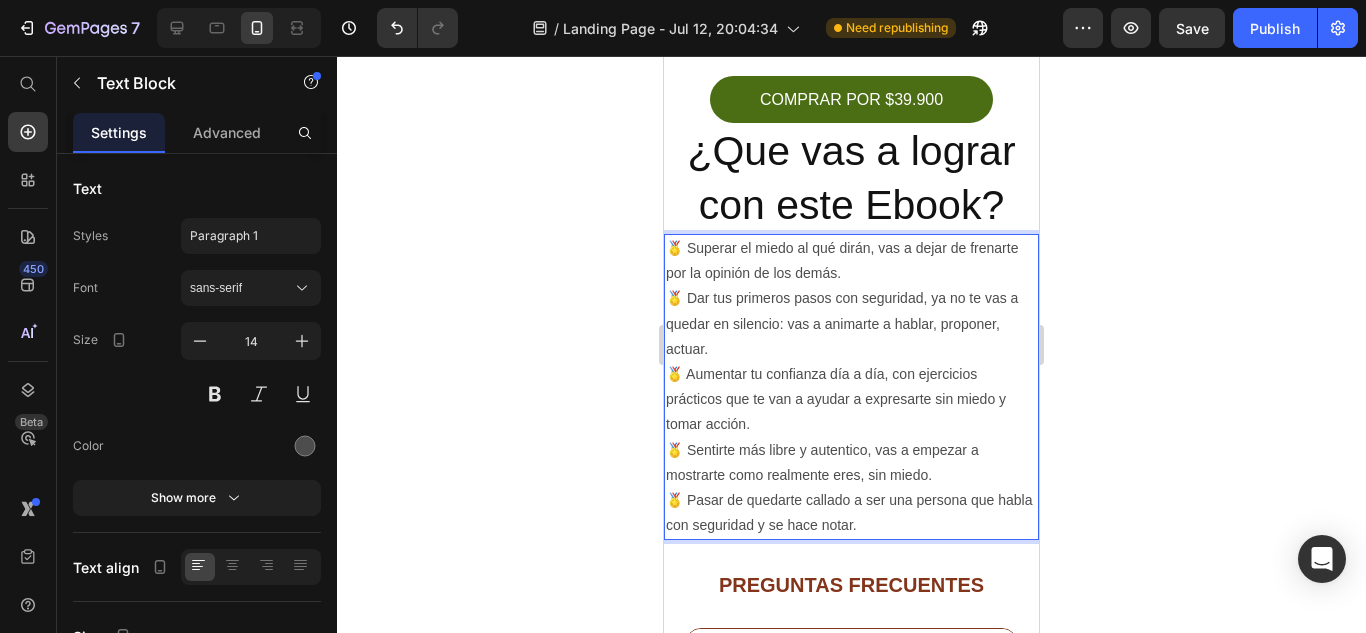 click 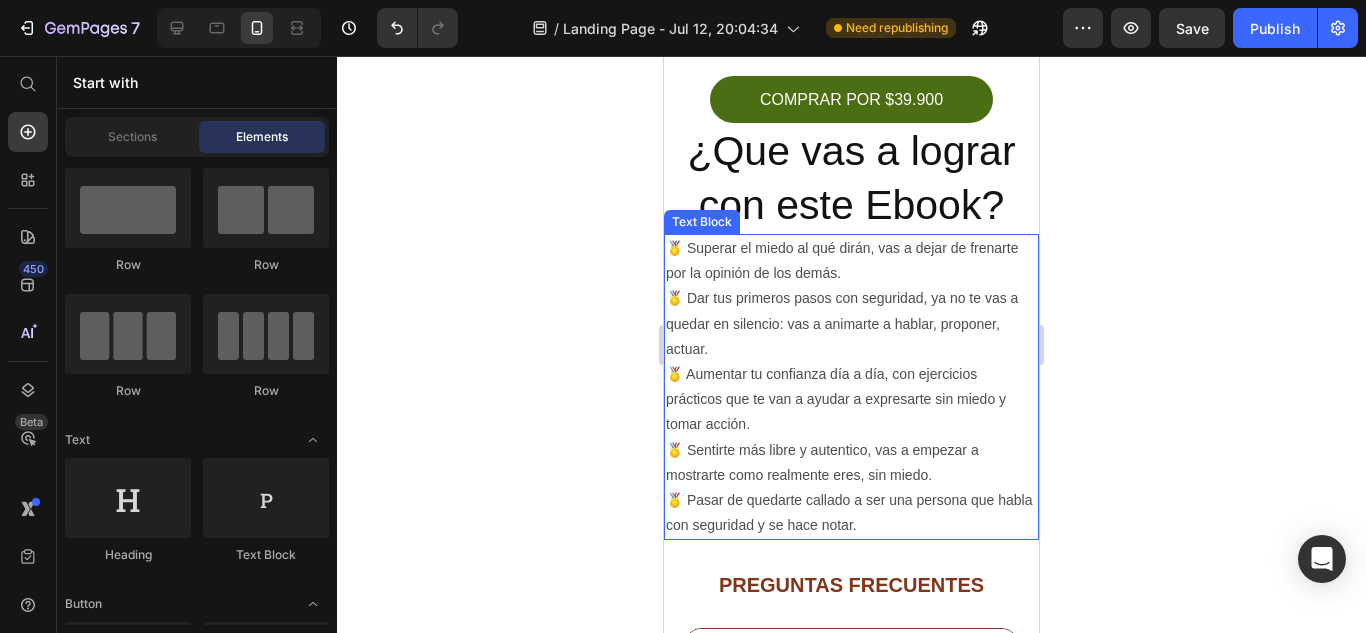 scroll, scrollTop: 4131, scrollLeft: 0, axis: vertical 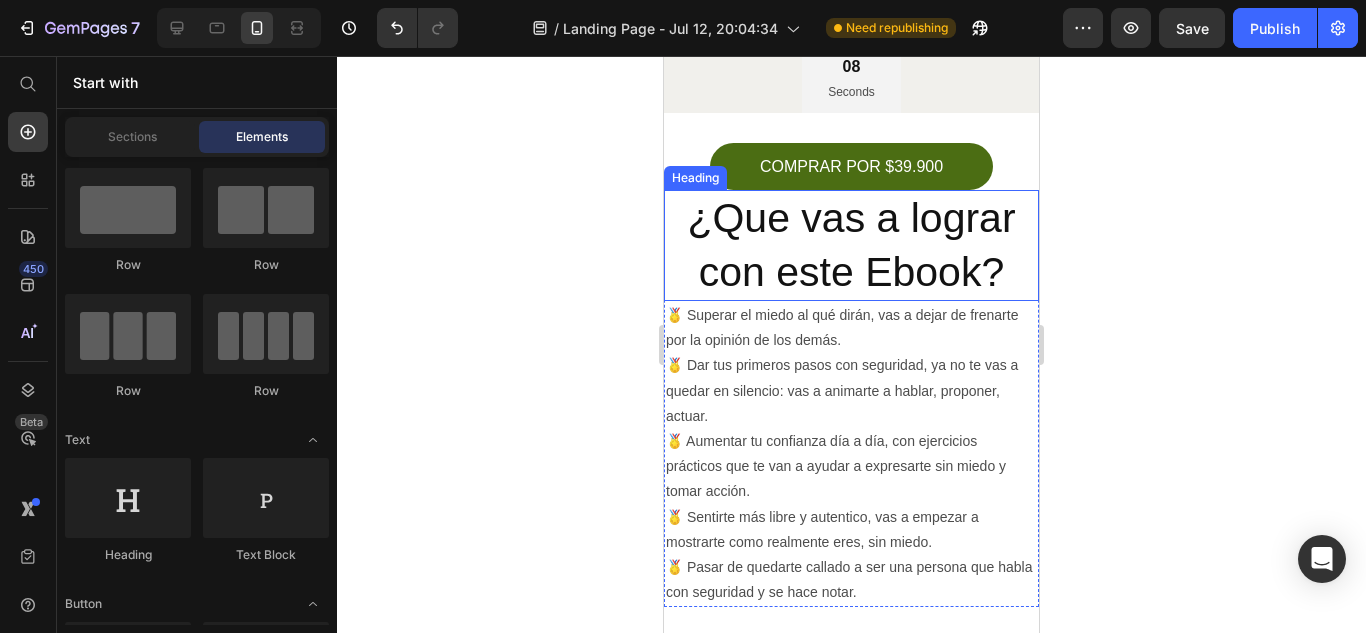 click on "¿Que vas a lograr con este Ebook?" at bounding box center (851, 245) 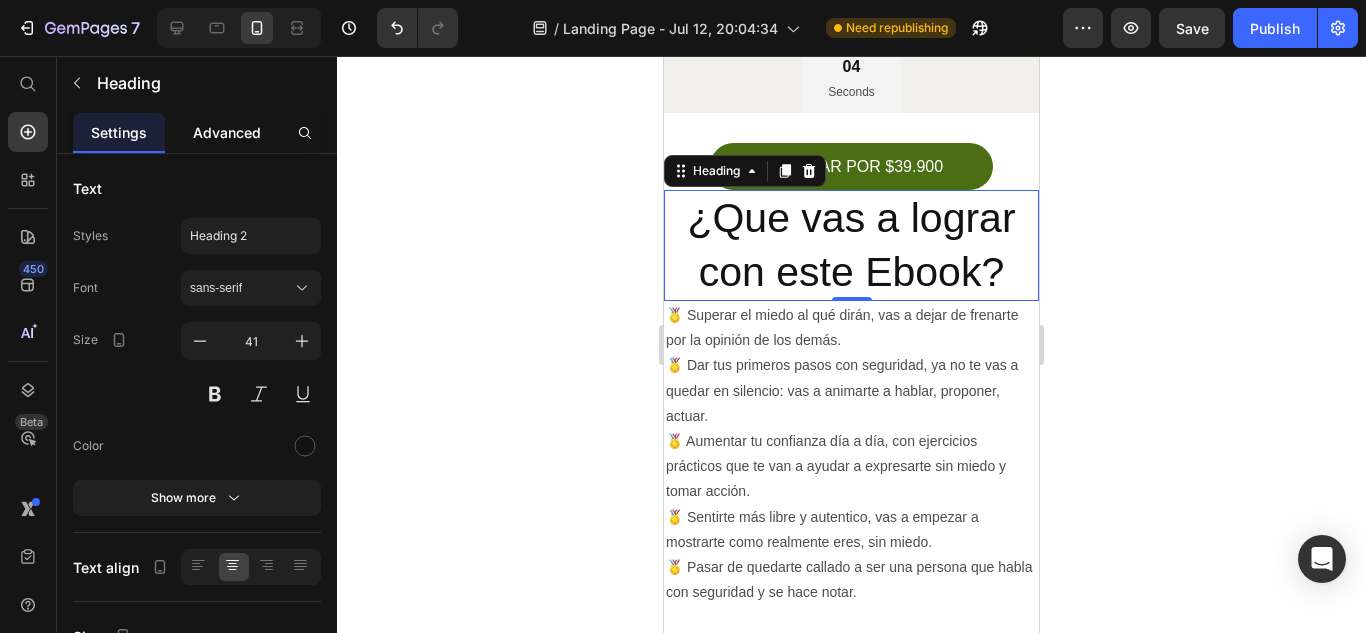 click on "Advanced" at bounding box center [227, 132] 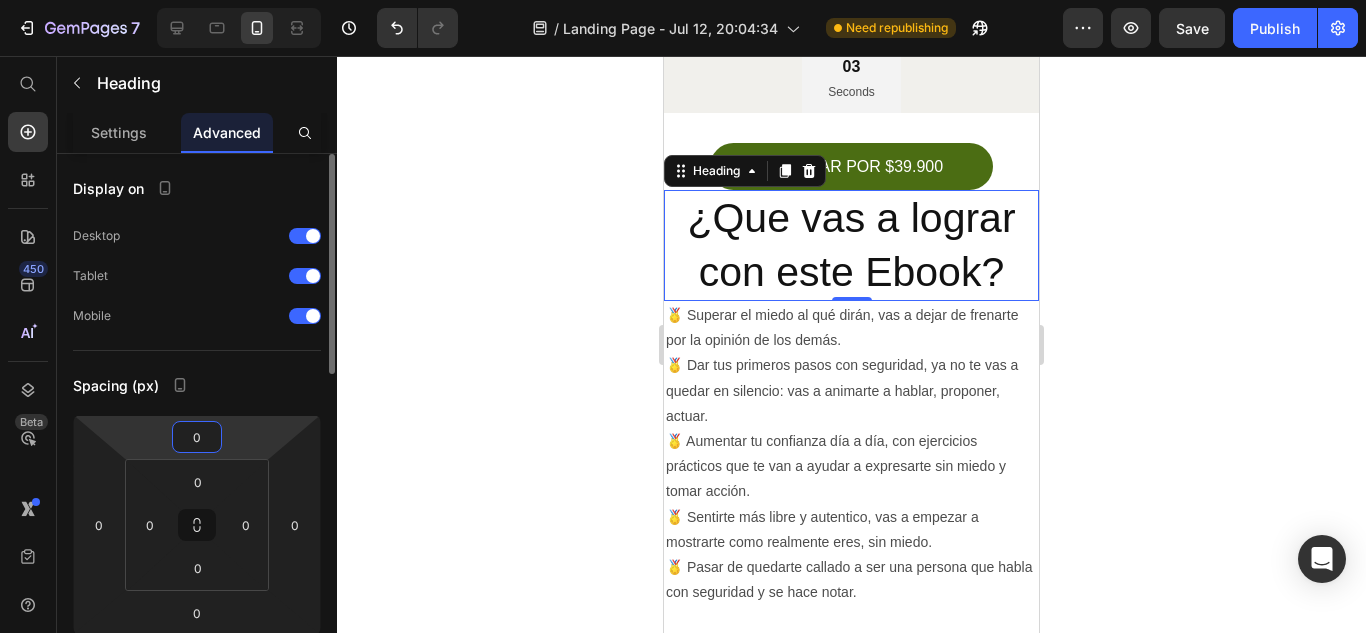 click on "0" at bounding box center (197, 437) 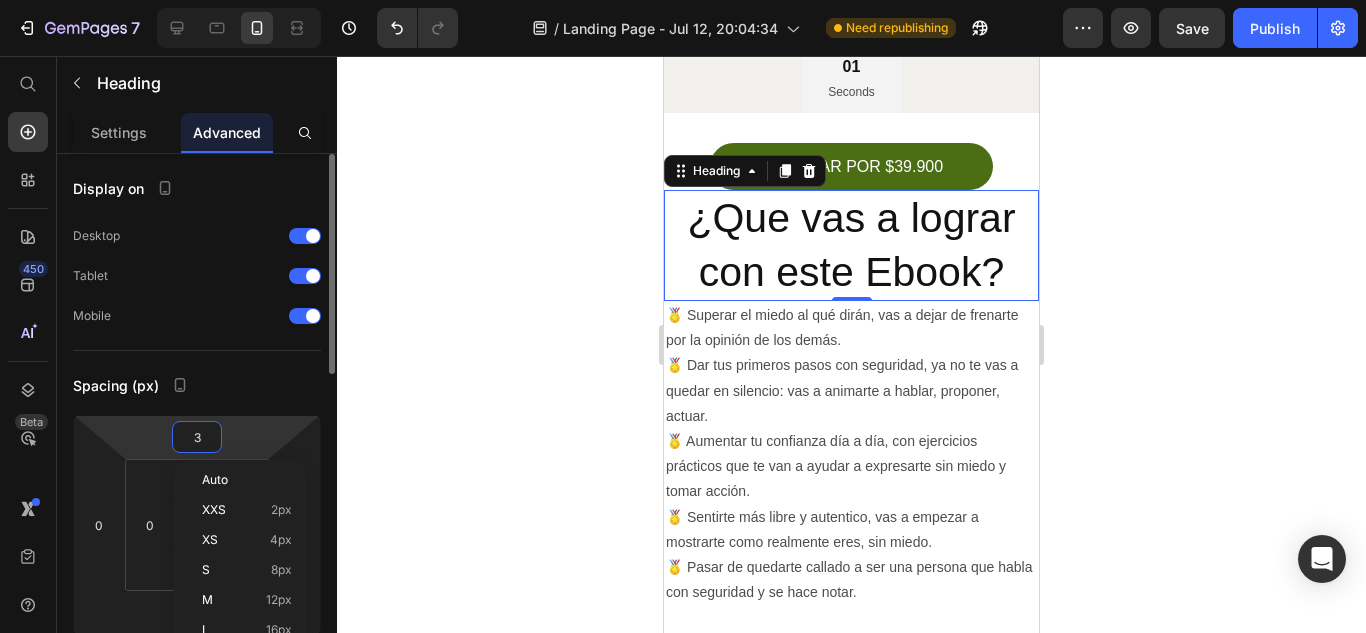 type on "30" 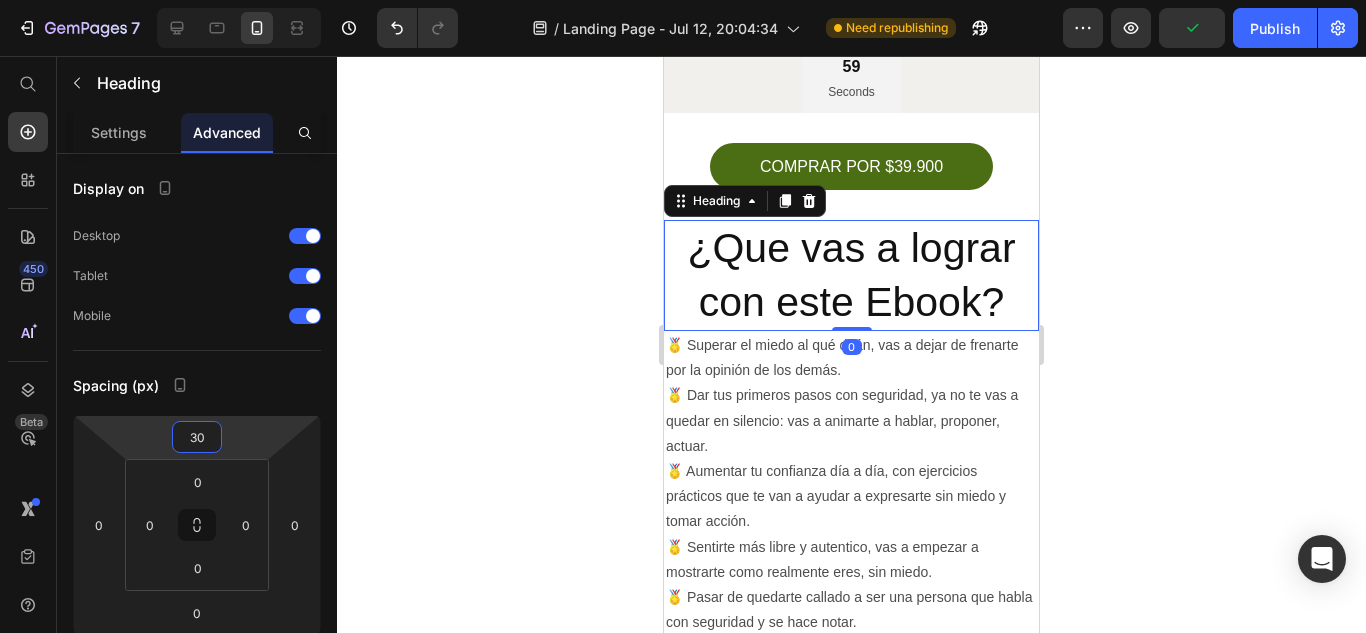 click 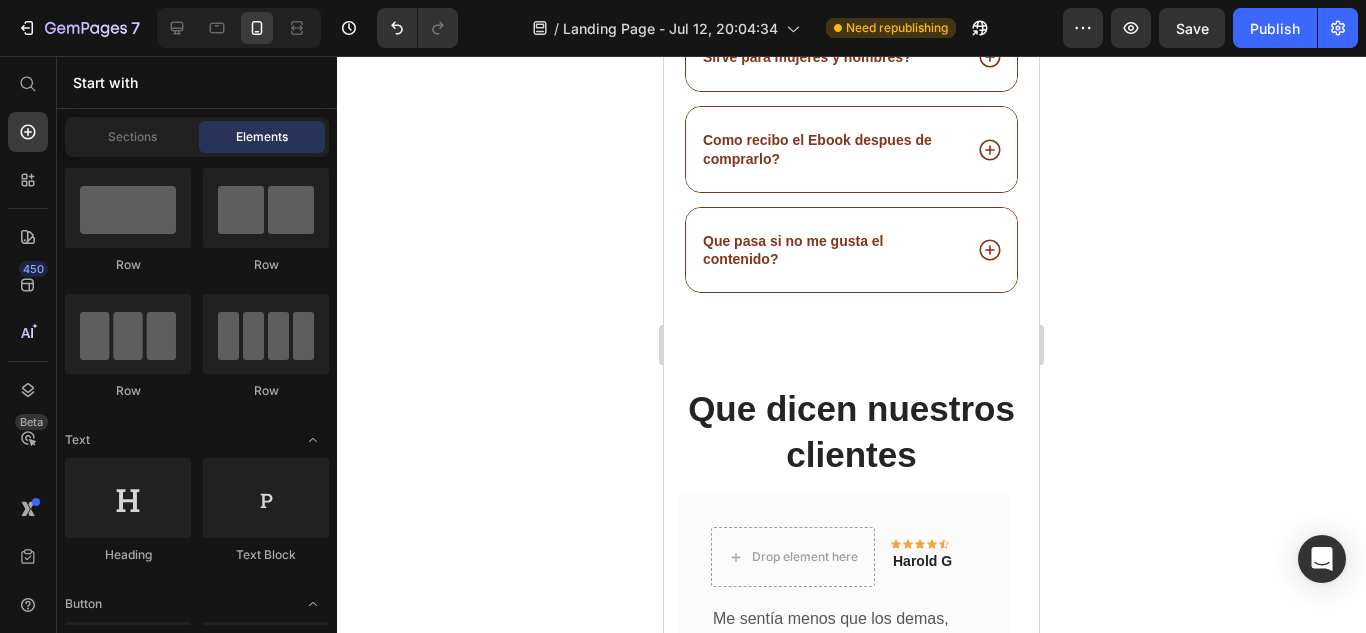 scroll, scrollTop: 5365, scrollLeft: 0, axis: vertical 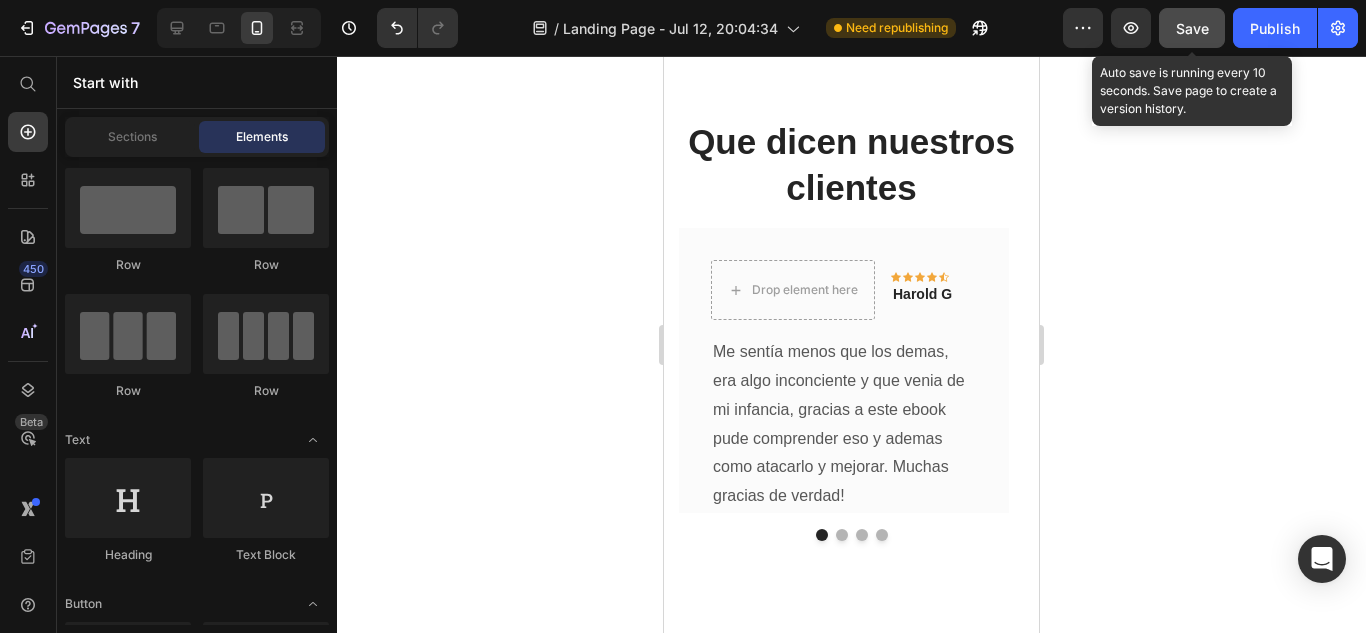 click on "Save" 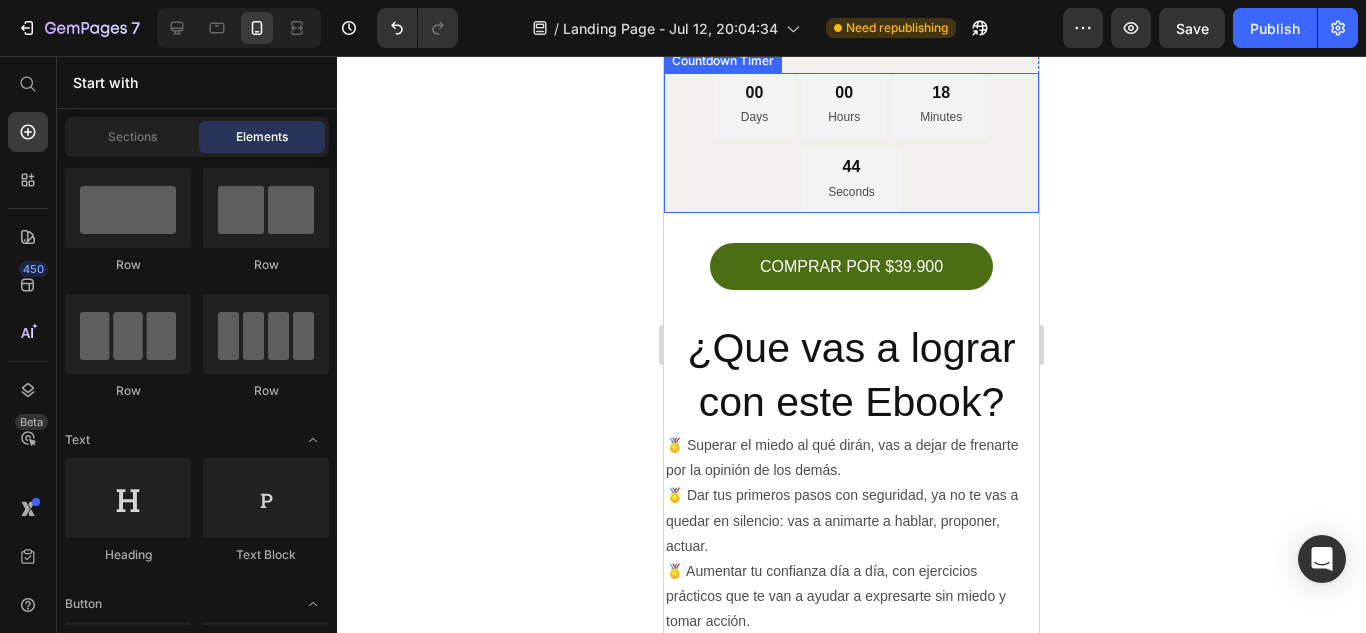 scroll, scrollTop: 4398, scrollLeft: 0, axis: vertical 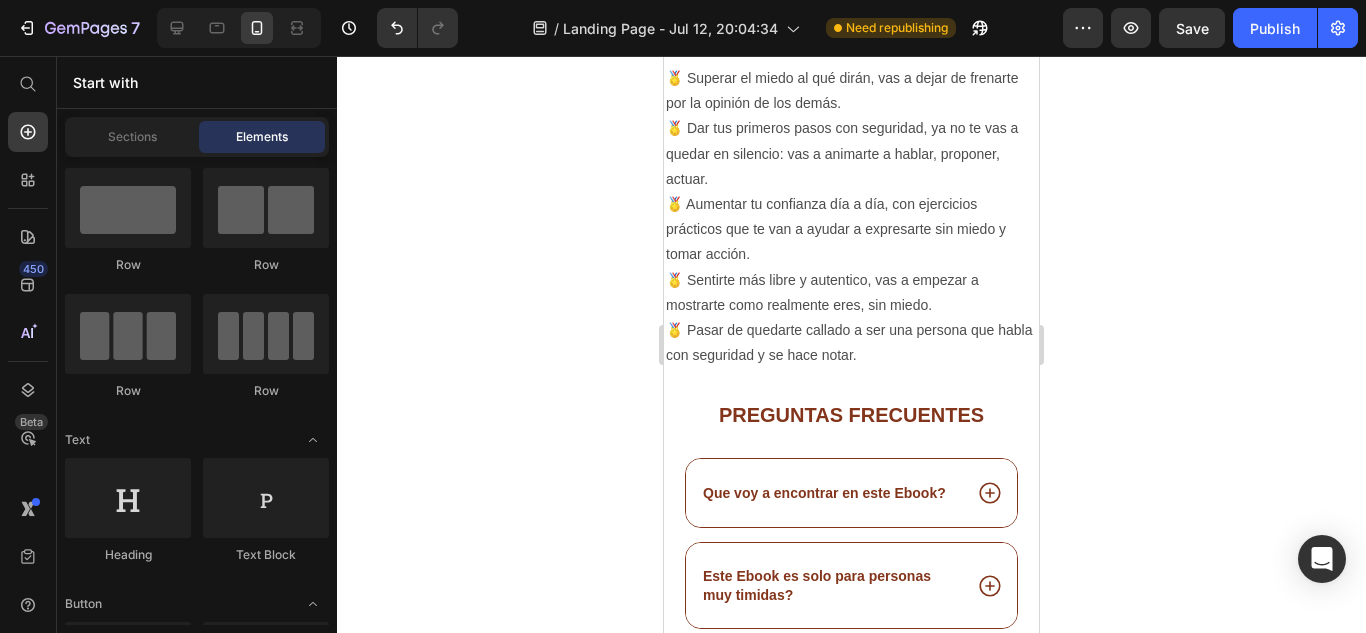 click 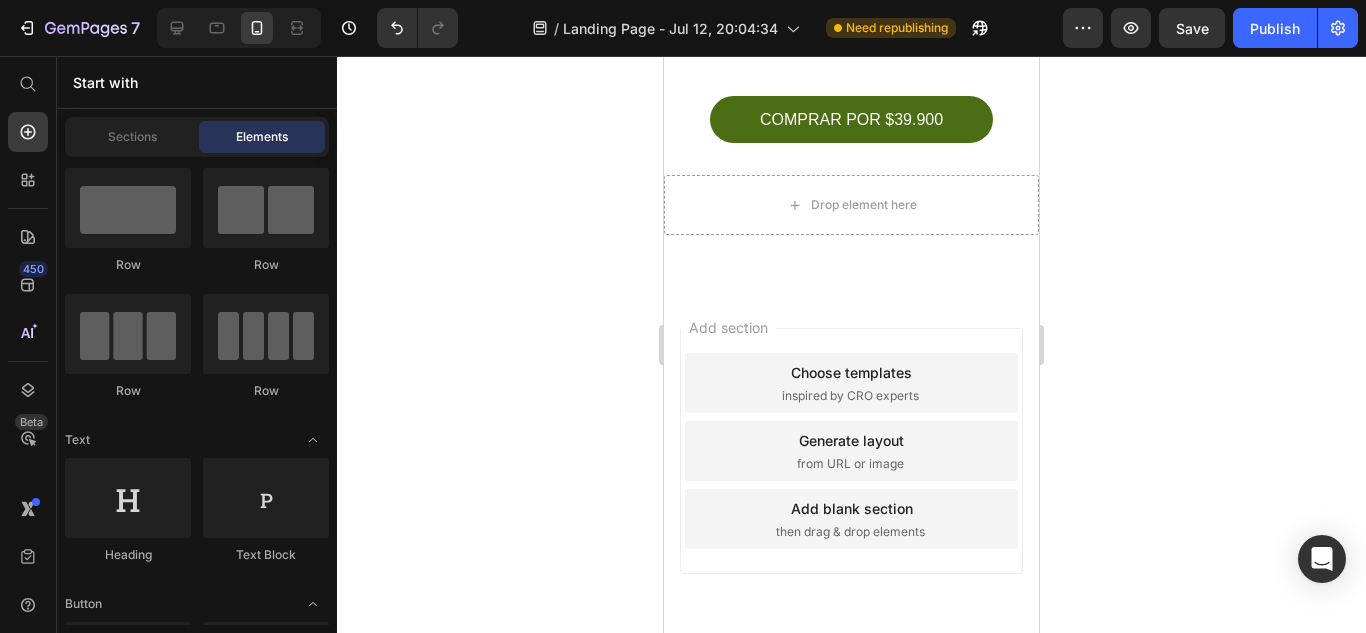 scroll, scrollTop: 6429, scrollLeft: 0, axis: vertical 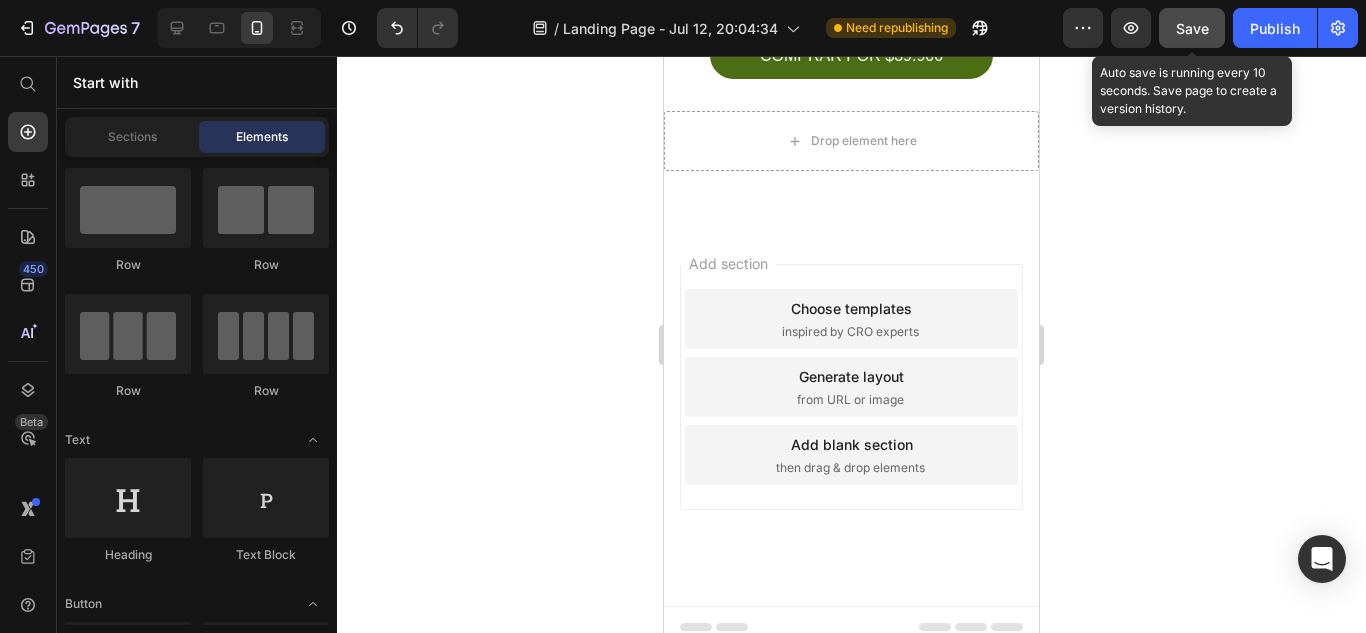 click on "Save" 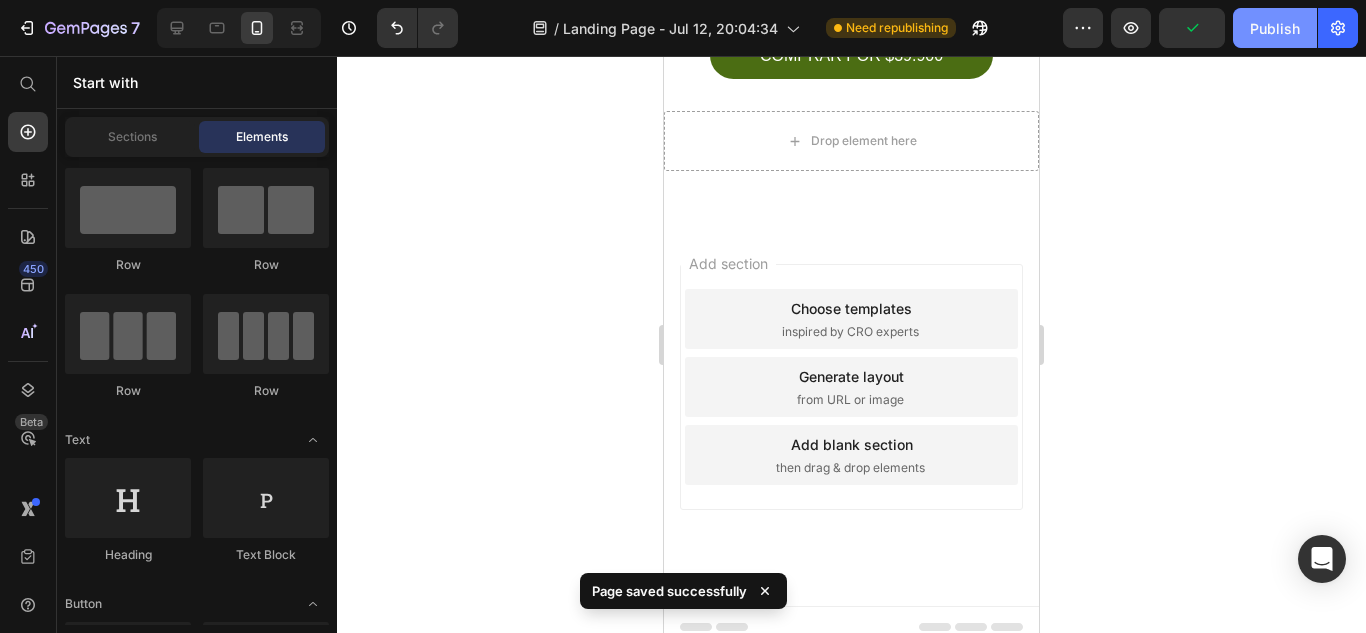 click on "Publish" at bounding box center (1275, 28) 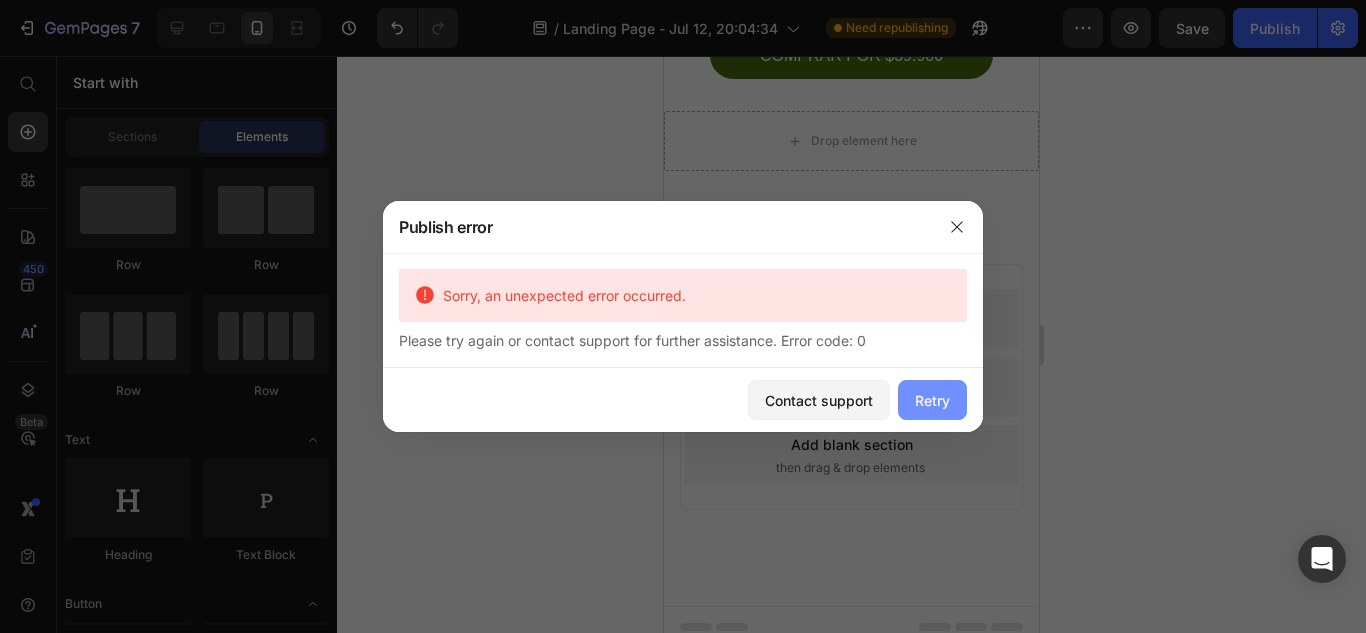 click on "Retry" at bounding box center (932, 400) 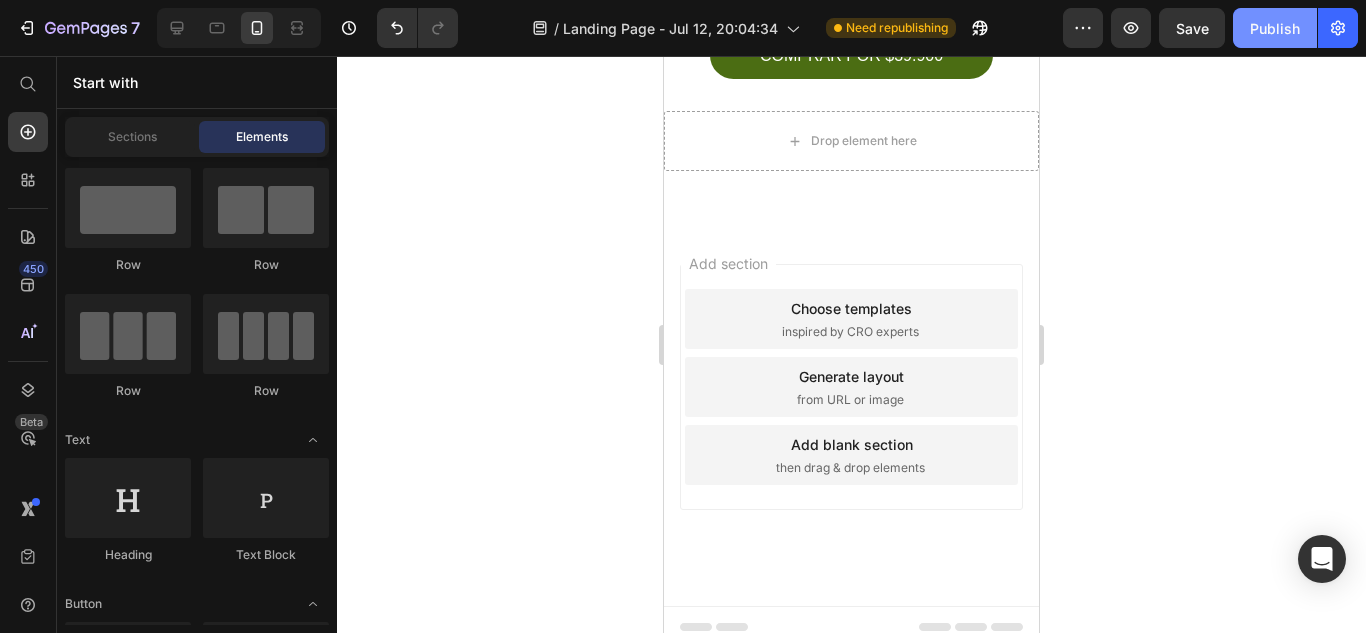 click on "Publish" 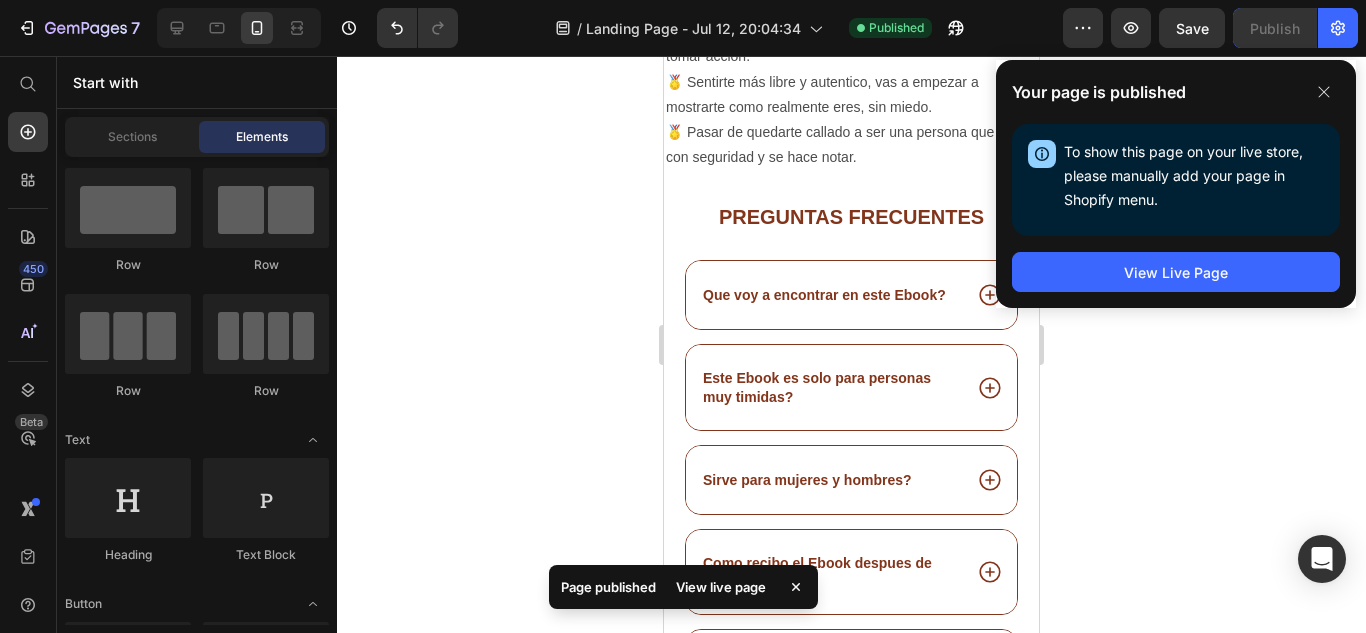 scroll, scrollTop: 4396, scrollLeft: 0, axis: vertical 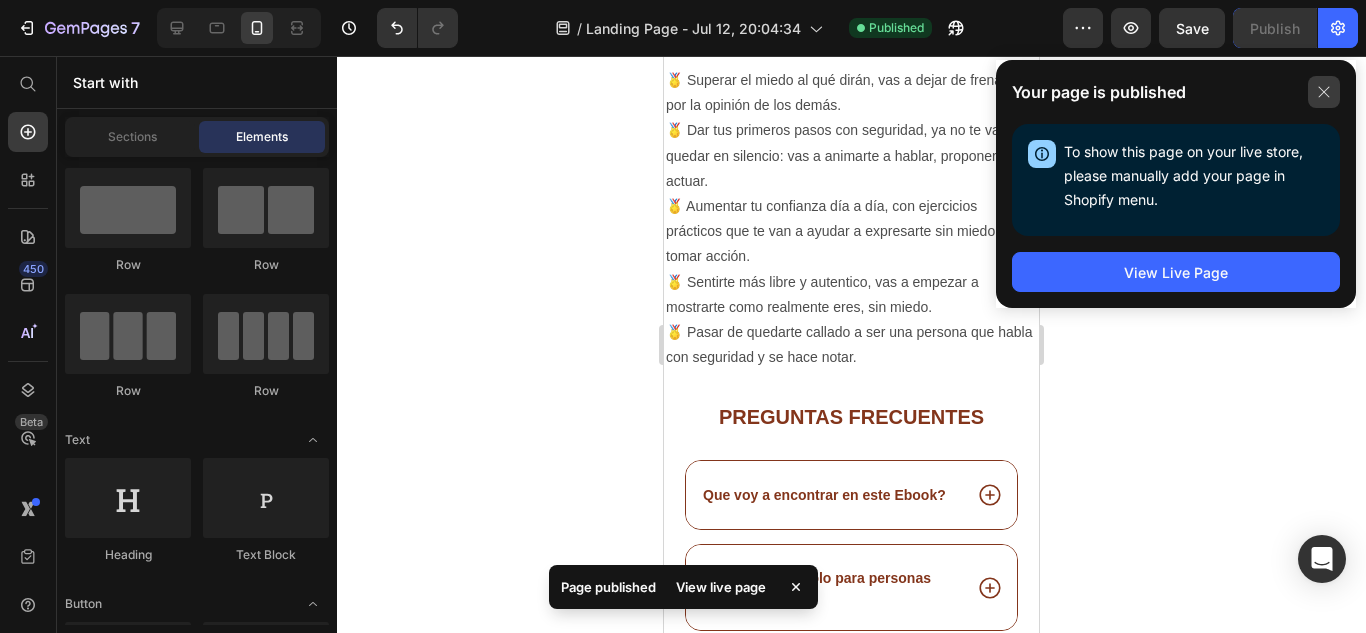click 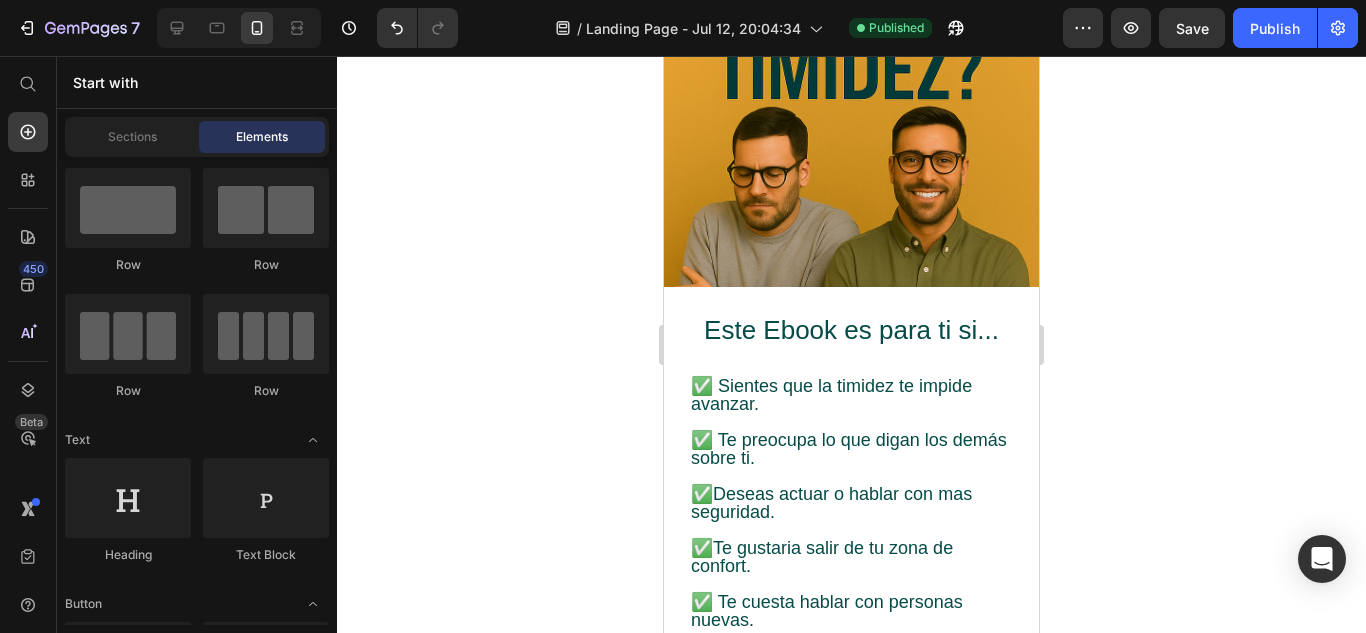scroll, scrollTop: 0, scrollLeft: 0, axis: both 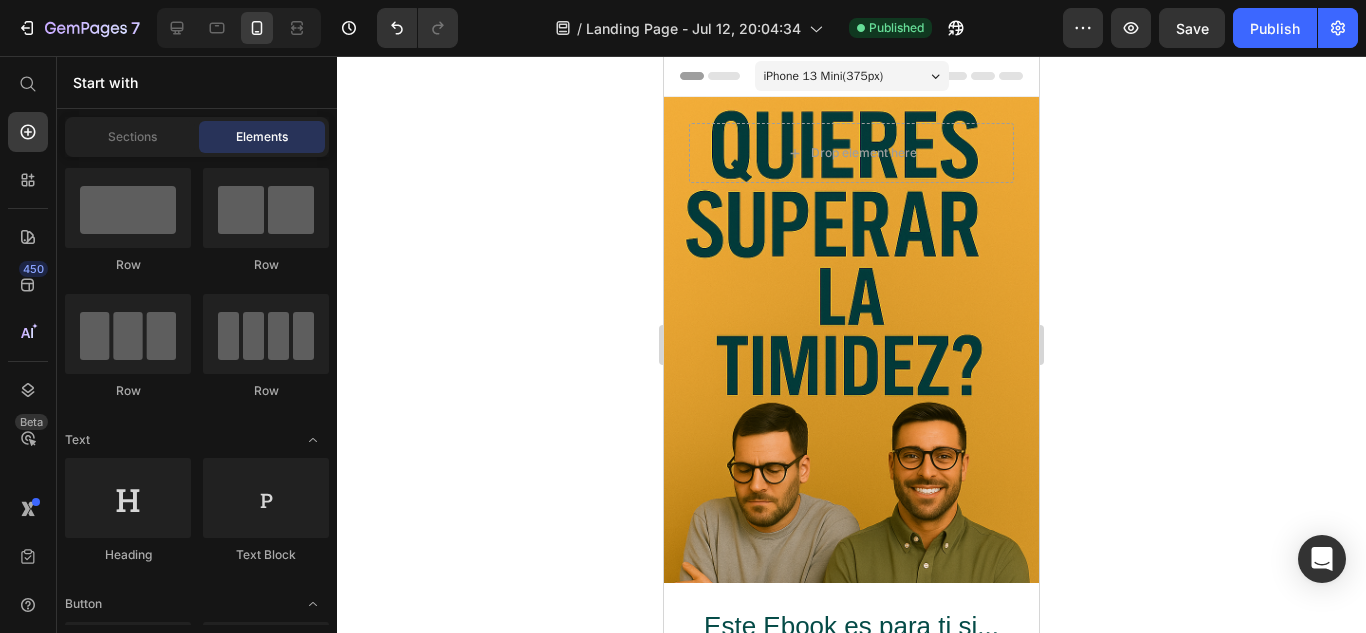 click 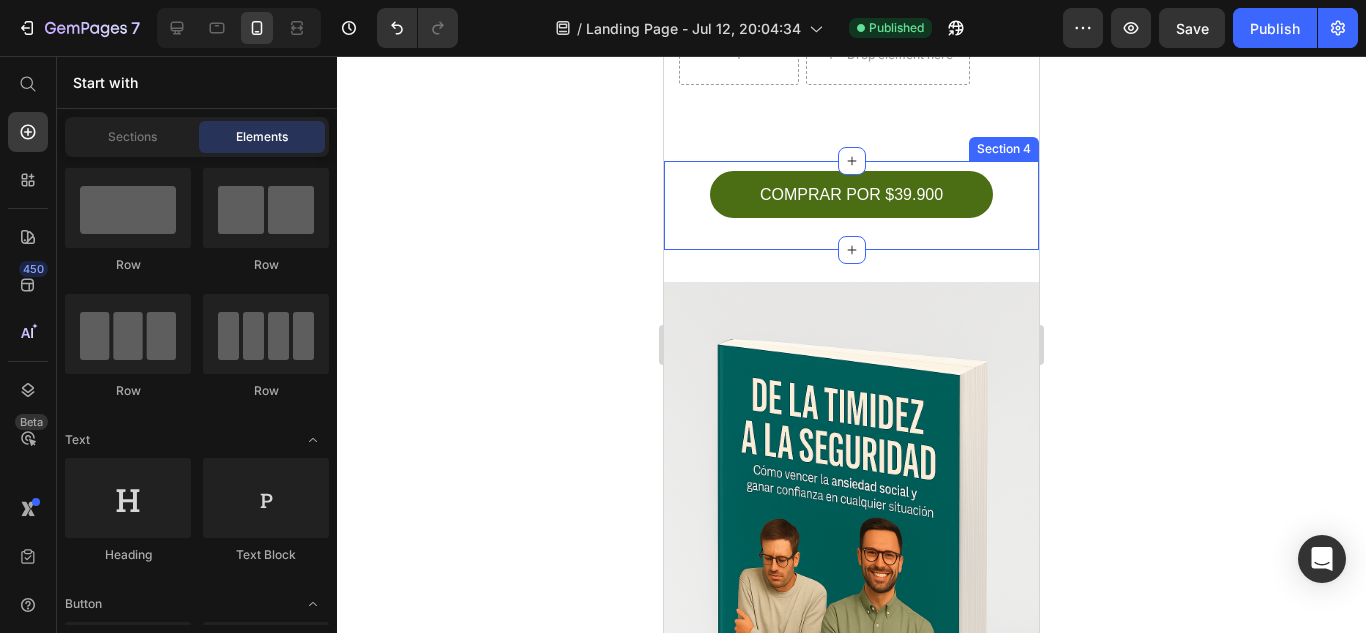 scroll, scrollTop: 1200, scrollLeft: 0, axis: vertical 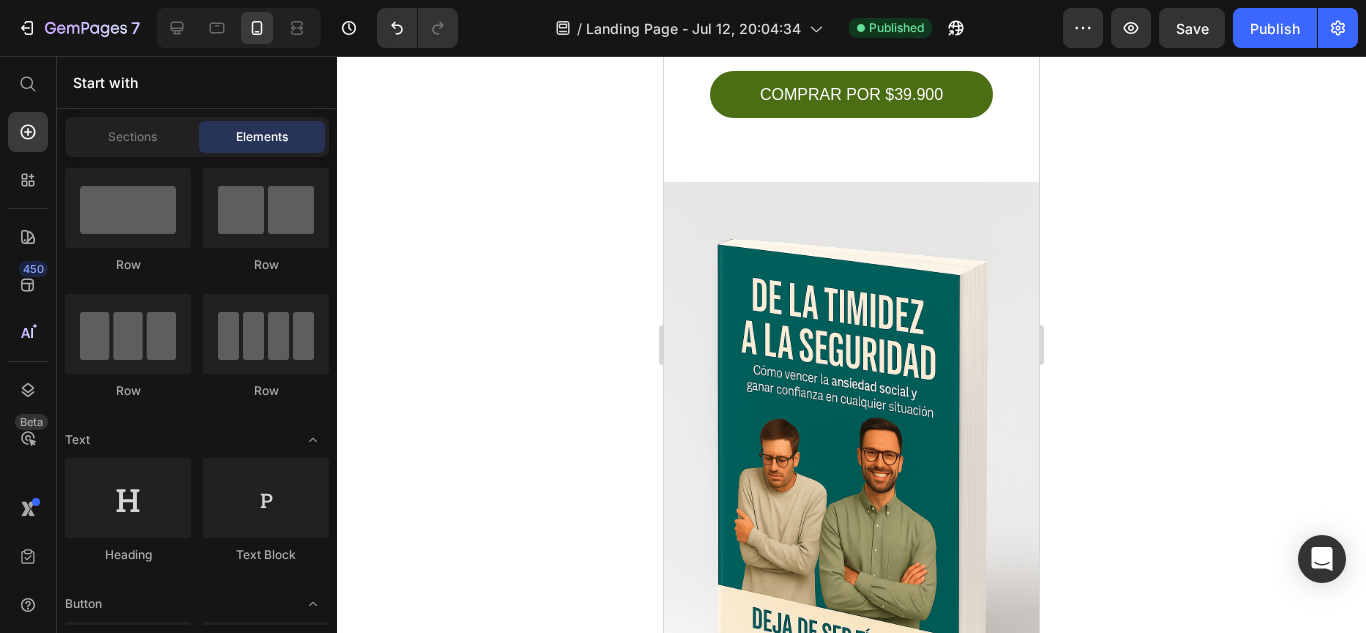 click 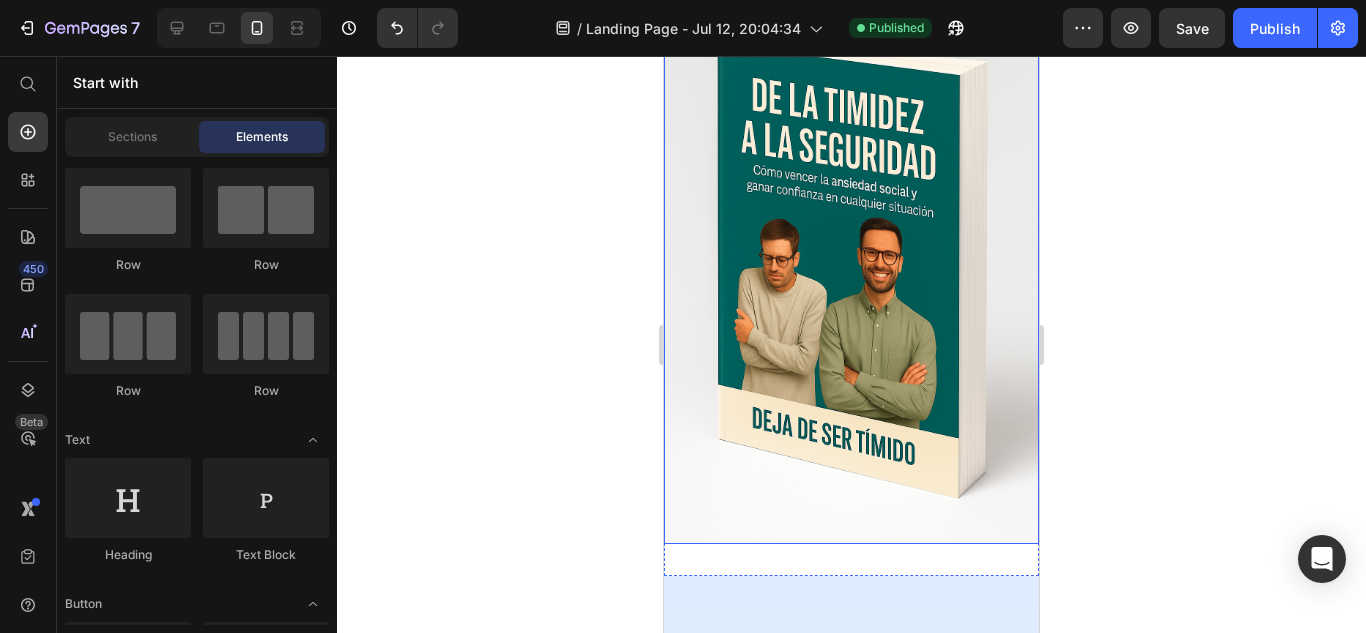 scroll, scrollTop: 1433, scrollLeft: 0, axis: vertical 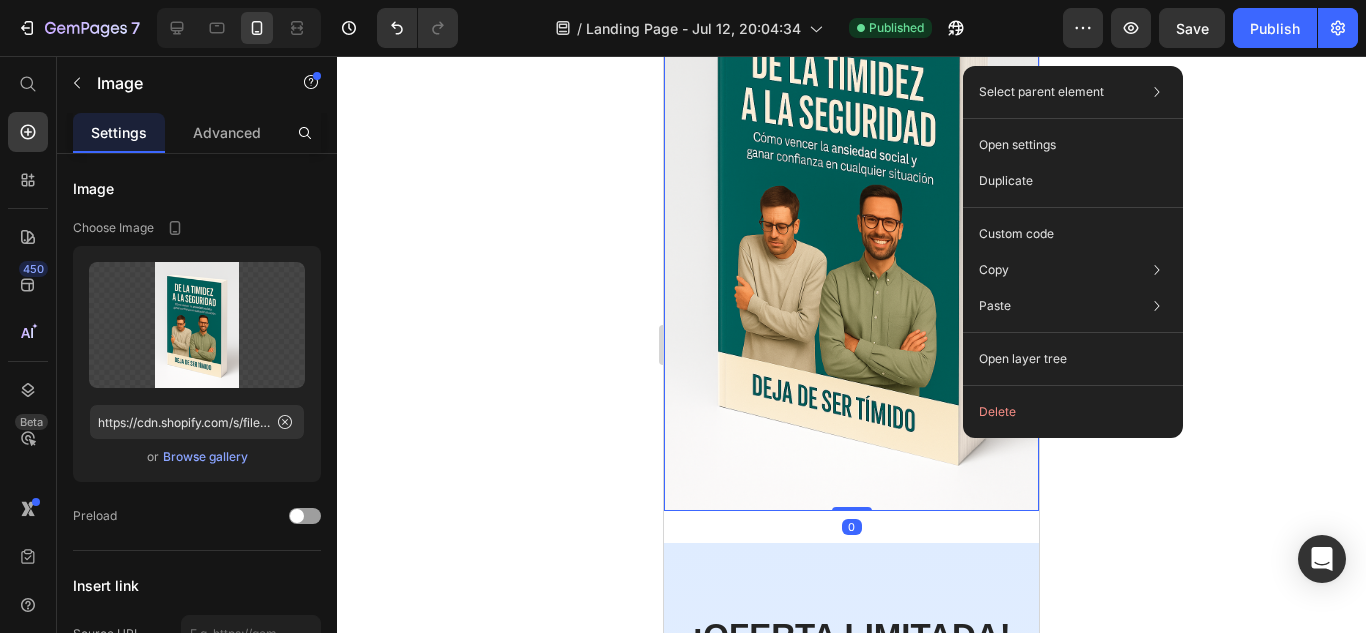 drag, startPoint x: 931, startPoint y: 373, endPoint x: 687, endPoint y: 585, distance: 323.23367 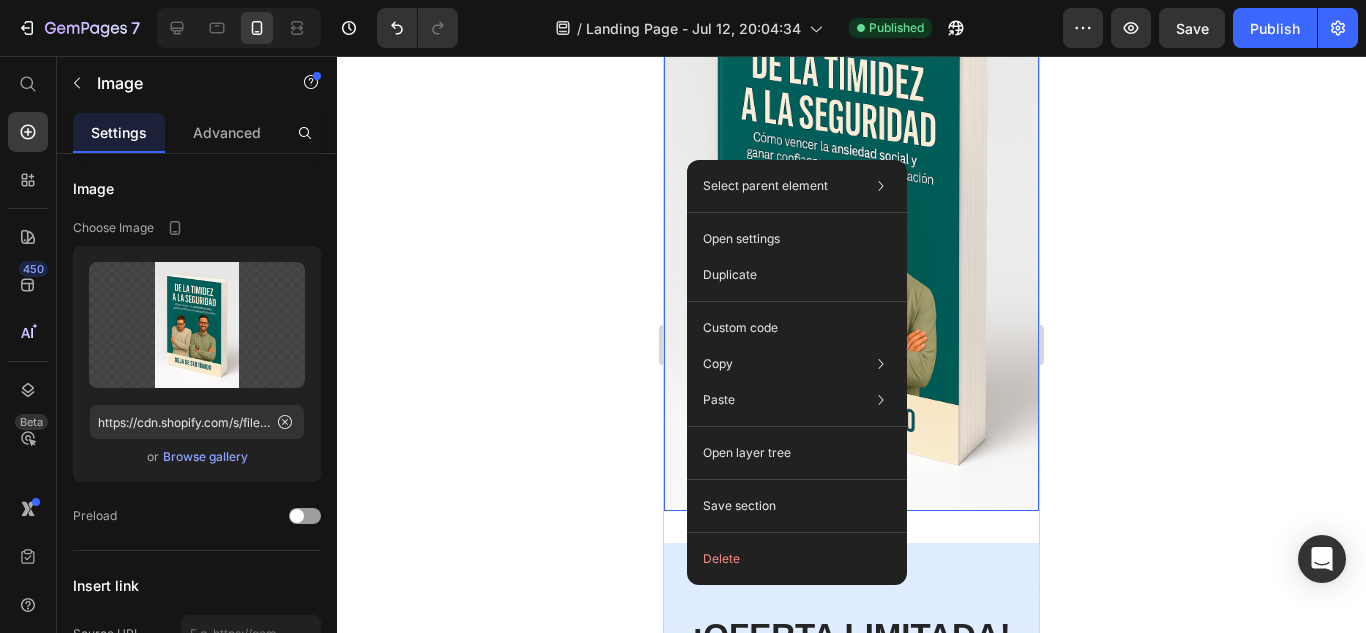 click 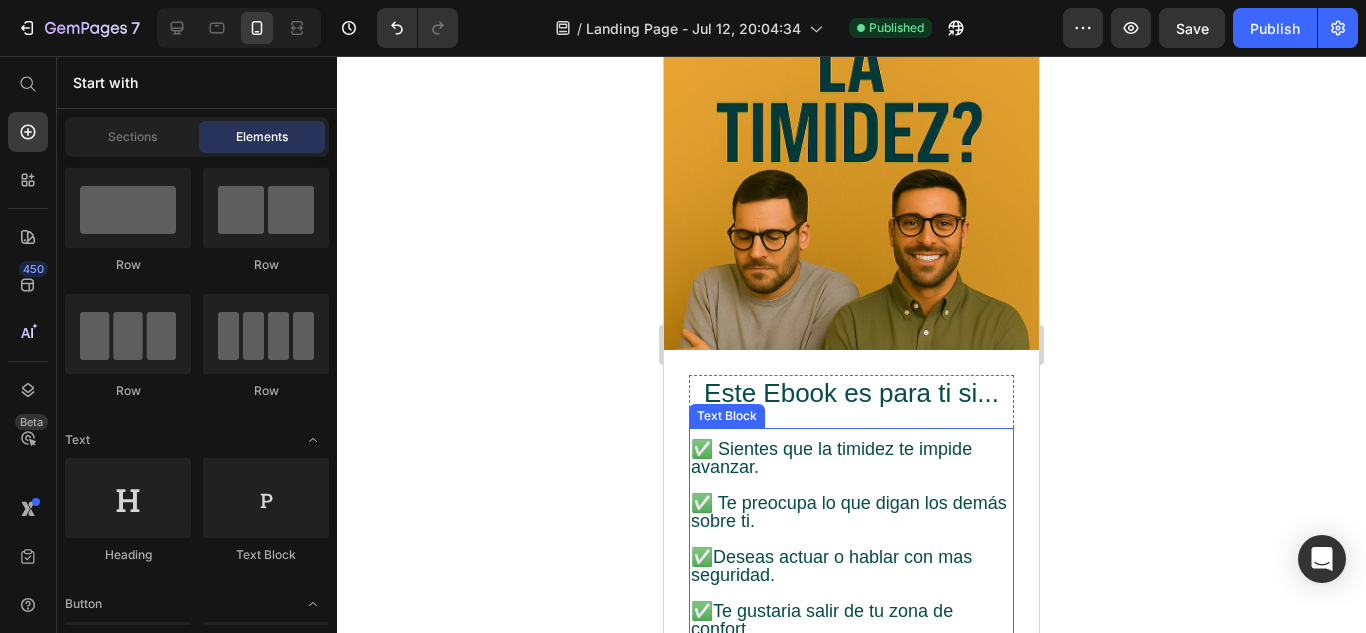 scroll, scrollTop: 33, scrollLeft: 0, axis: vertical 